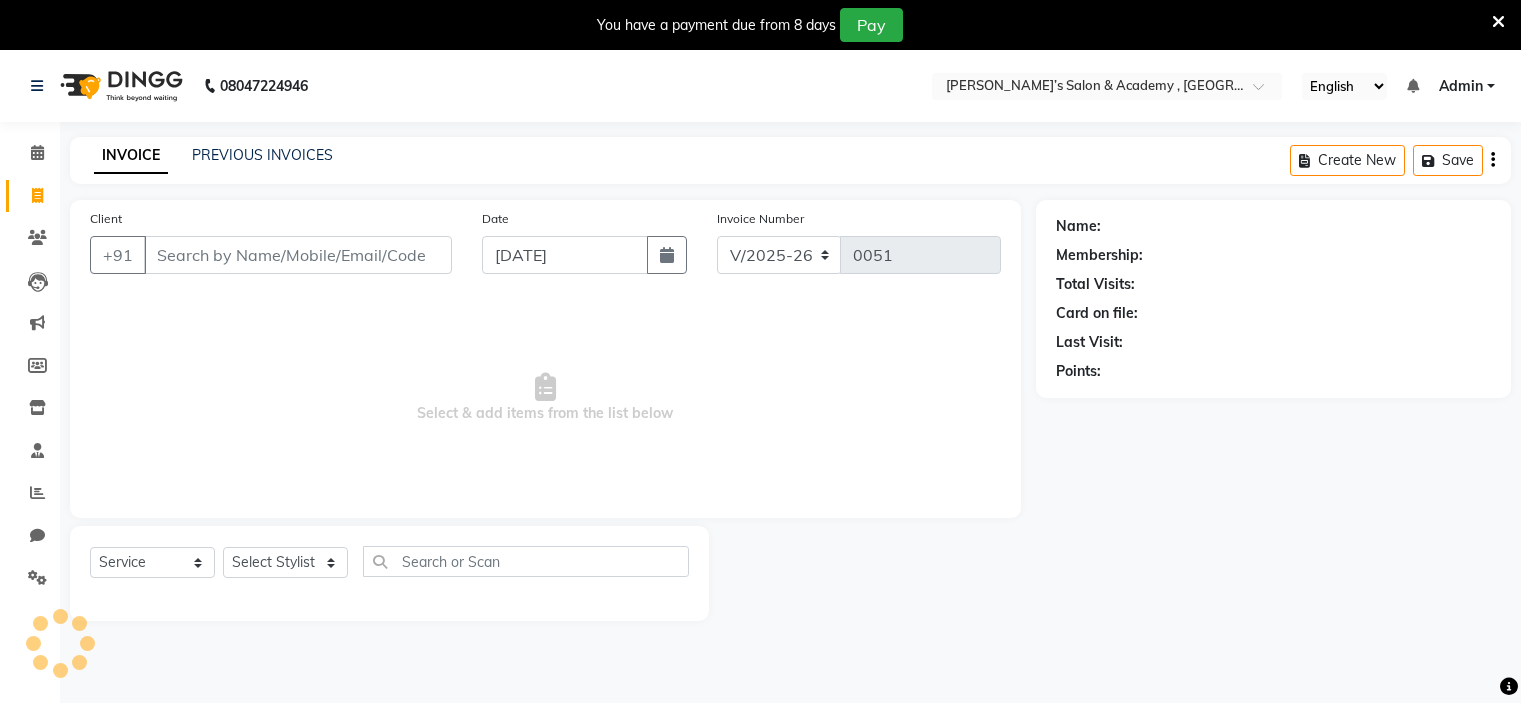 select on "8519" 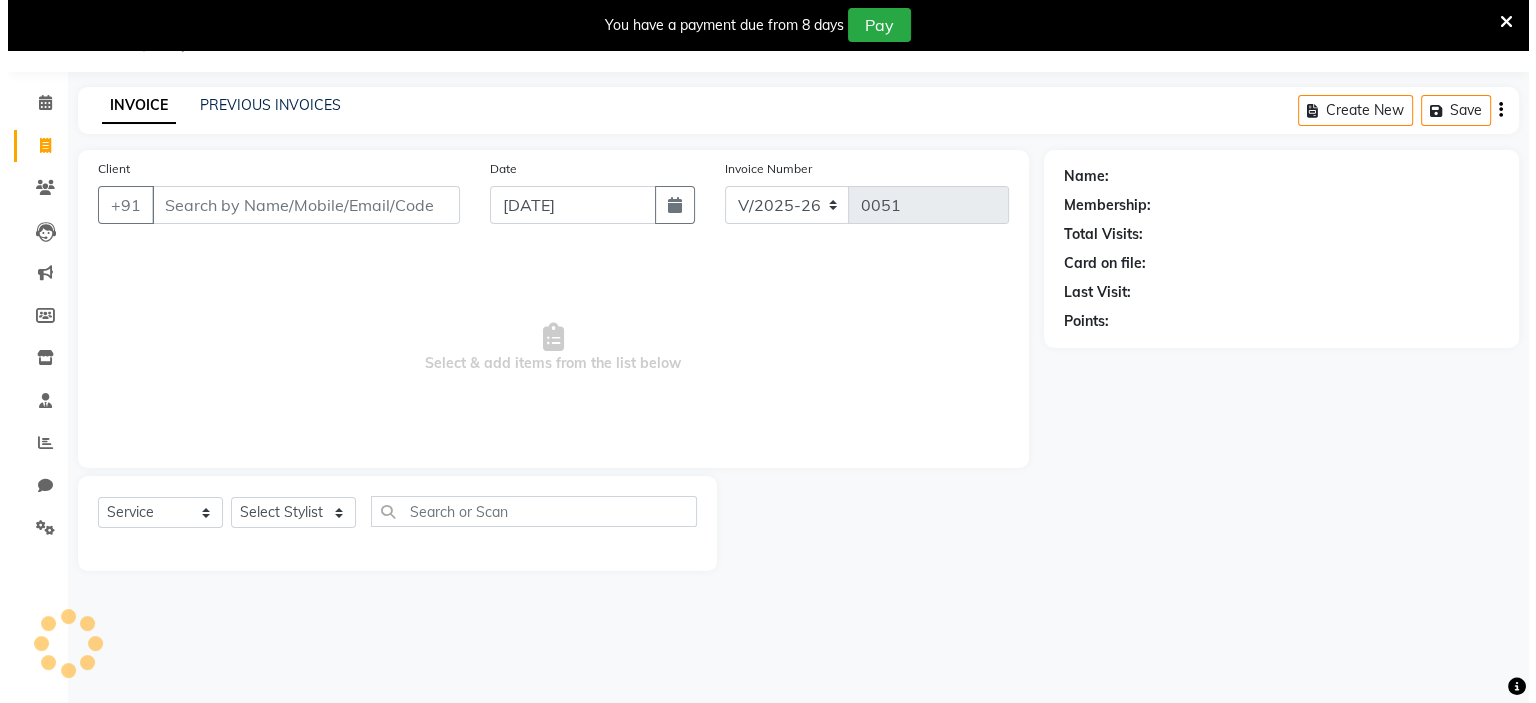 scroll, scrollTop: 0, scrollLeft: 0, axis: both 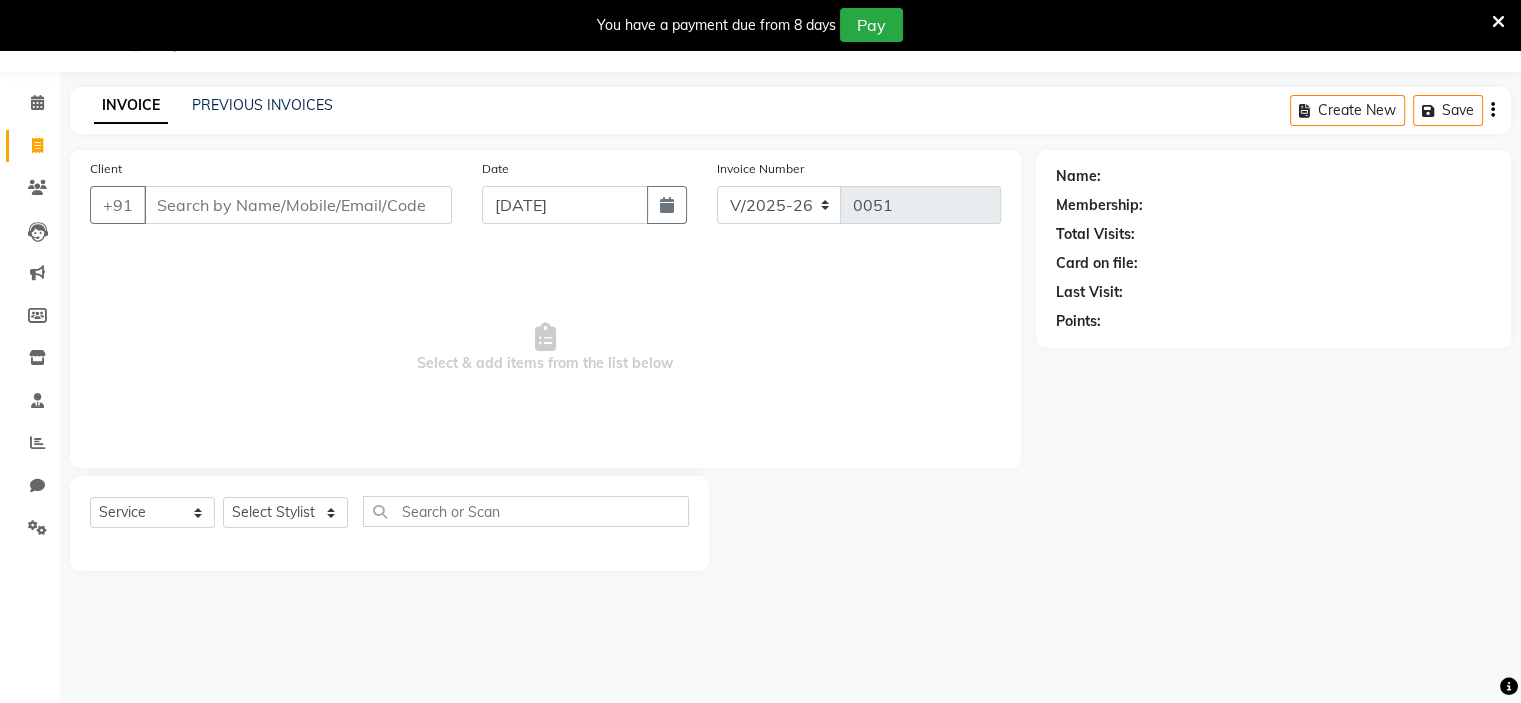 click on "Client" at bounding box center [298, 205] 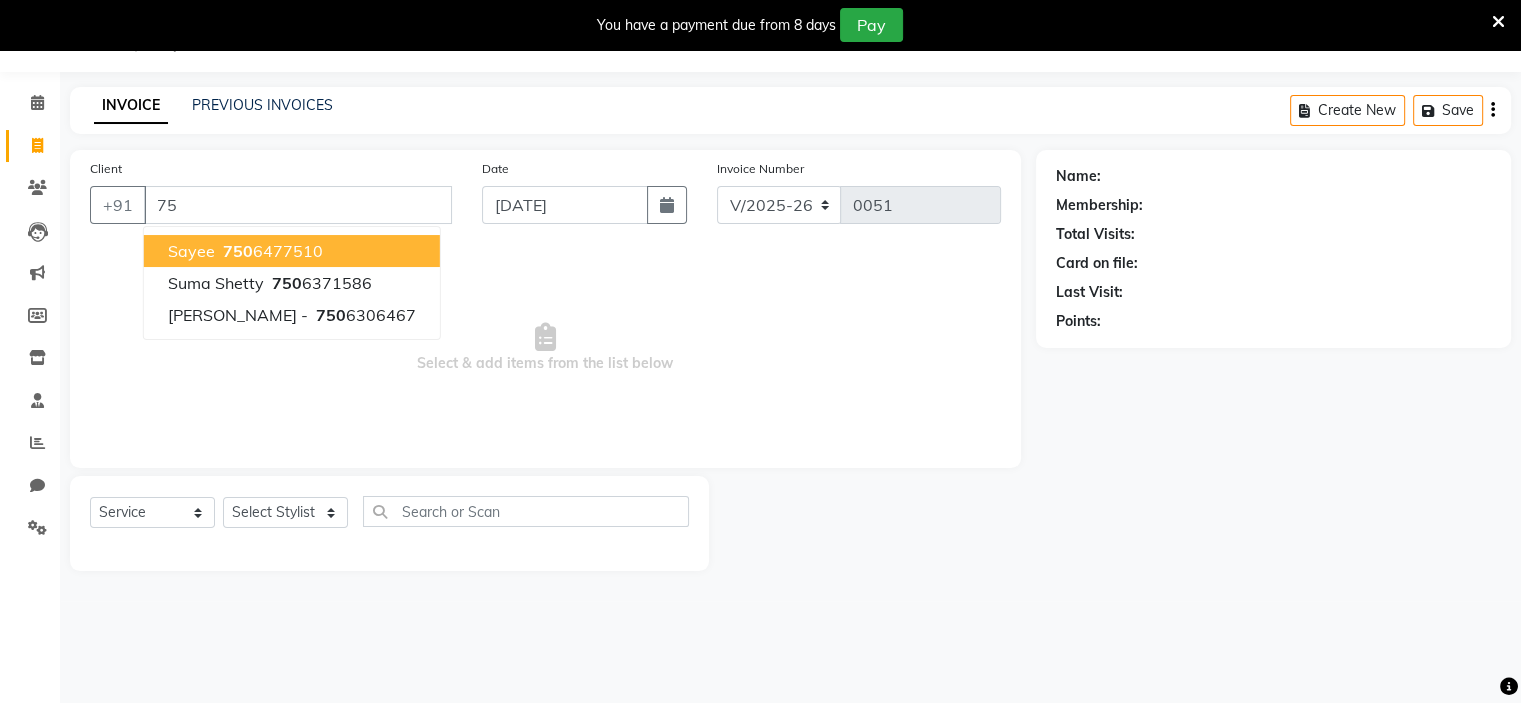 type on "7" 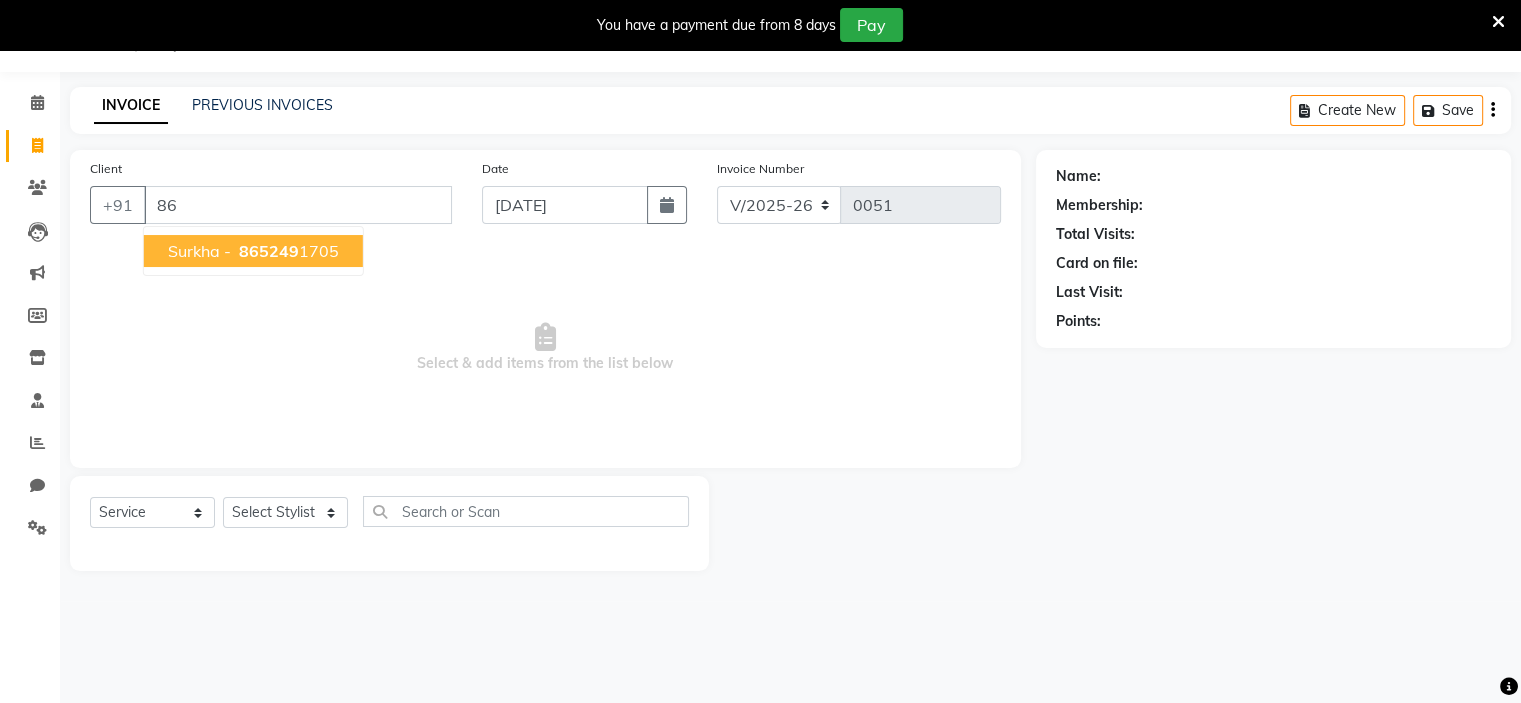 type on "8" 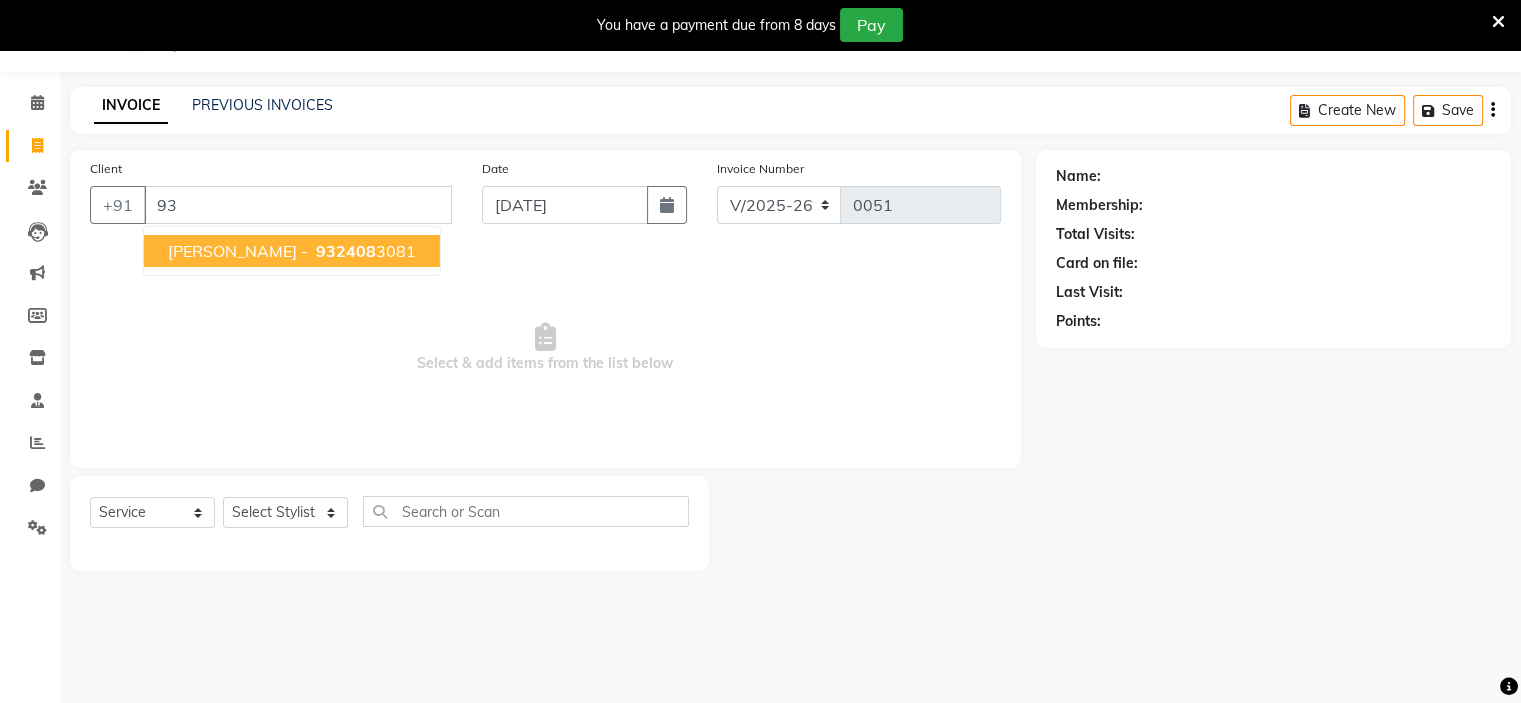 type on "9" 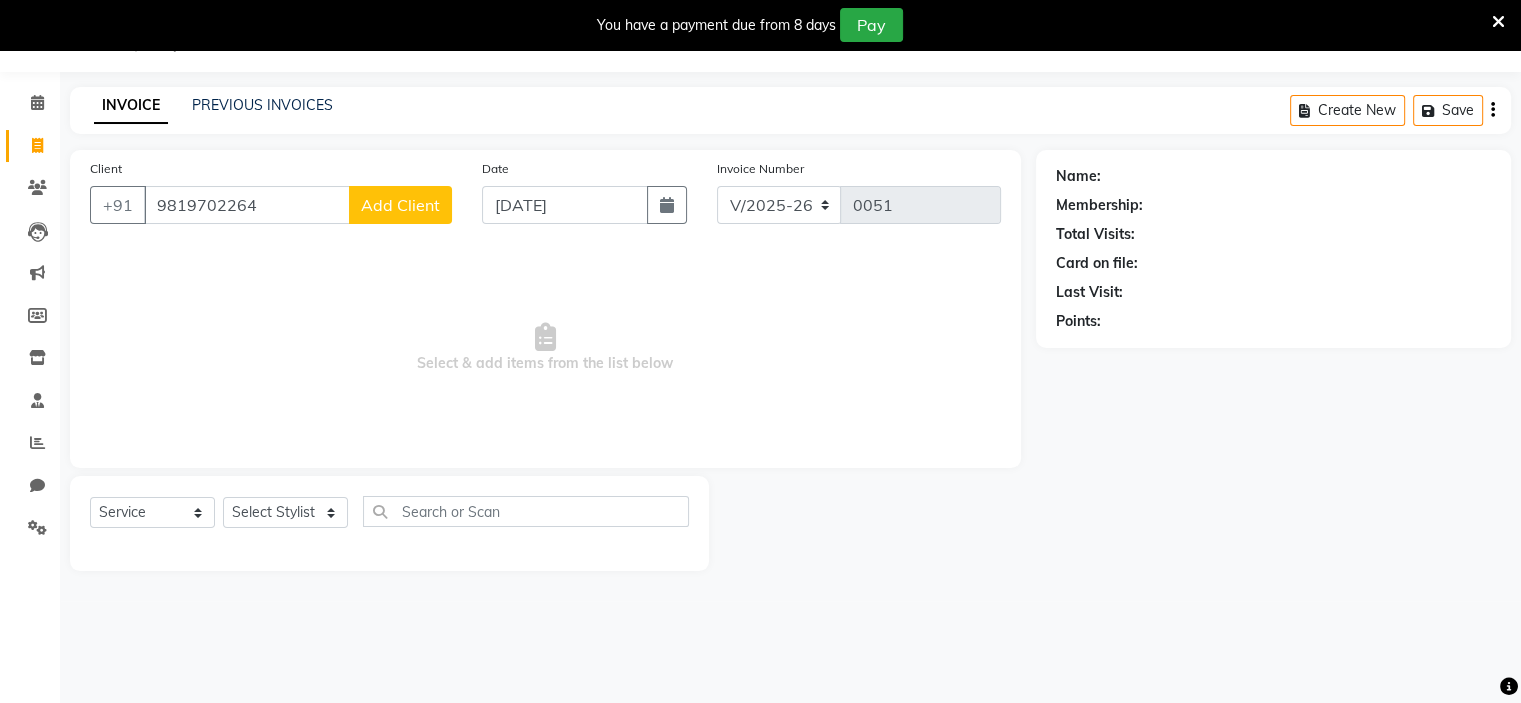 type on "9819702264" 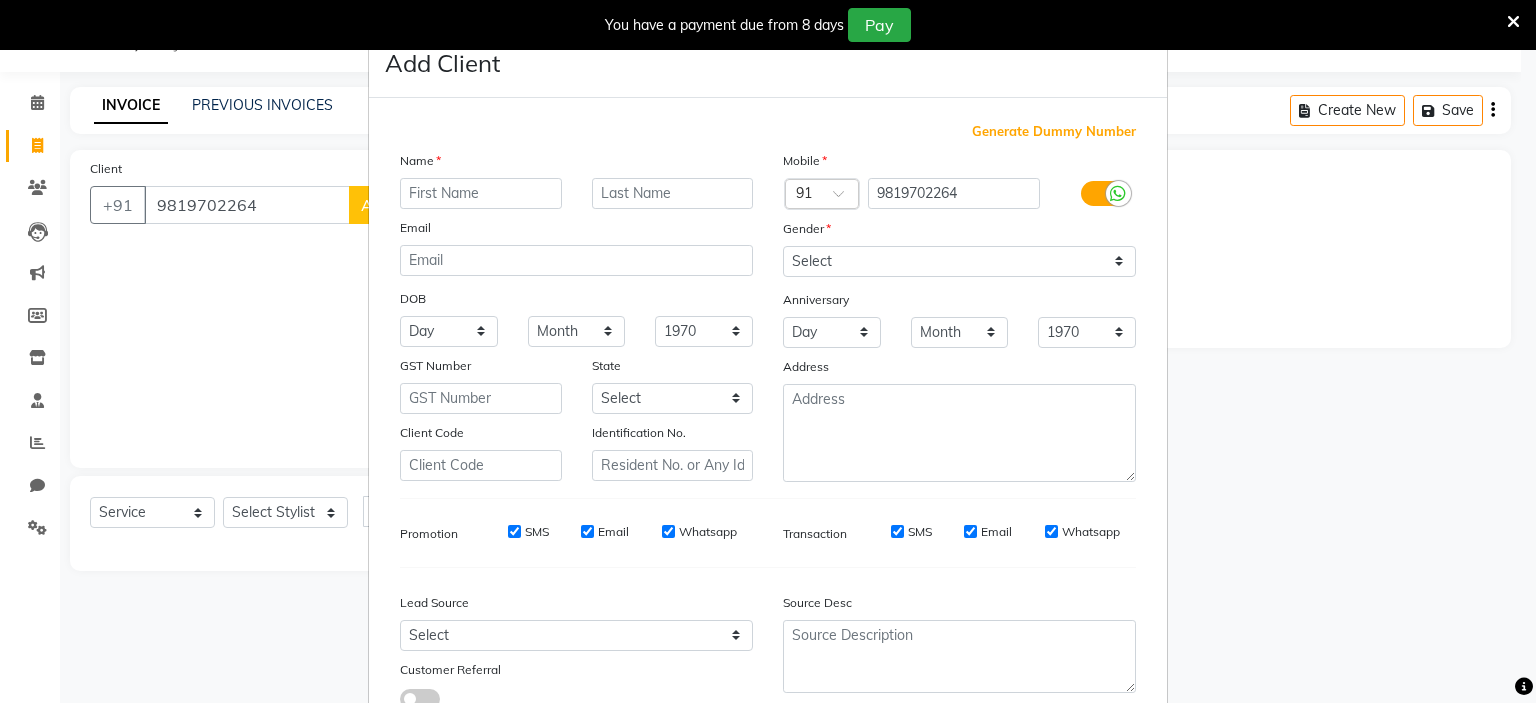 click at bounding box center (481, 193) 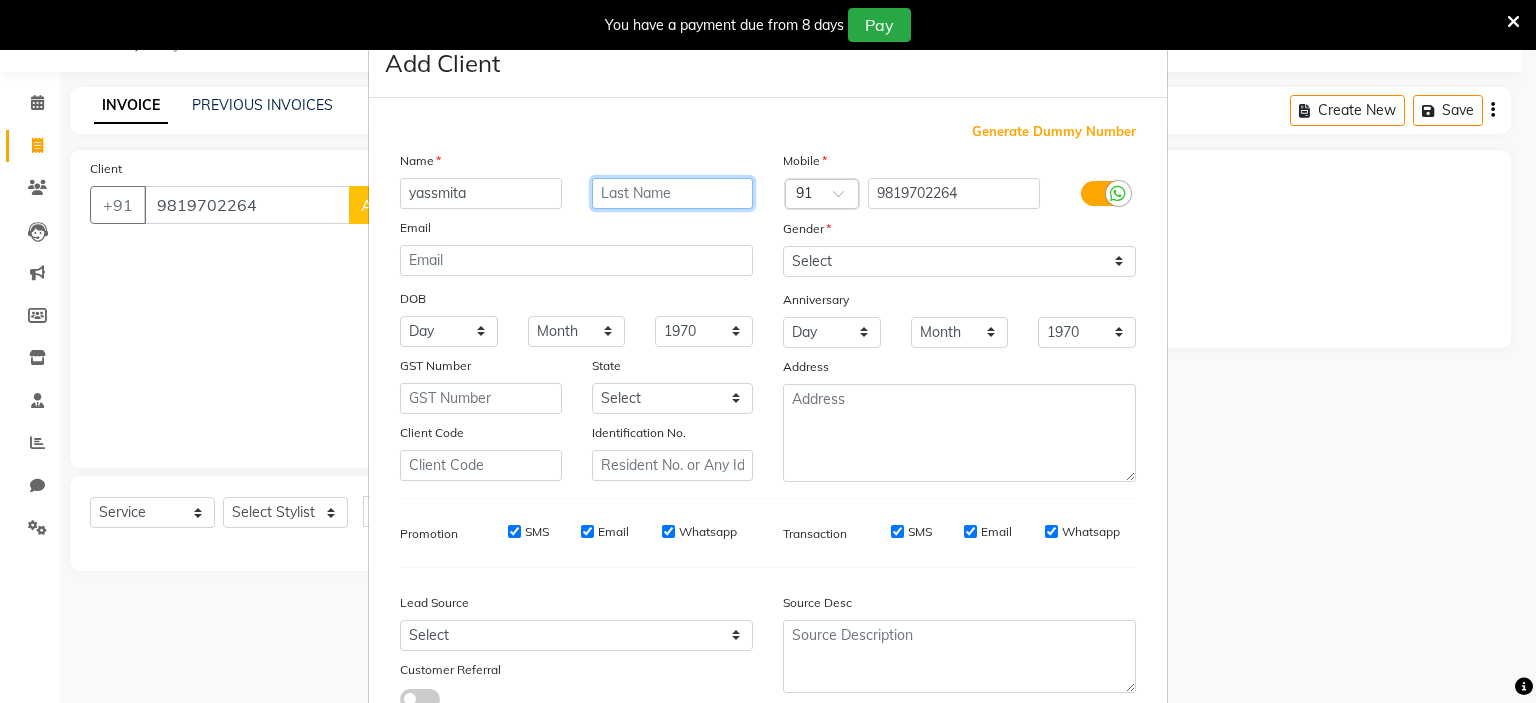 click at bounding box center (673, 193) 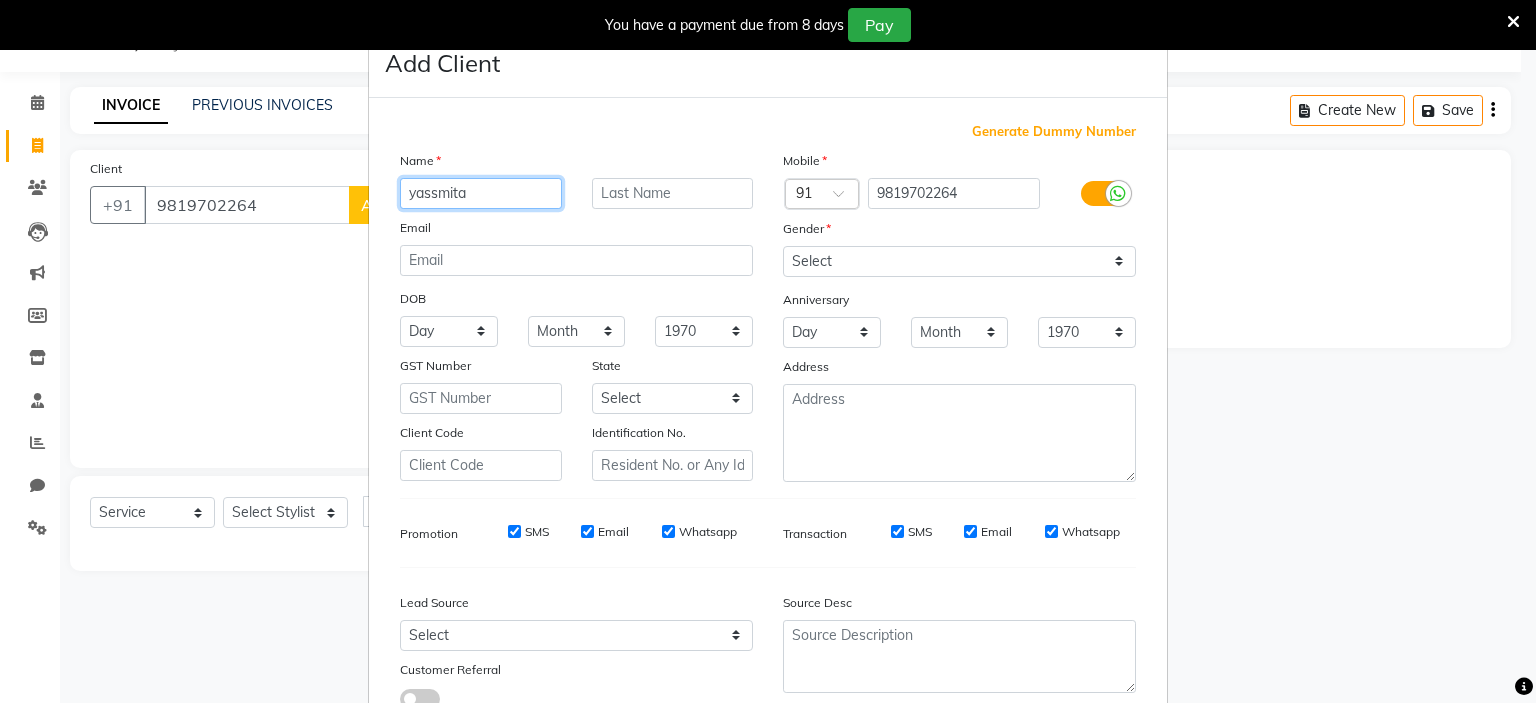 click on "yassmita" at bounding box center (481, 193) 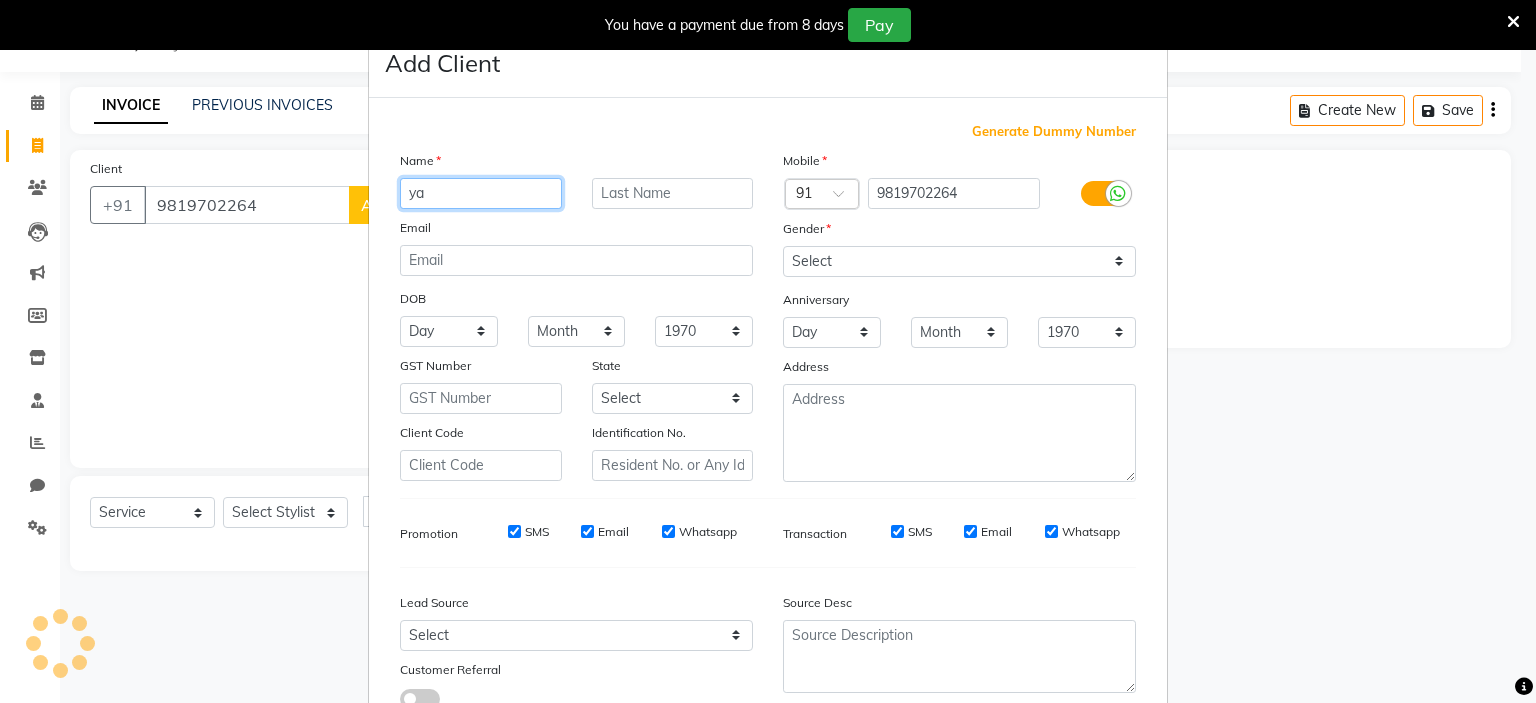type on "y" 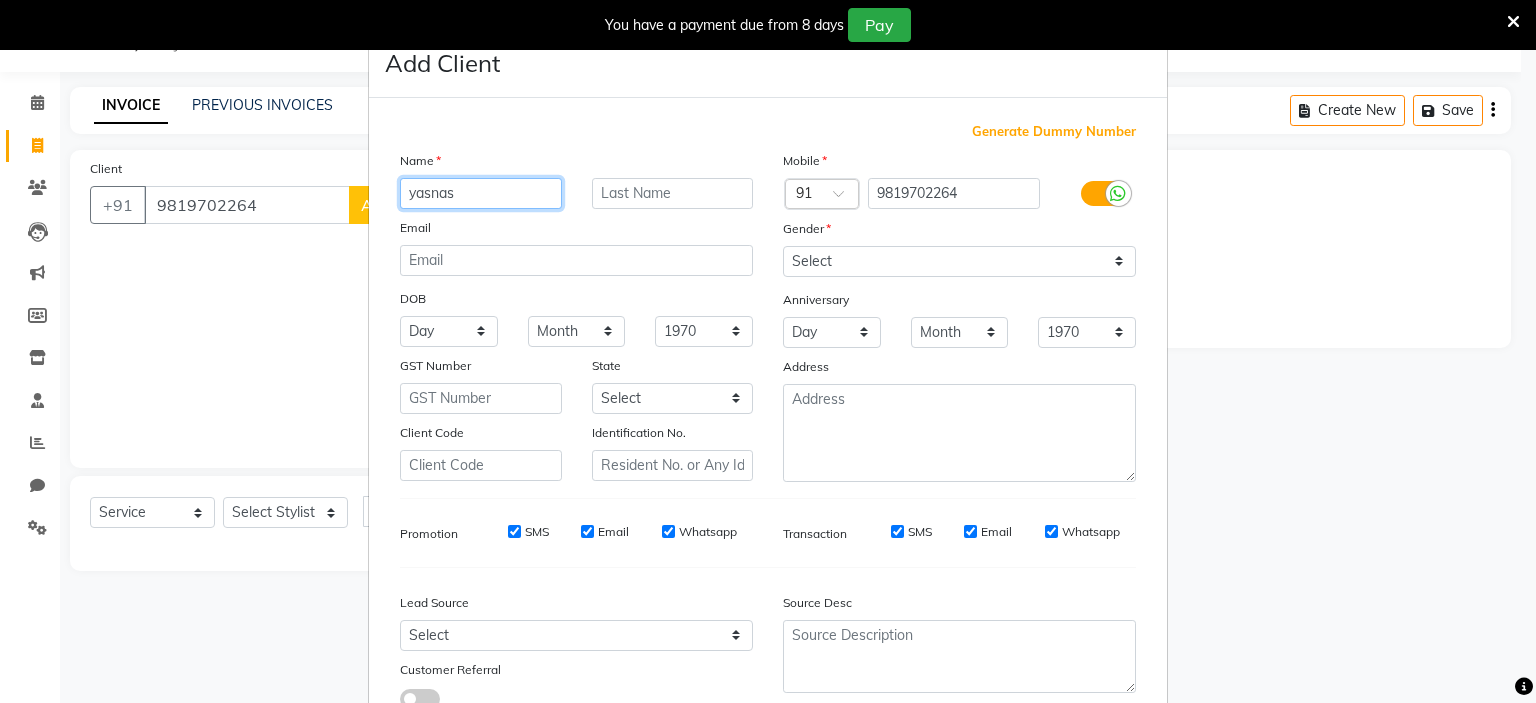 type on "yasnas" 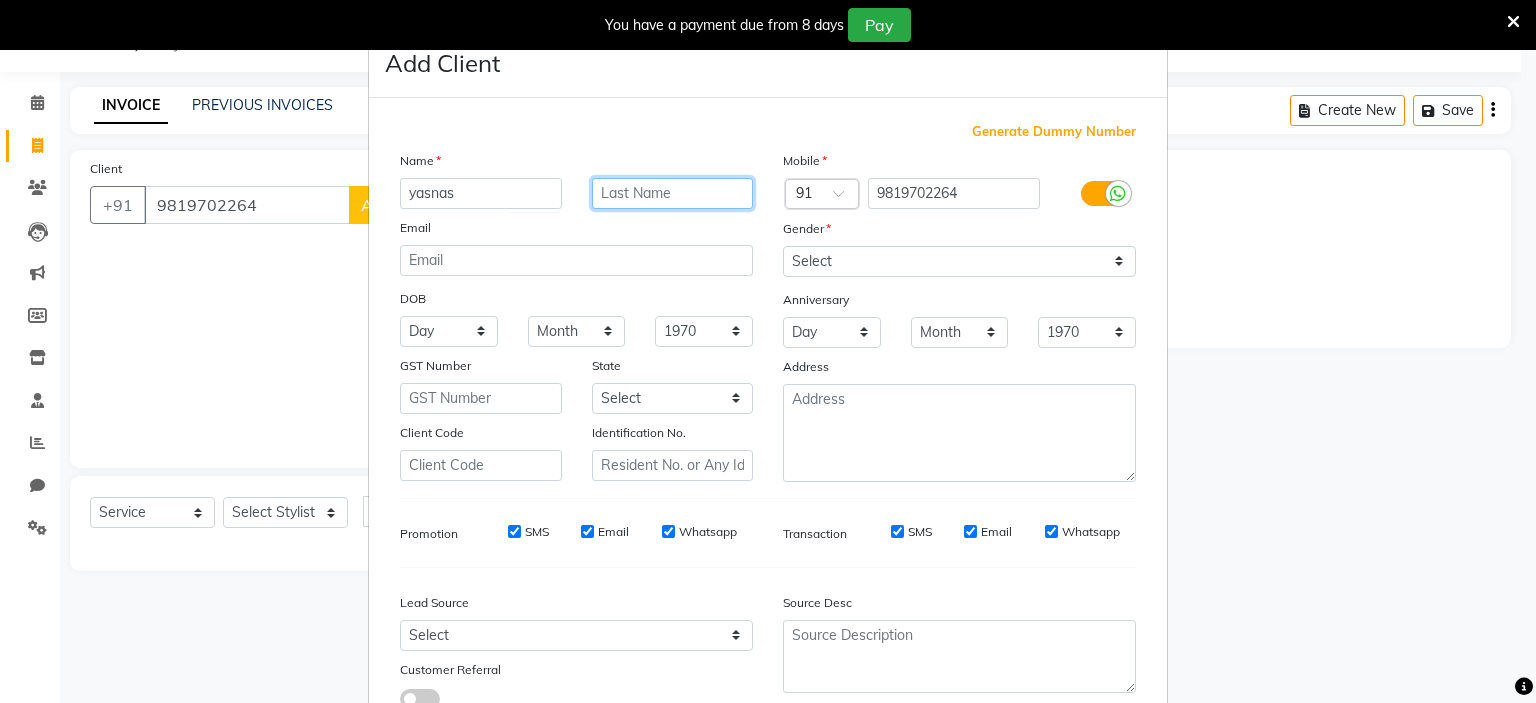 click at bounding box center (673, 193) 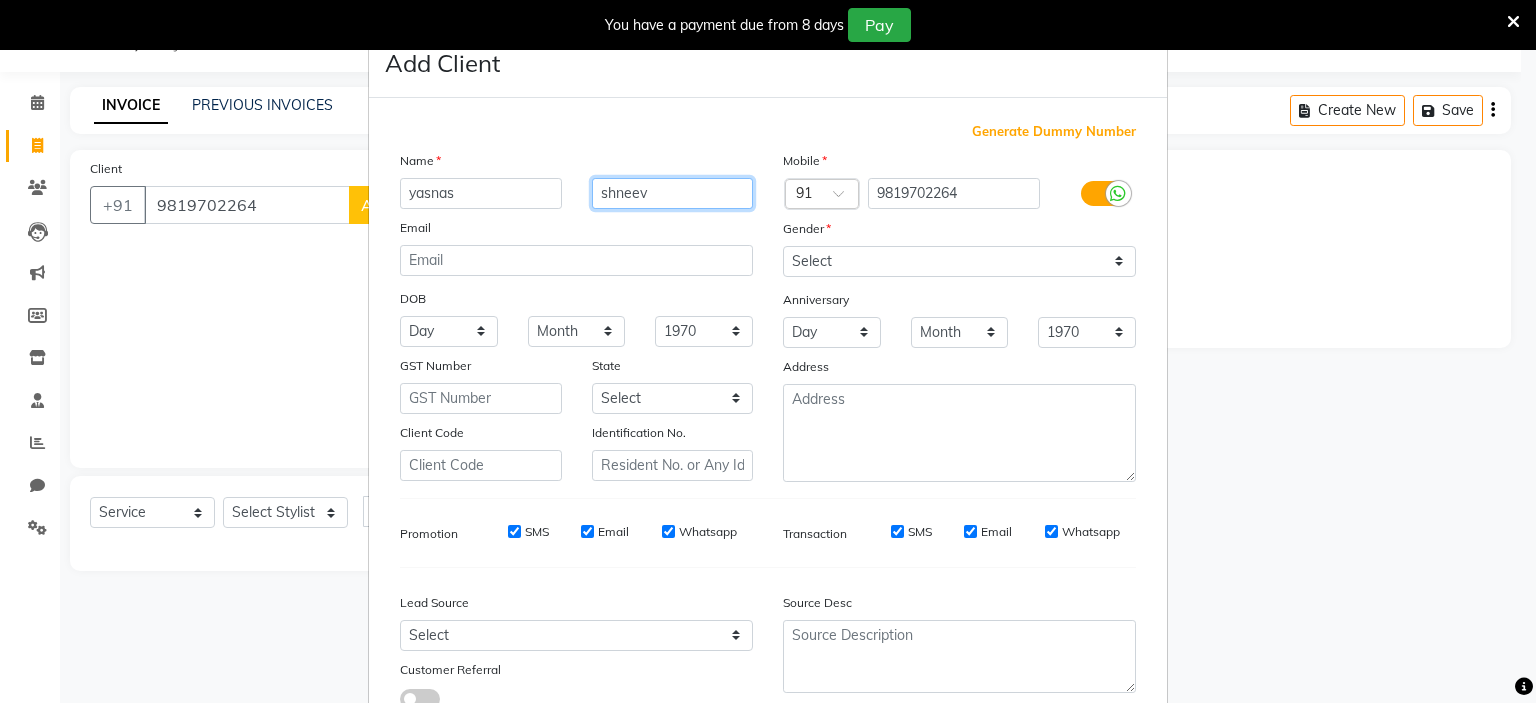 type on "shneev" 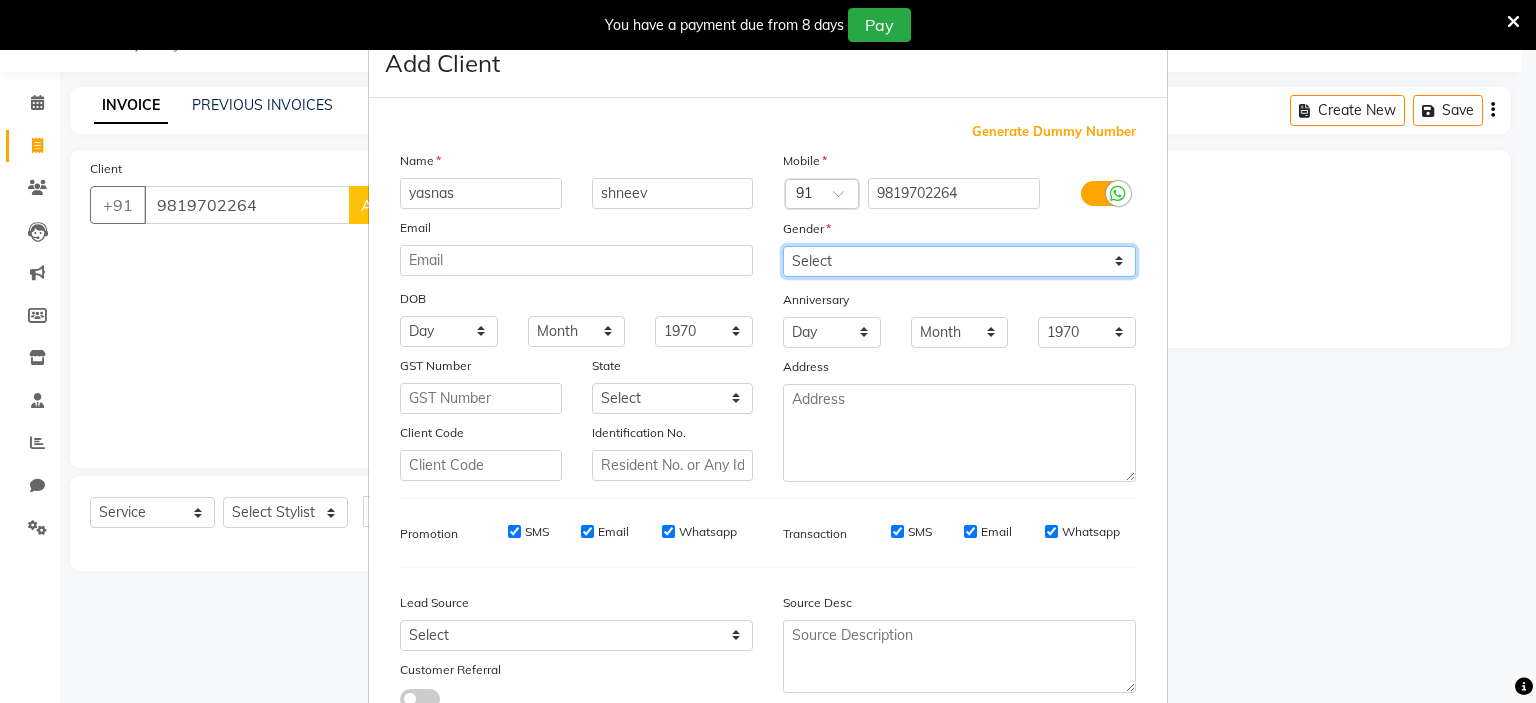 click on "Select [DEMOGRAPHIC_DATA] [DEMOGRAPHIC_DATA] Other Prefer Not To Say" at bounding box center (959, 261) 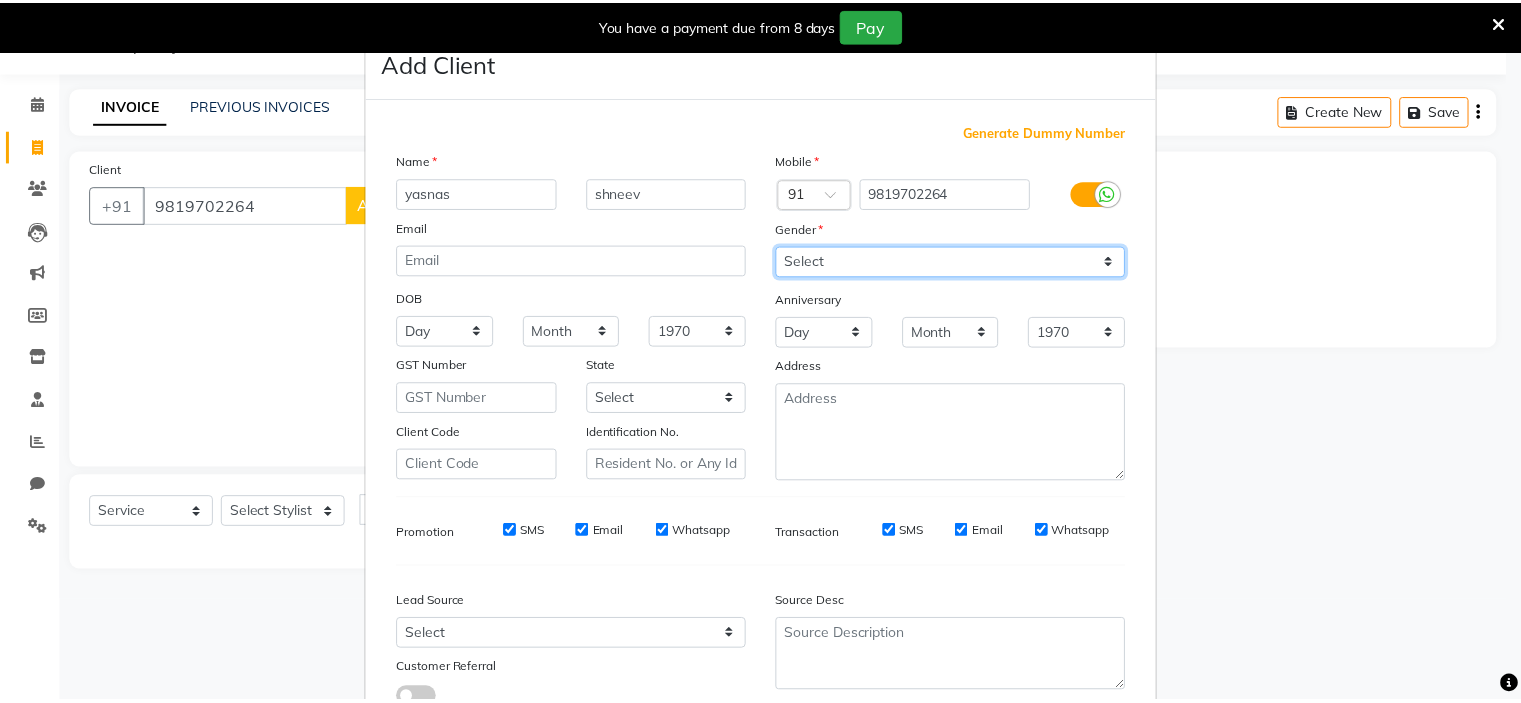 scroll, scrollTop: 153, scrollLeft: 0, axis: vertical 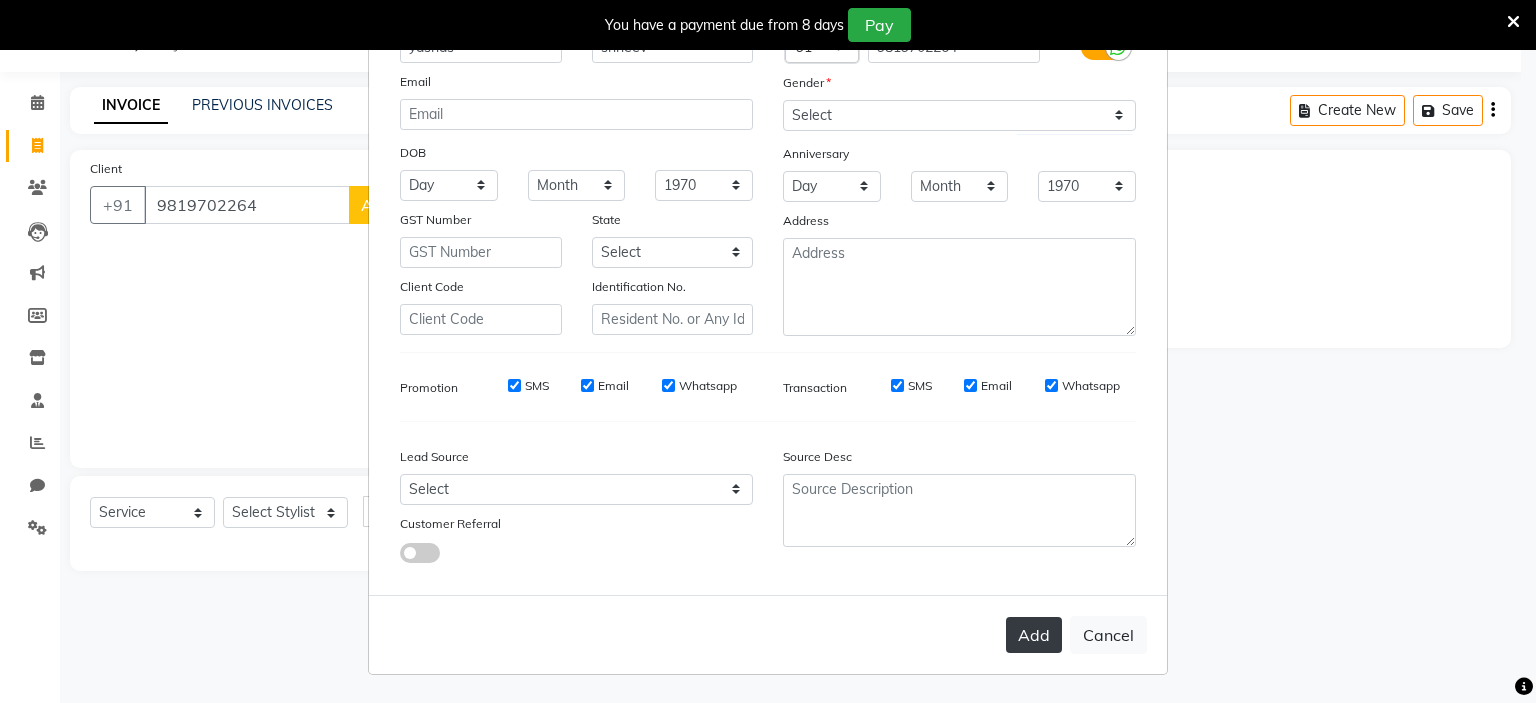 click on "Add" at bounding box center [1034, 635] 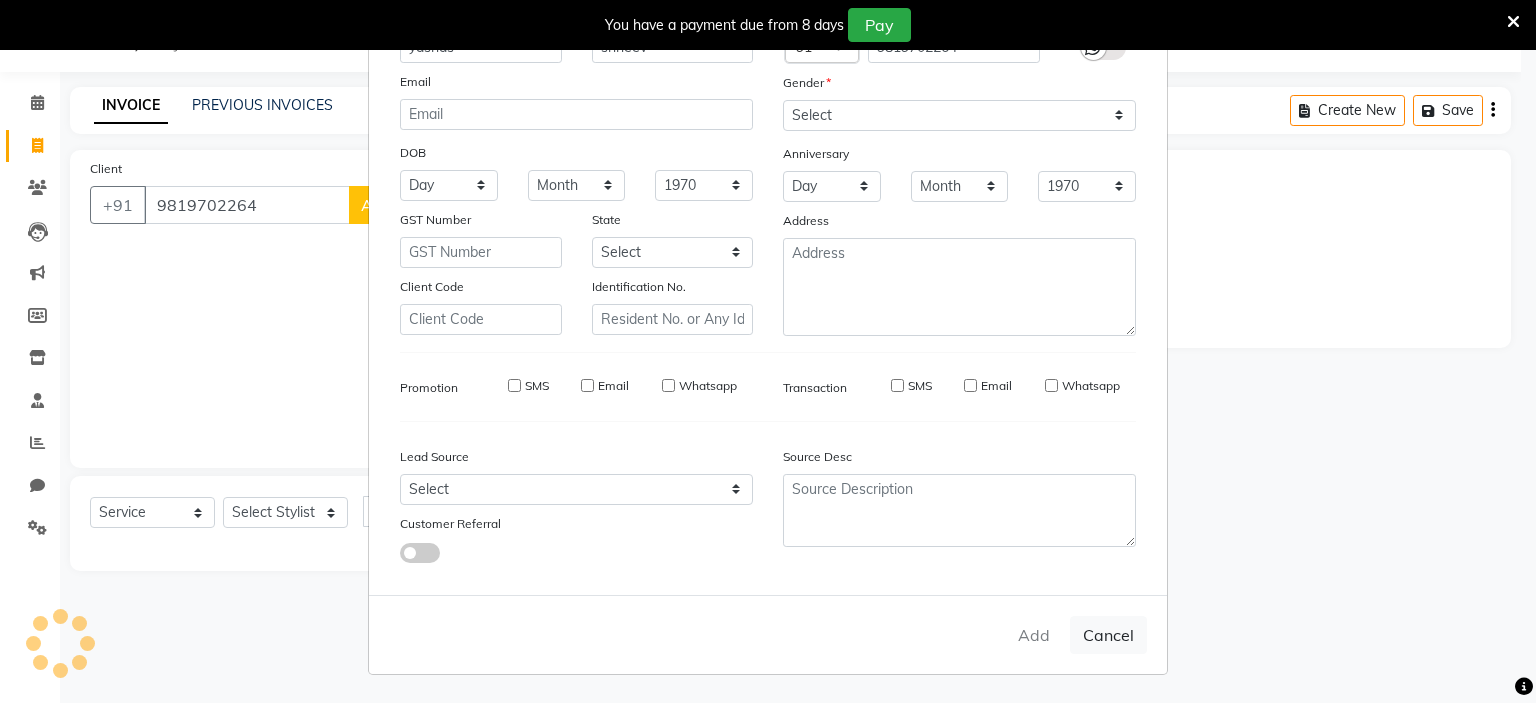 type 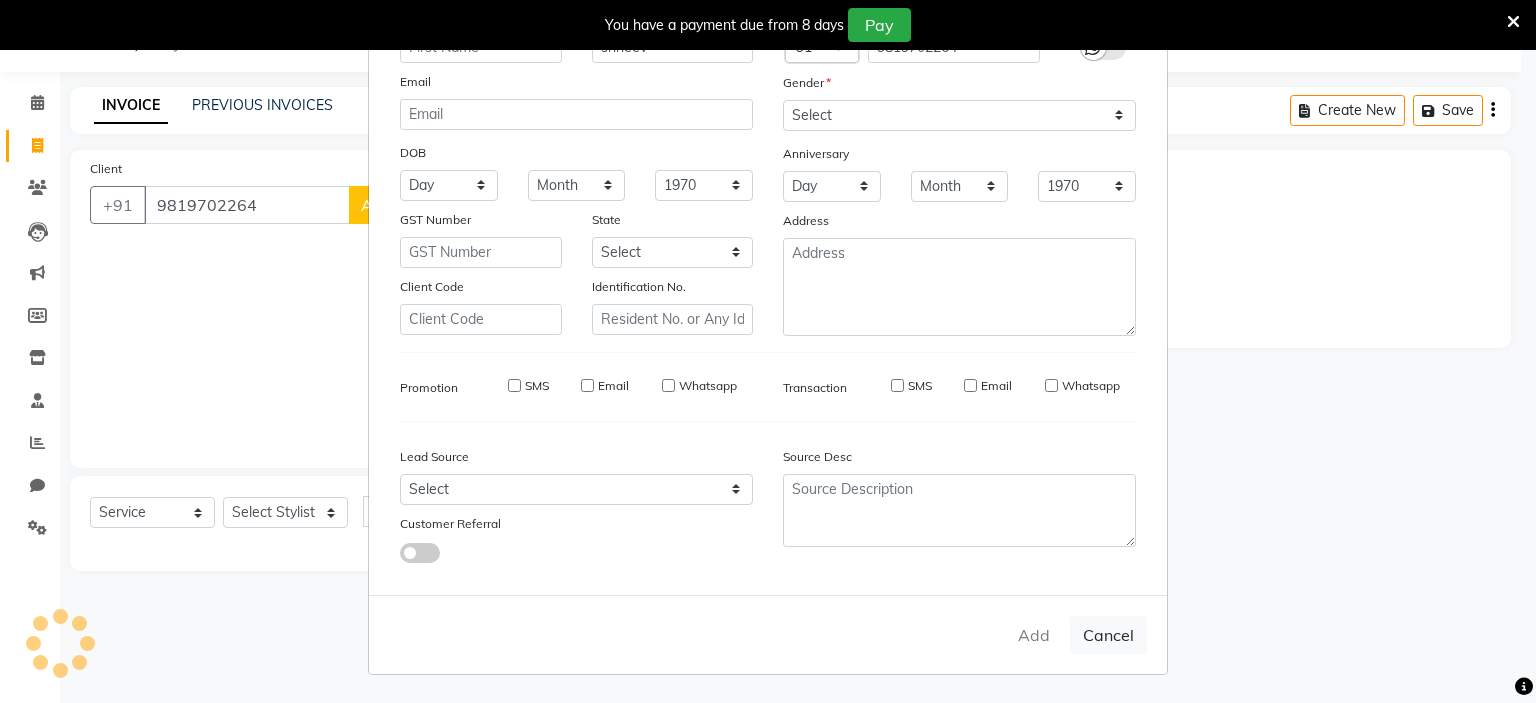type 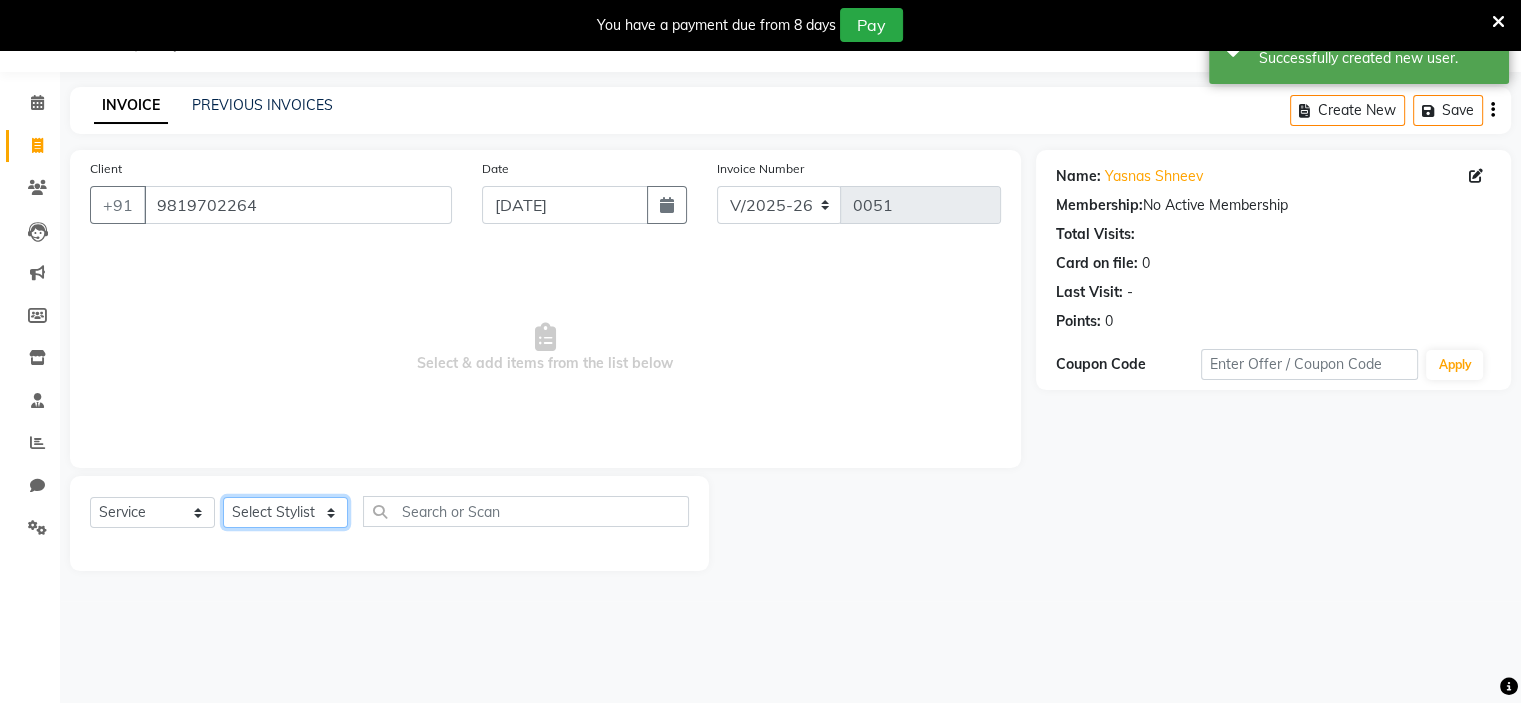 click on "Select Stylist [PERSON_NAME] [PERSON_NAME] [PERSON_NAME] Ritu [PERSON_NAME] [PERSON_NAME]" 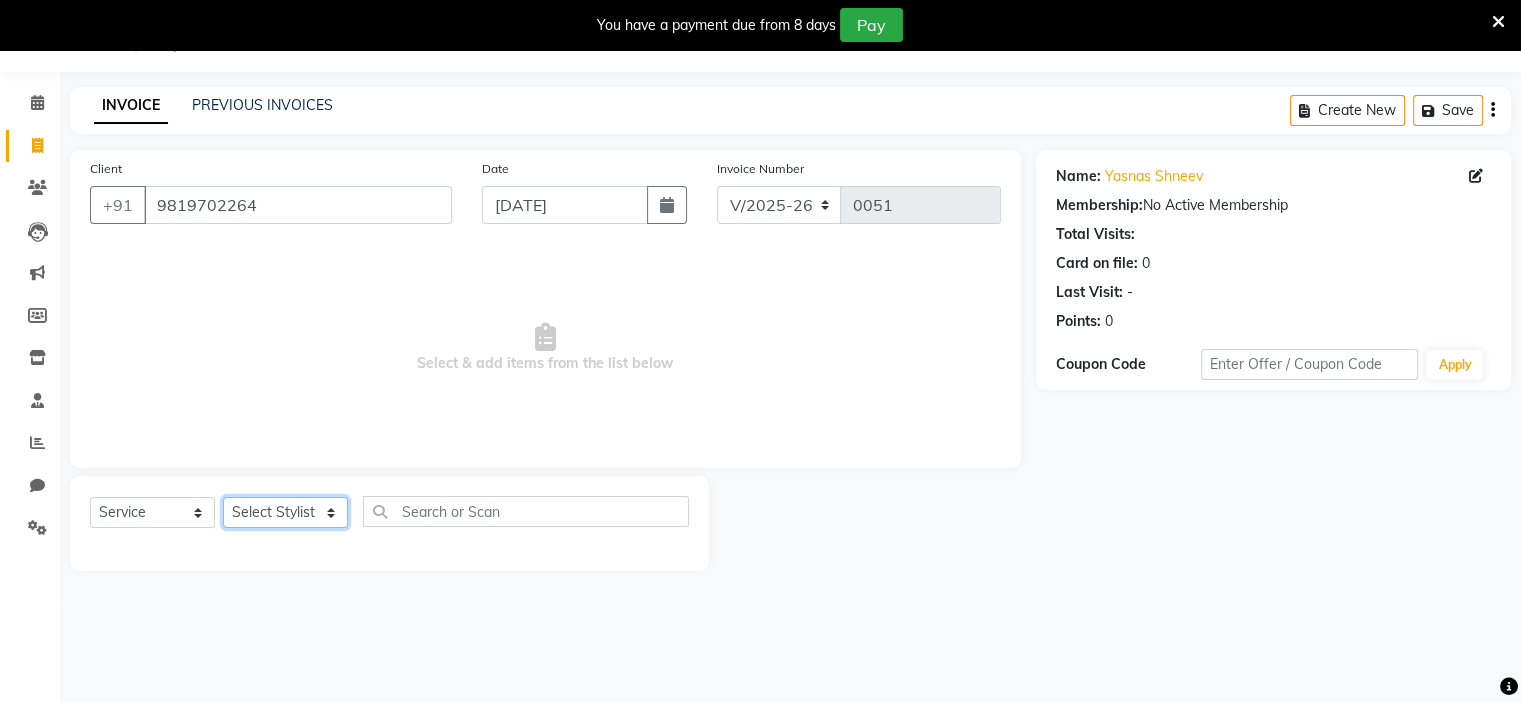 select on "84153" 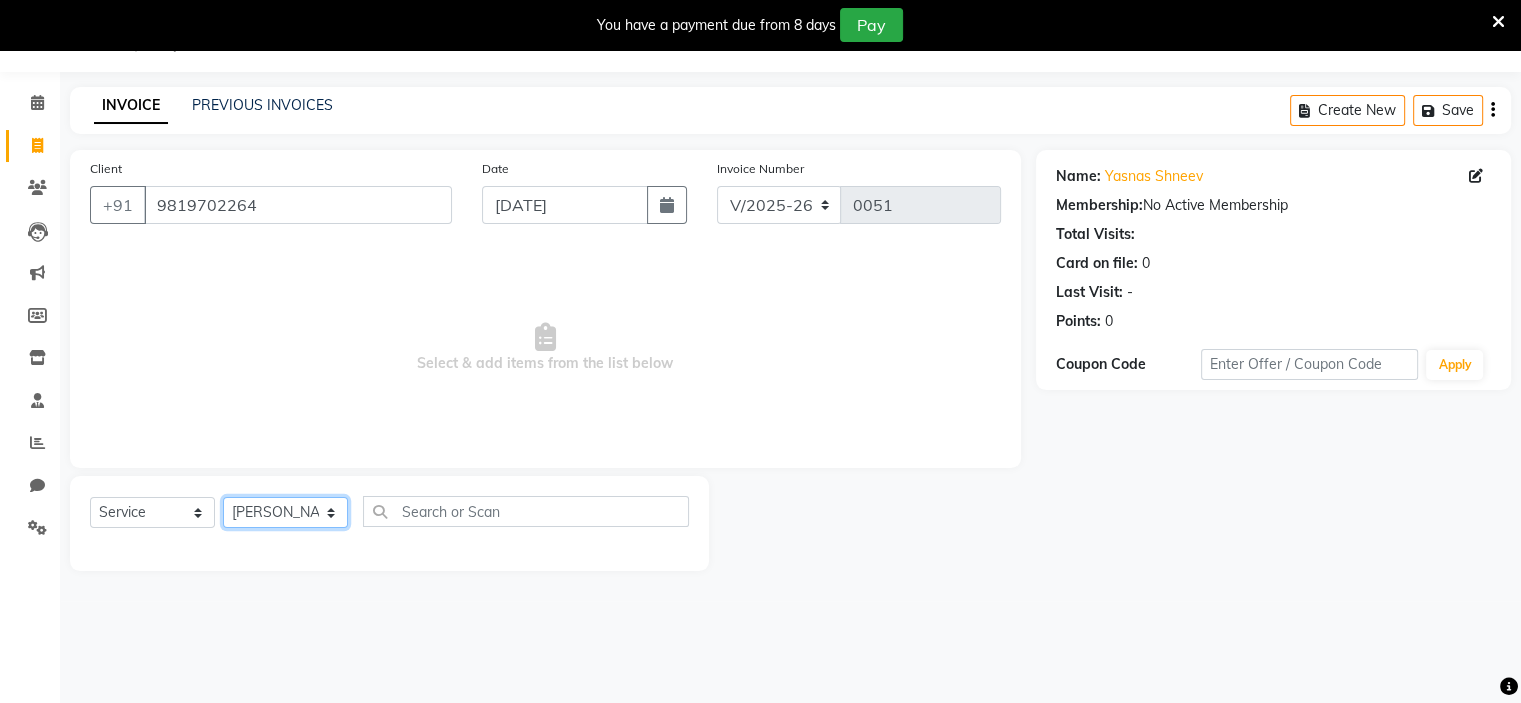 click on "Select Stylist [PERSON_NAME] [PERSON_NAME] [PERSON_NAME] Ritu [PERSON_NAME] [PERSON_NAME]" 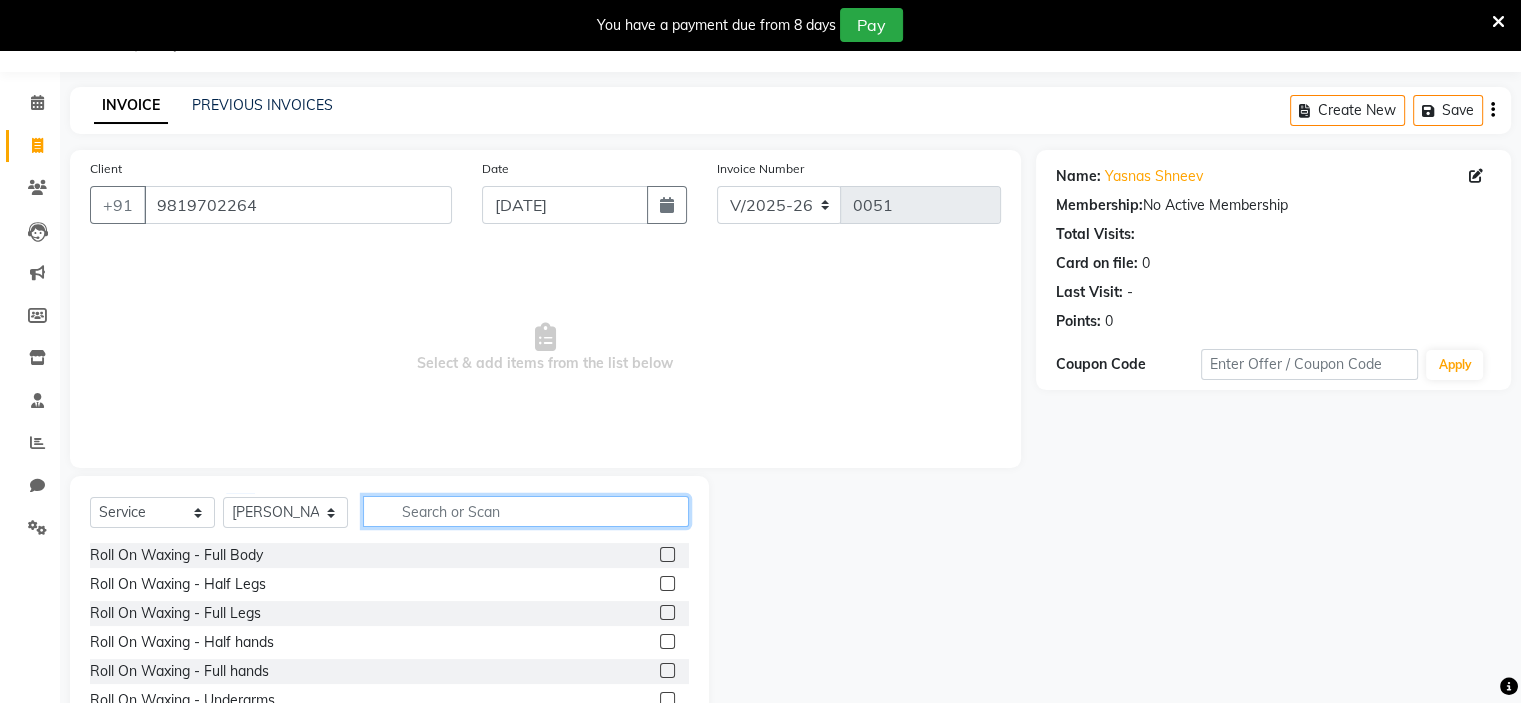 click 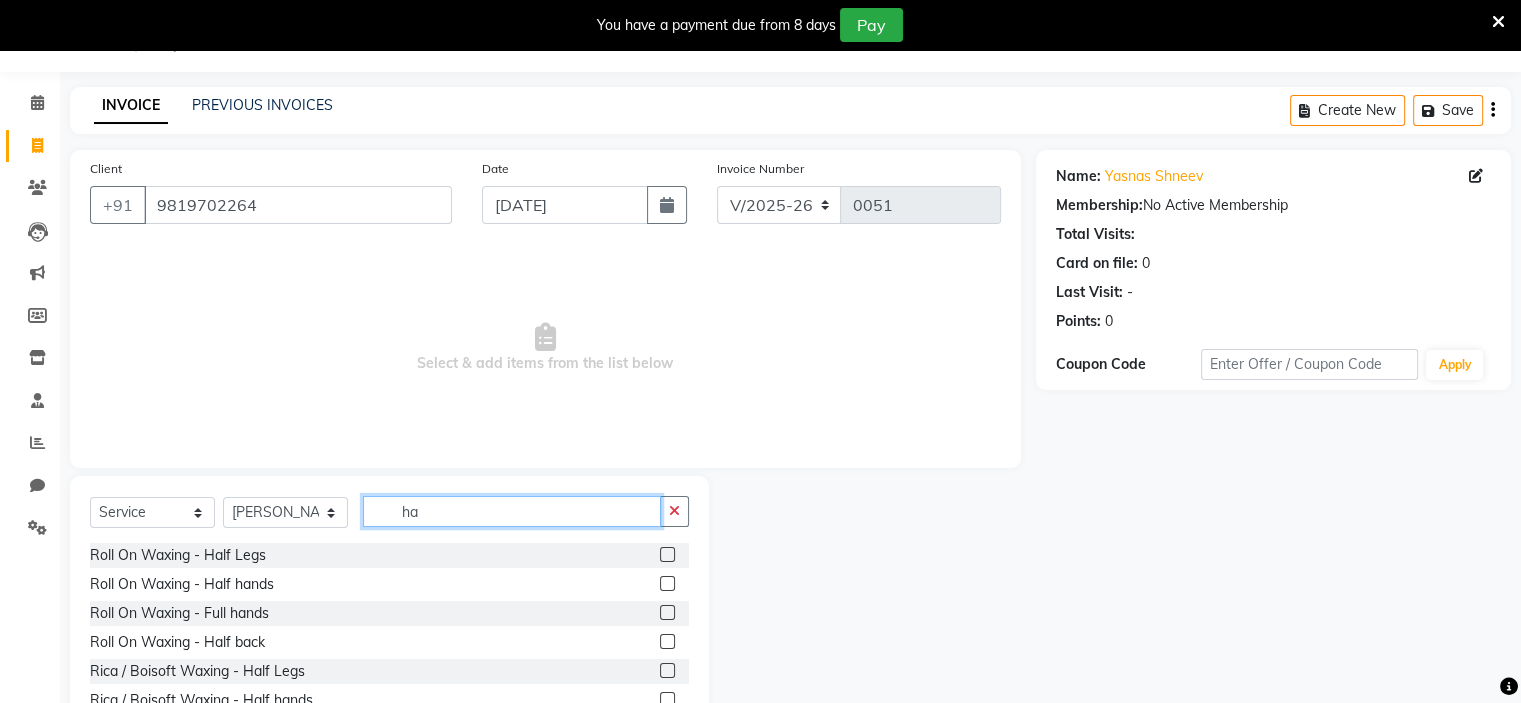type on "h" 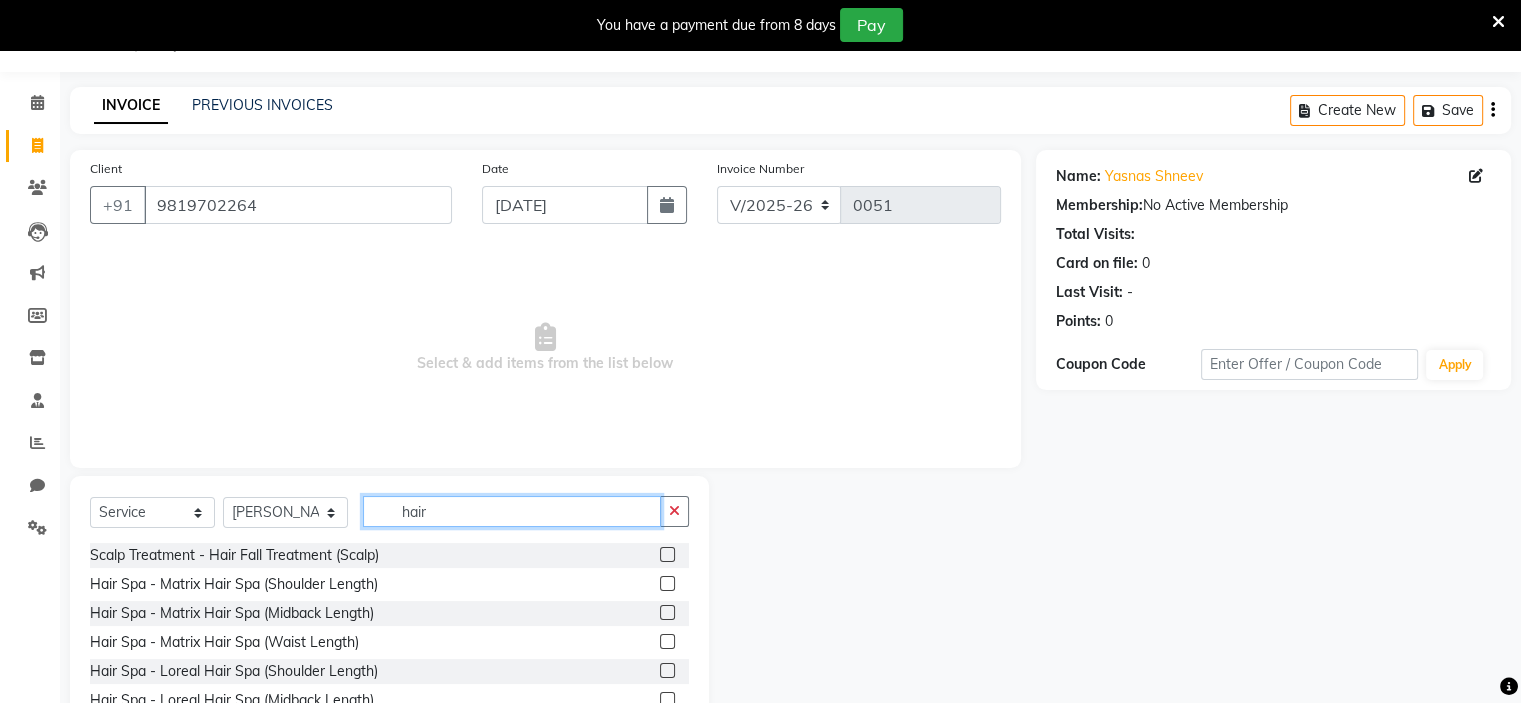 type on "hair" 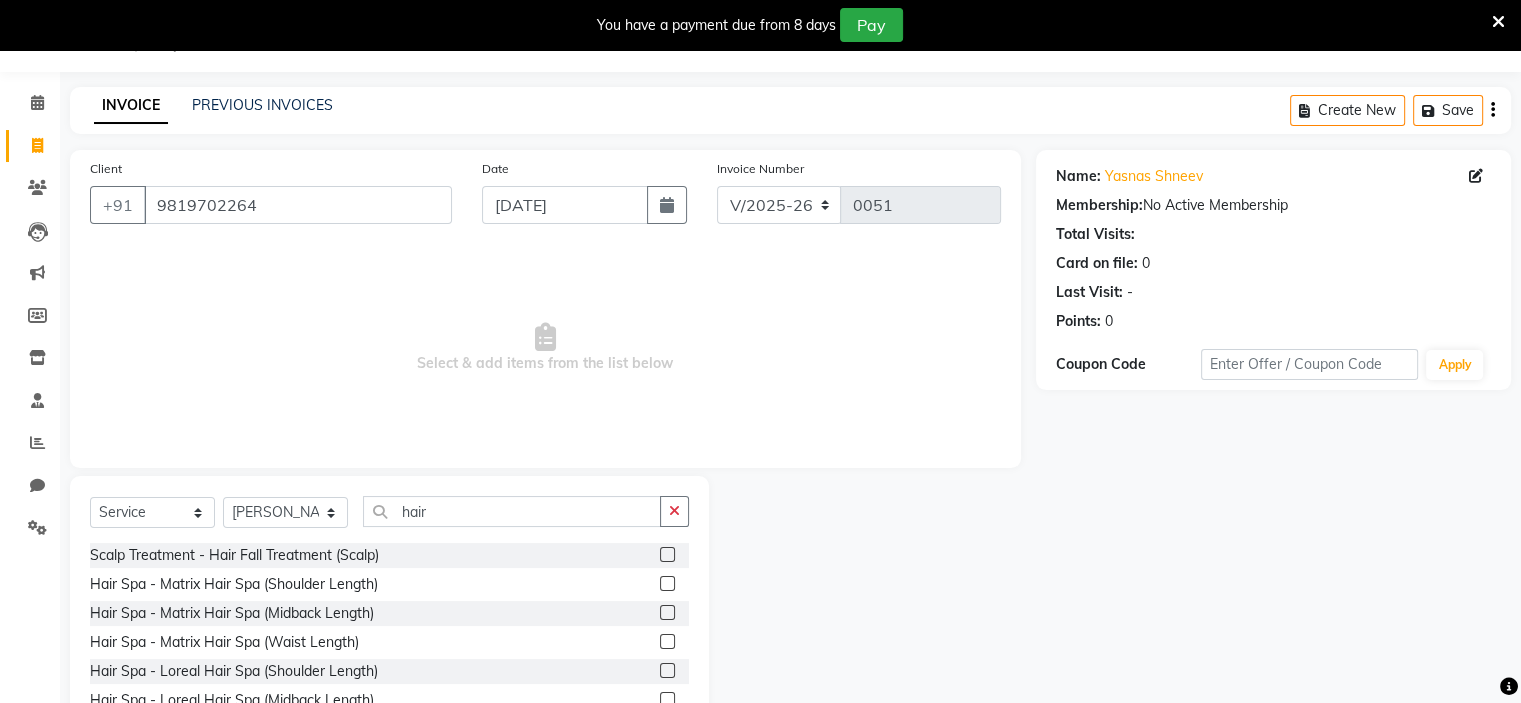 click 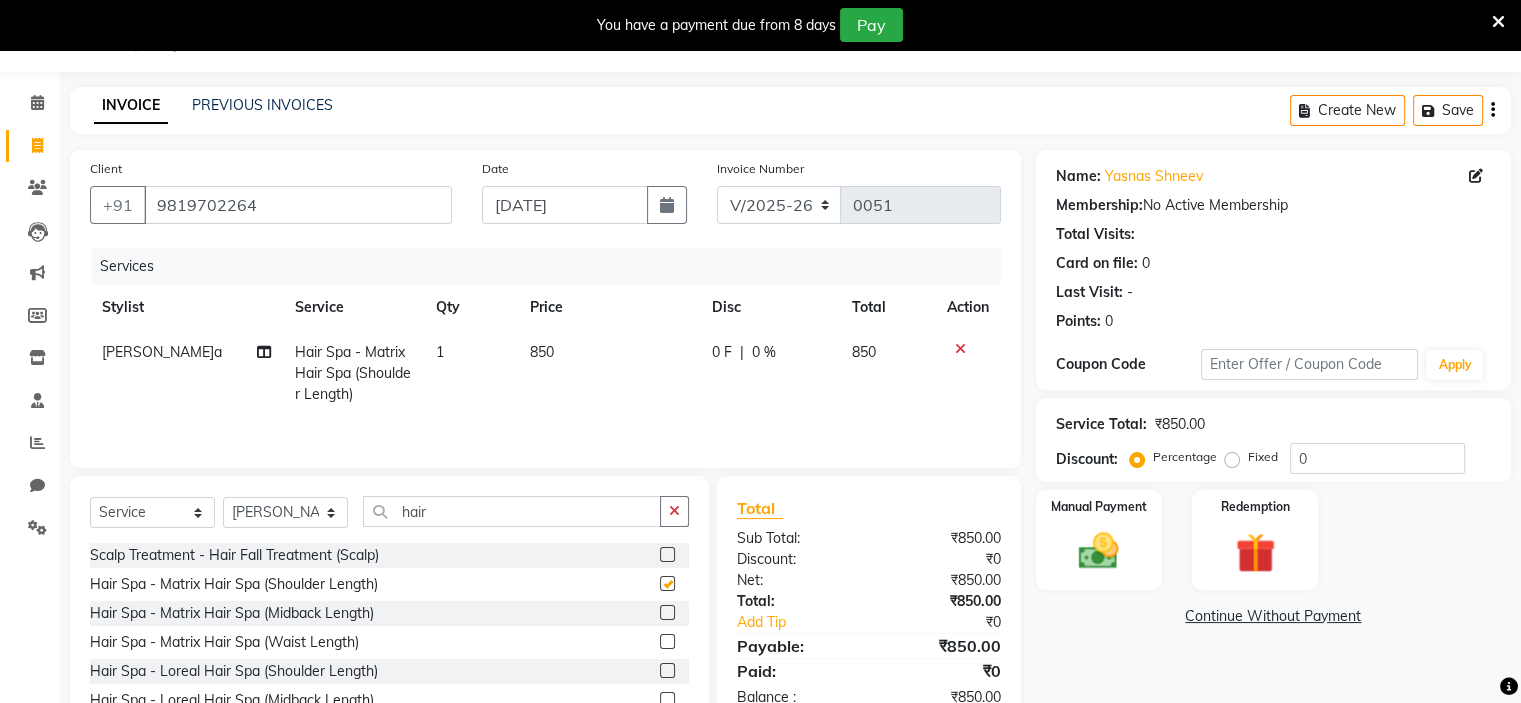 checkbox on "false" 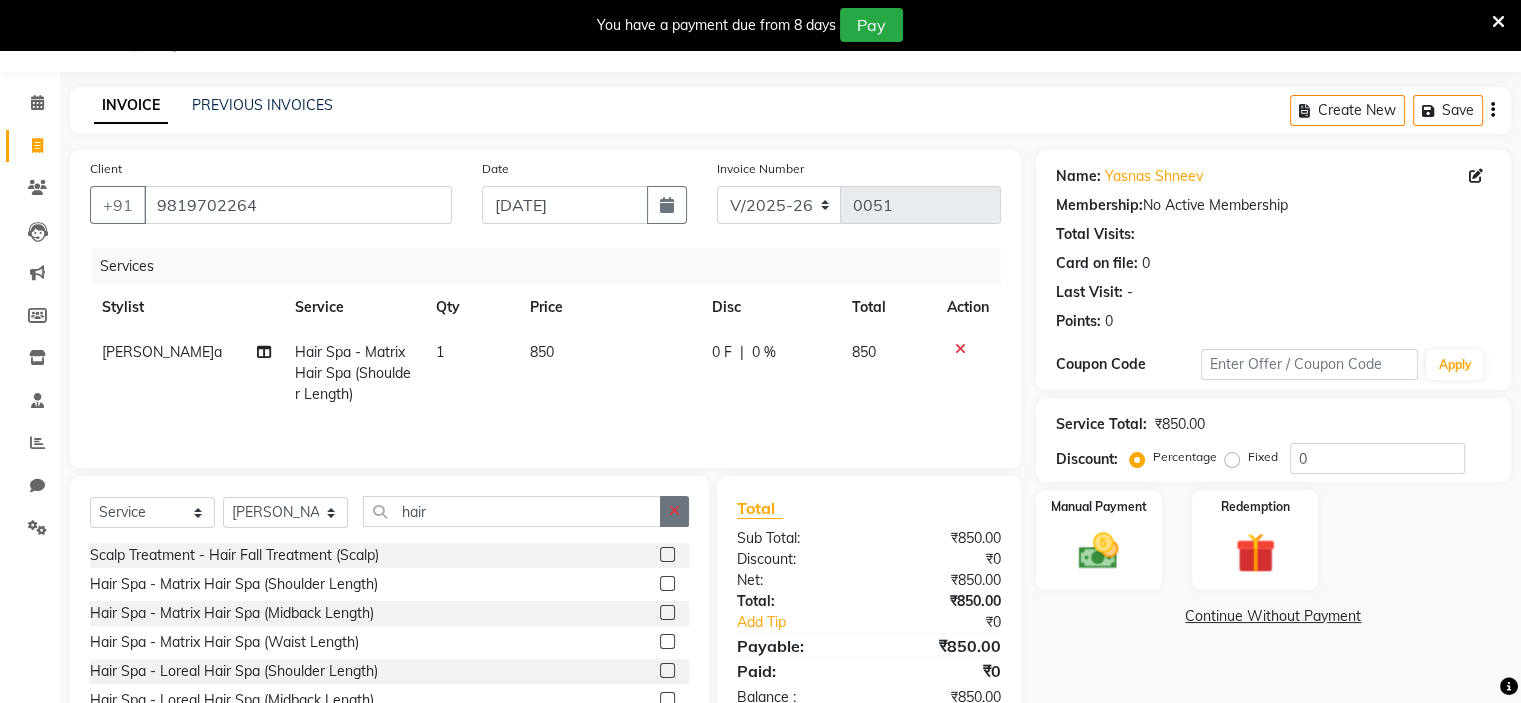 click 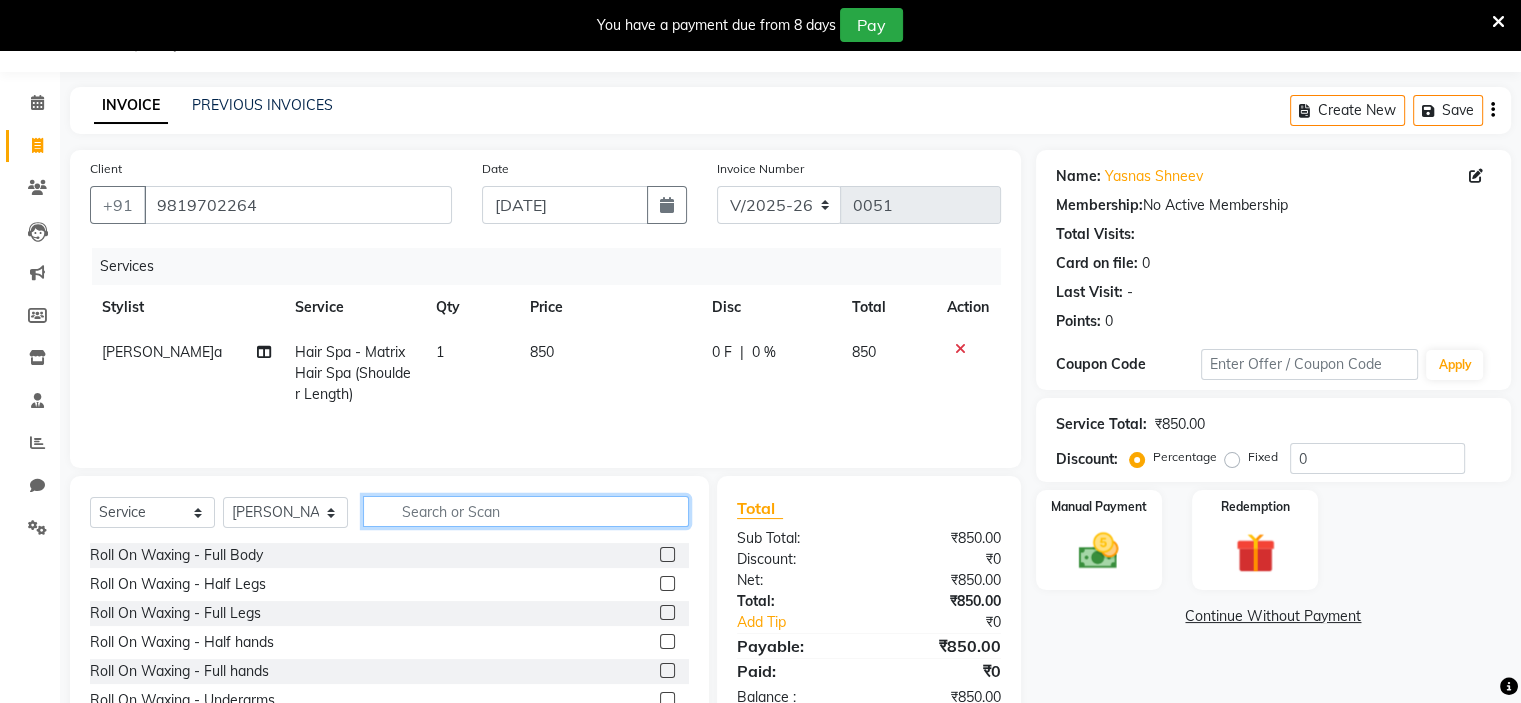 click 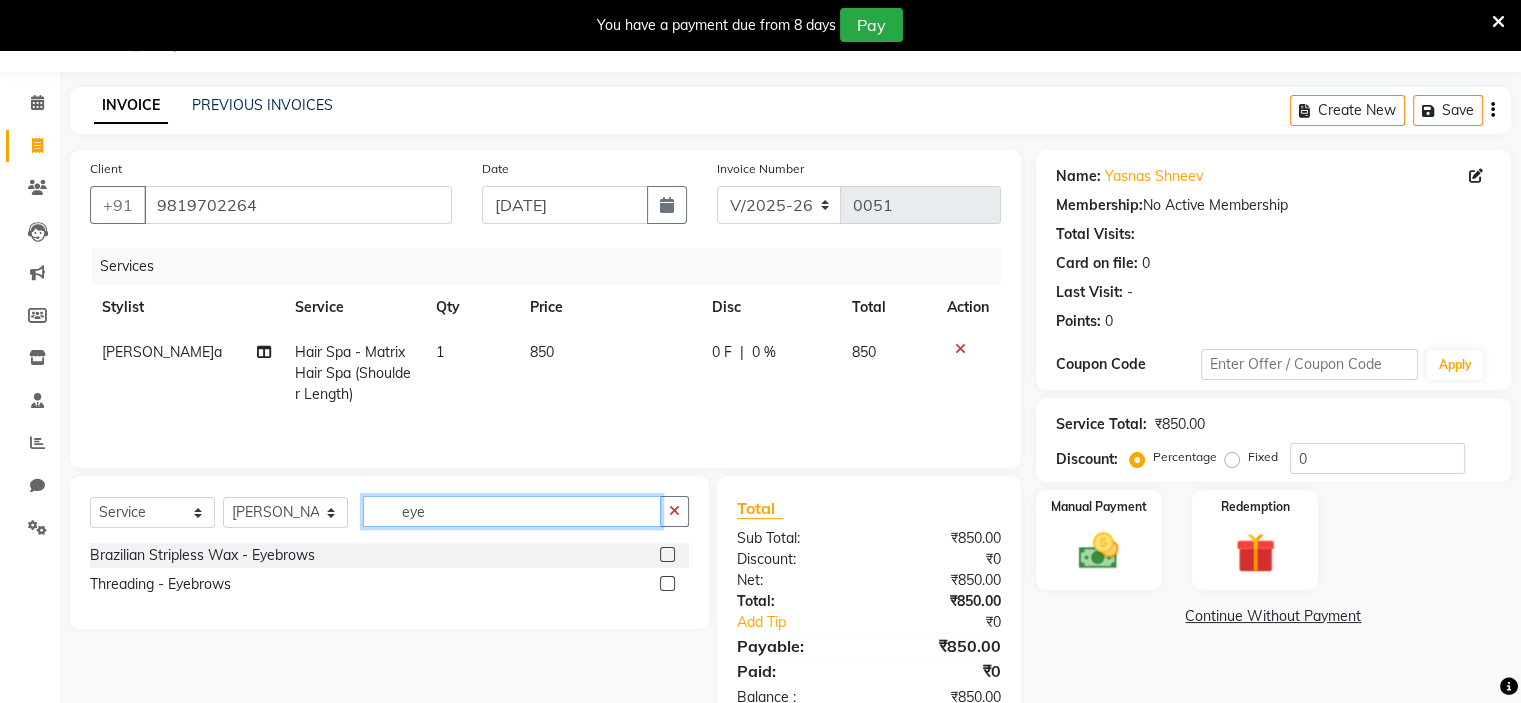 type on "eye" 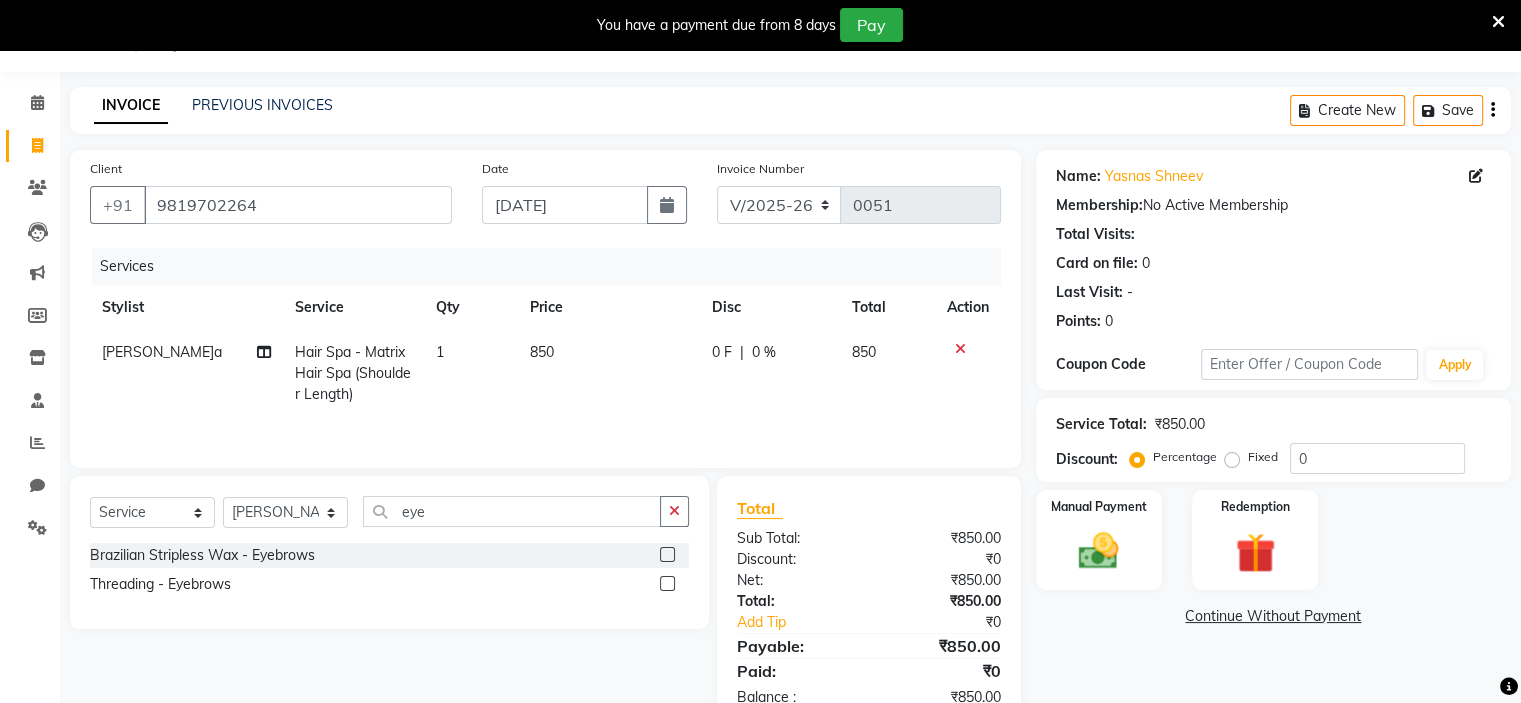 click 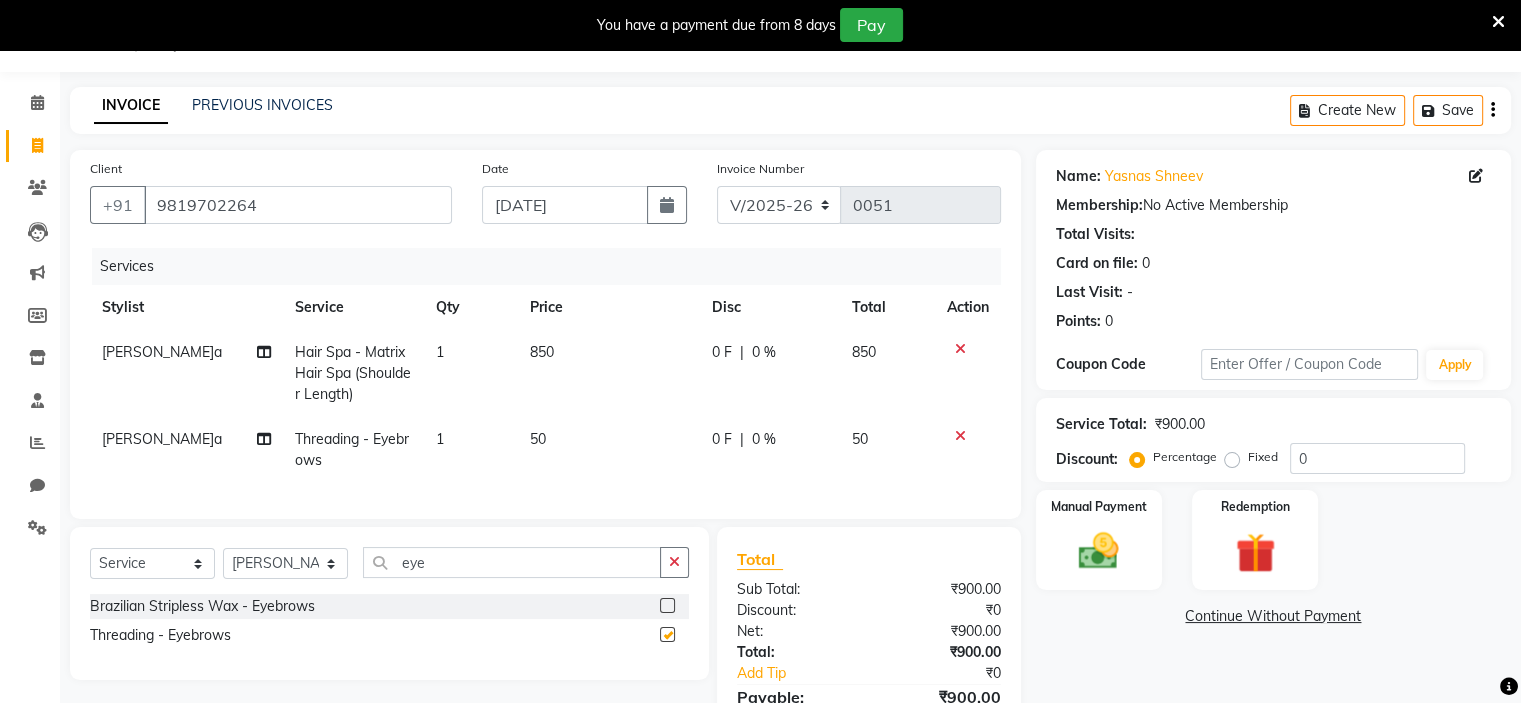 checkbox on "false" 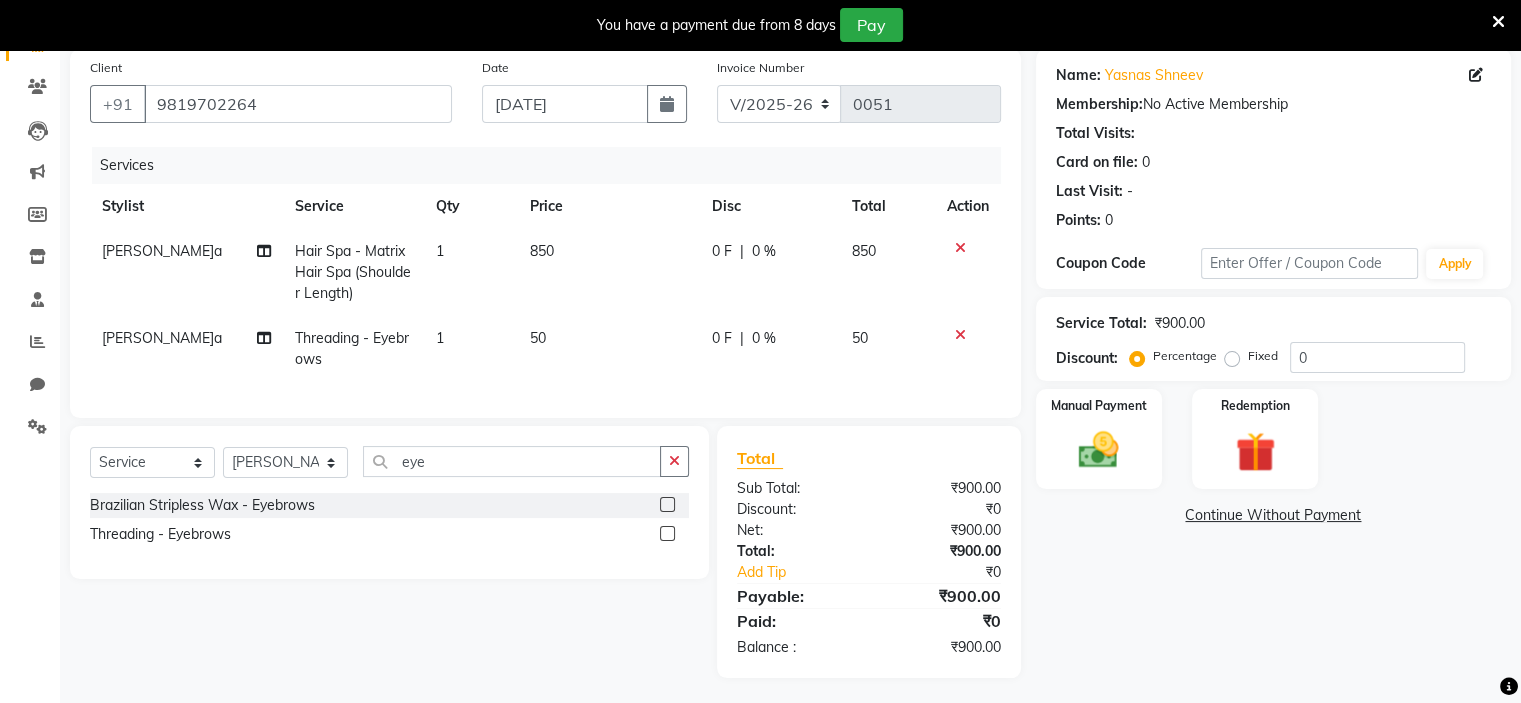 scroll, scrollTop: 171, scrollLeft: 0, axis: vertical 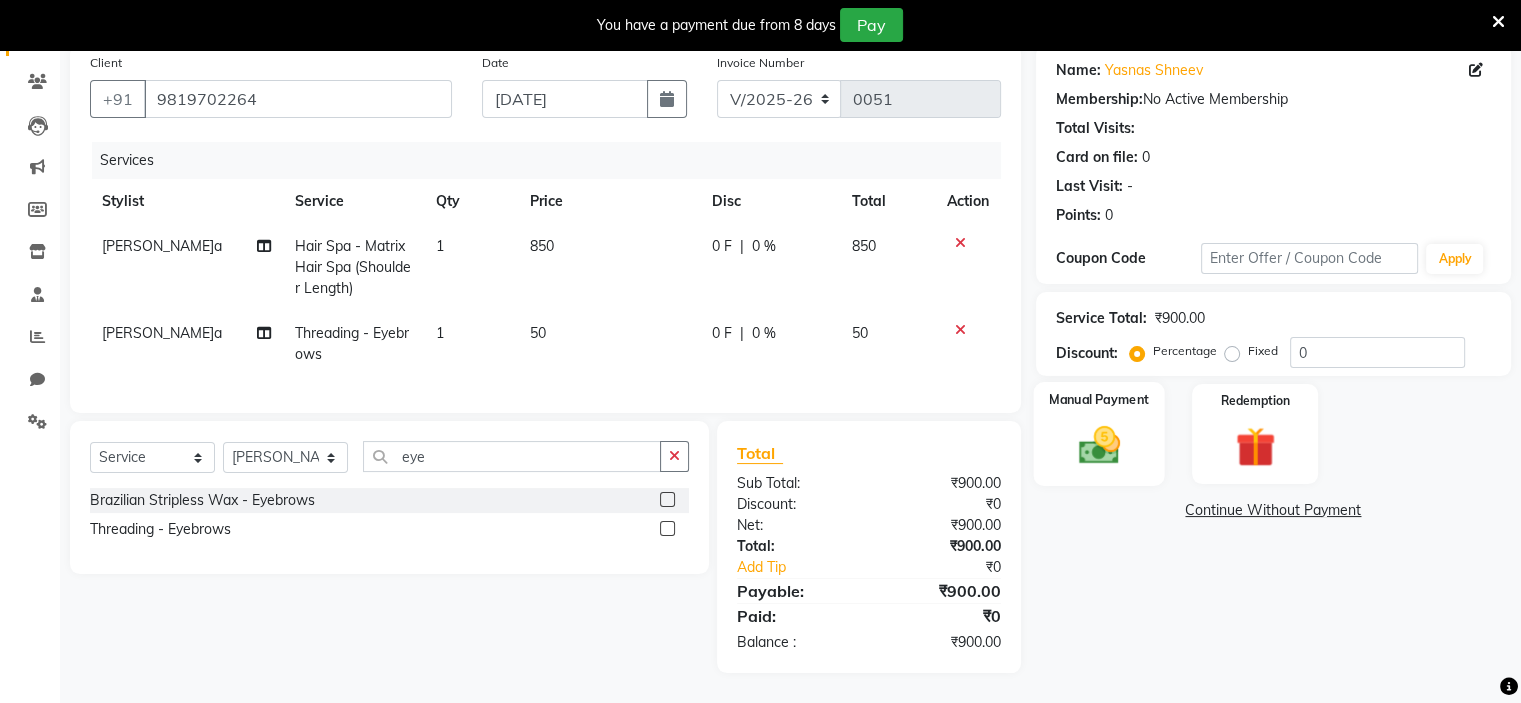 click 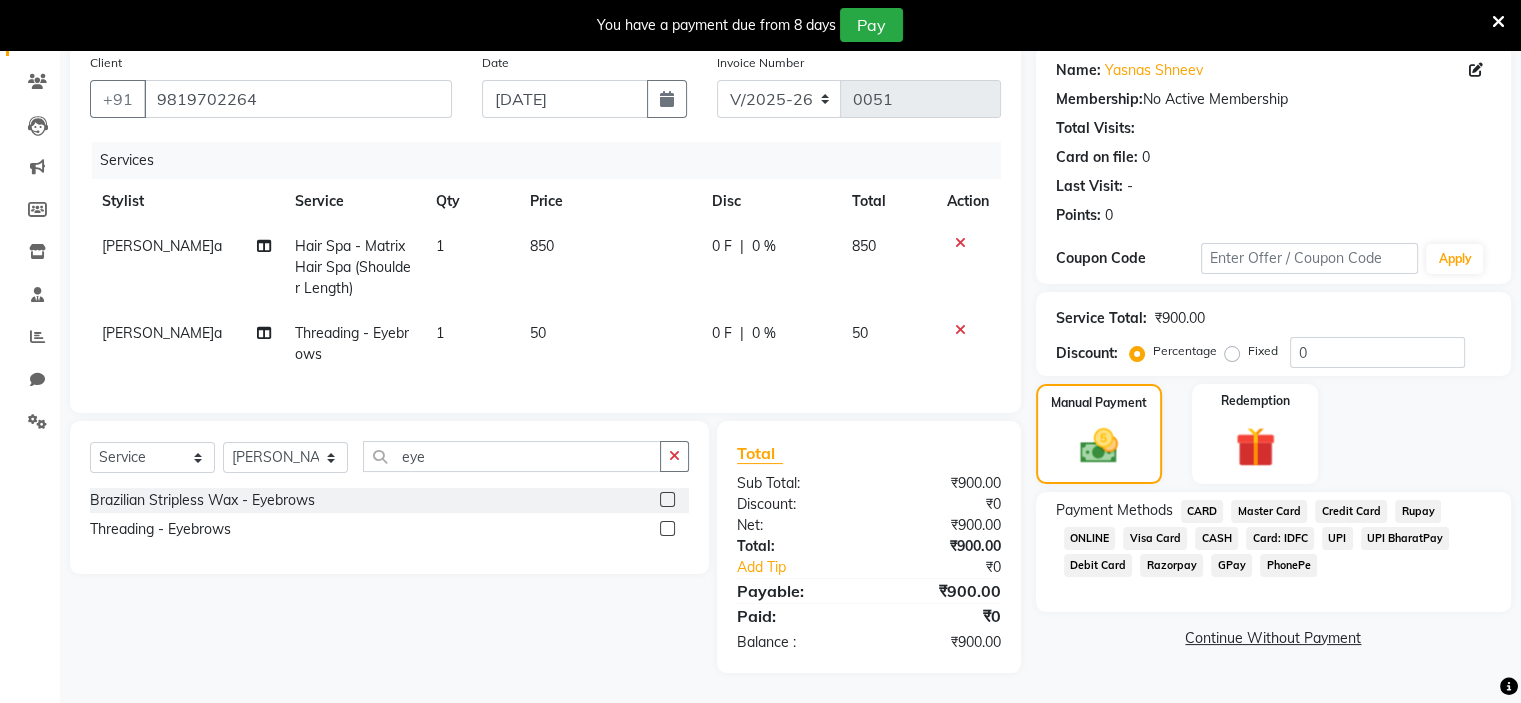 click on "GPay" 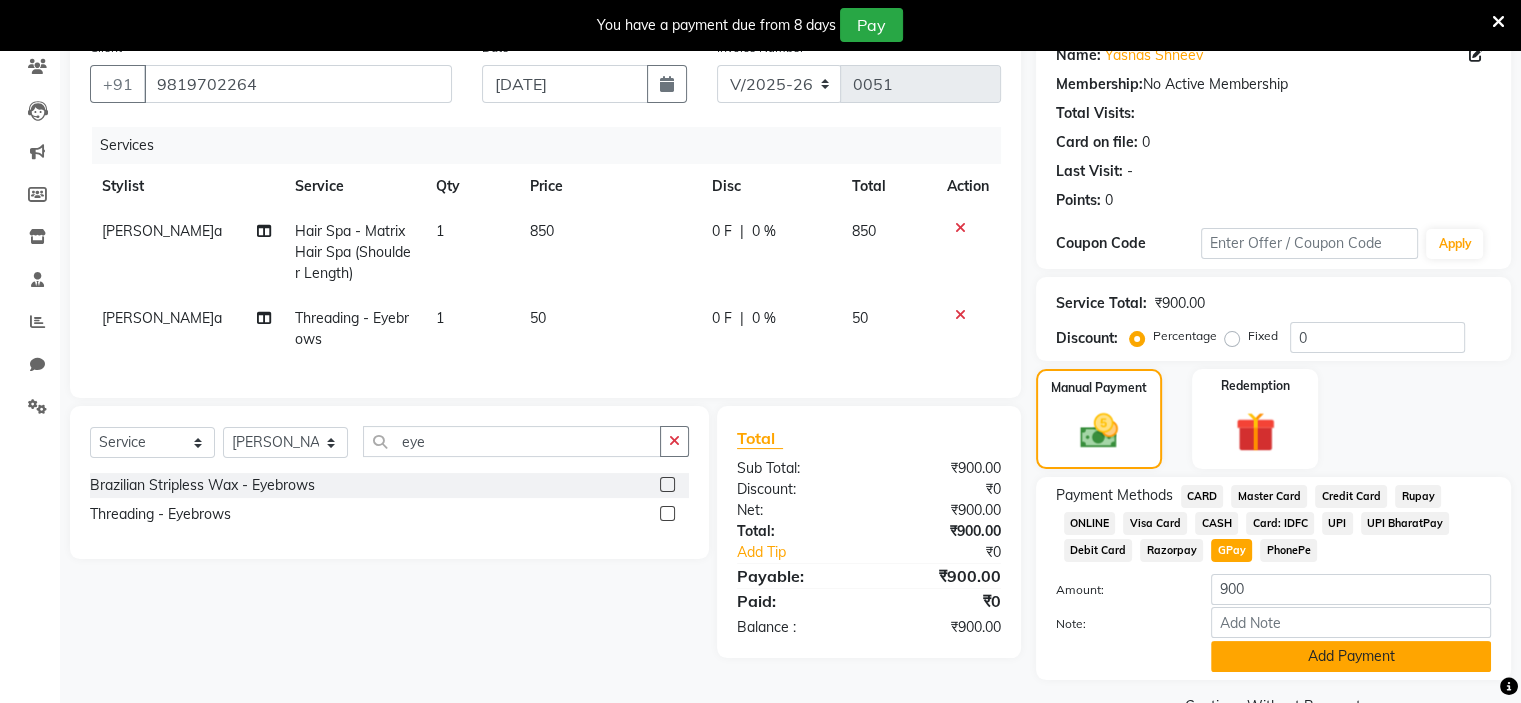click on "Add Payment" 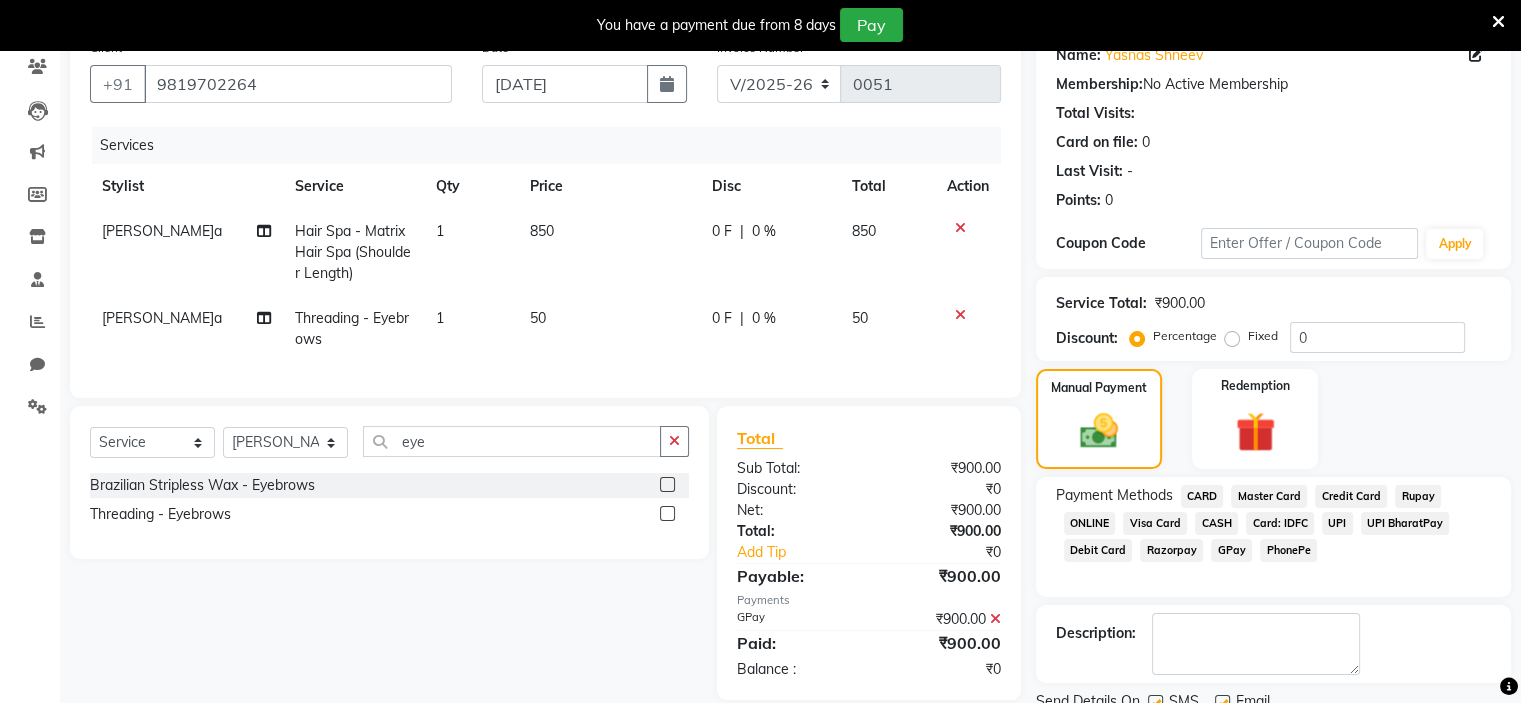 scroll, scrollTop: 247, scrollLeft: 0, axis: vertical 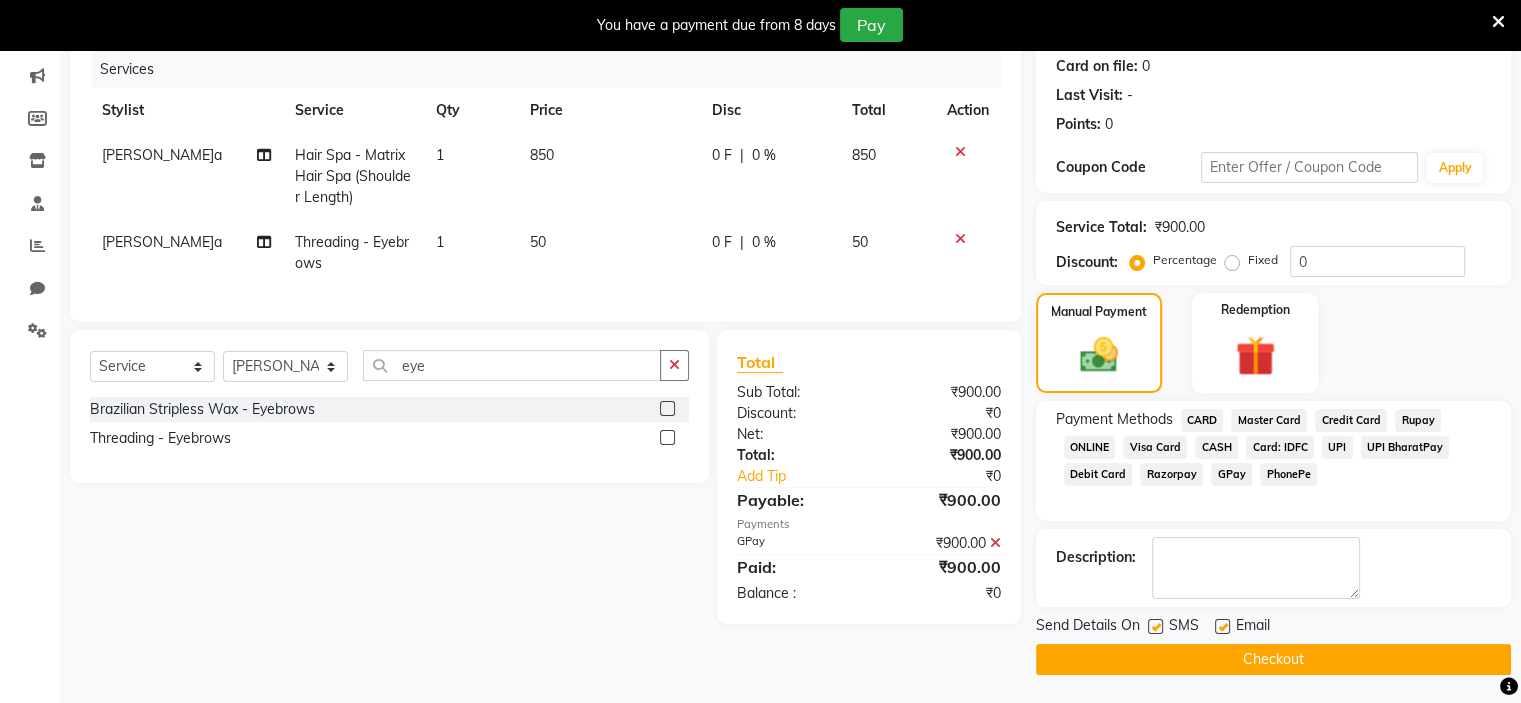 click 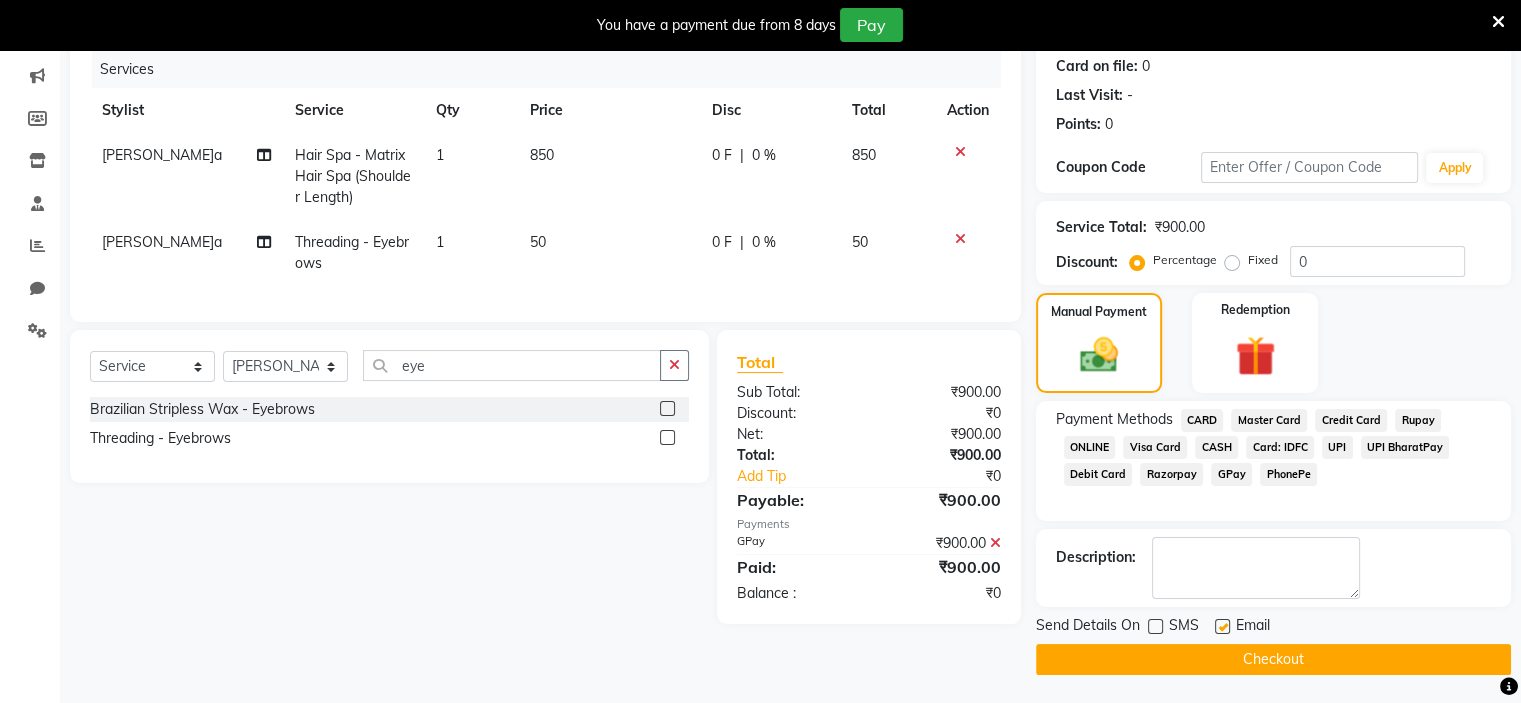click 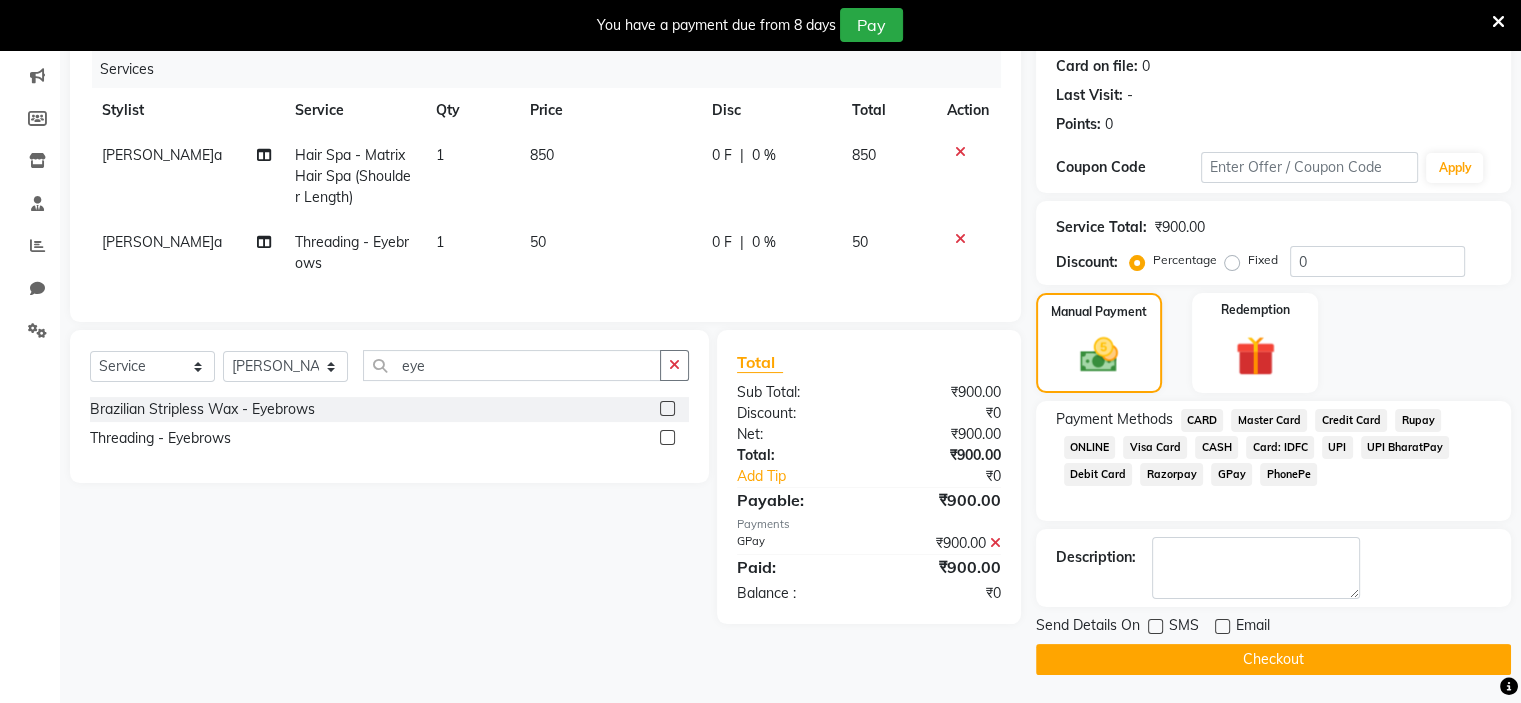 click on "Checkout" 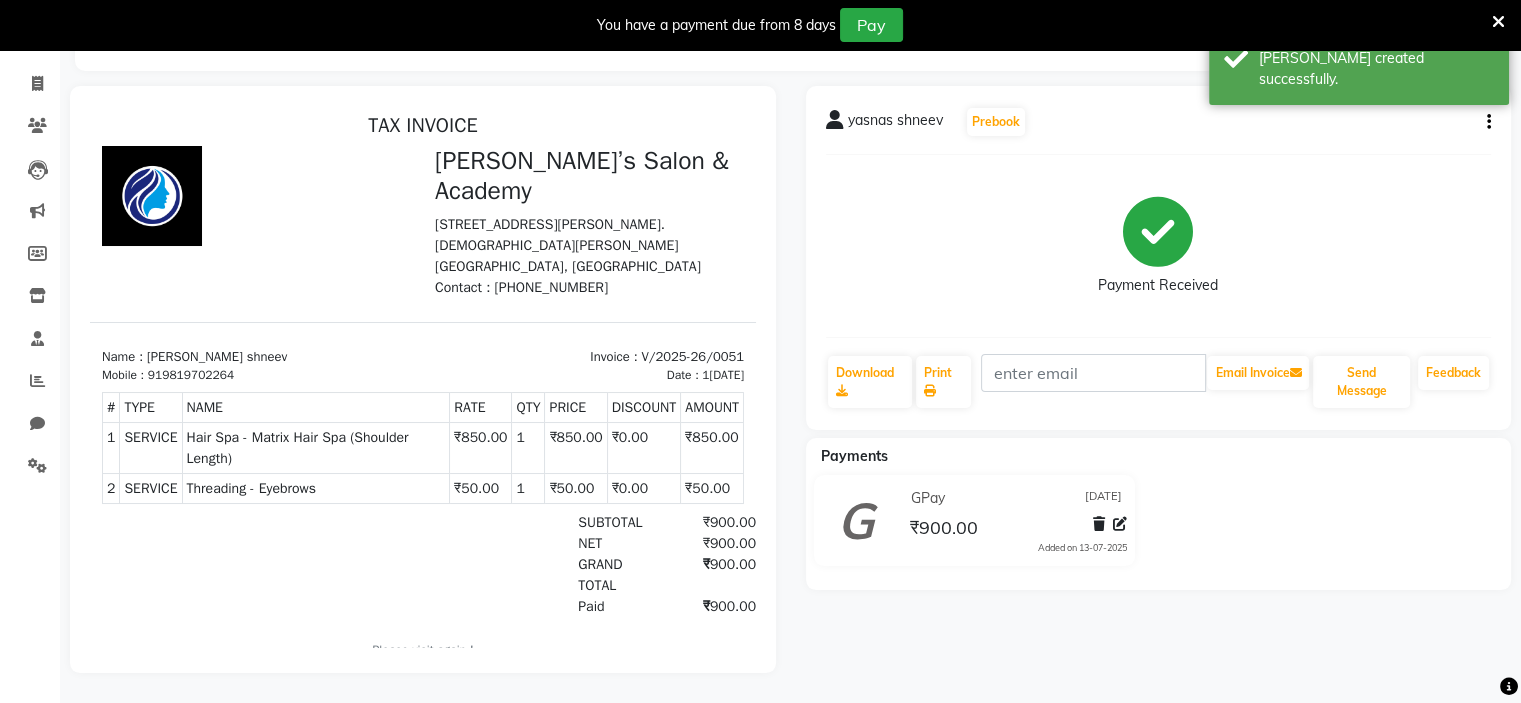 scroll, scrollTop: 0, scrollLeft: 0, axis: both 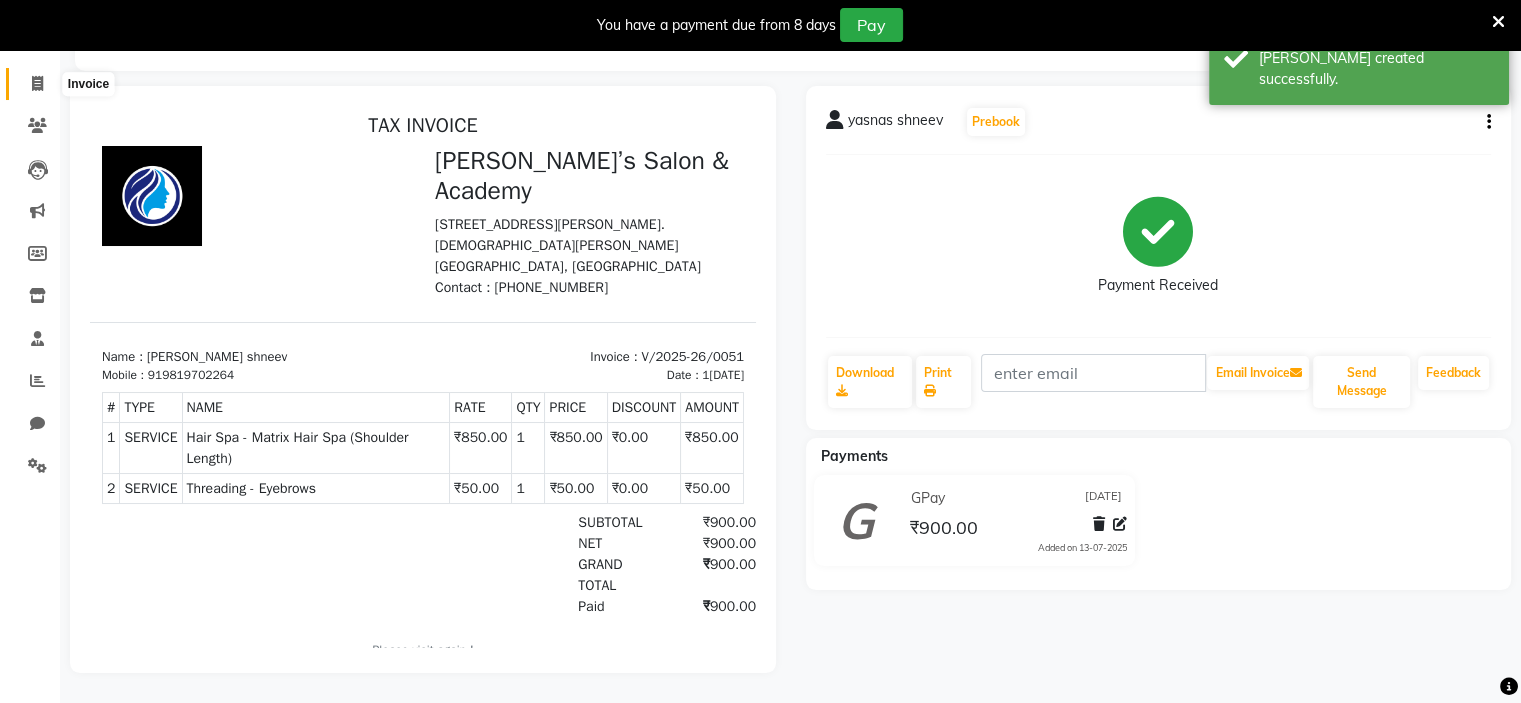 click 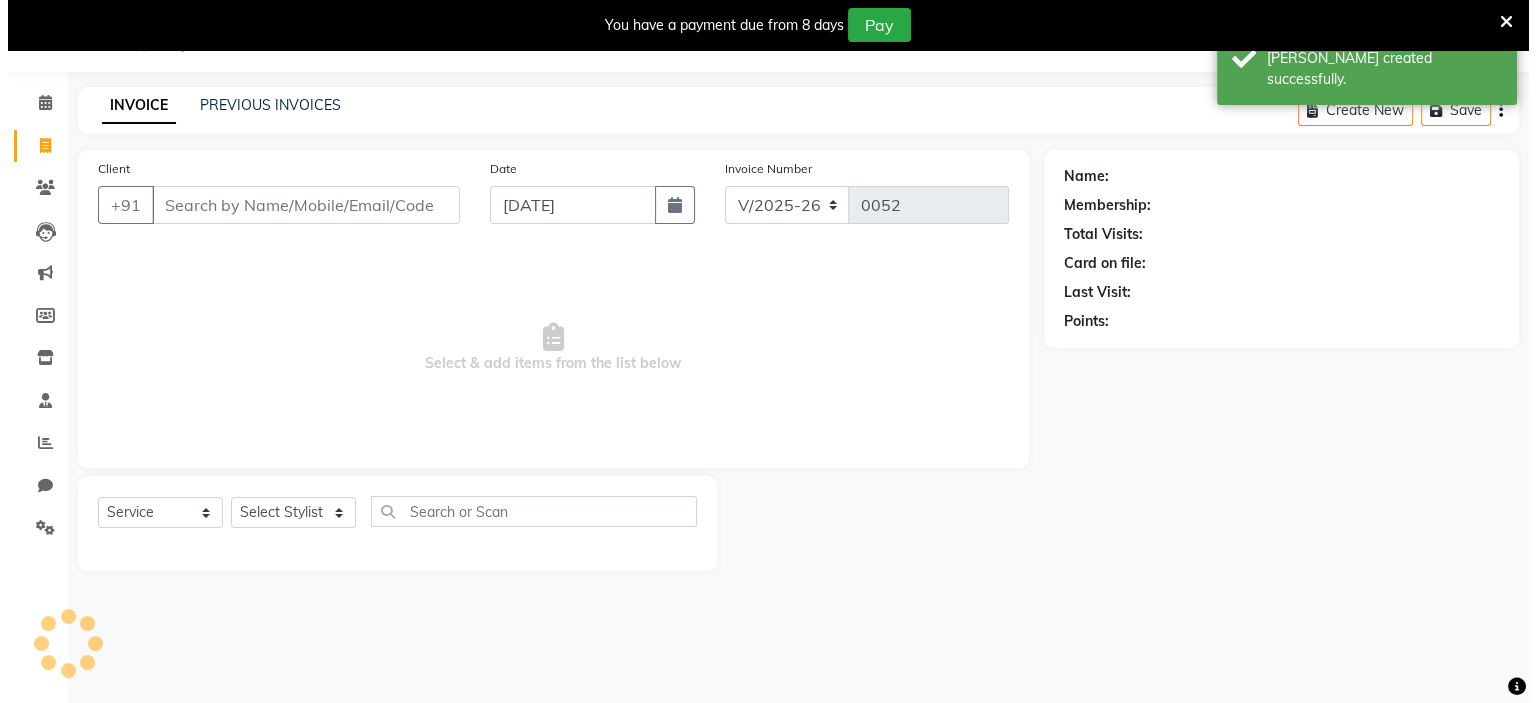 scroll, scrollTop: 50, scrollLeft: 0, axis: vertical 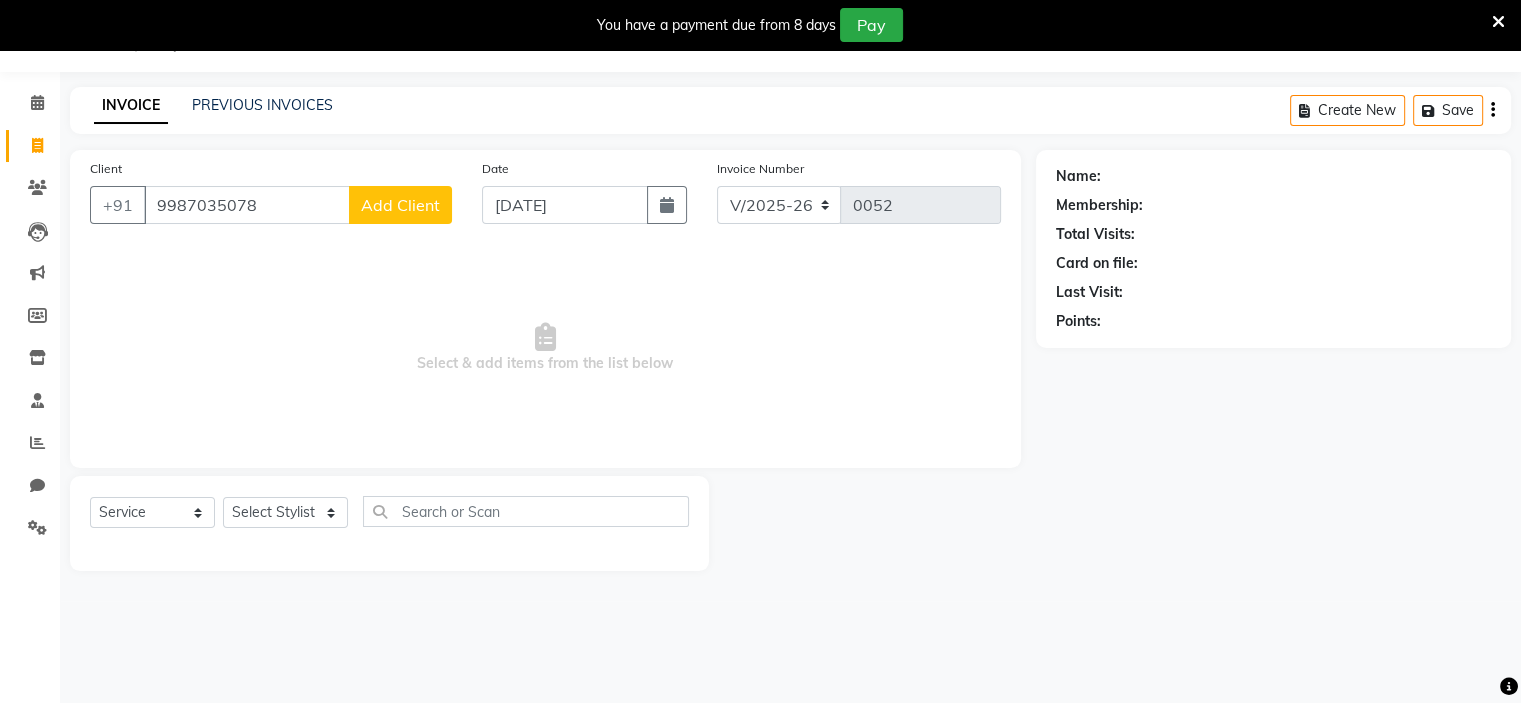 type on "9987035078" 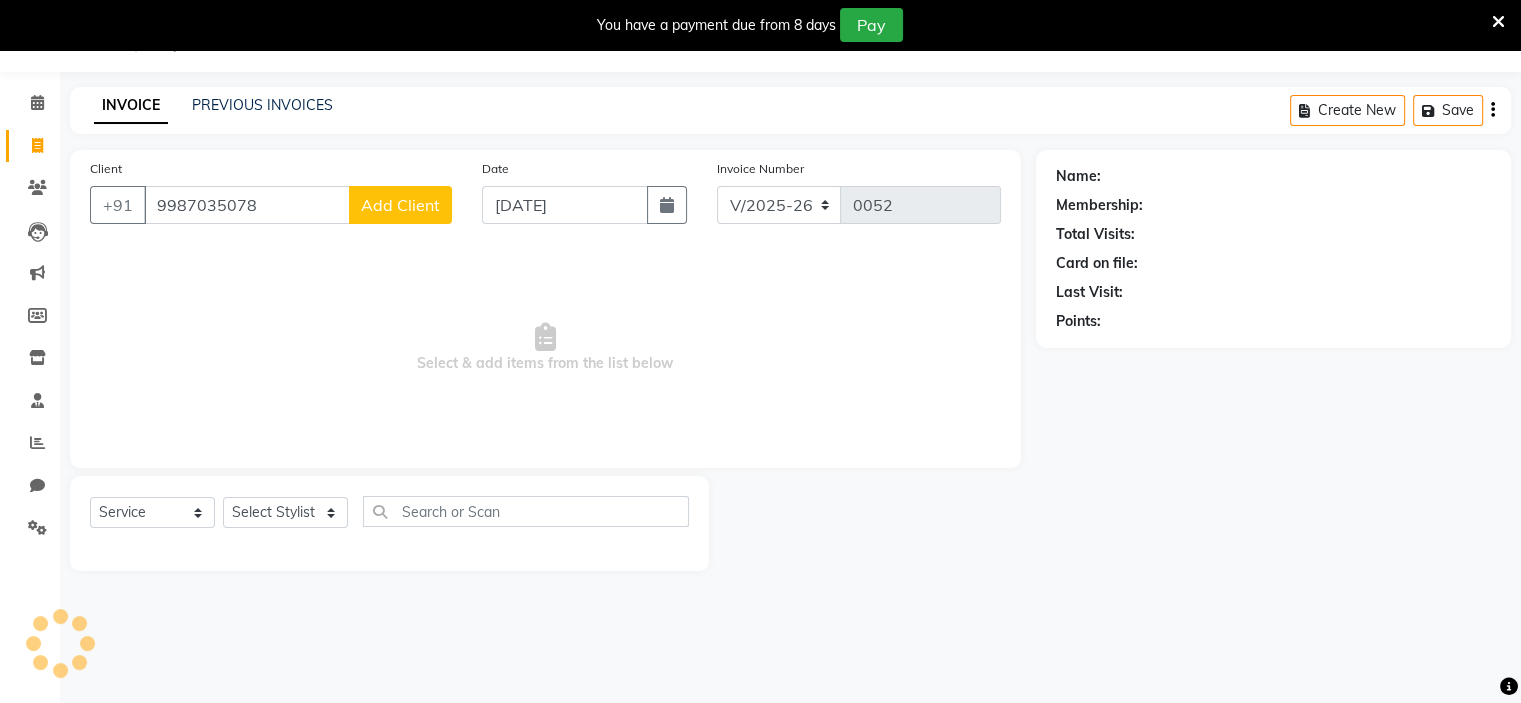 click on "Add Client" 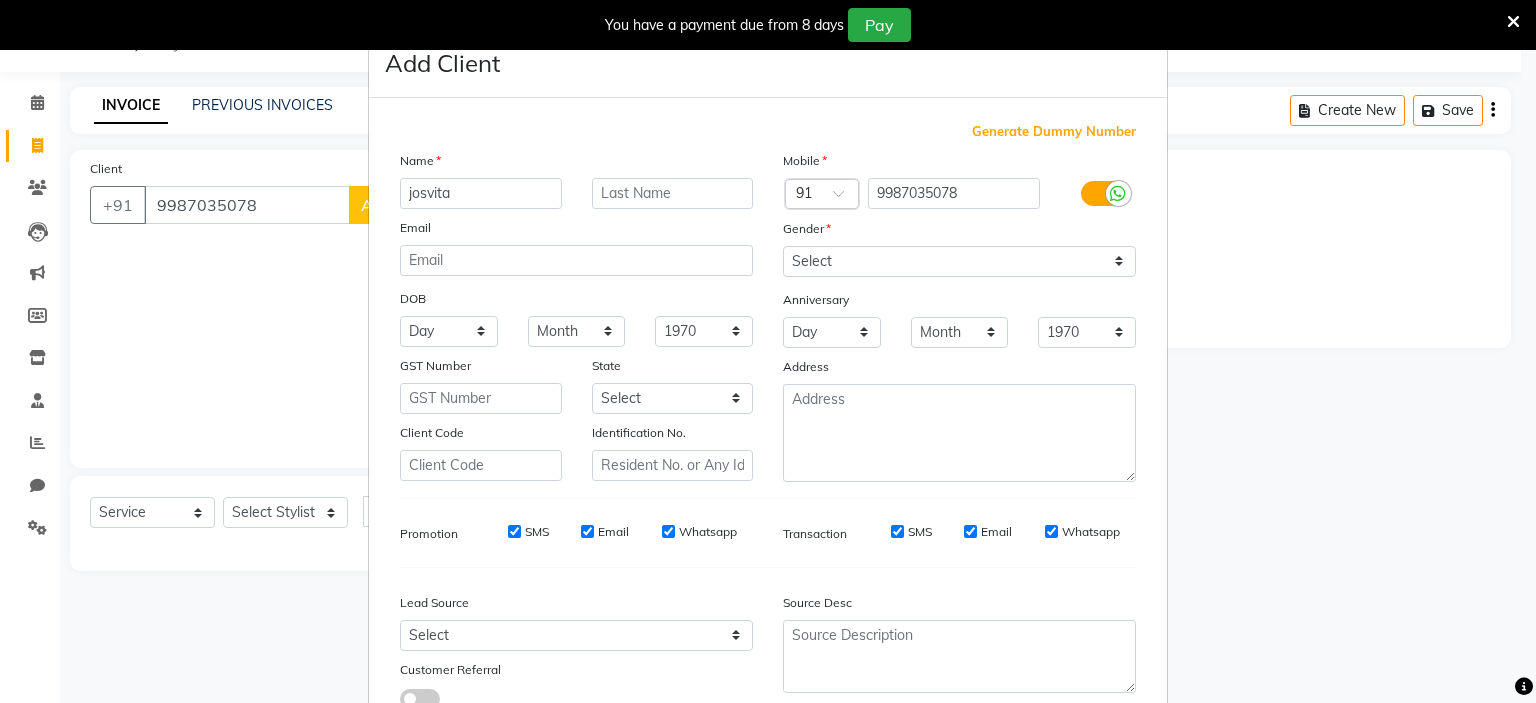 type on "josvita" 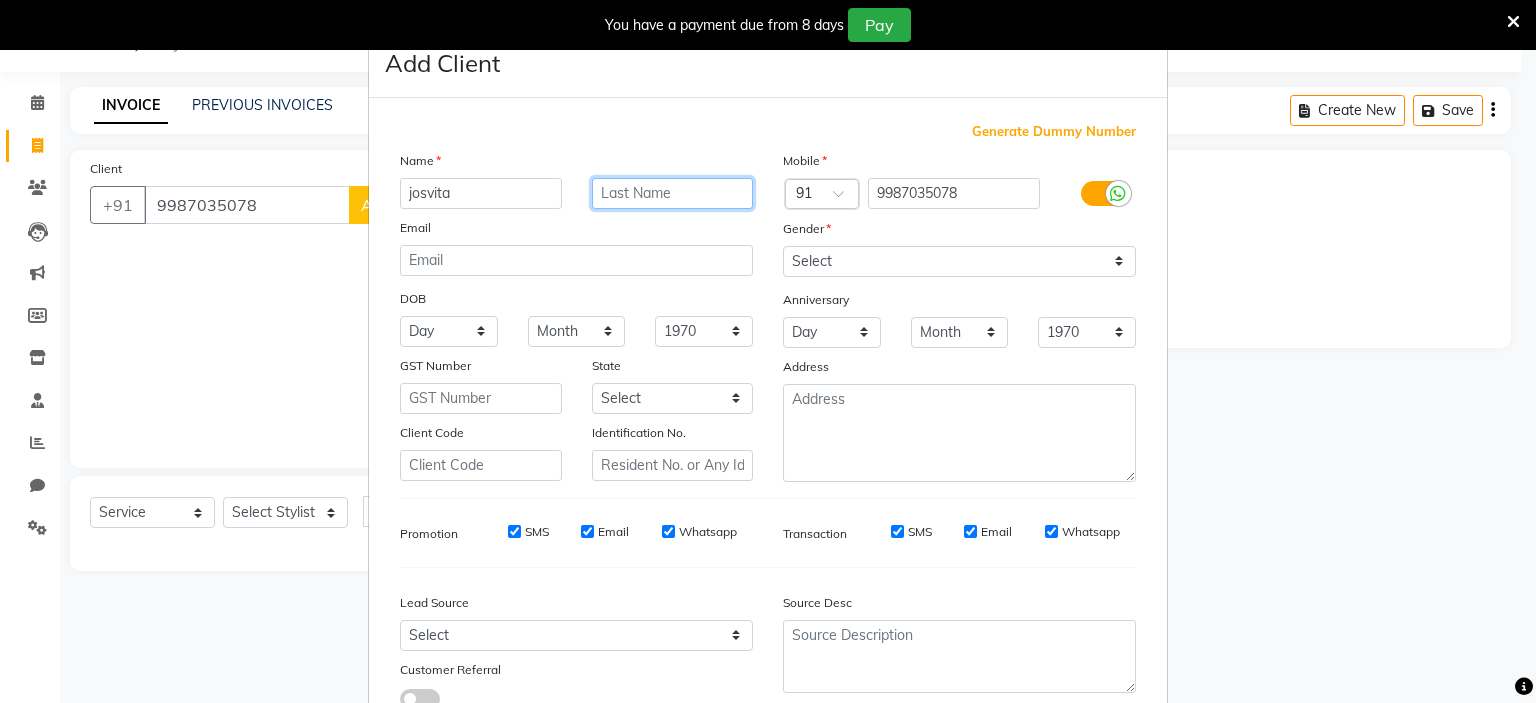 click at bounding box center [673, 193] 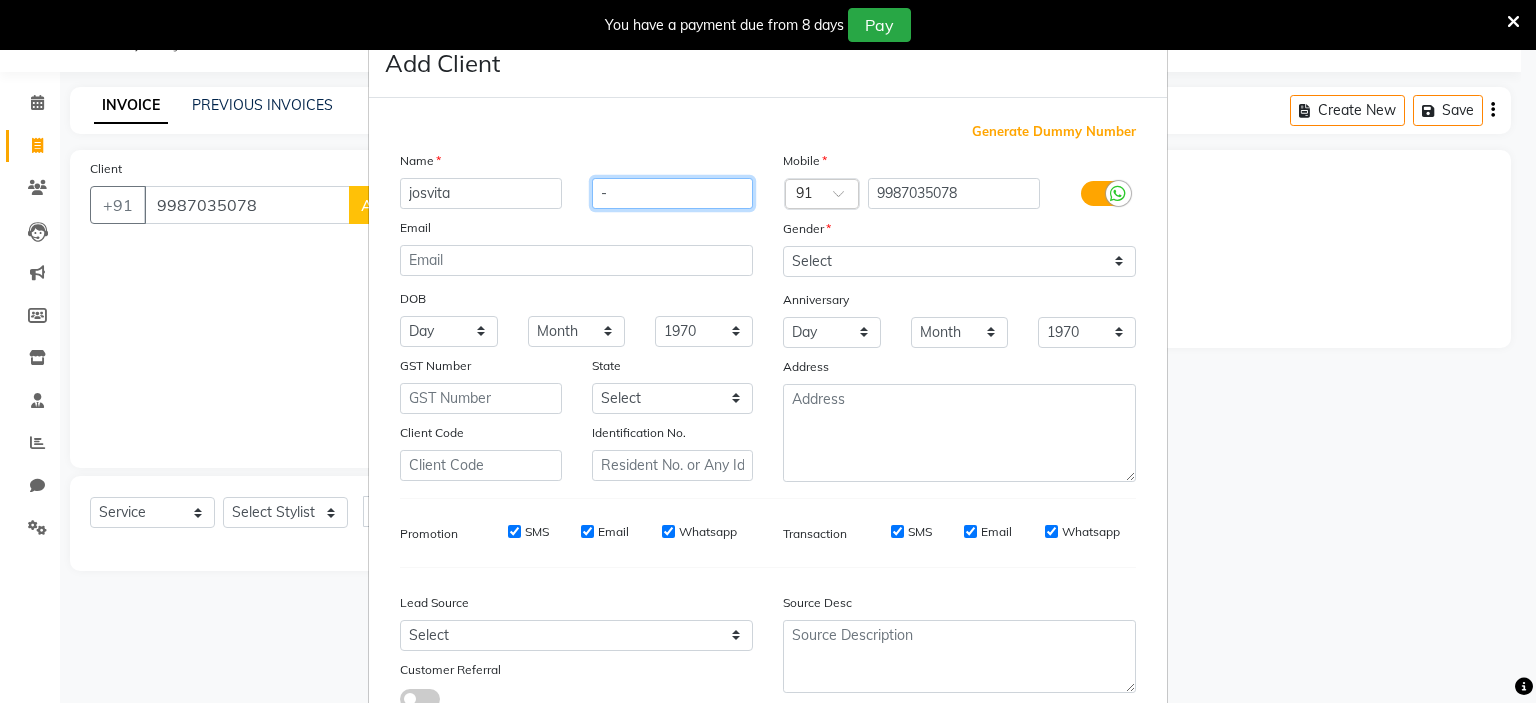type on "-" 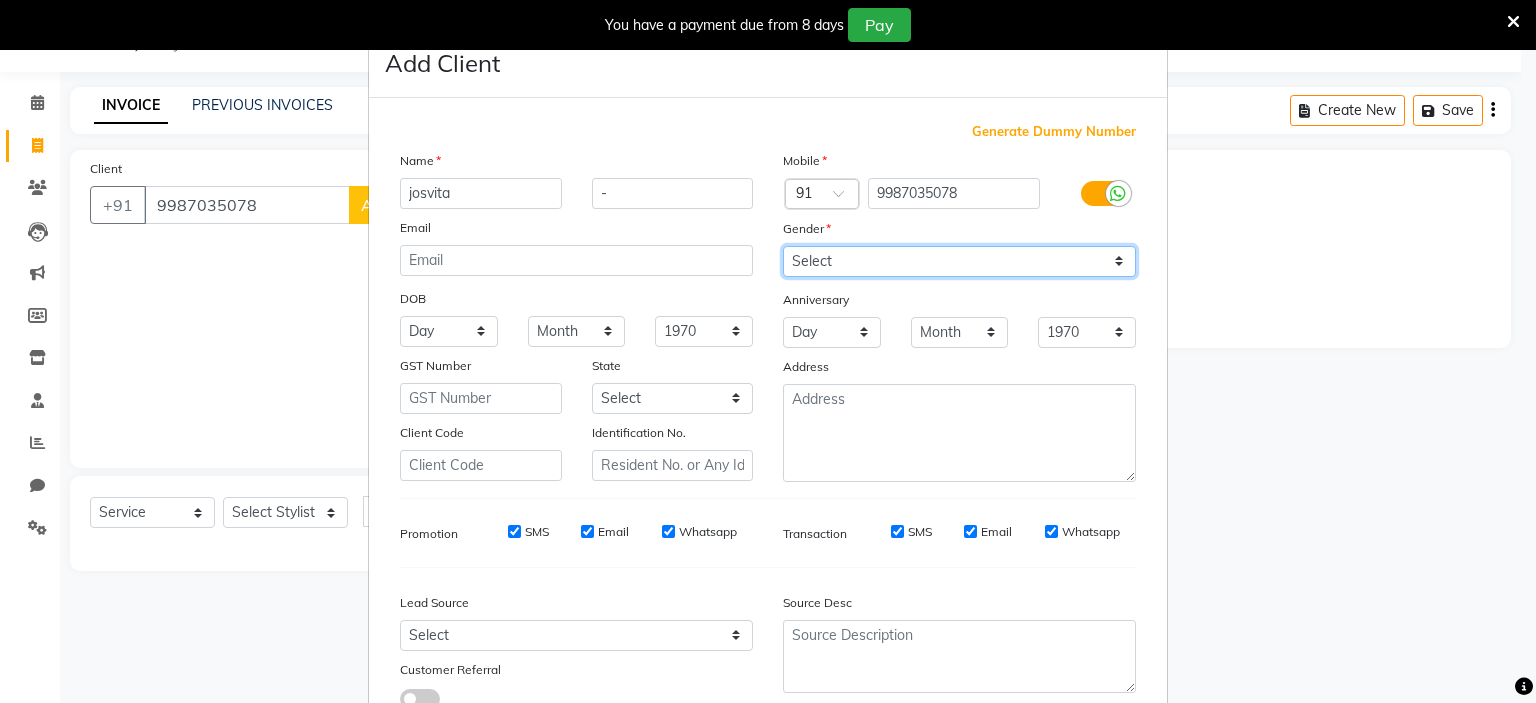 click on "Select [DEMOGRAPHIC_DATA] [DEMOGRAPHIC_DATA] Other Prefer Not To Say" at bounding box center (959, 261) 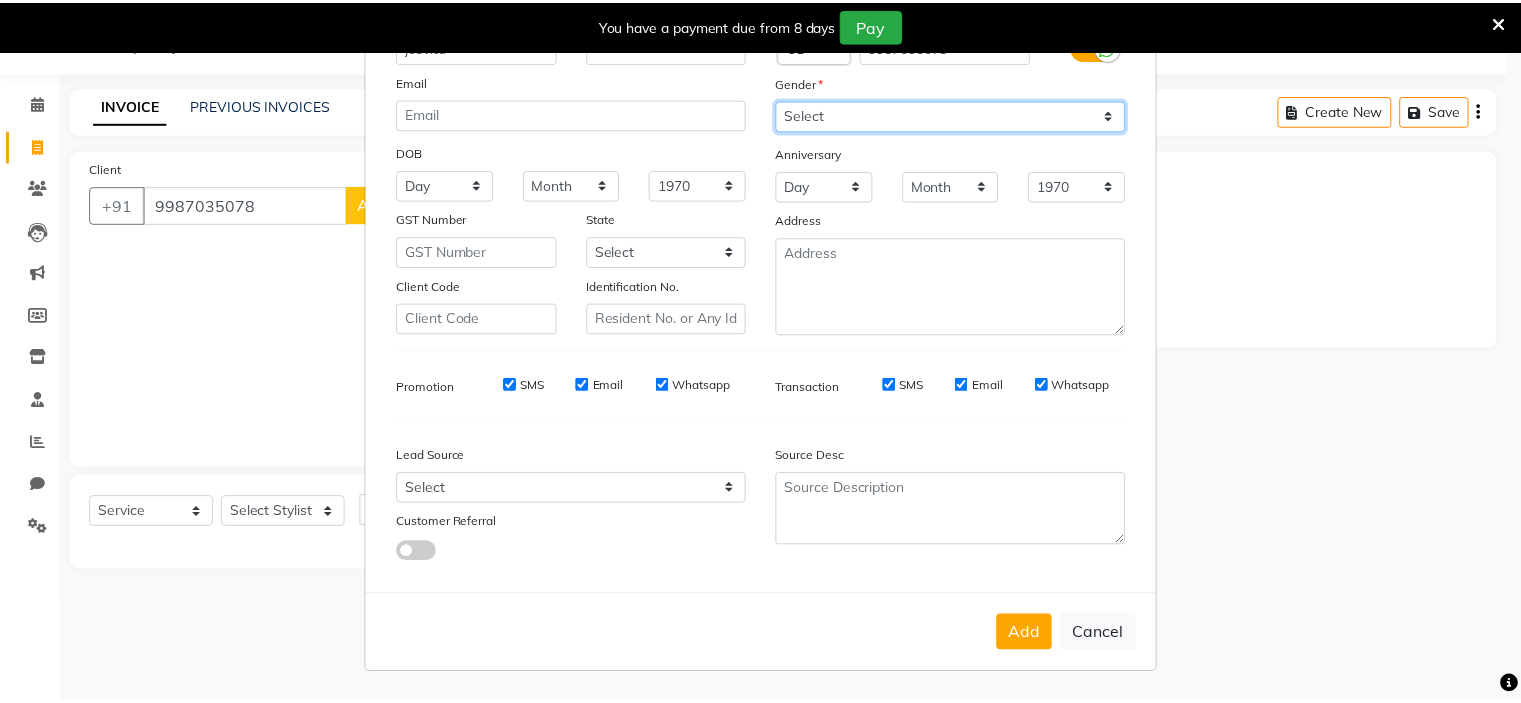 scroll, scrollTop: 153, scrollLeft: 0, axis: vertical 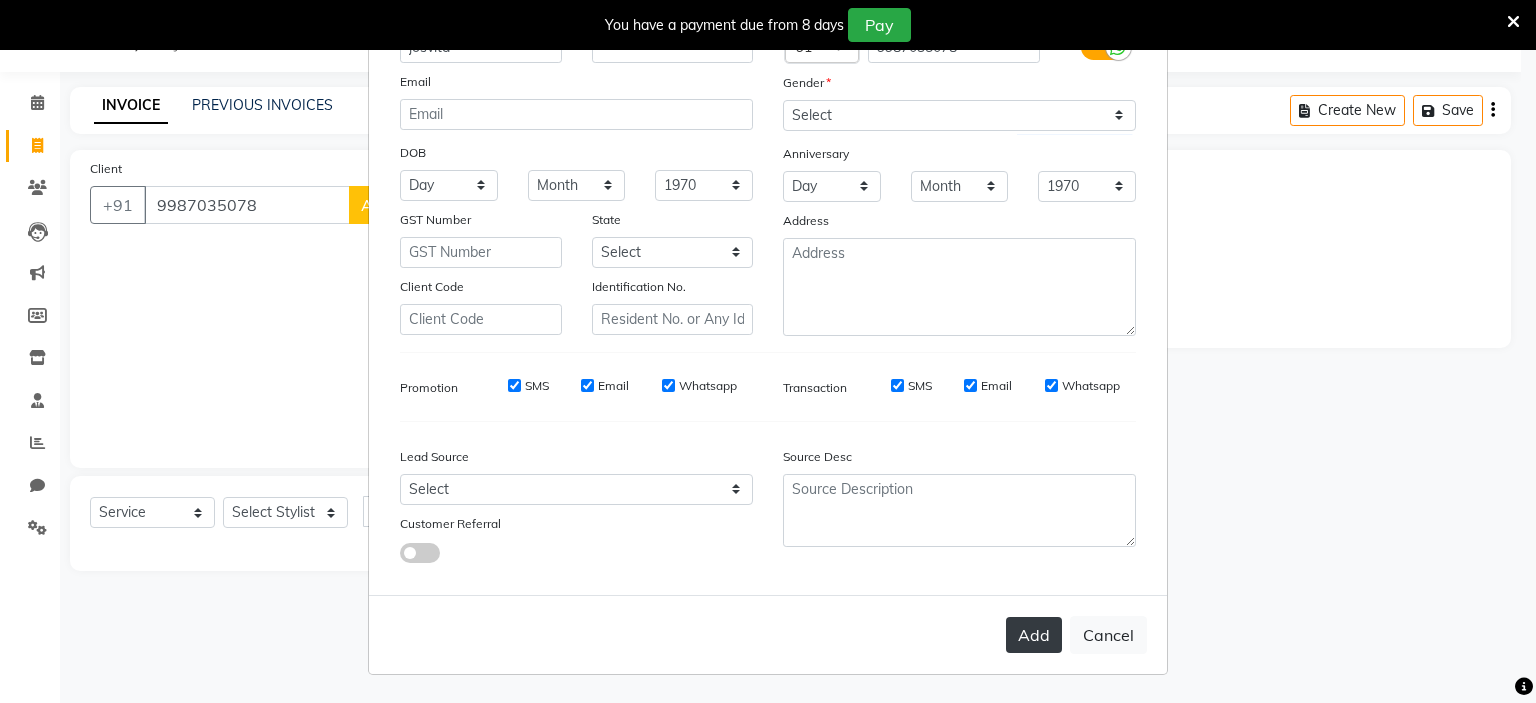 click on "Add" at bounding box center (1034, 635) 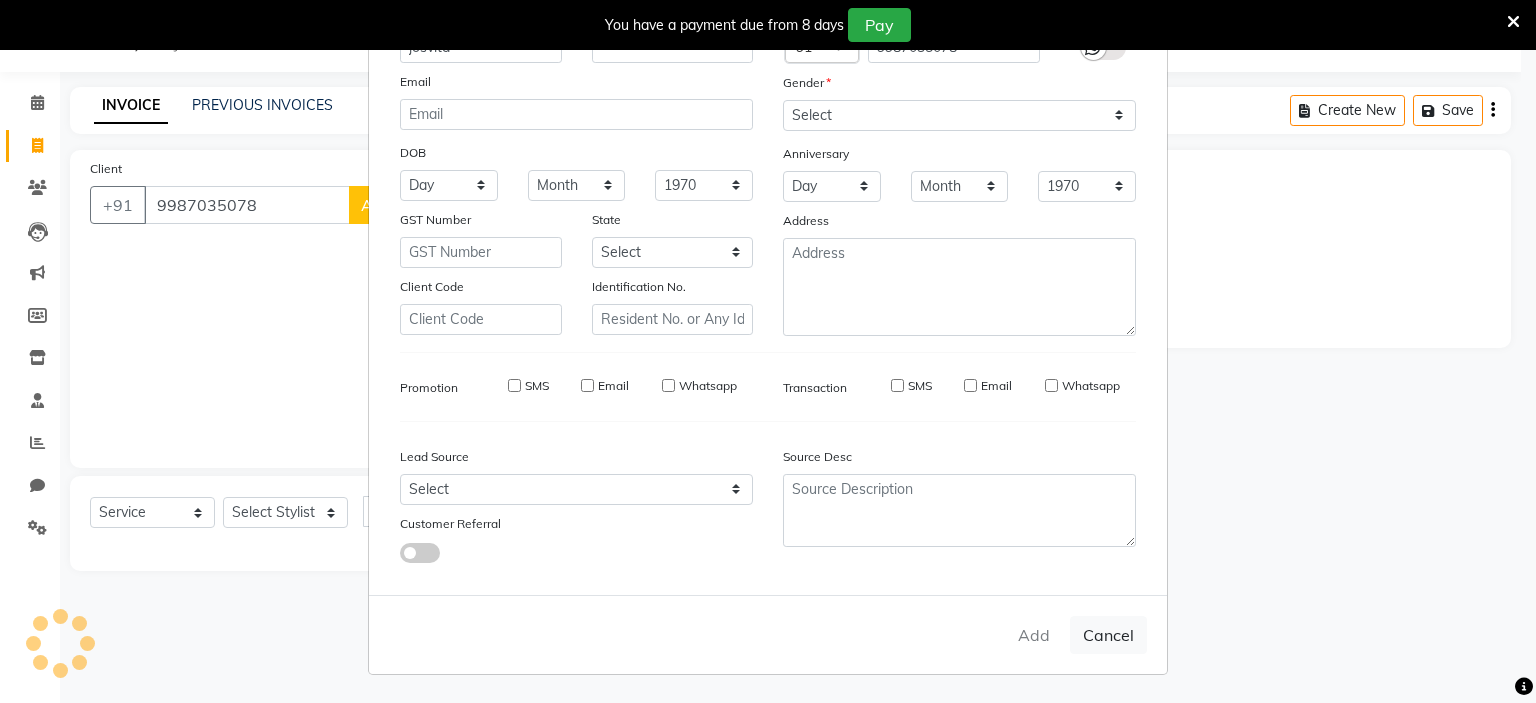 type 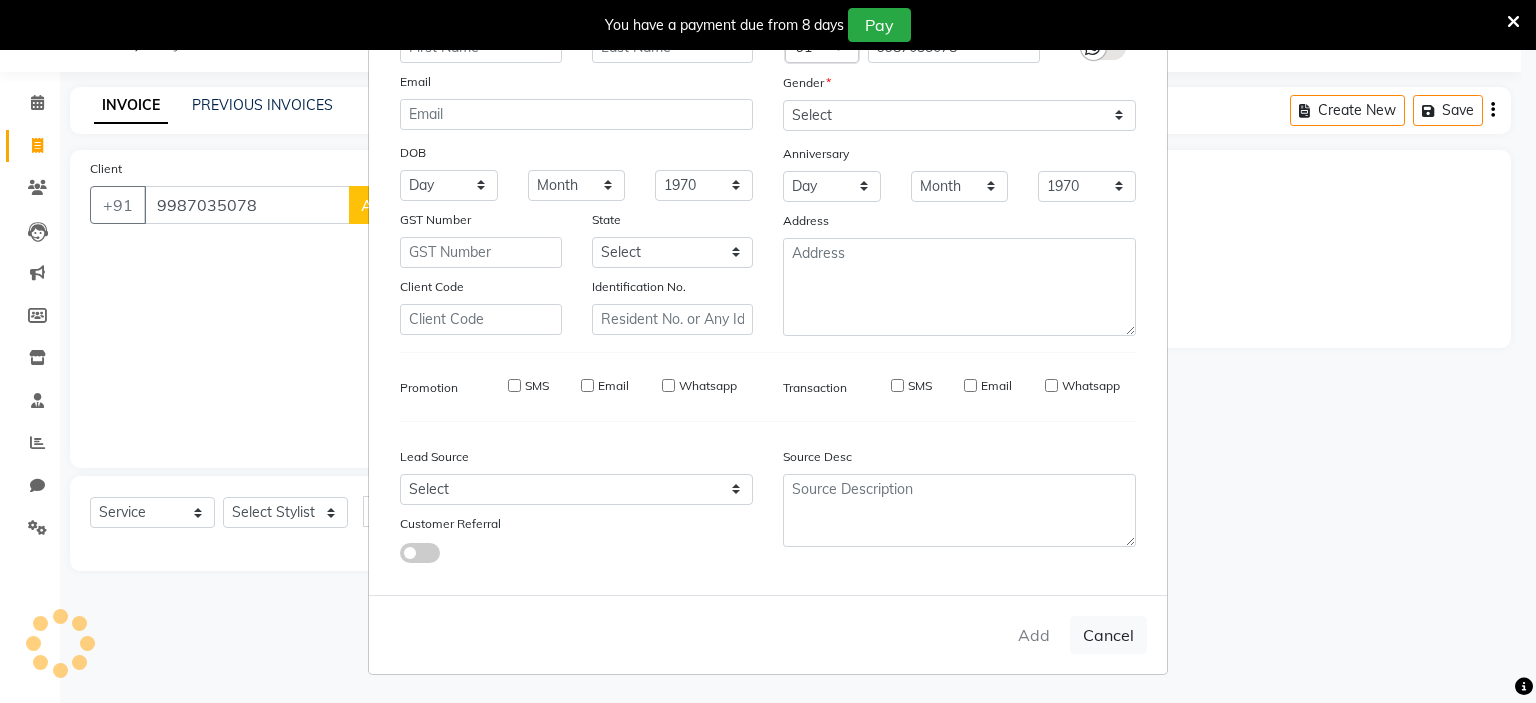 select 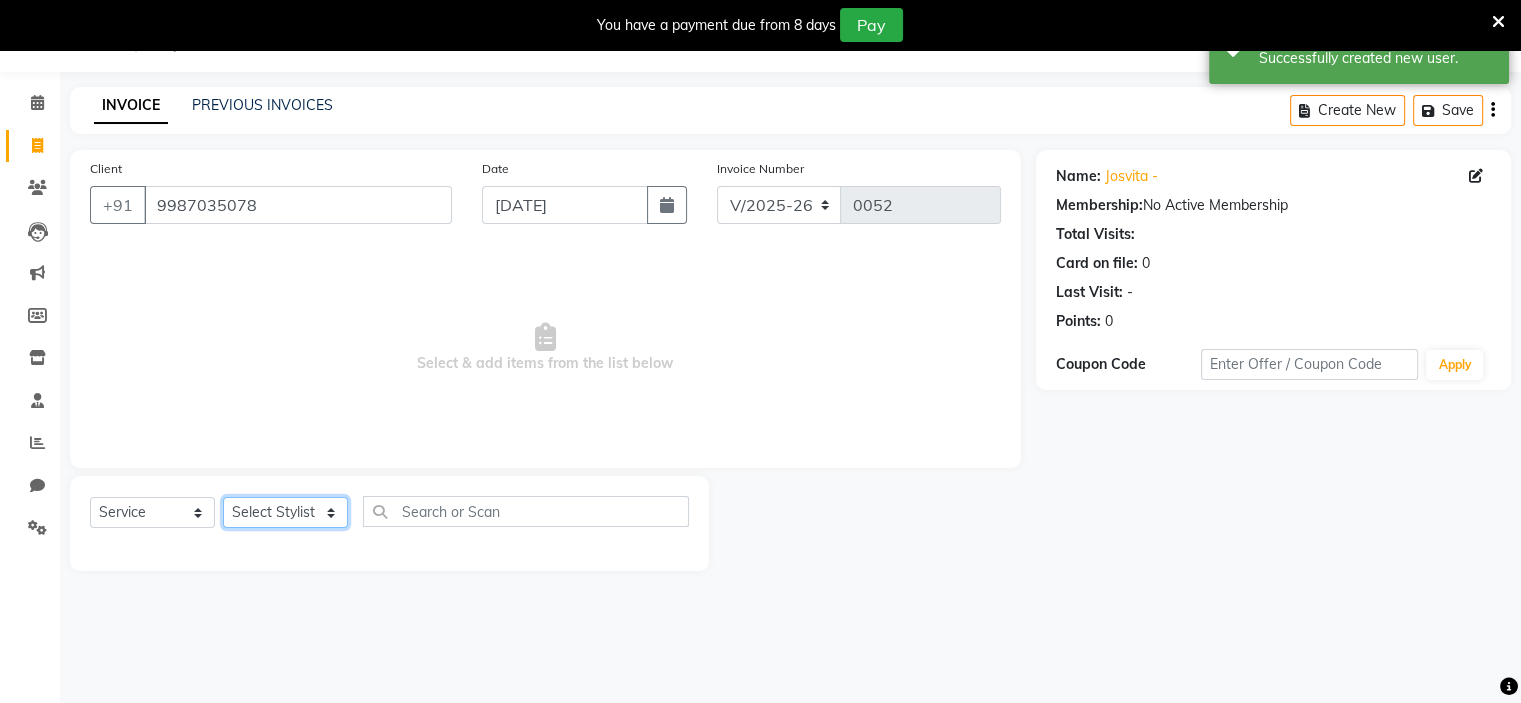 click on "Select Stylist [PERSON_NAME] [PERSON_NAME] [PERSON_NAME] Ritu [PERSON_NAME] [PERSON_NAME]" 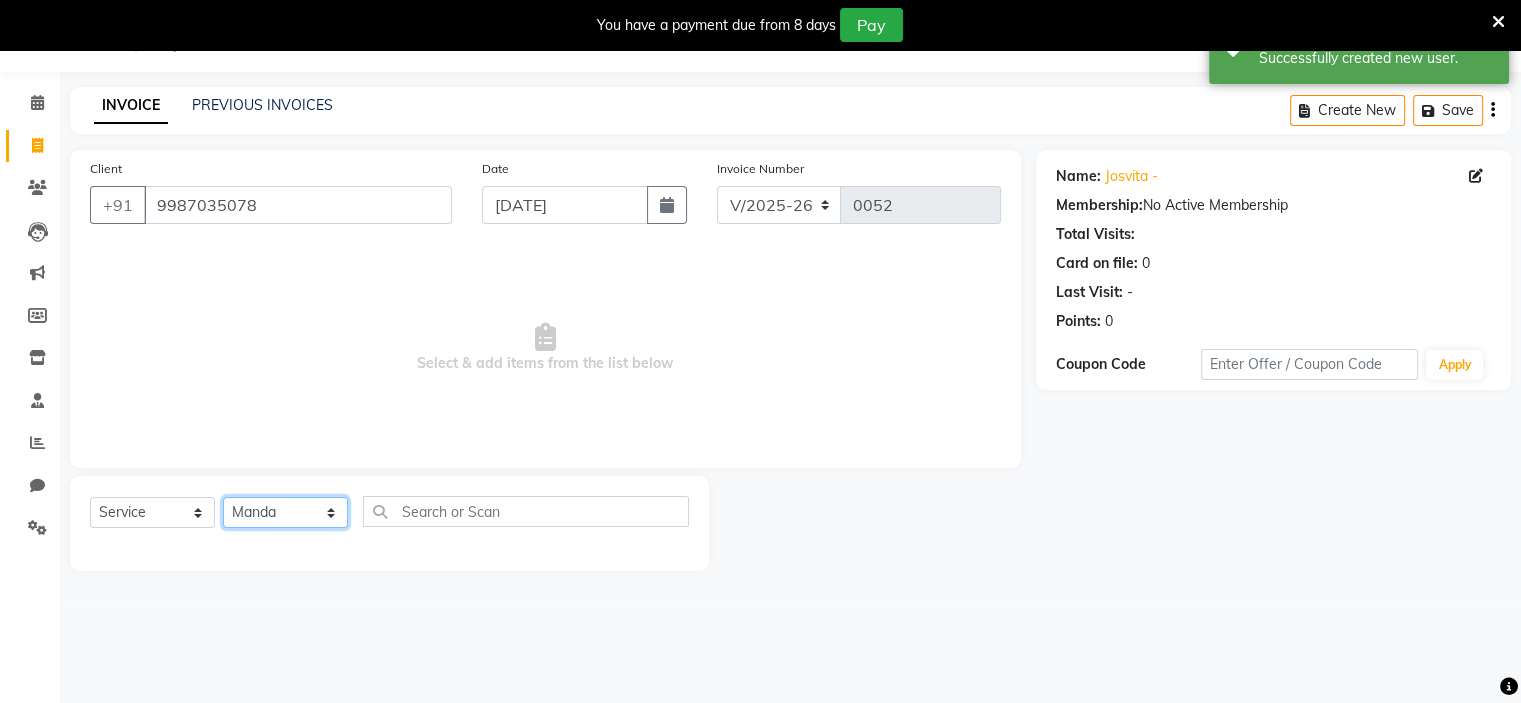 click on "Select Stylist [PERSON_NAME] [PERSON_NAME] [PERSON_NAME] Ritu [PERSON_NAME] [PERSON_NAME]" 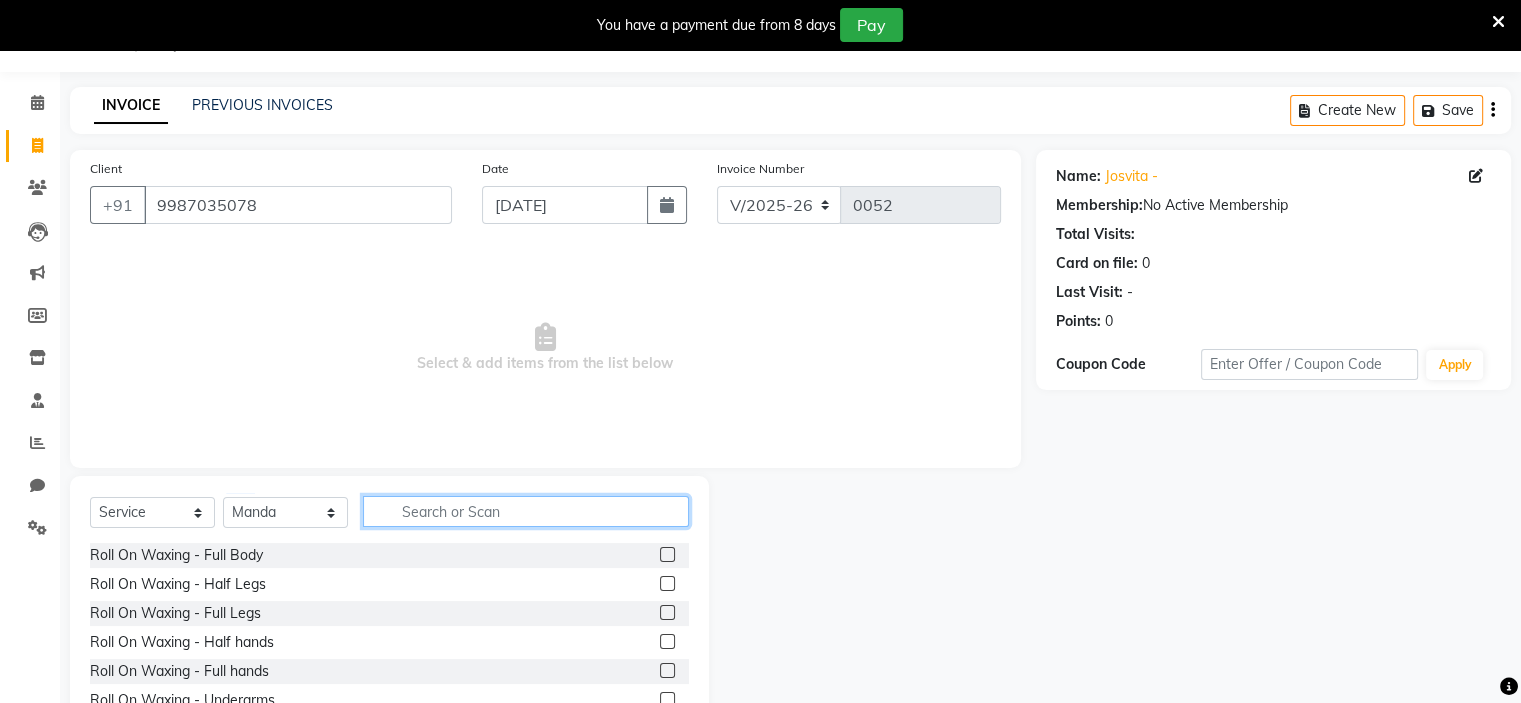 click 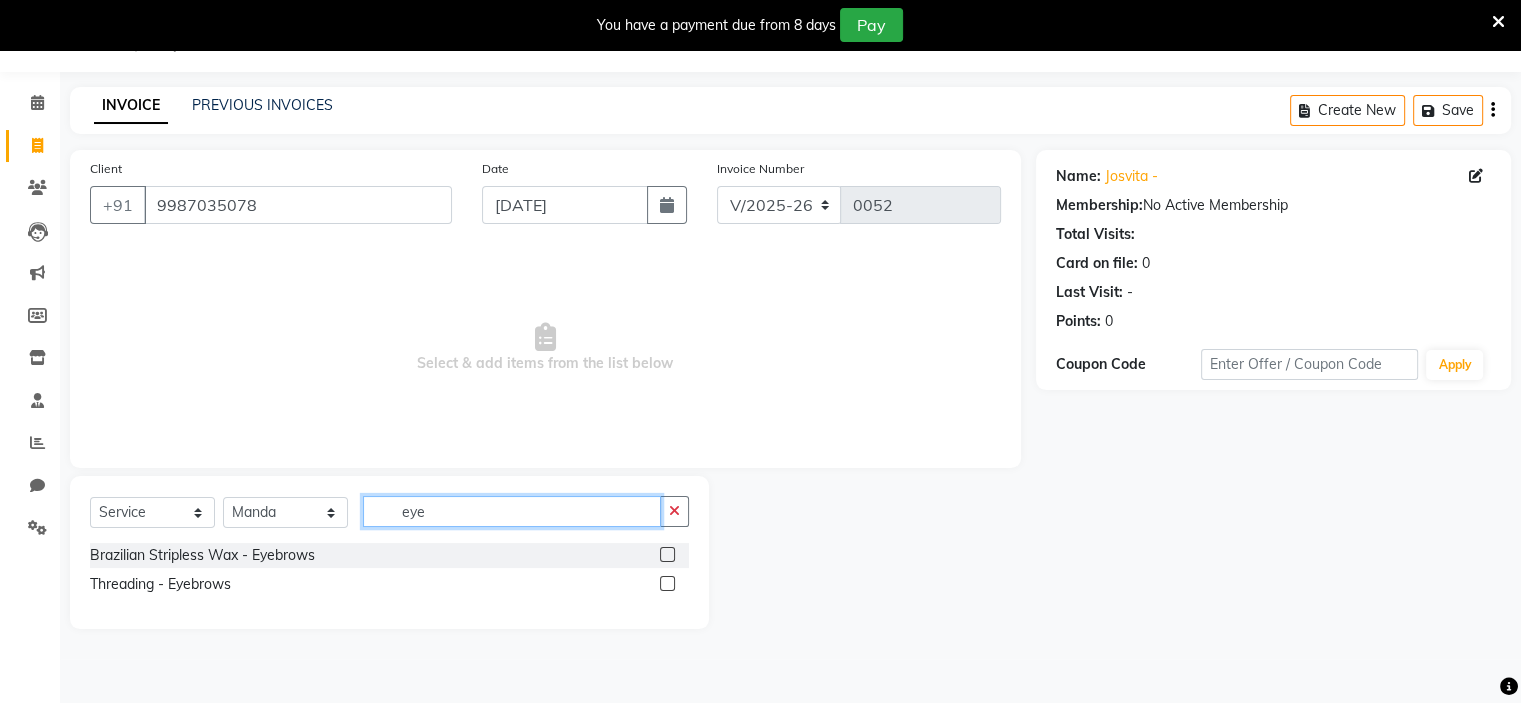 type on "eye" 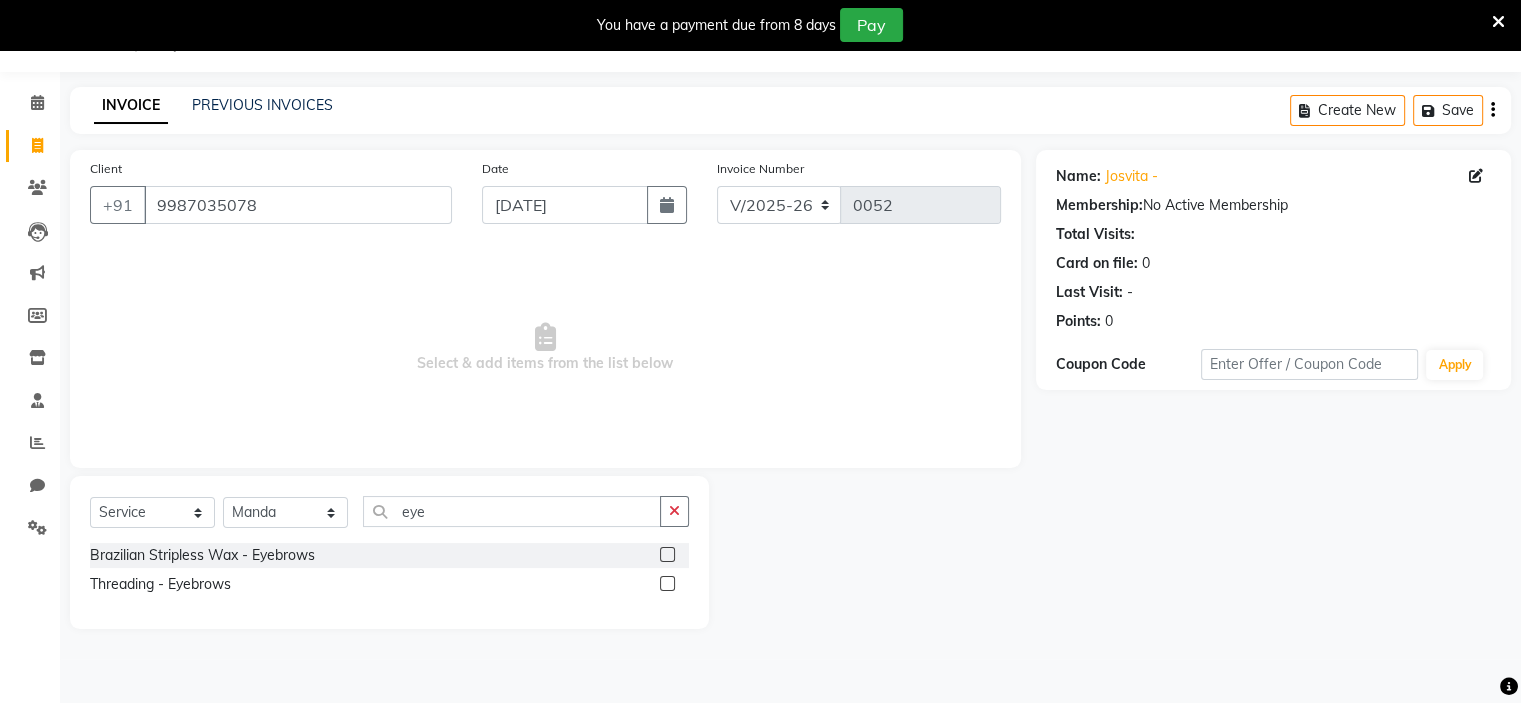 click 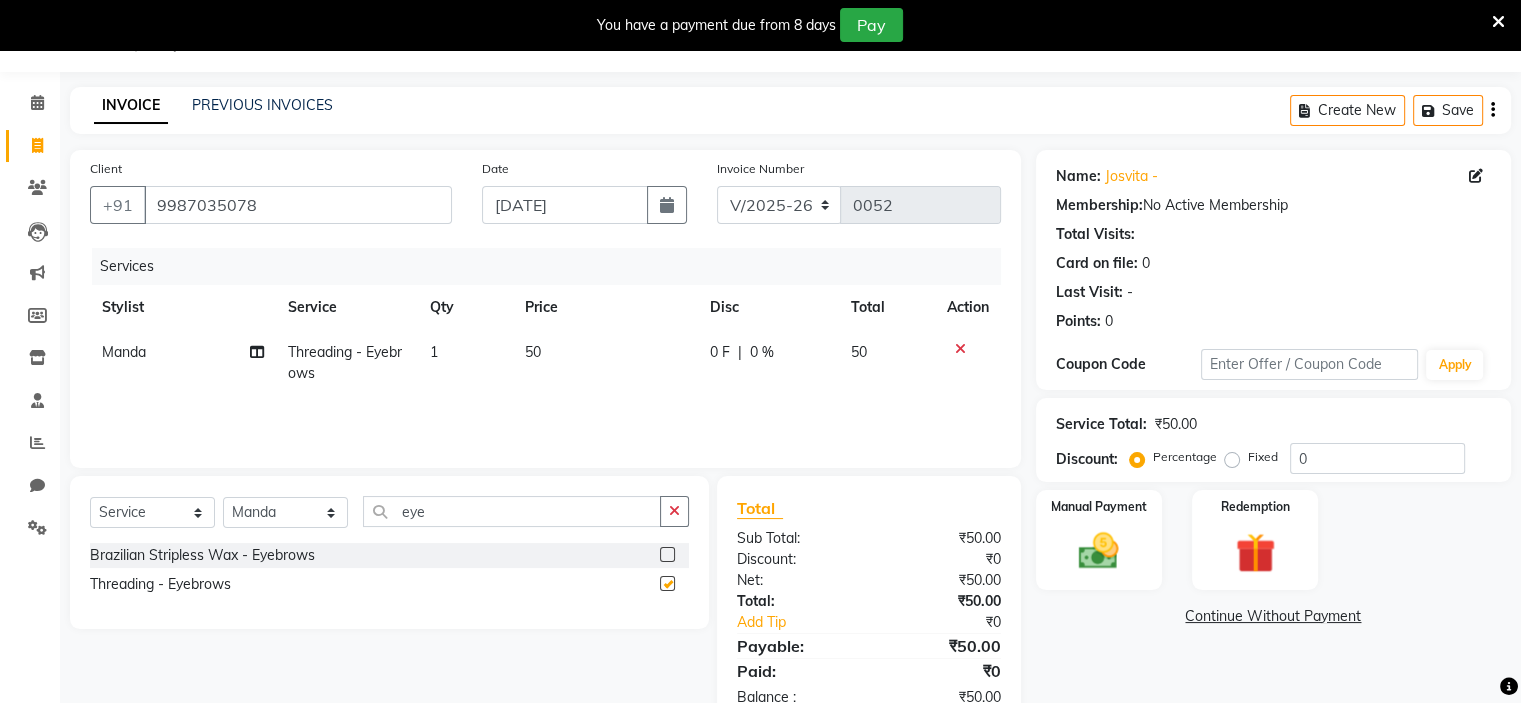 checkbox on "false" 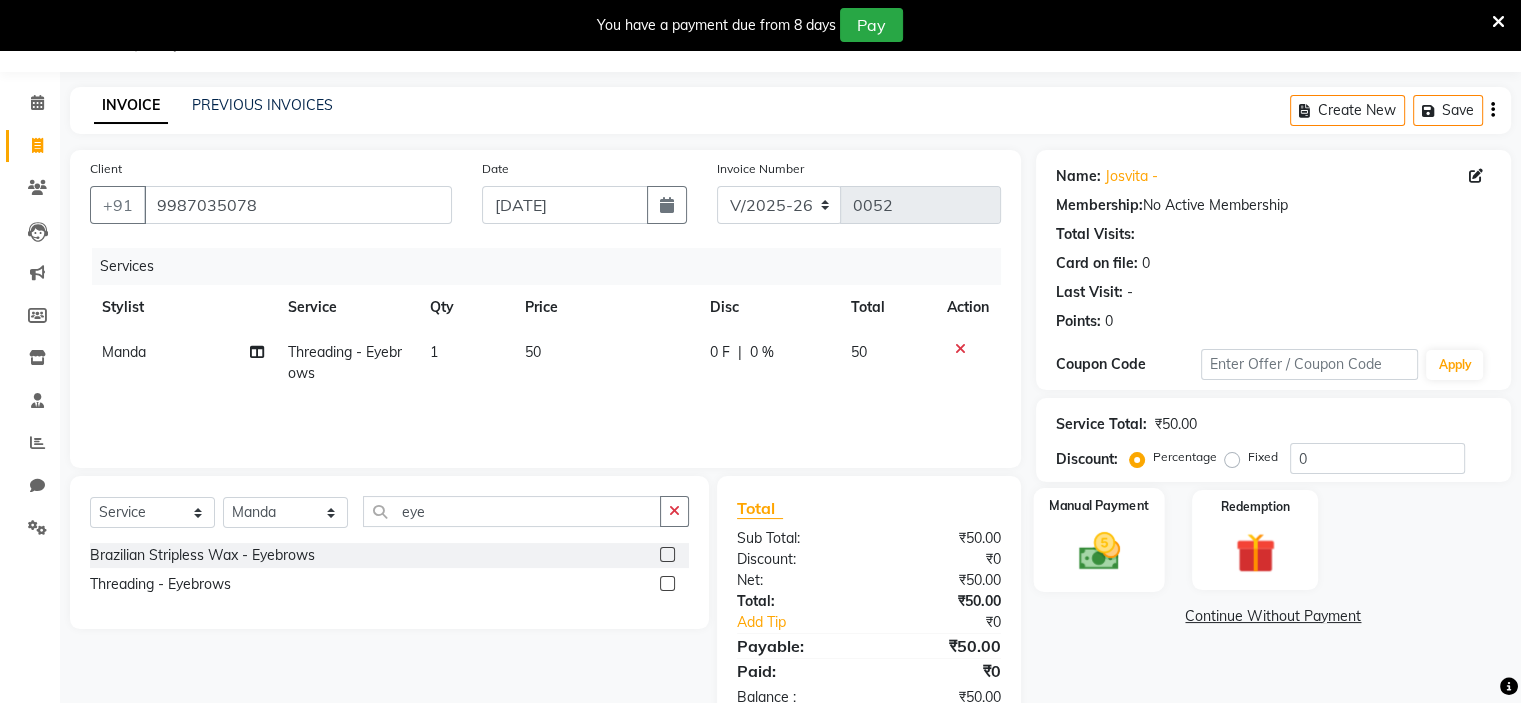 click on "Manual Payment" 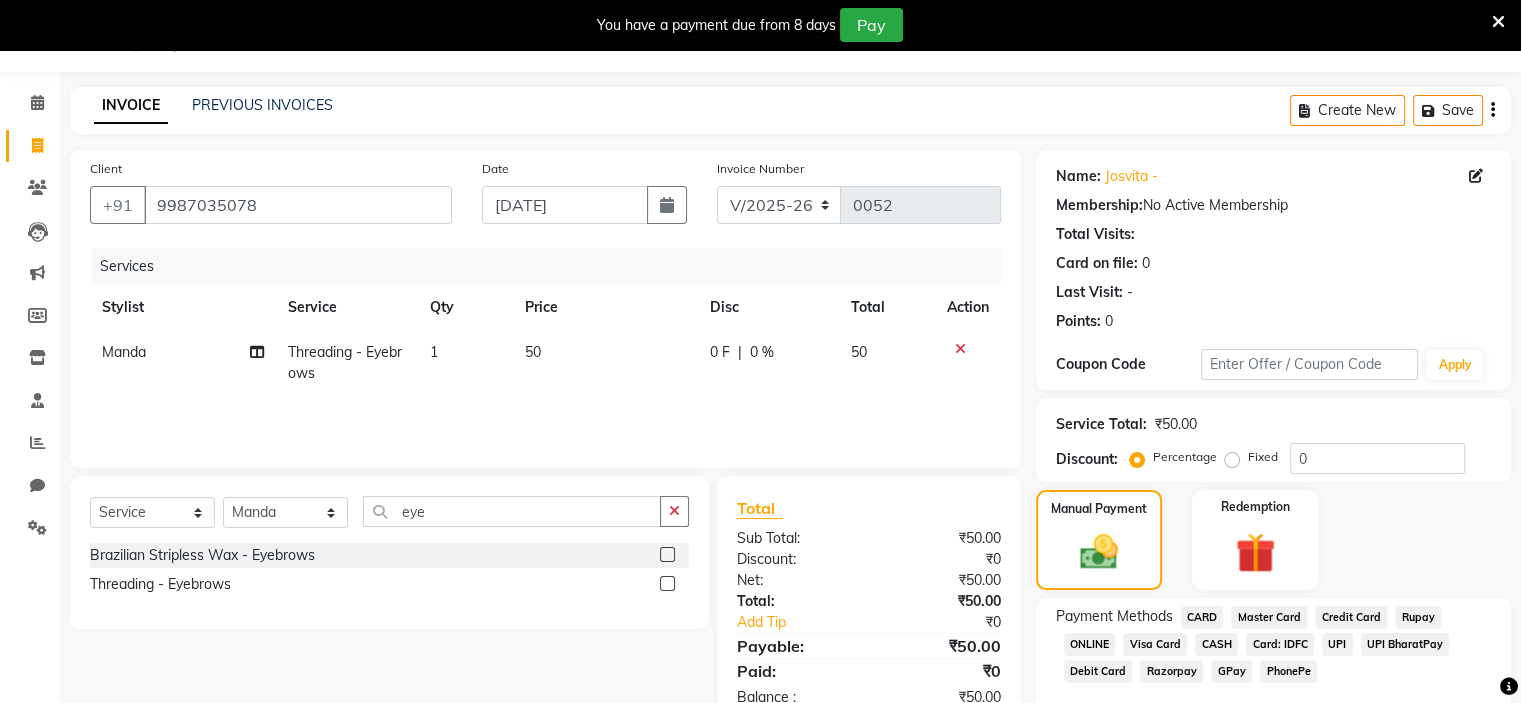 click on "GPay" 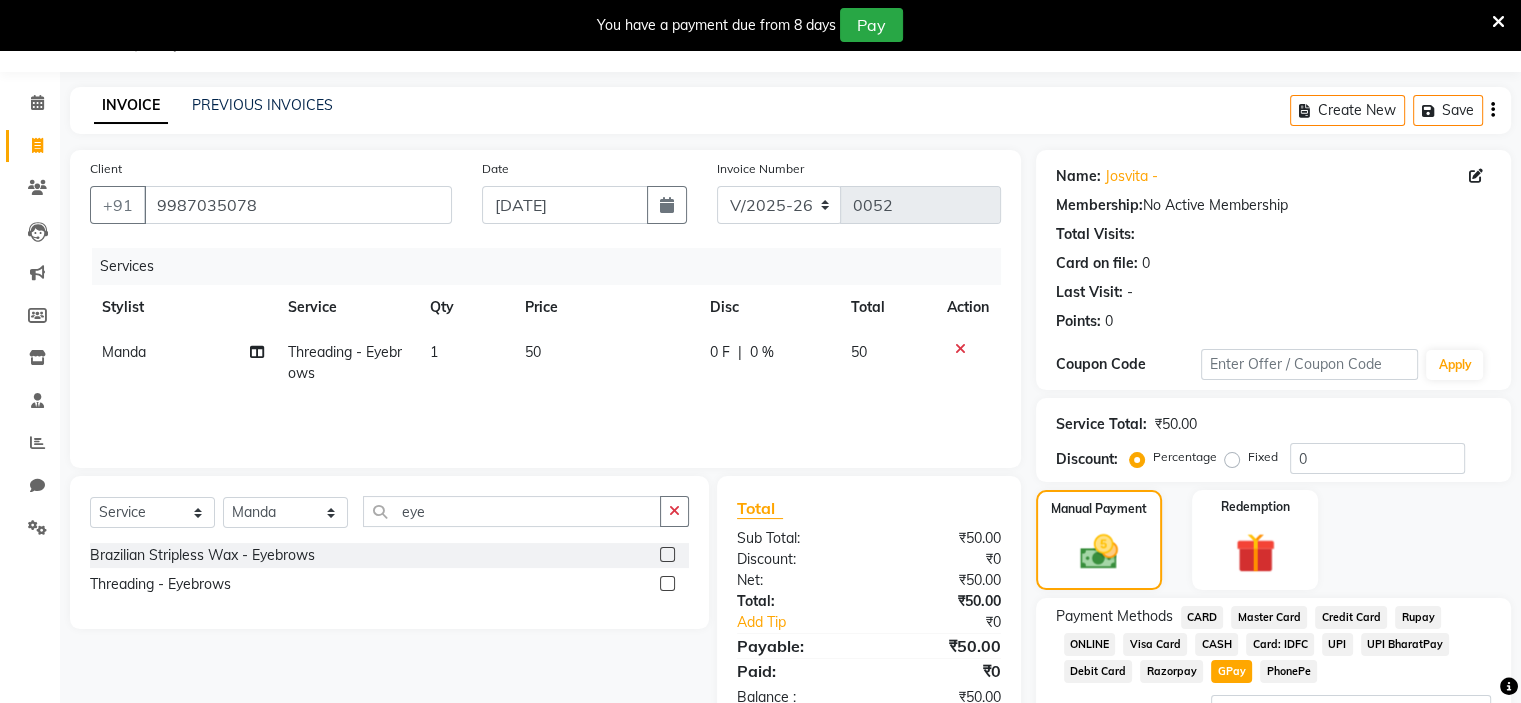 click on "GPay" 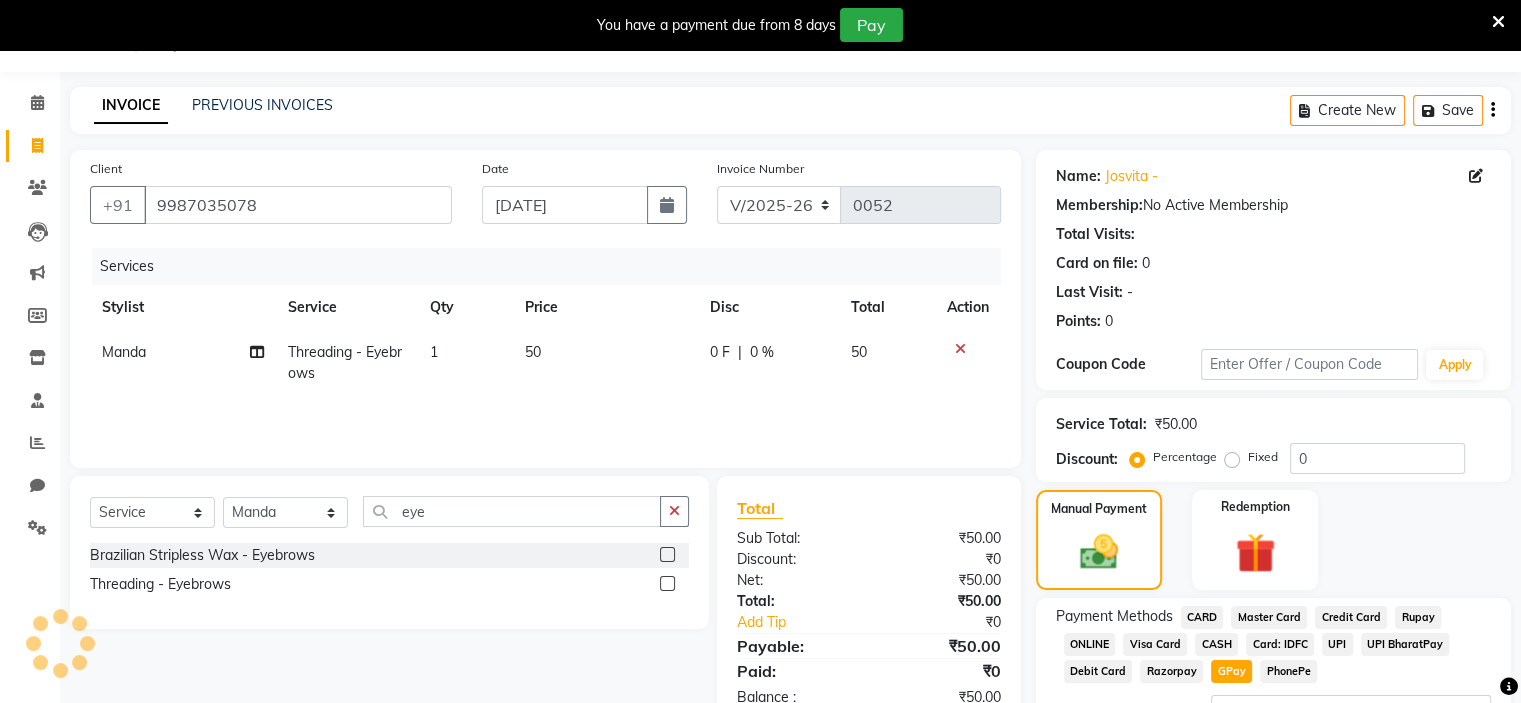 click on "GPay" 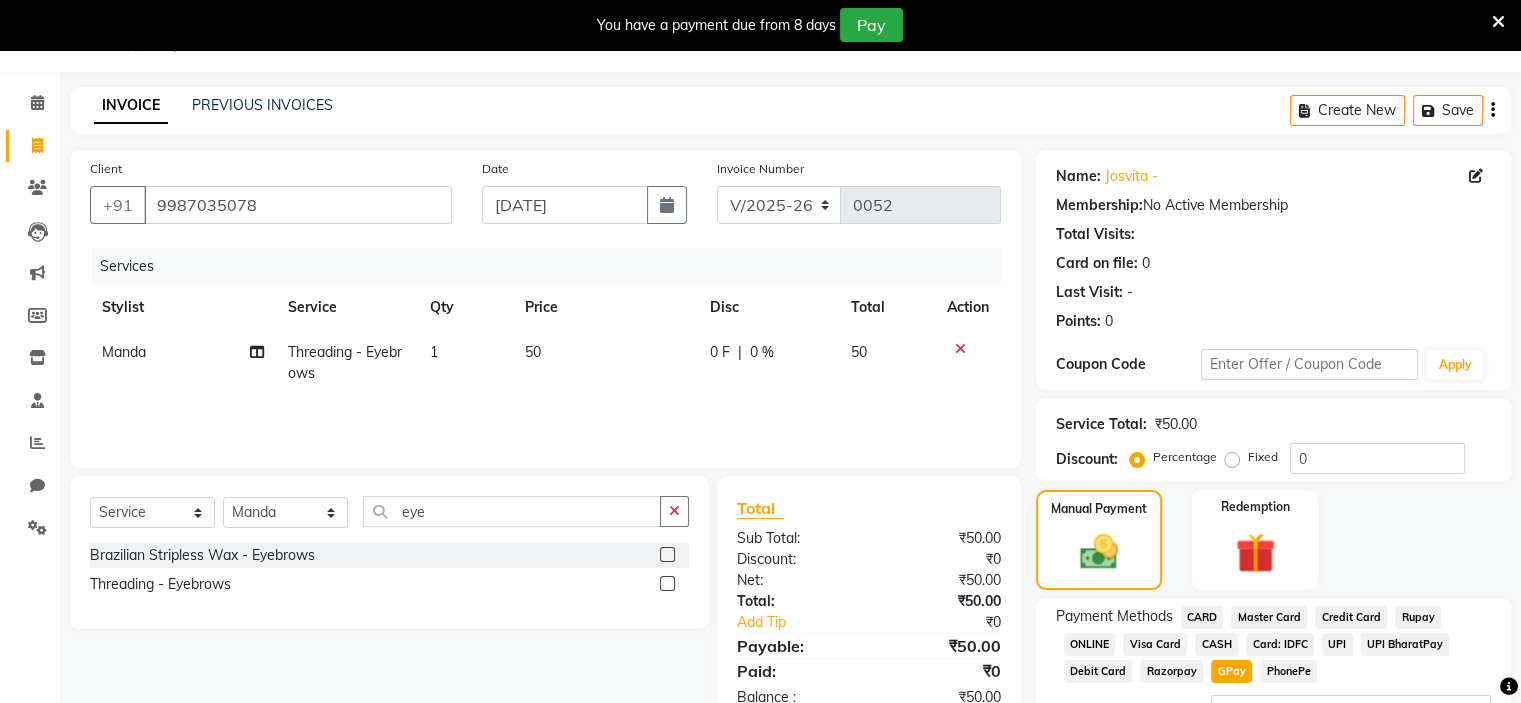 click on "GPay" 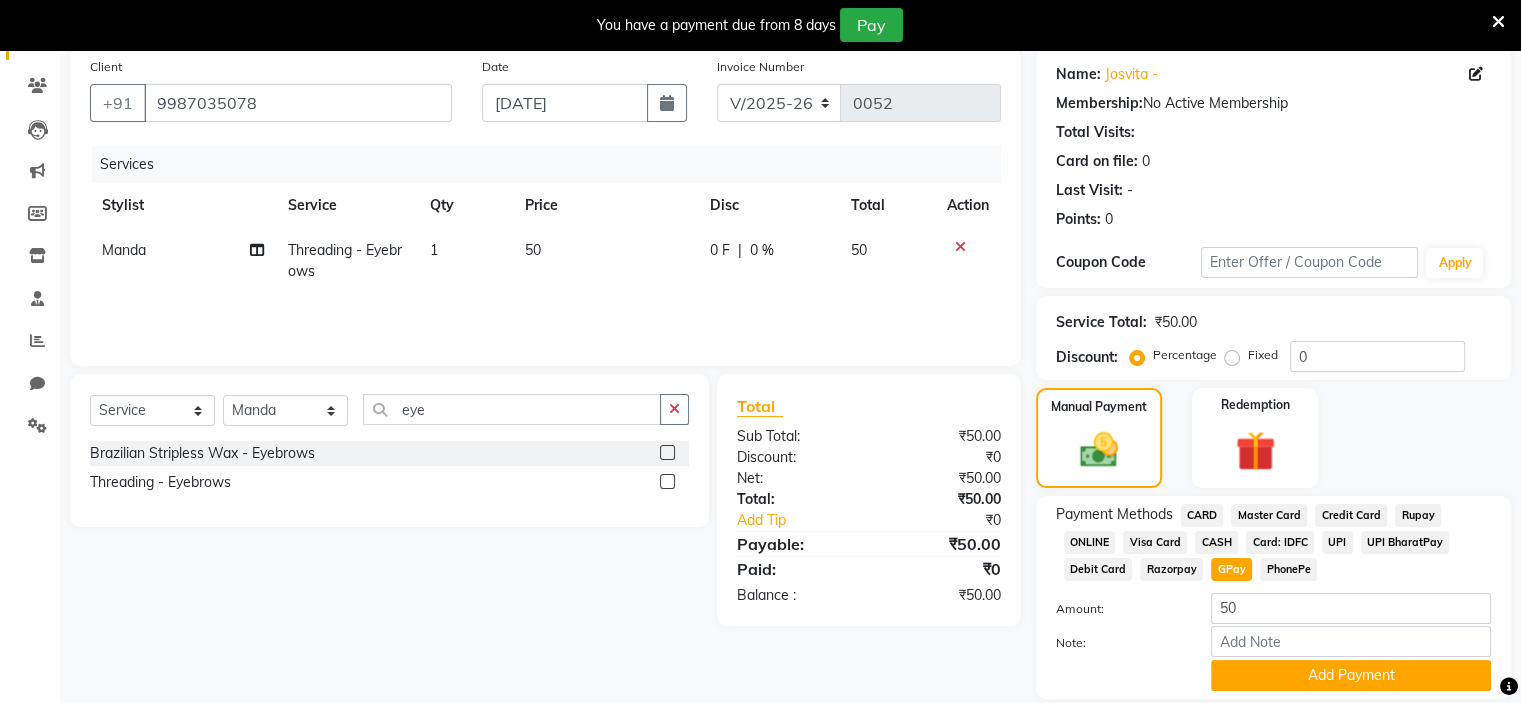 scroll, scrollTop: 221, scrollLeft: 0, axis: vertical 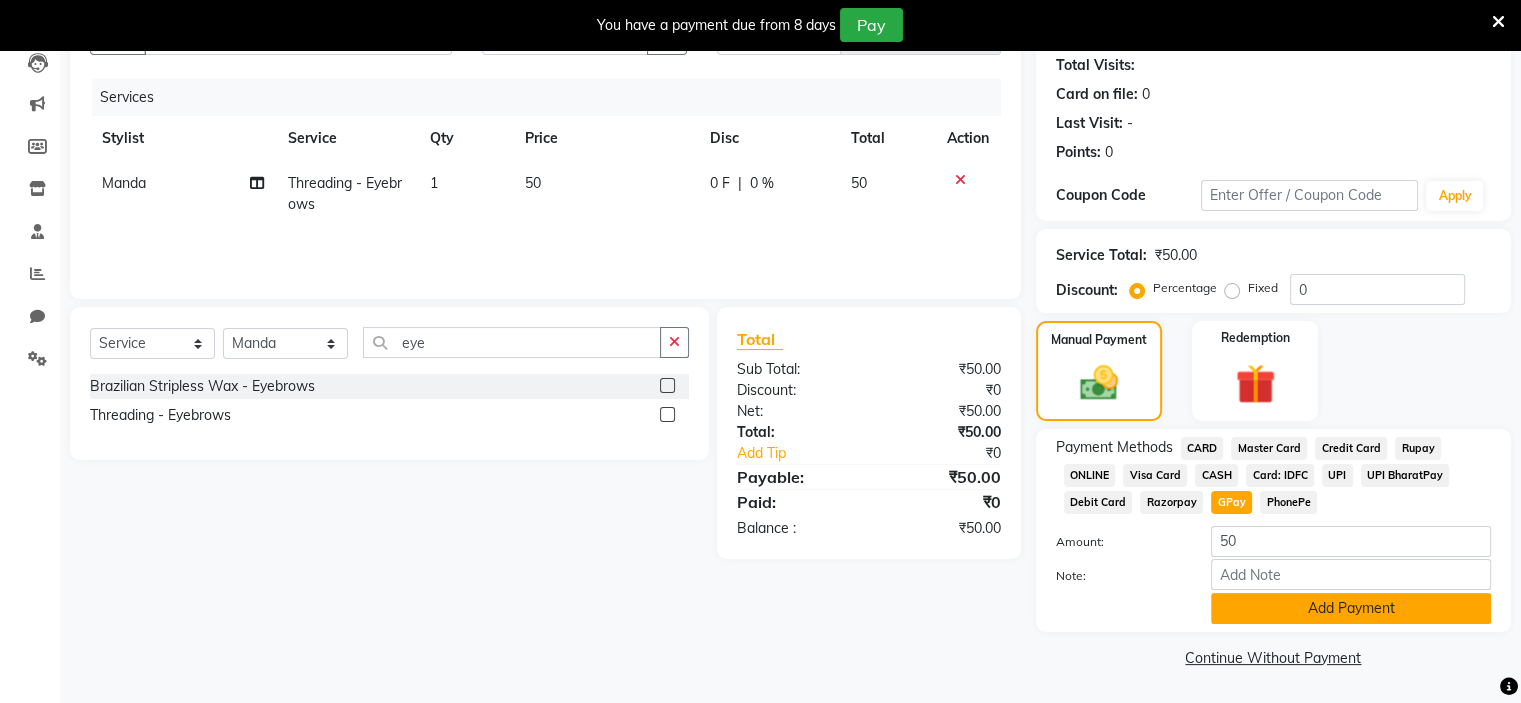 click on "Add Payment" 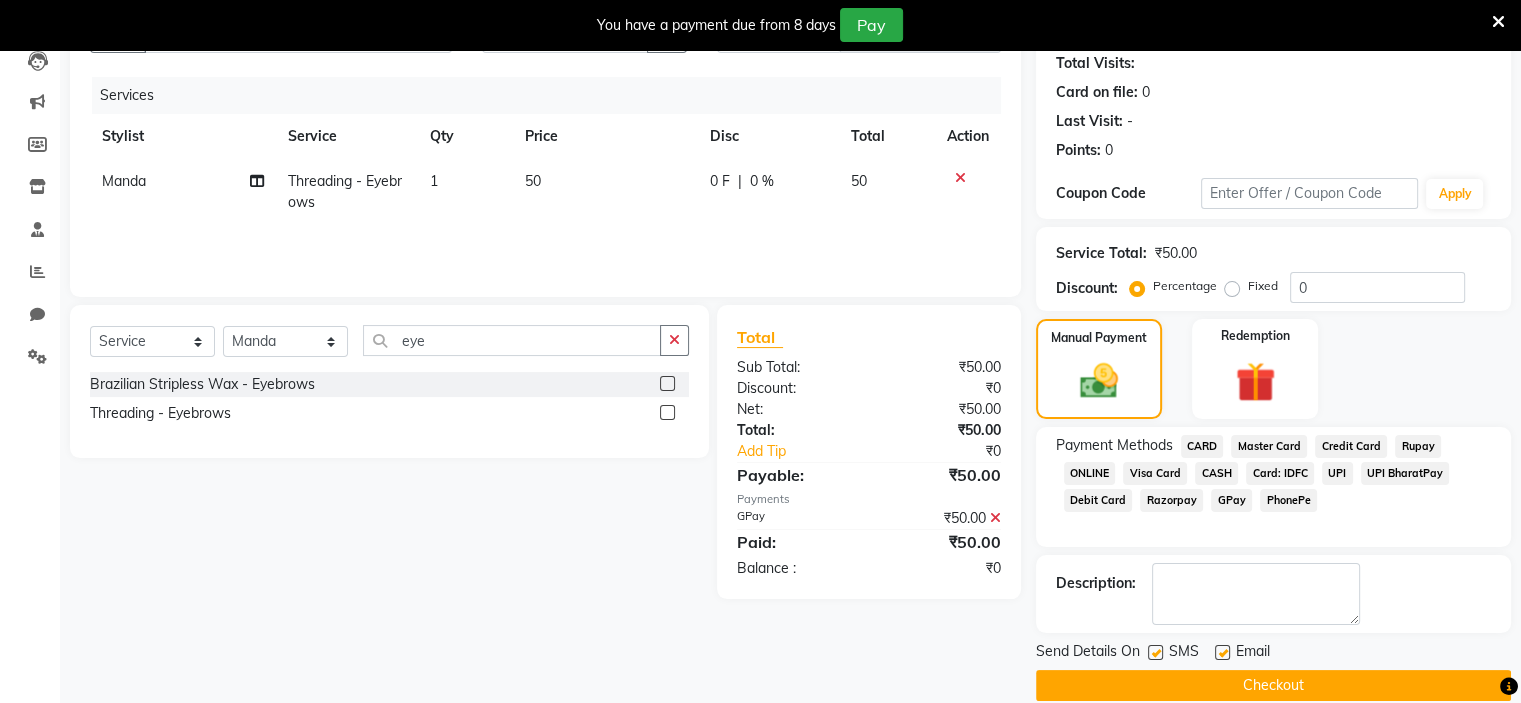 scroll, scrollTop: 247, scrollLeft: 0, axis: vertical 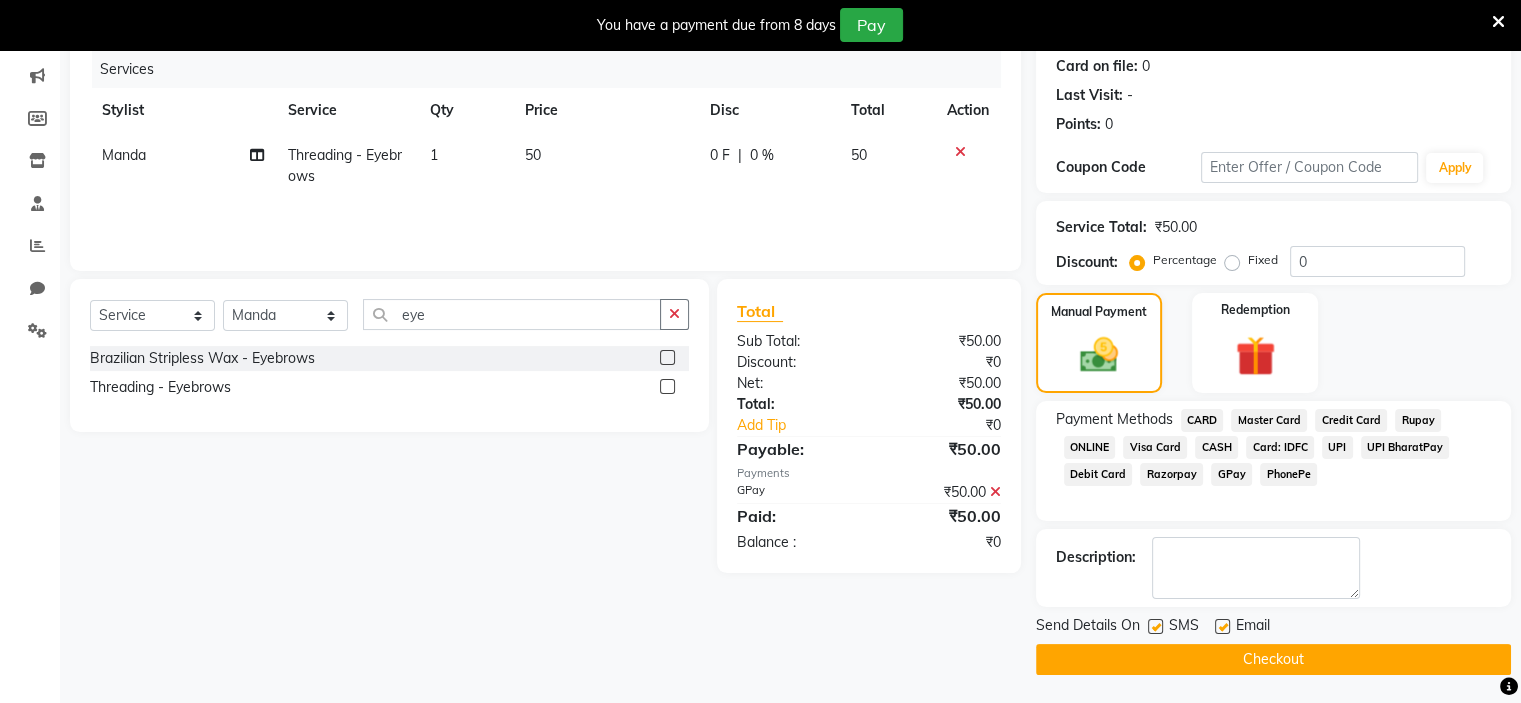 click 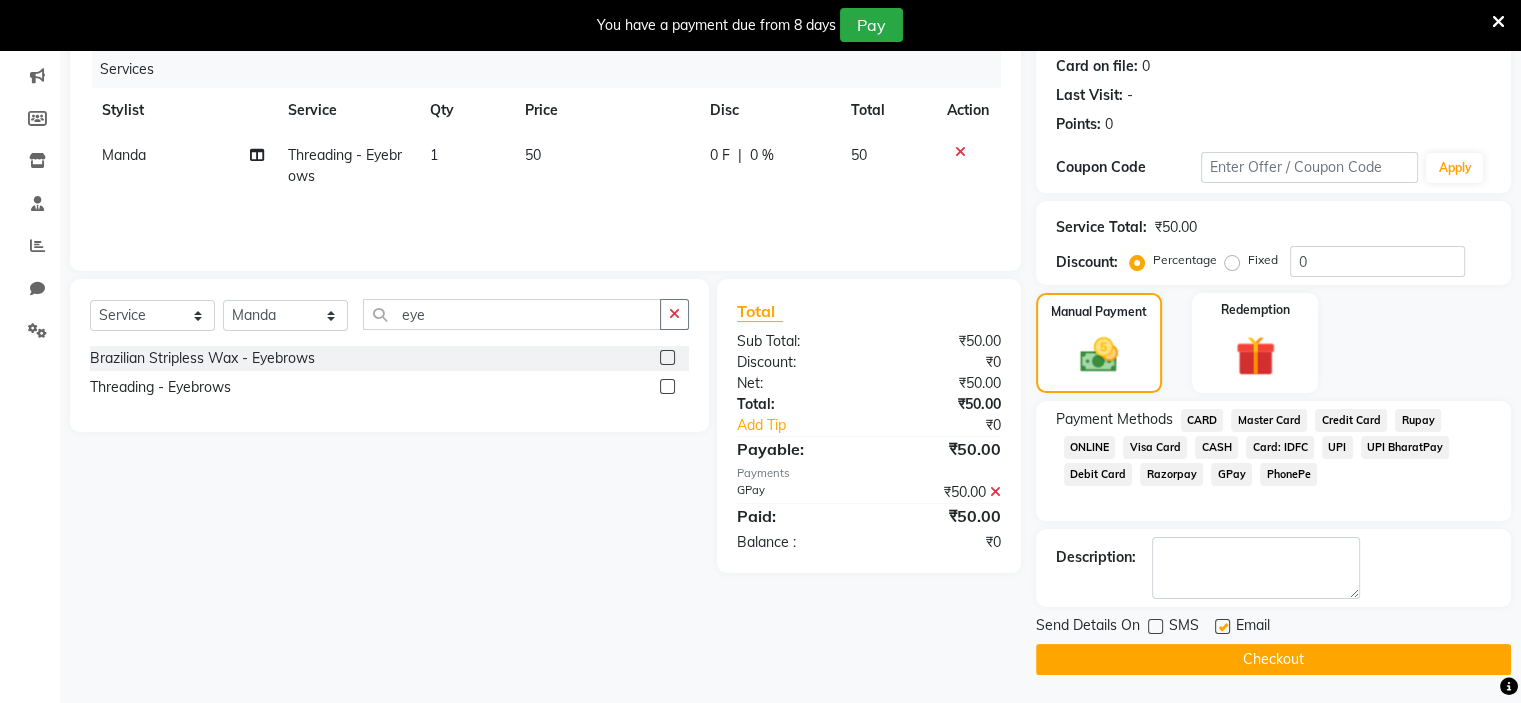 click 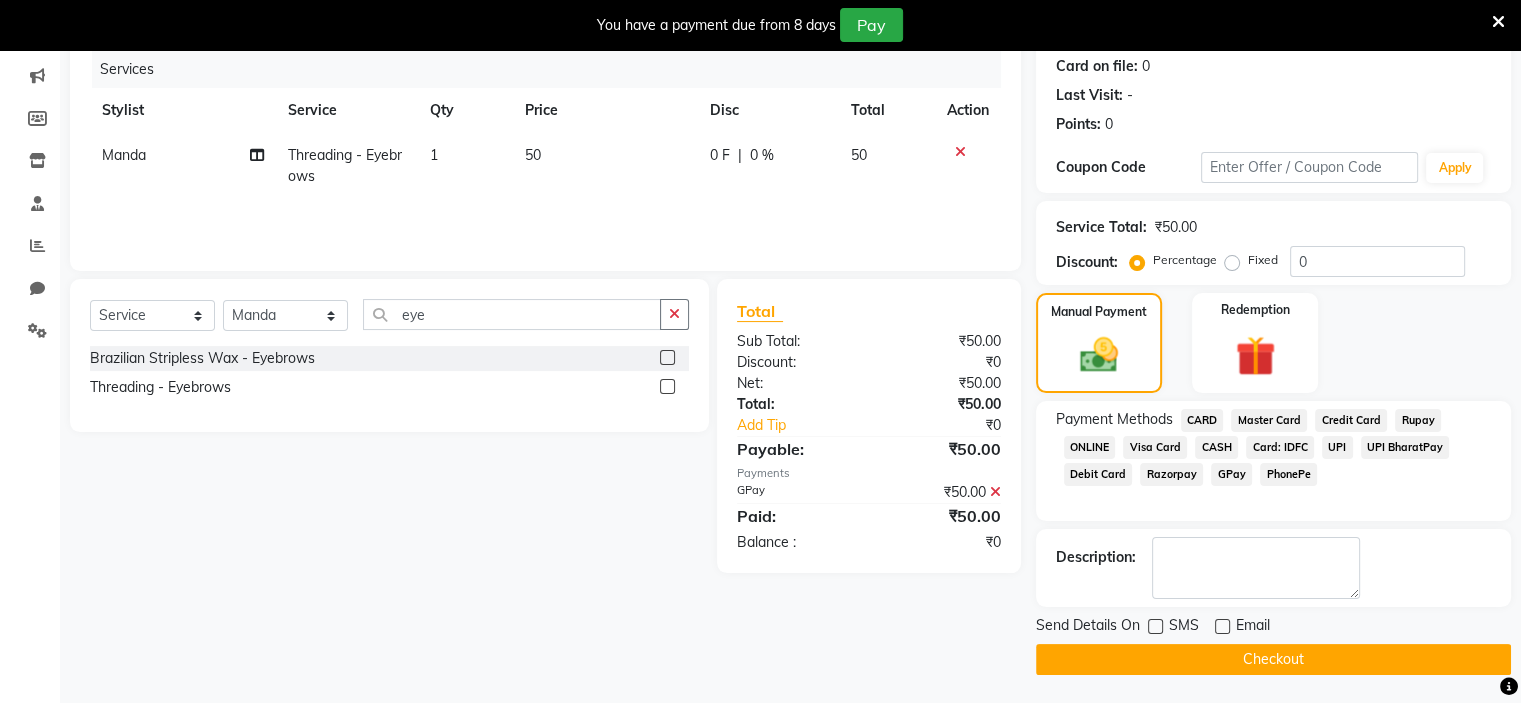 click on "Checkout" 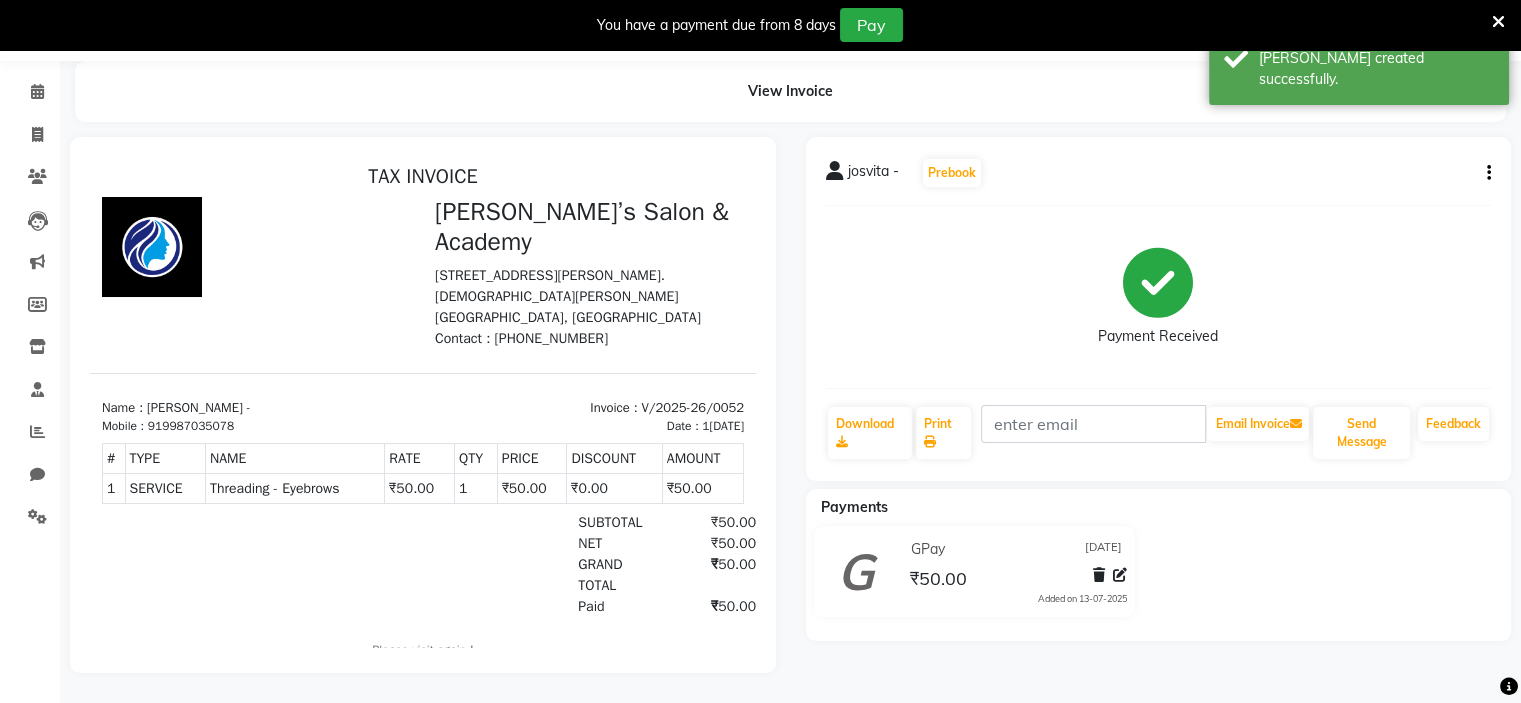scroll, scrollTop: 0, scrollLeft: 0, axis: both 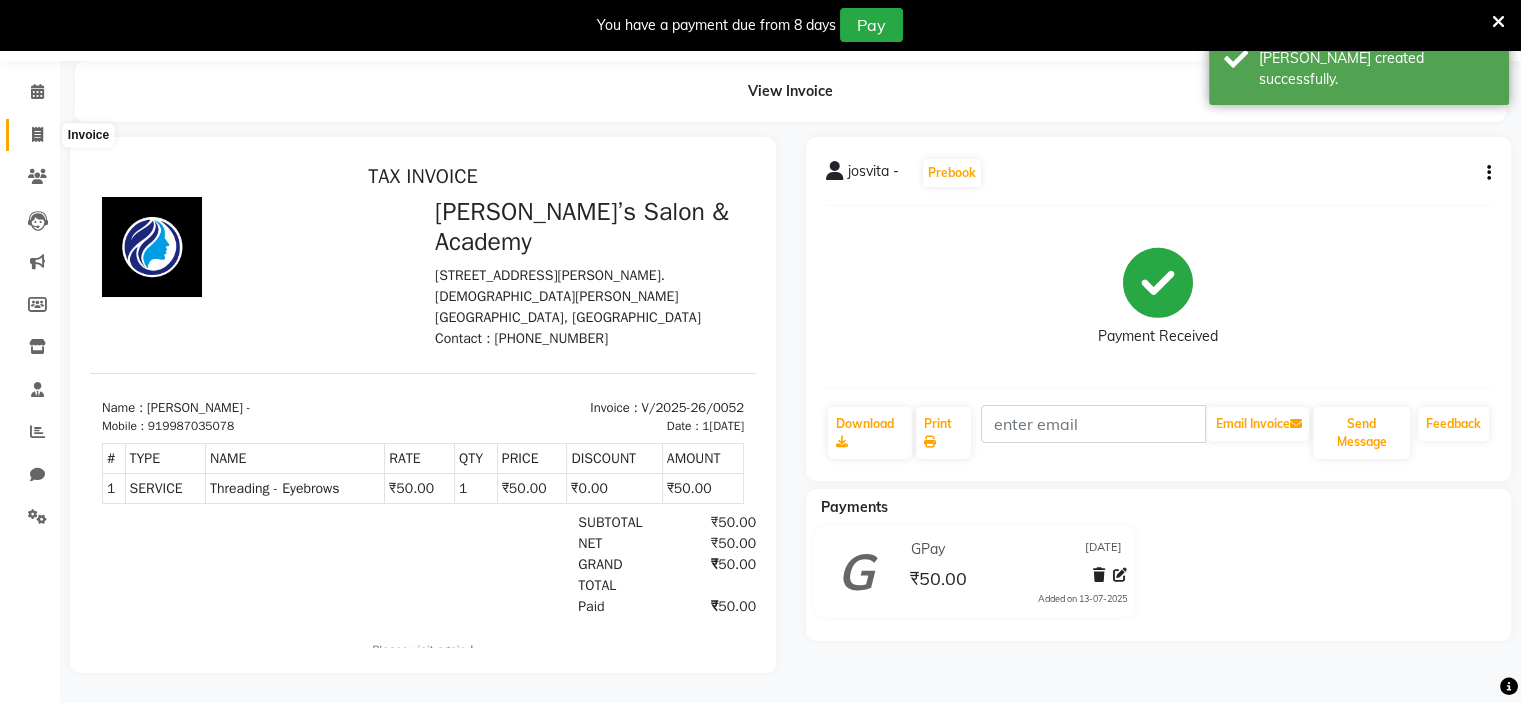 click 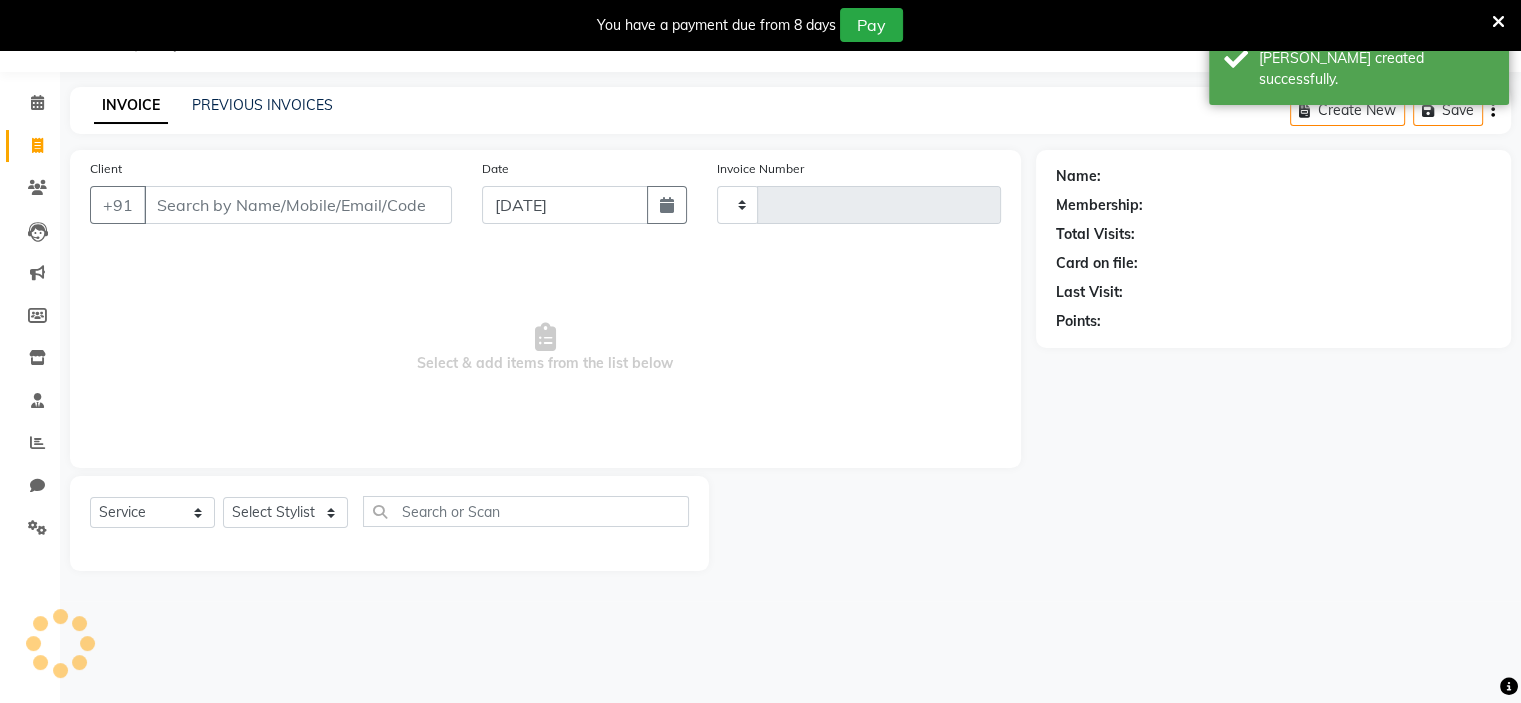type on "0053" 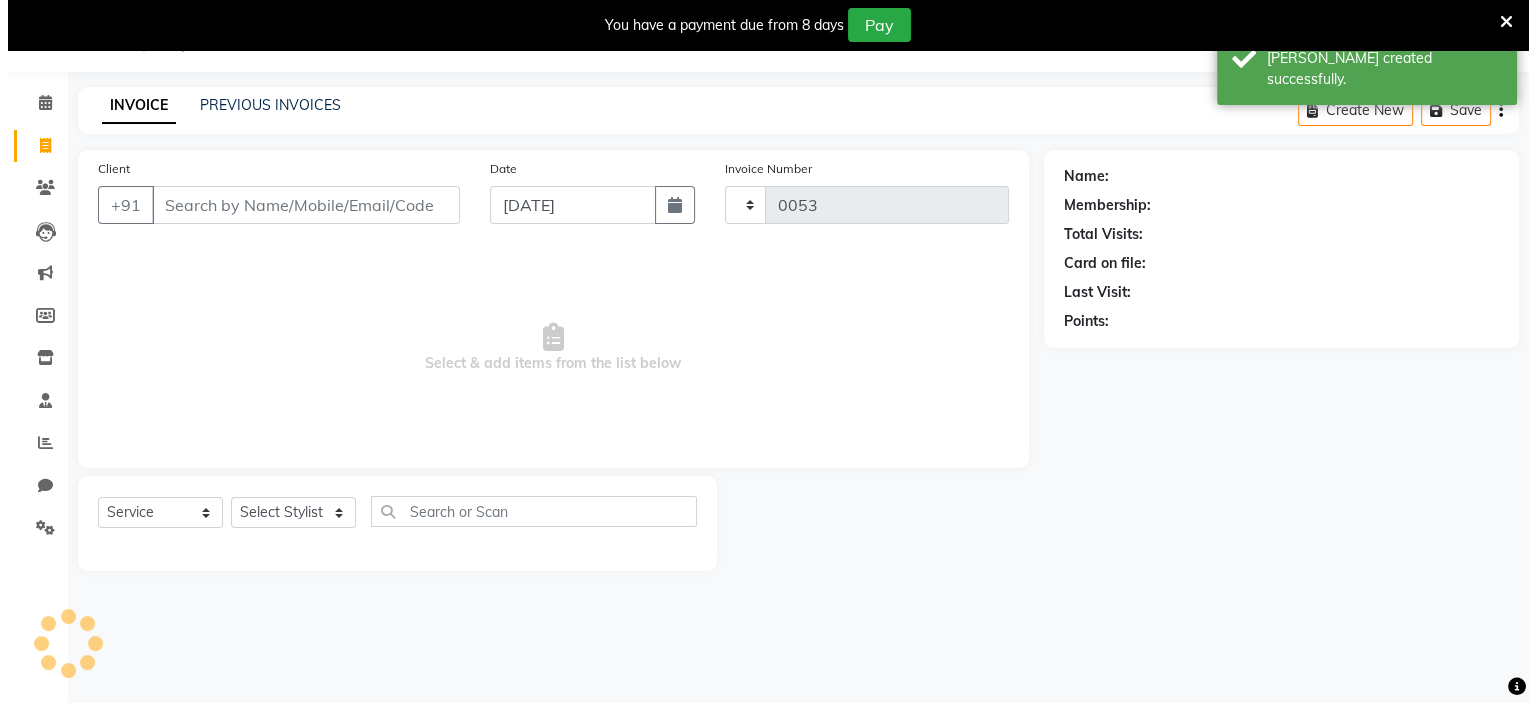 scroll, scrollTop: 50, scrollLeft: 0, axis: vertical 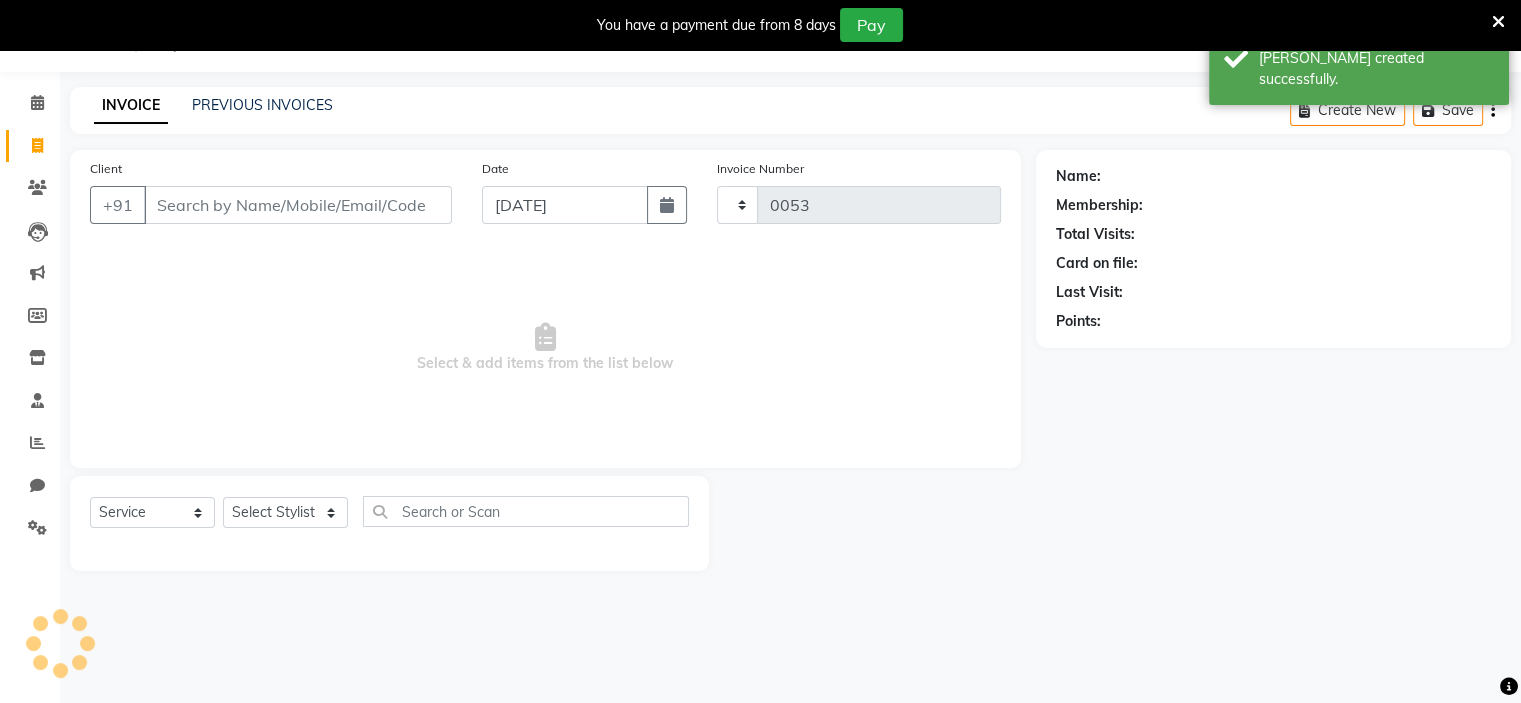 select on "8519" 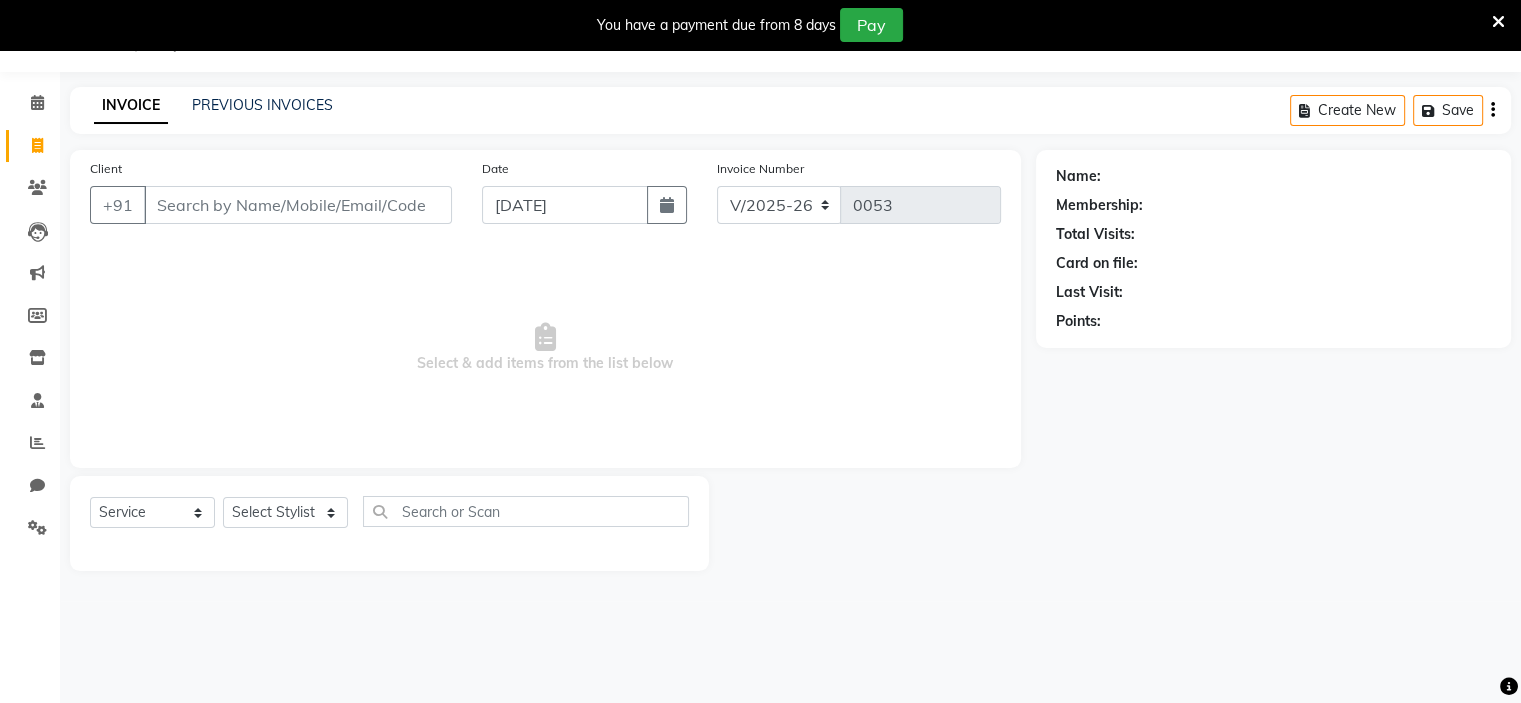 click on "Client" at bounding box center [298, 205] 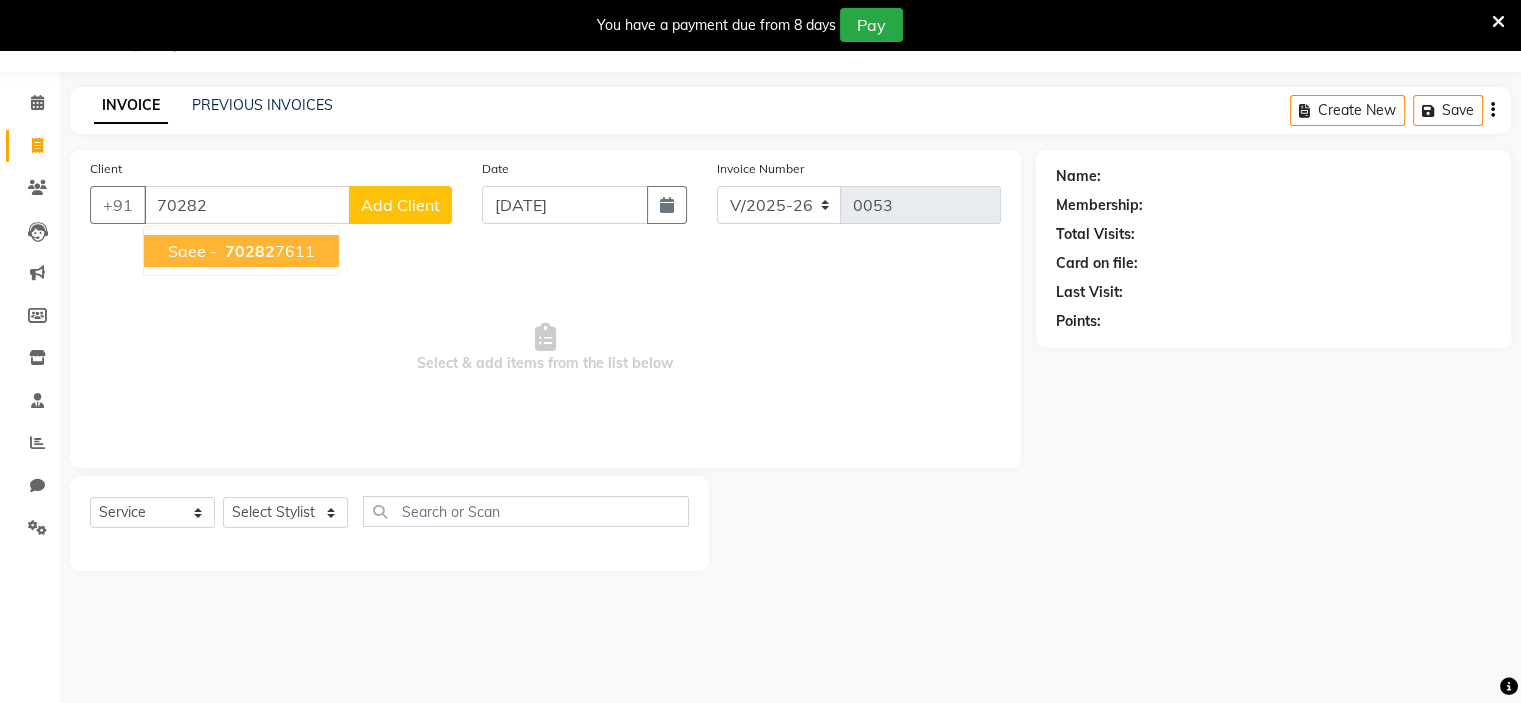 click on "saee -   70282 7611" at bounding box center [241, 251] 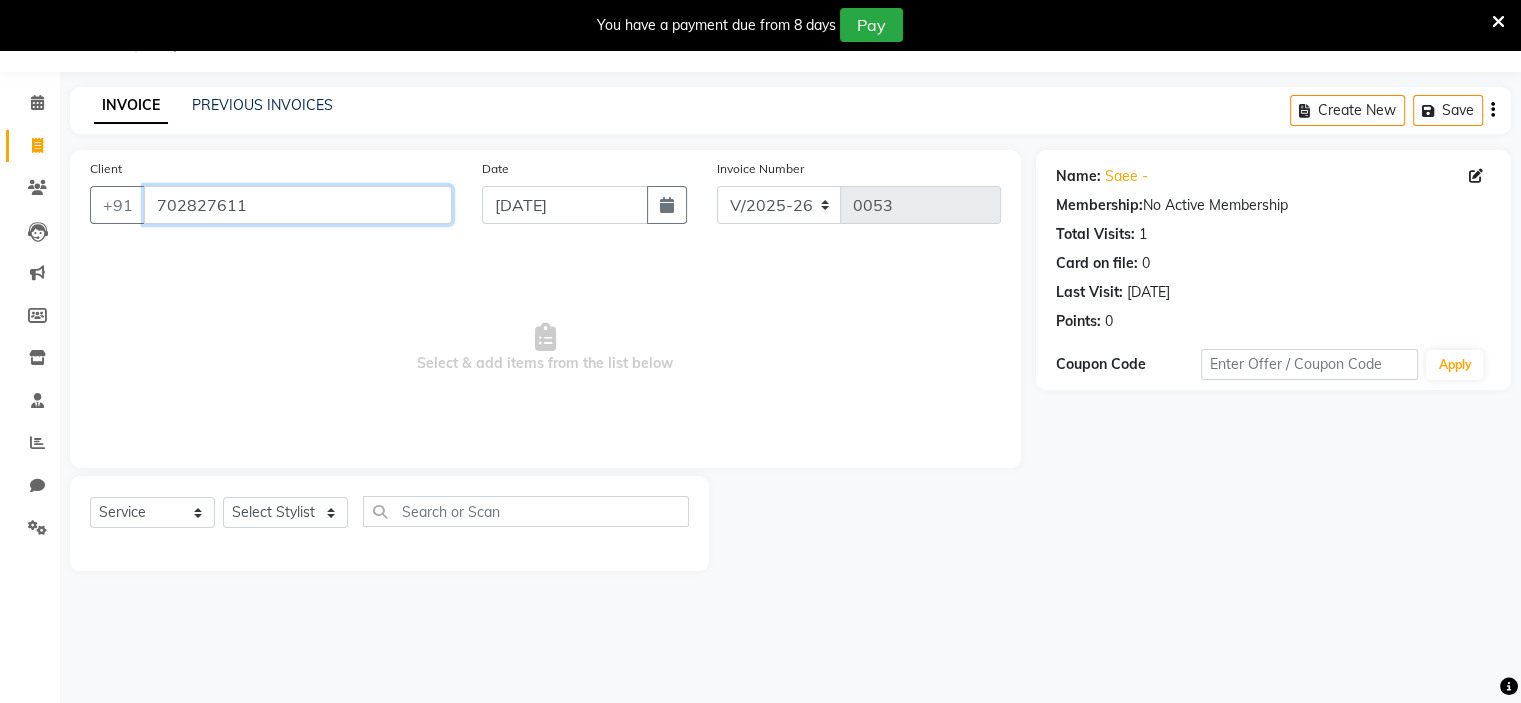 click on "702827611" at bounding box center [298, 205] 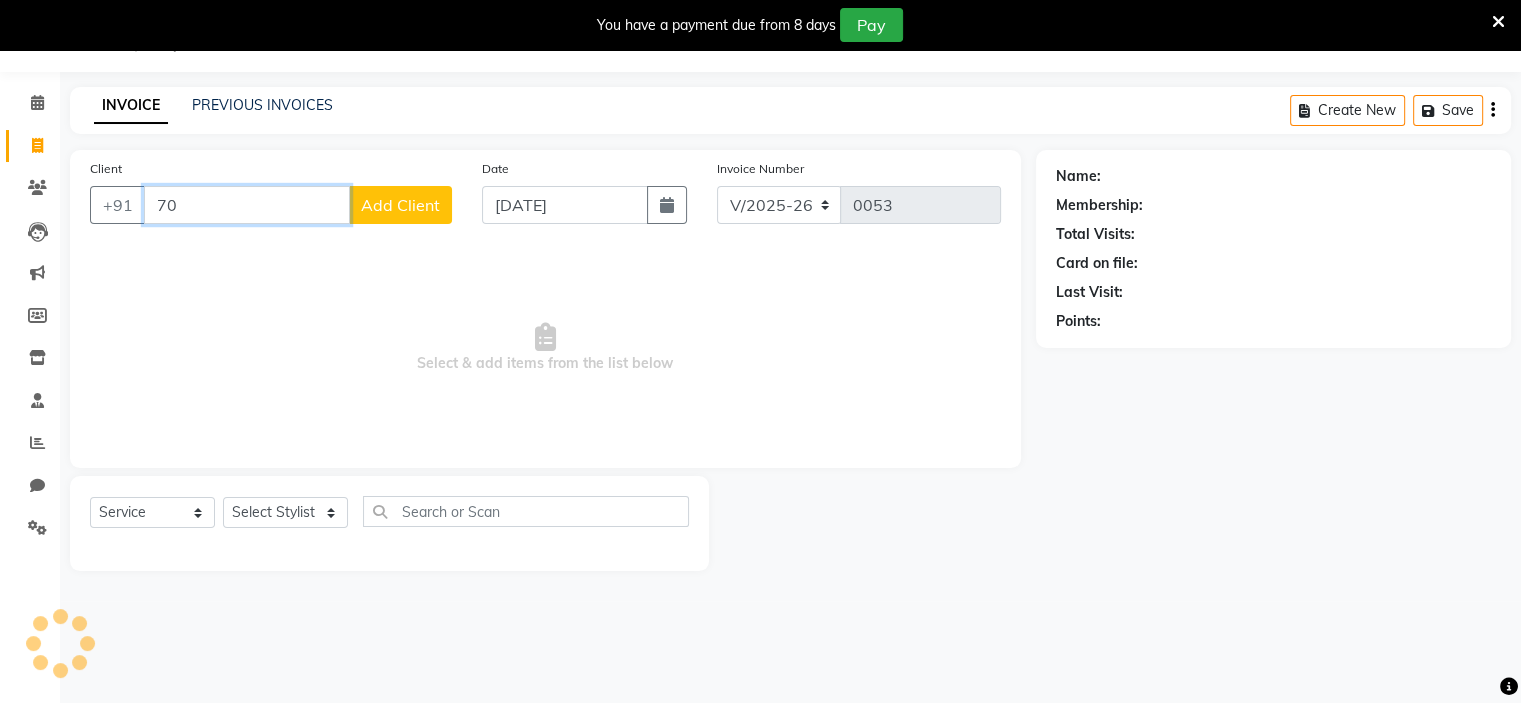 type on "7" 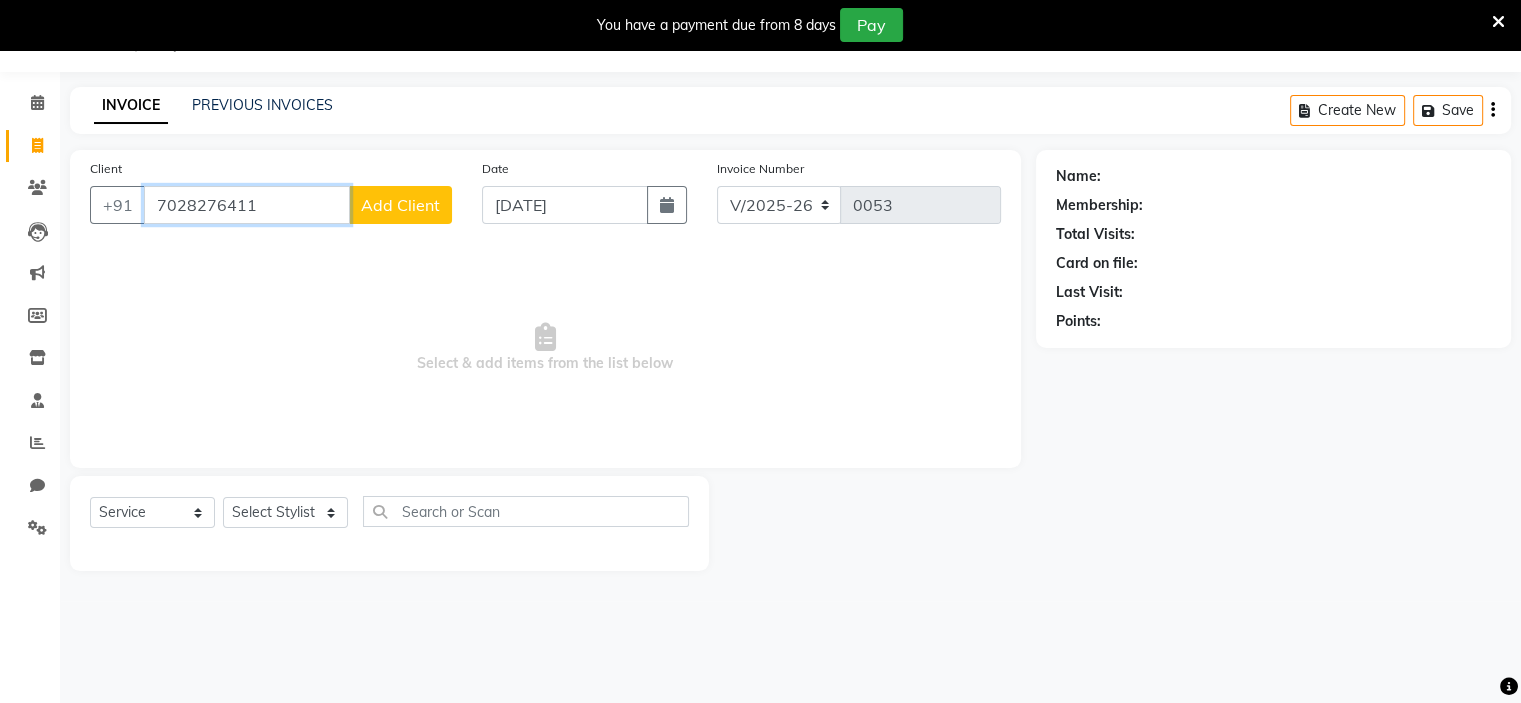 type on "7028276411" 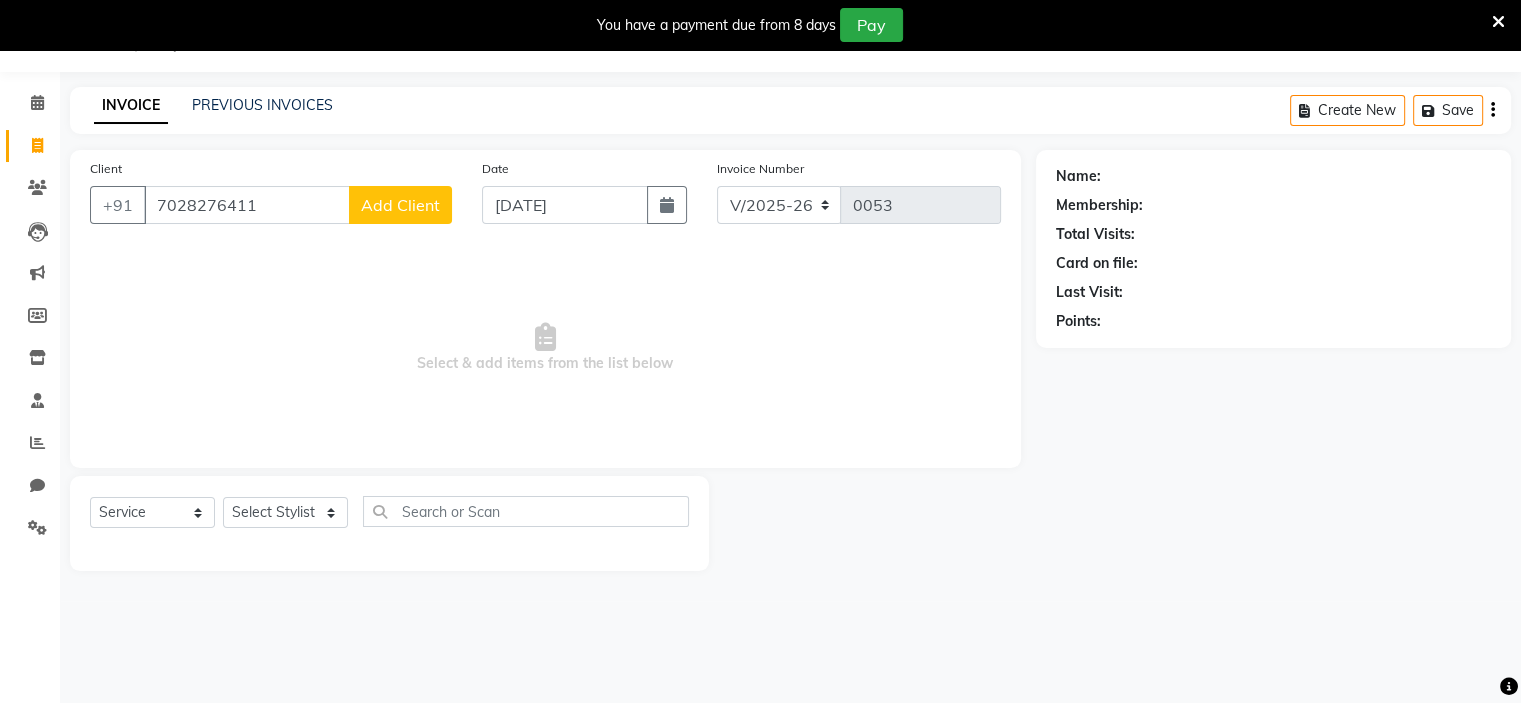 click on "Add Client" 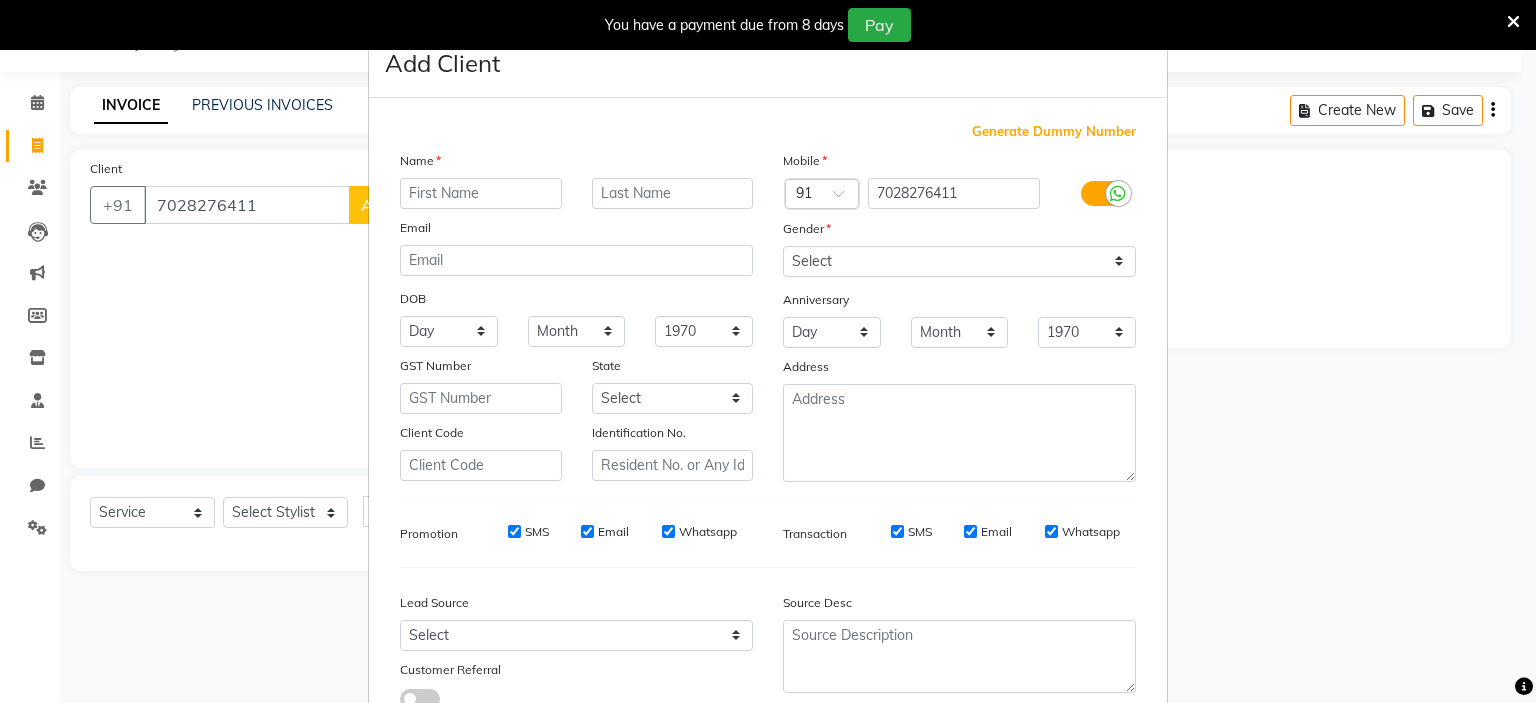 click at bounding box center [481, 193] 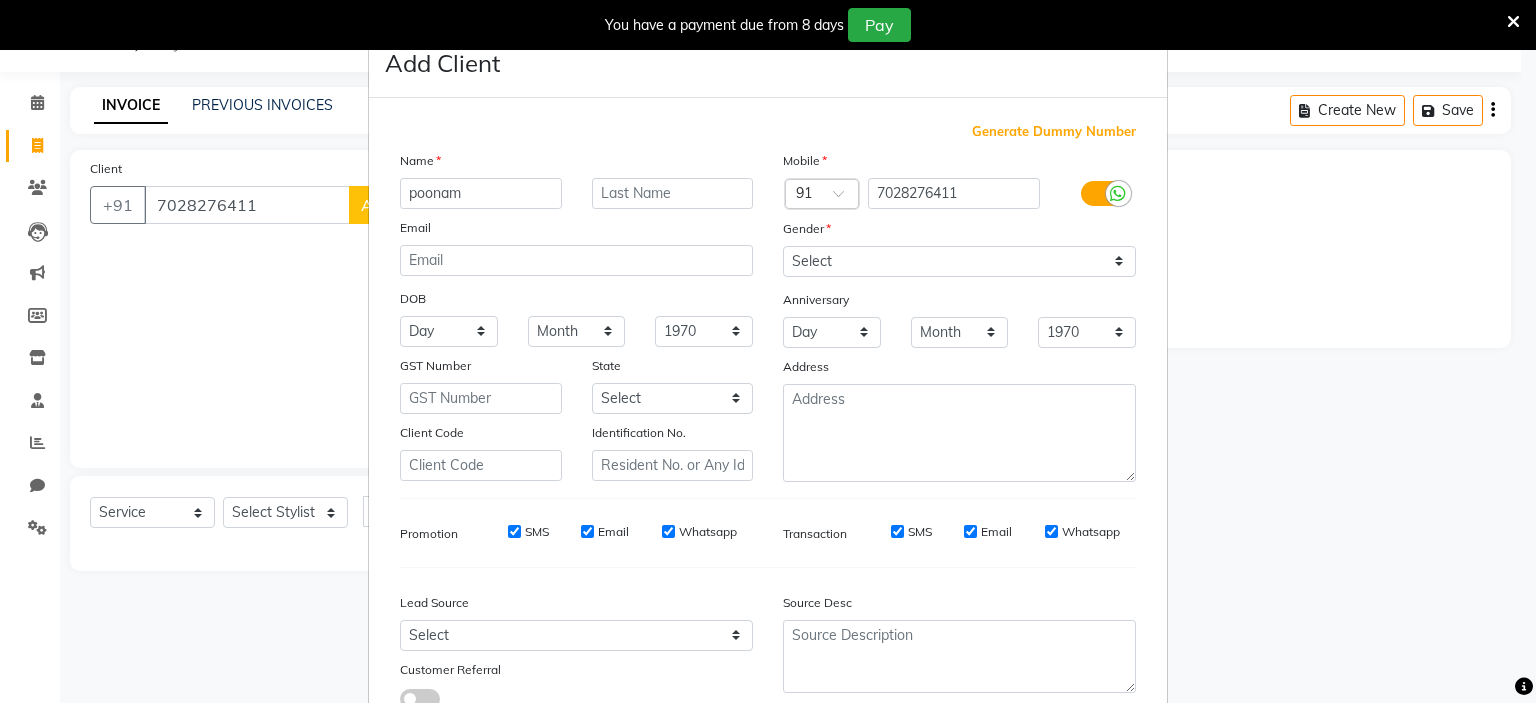 type on "poonam" 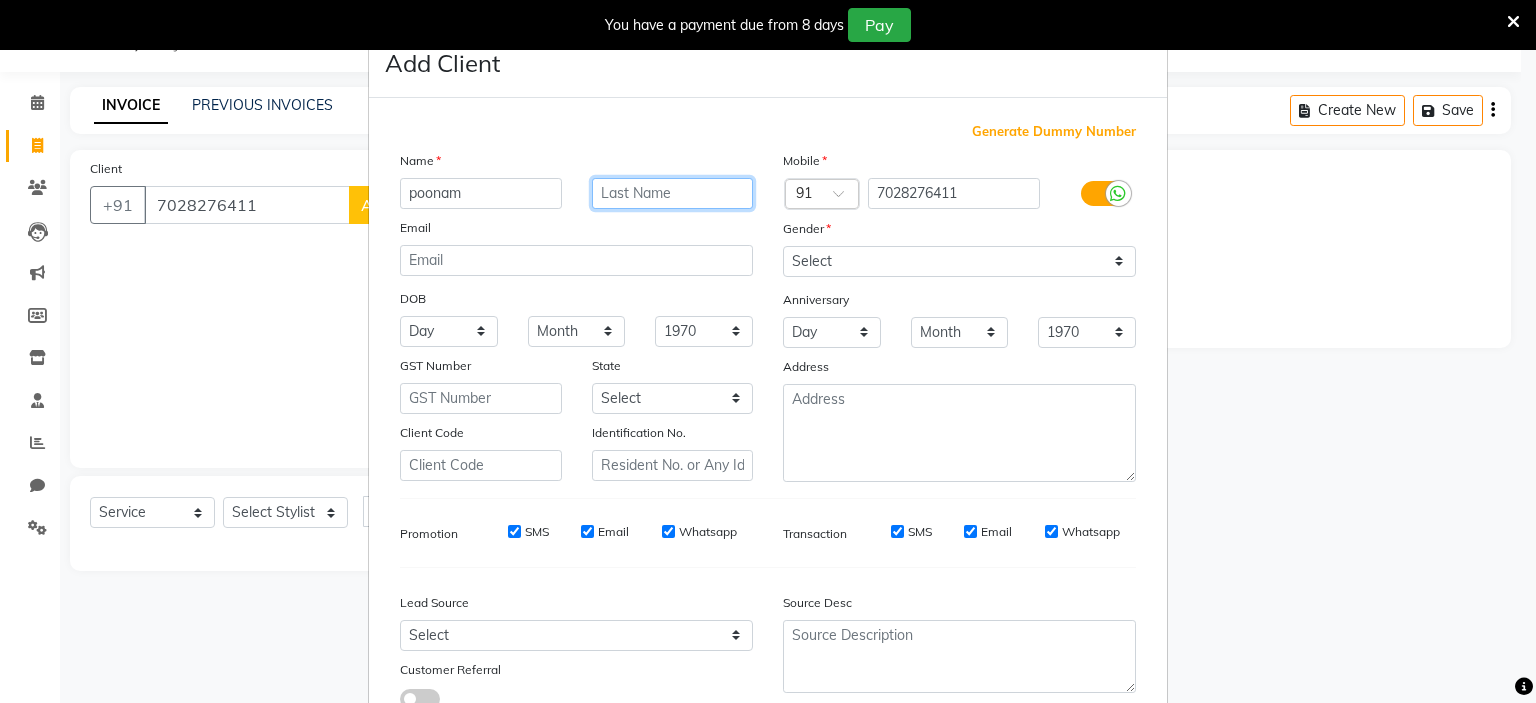 click at bounding box center (673, 193) 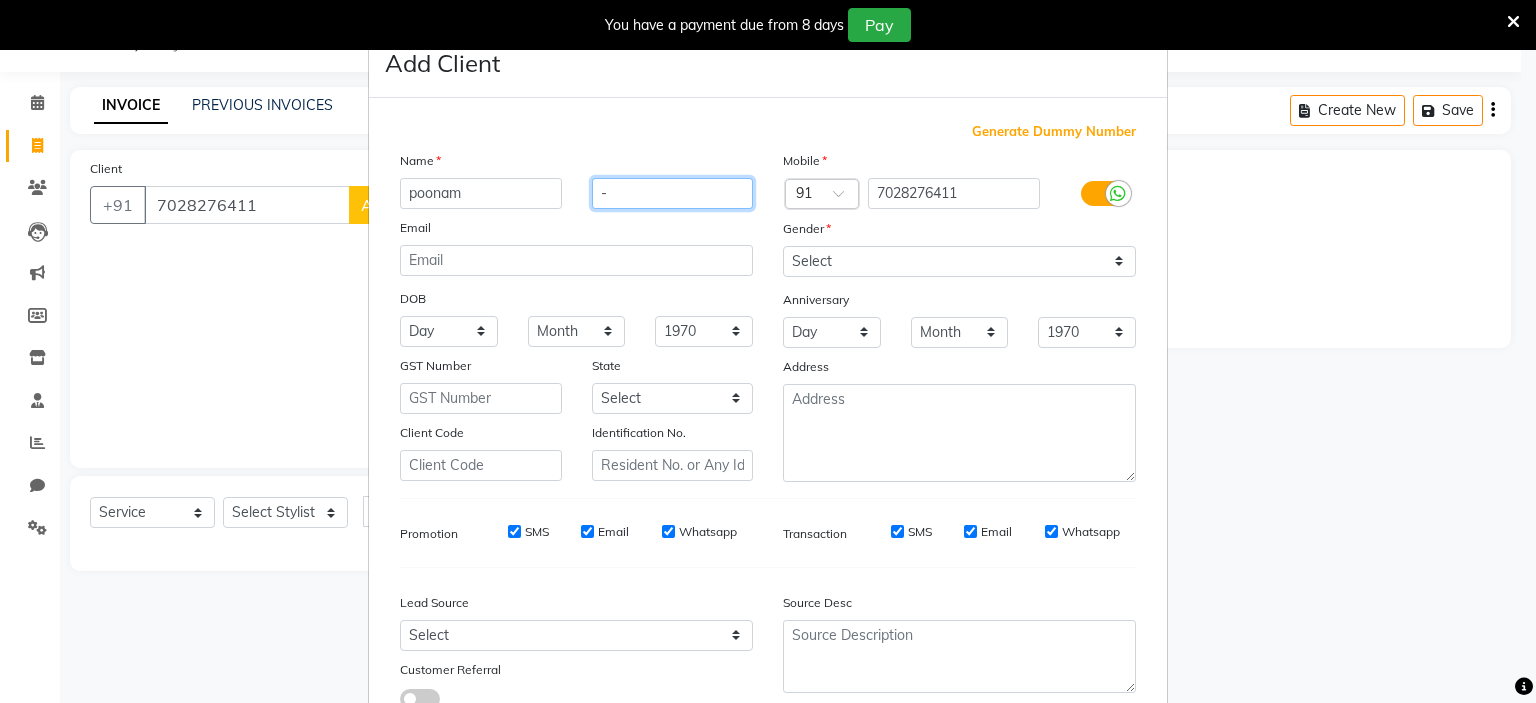 type on "-" 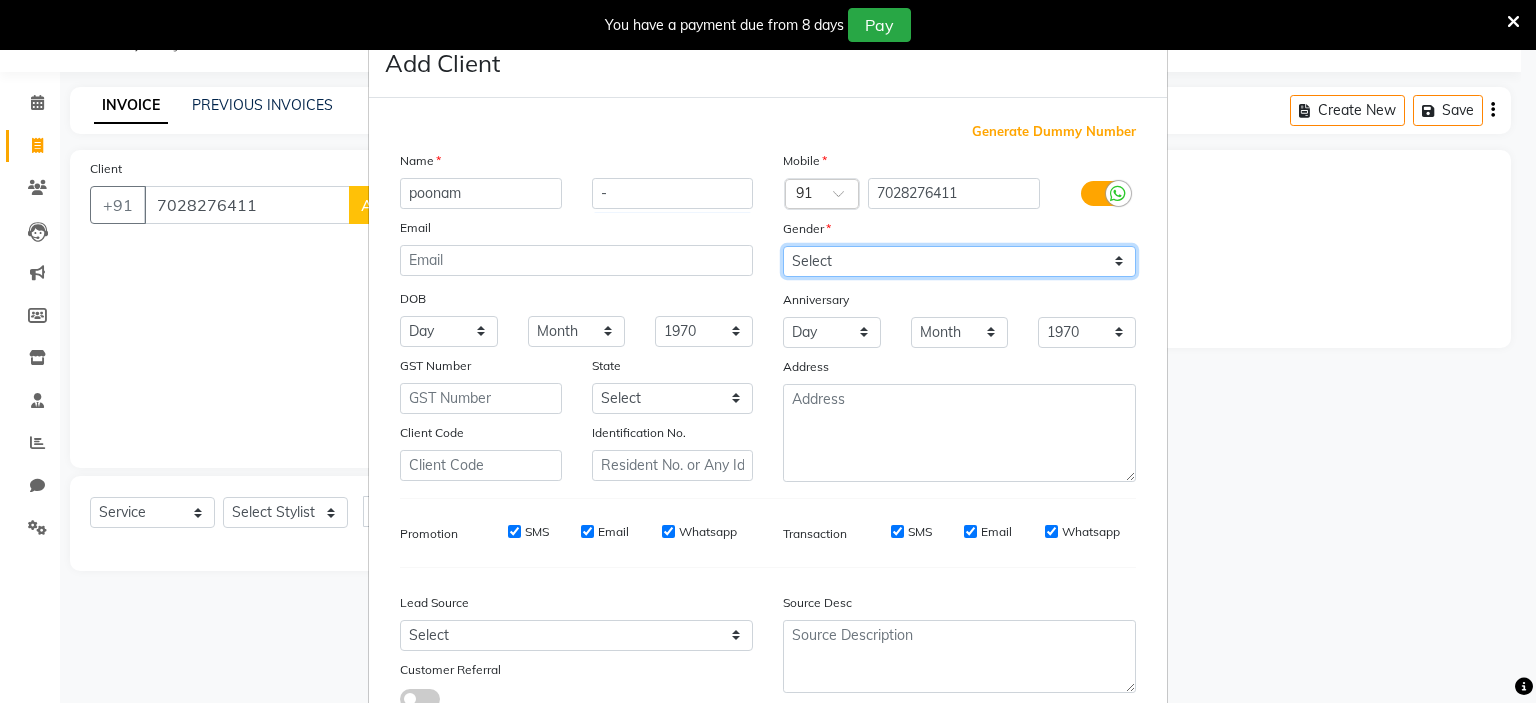 click on "Select [DEMOGRAPHIC_DATA] [DEMOGRAPHIC_DATA] Other Prefer Not To Say" at bounding box center (959, 261) 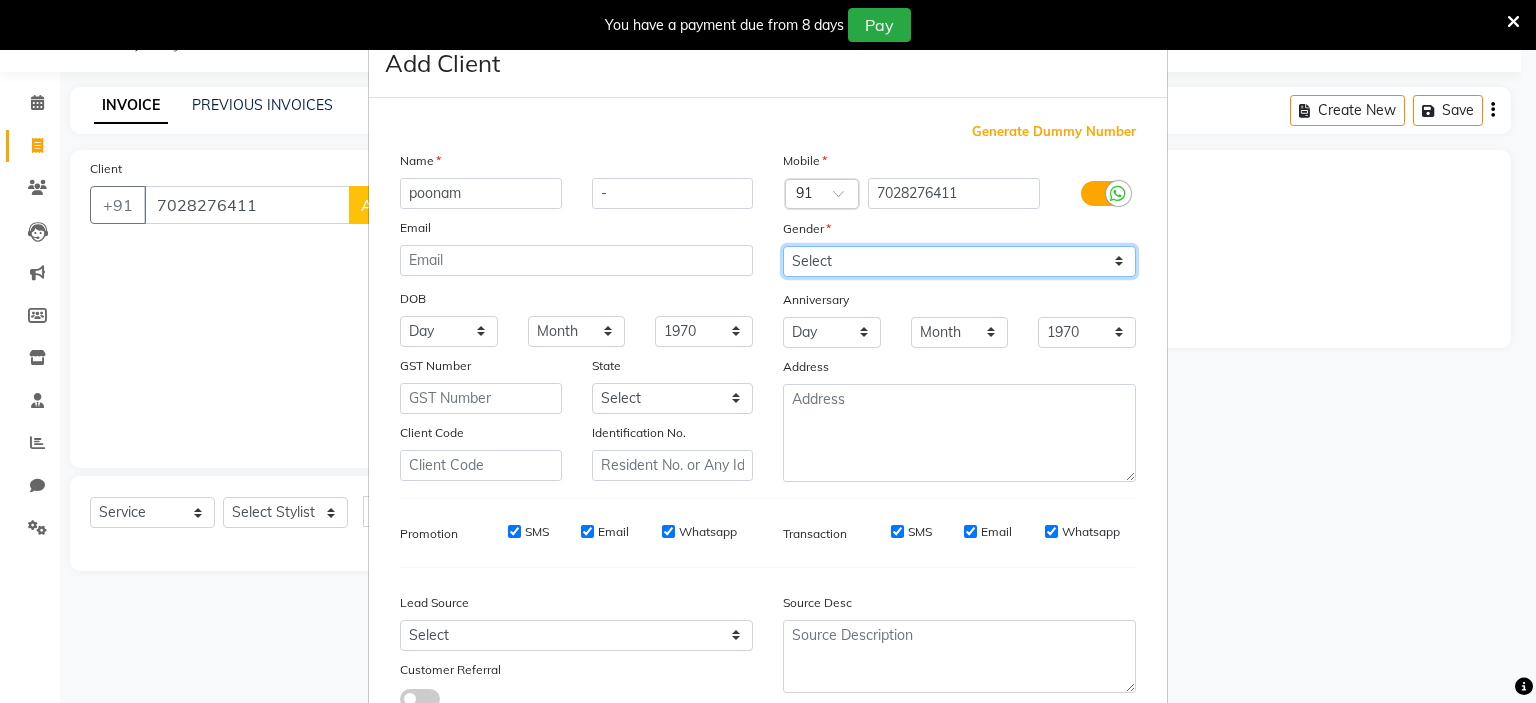 select on "[DEMOGRAPHIC_DATA]" 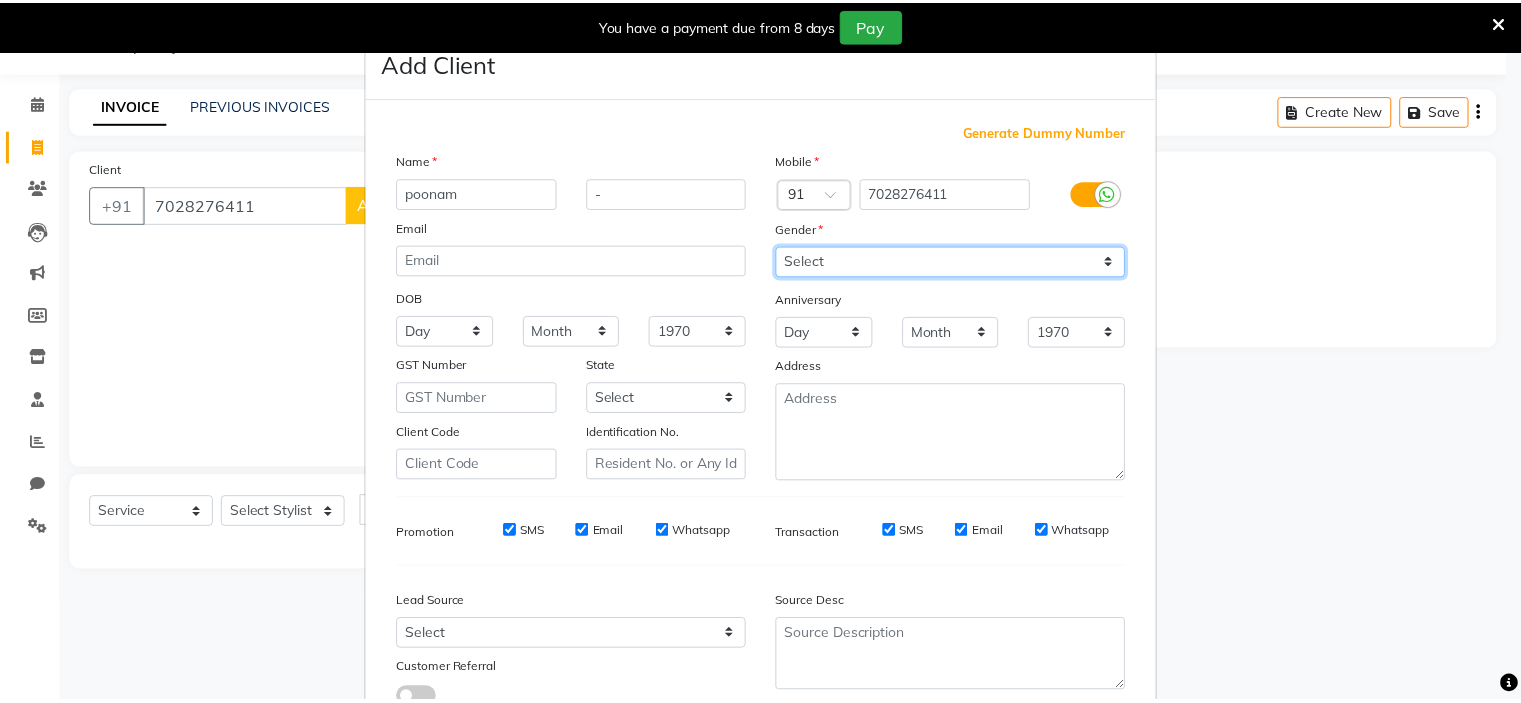 scroll, scrollTop: 153, scrollLeft: 0, axis: vertical 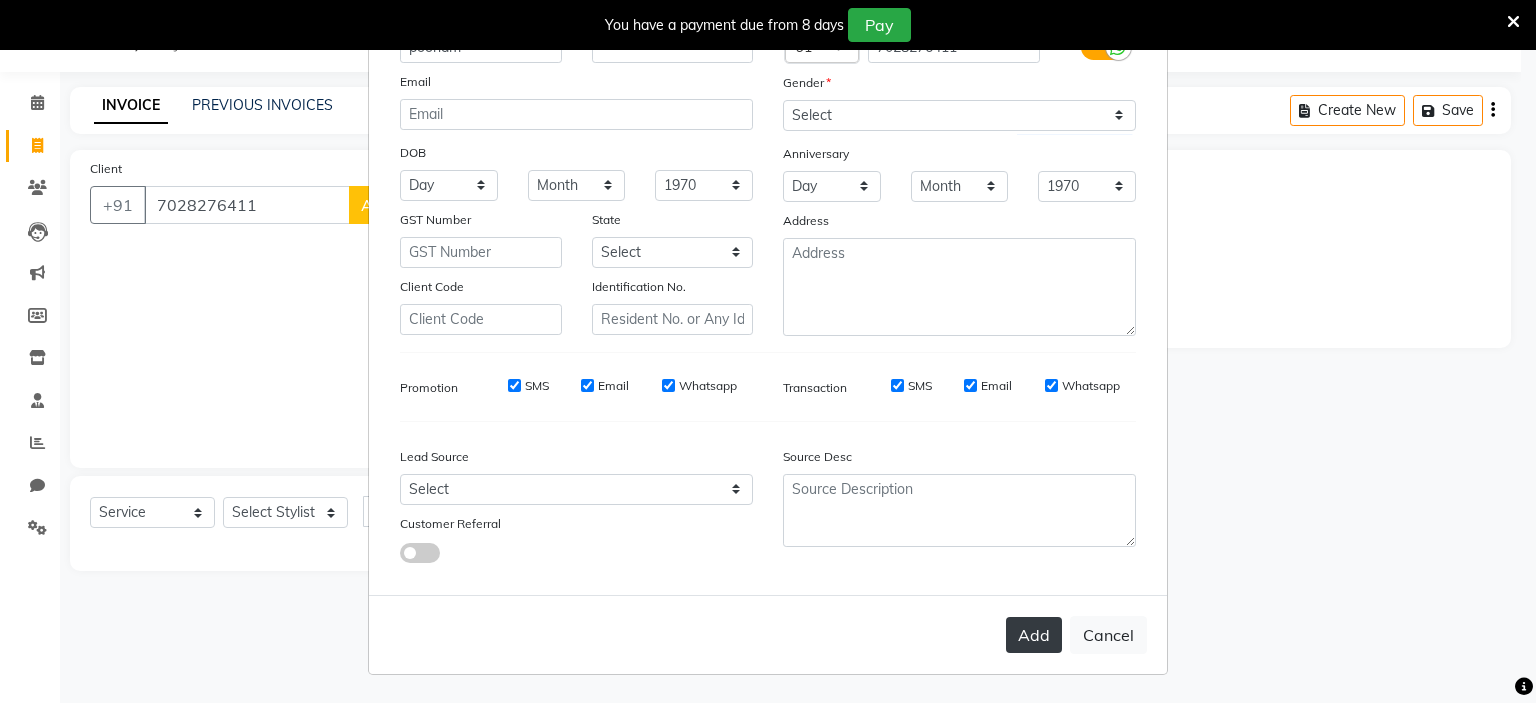 click on "Add" at bounding box center [1034, 635] 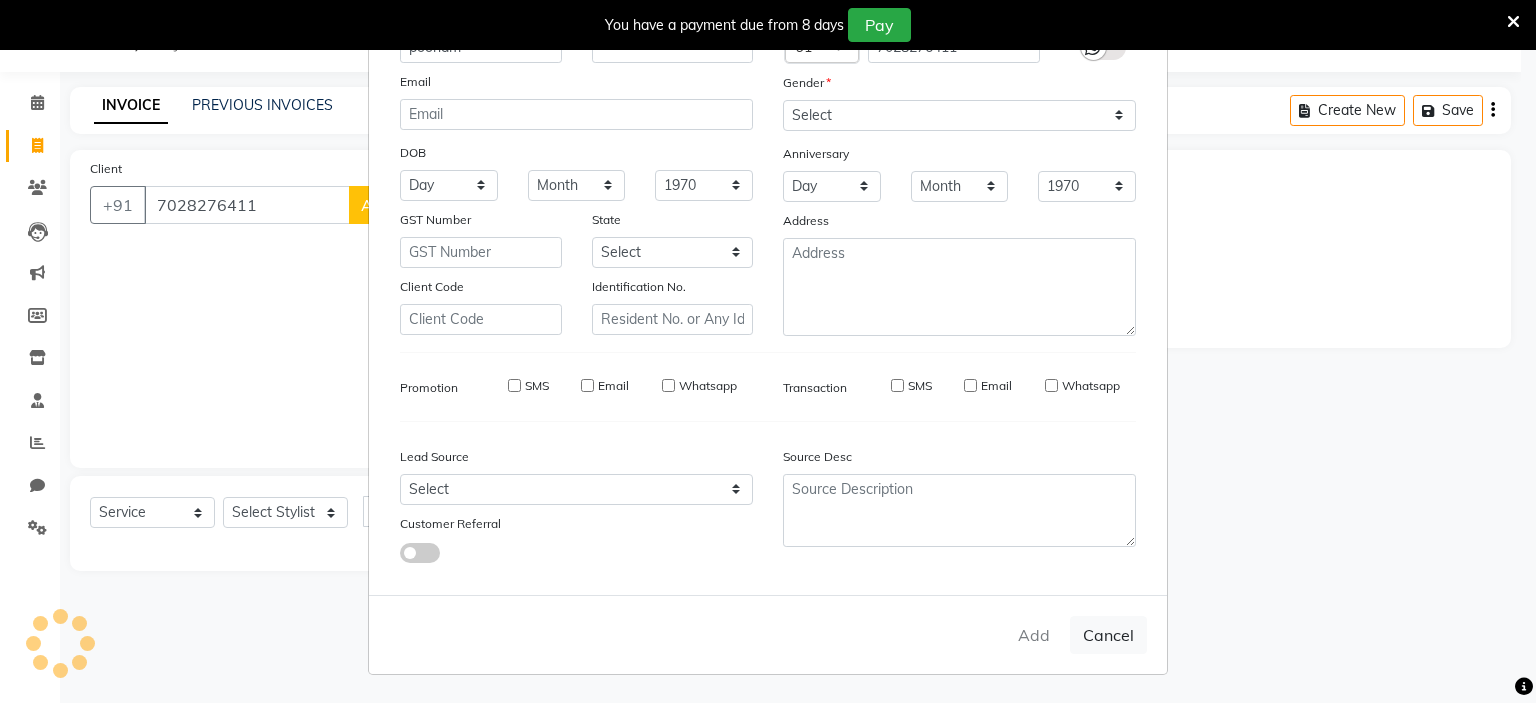 type 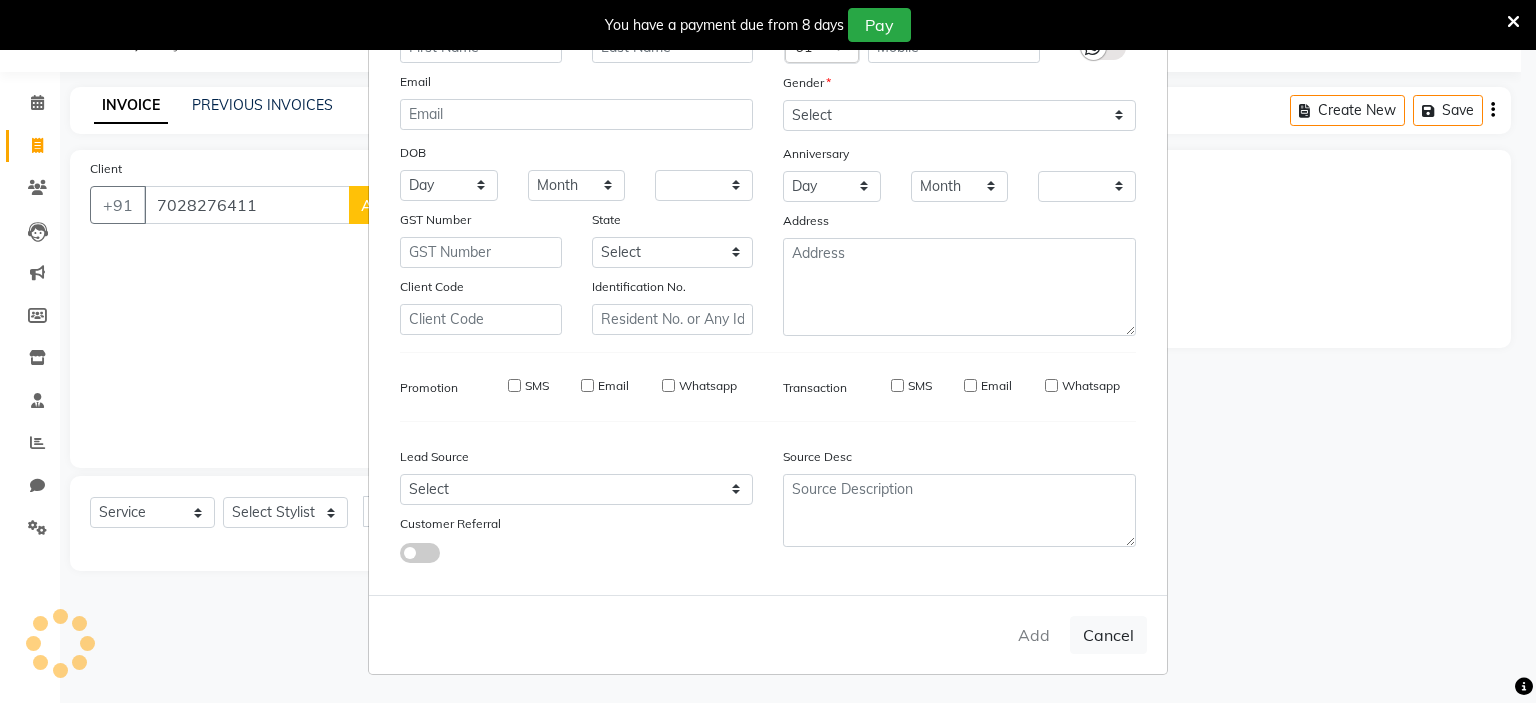 checkbox on "false" 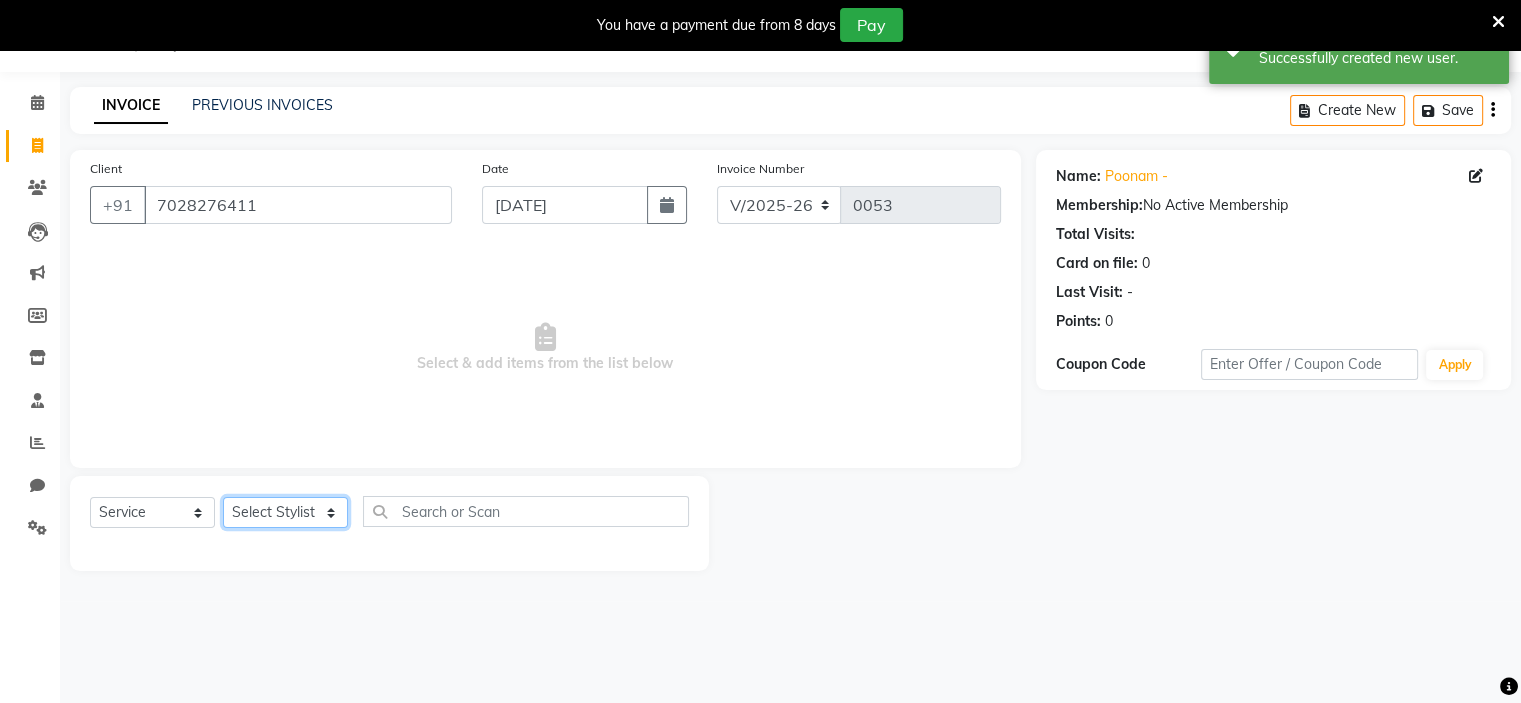 click on "Select Stylist [PERSON_NAME] [PERSON_NAME] [PERSON_NAME] Ritu [PERSON_NAME] [PERSON_NAME]" 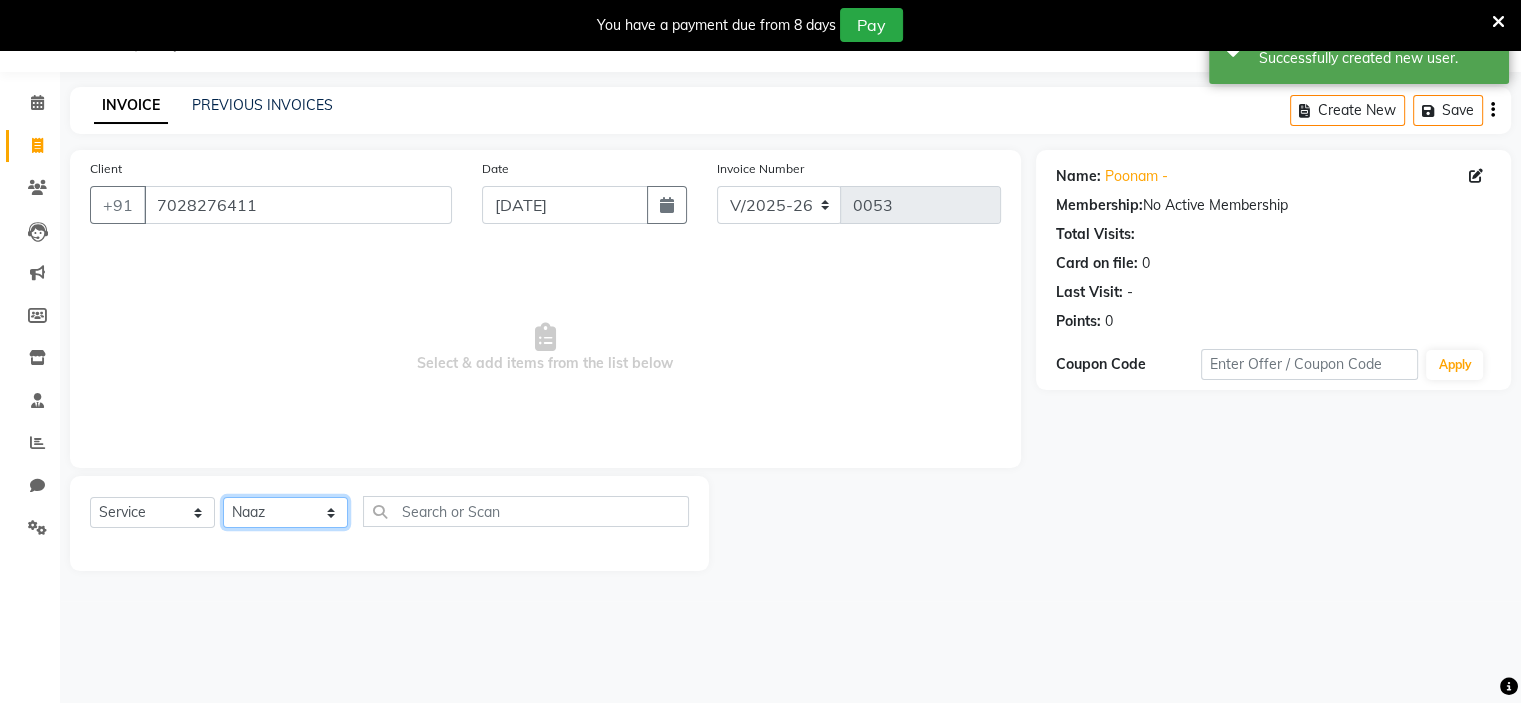 click on "Select Stylist [PERSON_NAME] [PERSON_NAME] [PERSON_NAME] Ritu [PERSON_NAME] [PERSON_NAME]" 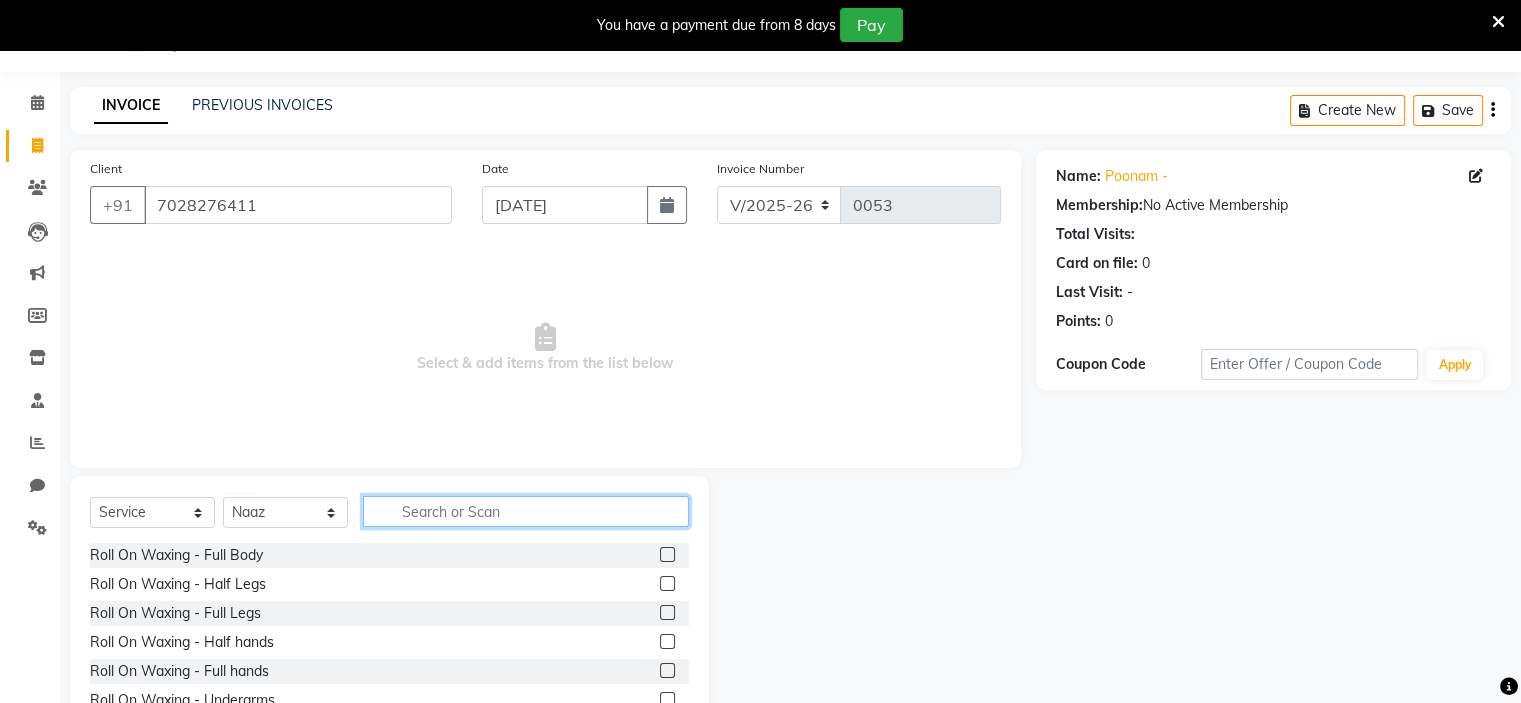 click 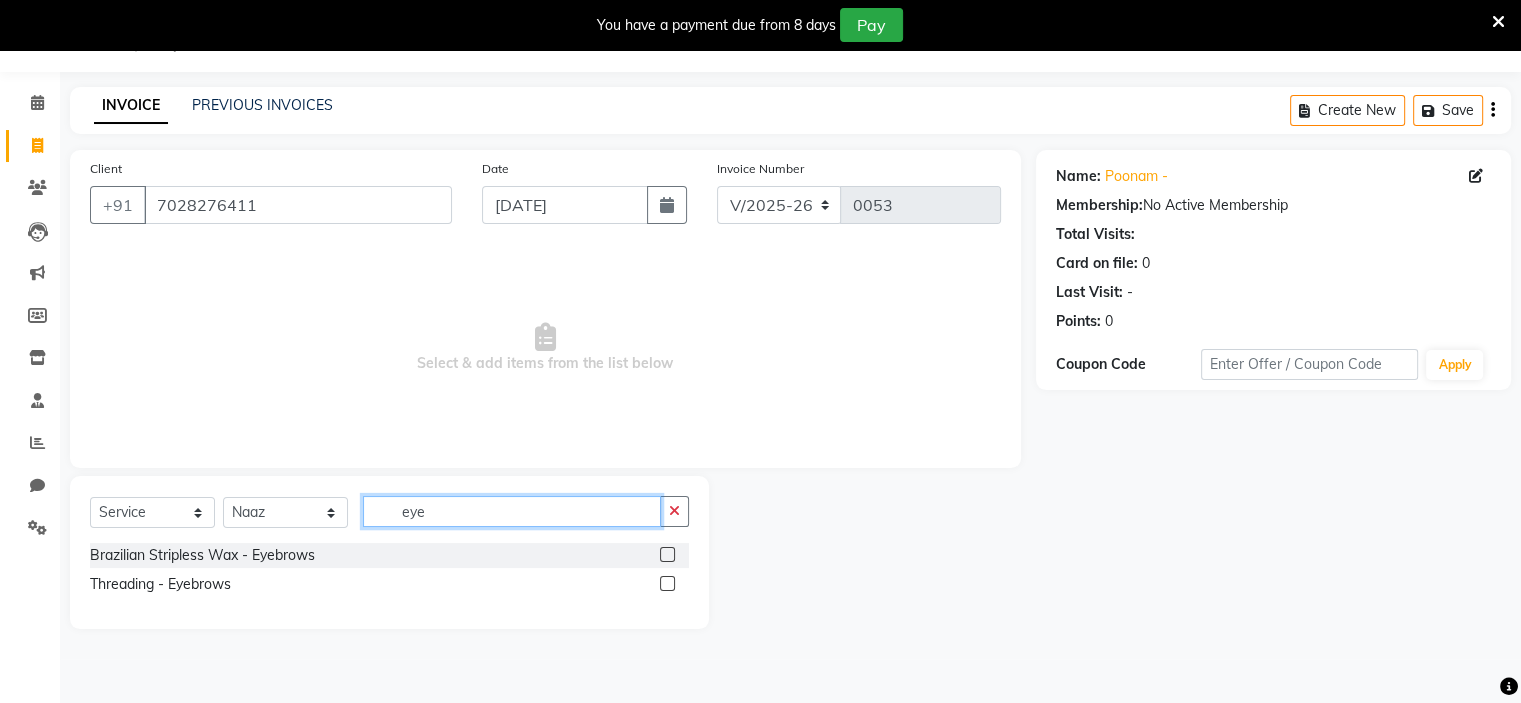 type on "eye" 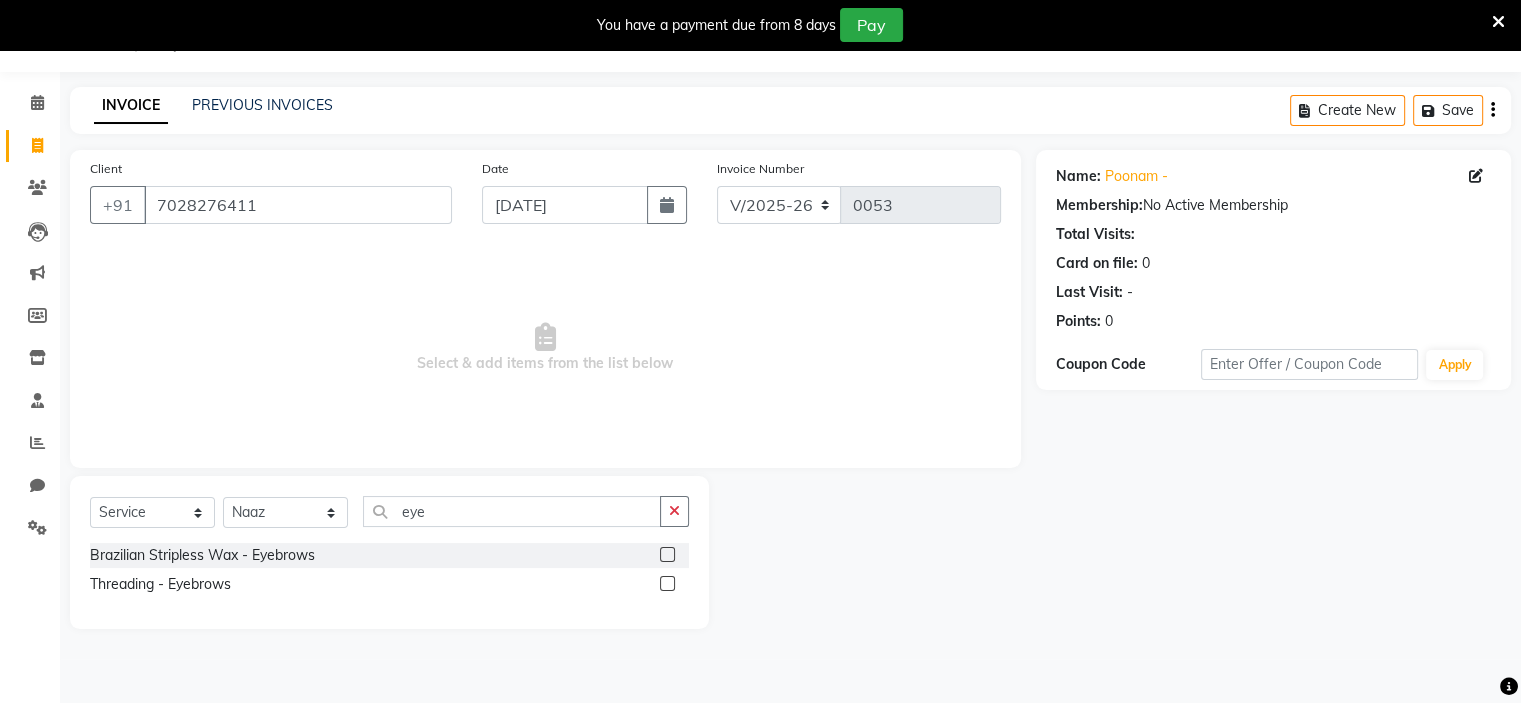 click 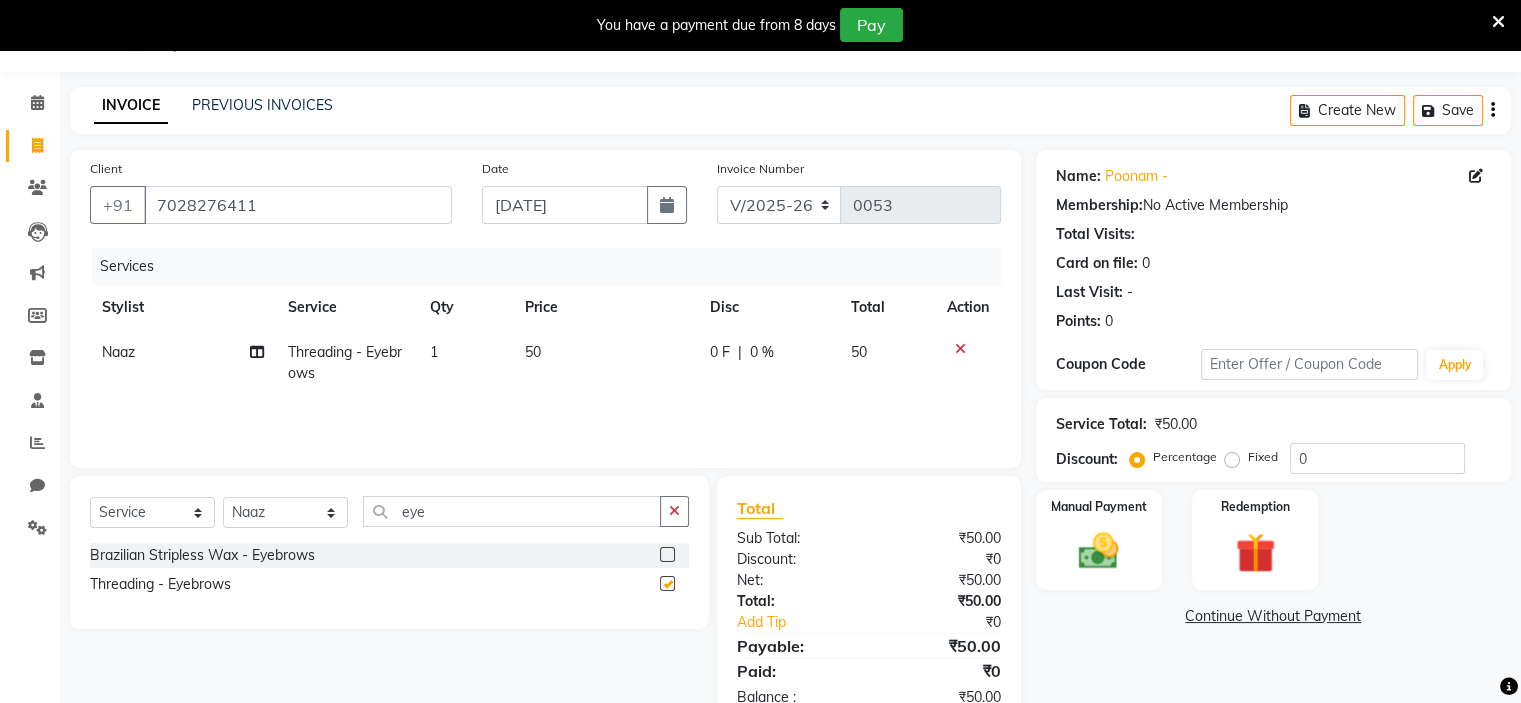 checkbox on "false" 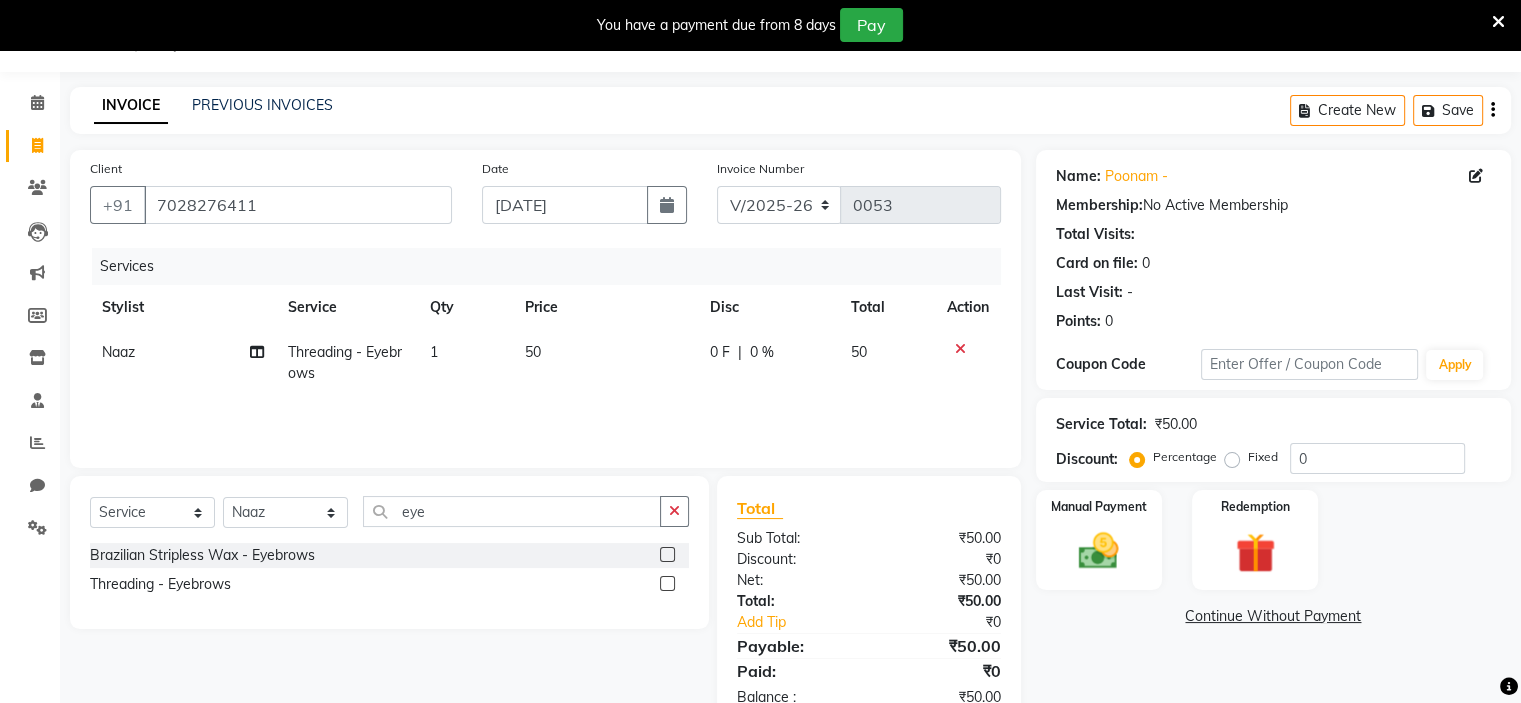scroll, scrollTop: 105, scrollLeft: 0, axis: vertical 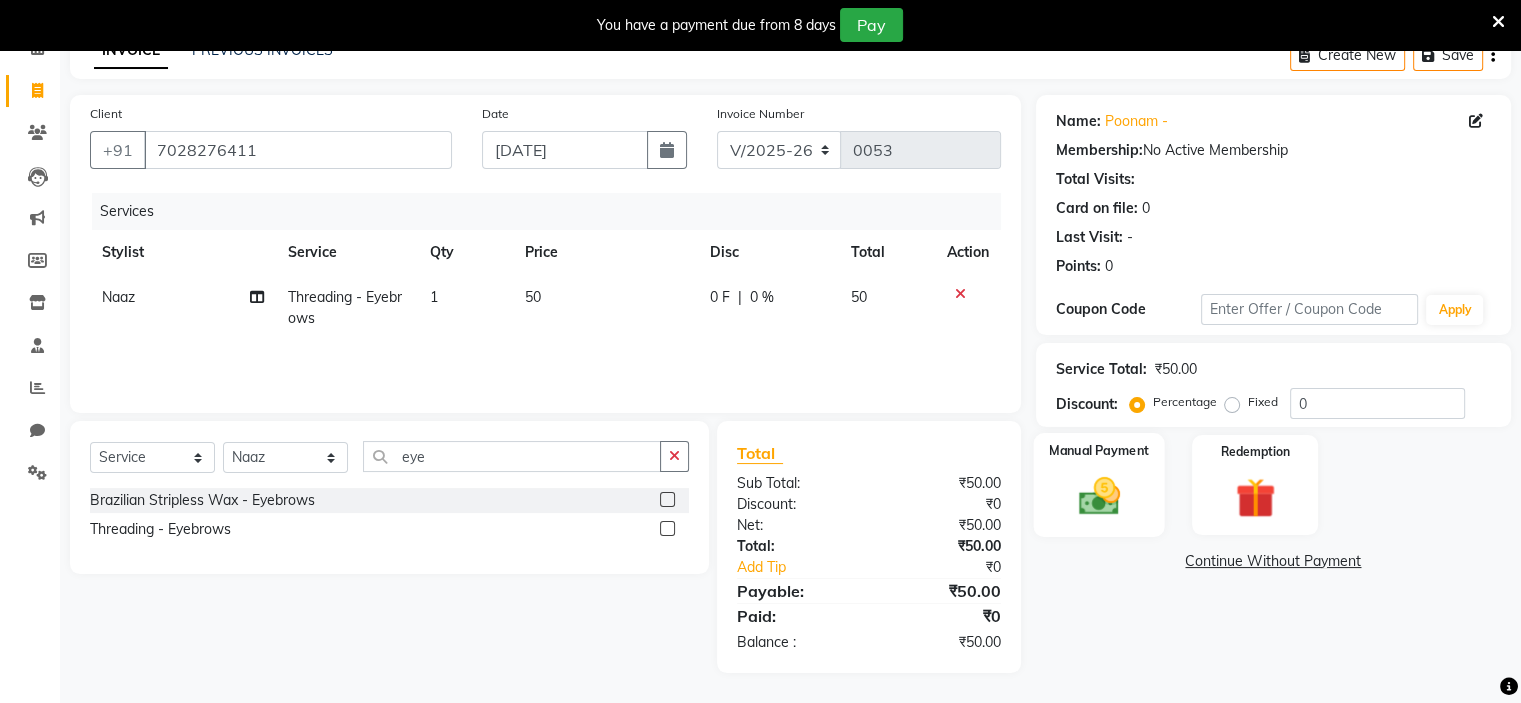 click 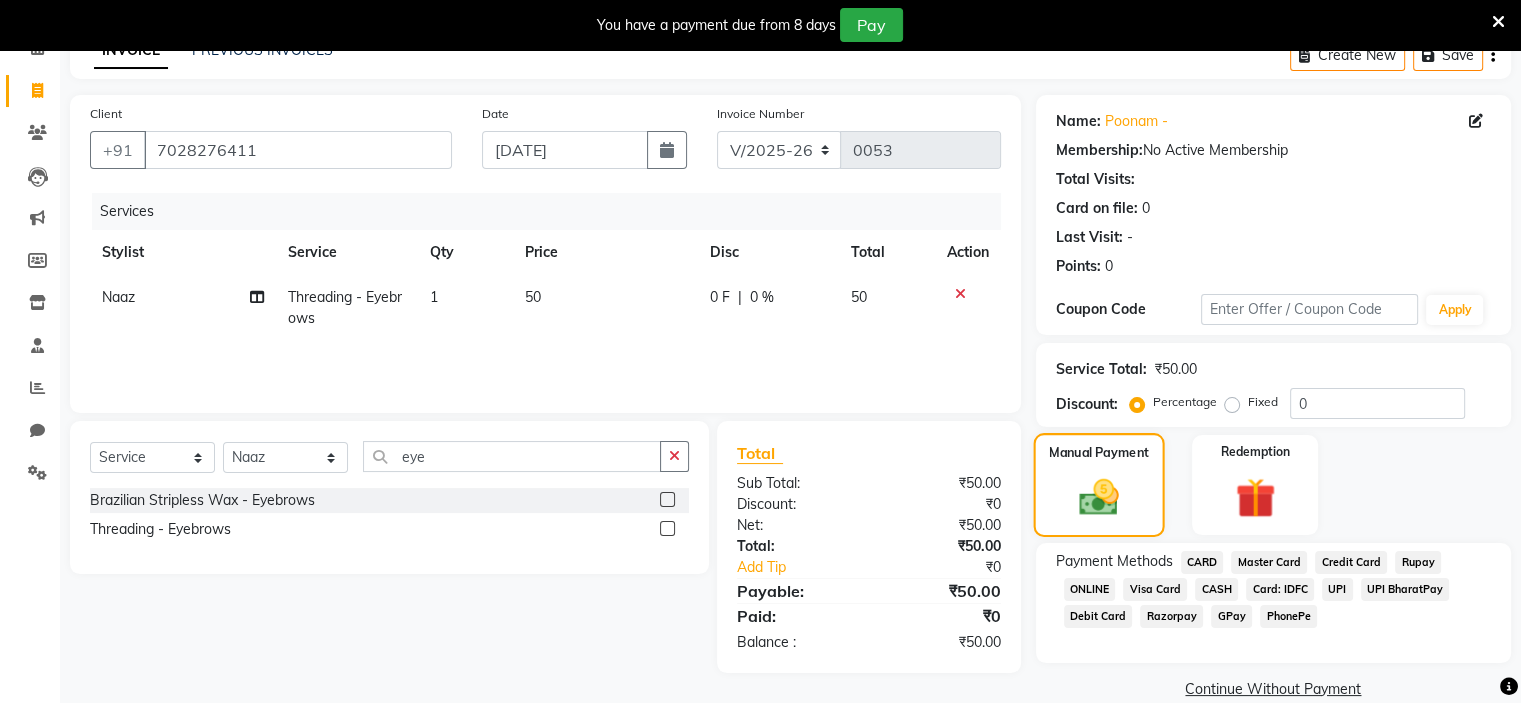 scroll, scrollTop: 135, scrollLeft: 0, axis: vertical 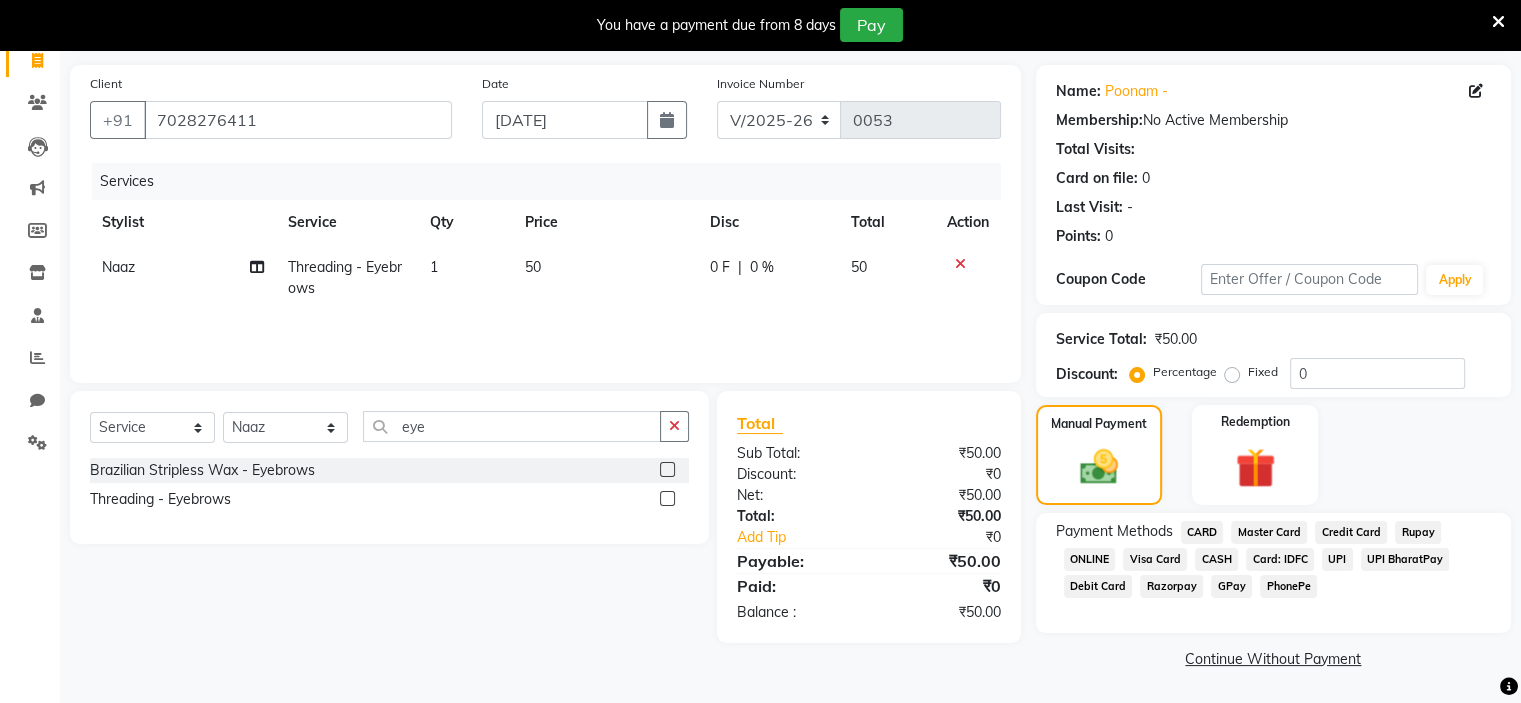 click on "CASH" 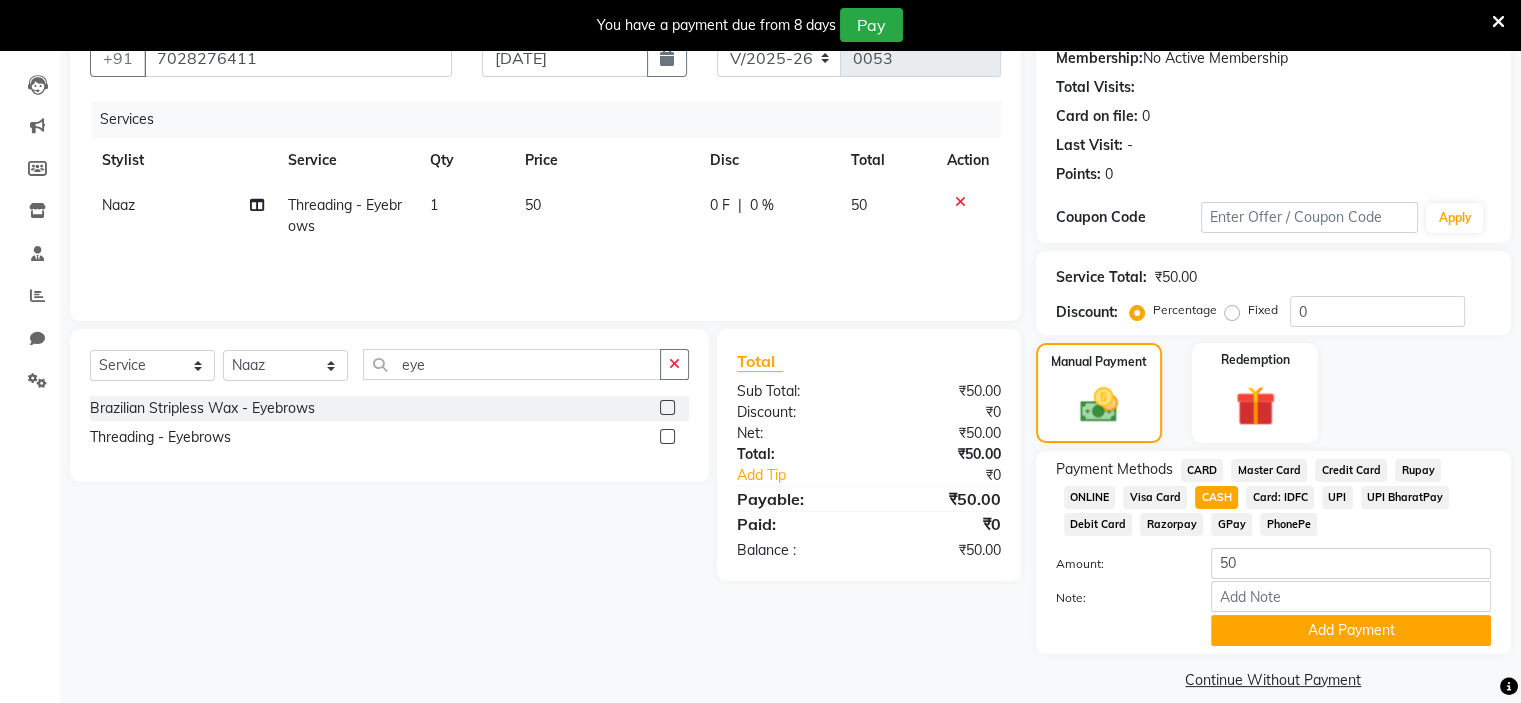 scroll, scrollTop: 221, scrollLeft: 0, axis: vertical 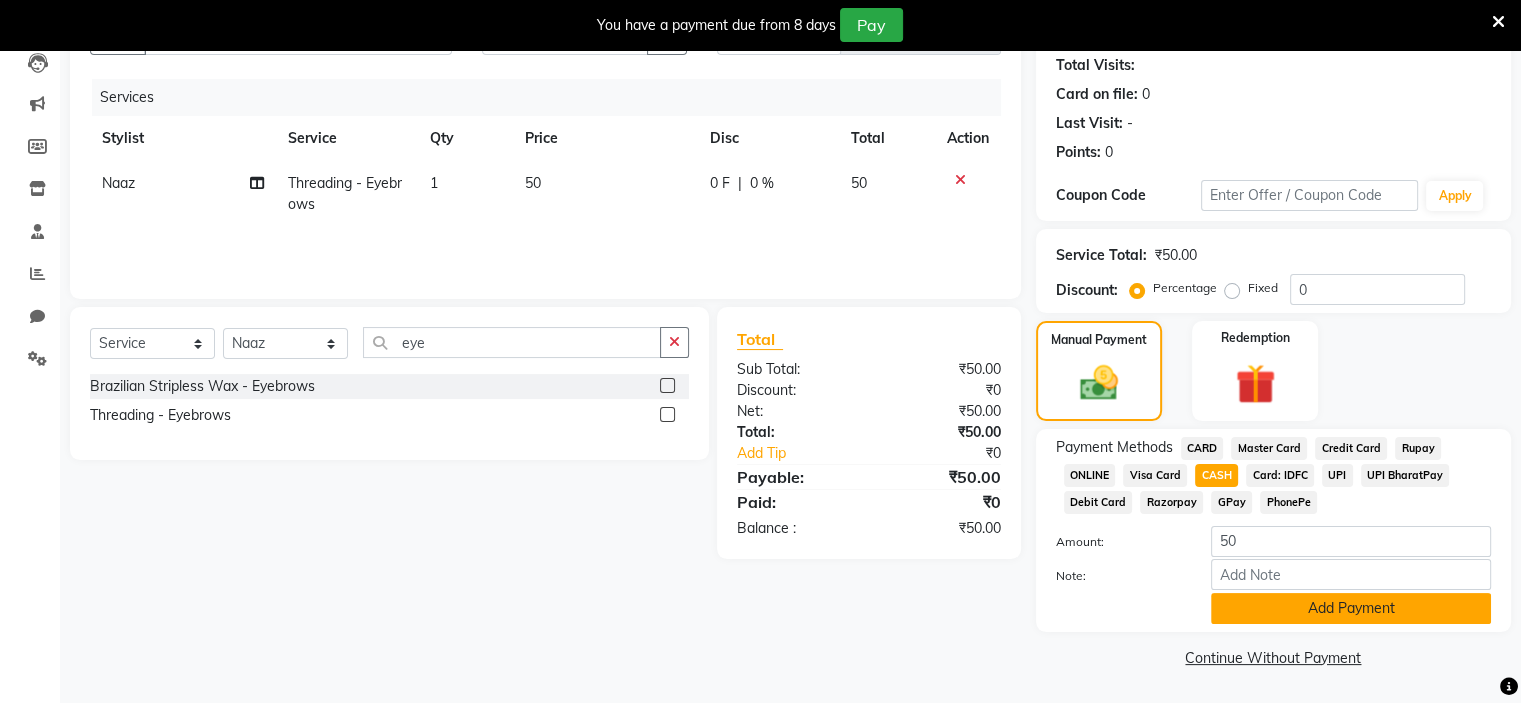 click on "Add Payment" 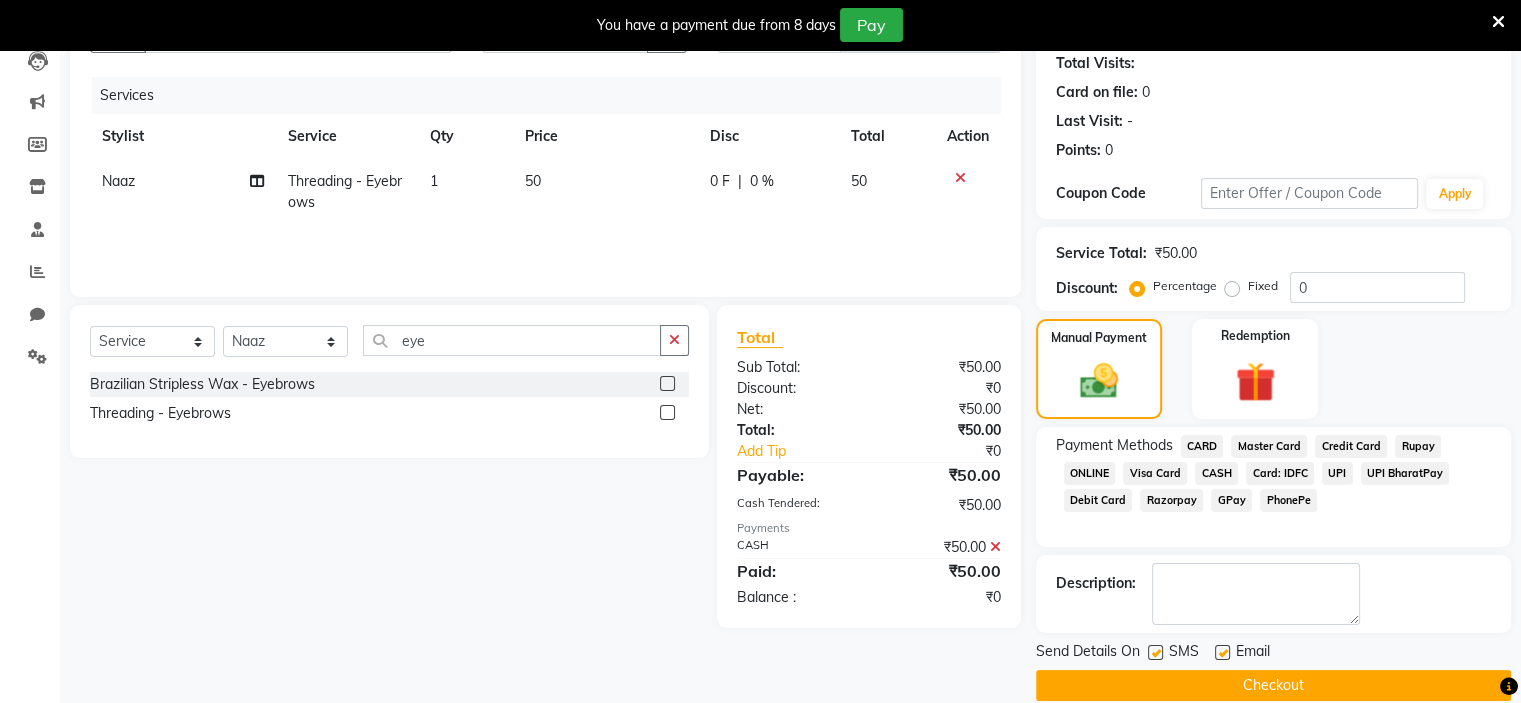 click 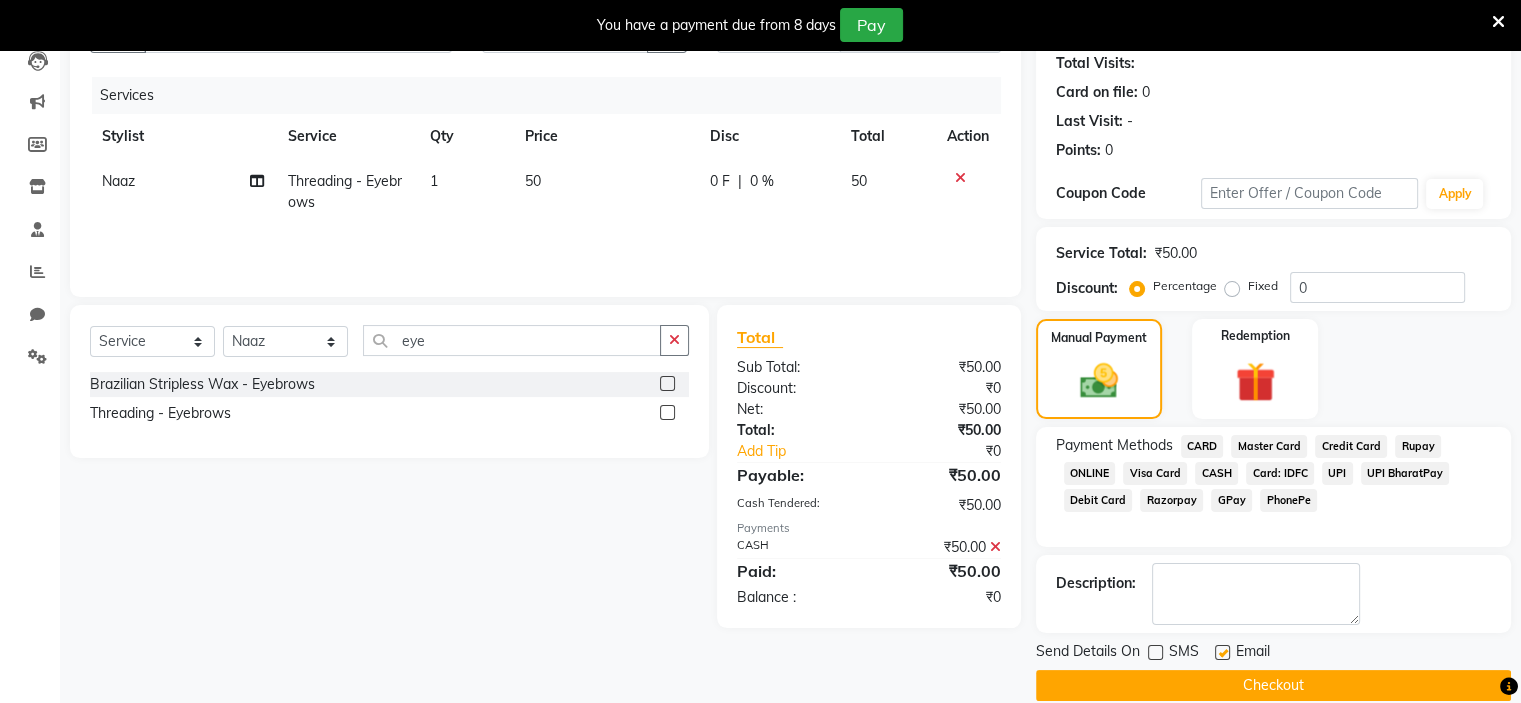 click 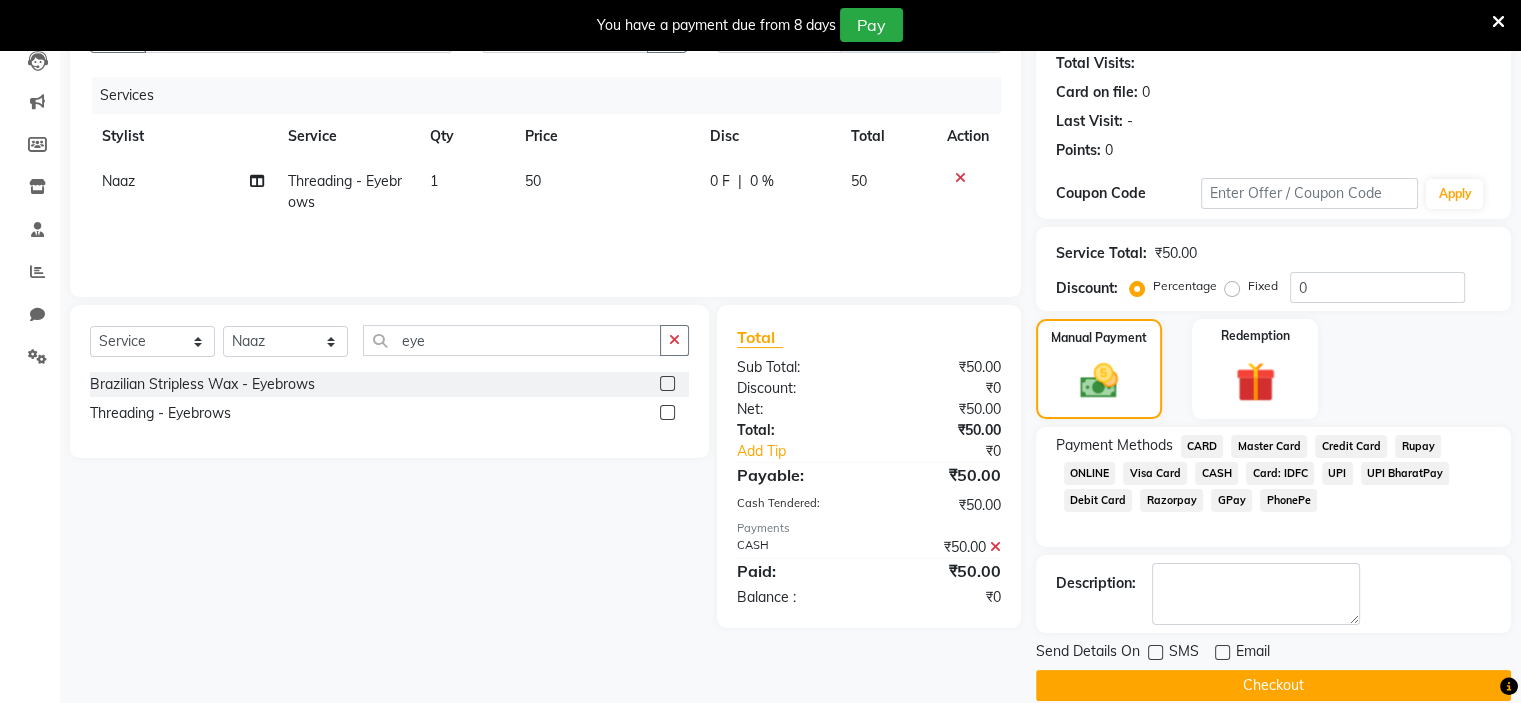 click on "Checkout" 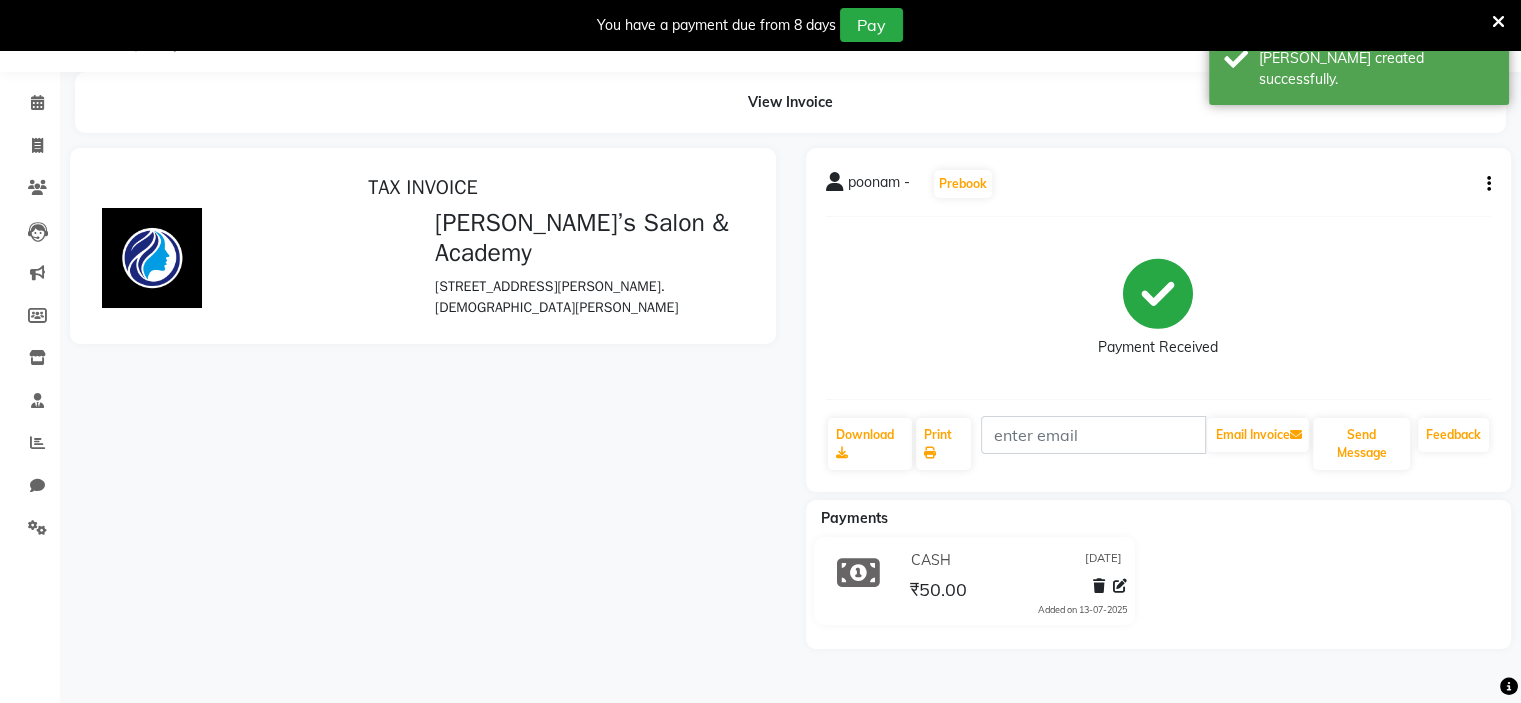 scroll, scrollTop: 0, scrollLeft: 0, axis: both 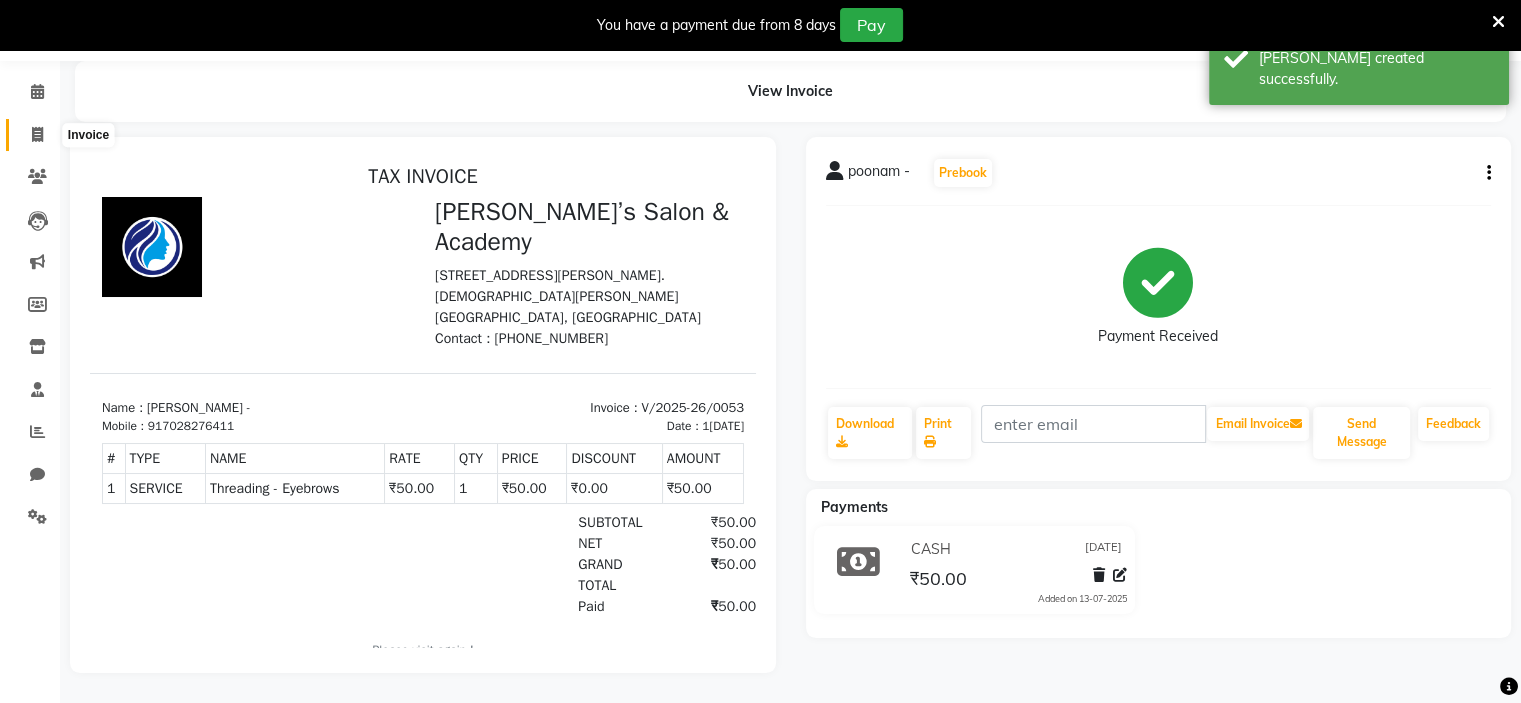 click 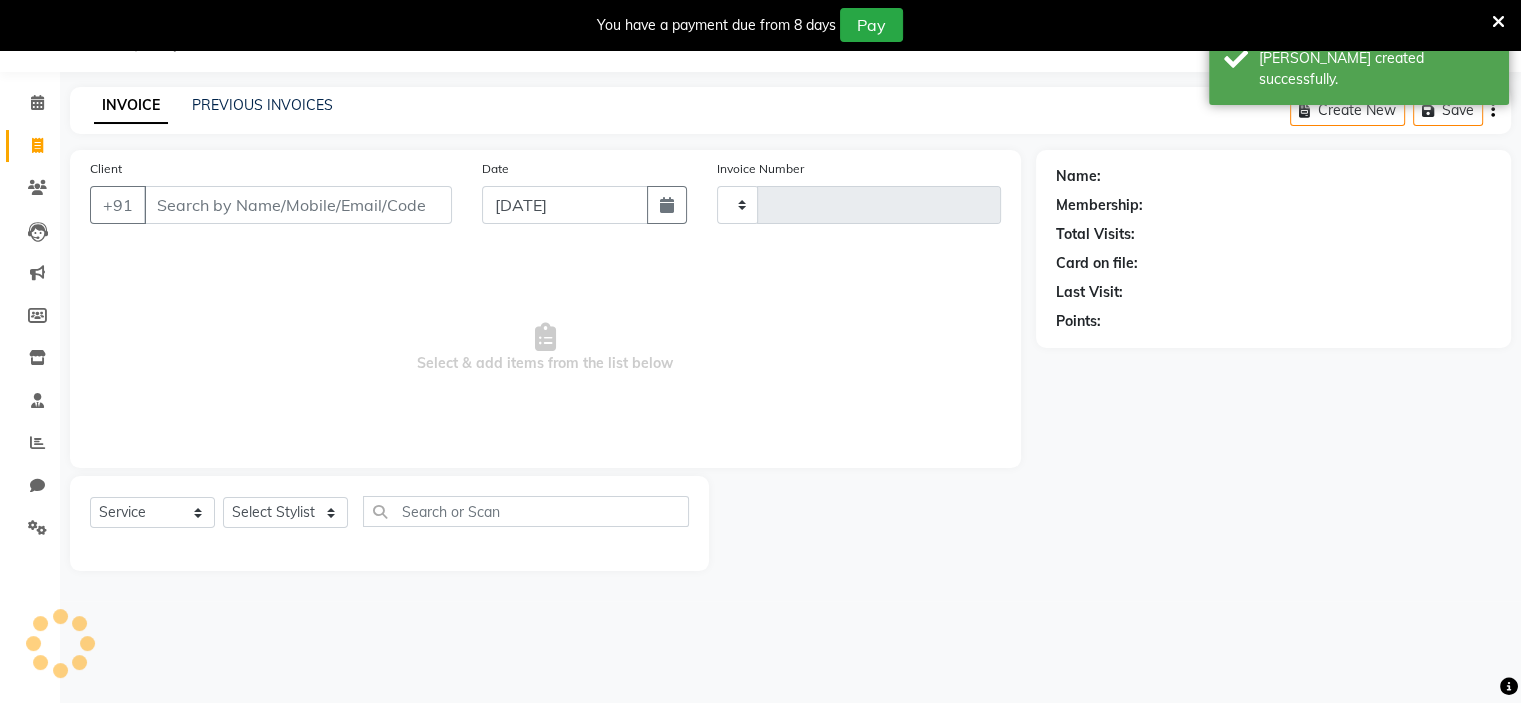 type on "0054" 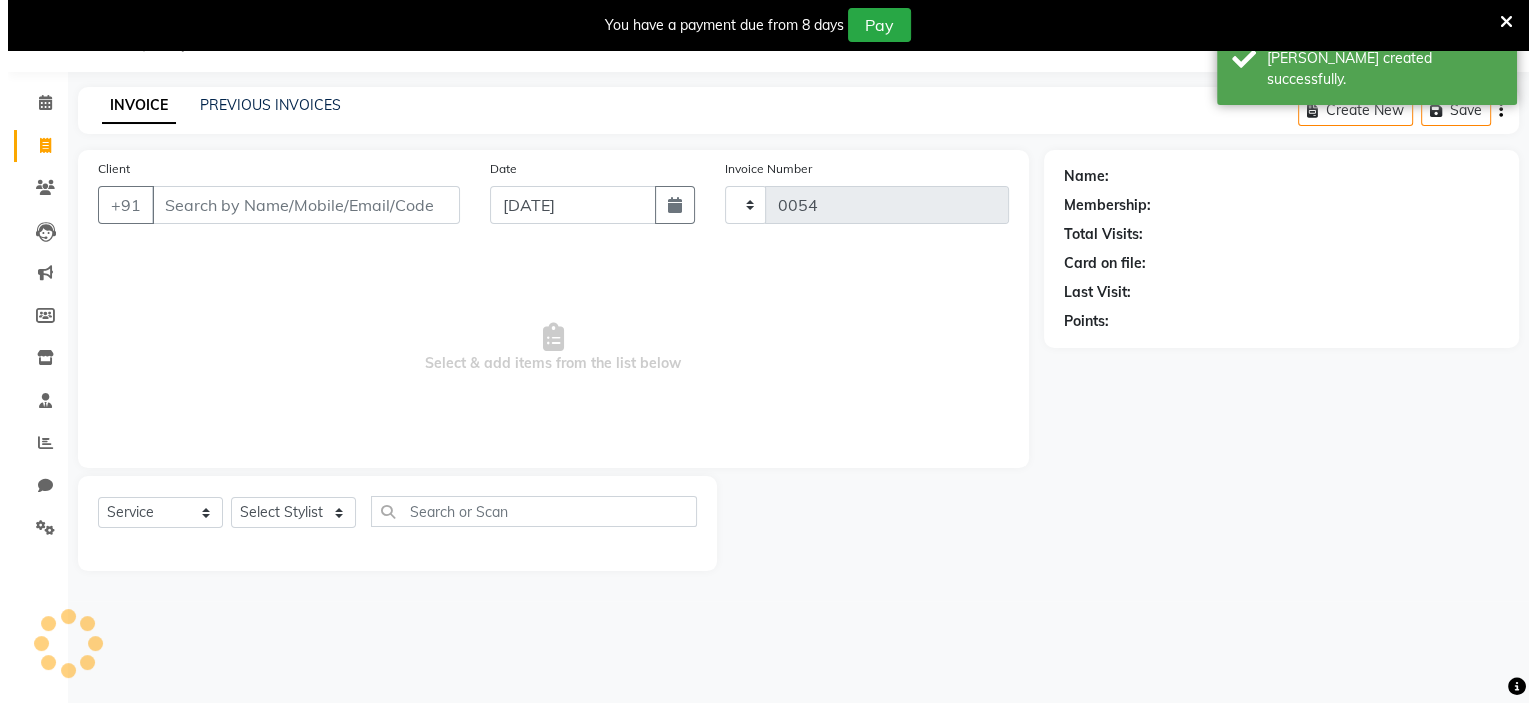 scroll, scrollTop: 50, scrollLeft: 0, axis: vertical 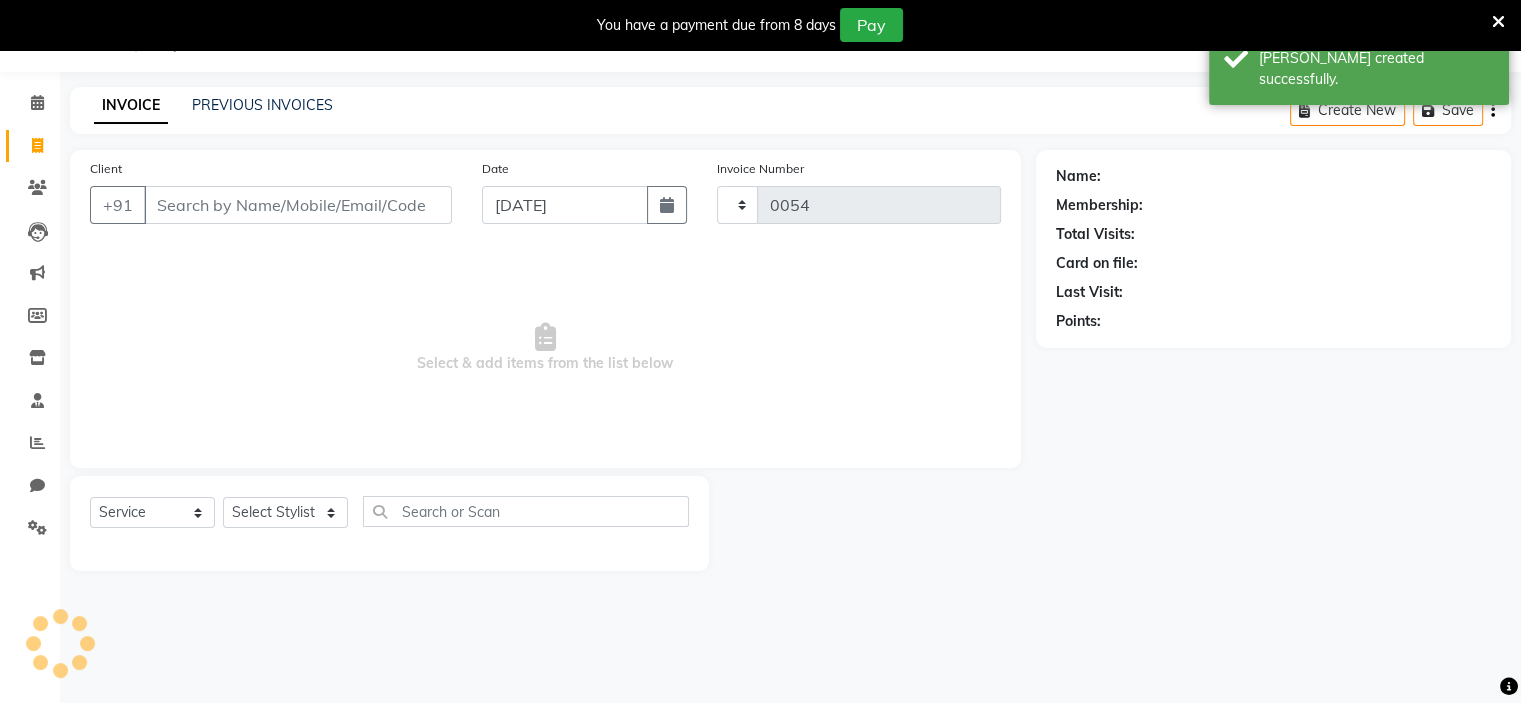 select on "8519" 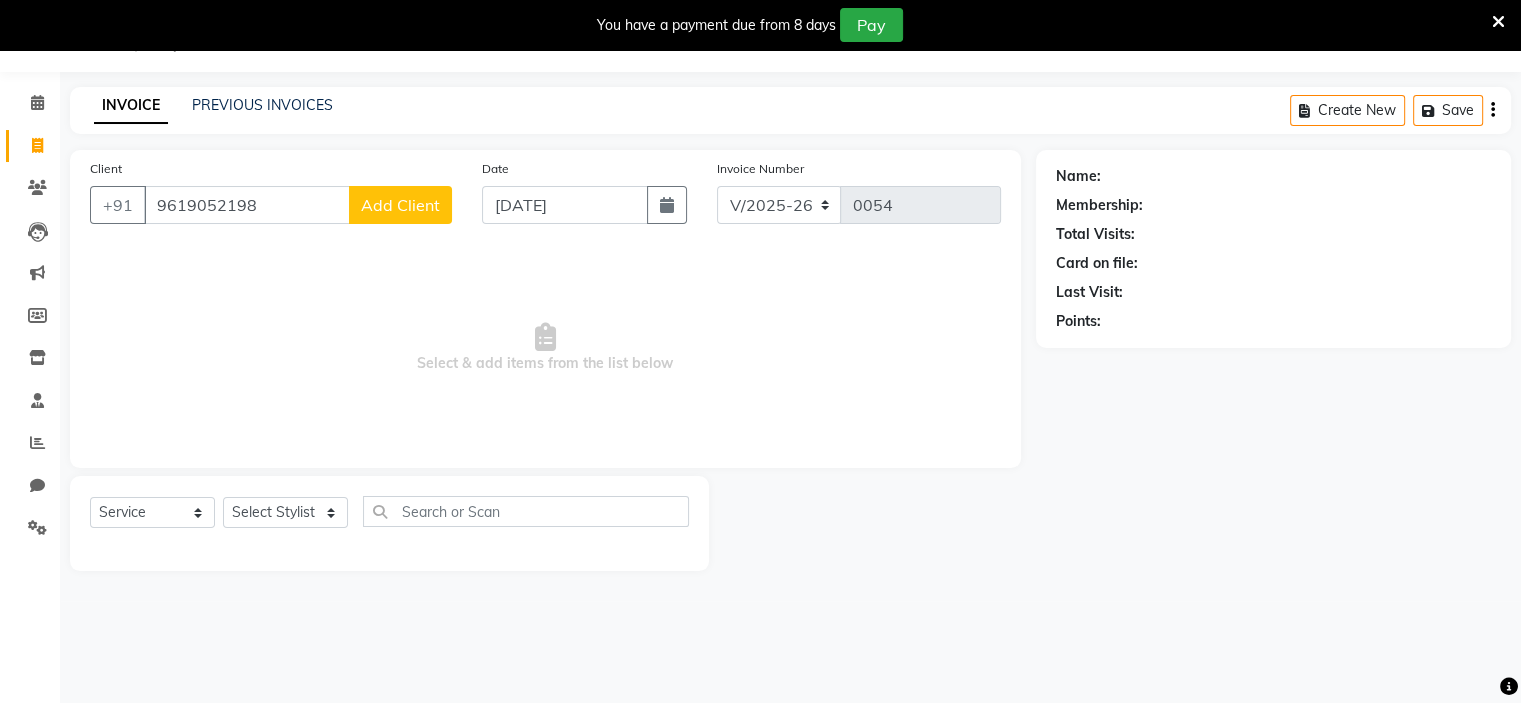 type on "9619052198" 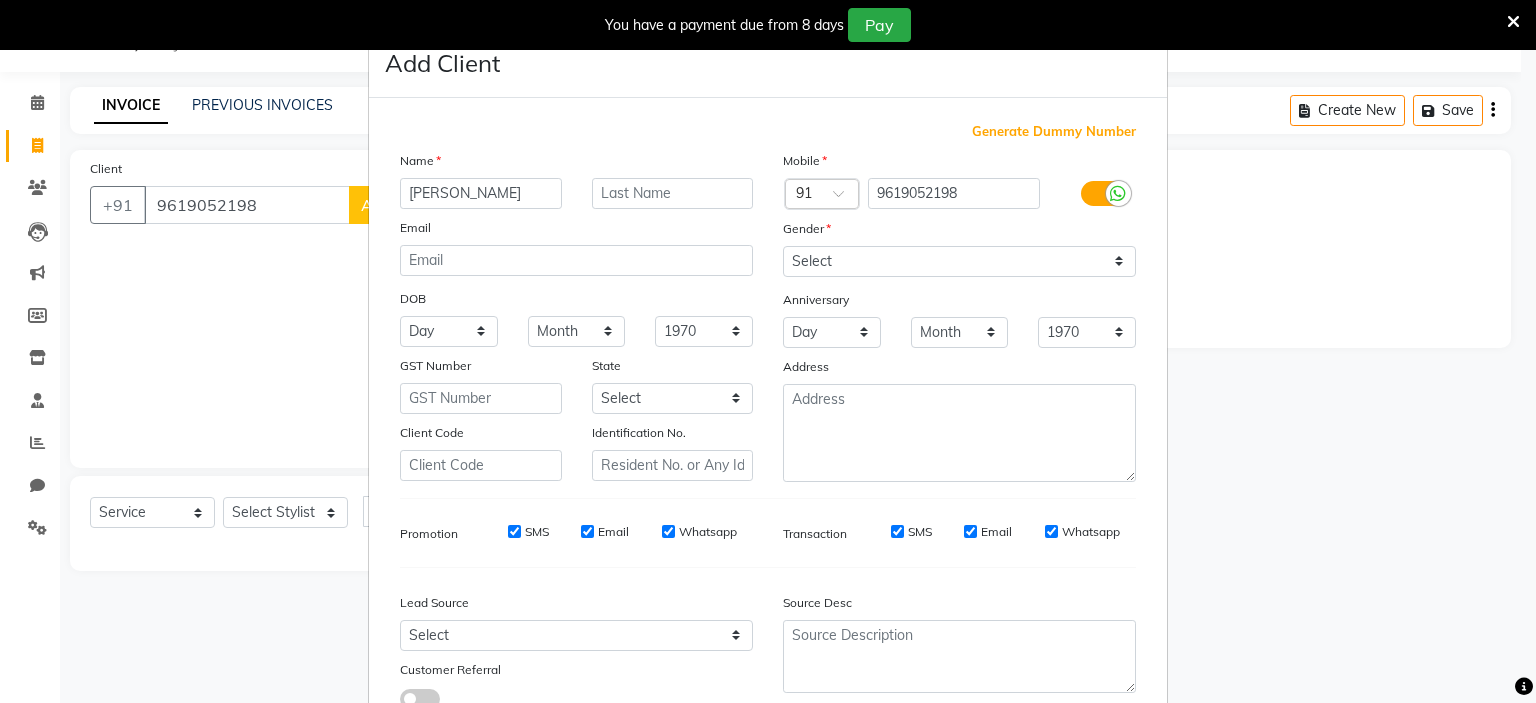 type on "[PERSON_NAME]" 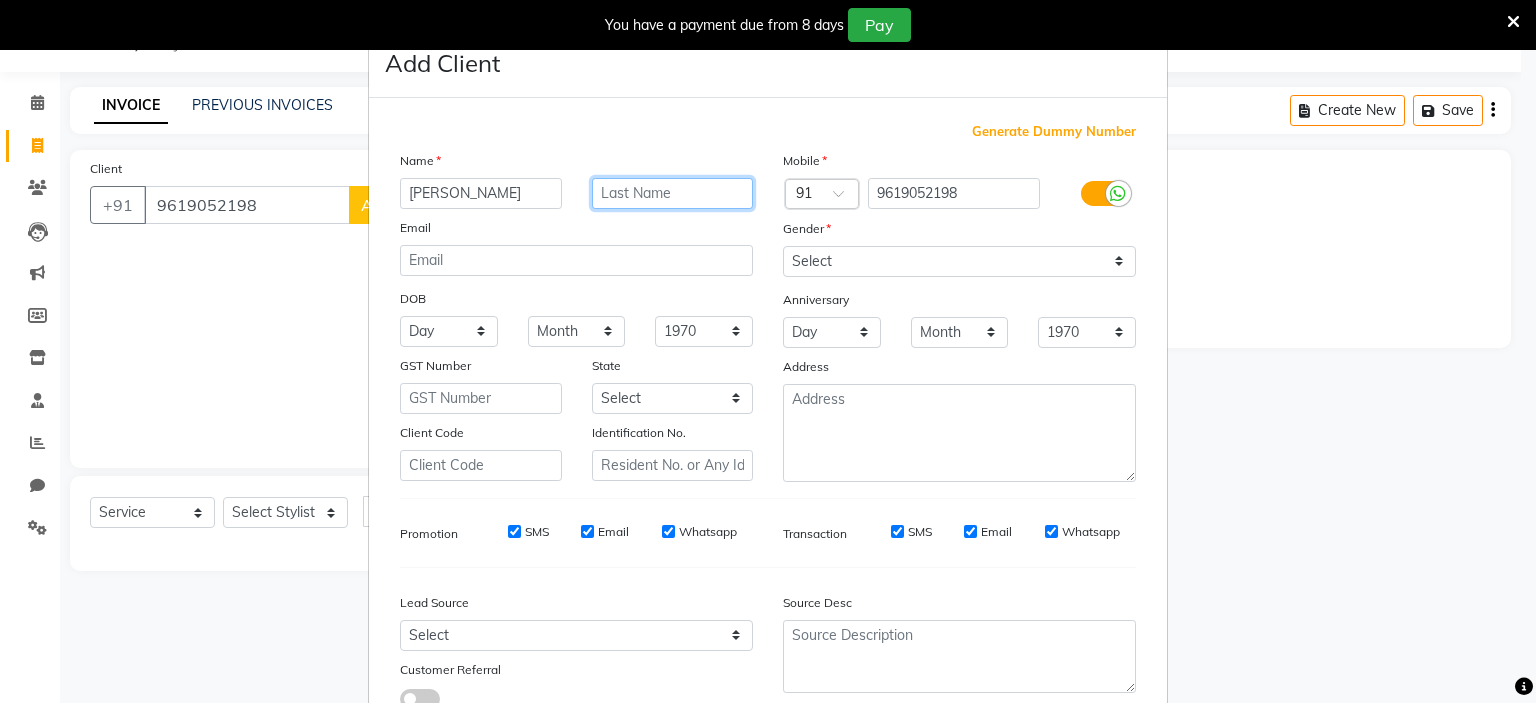 click at bounding box center [673, 193] 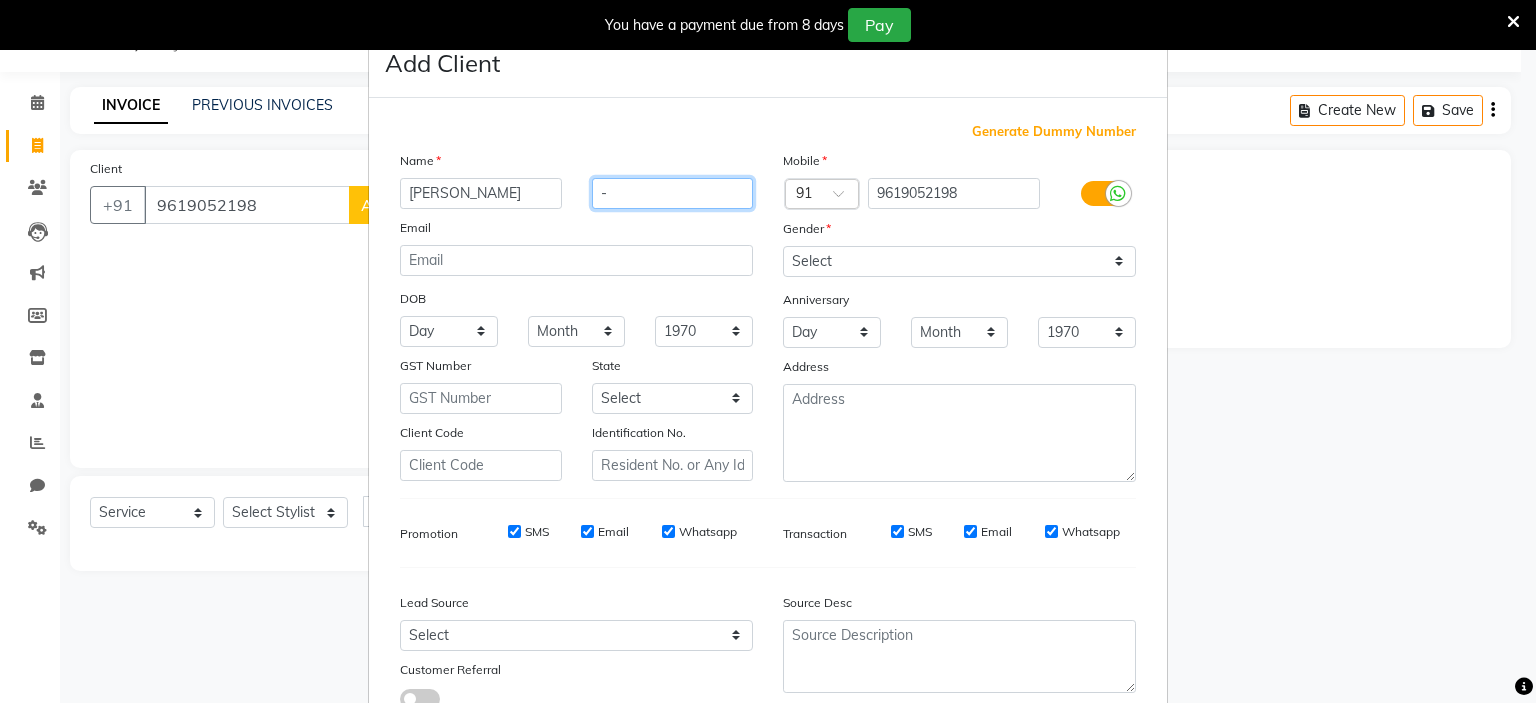 type on "-" 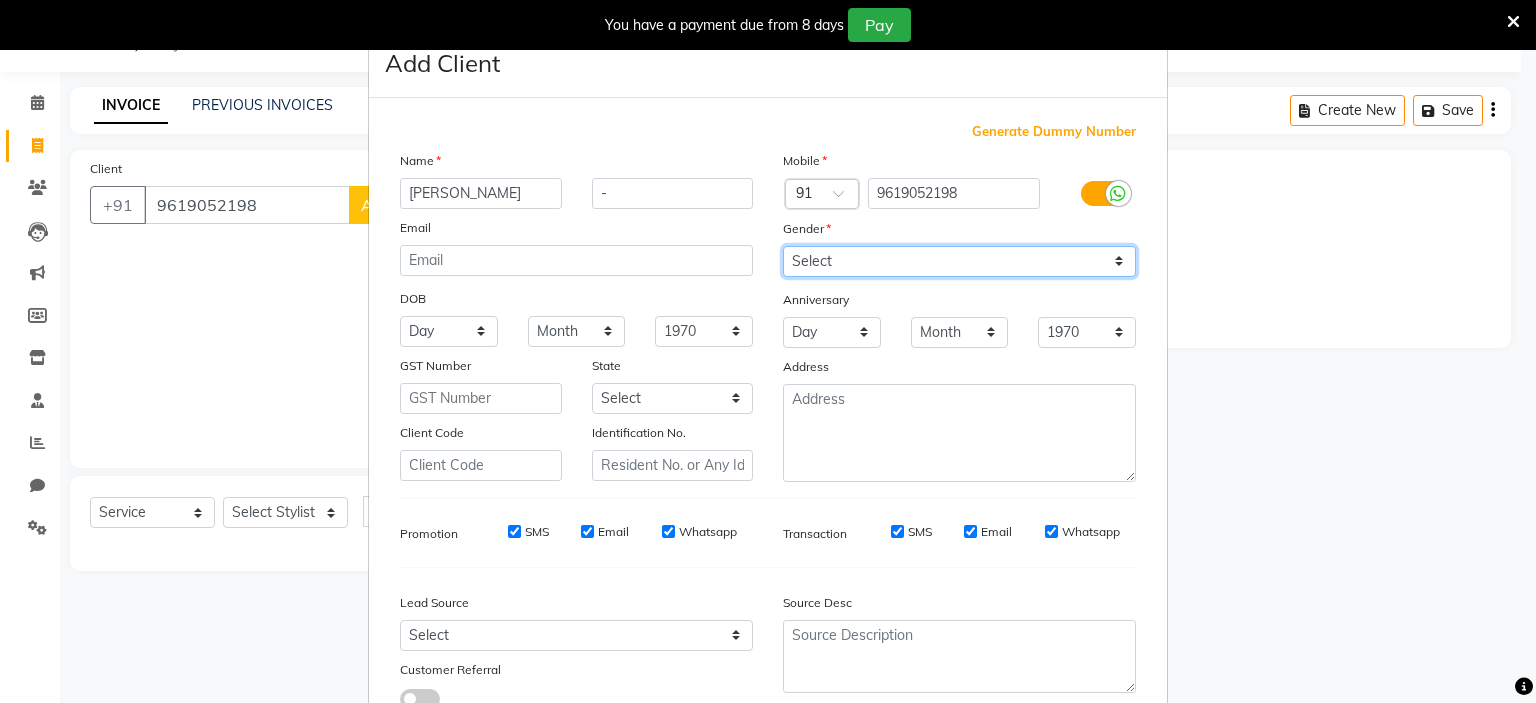click on "Select [DEMOGRAPHIC_DATA] [DEMOGRAPHIC_DATA] Other Prefer Not To Say" at bounding box center [959, 261] 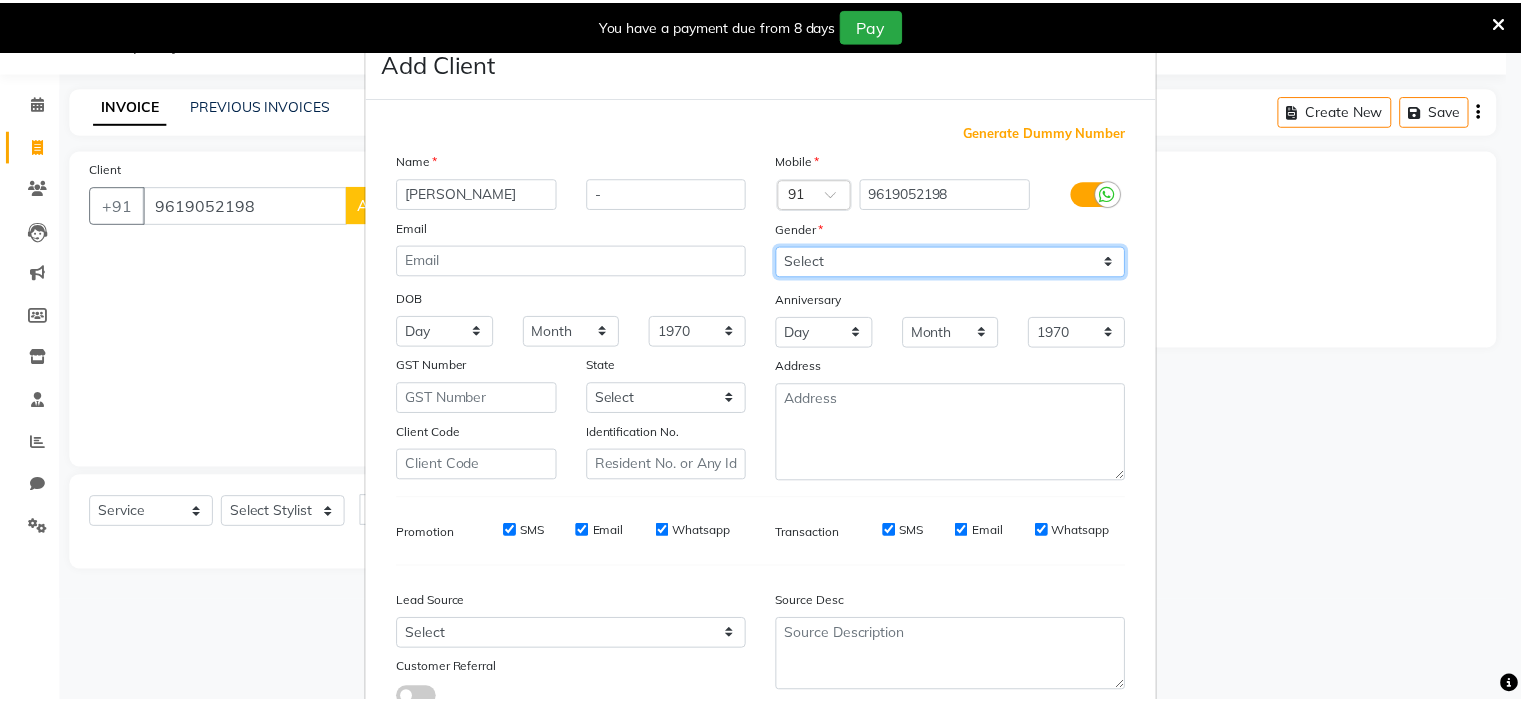 scroll, scrollTop: 153, scrollLeft: 0, axis: vertical 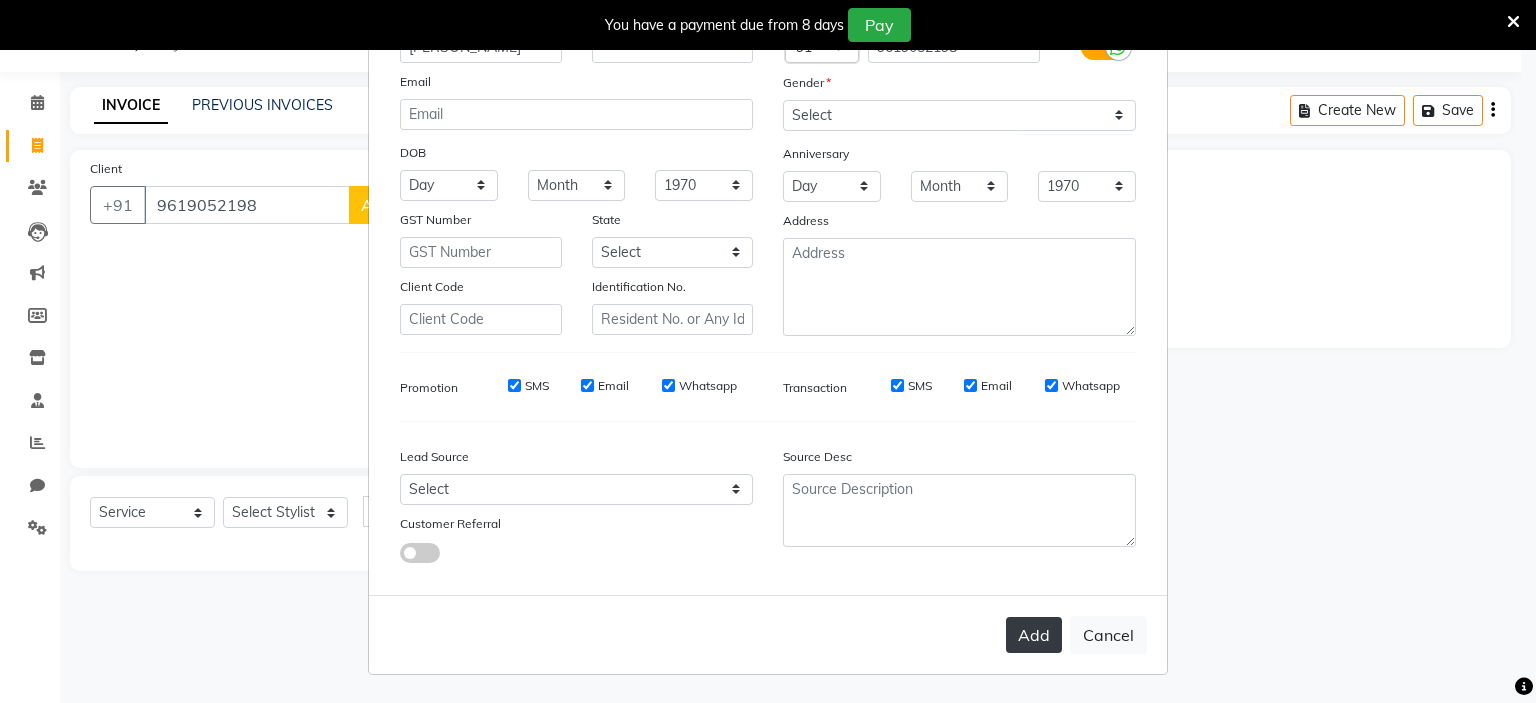 click on "Add" at bounding box center [1034, 635] 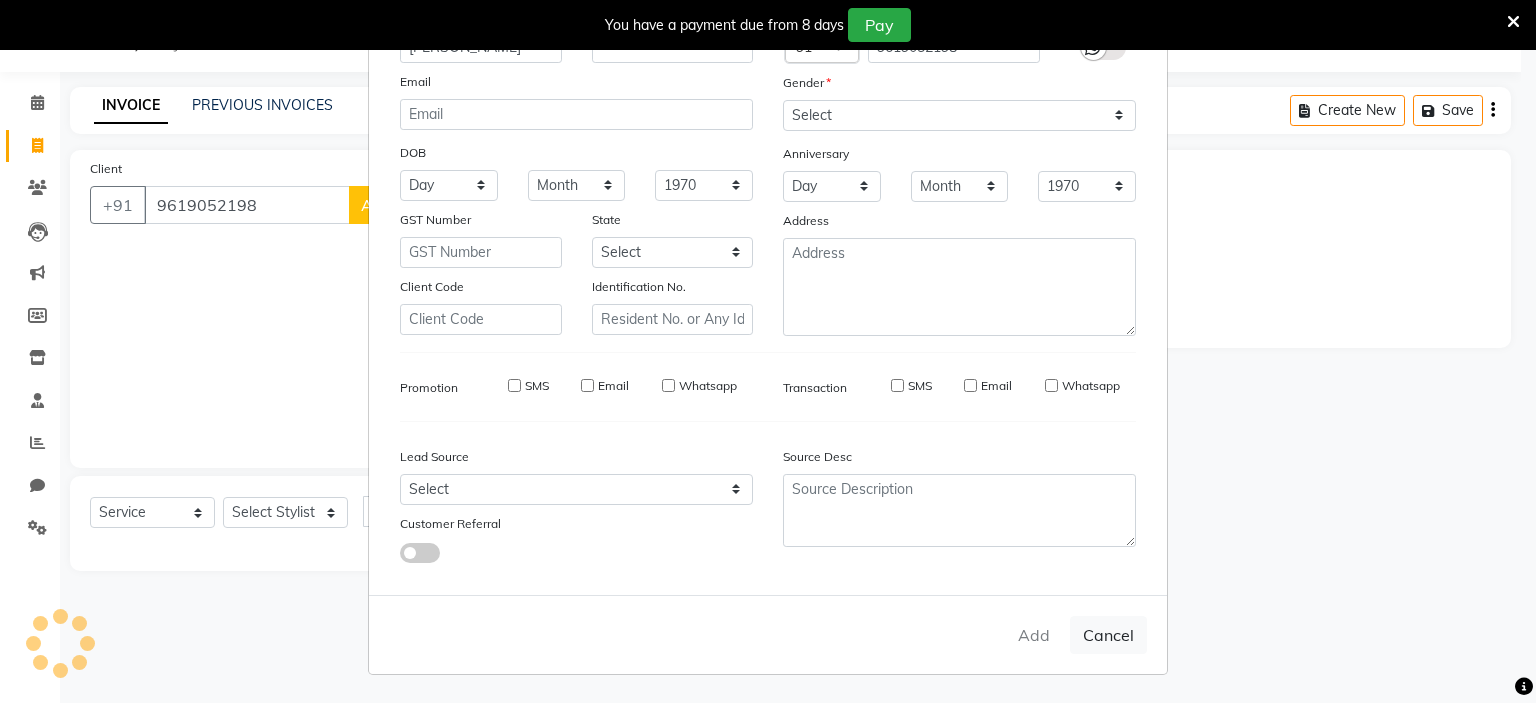 type 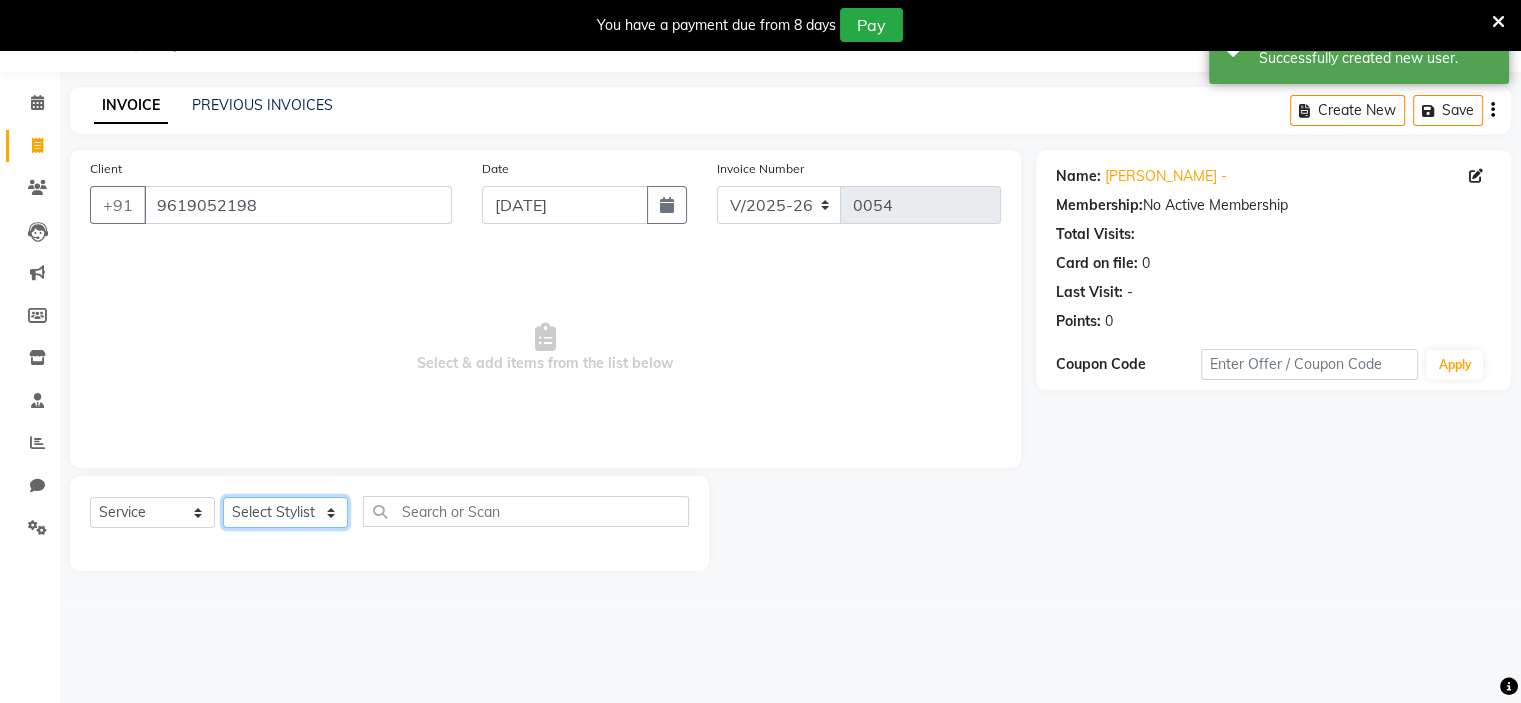 click on "Select Stylist [PERSON_NAME] [PERSON_NAME] [PERSON_NAME] Ritu [PERSON_NAME] [PERSON_NAME]" 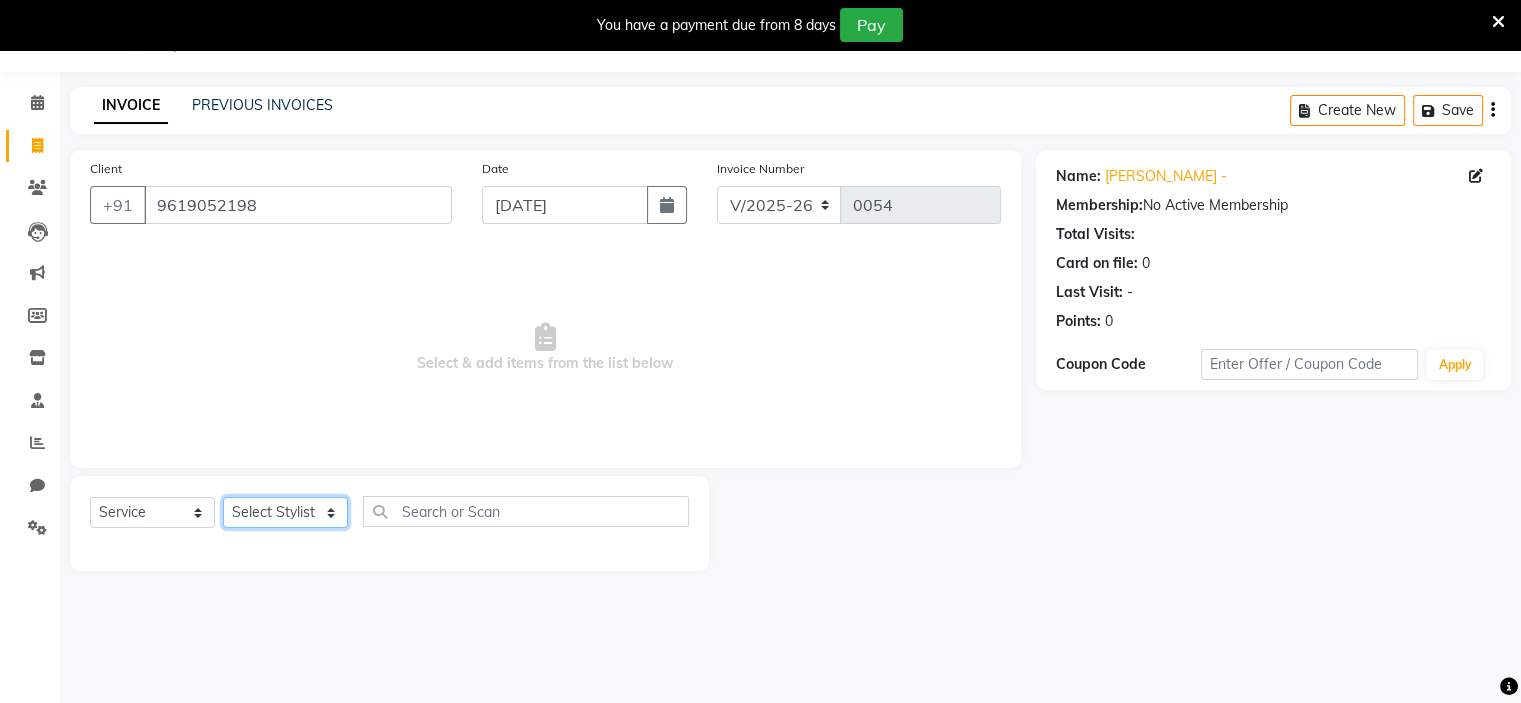 select on "84152" 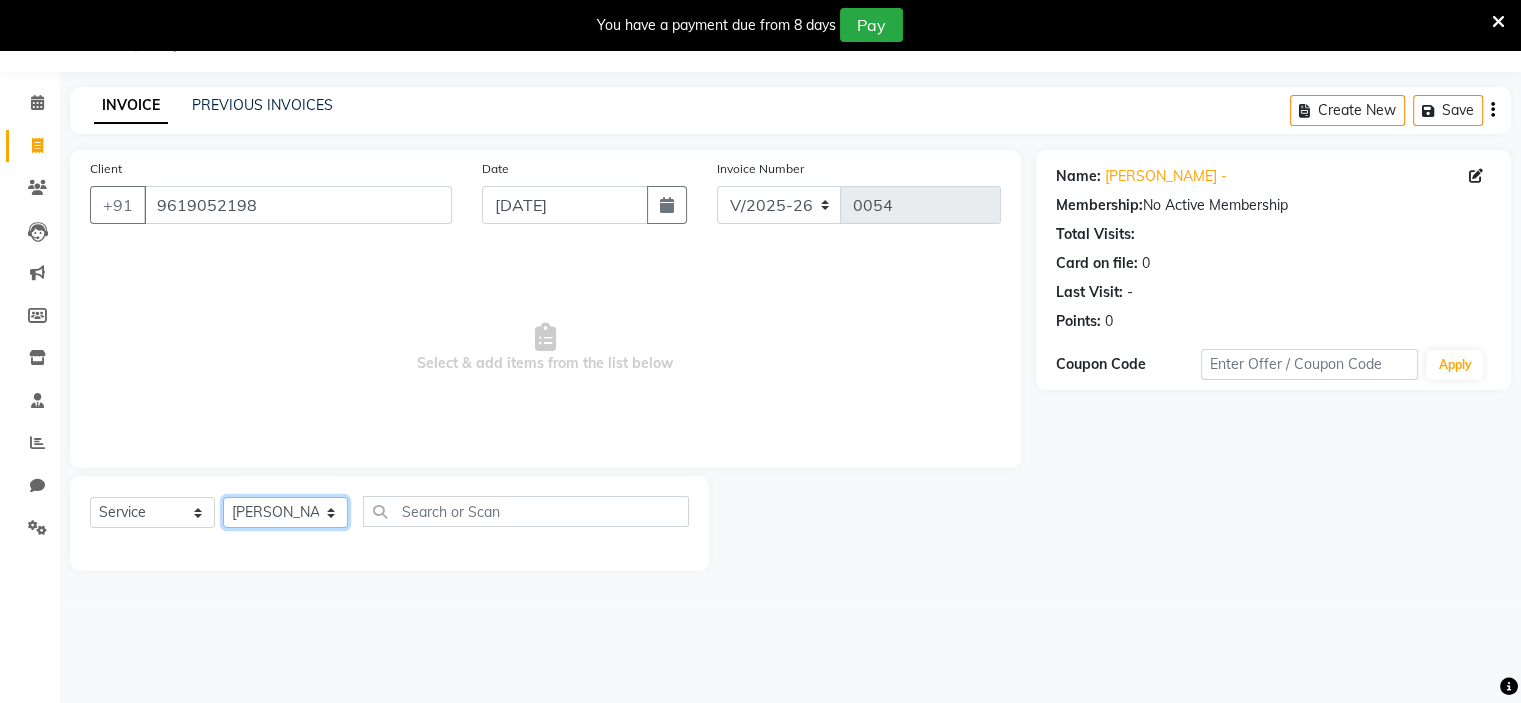 click on "Select Stylist [PERSON_NAME] [PERSON_NAME] [PERSON_NAME] Ritu [PERSON_NAME] [PERSON_NAME]" 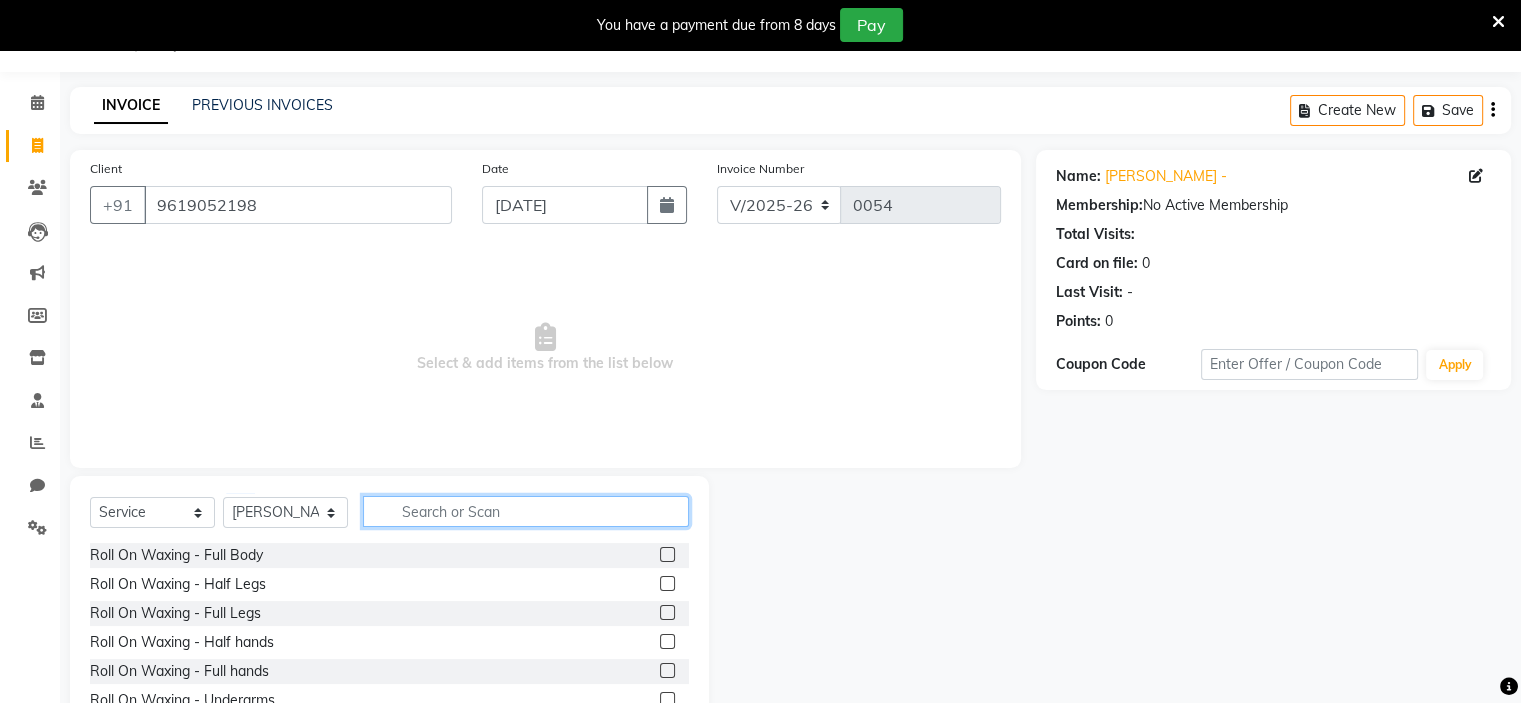 click 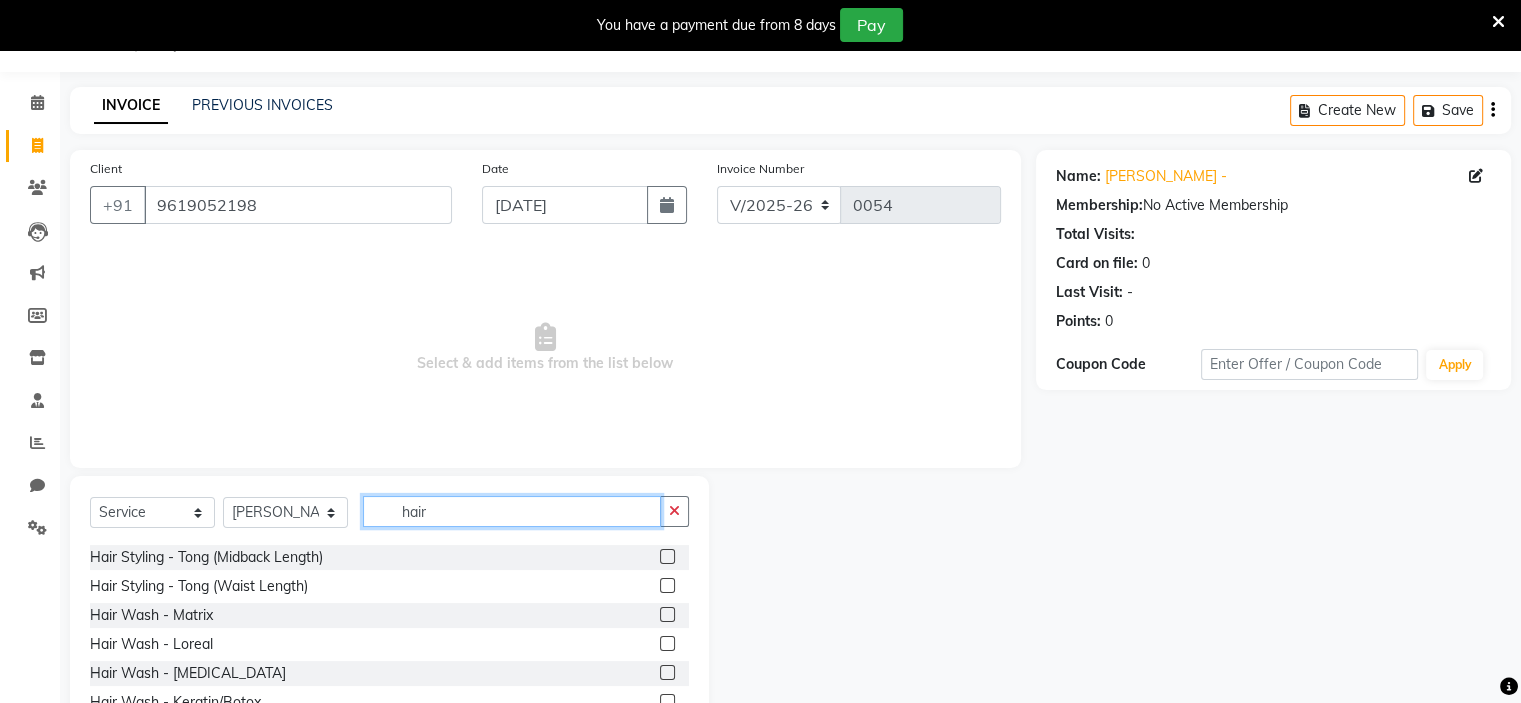scroll, scrollTop: 472, scrollLeft: 0, axis: vertical 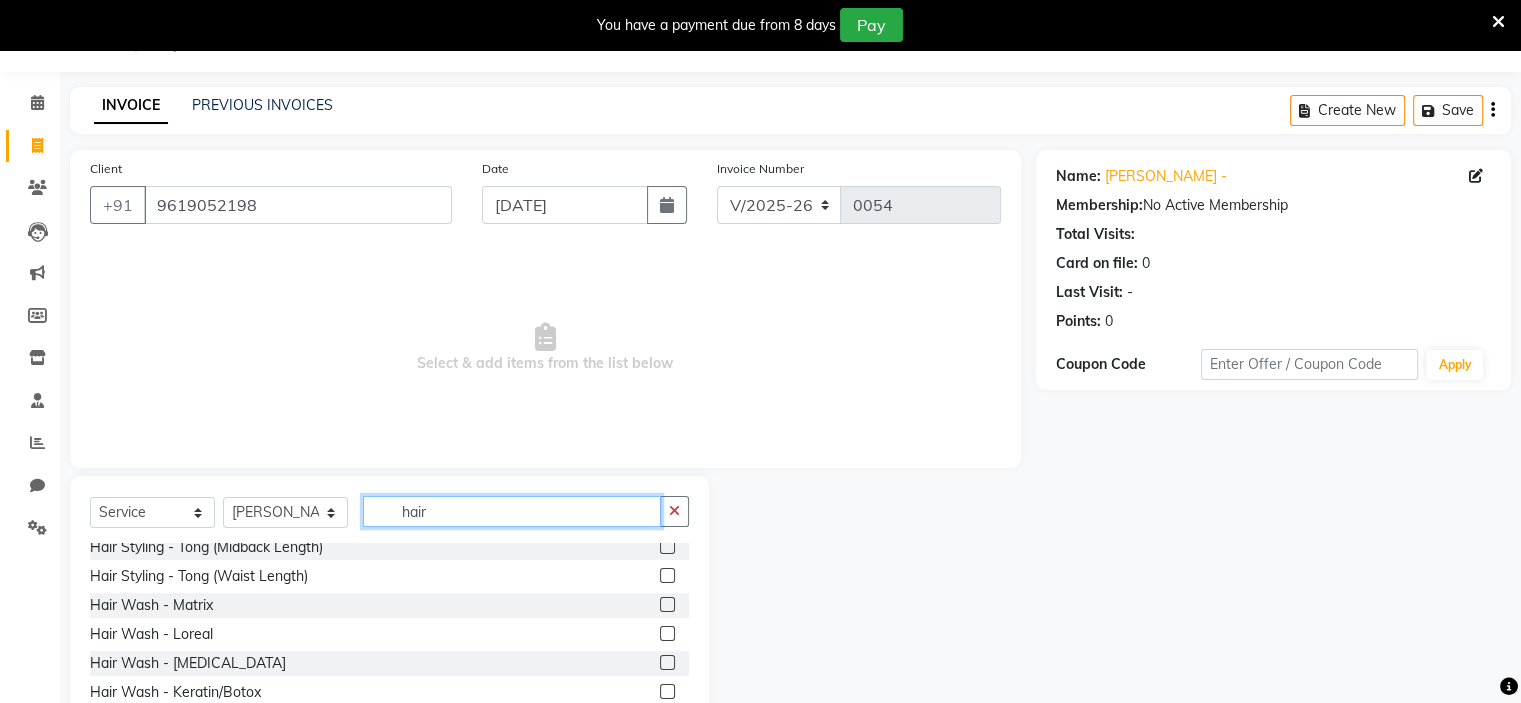 type on "hair" 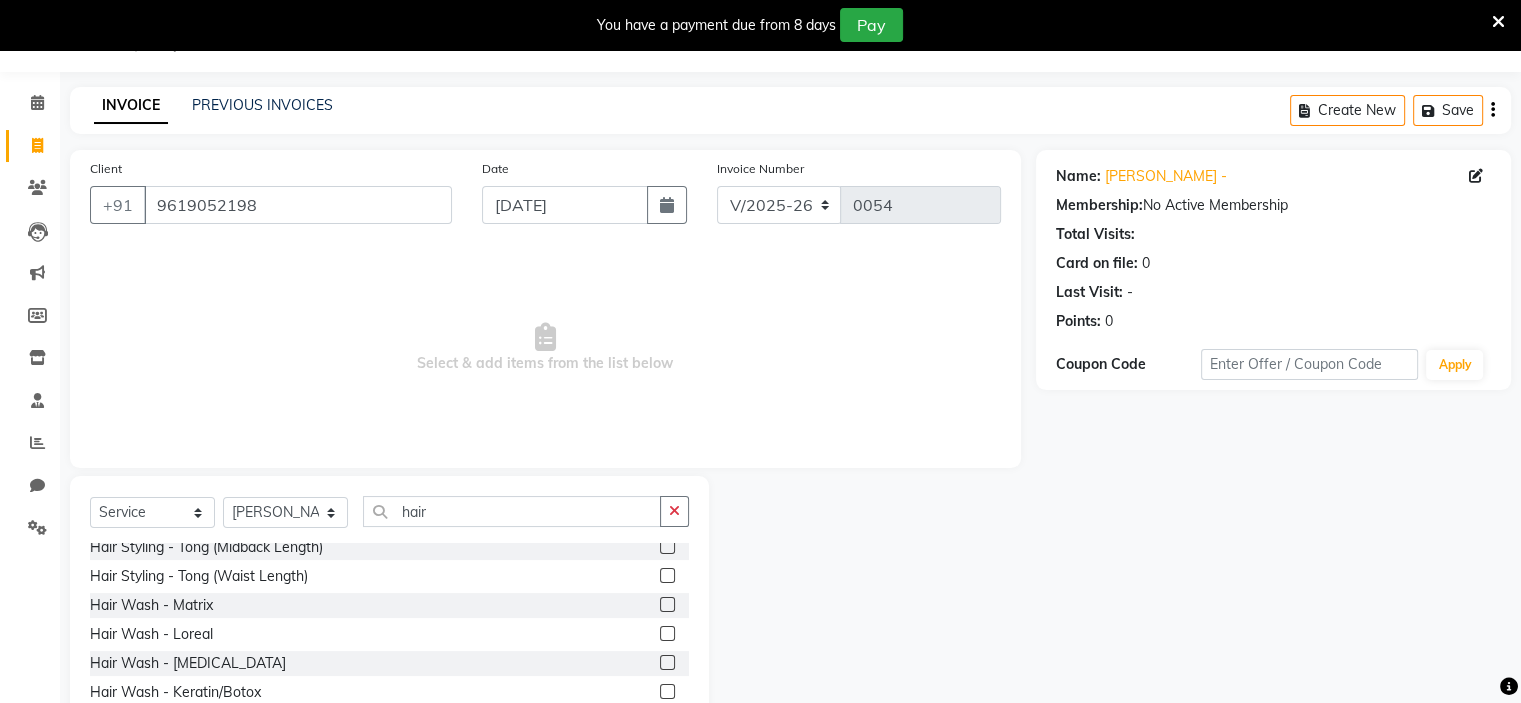click 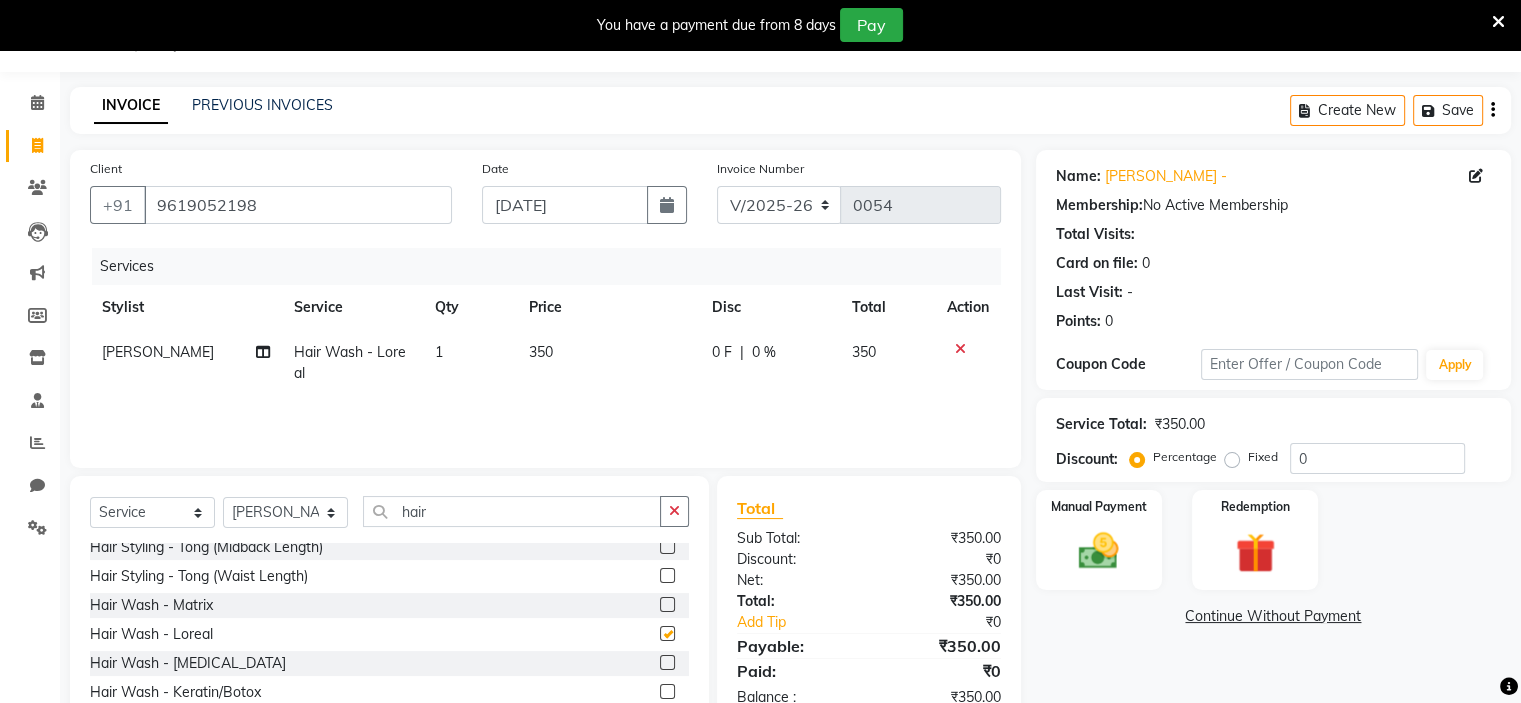 checkbox on "false" 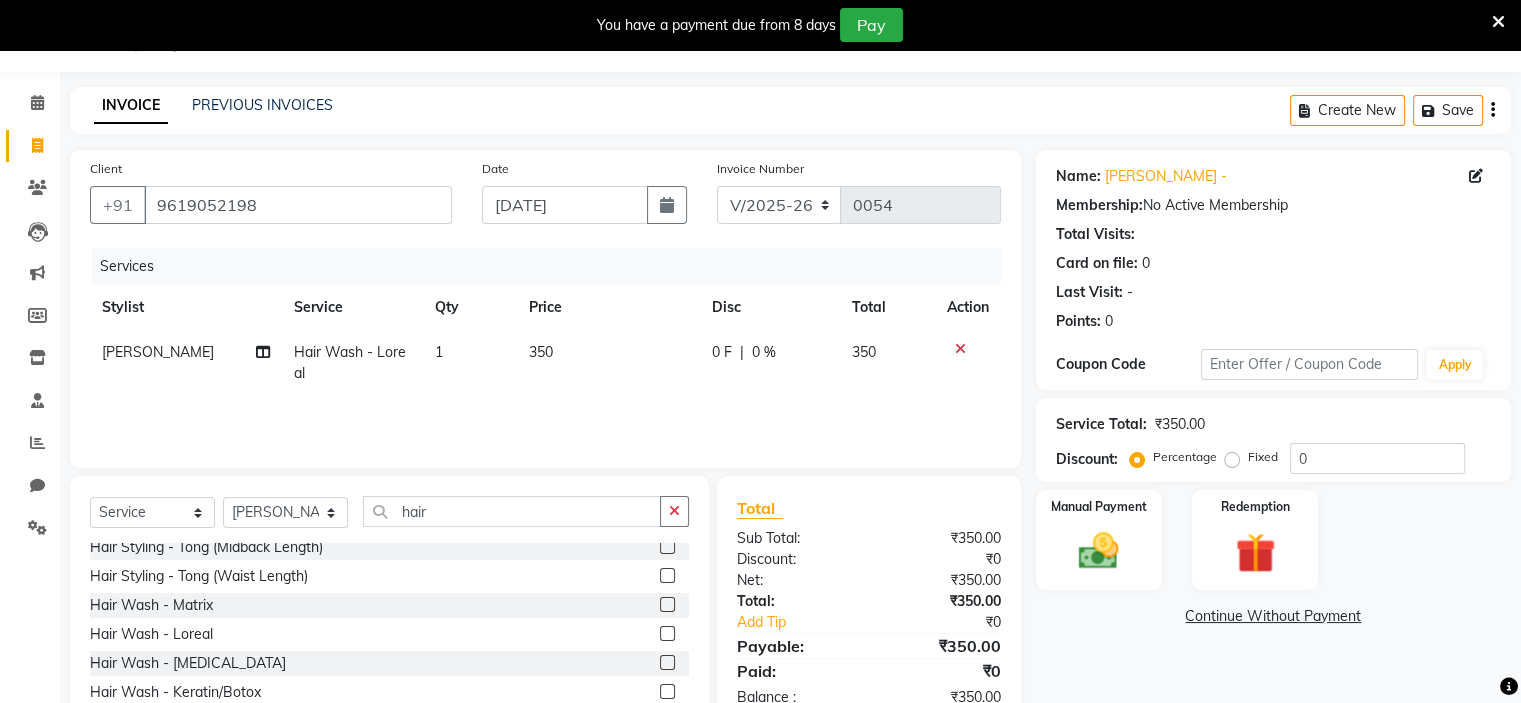 click on "350" 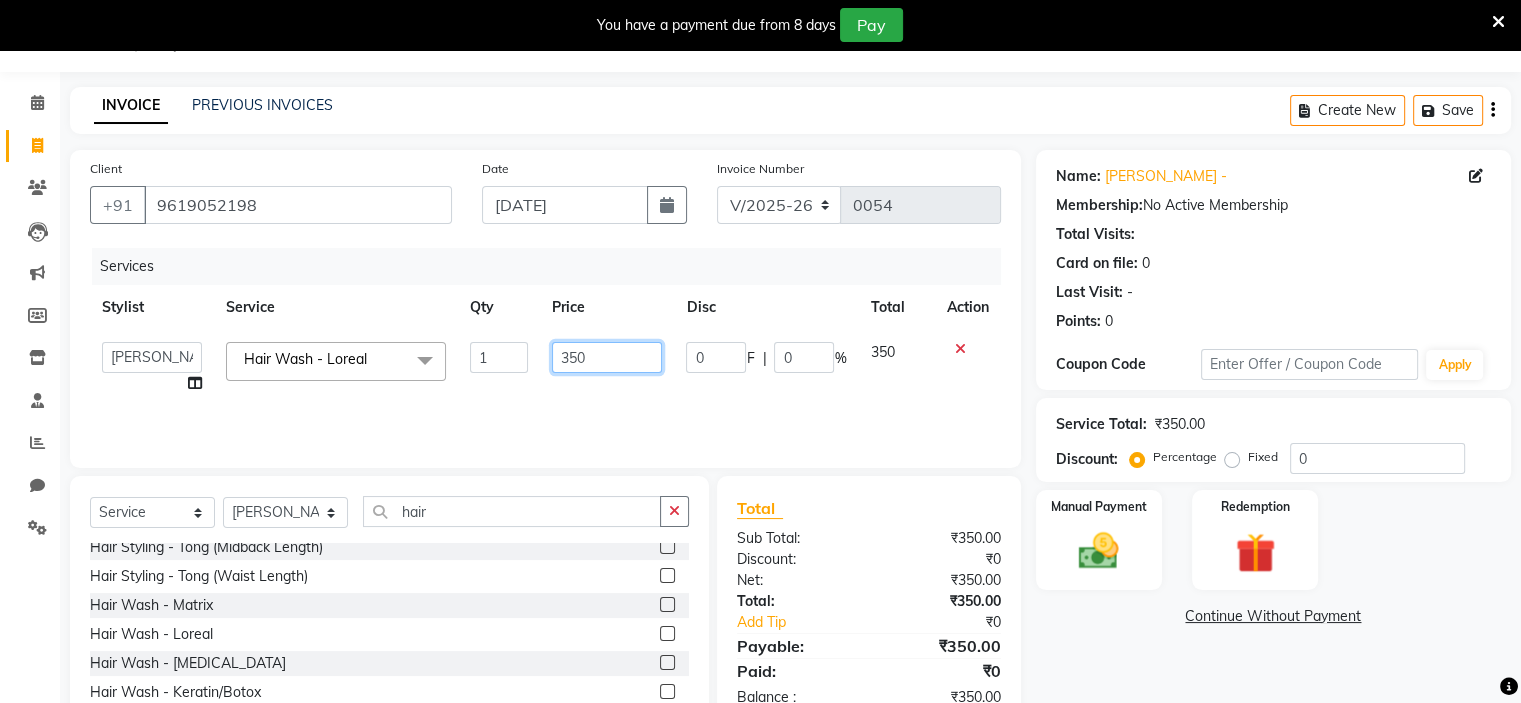 click on "350" 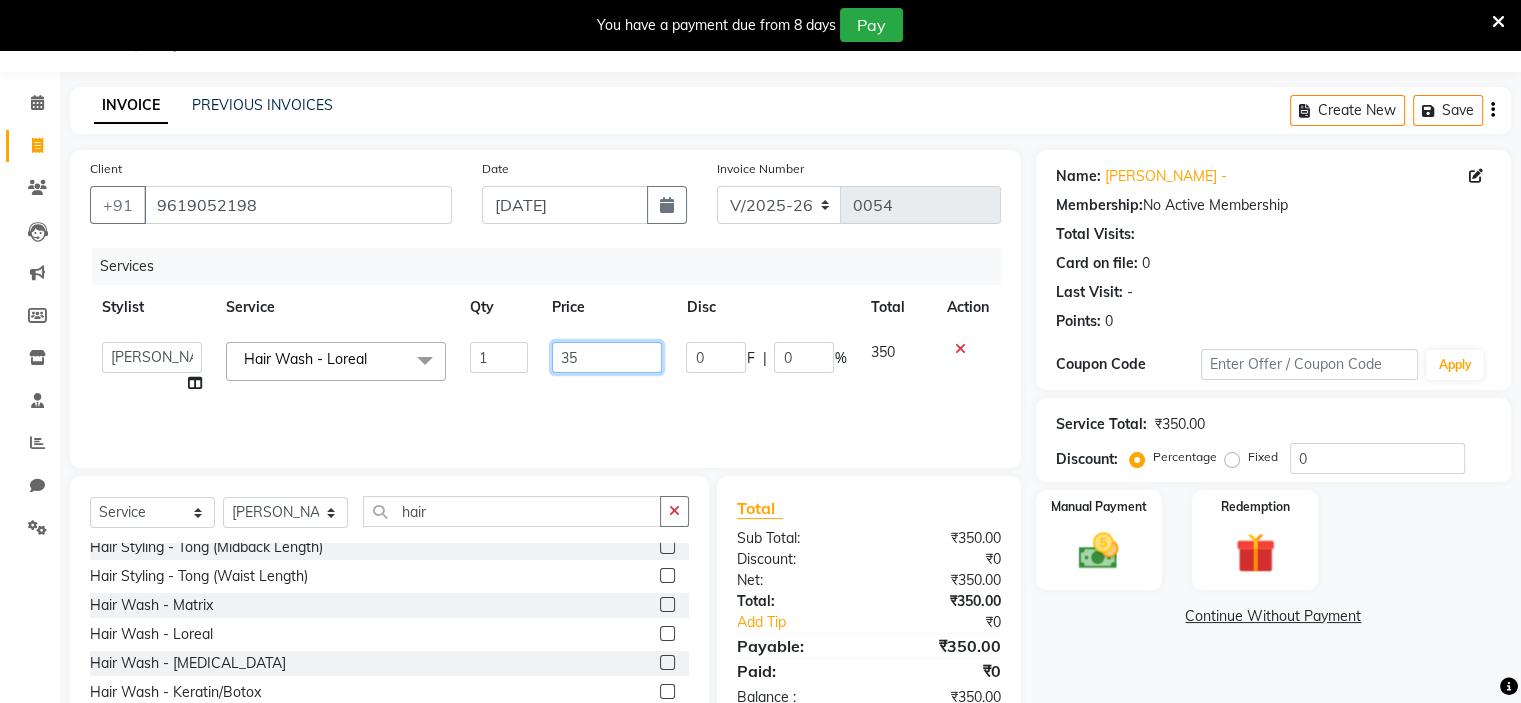 type on "3" 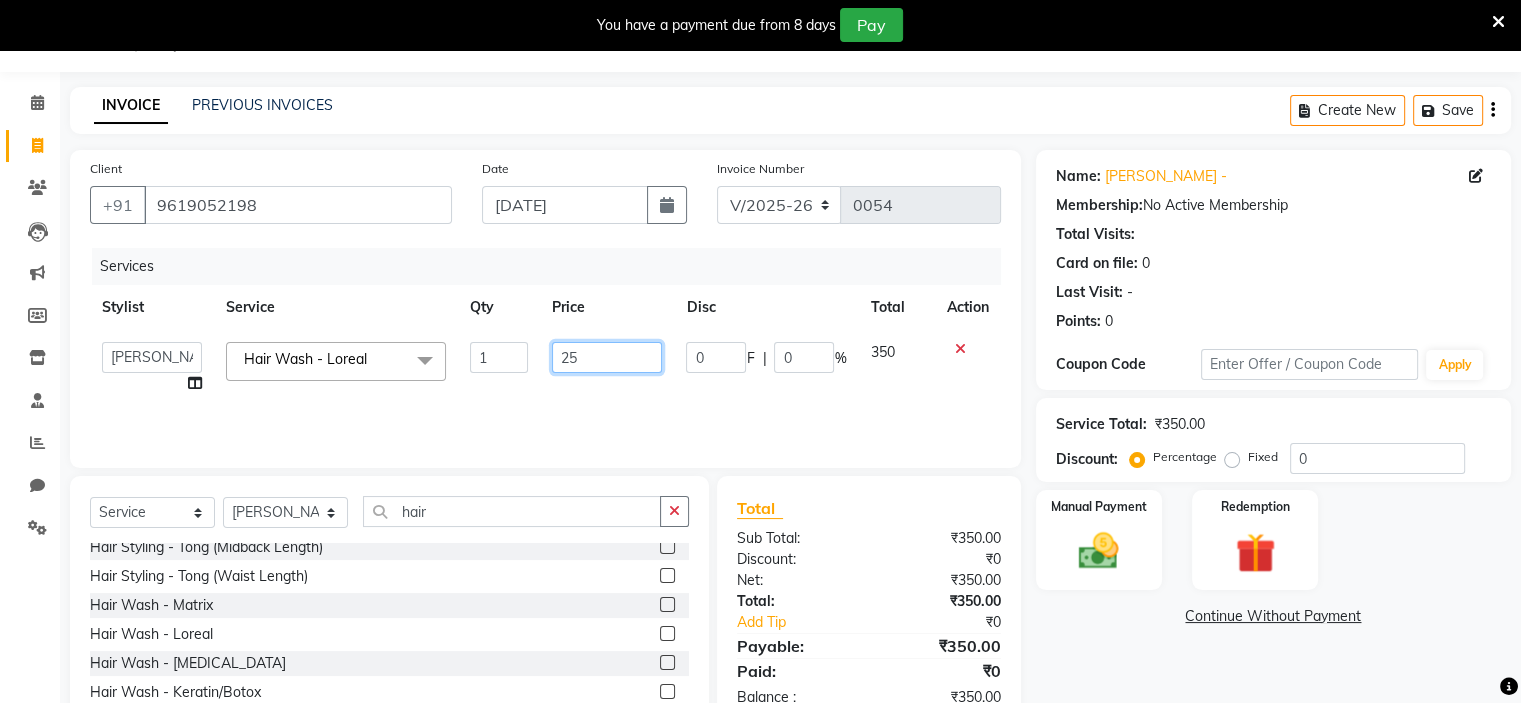 type on "250" 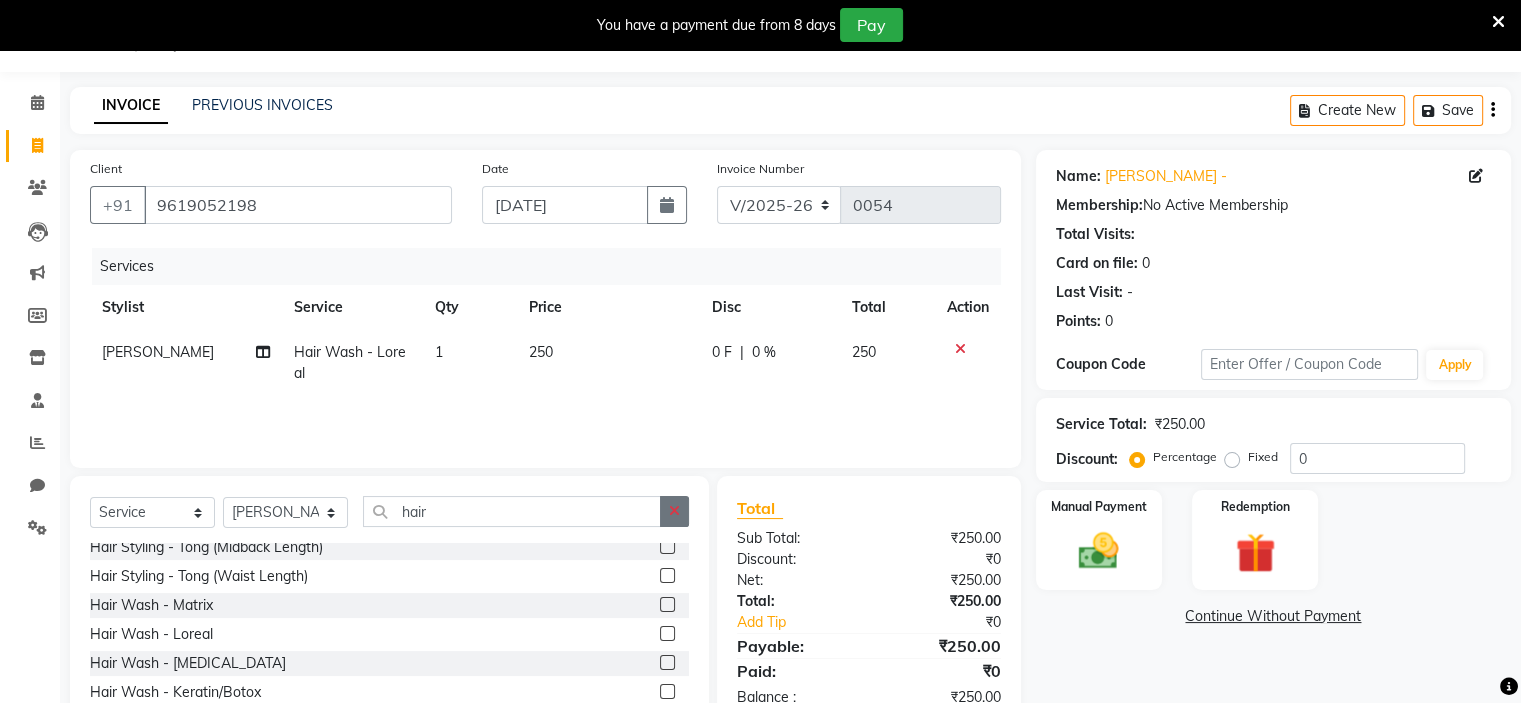 click 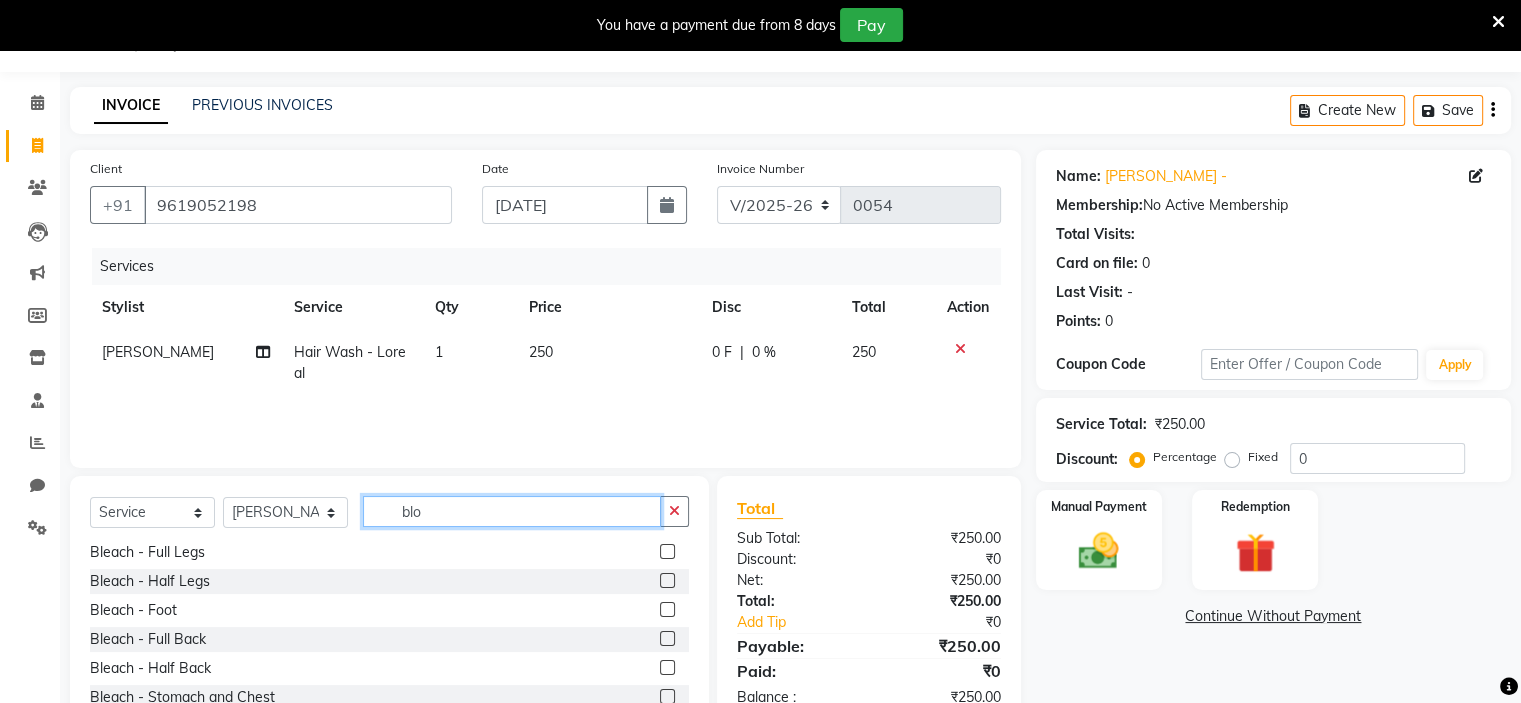 scroll, scrollTop: 0, scrollLeft: 0, axis: both 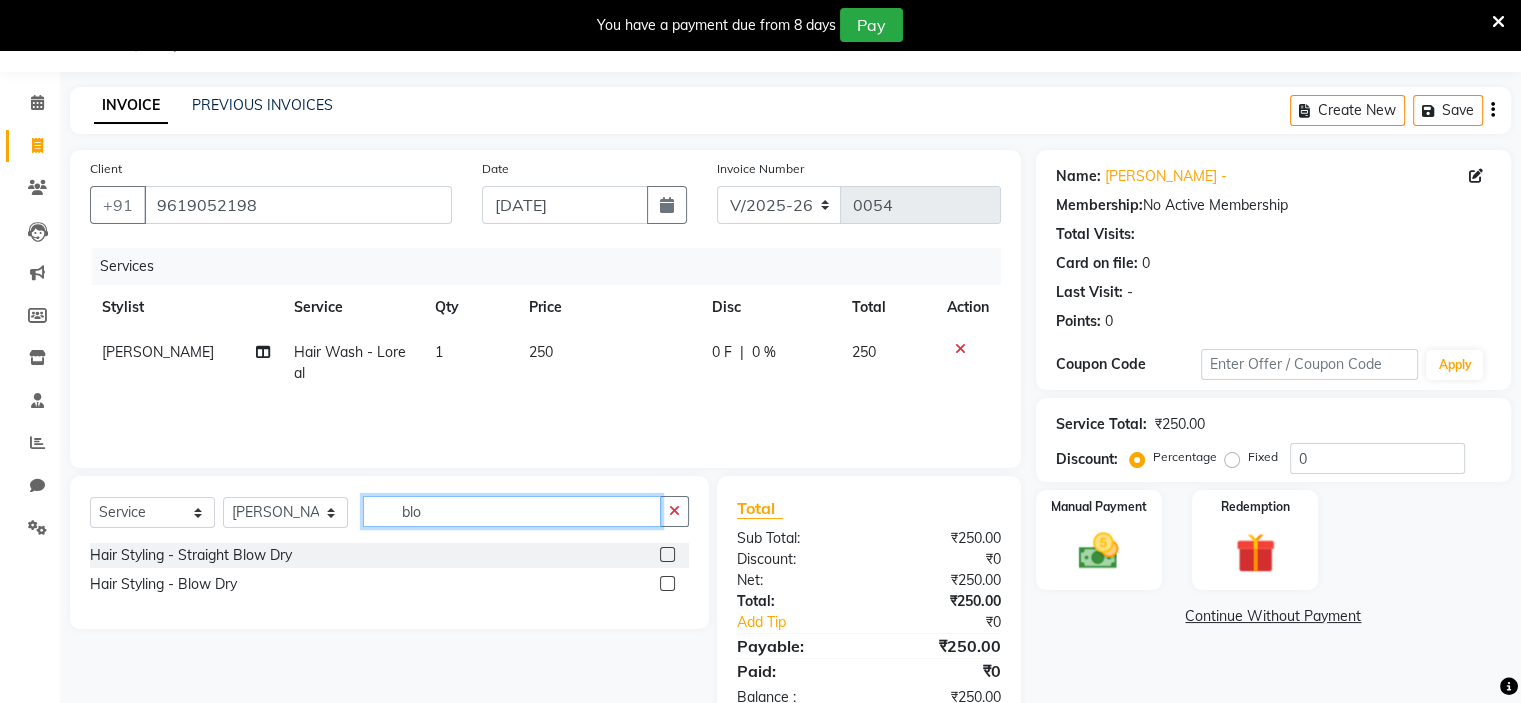 type on "blo" 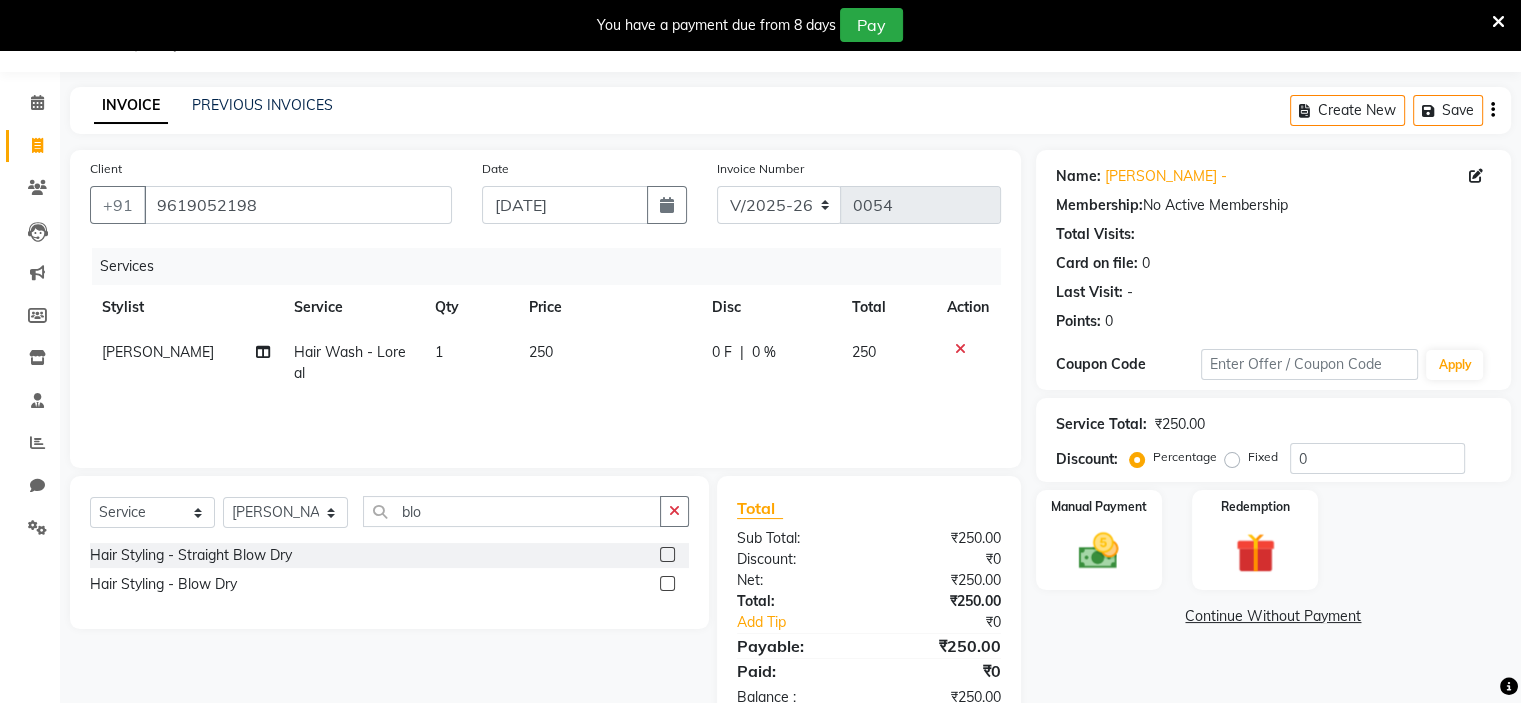 click 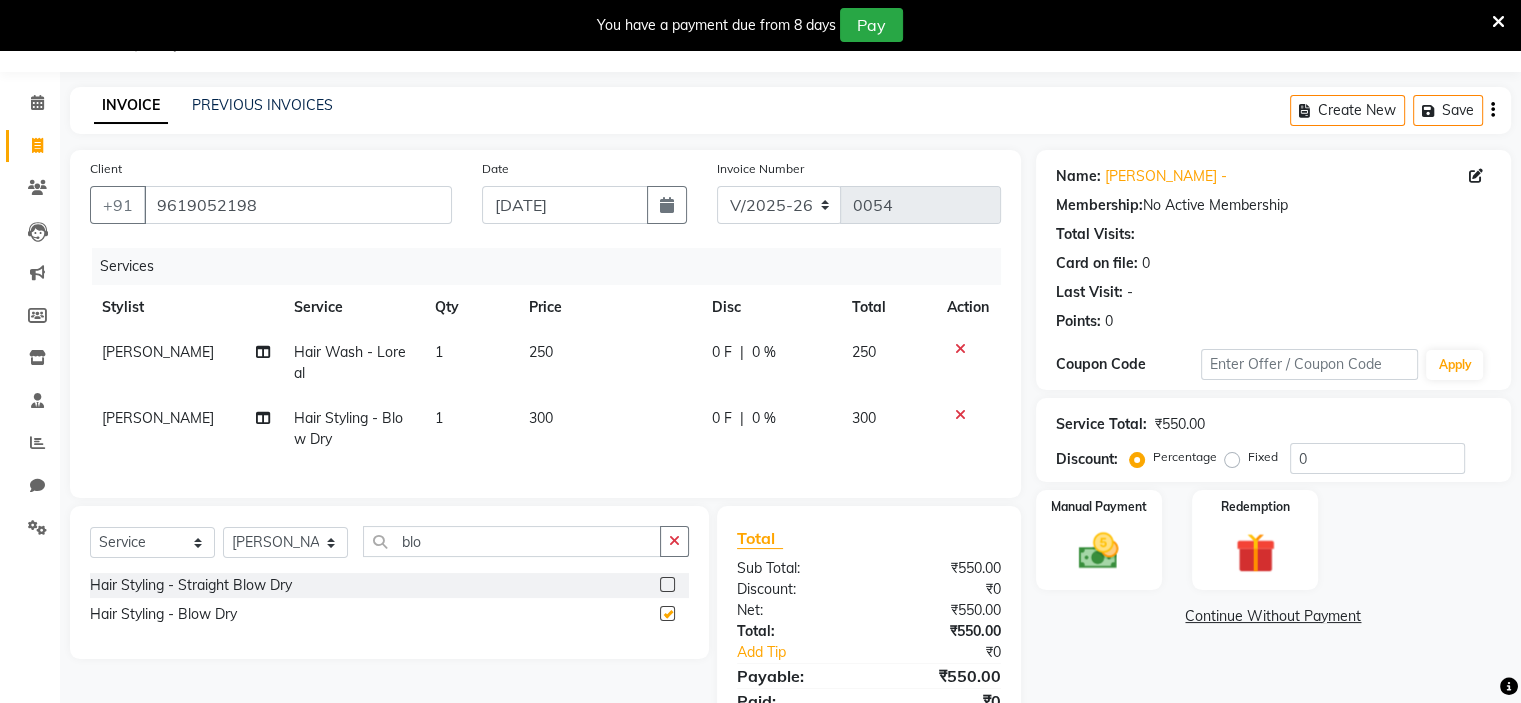 checkbox on "false" 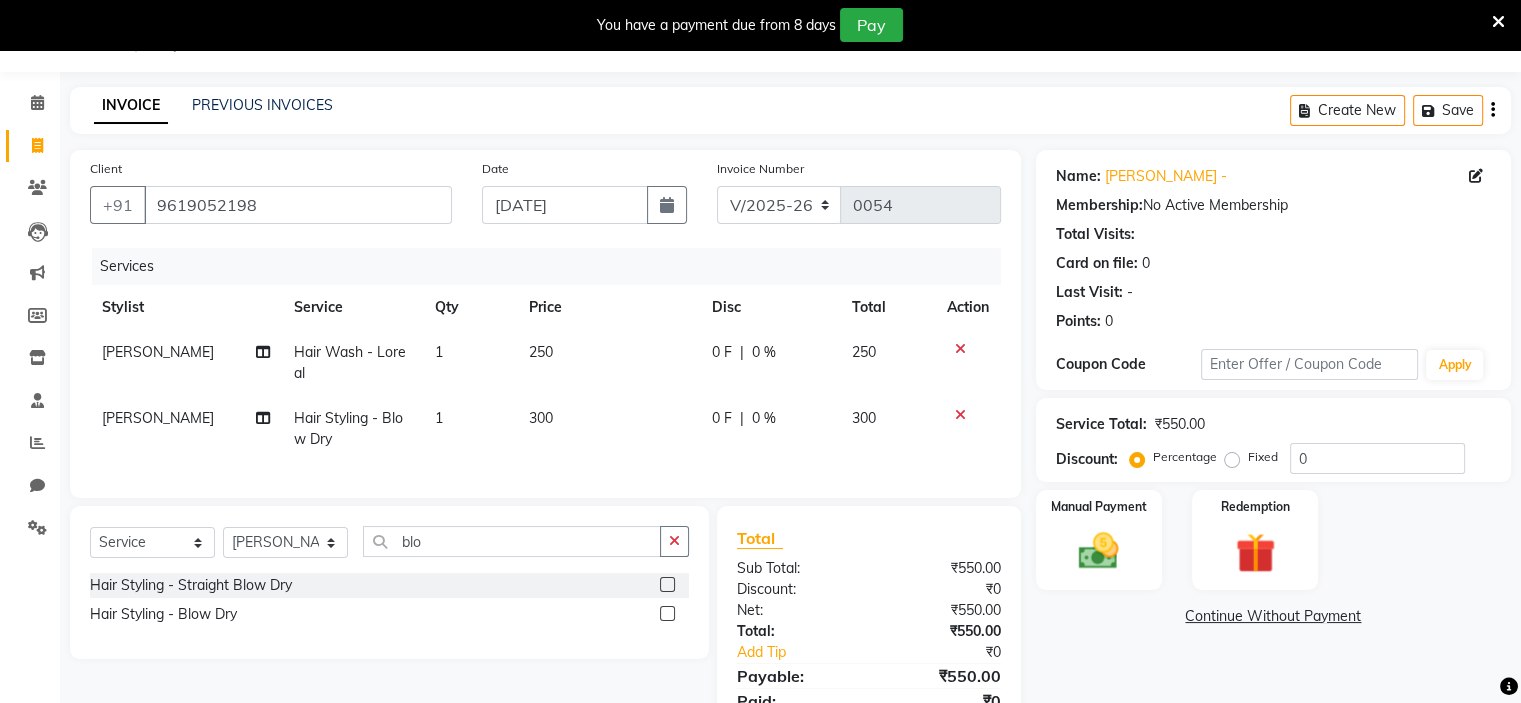 click on "300" 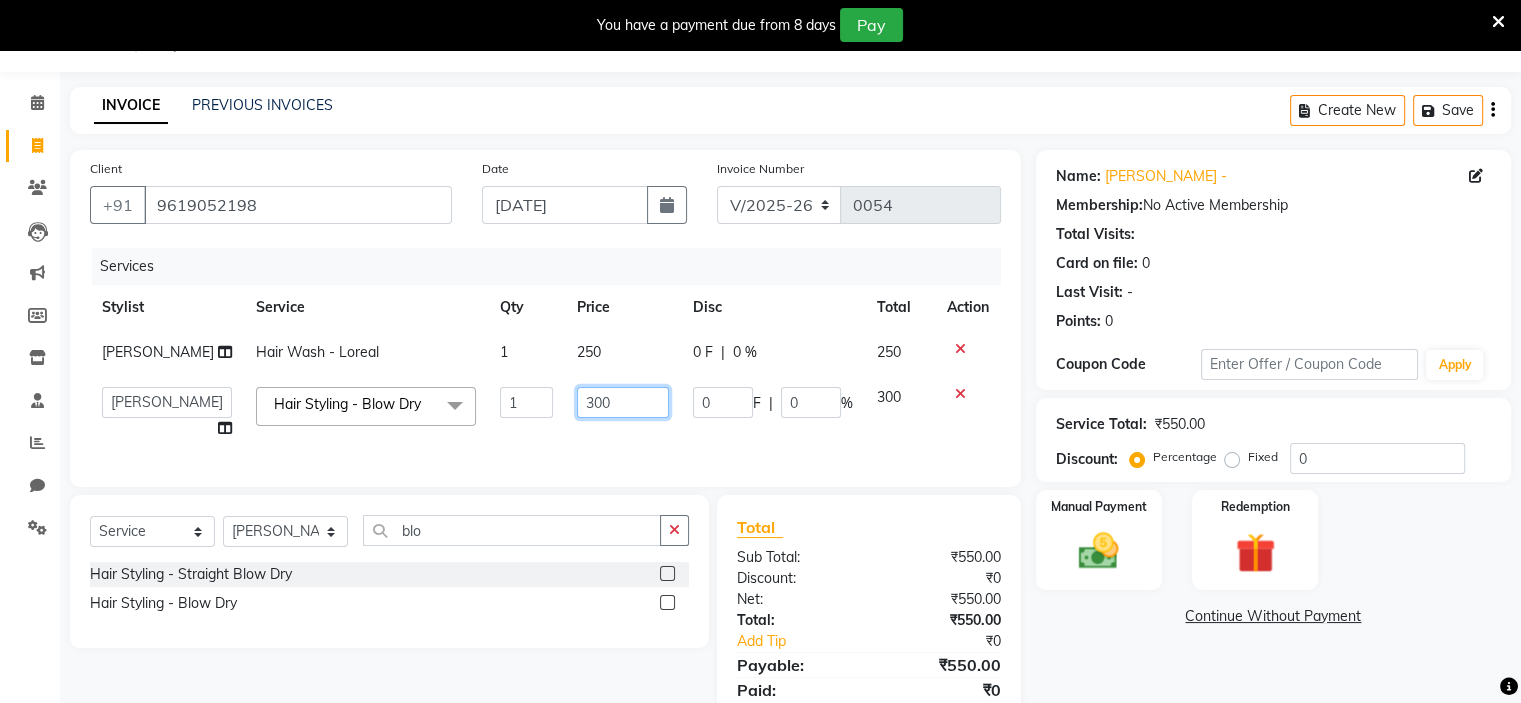 click on "300" 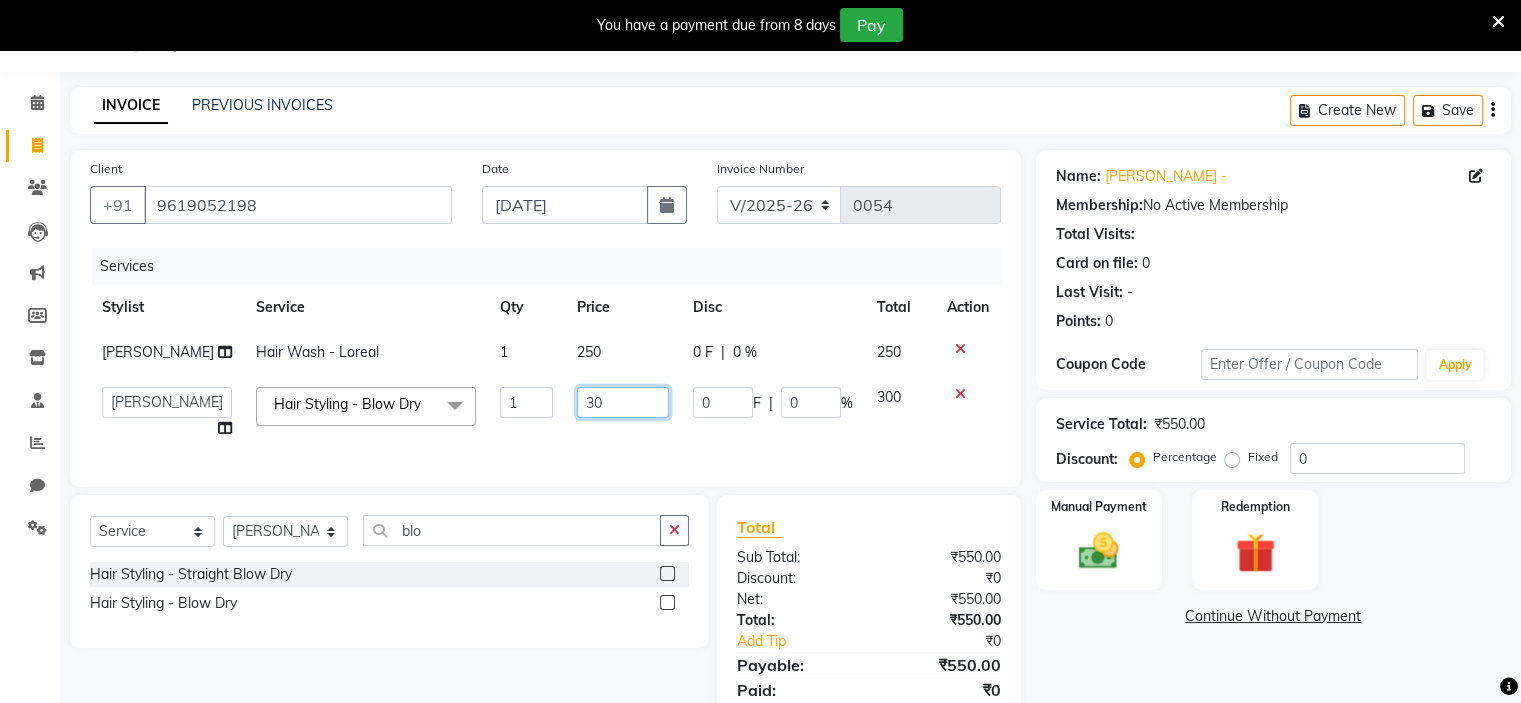 type on "3" 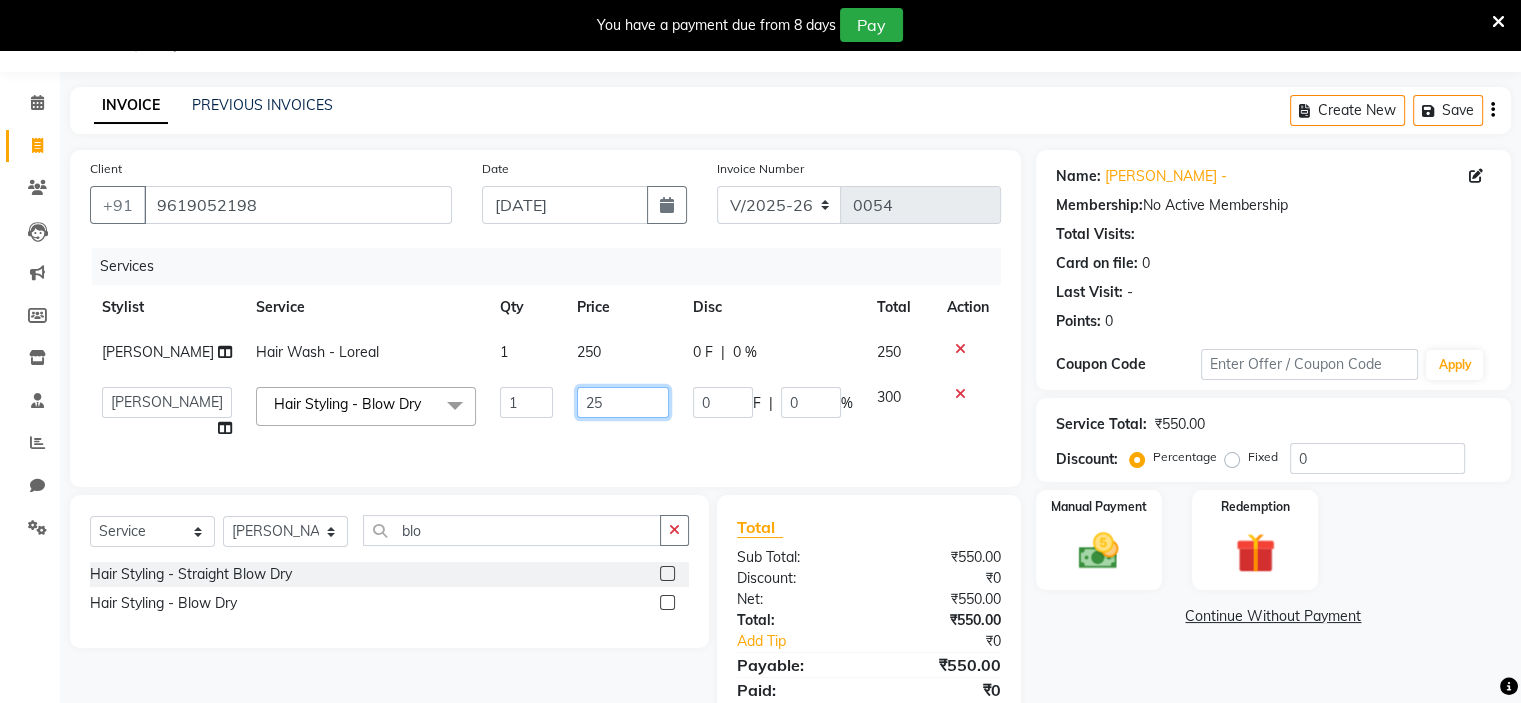 type on "250" 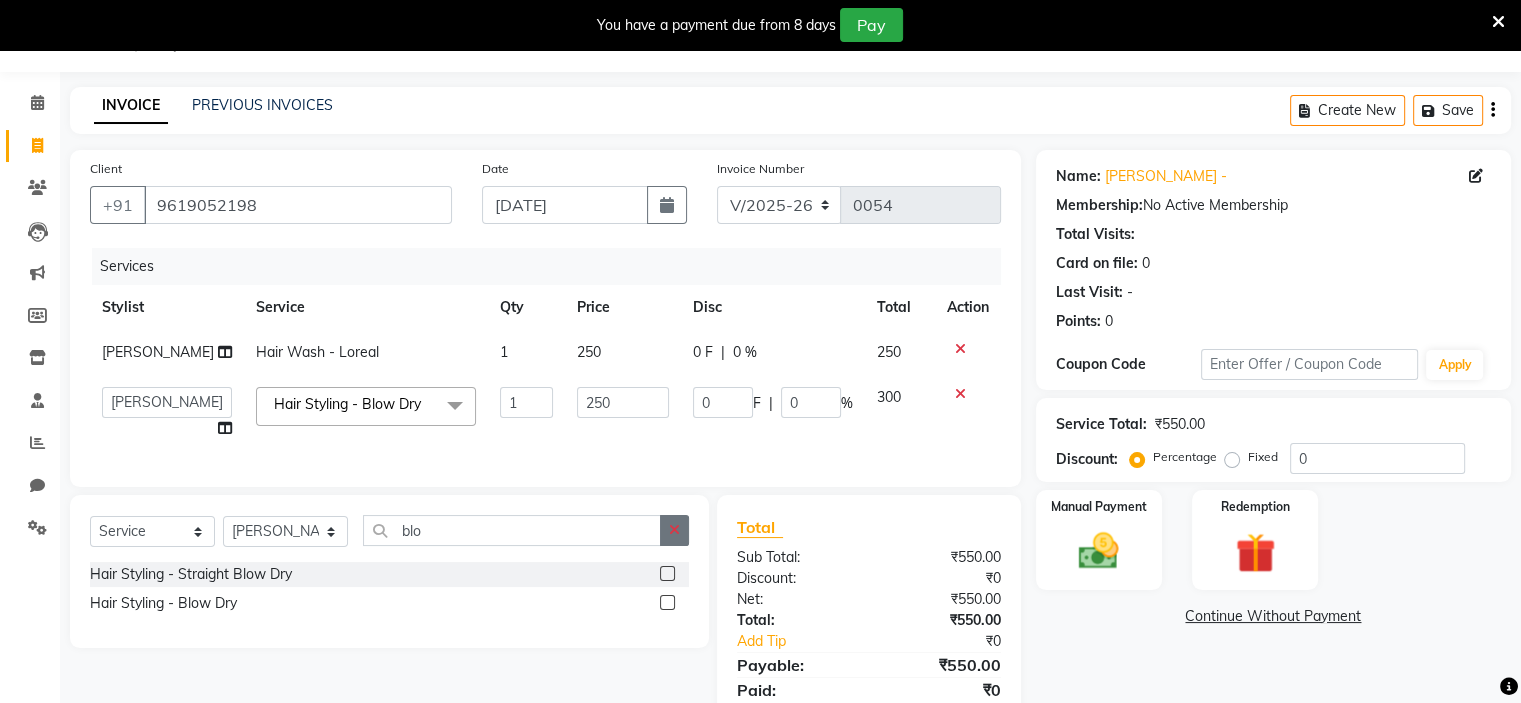 click 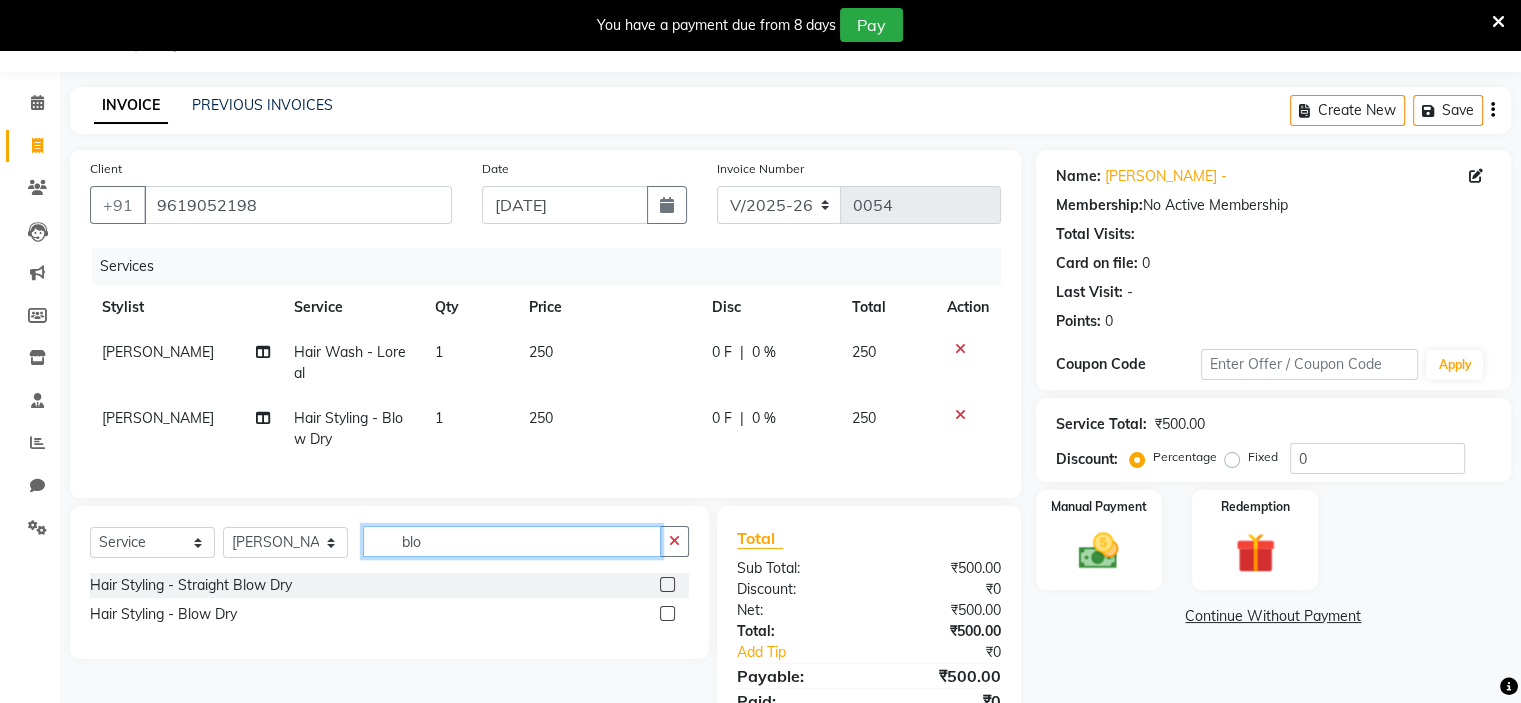 type on "blo" 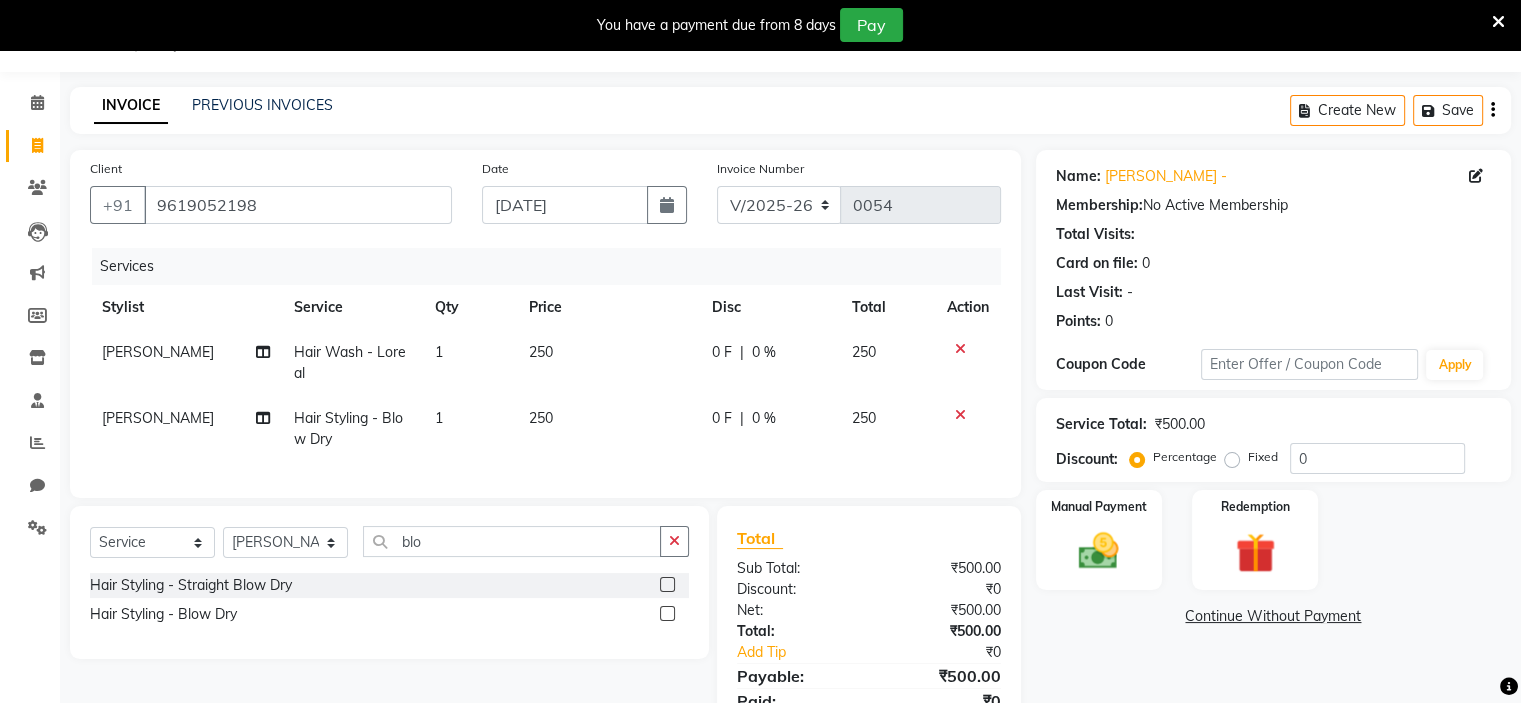 click 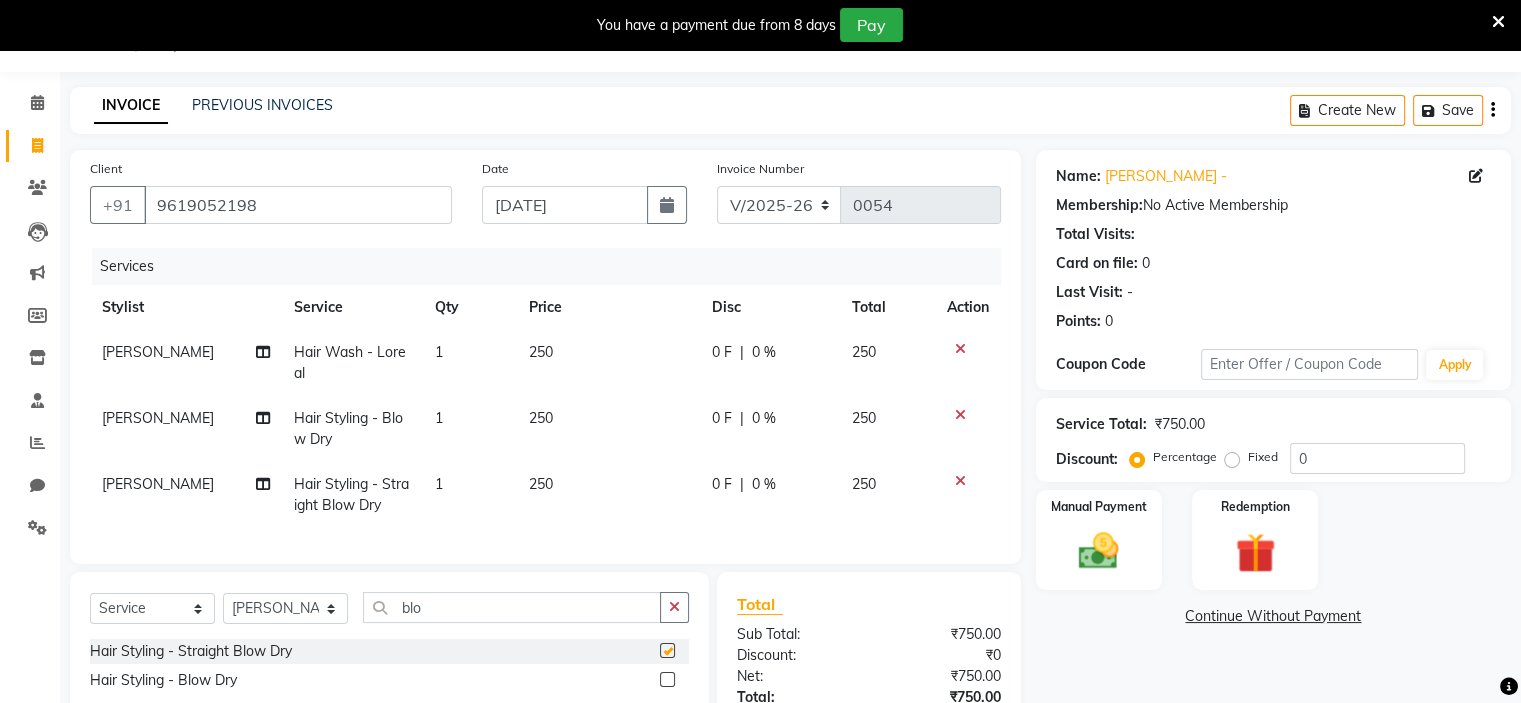 checkbox on "false" 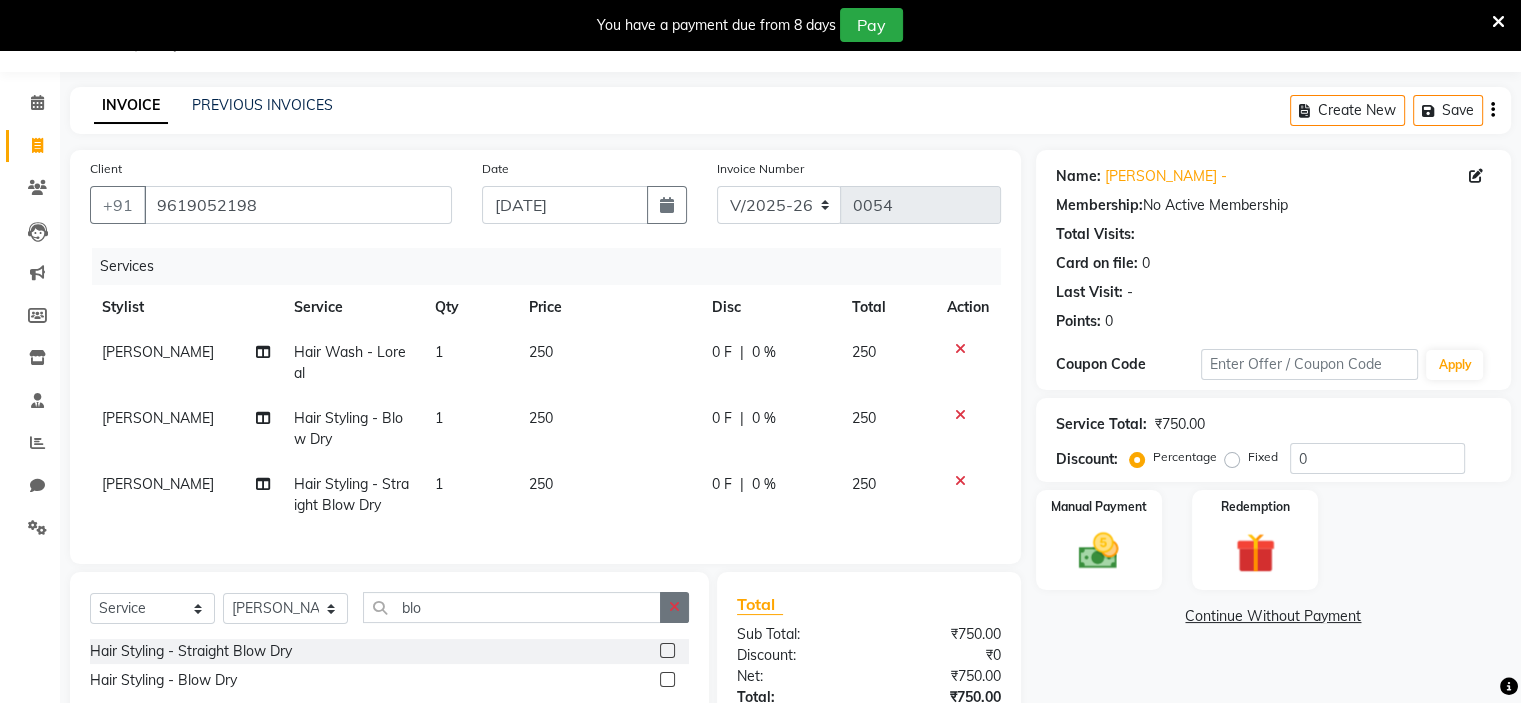 click 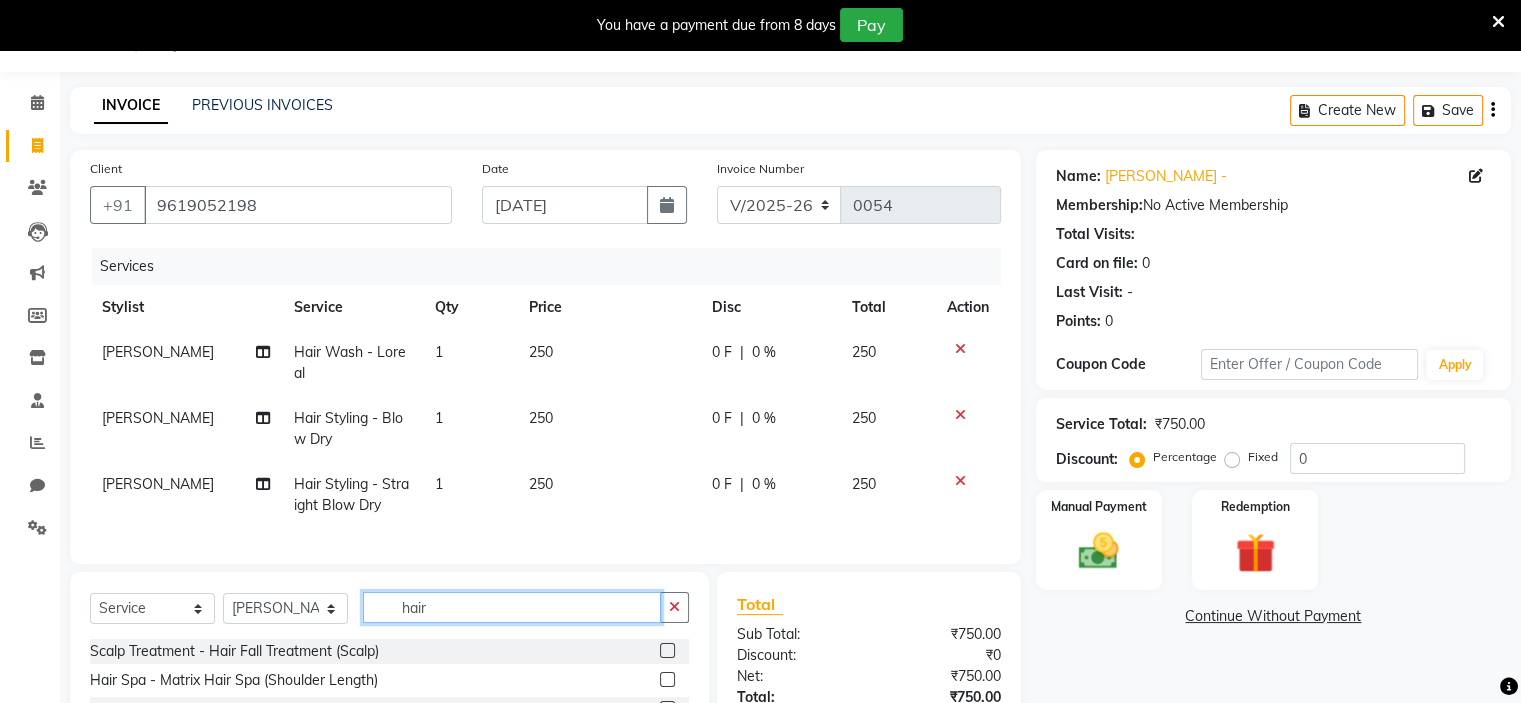 scroll, scrollTop: 260, scrollLeft: 0, axis: vertical 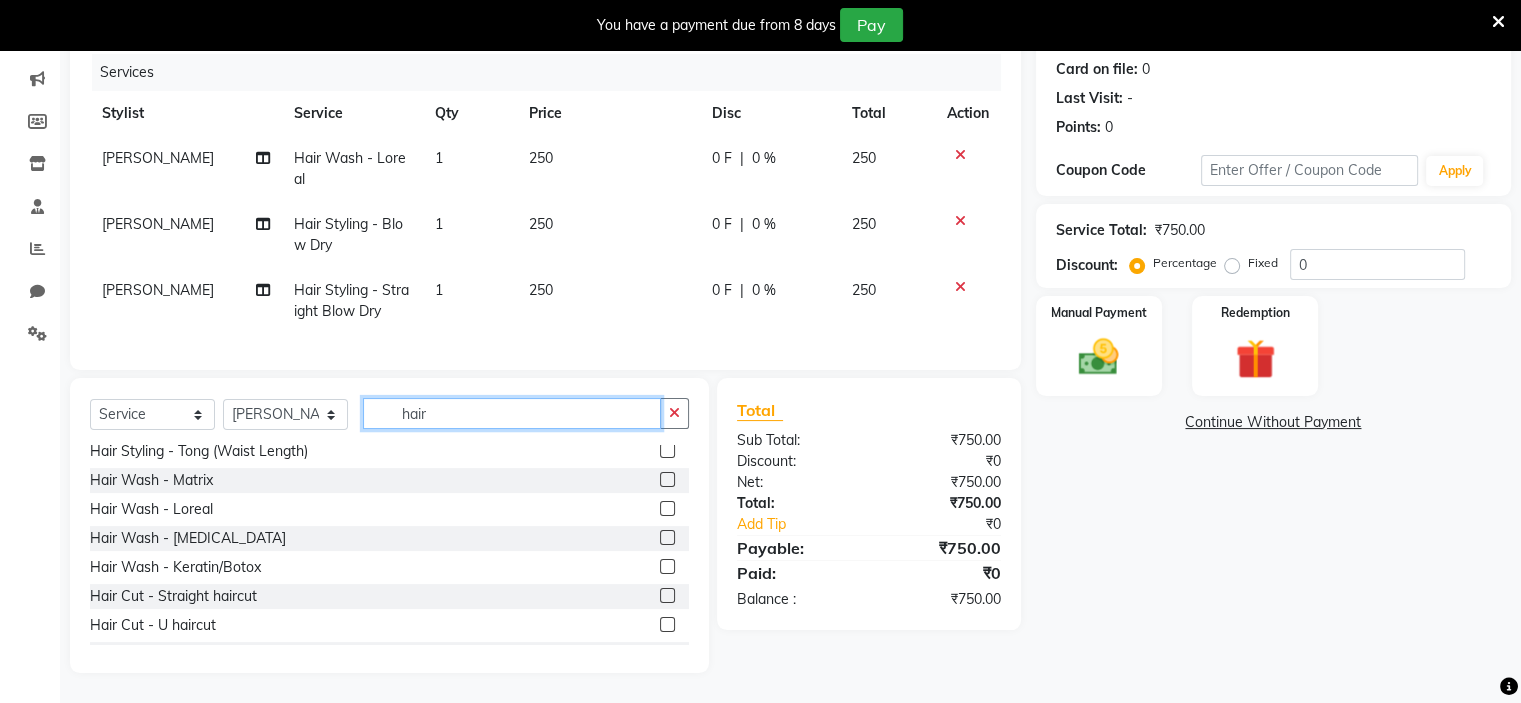 type on "hair" 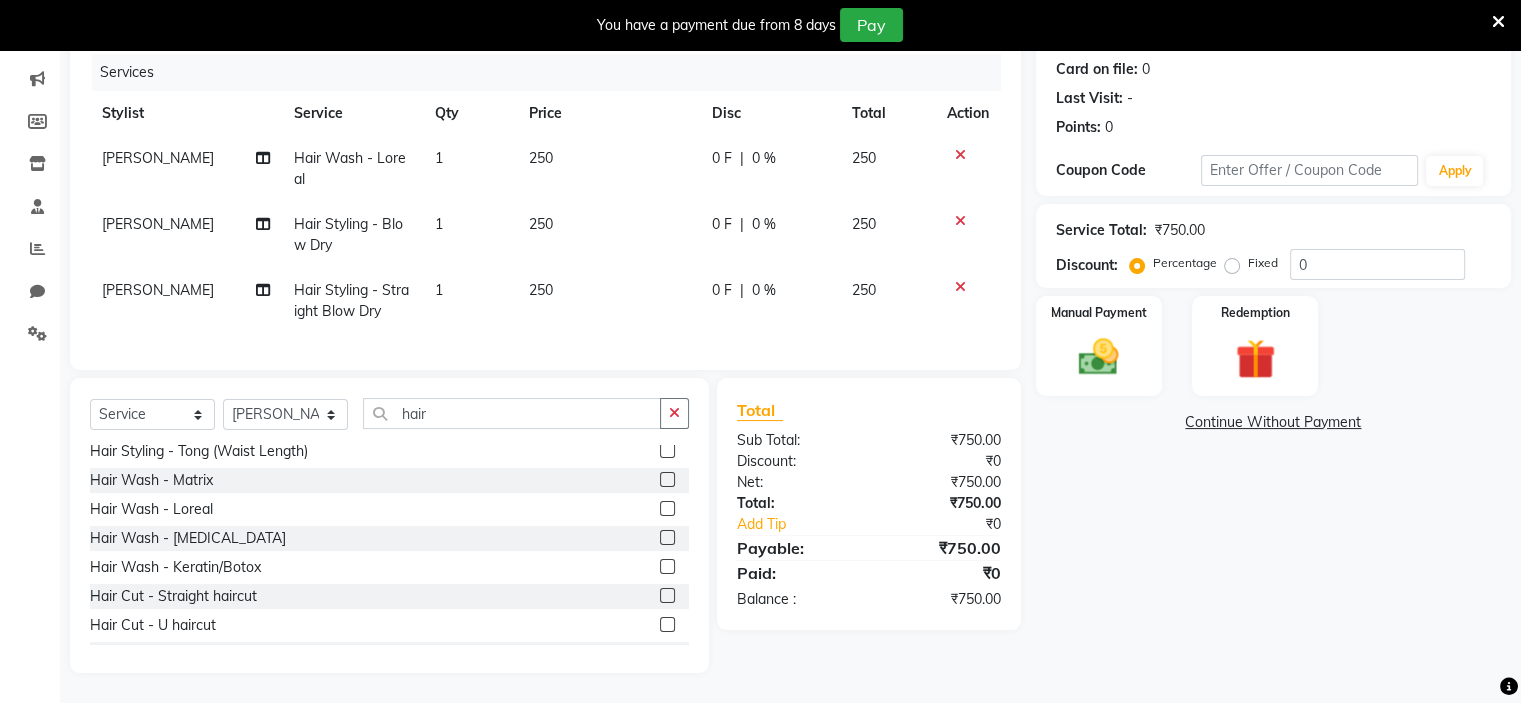 click 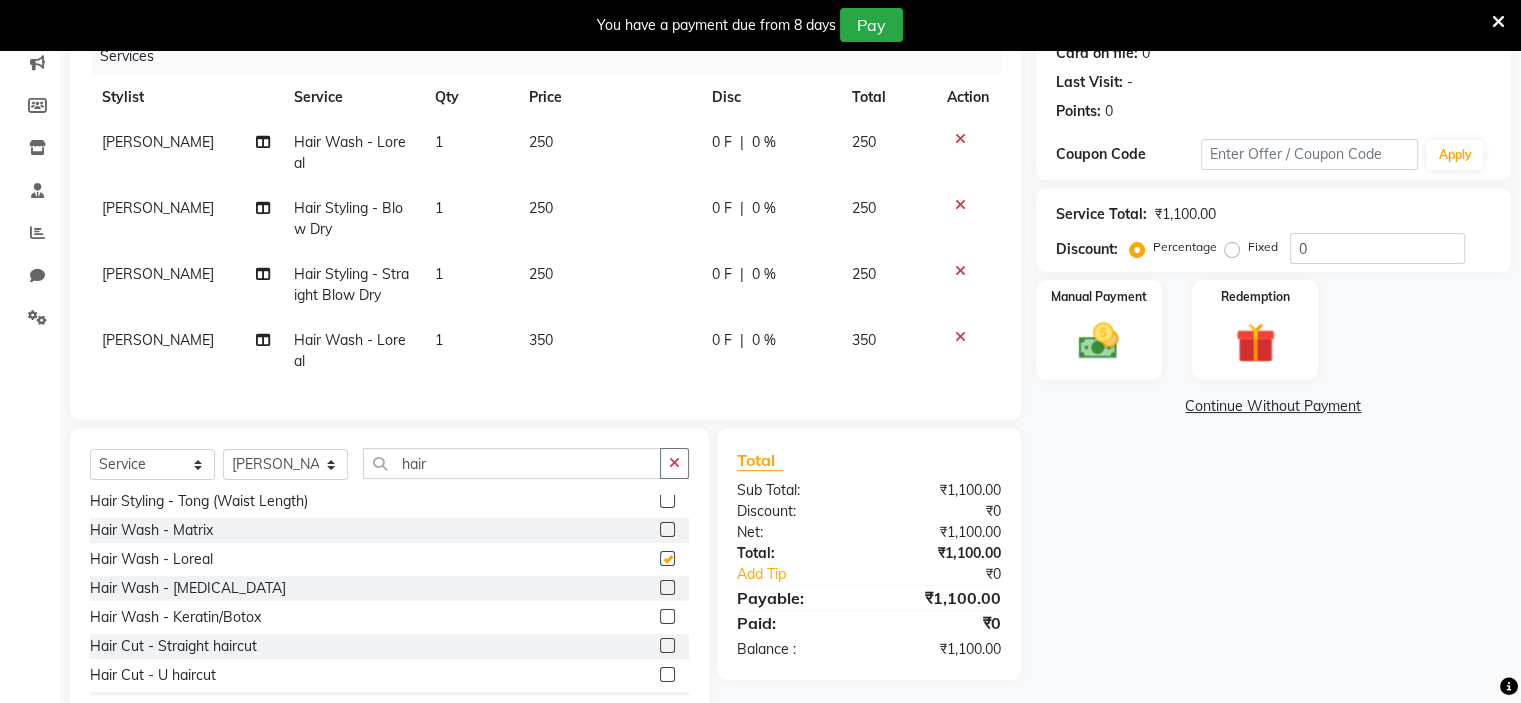 checkbox on "false" 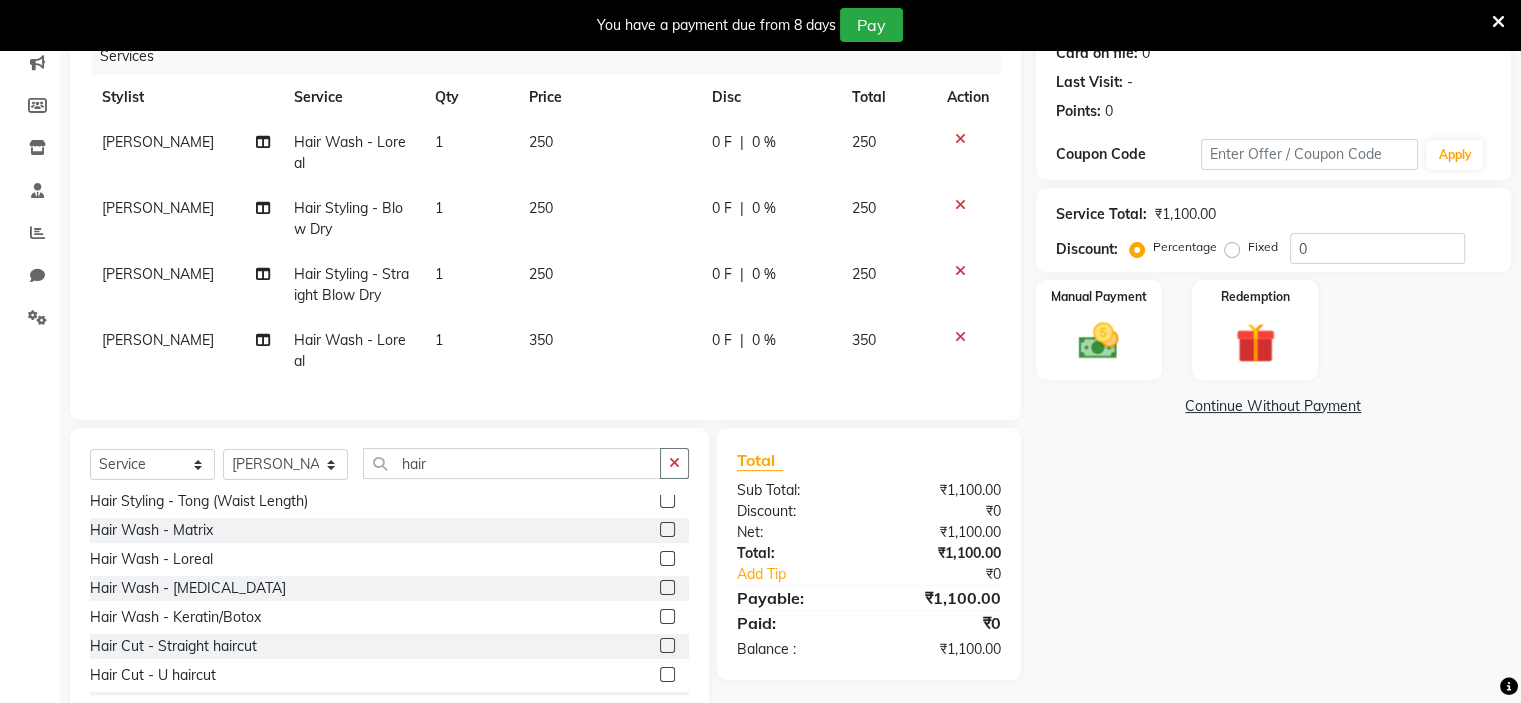 click on "350" 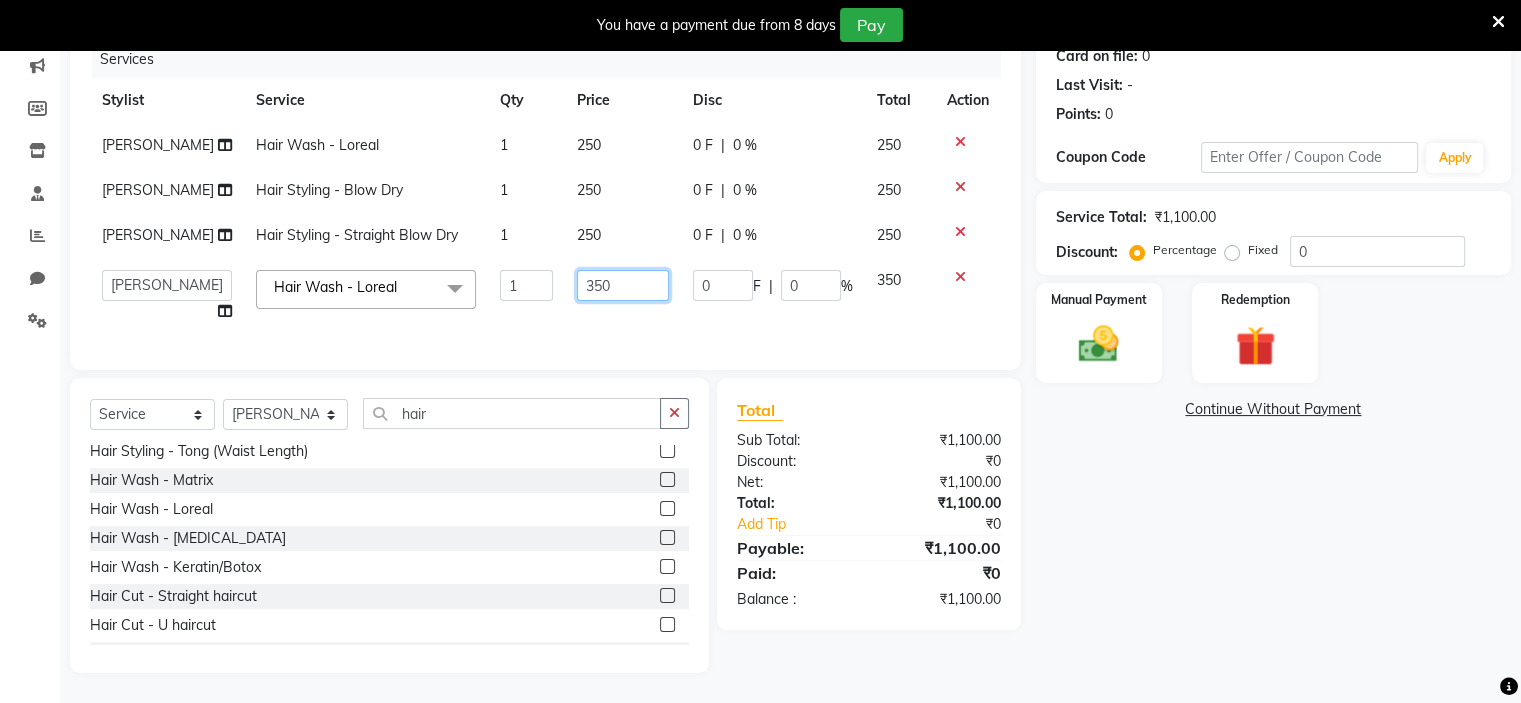 click on "350" 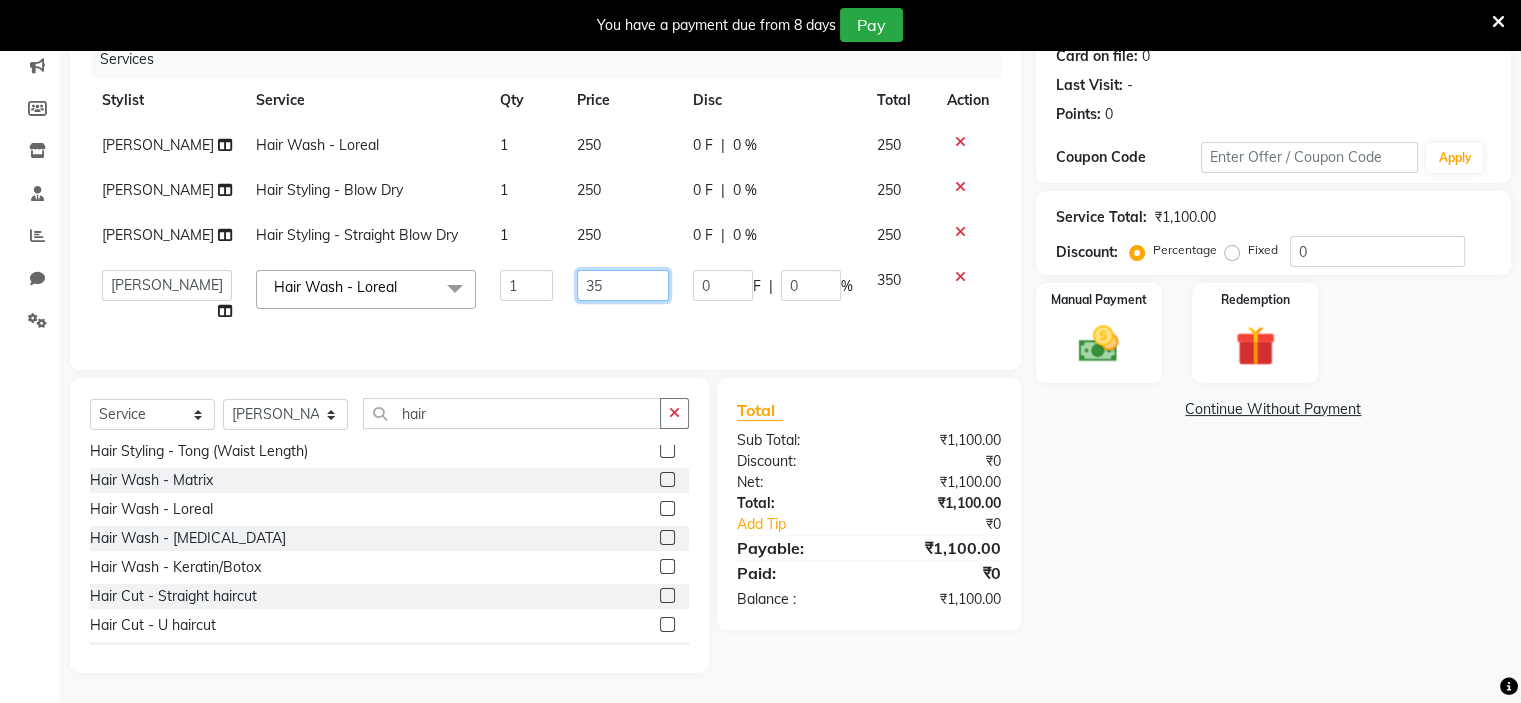 type on "3" 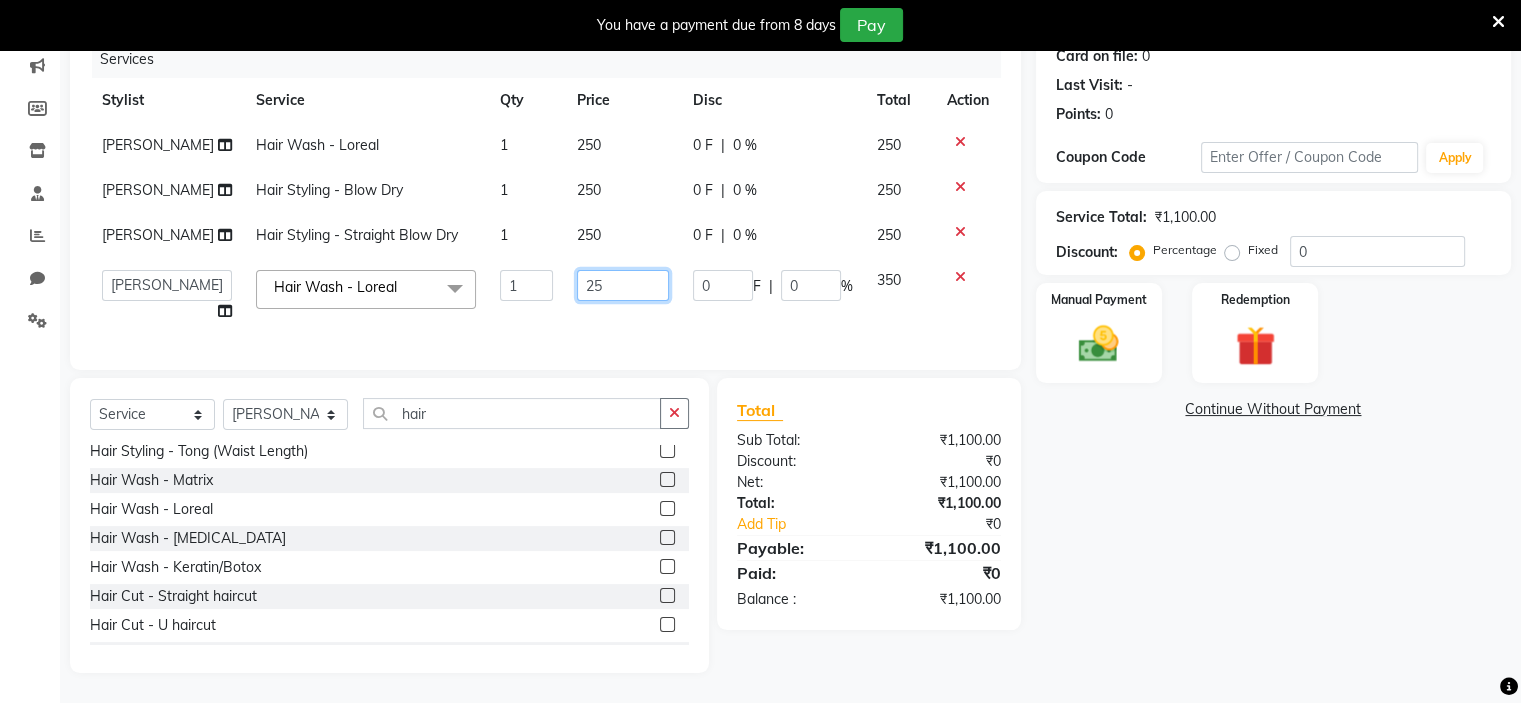type on "250" 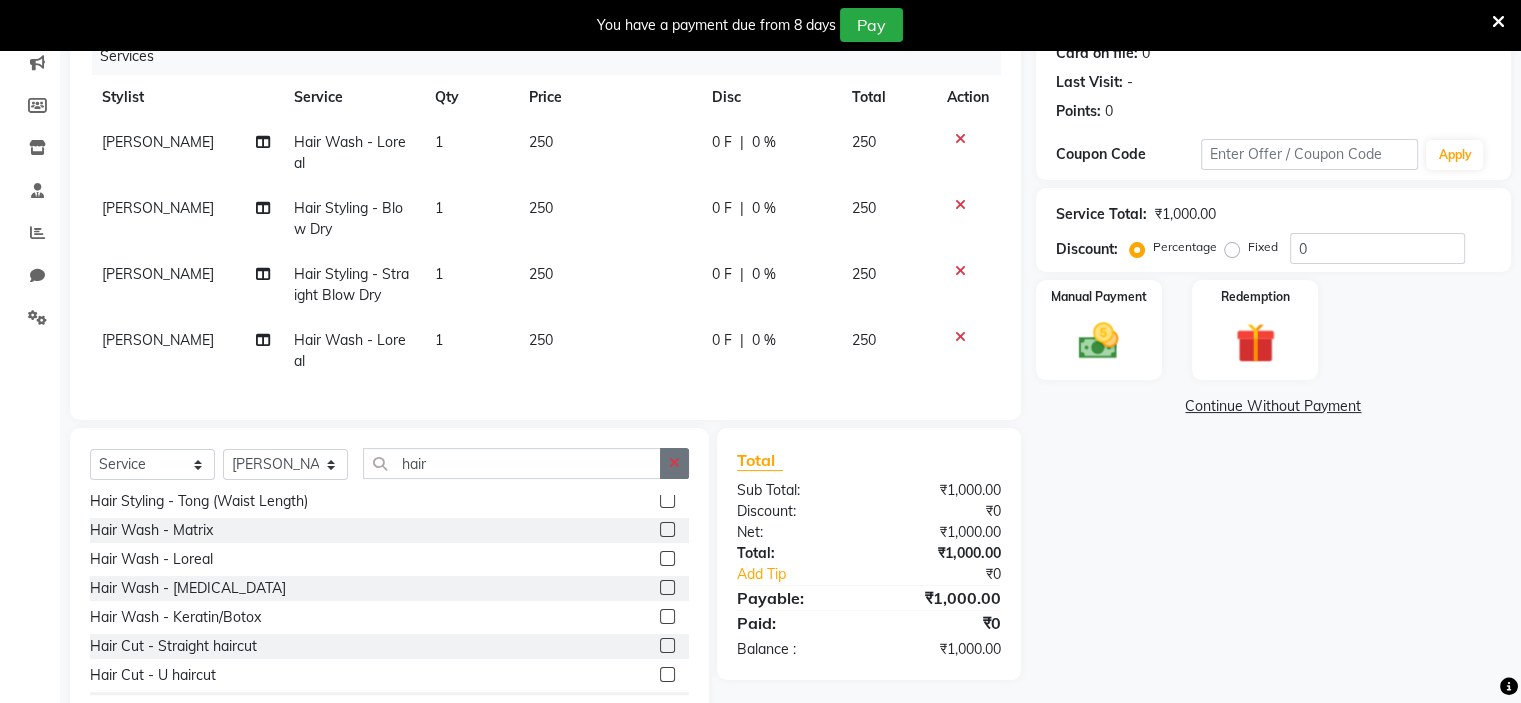 click on "Client [PHONE_NUMBER] Date [DATE] Invoice Number V/2025 V/[PHONE_NUMBER] Services Stylist Service Qty Price Disc Total Action [PERSON_NAME] Hair Wash - Loreal 1 250 0 F | 0 % 250 [PERSON_NAME] Hair Styling - Blow Dry 1 250 0 F | 0 % 250 [PERSON_NAME] Hair Styling - Straight Blow Dry 1 250 0 F | 0 % 250 [PERSON_NAME] Hair Wash - Loreal 1 250 0 F | 0 % 250 Select  Service  Product  Membership  Package Voucher Prepaid Gift Card  Select Stylist [PERSON_NAME] [PERSON_NAME] [PERSON_NAME] Ritu [PERSON_NAME] [PERSON_NAME] hair Scalp Treatment - Hair Fall Treatment (Scalp)  Hair Spa - Matrix Hair Spa (Shoulder Length)  Hair Spa - Matrix Hair Spa (Midback Length)  Hair Spa - Matrix Hair Spa (Waist Length)  Hair Spa - Loreal Hair Spa (Shoulder Length)  Hair Spa - Loreal Hair Spa (Midback Length)  Hair Spa - Loreal Hair Spa (Waist Length)  Hair Spa - Marroco Hair Spa (Shoulder Length)  Hair Spa - Marroco Hair Spa (Midback Length)  Hair Spa - Marroco Hair Spa (Waist Length)  Hair Styling - Straight Blow Dry  Hair Styling - Blow Dry  Total Sub Total:" 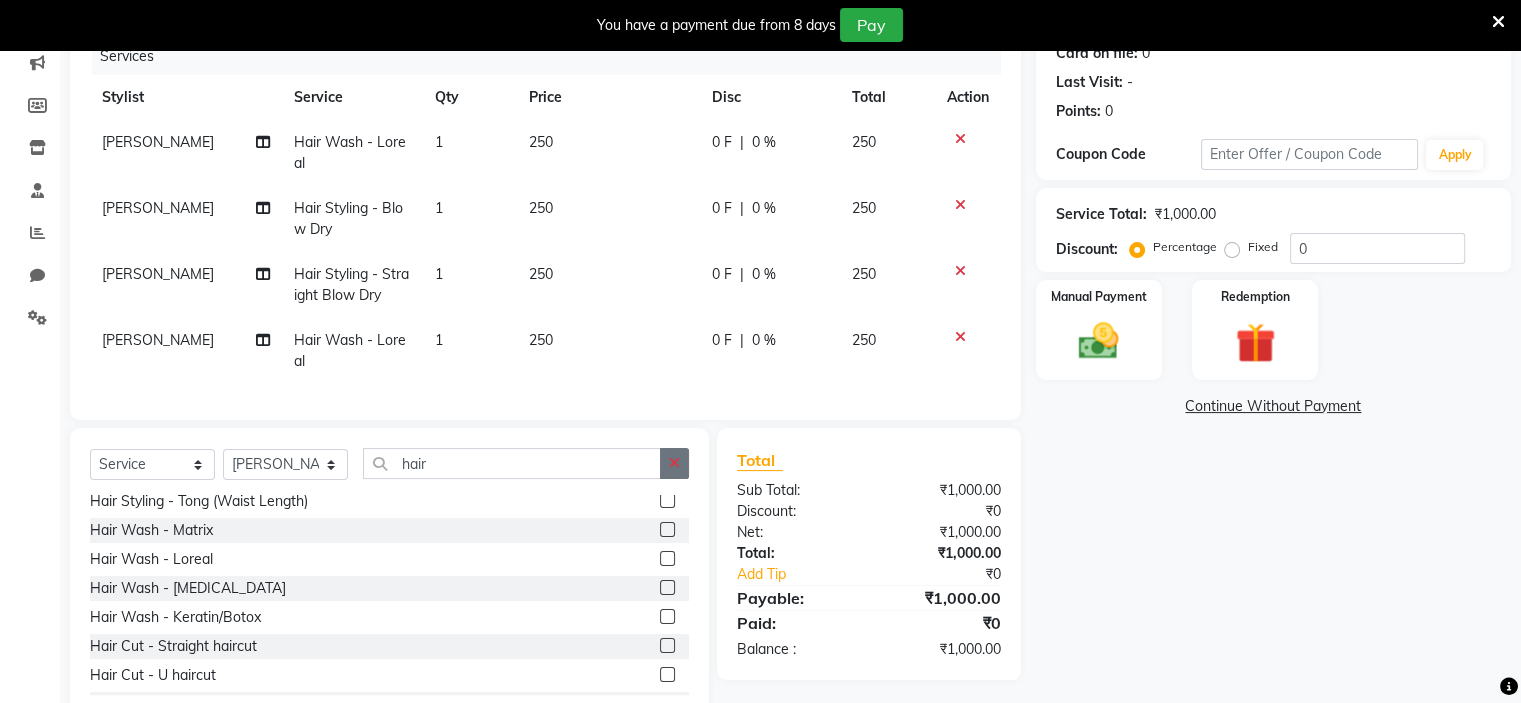 click 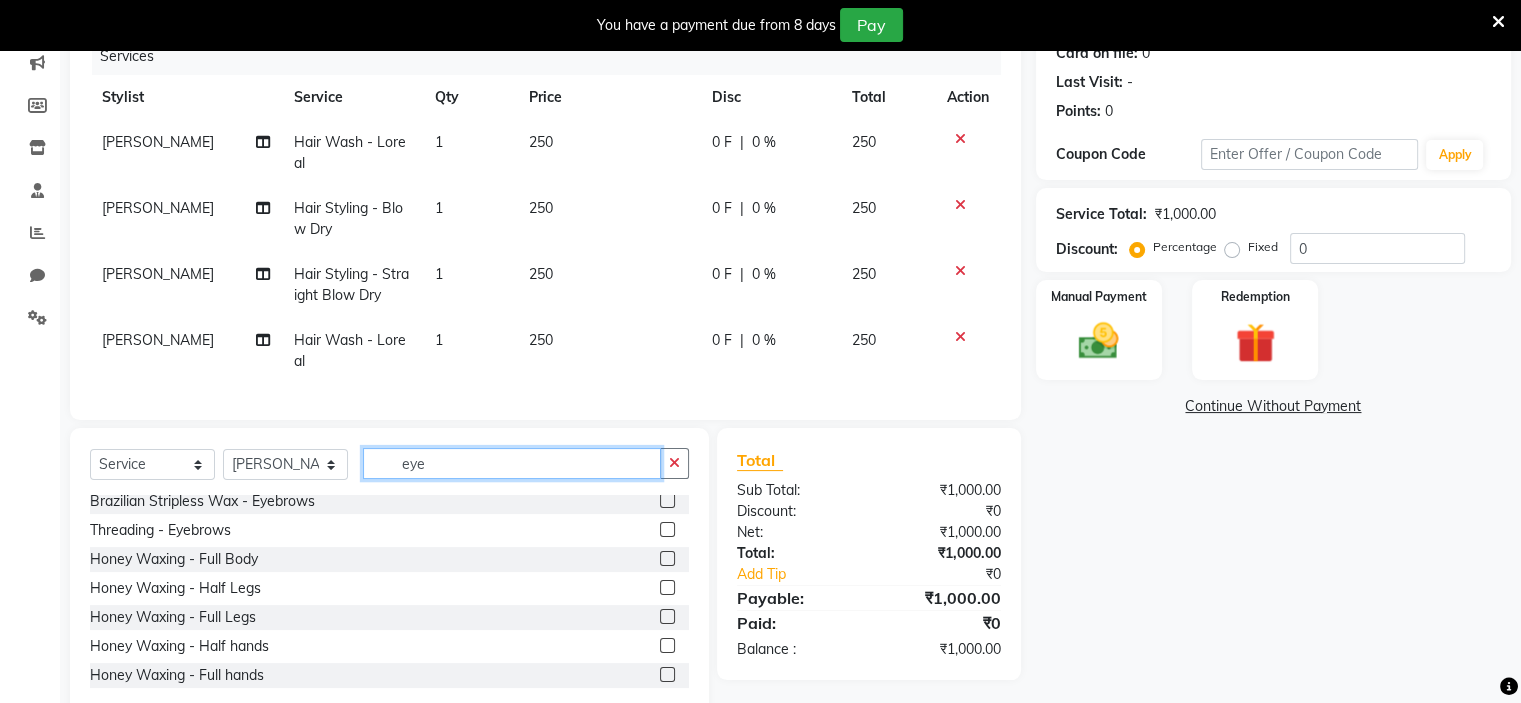 scroll, scrollTop: 0, scrollLeft: 0, axis: both 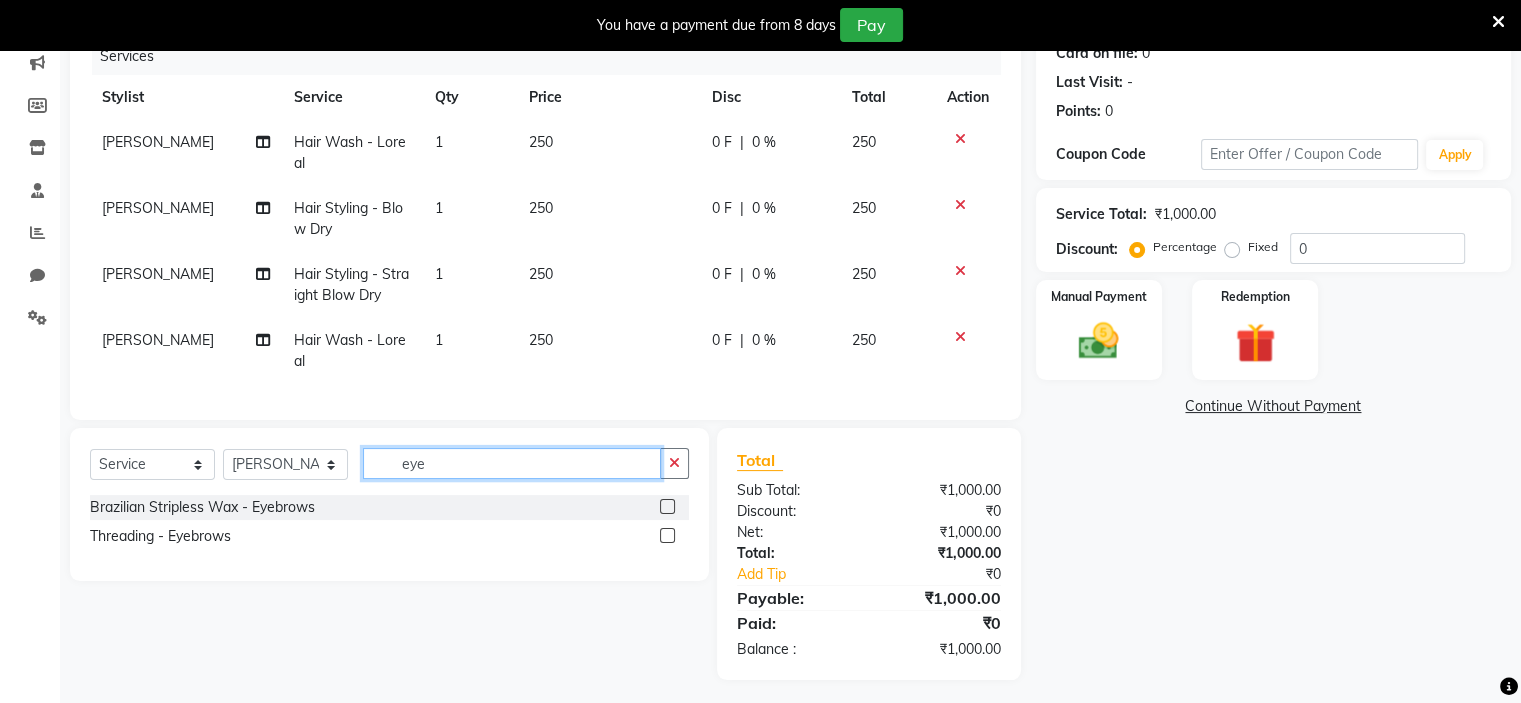 type on "eye" 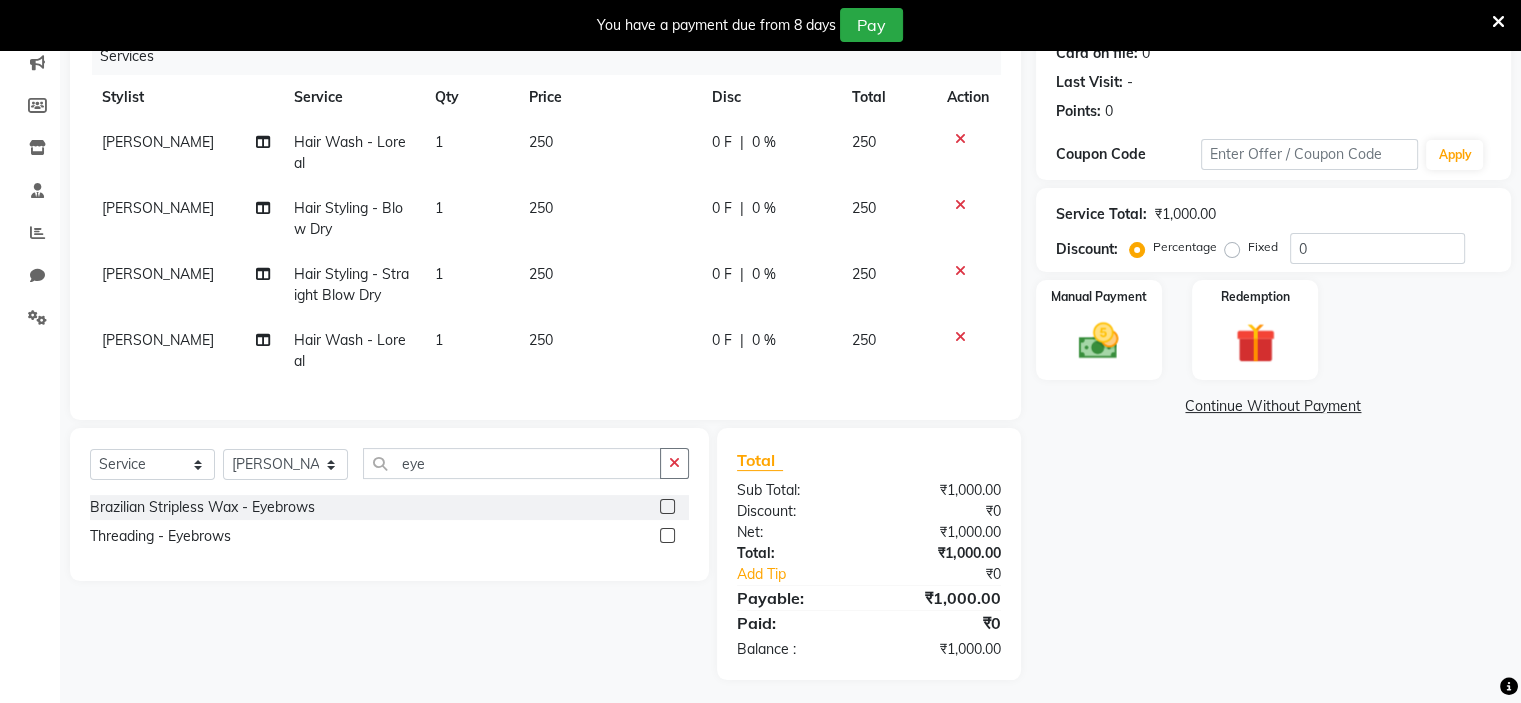 click 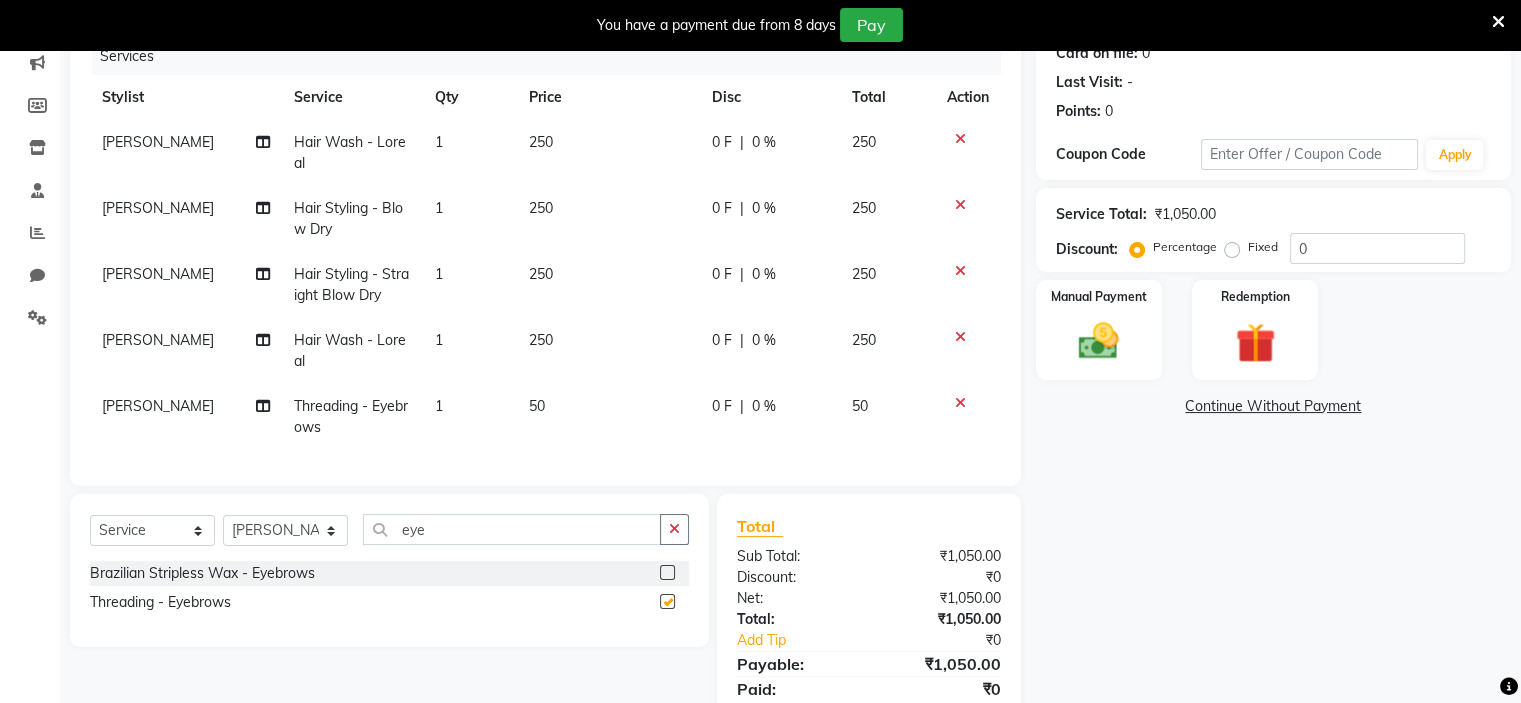 checkbox on "false" 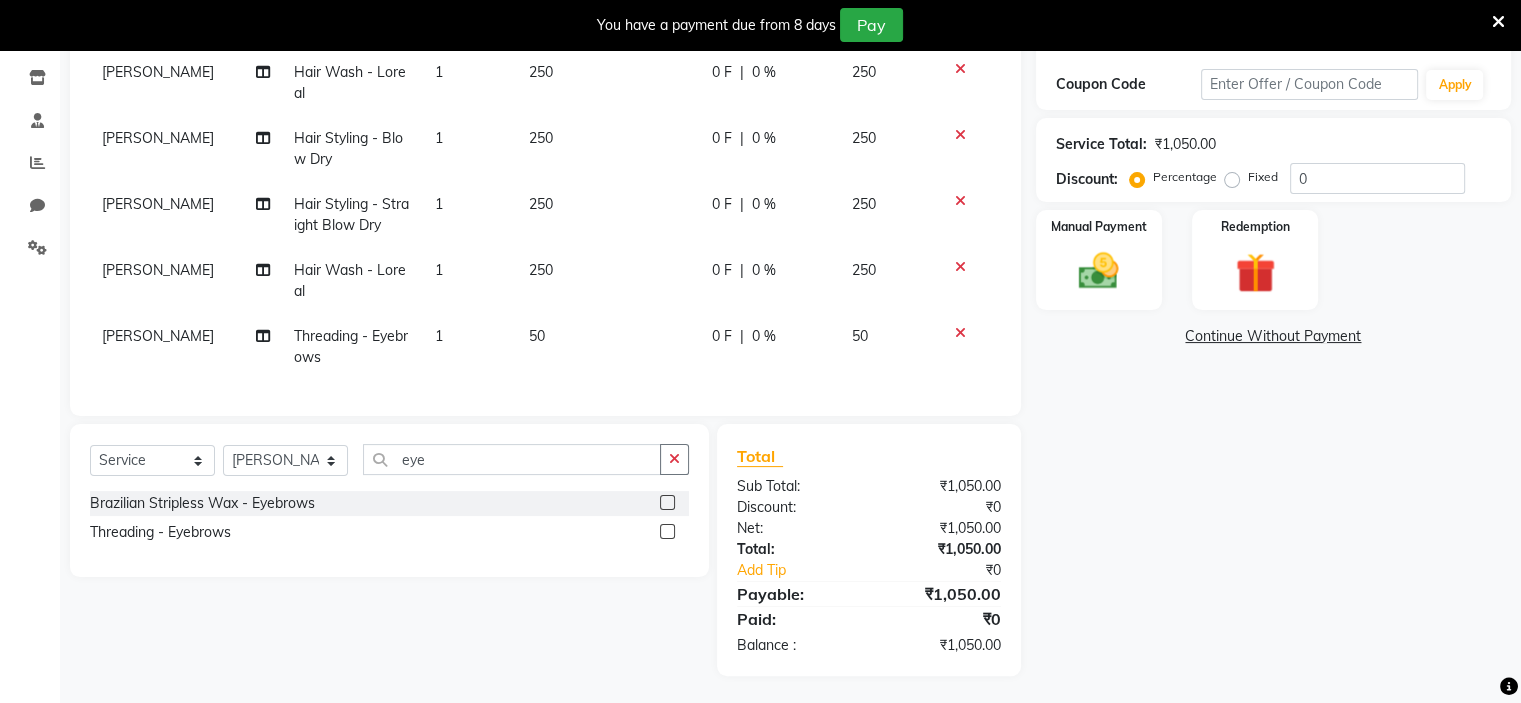 scroll, scrollTop: 348, scrollLeft: 0, axis: vertical 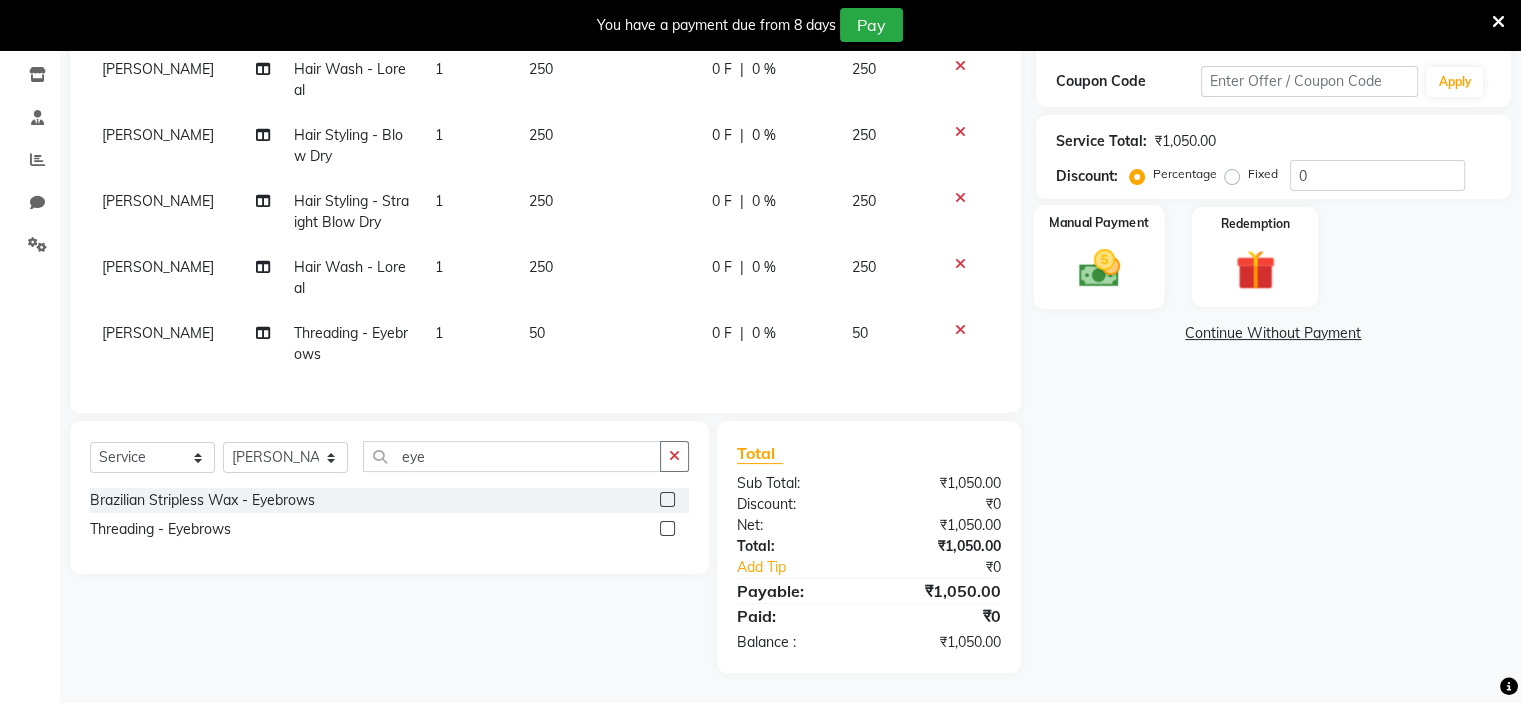 click 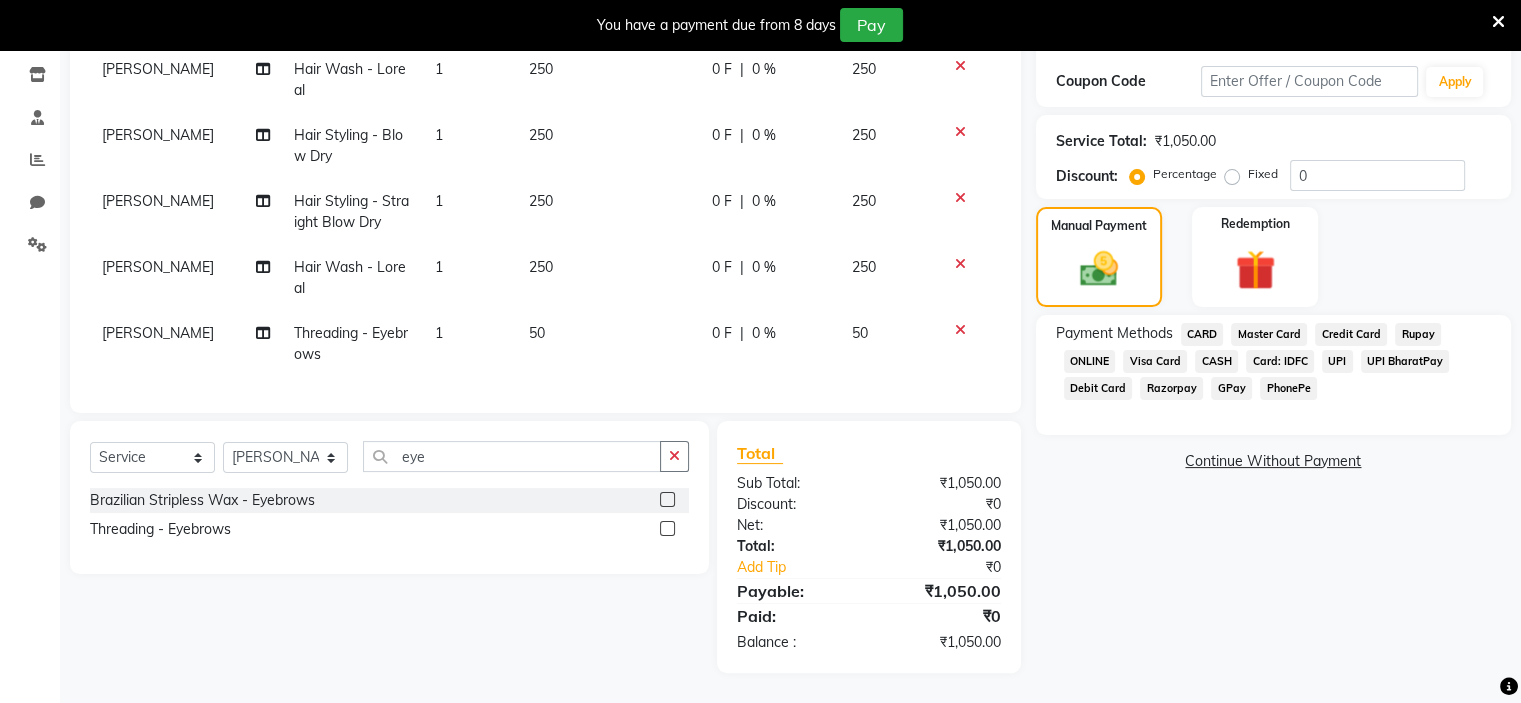 click on "CASH" 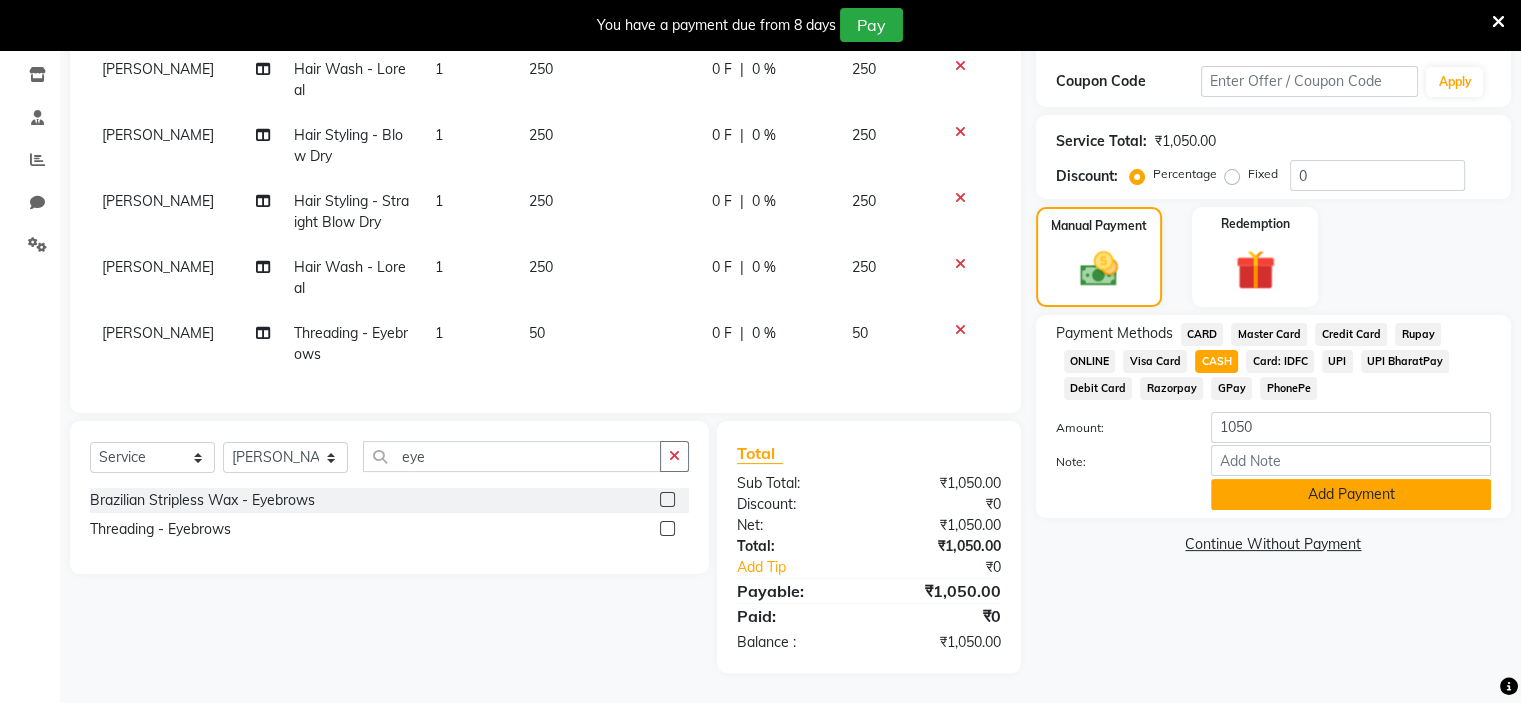 click on "Add Payment" 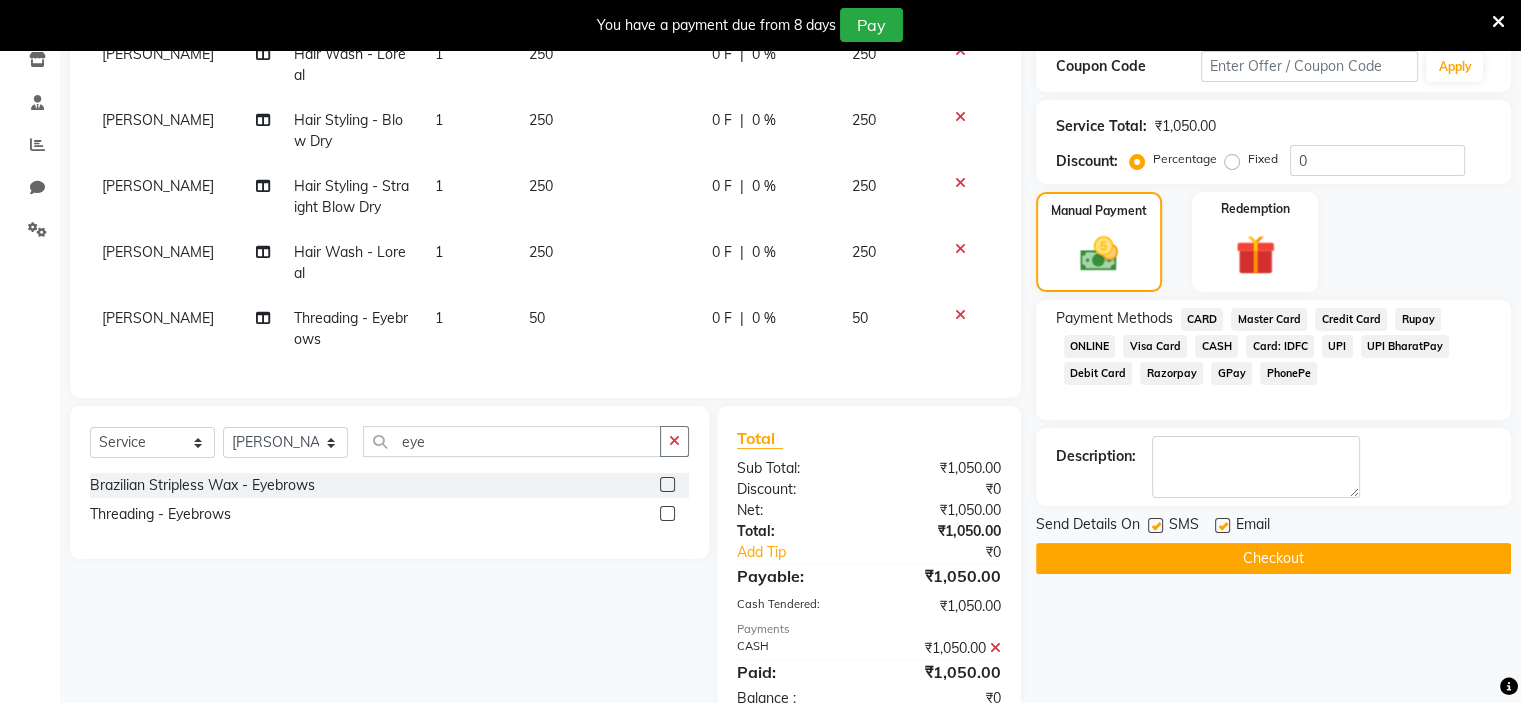 click 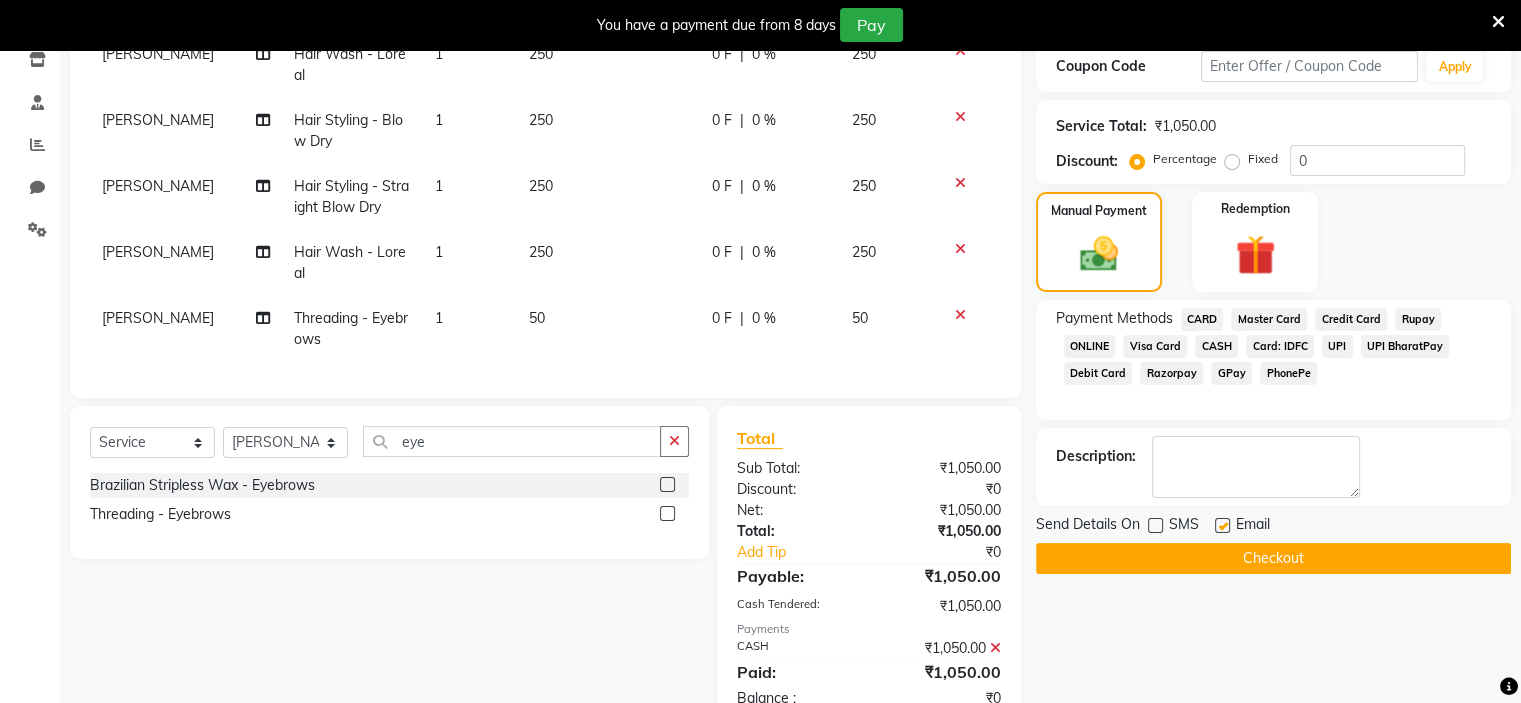 click 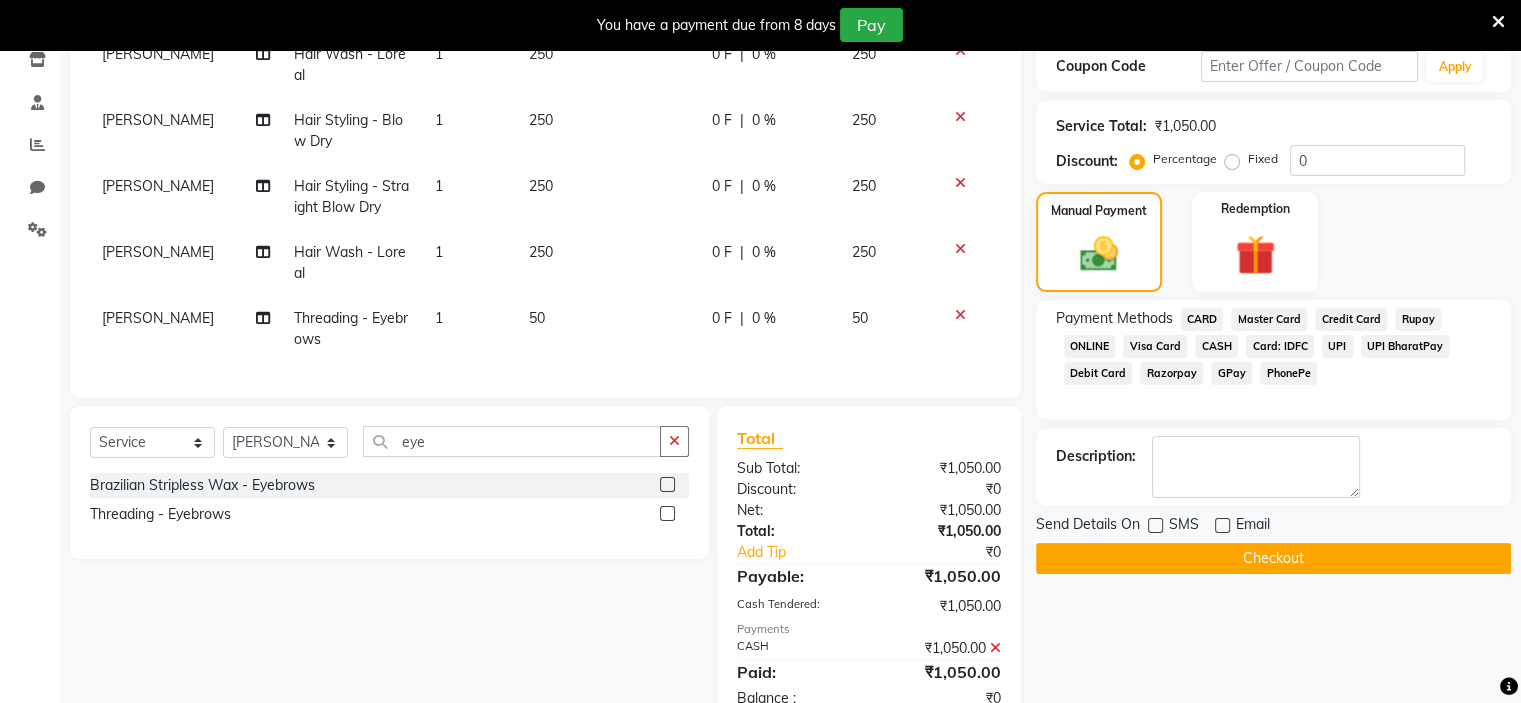 click on "Checkout" 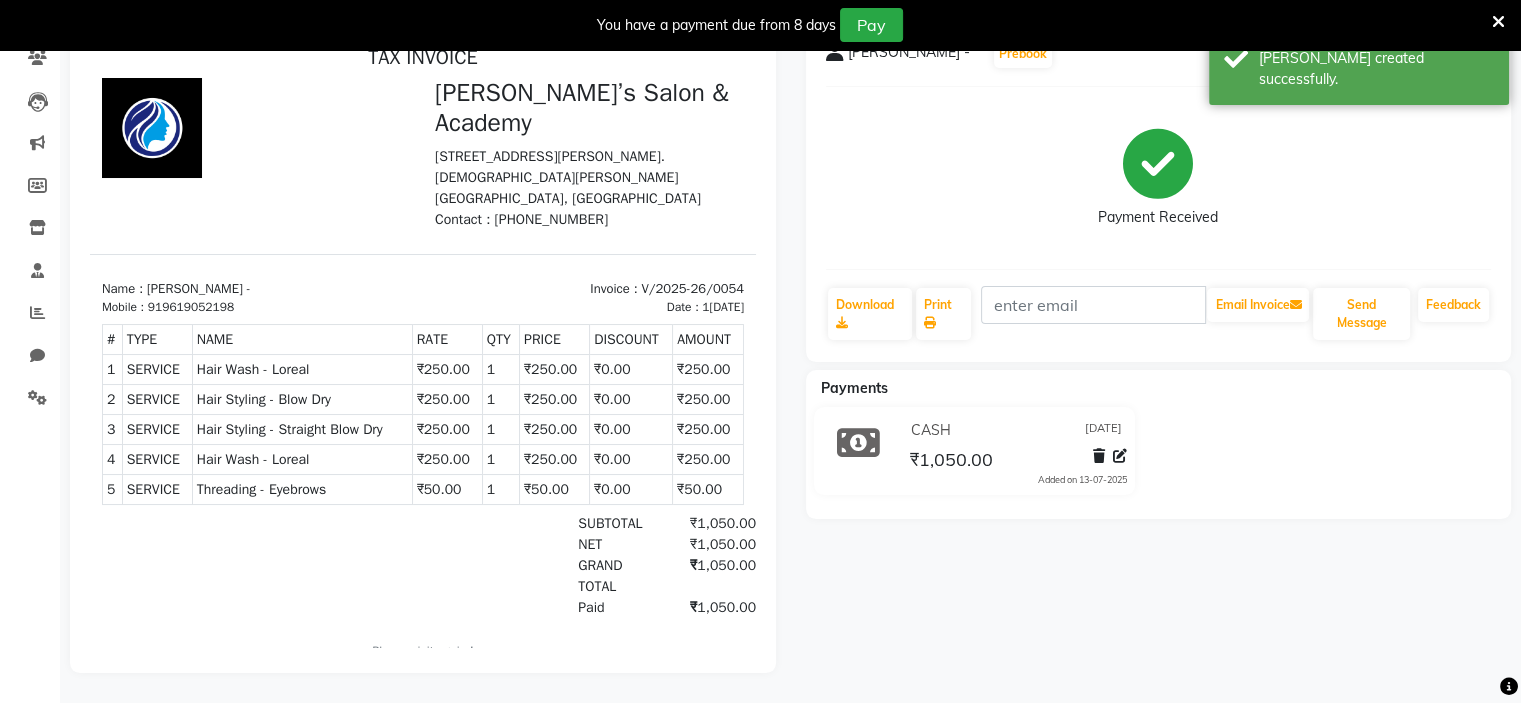 scroll, scrollTop: 0, scrollLeft: 0, axis: both 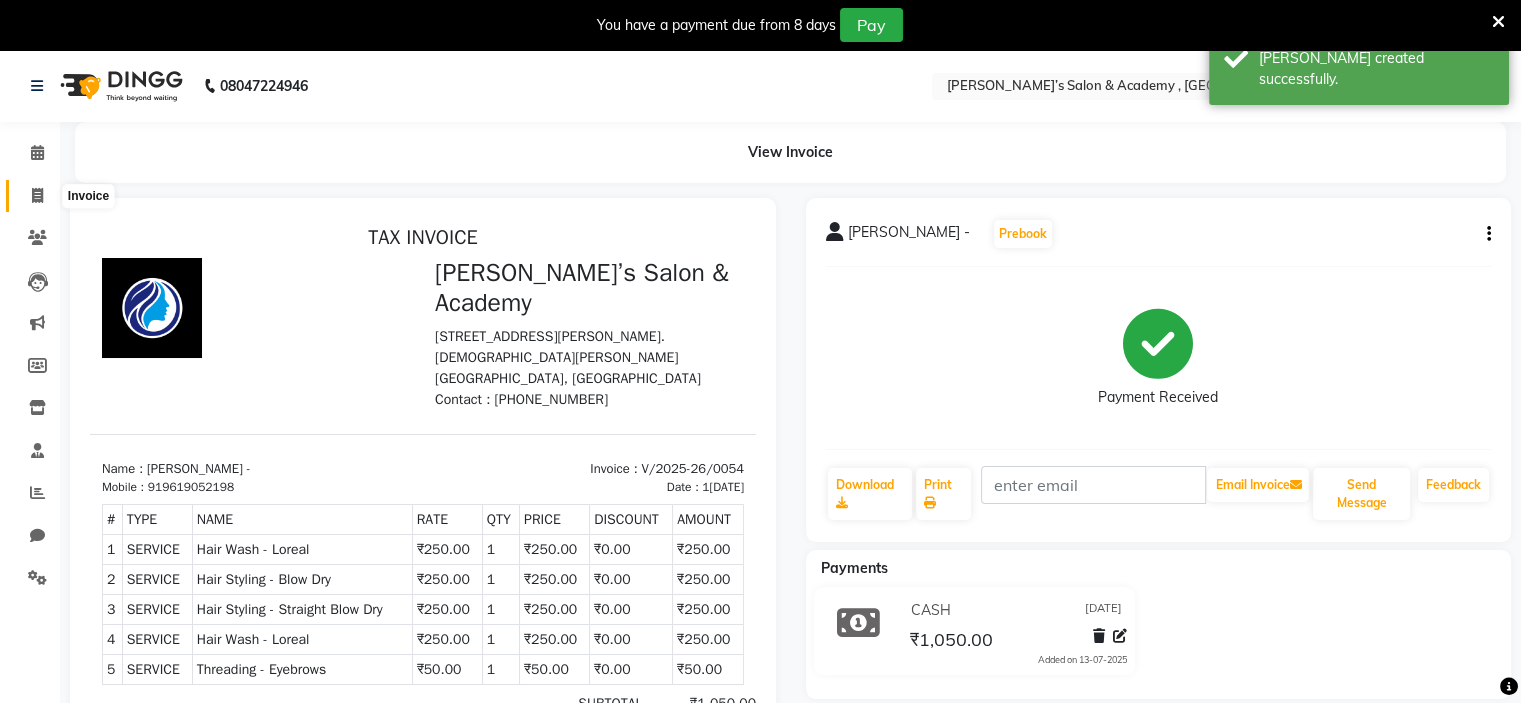 click 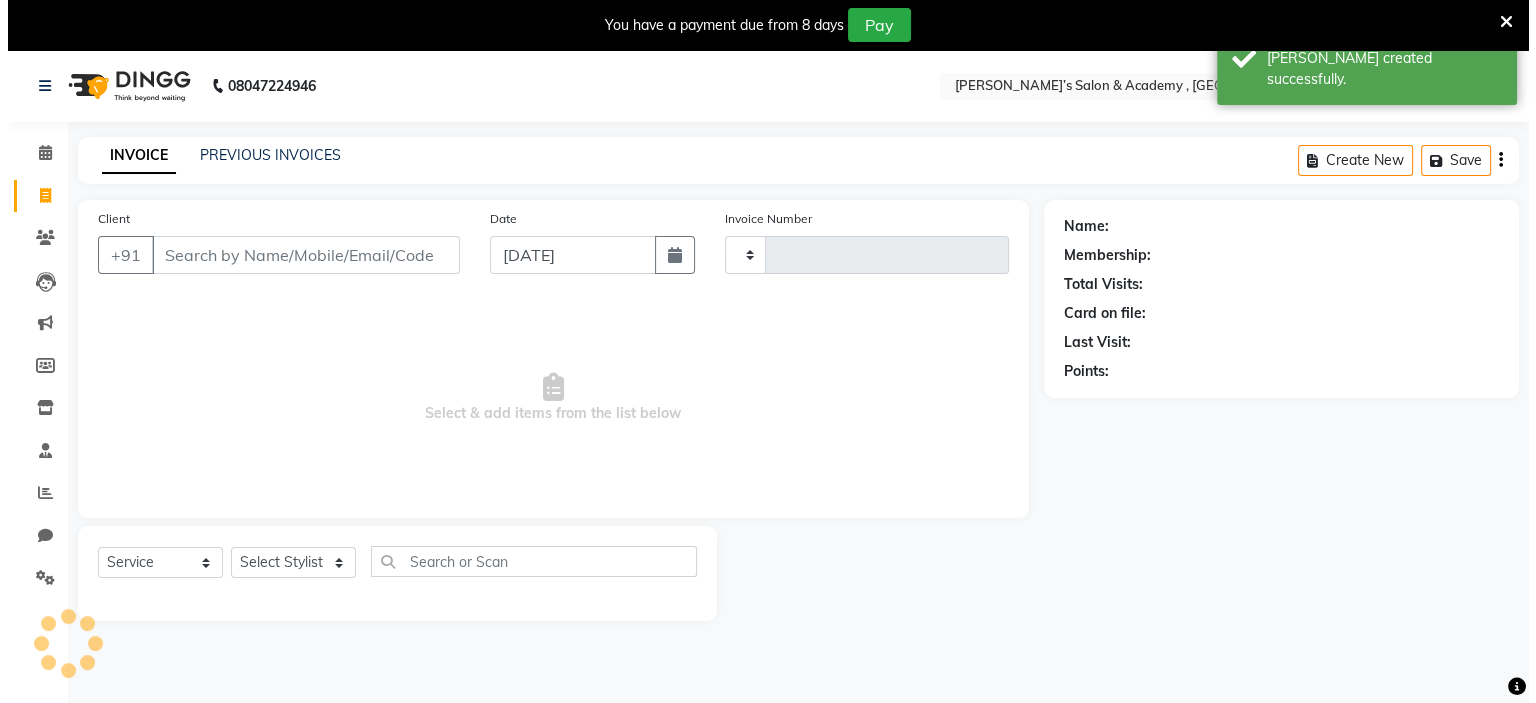 scroll, scrollTop: 50, scrollLeft: 0, axis: vertical 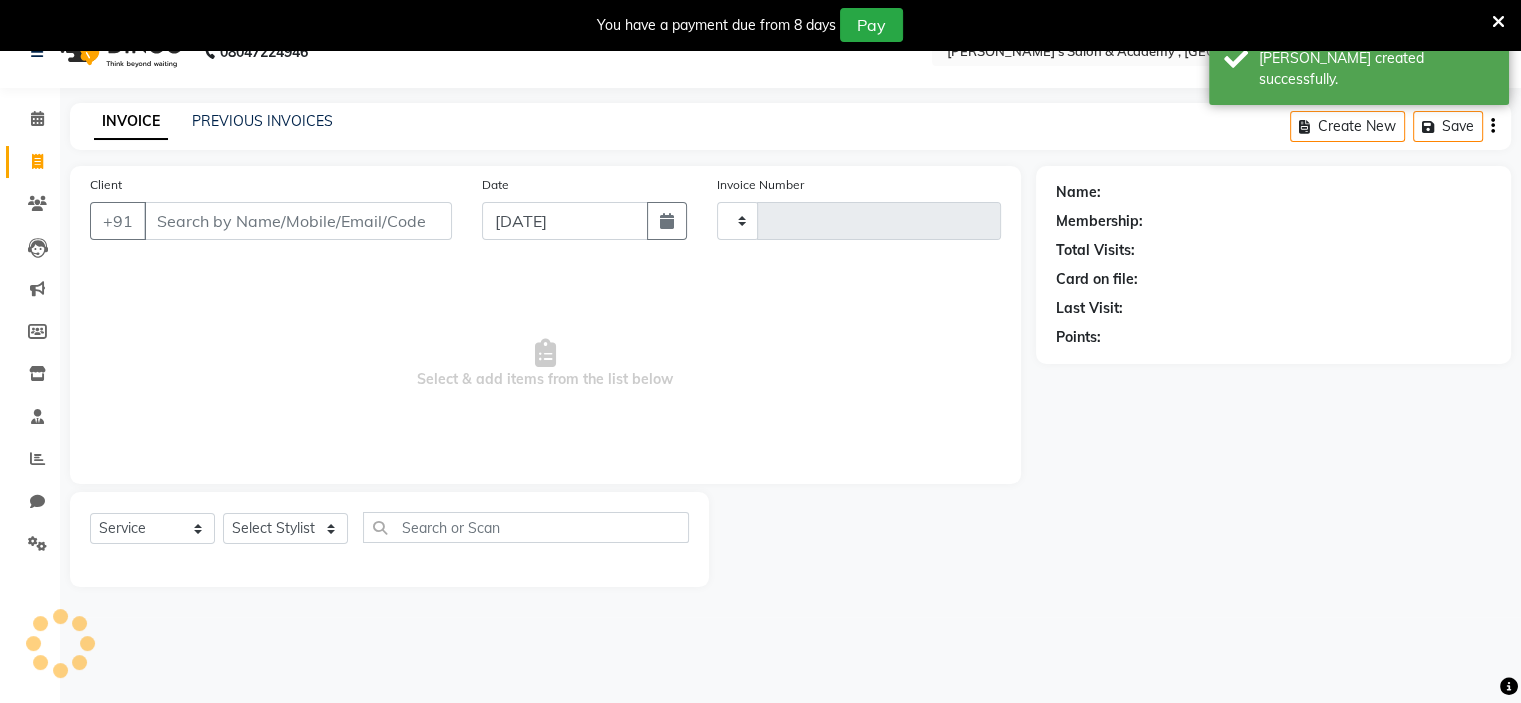 type on "0055" 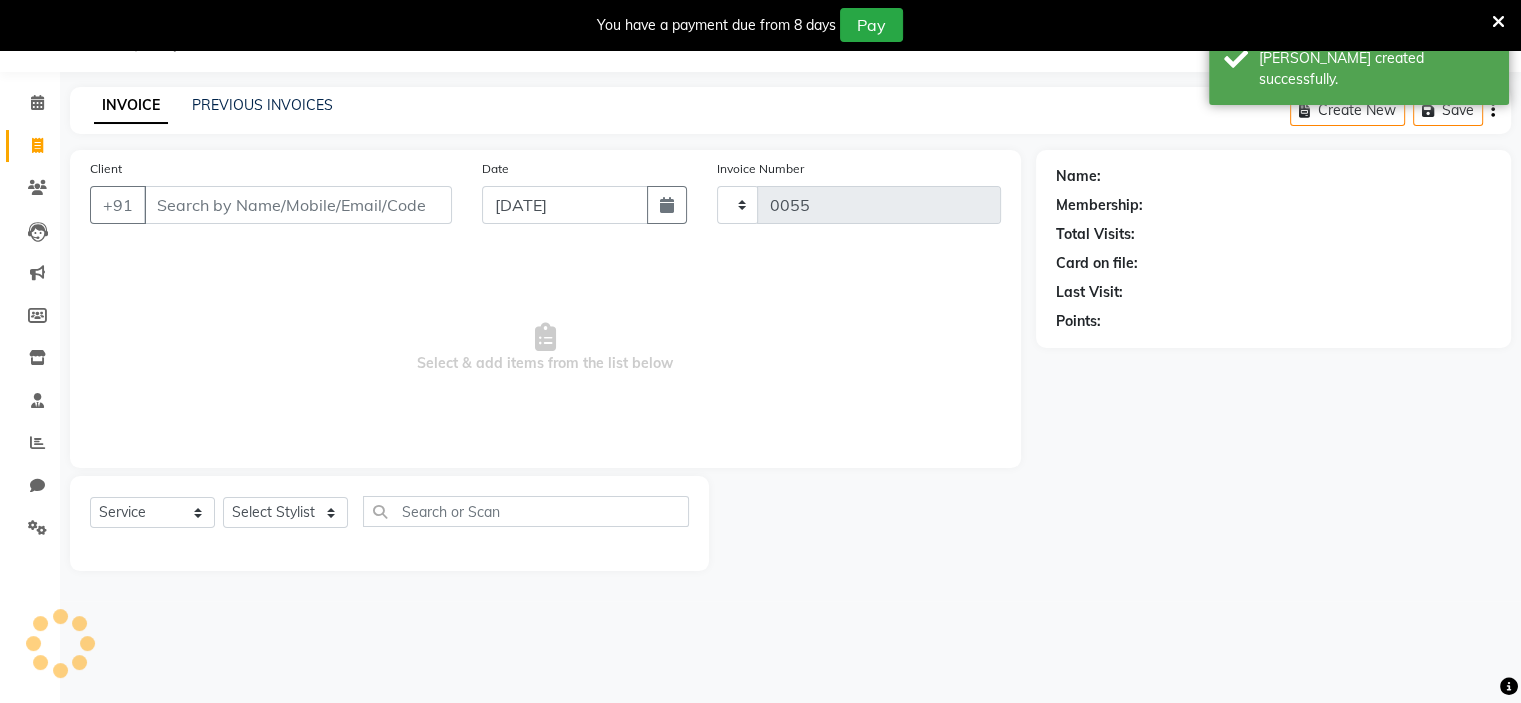 select on "8519" 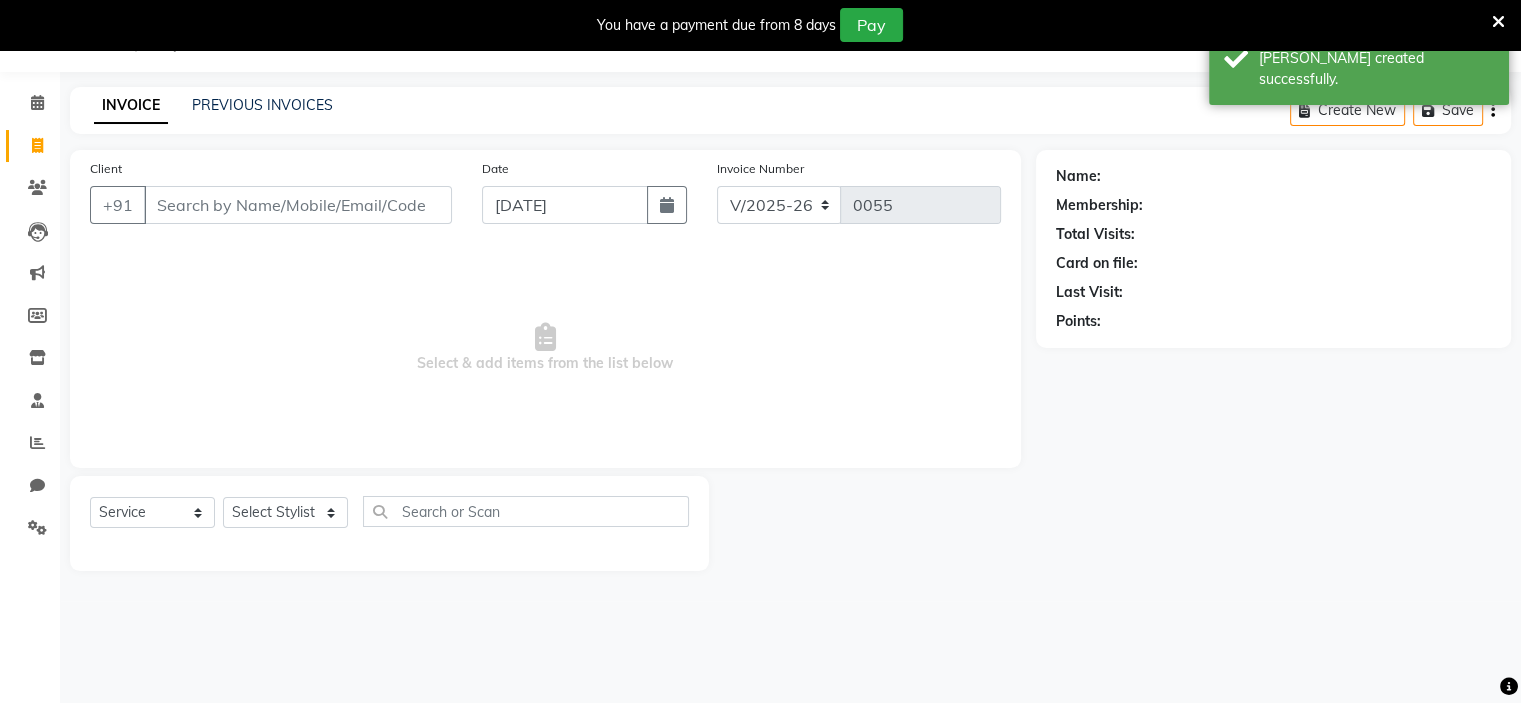 click on "Client" at bounding box center [298, 205] 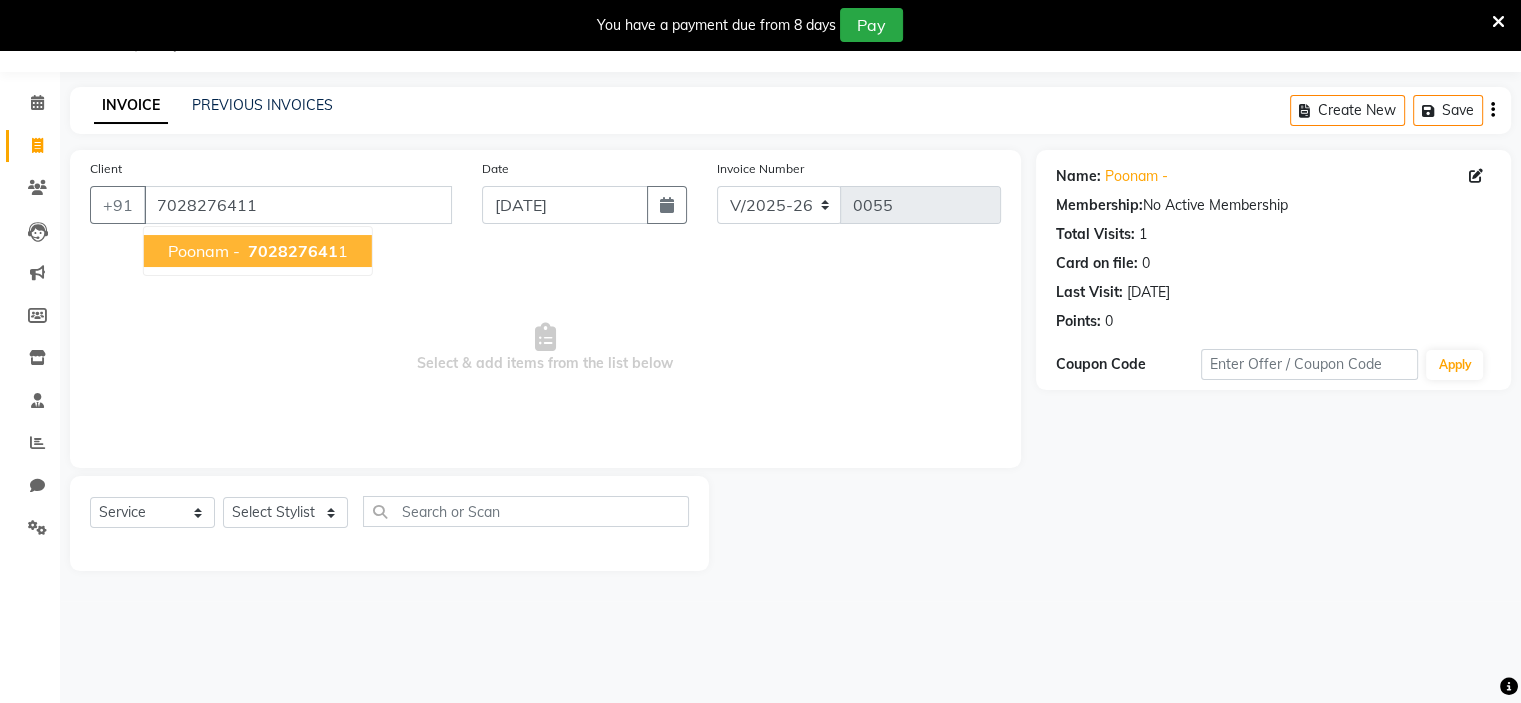 click on "Select & add items from the list below" at bounding box center [545, 348] 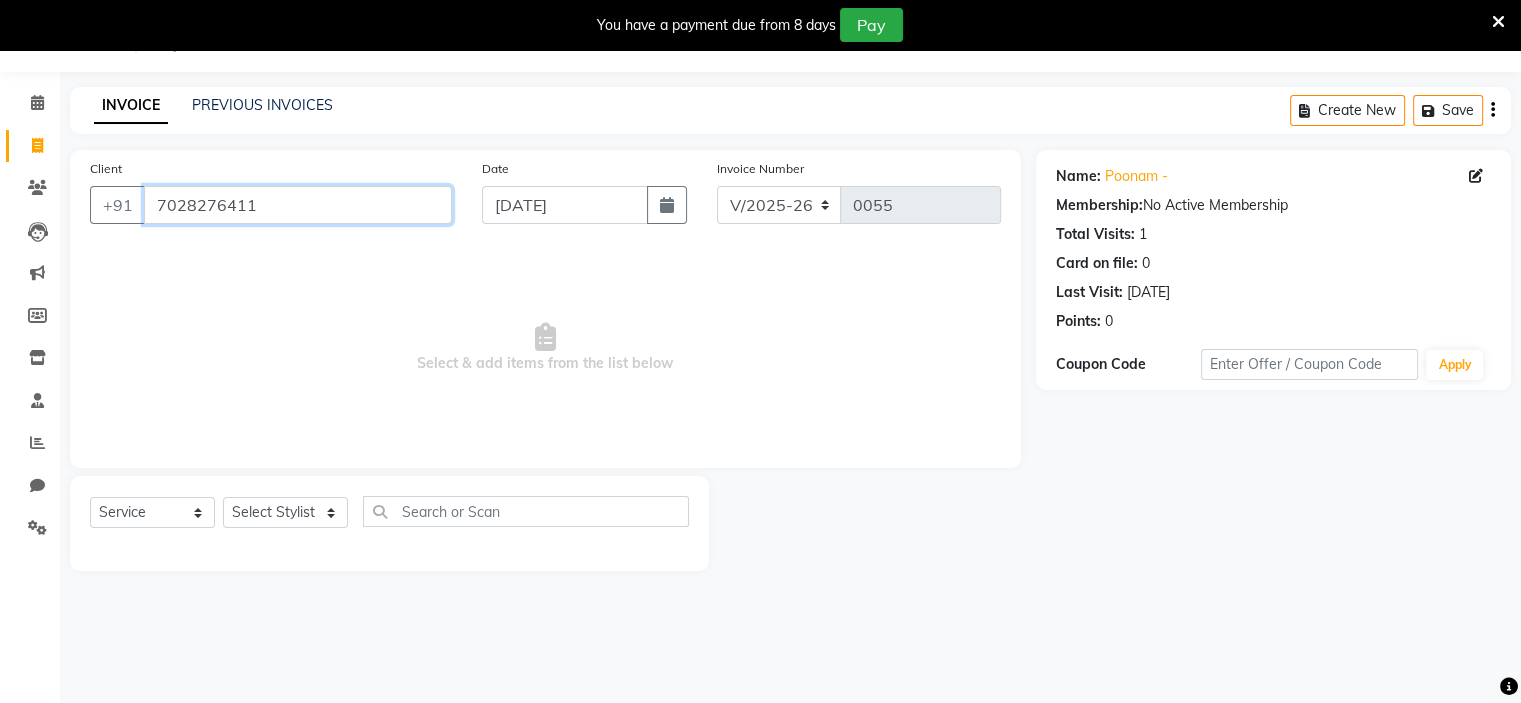 click on "7028276411" at bounding box center [298, 205] 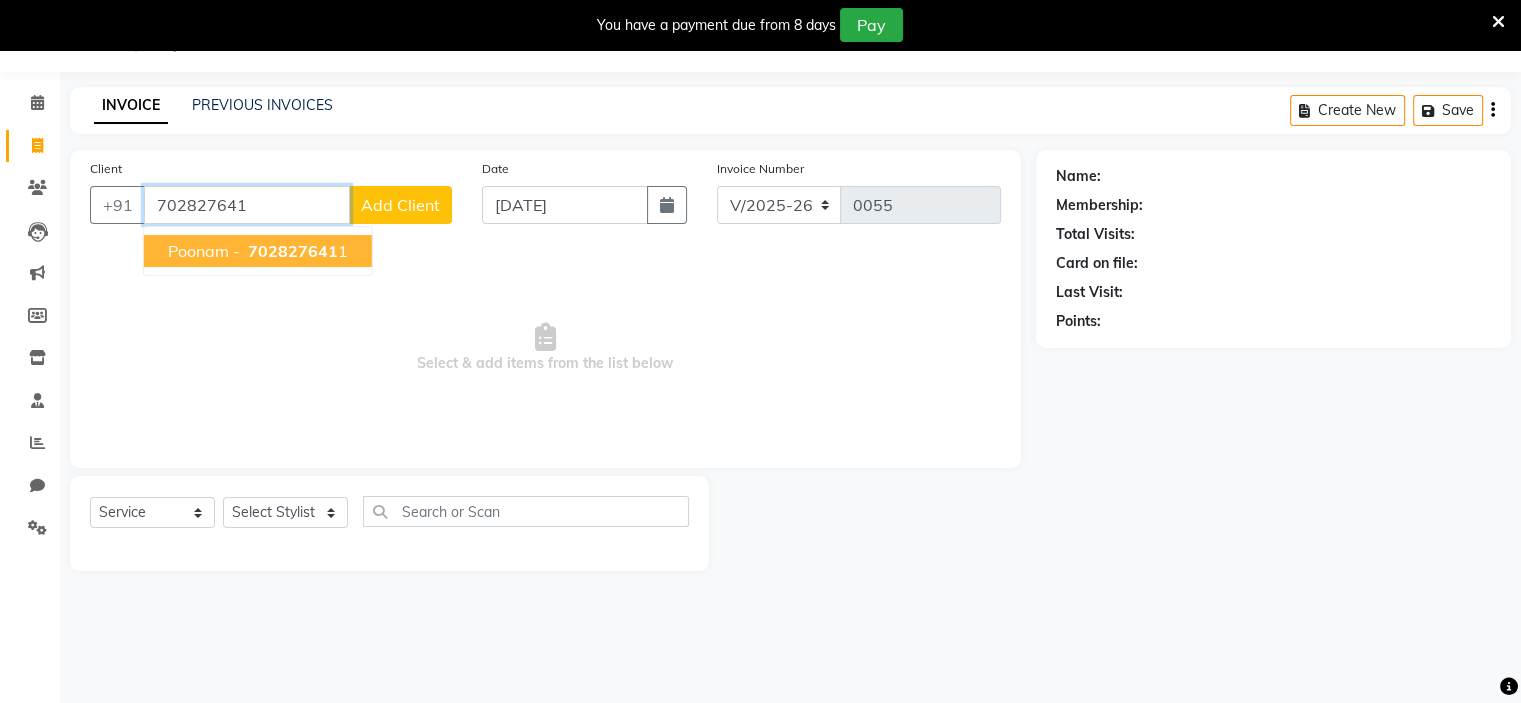 type on "702827641" 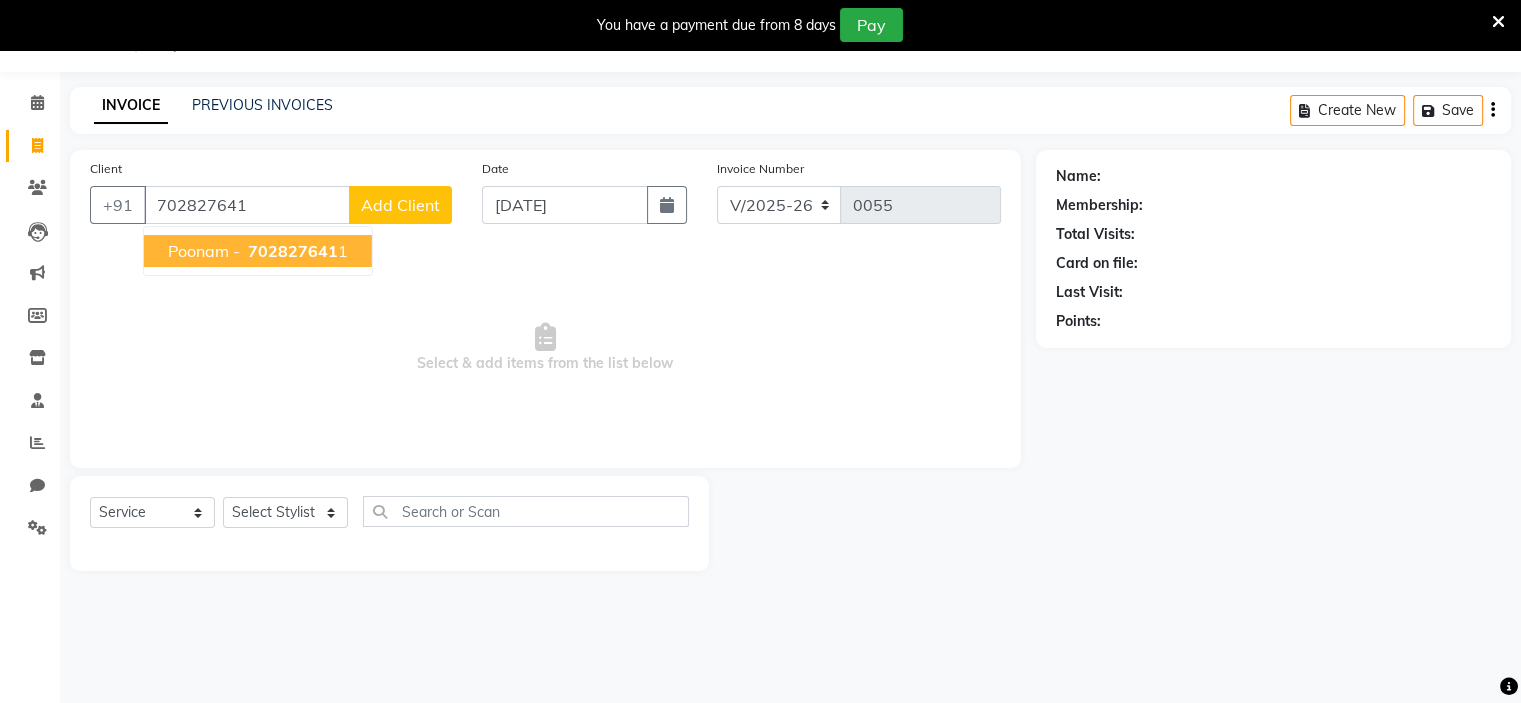 click on "Add Client" 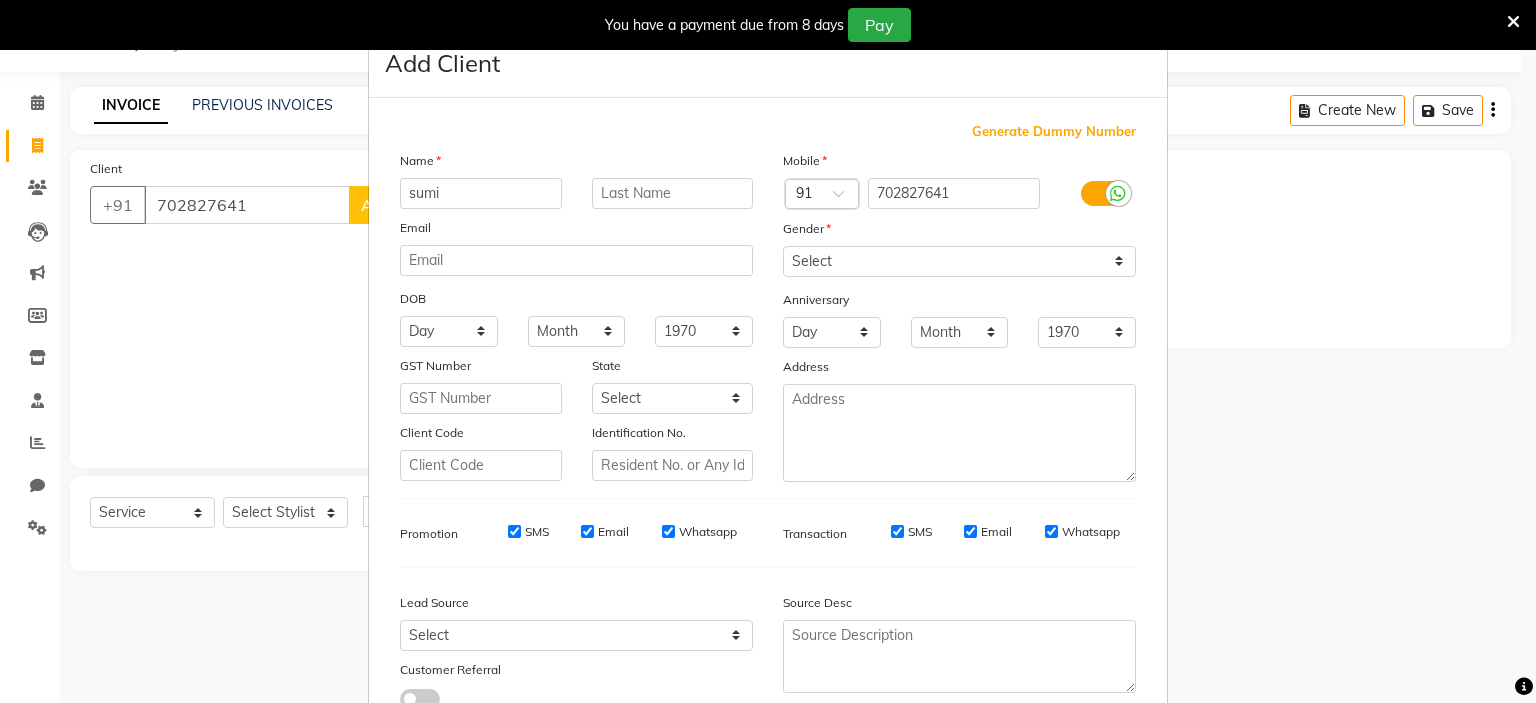 type on "sumi" 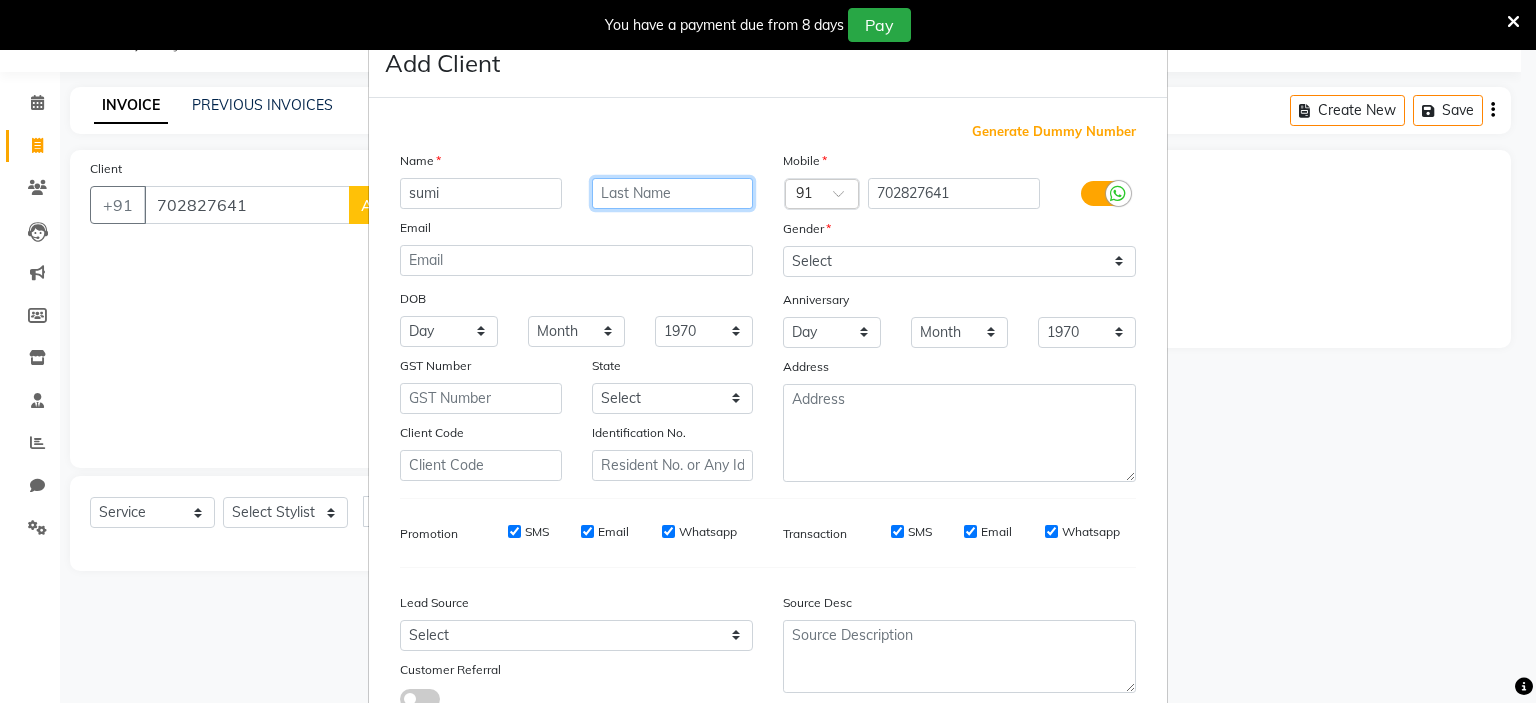 click at bounding box center [673, 193] 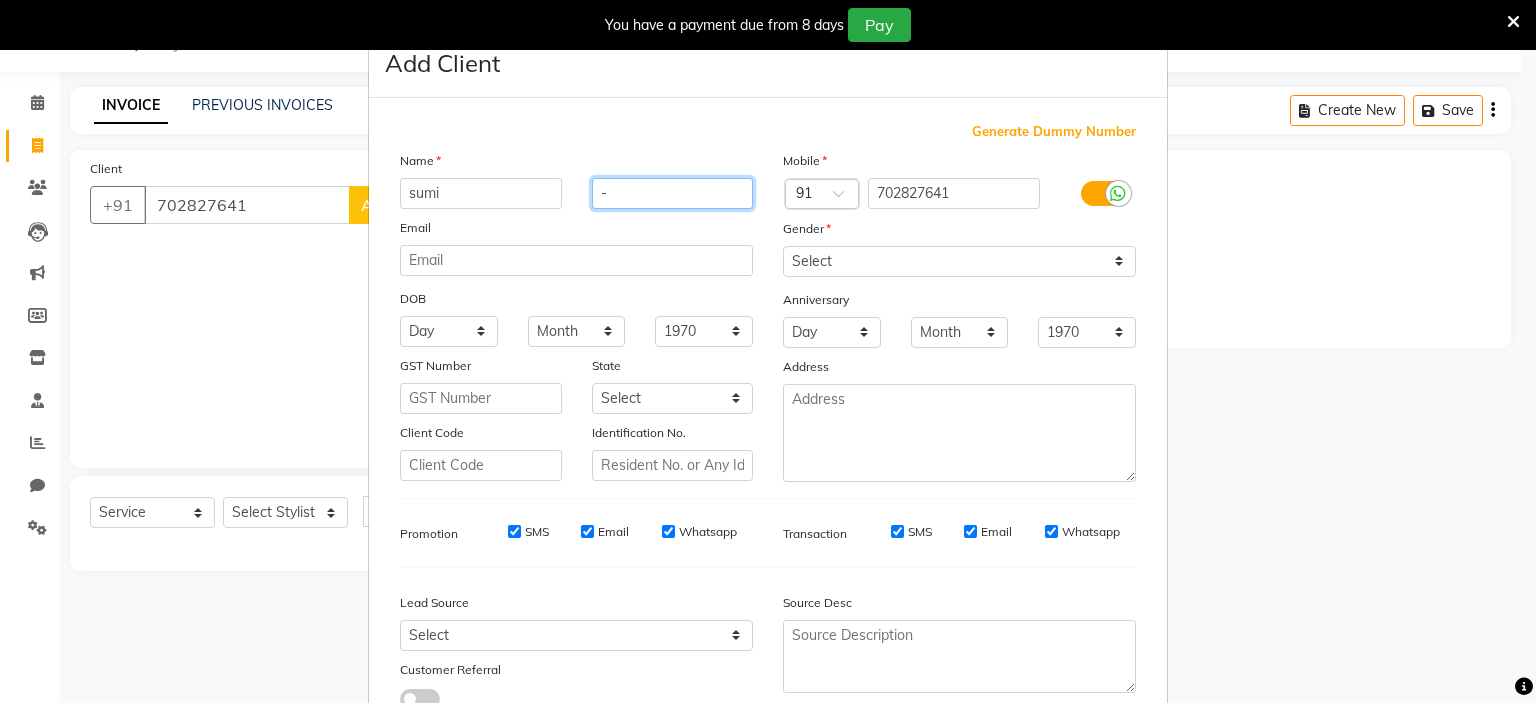 type on "-" 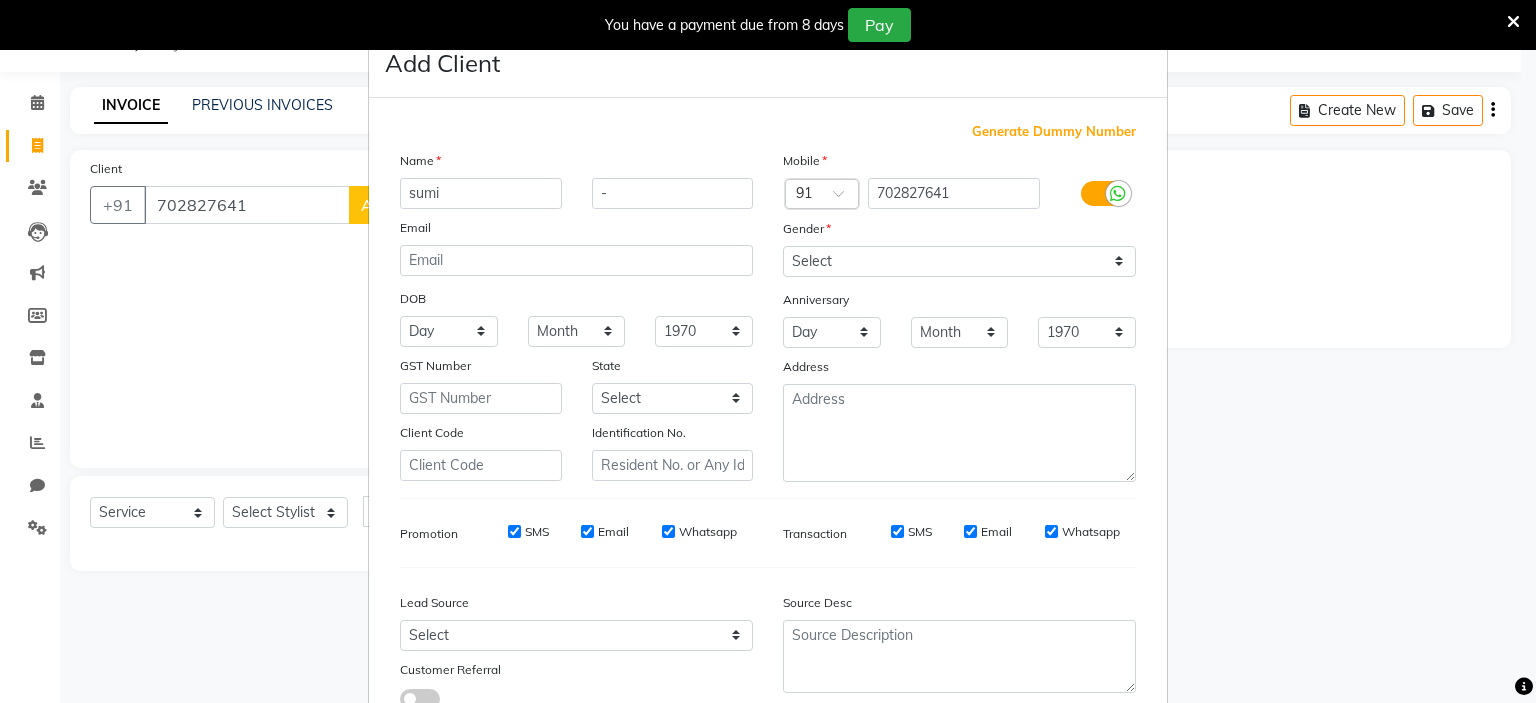 click on "Mobile Country Code × 91 702827641 Gender Select [DEMOGRAPHIC_DATA] [DEMOGRAPHIC_DATA] Other Prefer Not To Say Anniversary Day 01 02 03 04 05 06 07 08 09 10 11 12 13 14 15 16 17 18 19 20 21 22 23 24 25 26 27 28 29 30 31 Month January February March April May June July August September October November [DATE] 1971 1972 1973 1974 1975 1976 1977 1978 1979 1980 1981 1982 1983 1984 1985 1986 1987 1988 1989 1990 1991 1992 1993 1994 1995 1996 1997 1998 1999 2000 2001 2002 2003 2004 2005 2006 2007 2008 2009 2010 2011 2012 2013 2014 2015 2016 2017 2018 2019 2020 2021 2022 2023 2024 2025 Address" at bounding box center [959, 316] 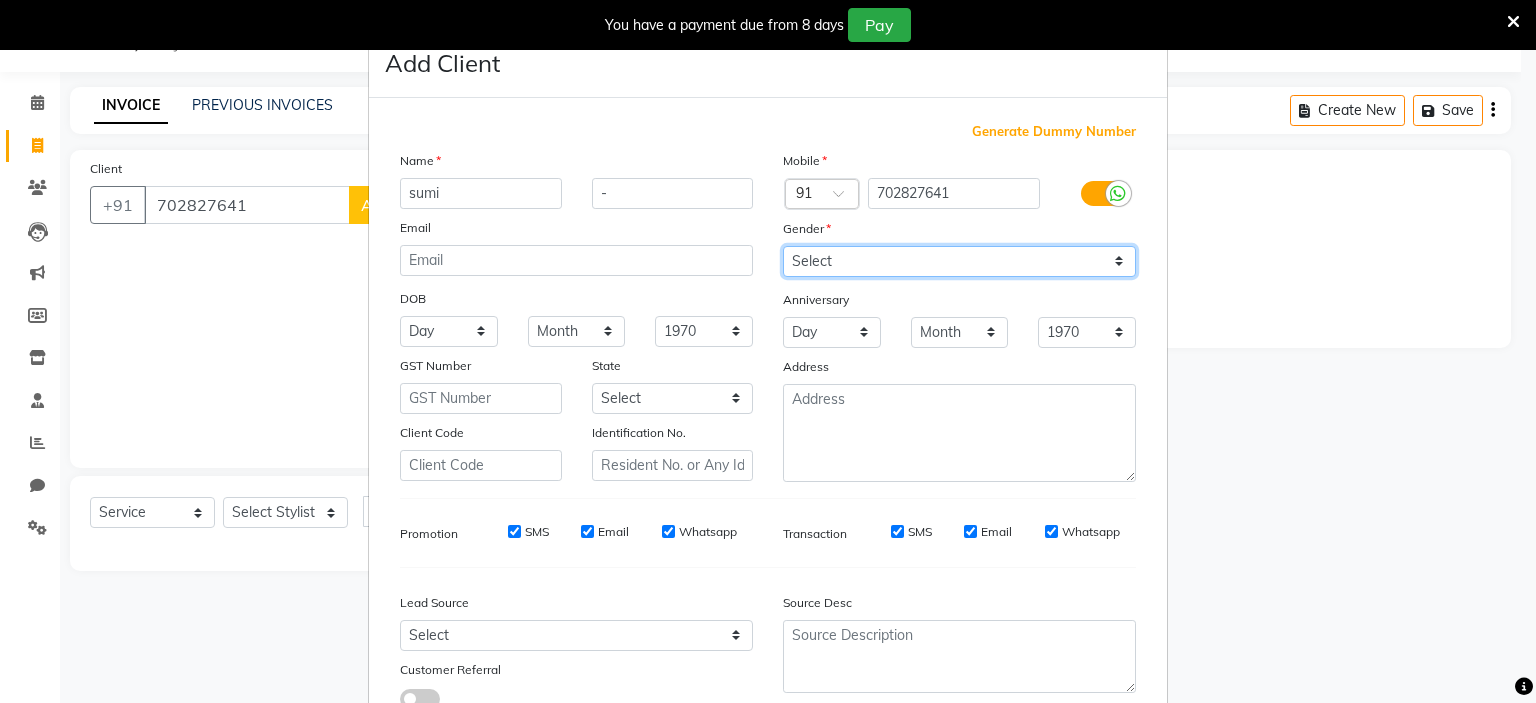click on "Select [DEMOGRAPHIC_DATA] [DEMOGRAPHIC_DATA] Other Prefer Not To Say" at bounding box center (959, 261) 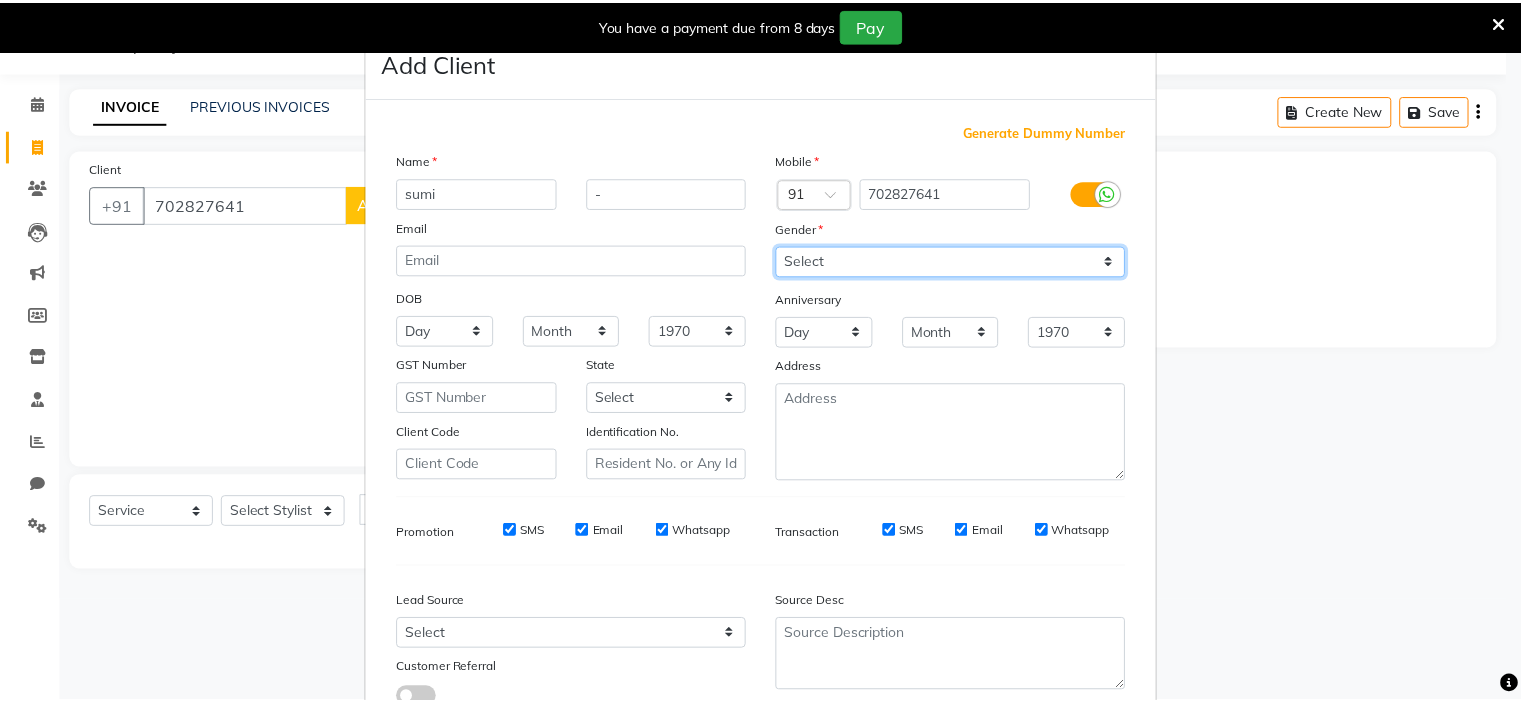 scroll, scrollTop: 153, scrollLeft: 0, axis: vertical 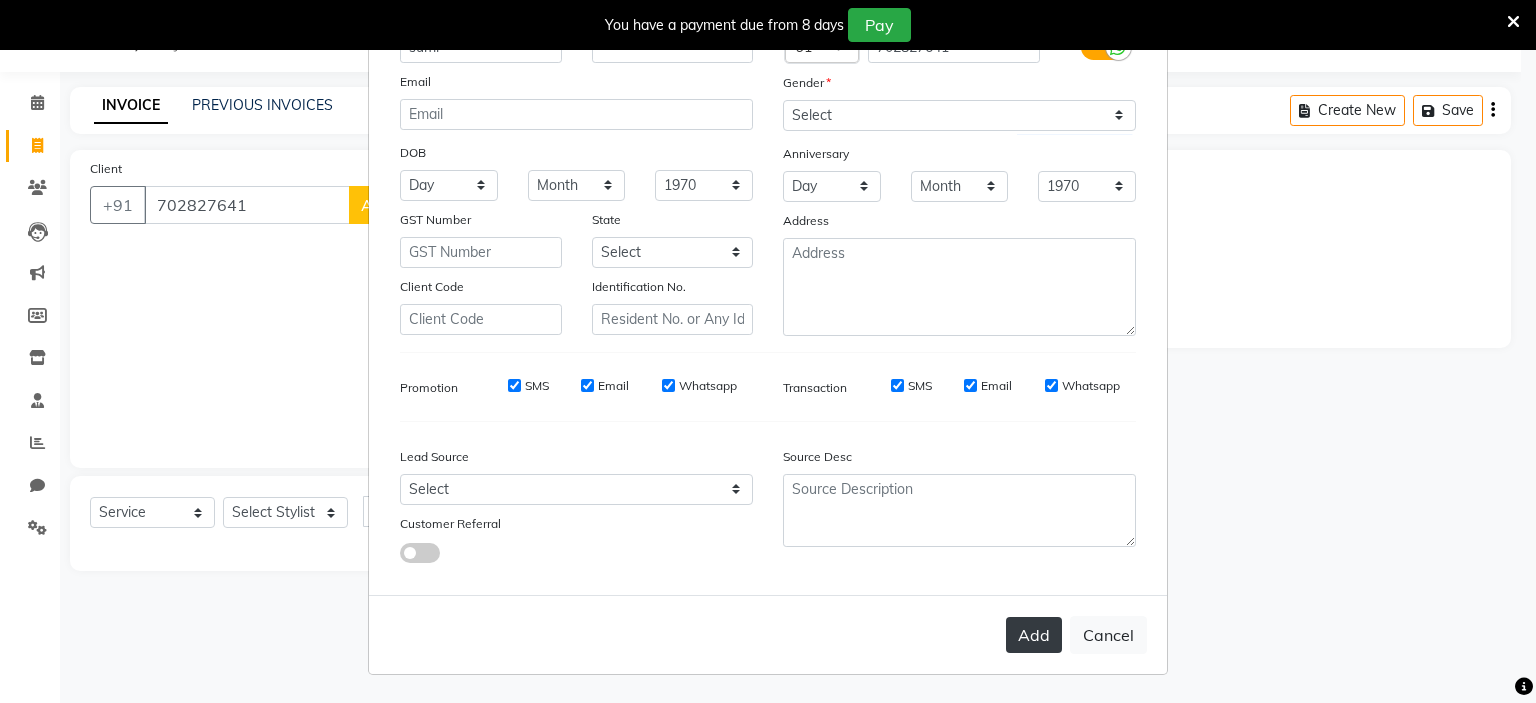 click on "Add" at bounding box center [1034, 635] 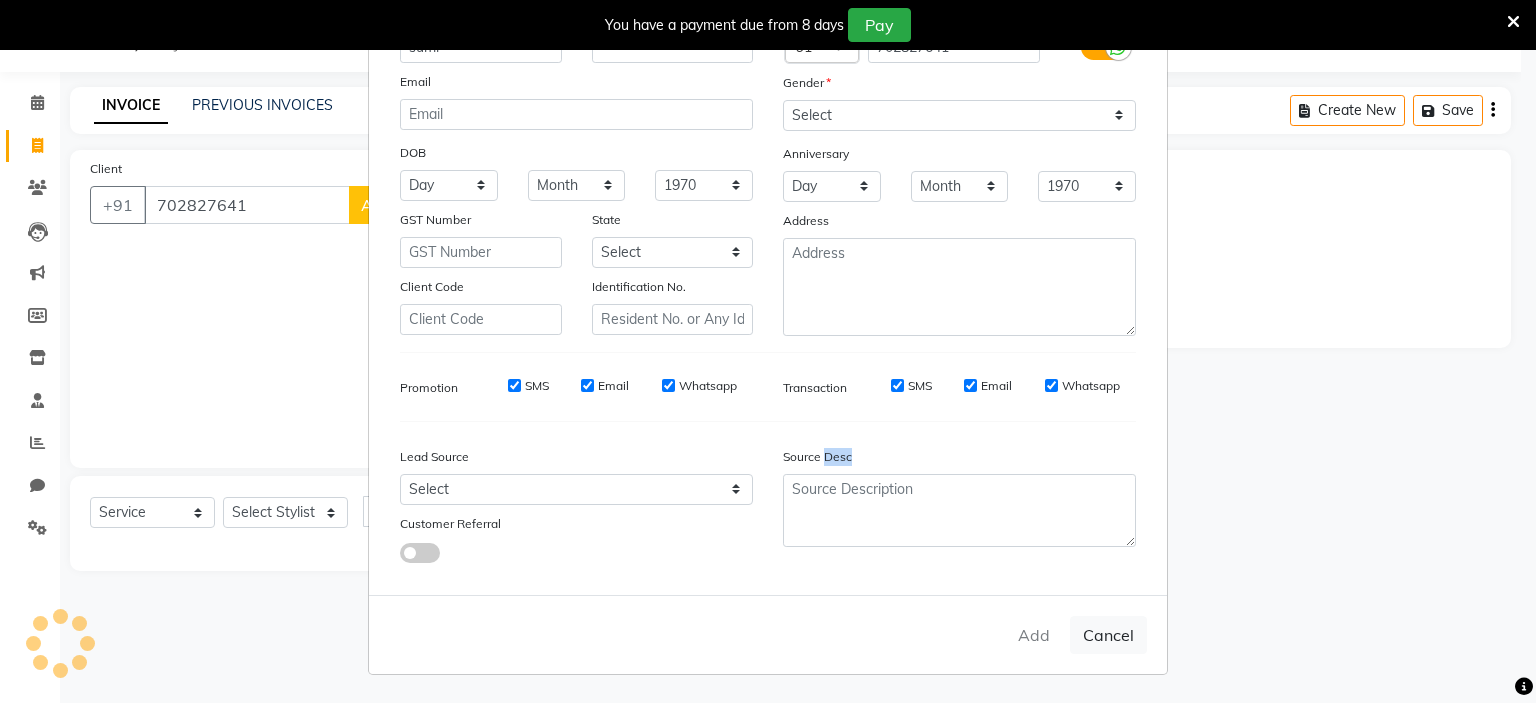 click on "Add   Cancel" at bounding box center (768, 634) 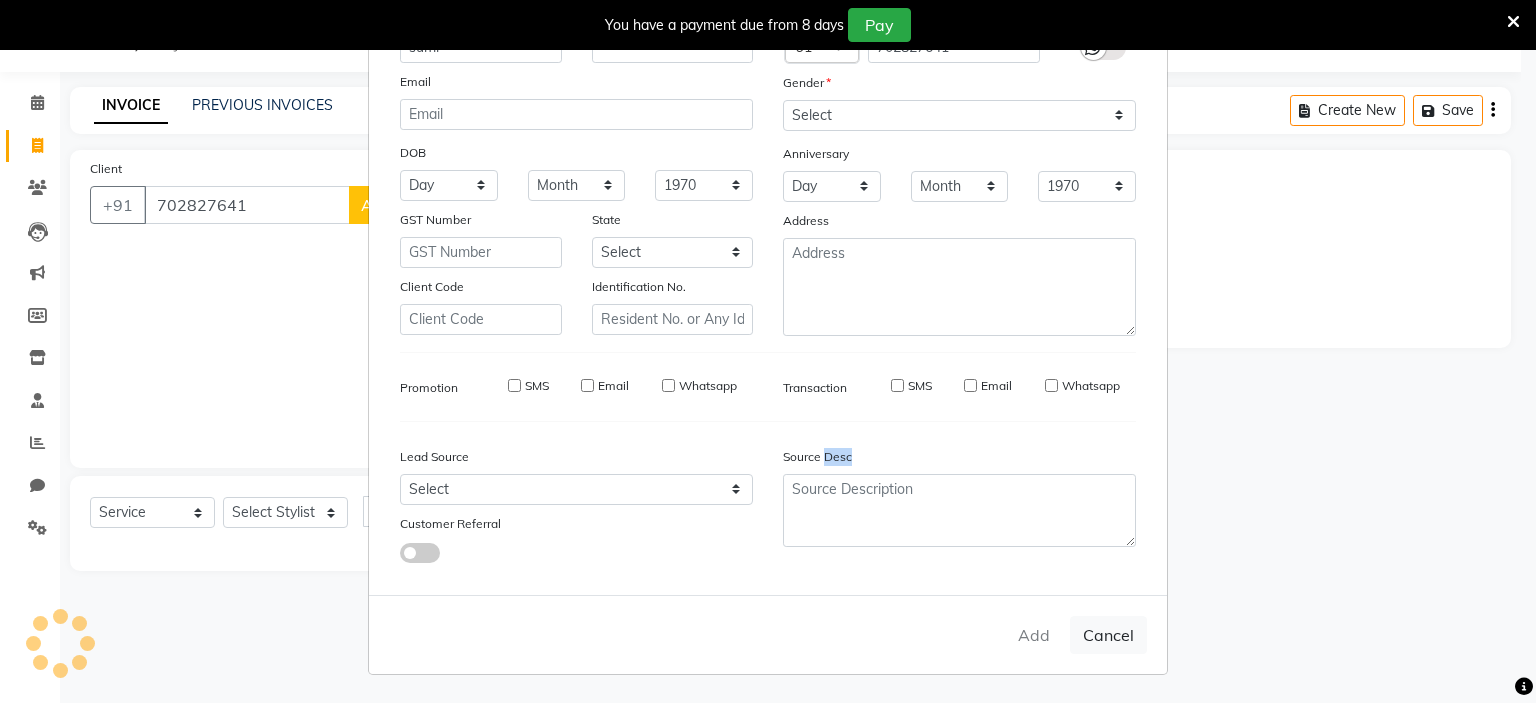 type 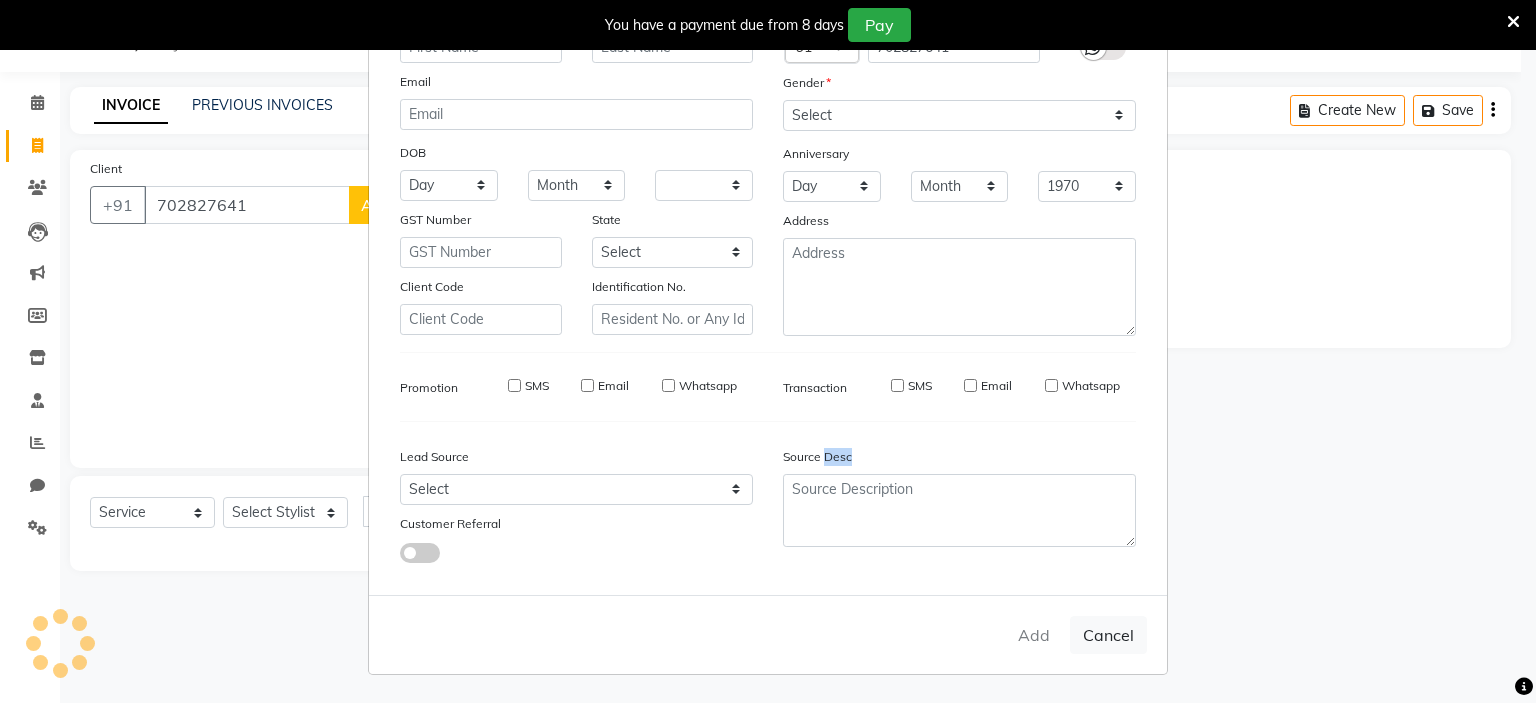 type 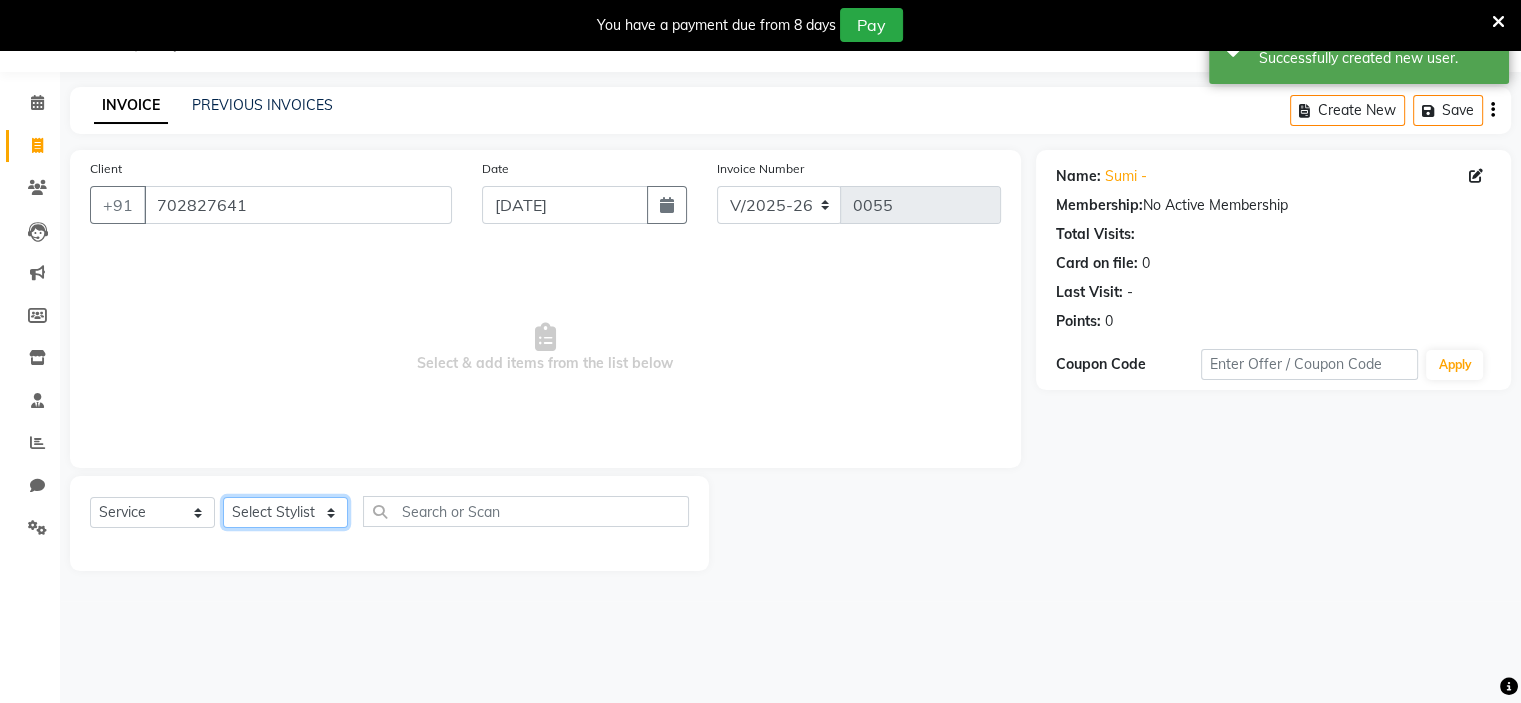 click on "Select Stylist [PERSON_NAME] [PERSON_NAME] [PERSON_NAME] Ritu [PERSON_NAME] [PERSON_NAME]" 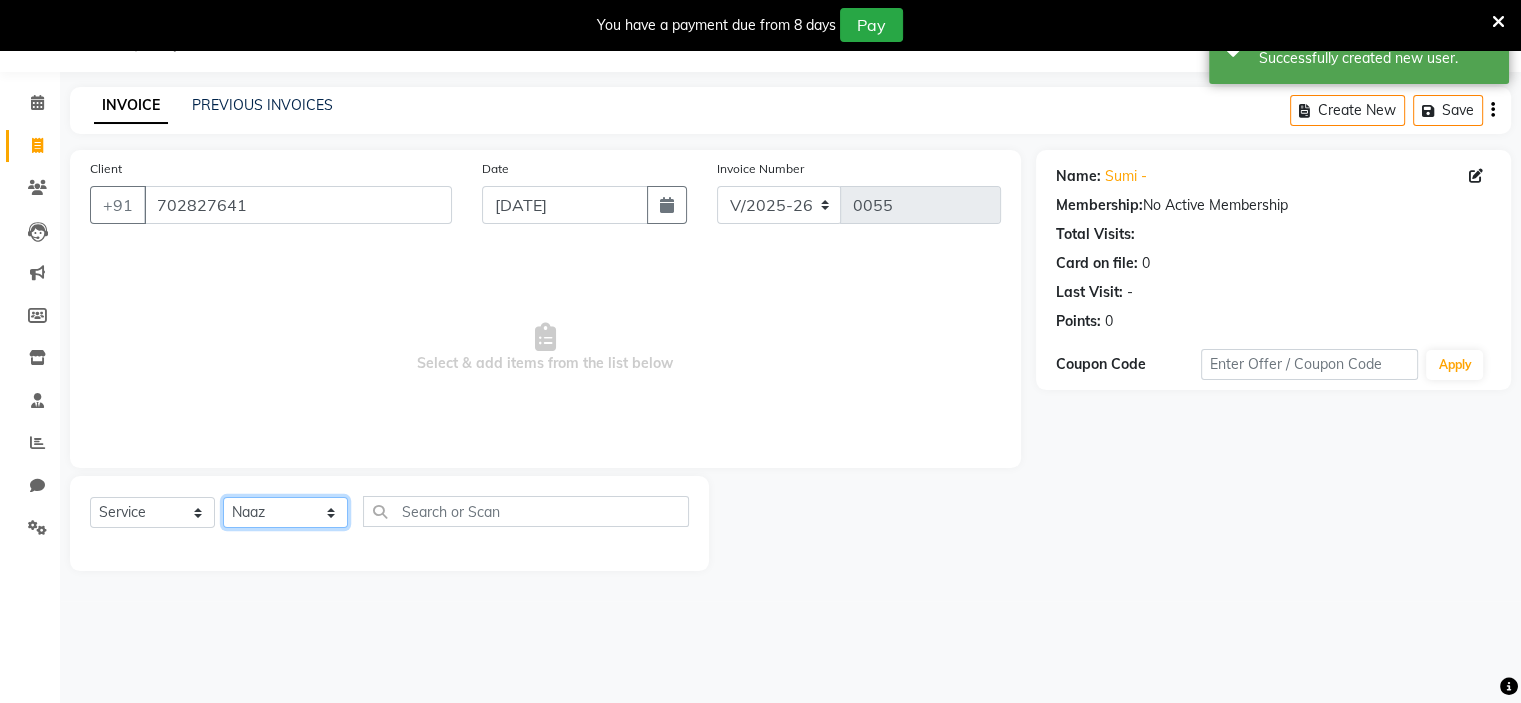 click on "Select Stylist [PERSON_NAME] [PERSON_NAME] [PERSON_NAME] Ritu [PERSON_NAME] [PERSON_NAME]" 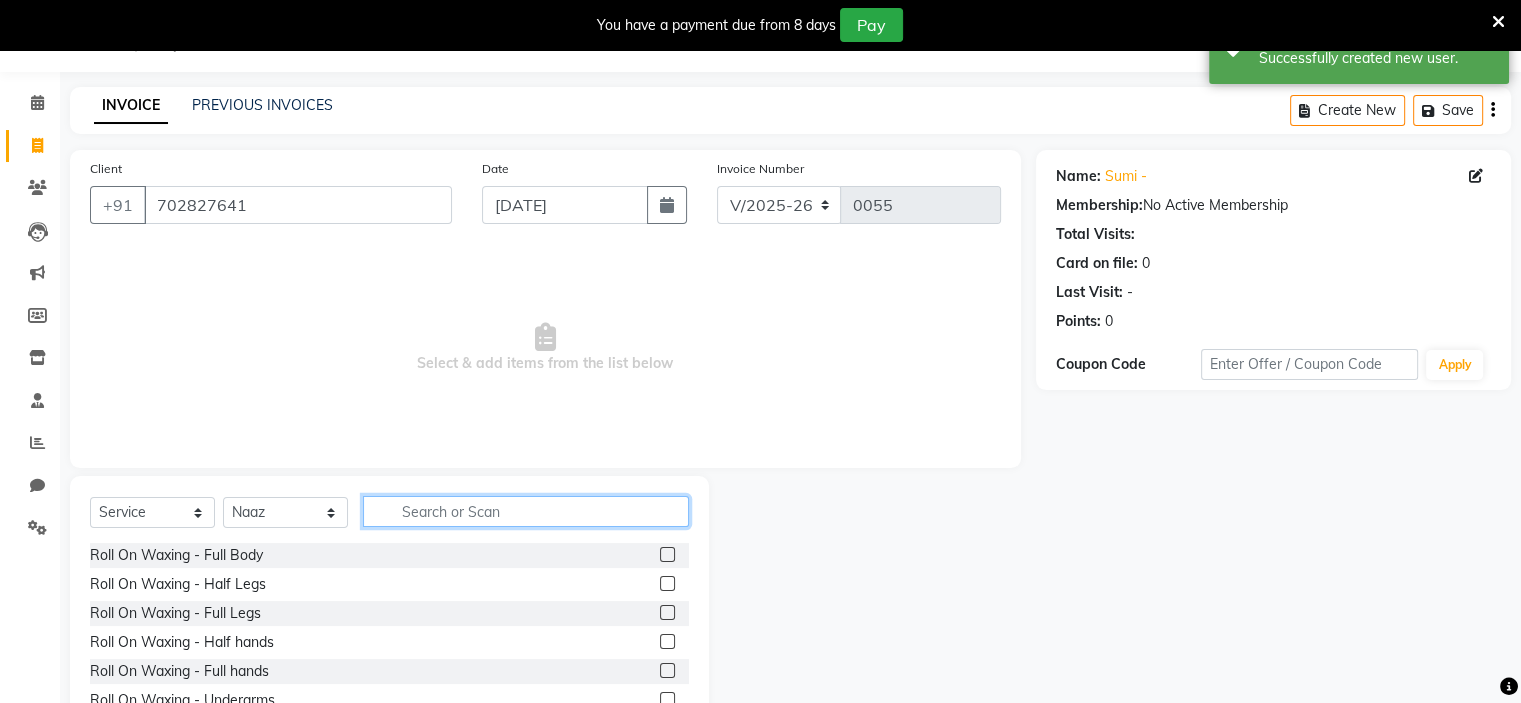 click 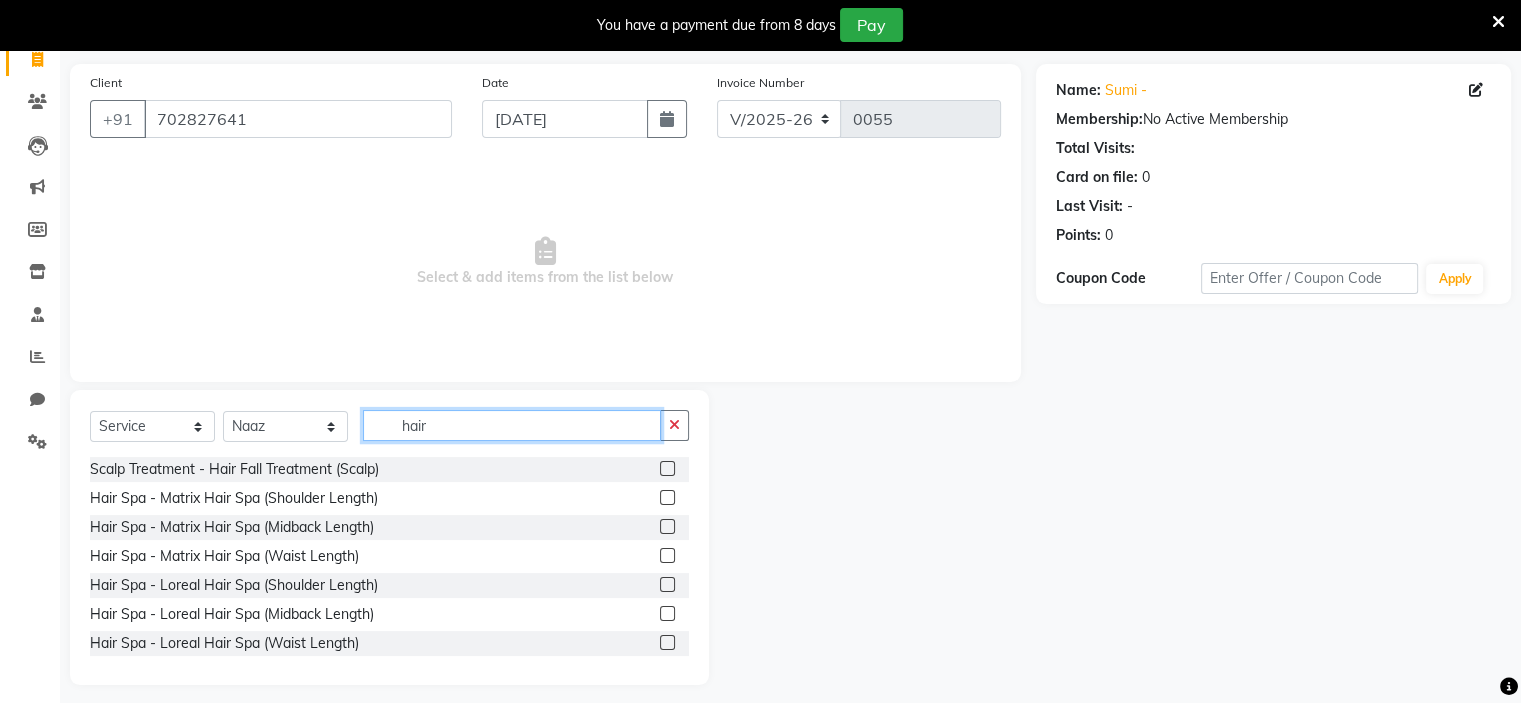 scroll, scrollTop: 148, scrollLeft: 0, axis: vertical 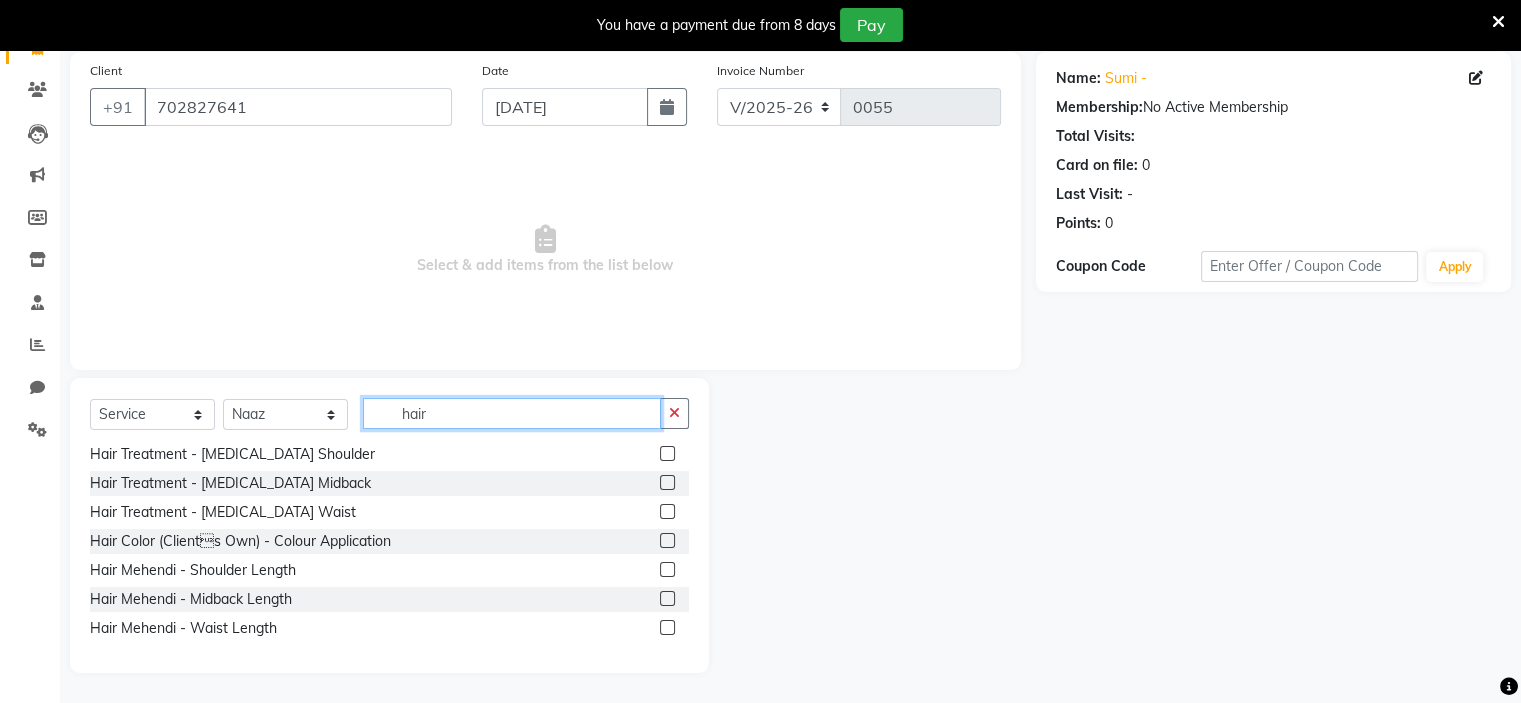 type on "hair" 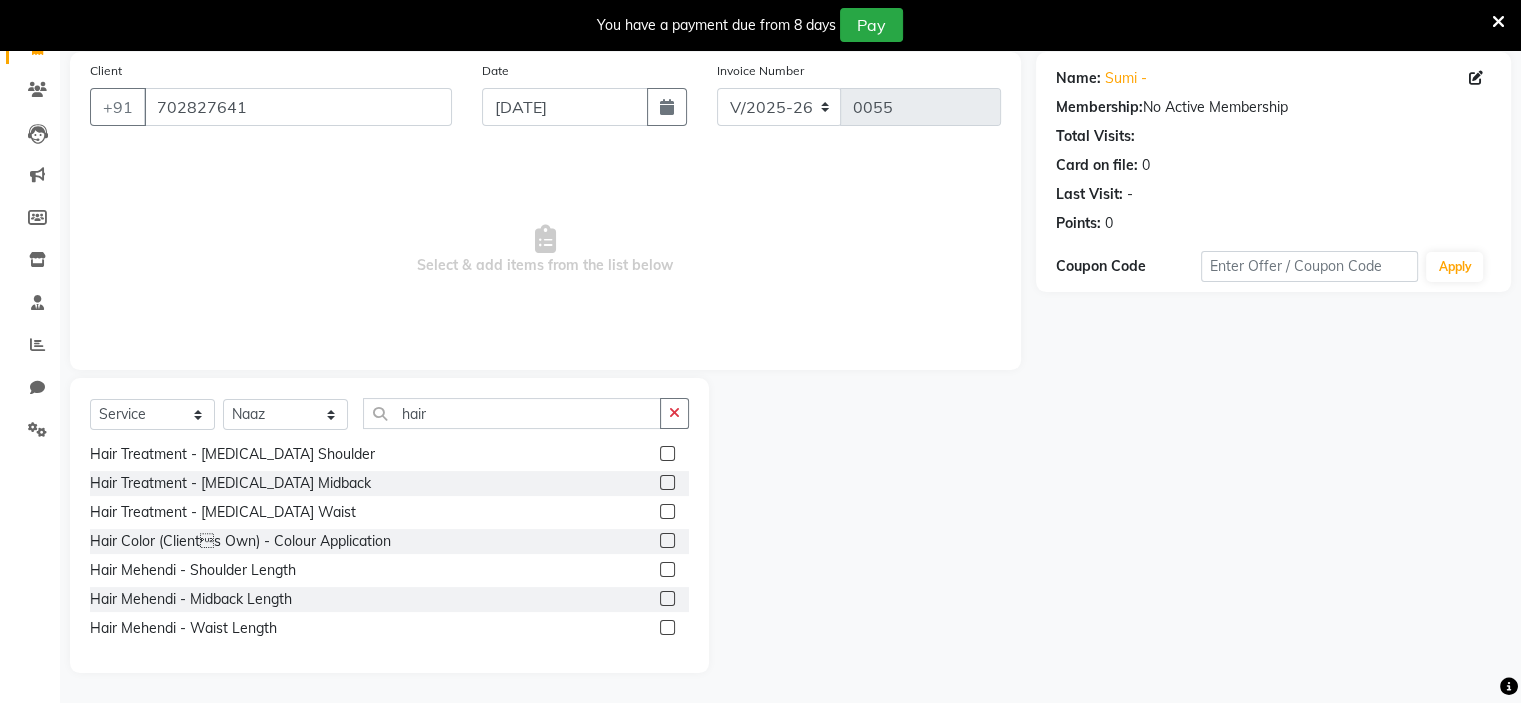 click on "Hair Color (Clients Own) - Colour Application" 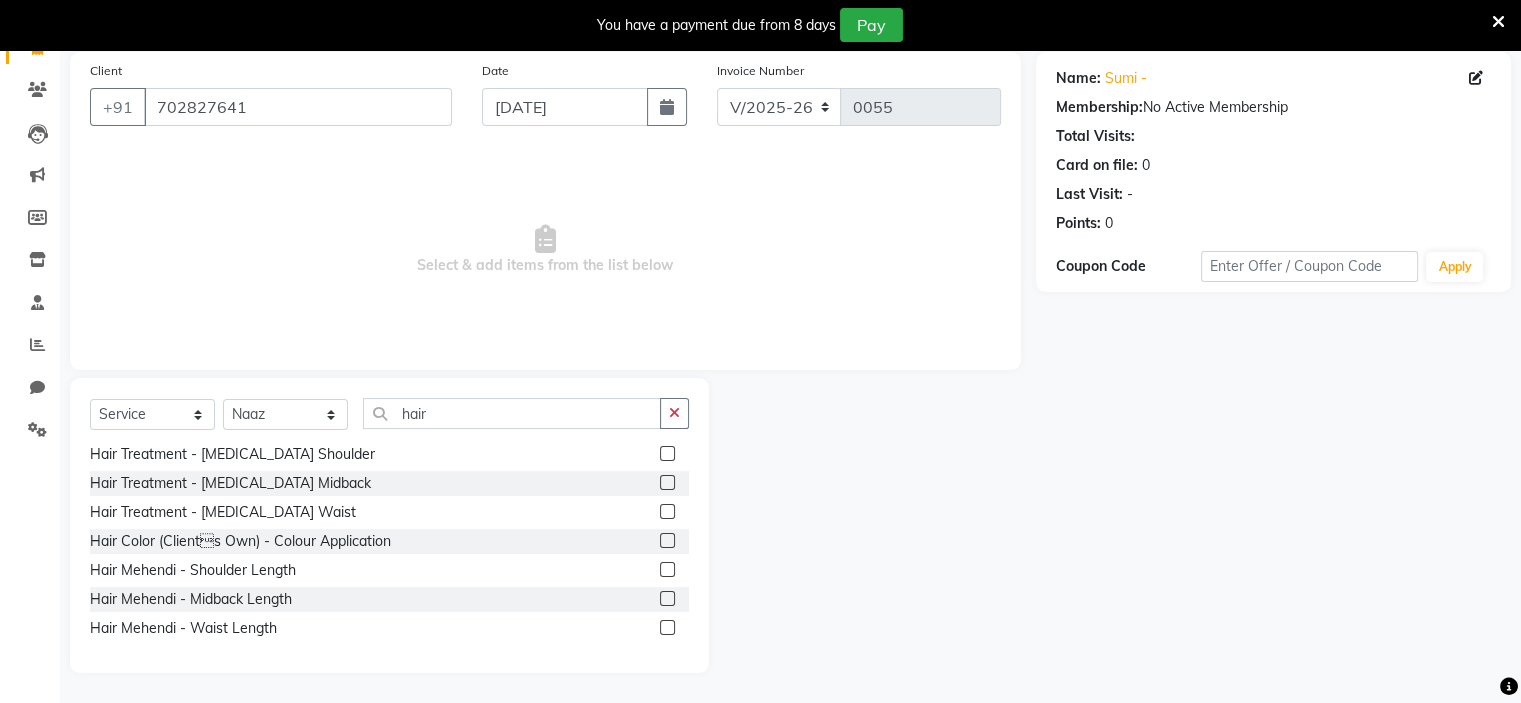 click 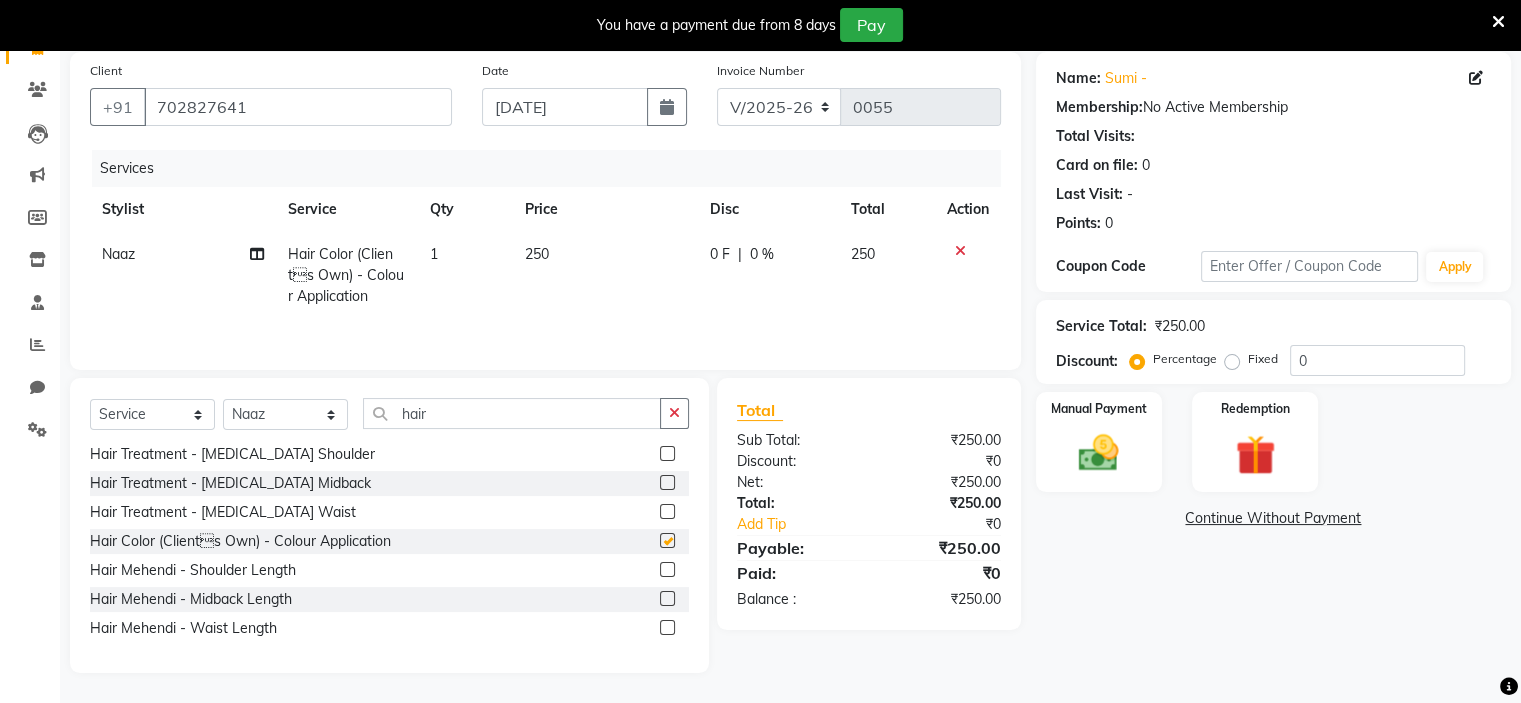 checkbox on "false" 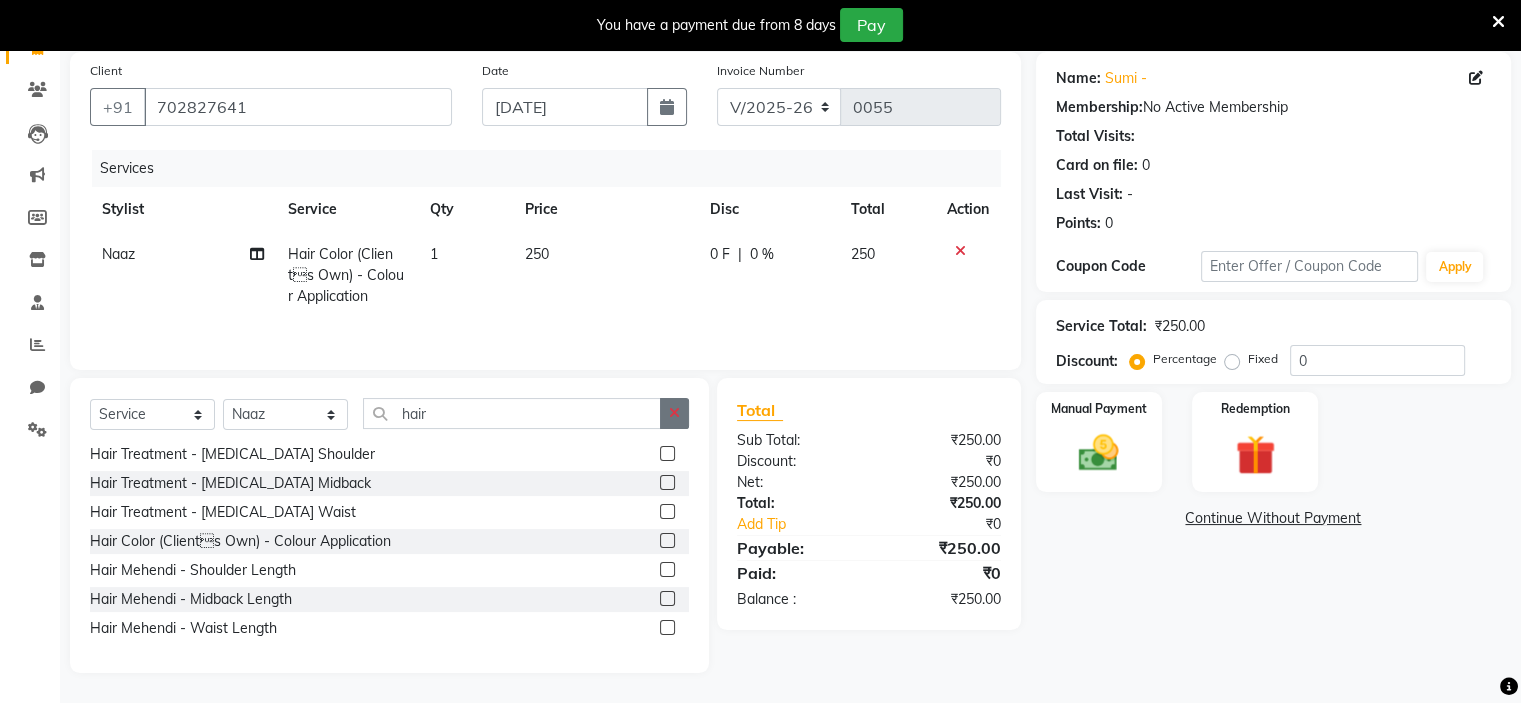 click 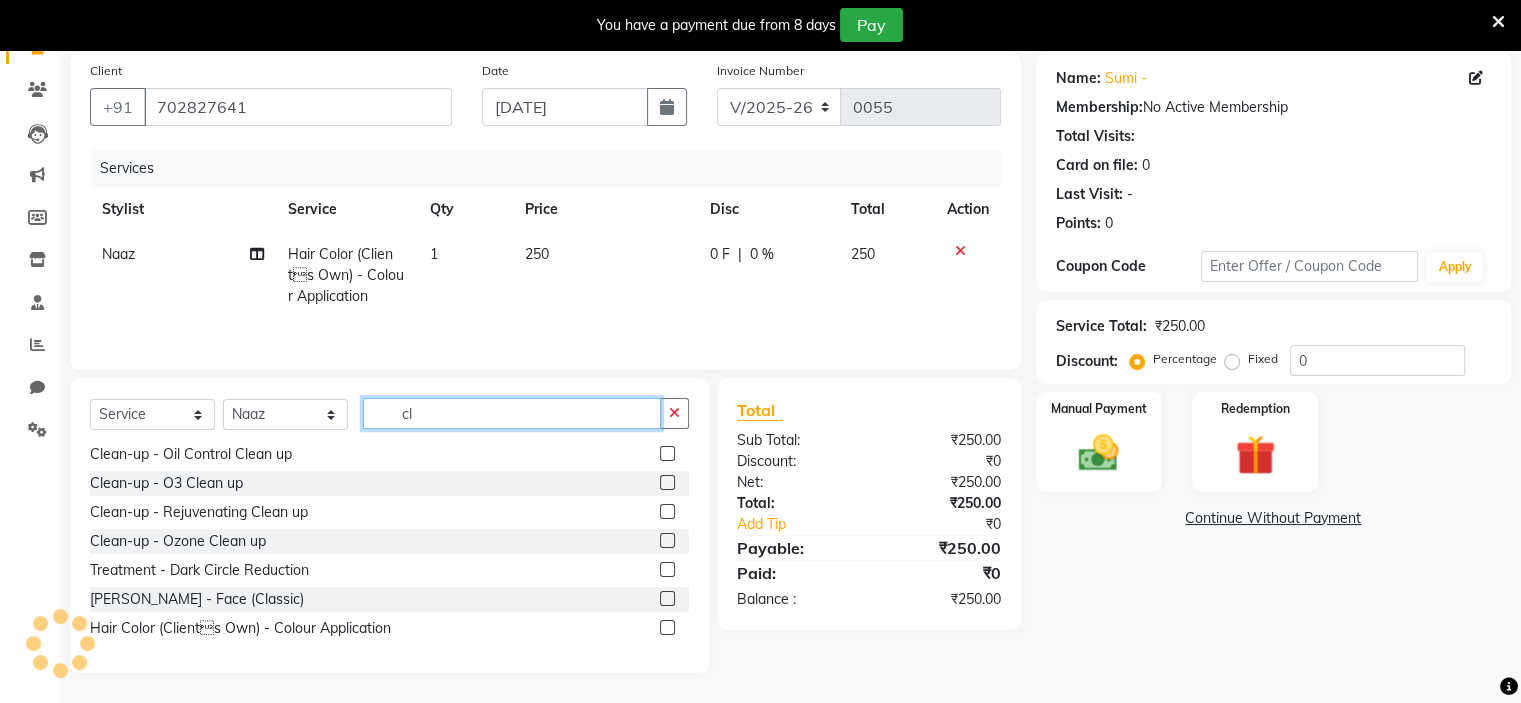 scroll, scrollTop: 90, scrollLeft: 0, axis: vertical 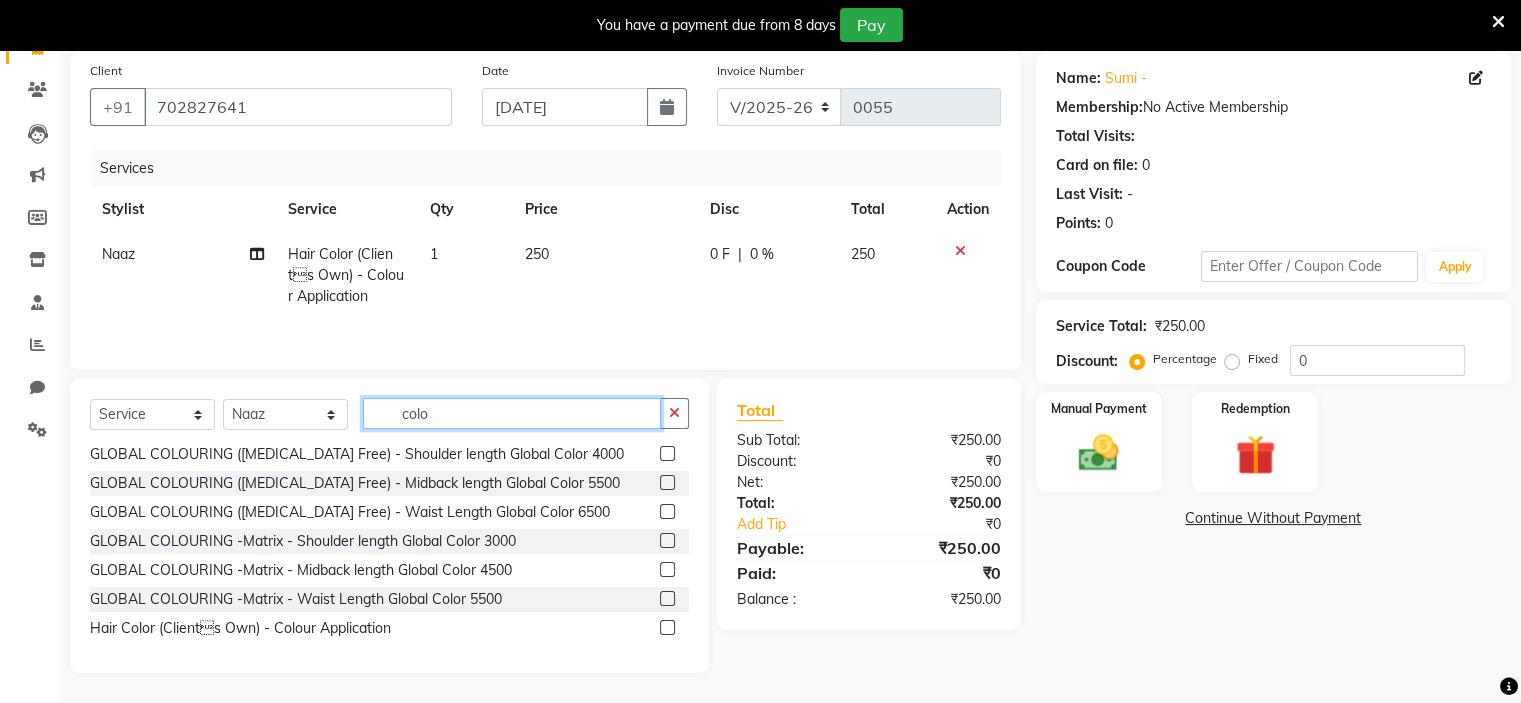 type on "colo" 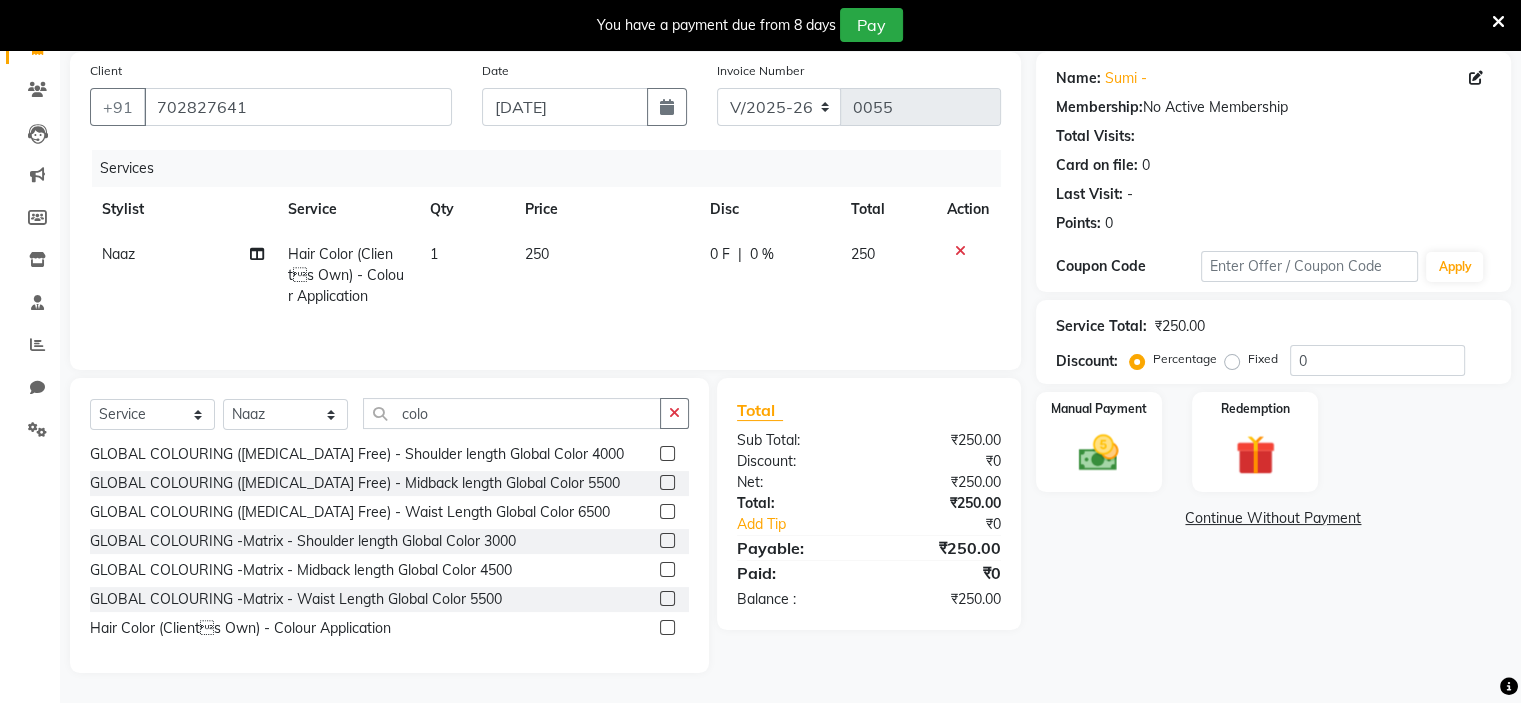 click 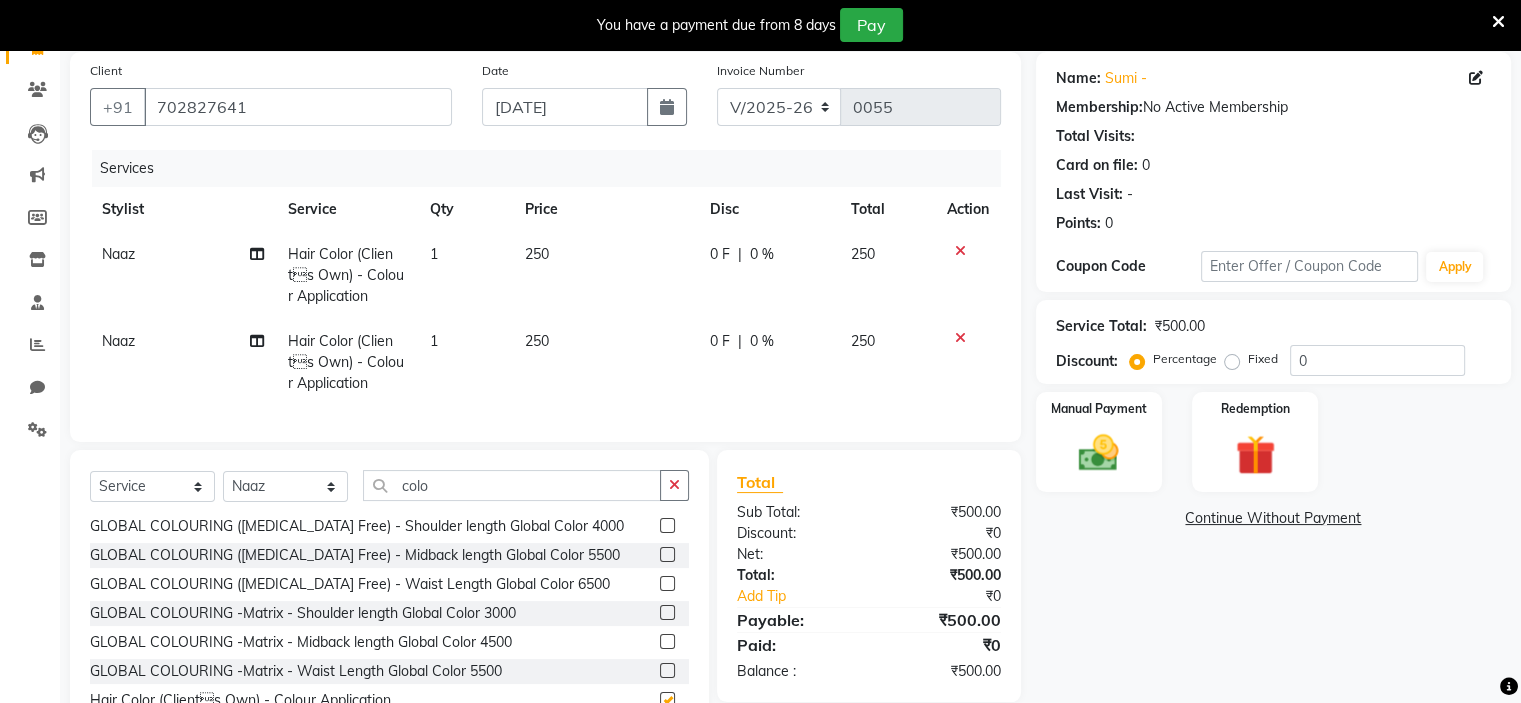 checkbox on "false" 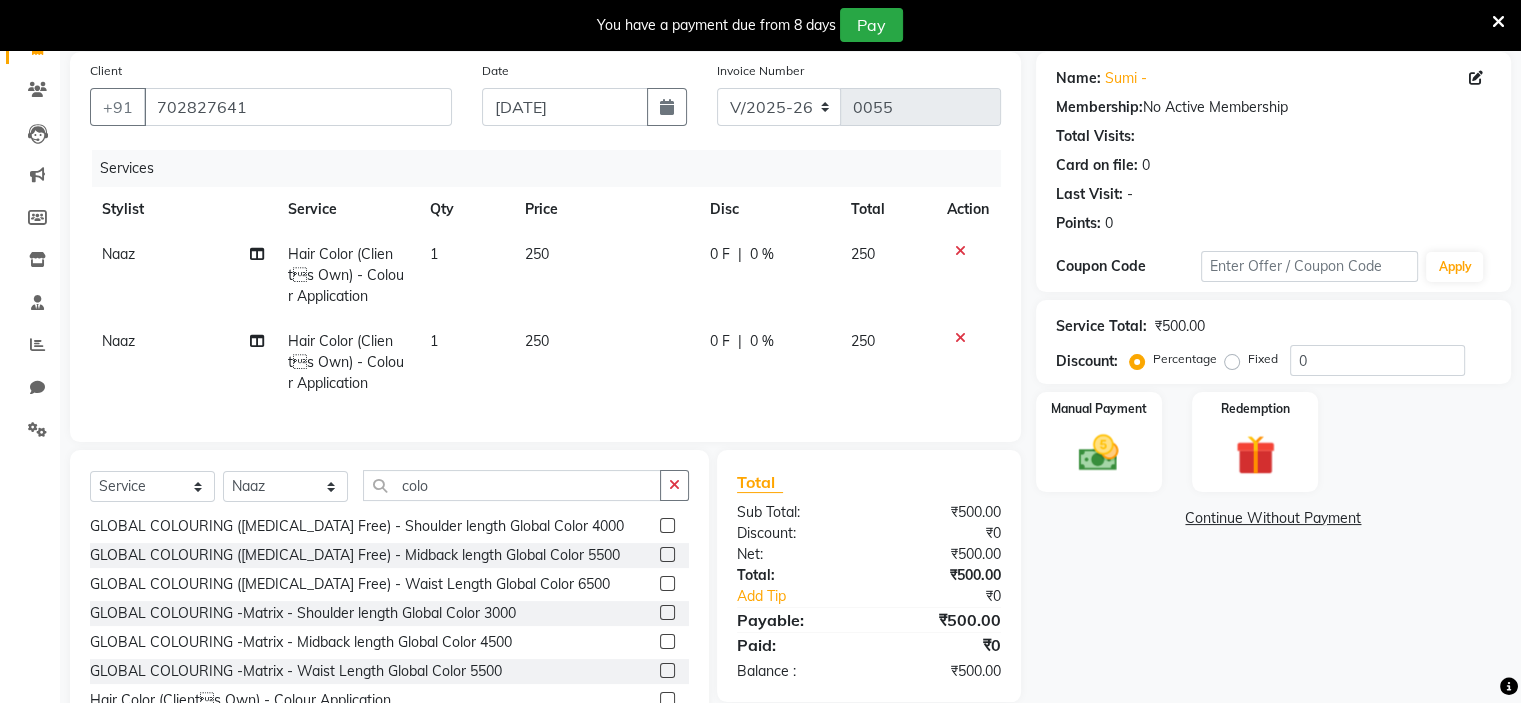 click 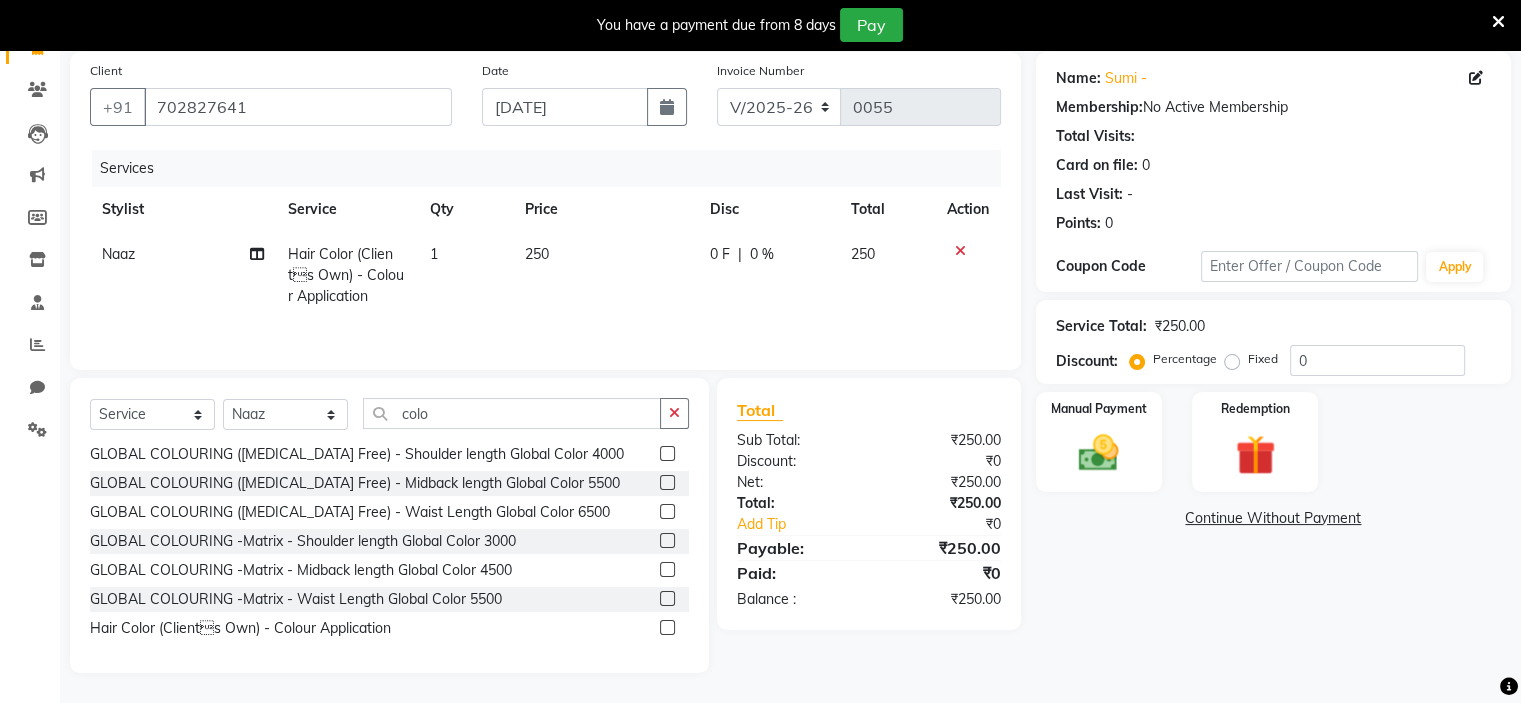 click on "250" 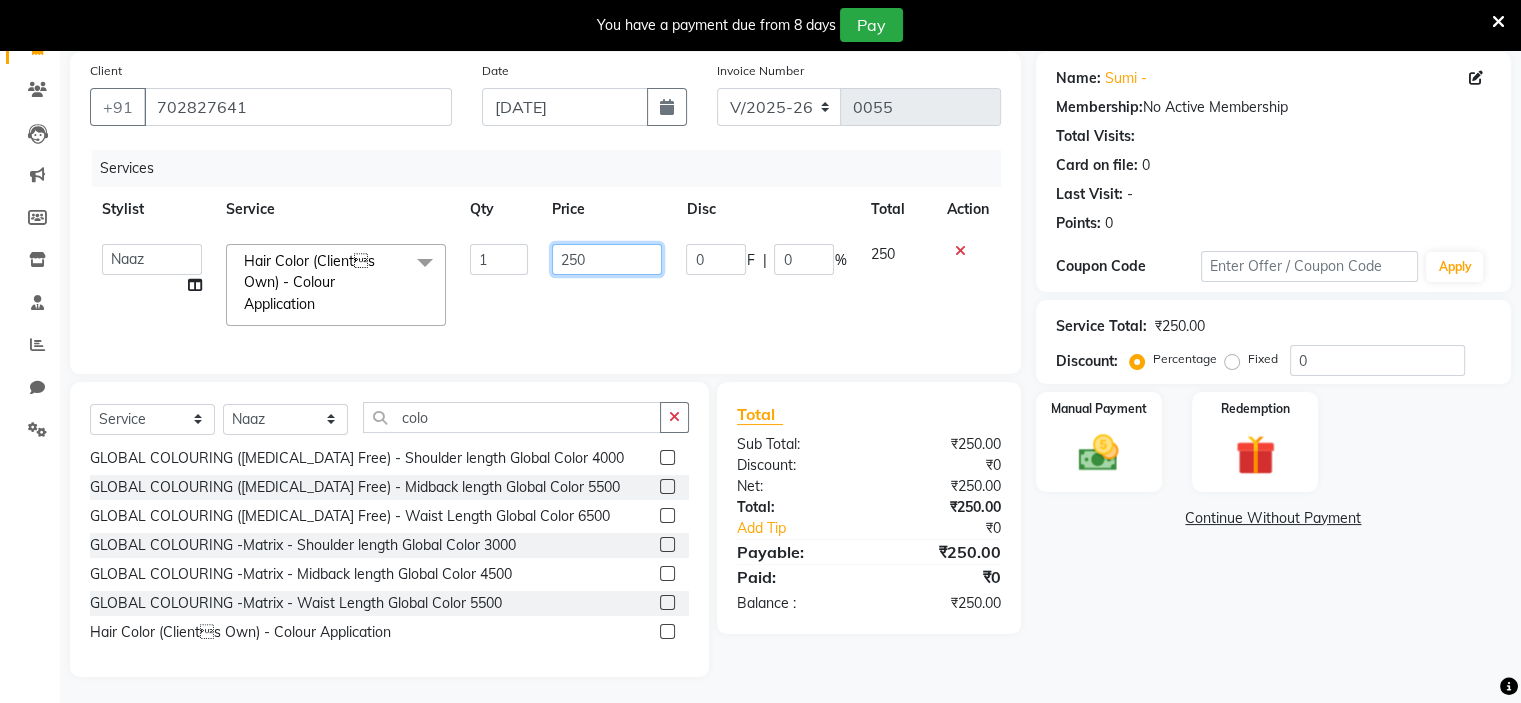 drag, startPoint x: 612, startPoint y: 237, endPoint x: 612, endPoint y: 255, distance: 18 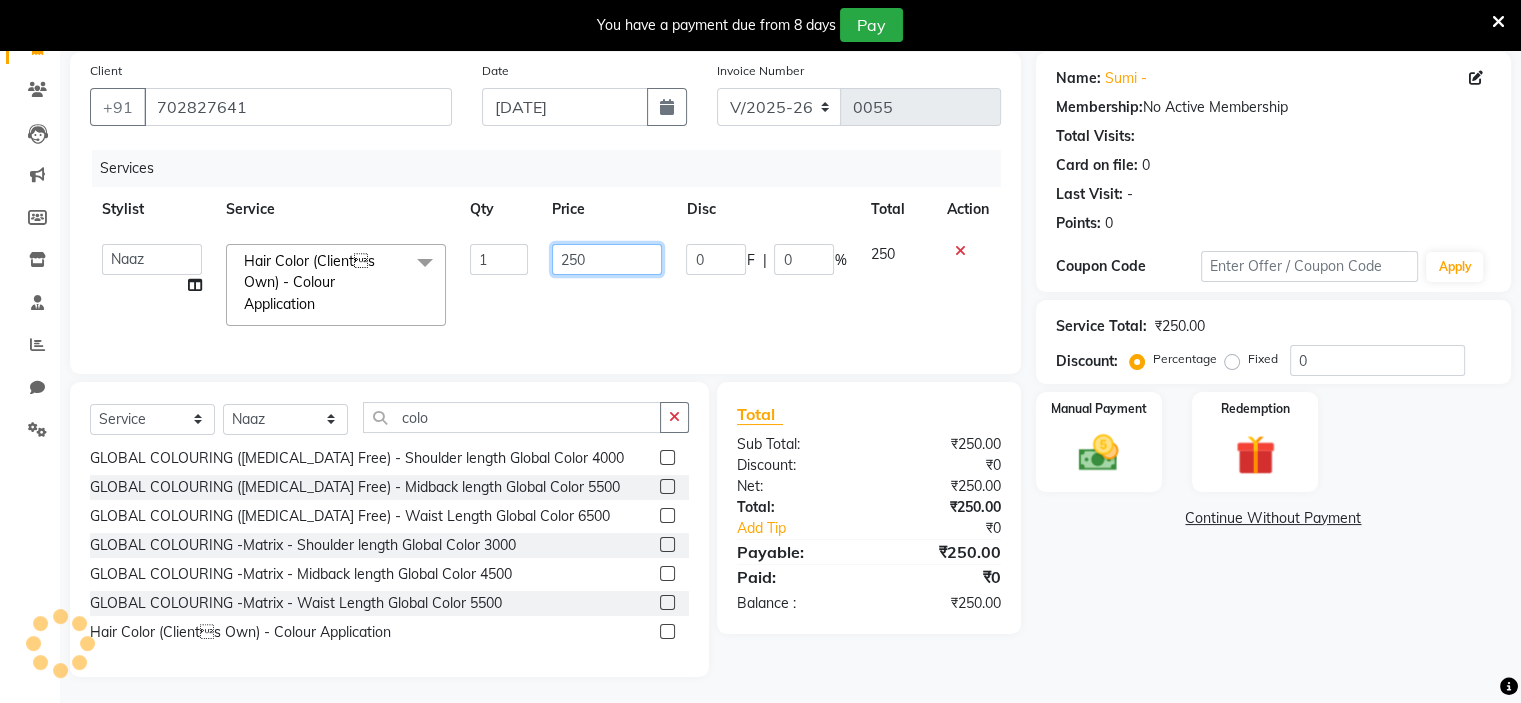 click on "250" 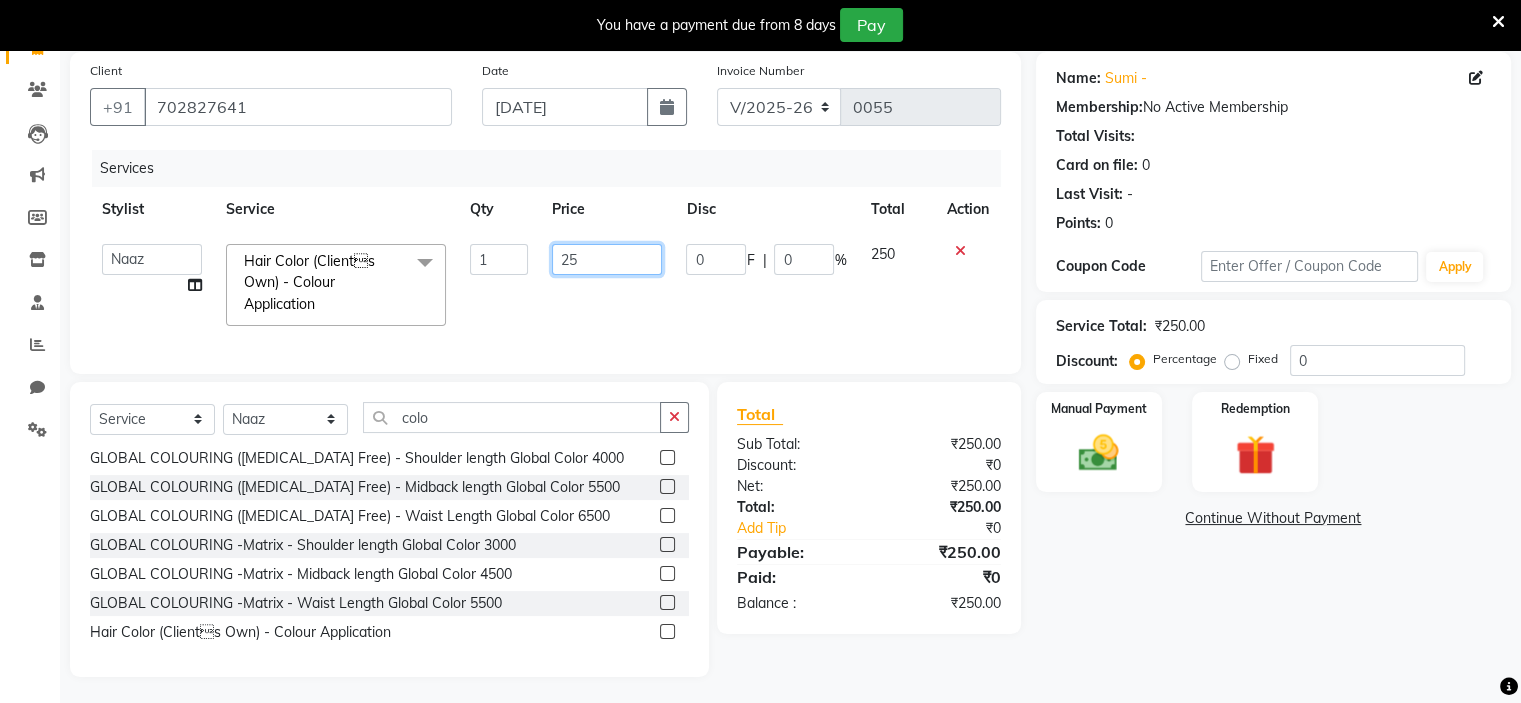 type on "2" 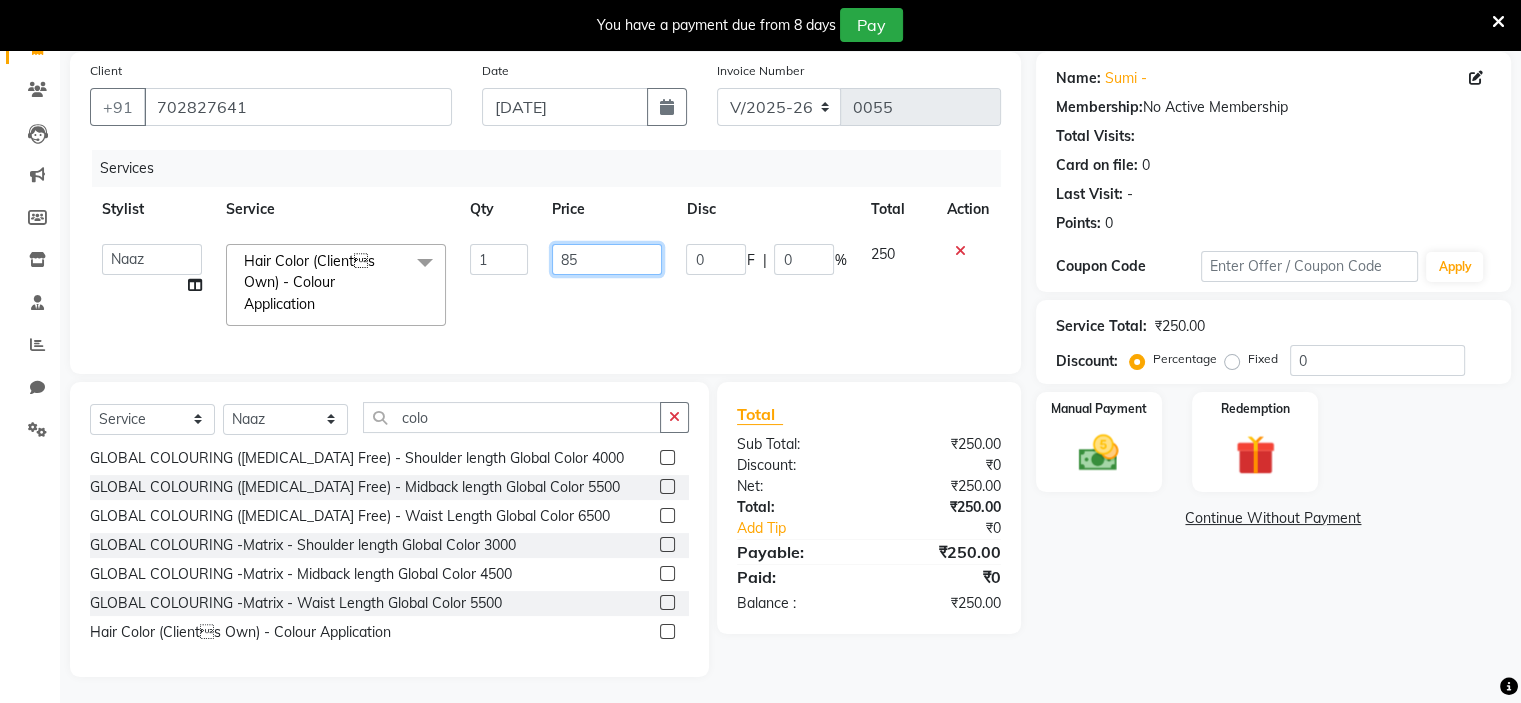 type on "850" 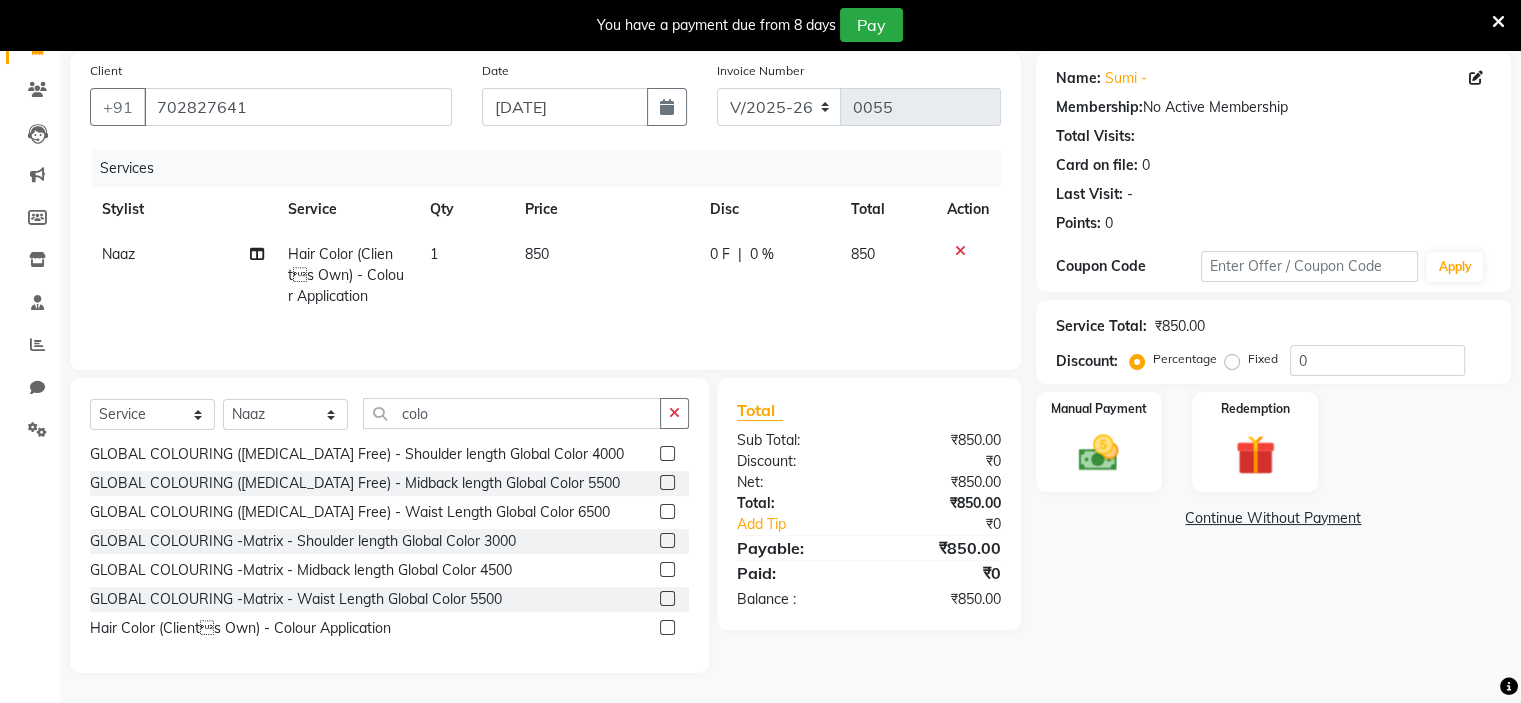 click on "850" 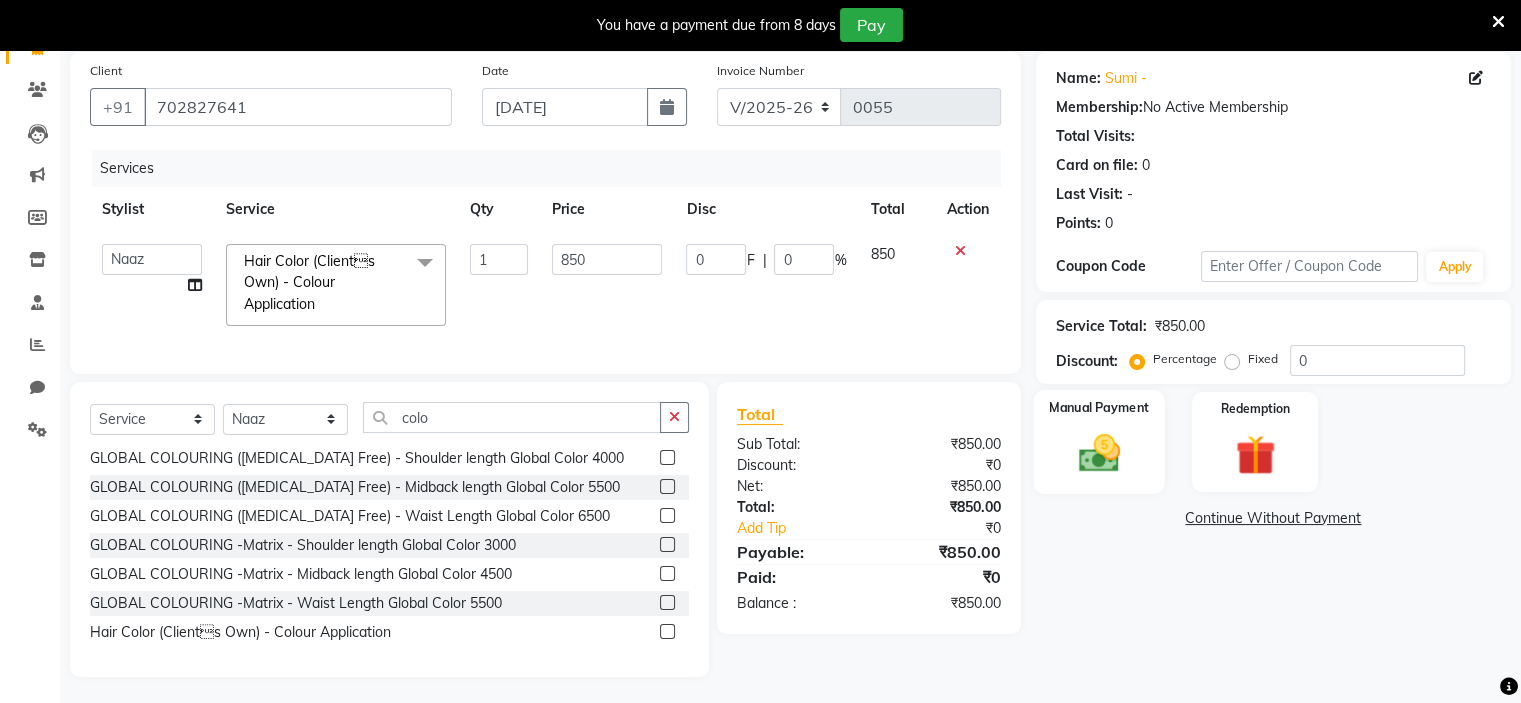 click 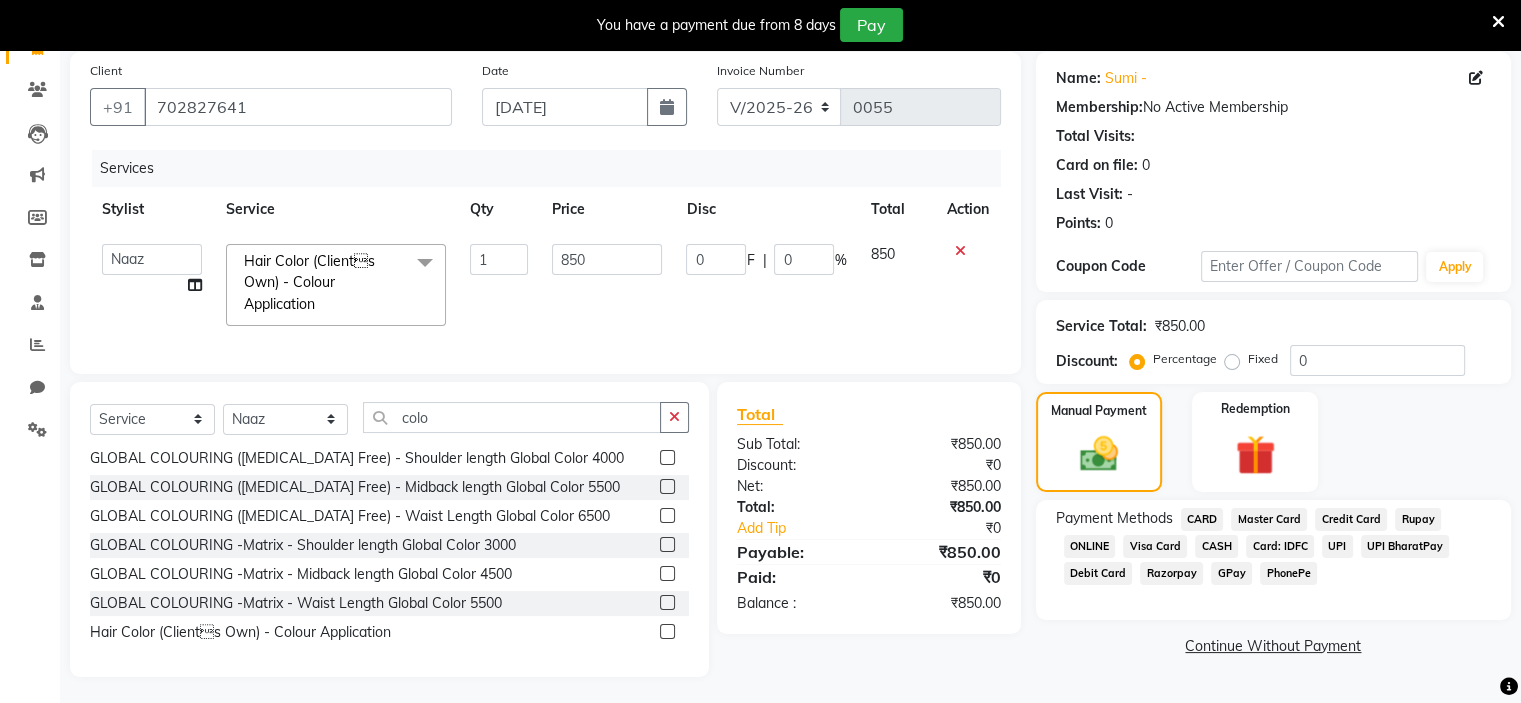 click on "GPay" 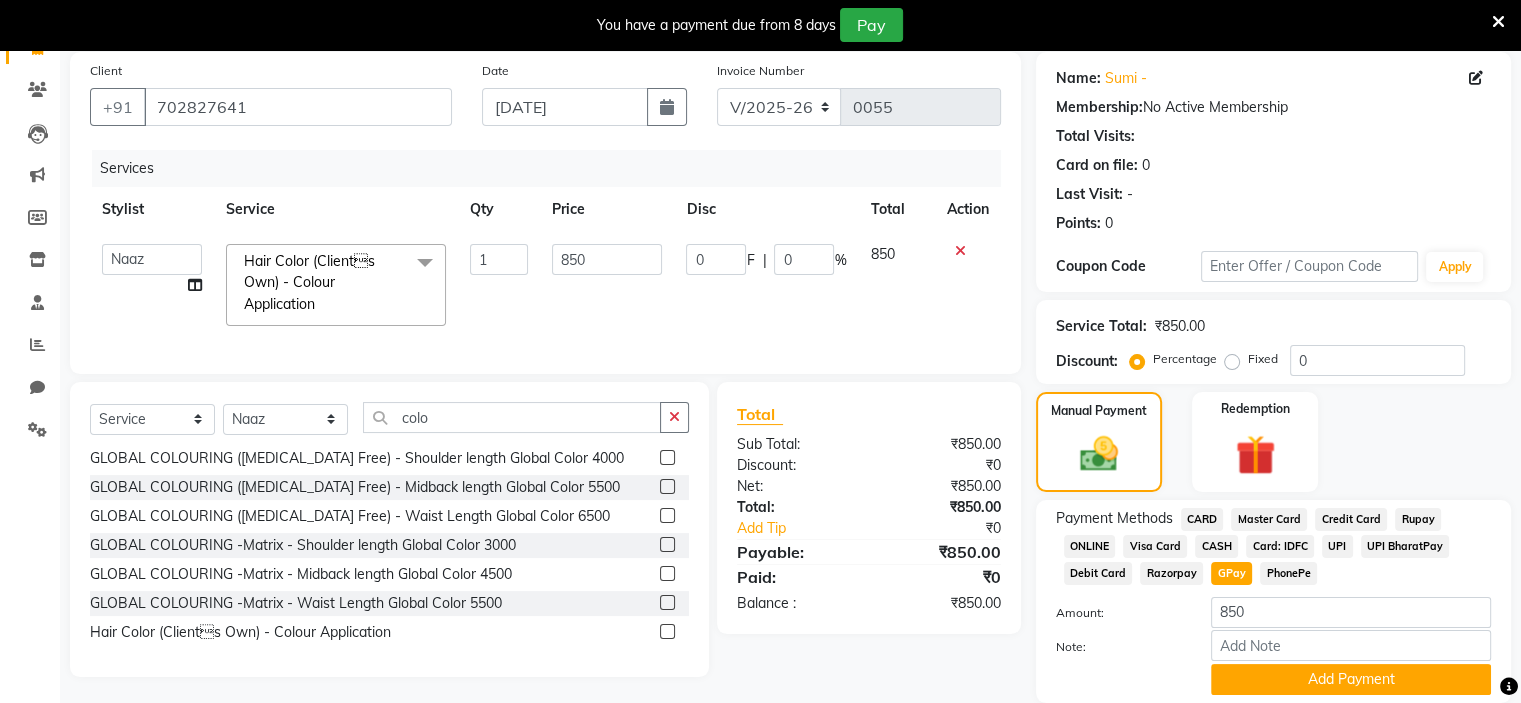 scroll, scrollTop: 221, scrollLeft: 0, axis: vertical 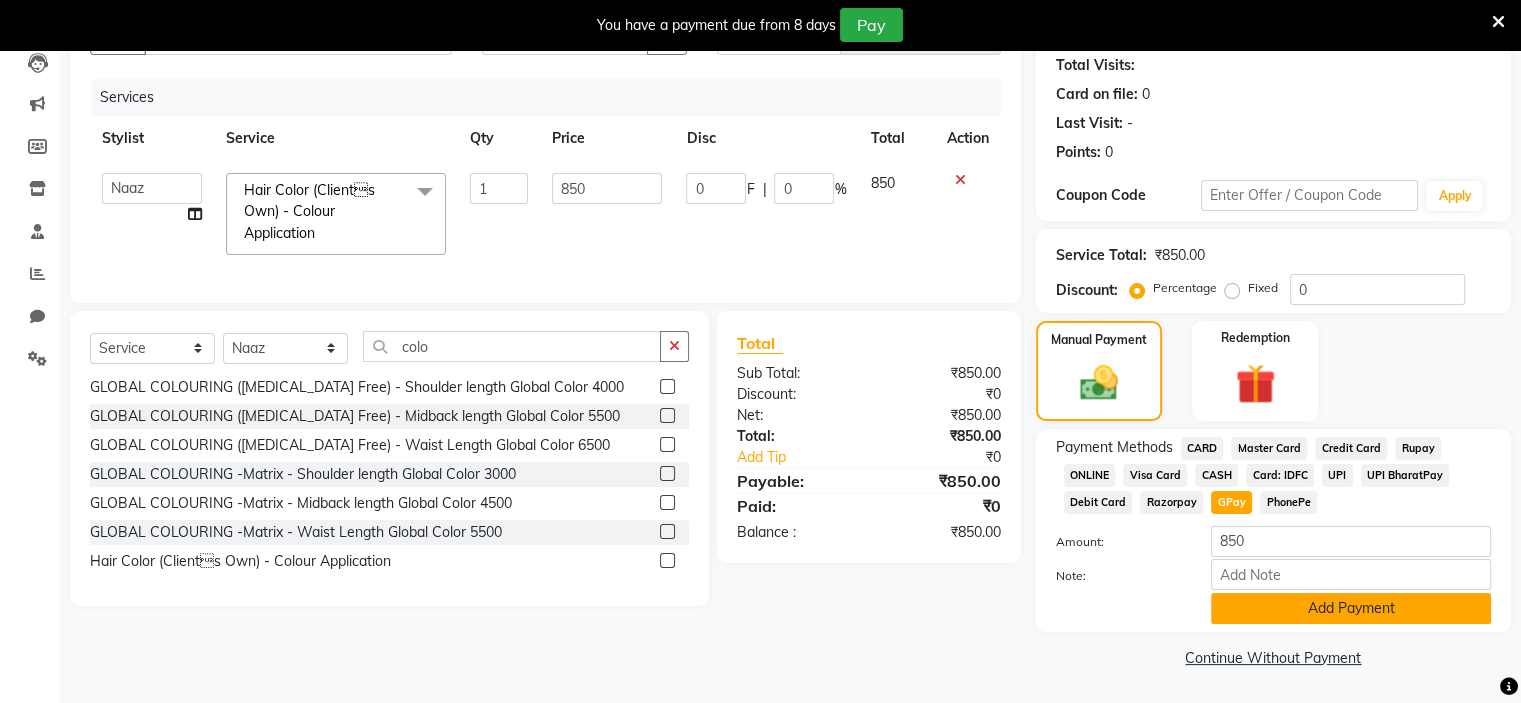 click on "Add Payment" 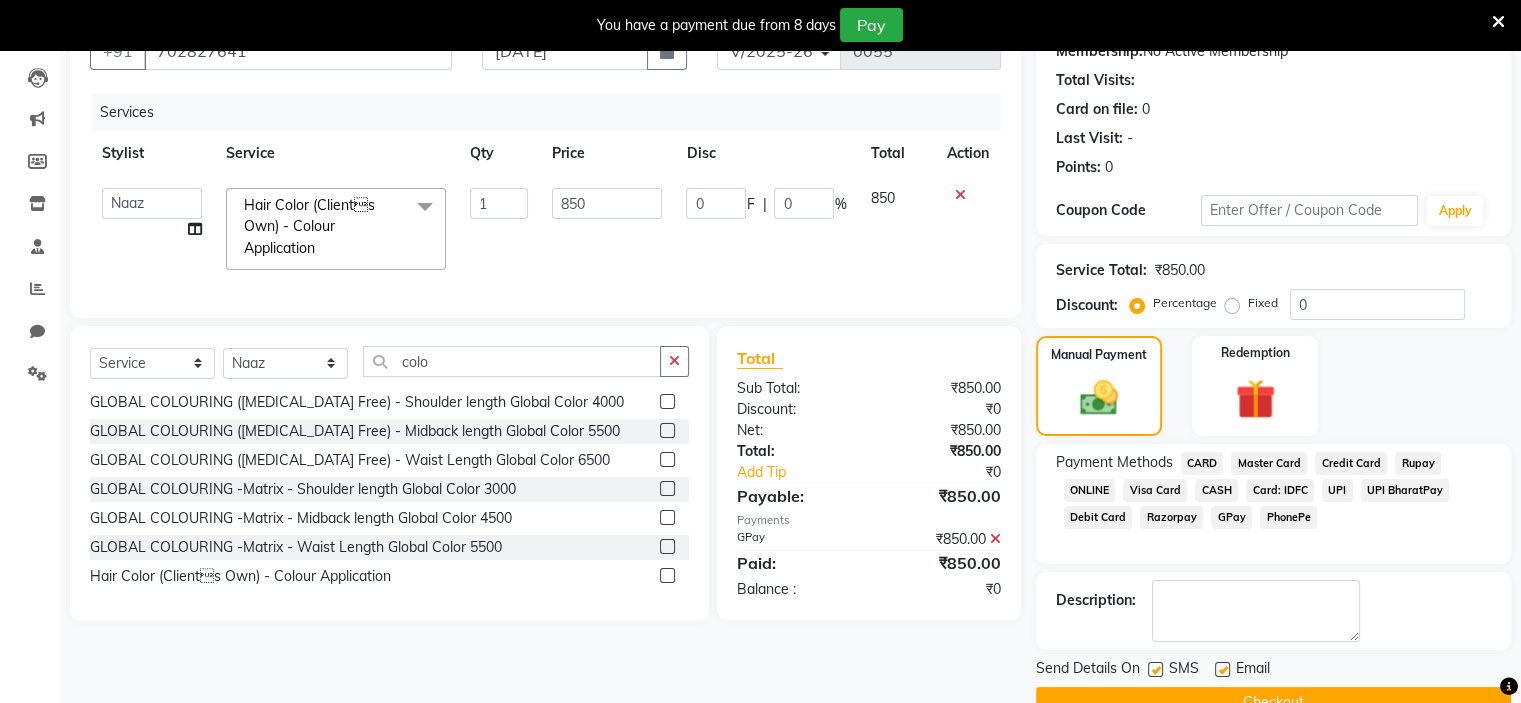 scroll, scrollTop: 247, scrollLeft: 0, axis: vertical 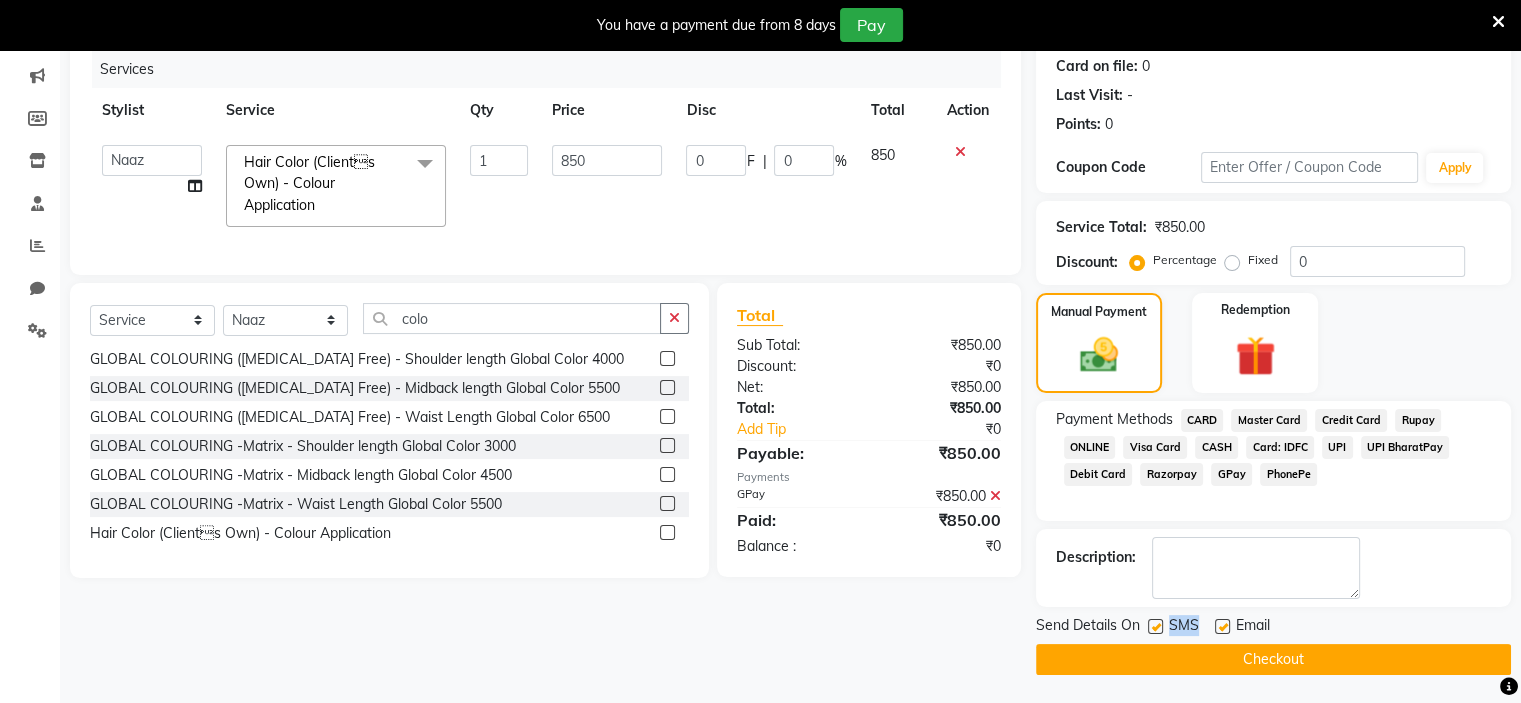 drag, startPoint x: 1153, startPoint y: 626, endPoint x: 1223, endPoint y: 619, distance: 70.34913 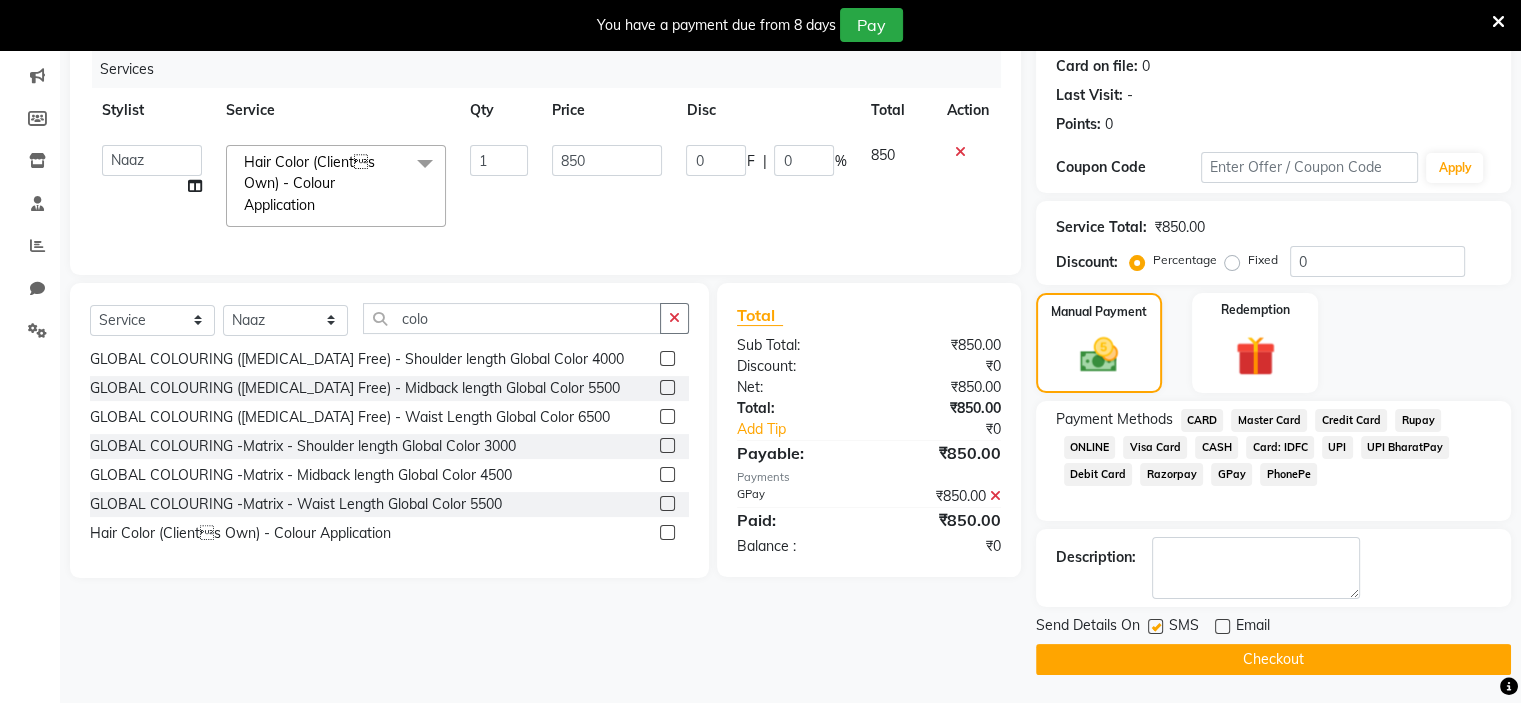 click 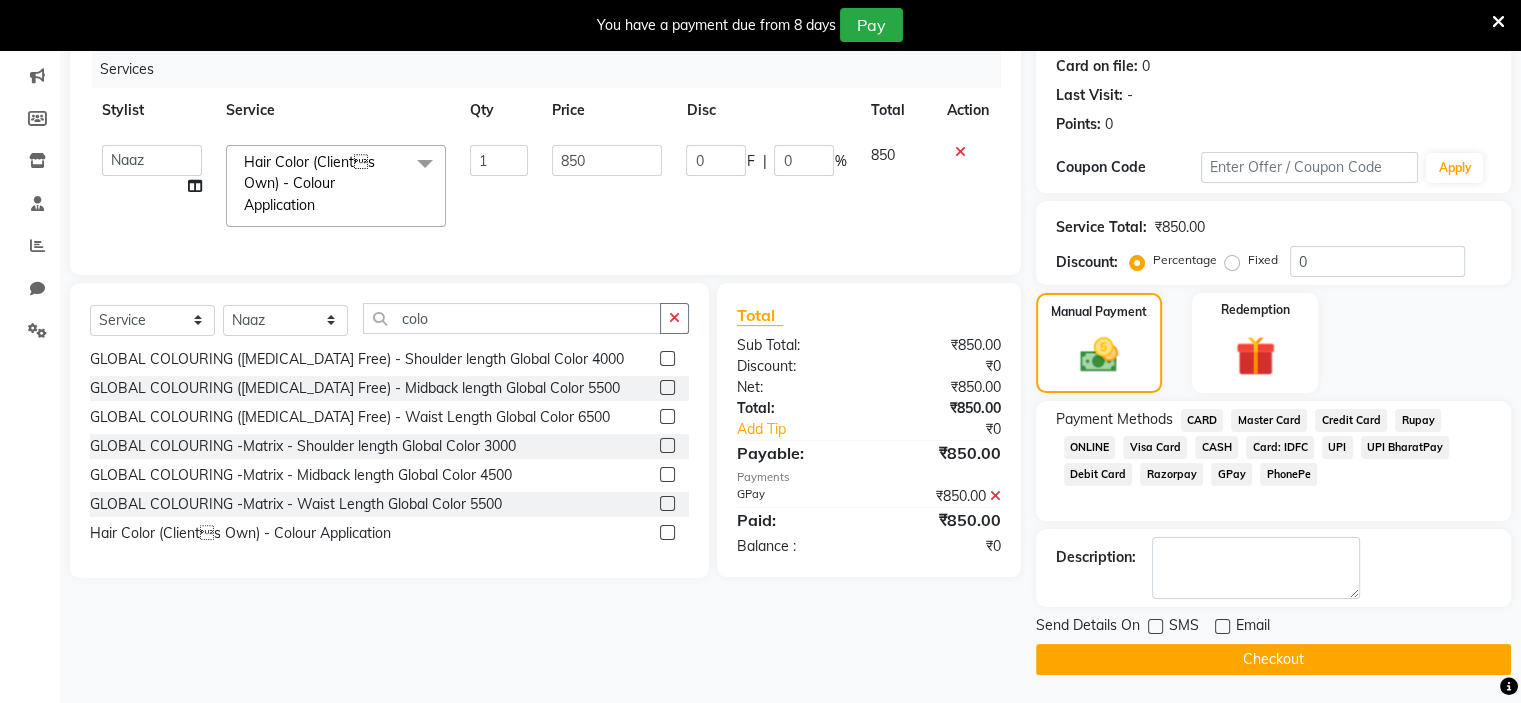 click on "Checkout" 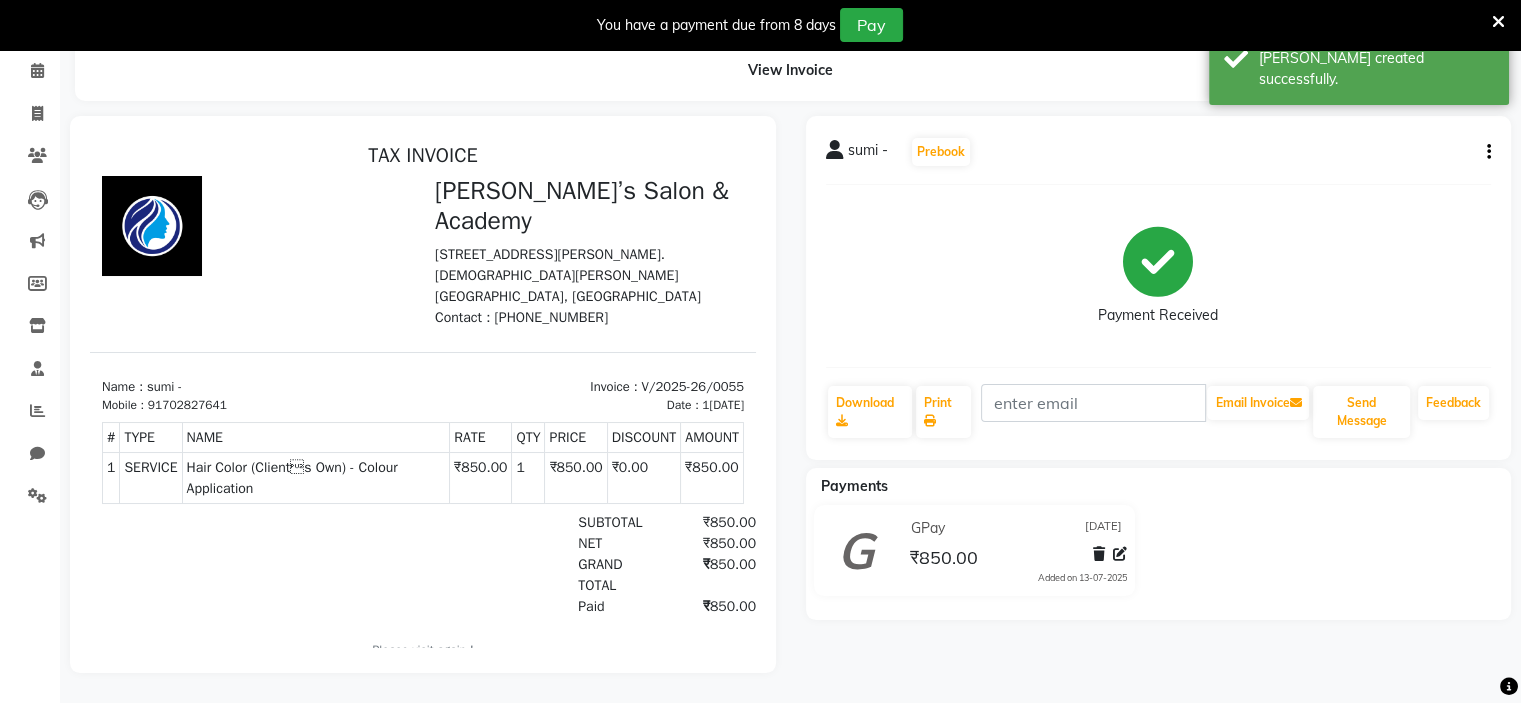 scroll, scrollTop: 0, scrollLeft: 0, axis: both 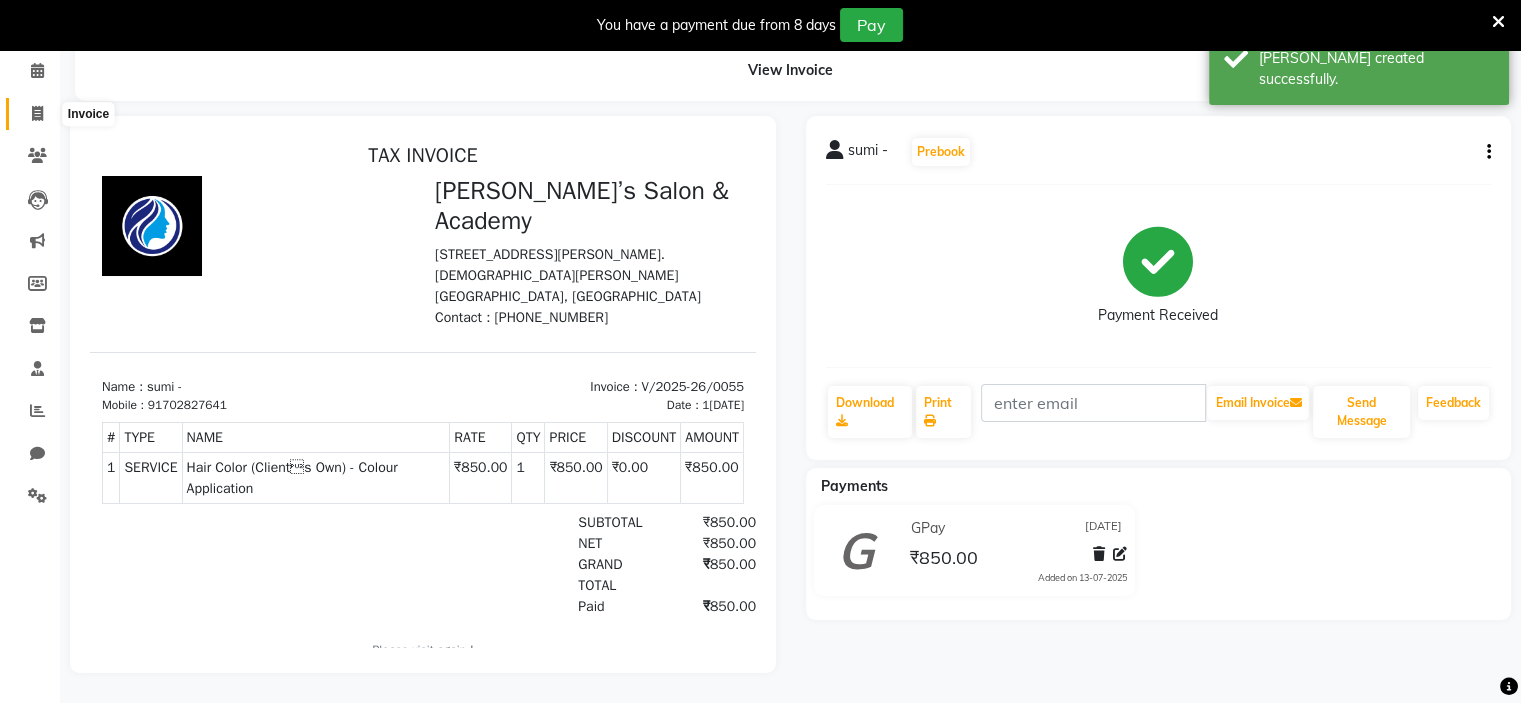 click 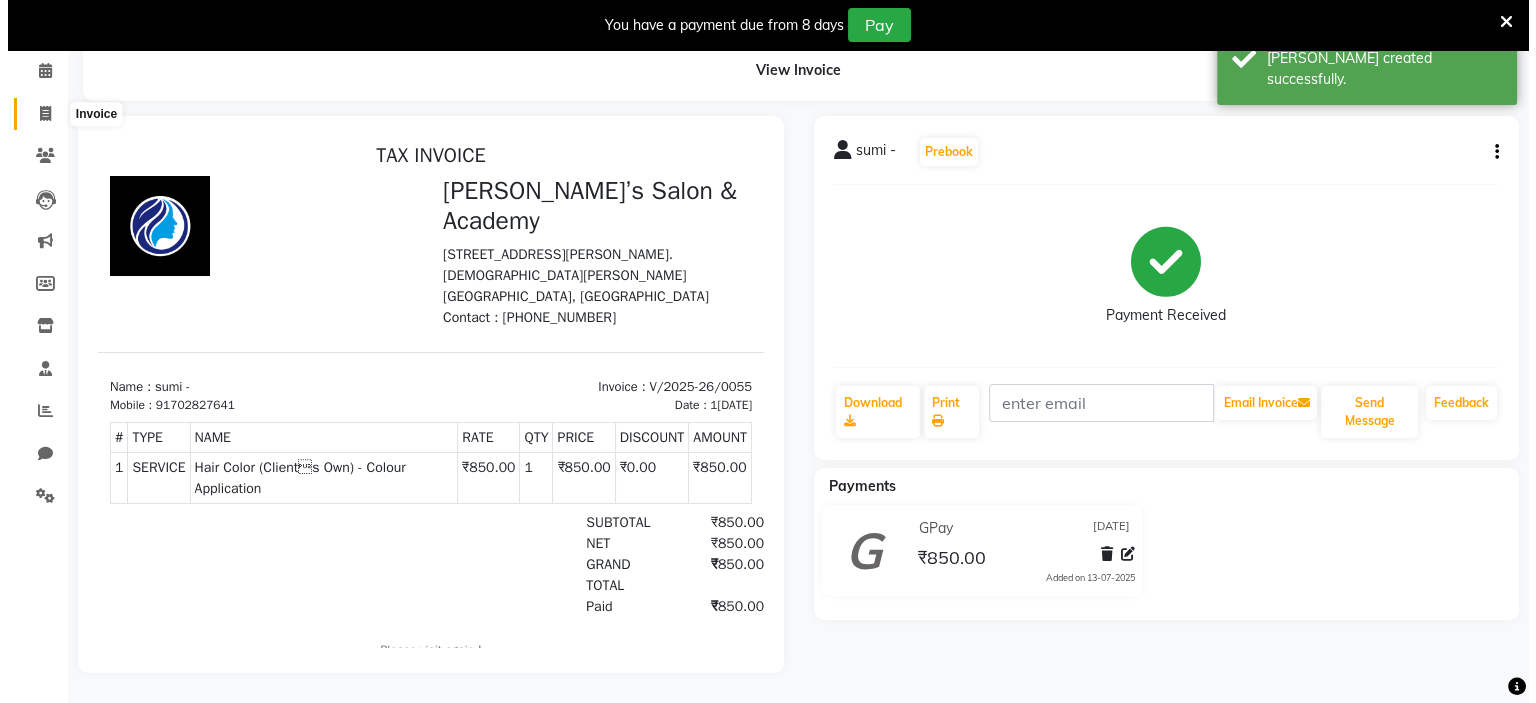 scroll, scrollTop: 50, scrollLeft: 0, axis: vertical 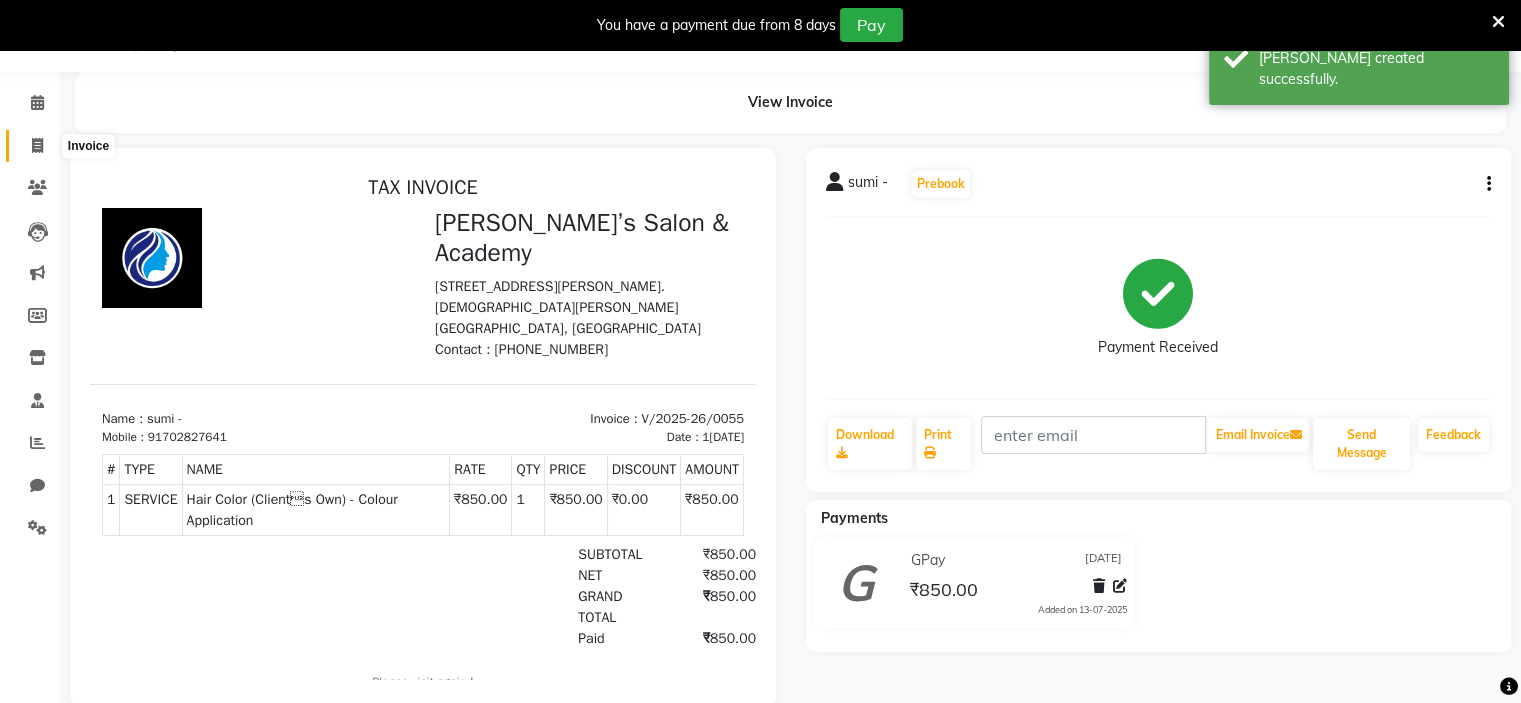select on "8519" 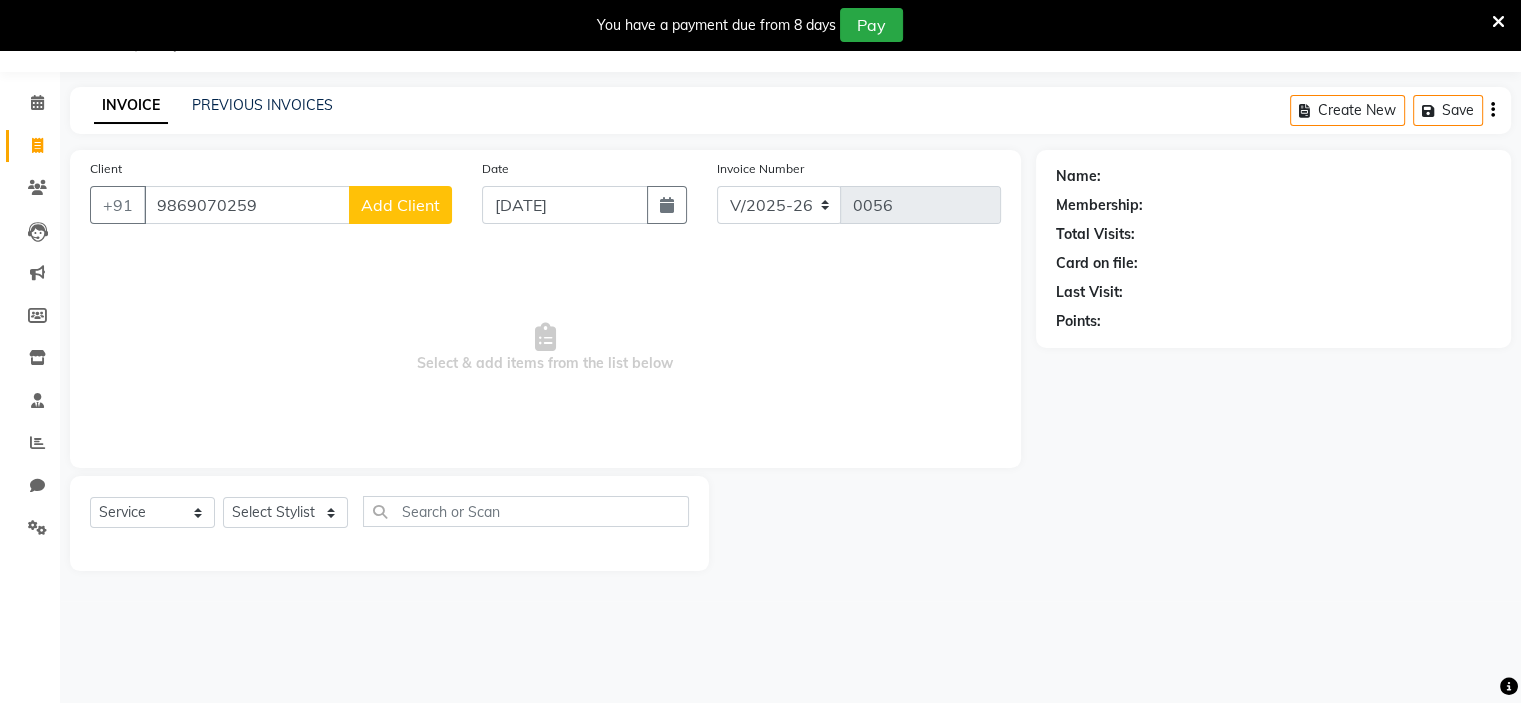 type on "9869070259" 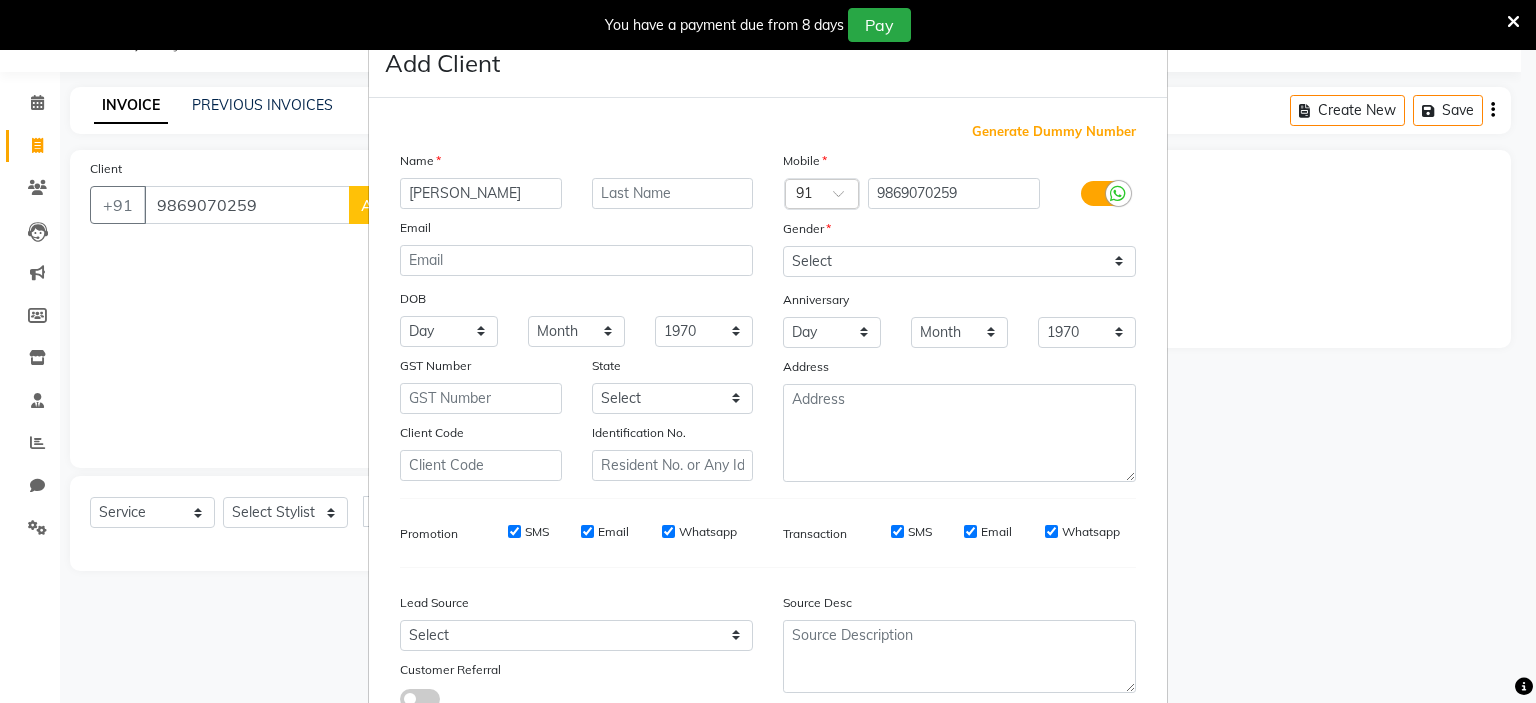 type on "[PERSON_NAME]" 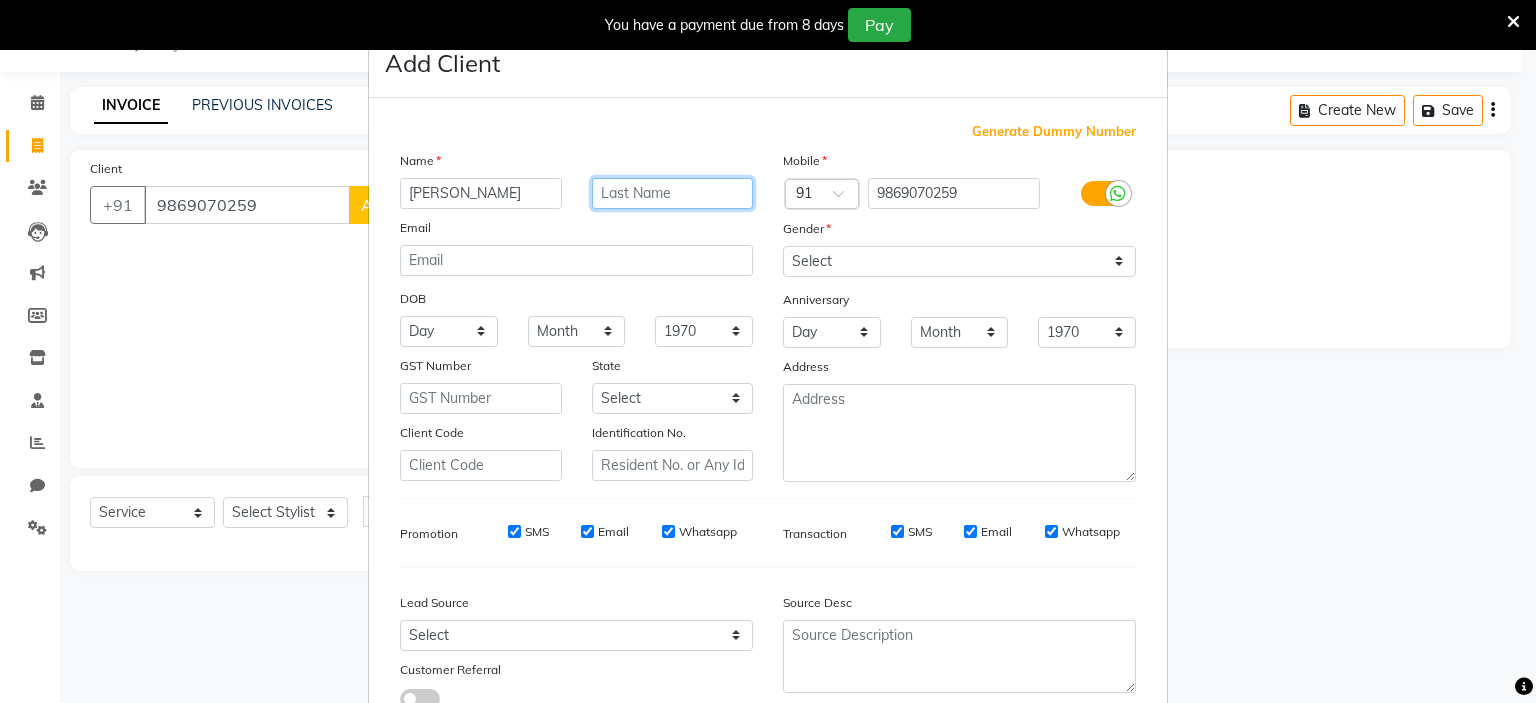 click at bounding box center (673, 193) 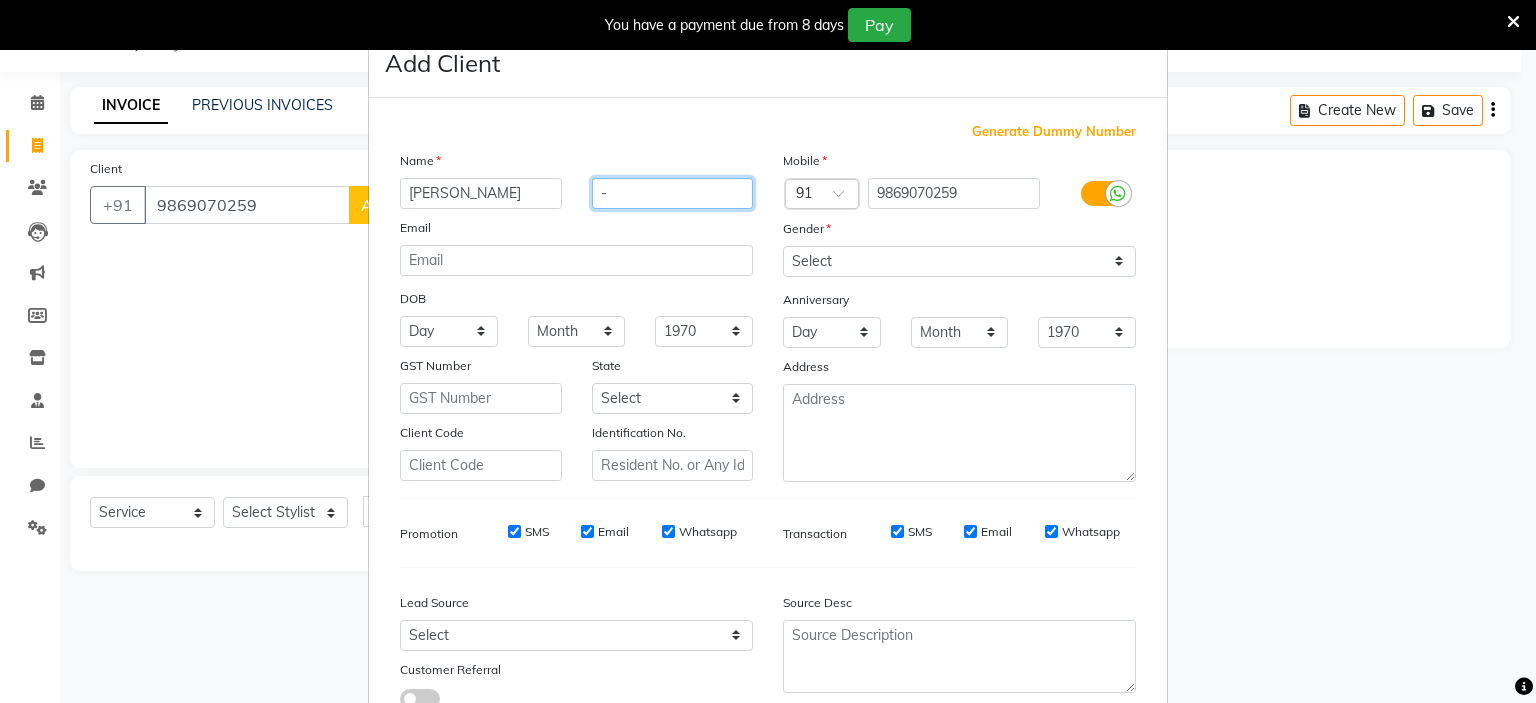type on "-" 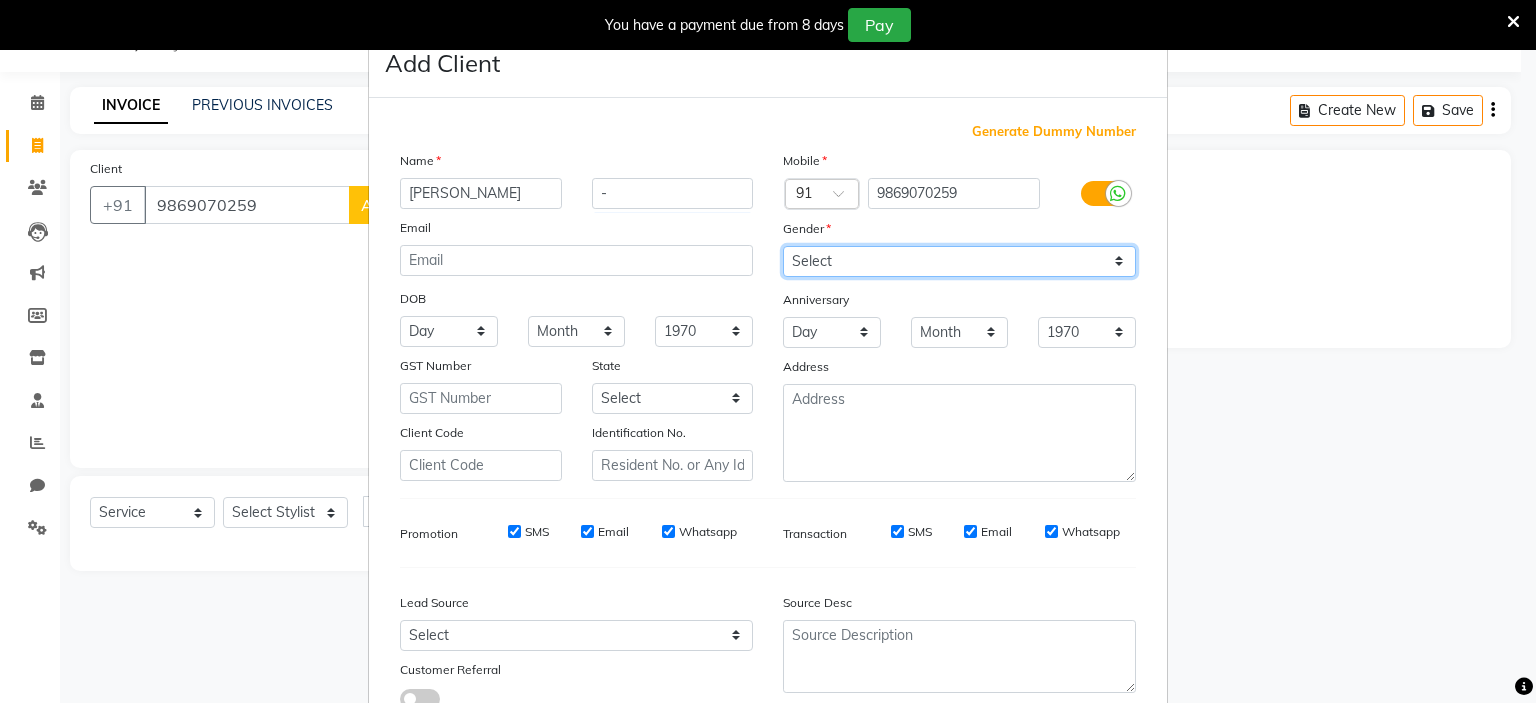 click on "Select [DEMOGRAPHIC_DATA] [DEMOGRAPHIC_DATA] Other Prefer Not To Say" at bounding box center (959, 261) 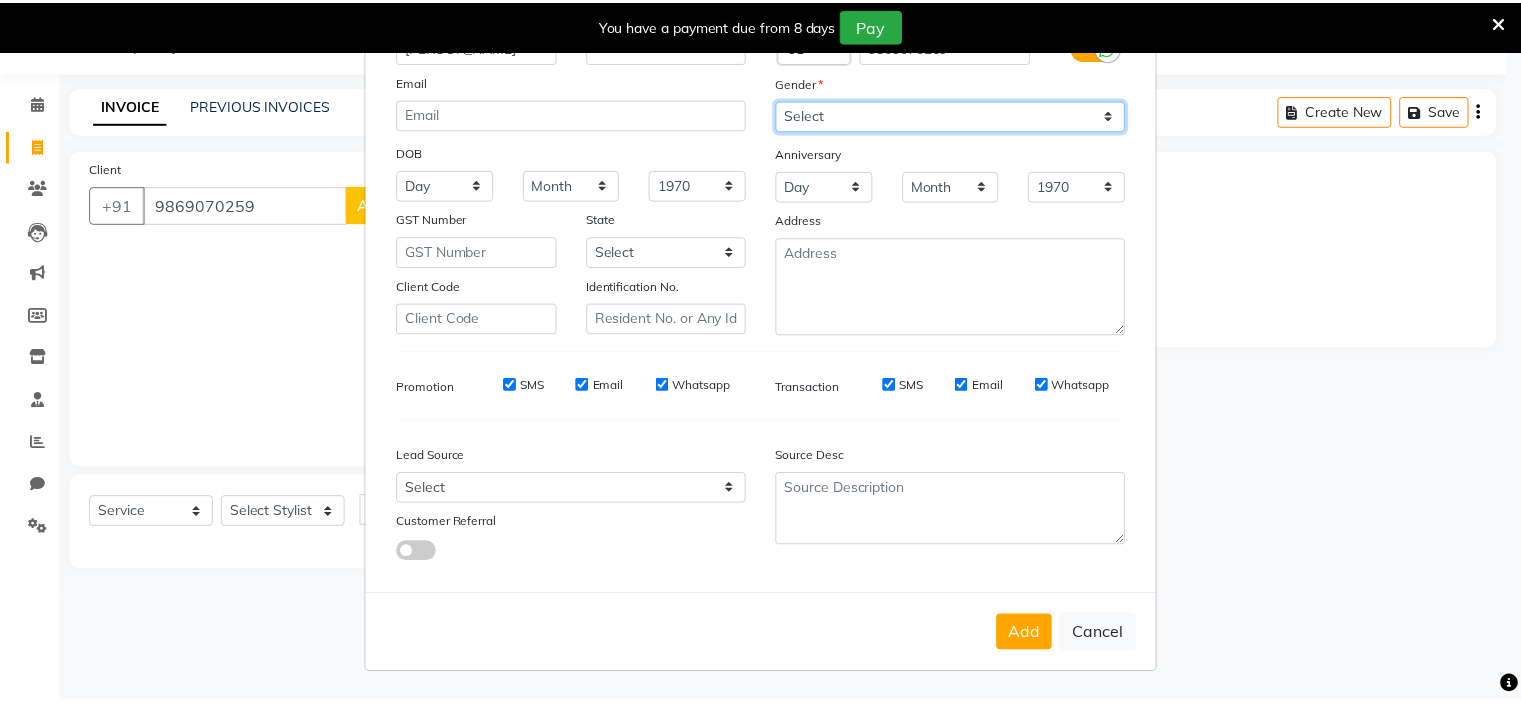 scroll, scrollTop: 152, scrollLeft: 0, axis: vertical 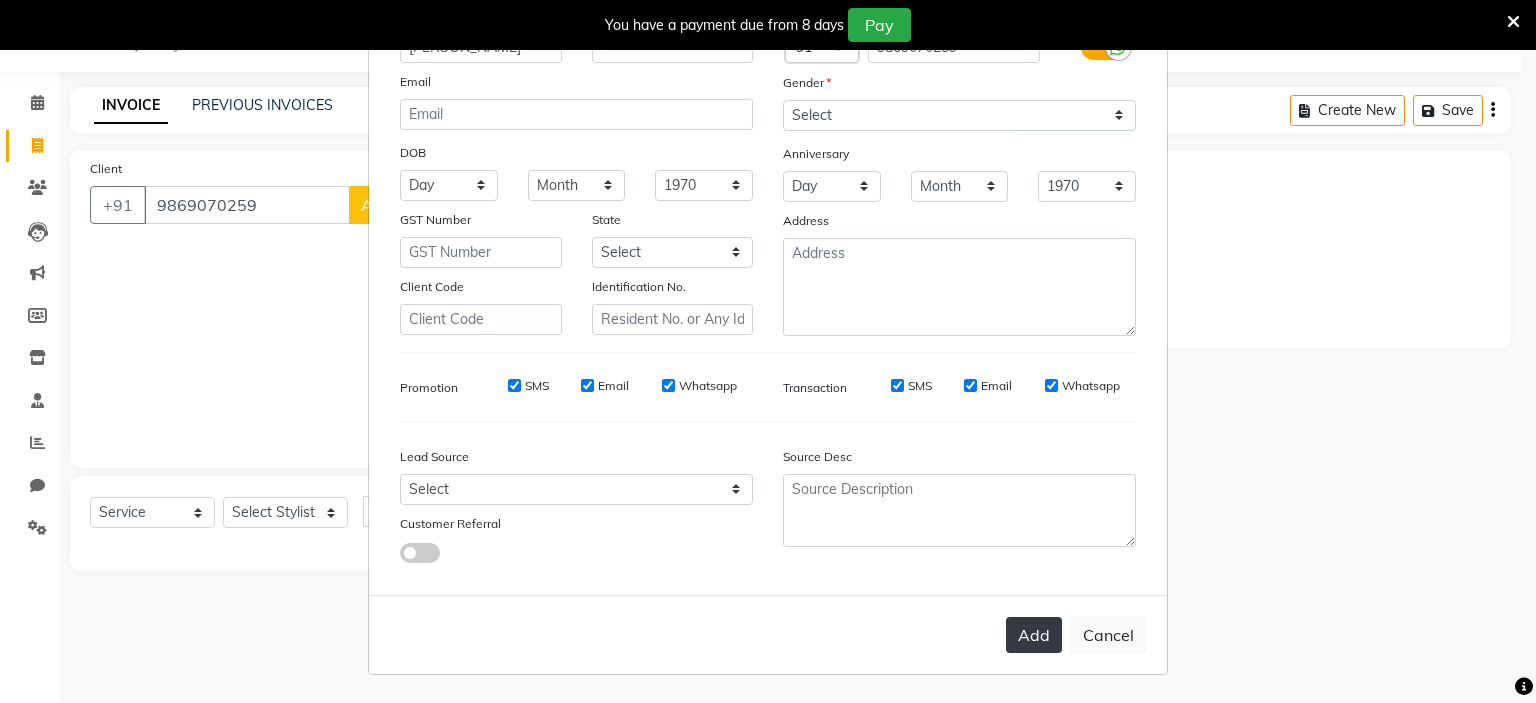 click on "Add" at bounding box center [1034, 635] 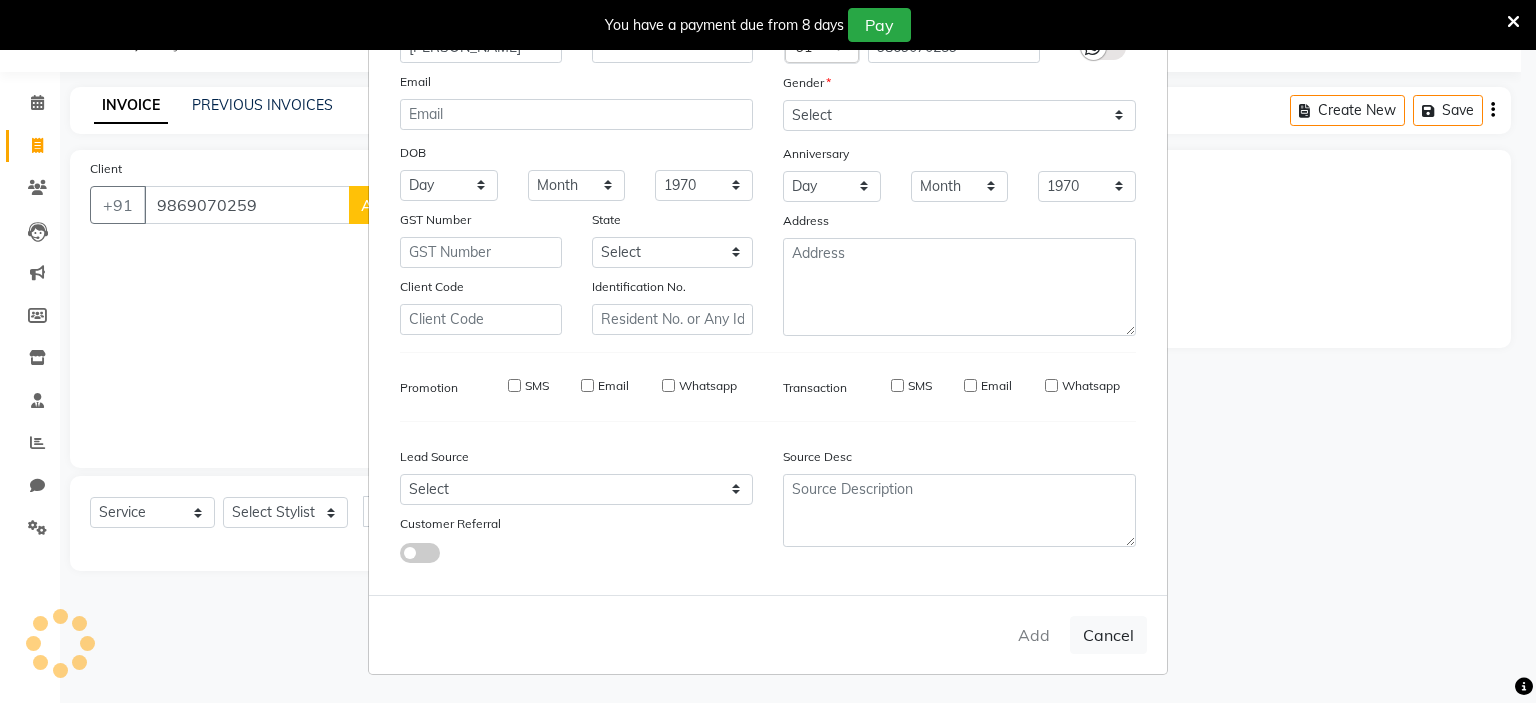 type 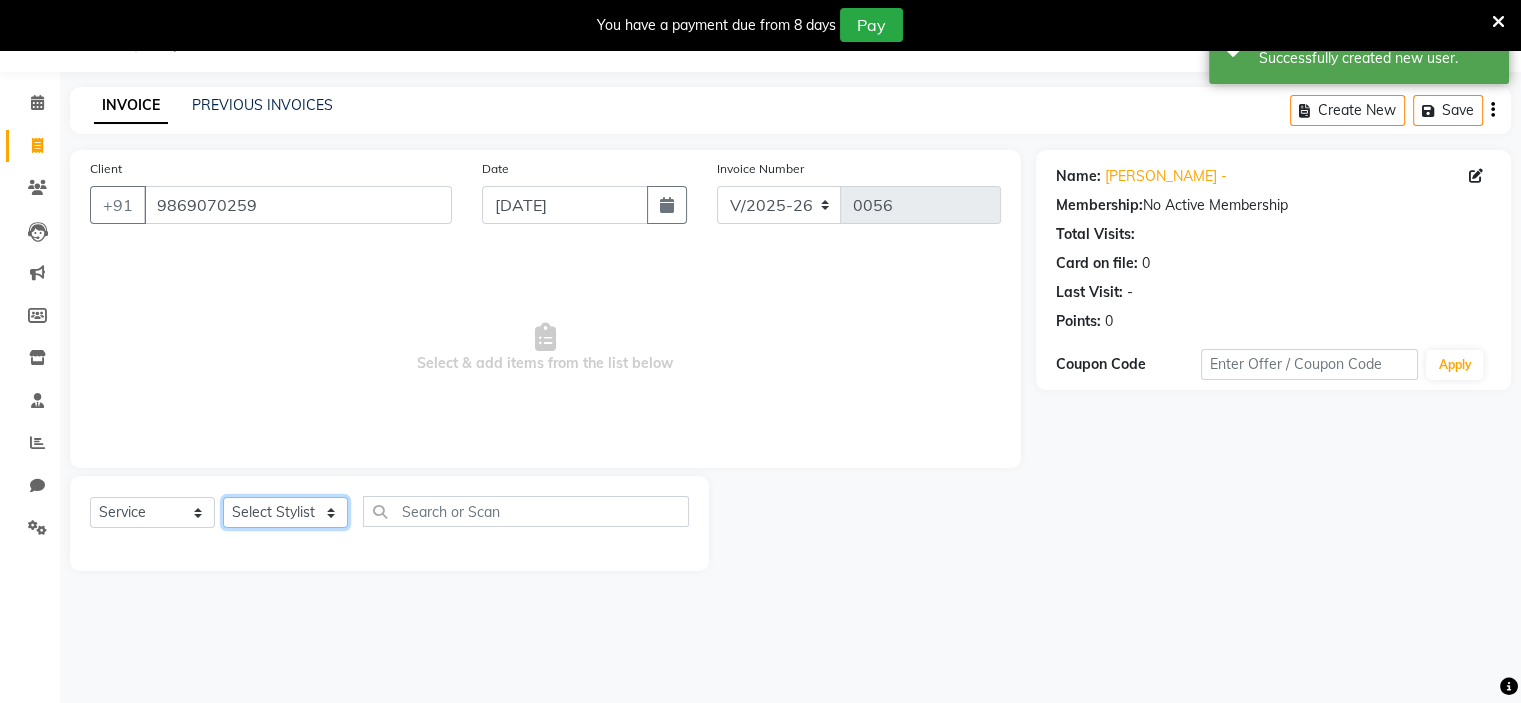 click on "Select Stylist [PERSON_NAME] [PERSON_NAME] [PERSON_NAME] Ritu [PERSON_NAME] [PERSON_NAME]" 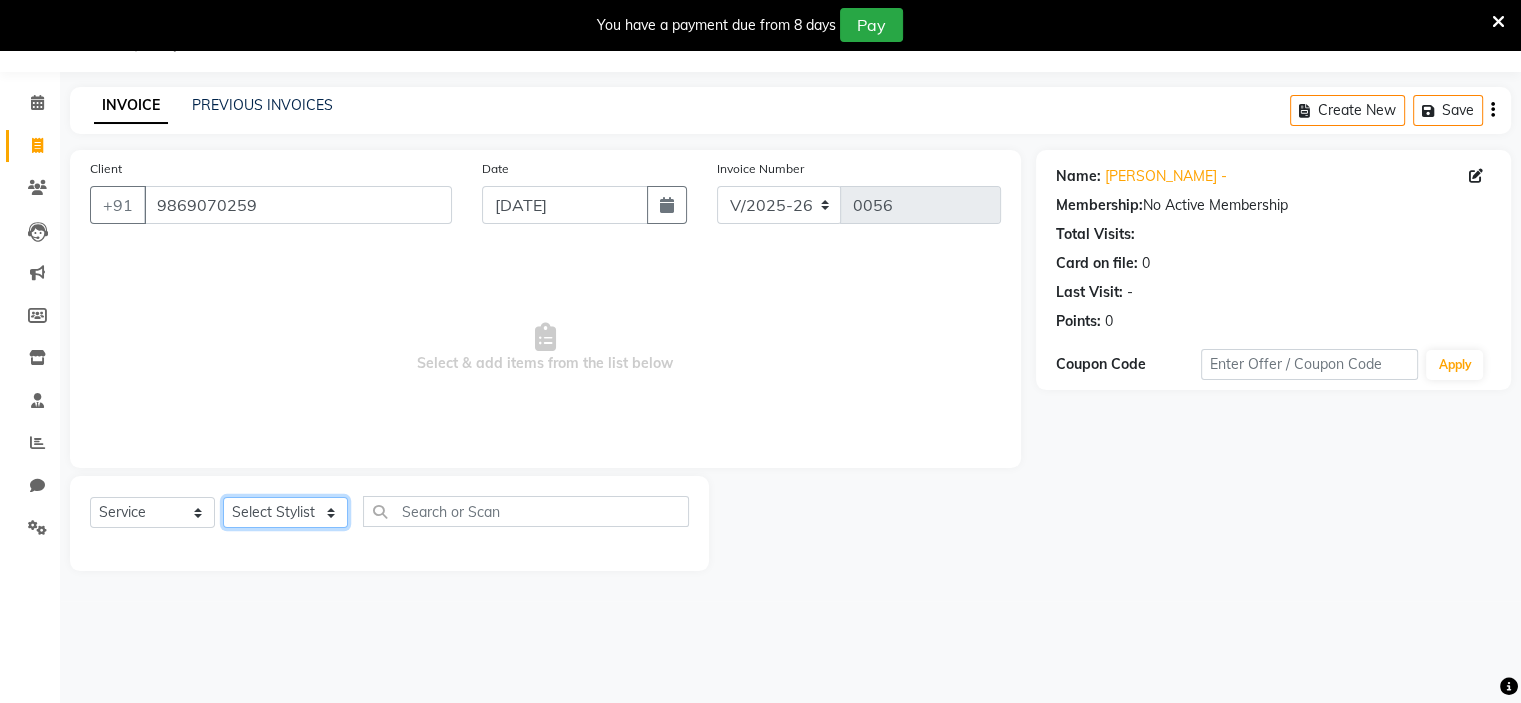 select on "84149" 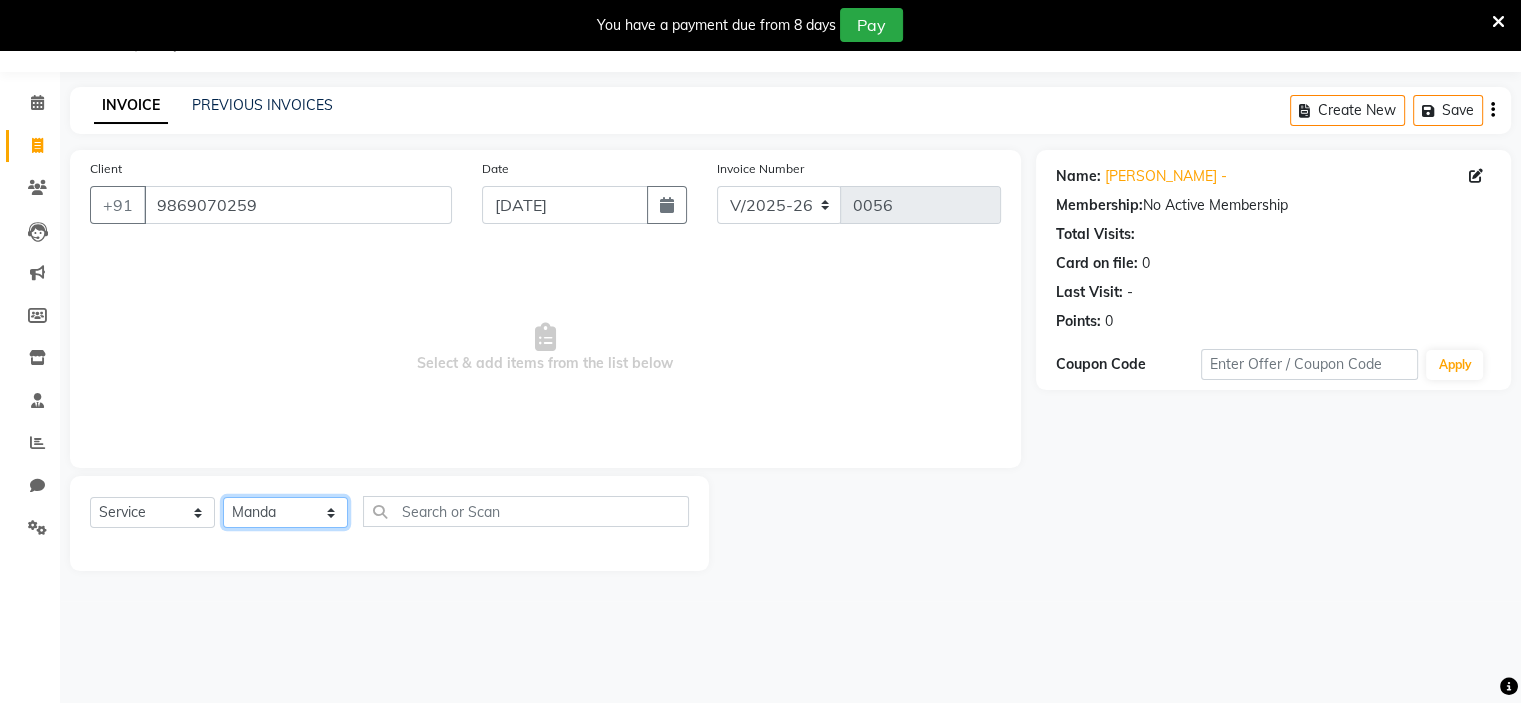 click on "Select Stylist [PERSON_NAME] [PERSON_NAME] [PERSON_NAME] Ritu [PERSON_NAME] [PERSON_NAME]" 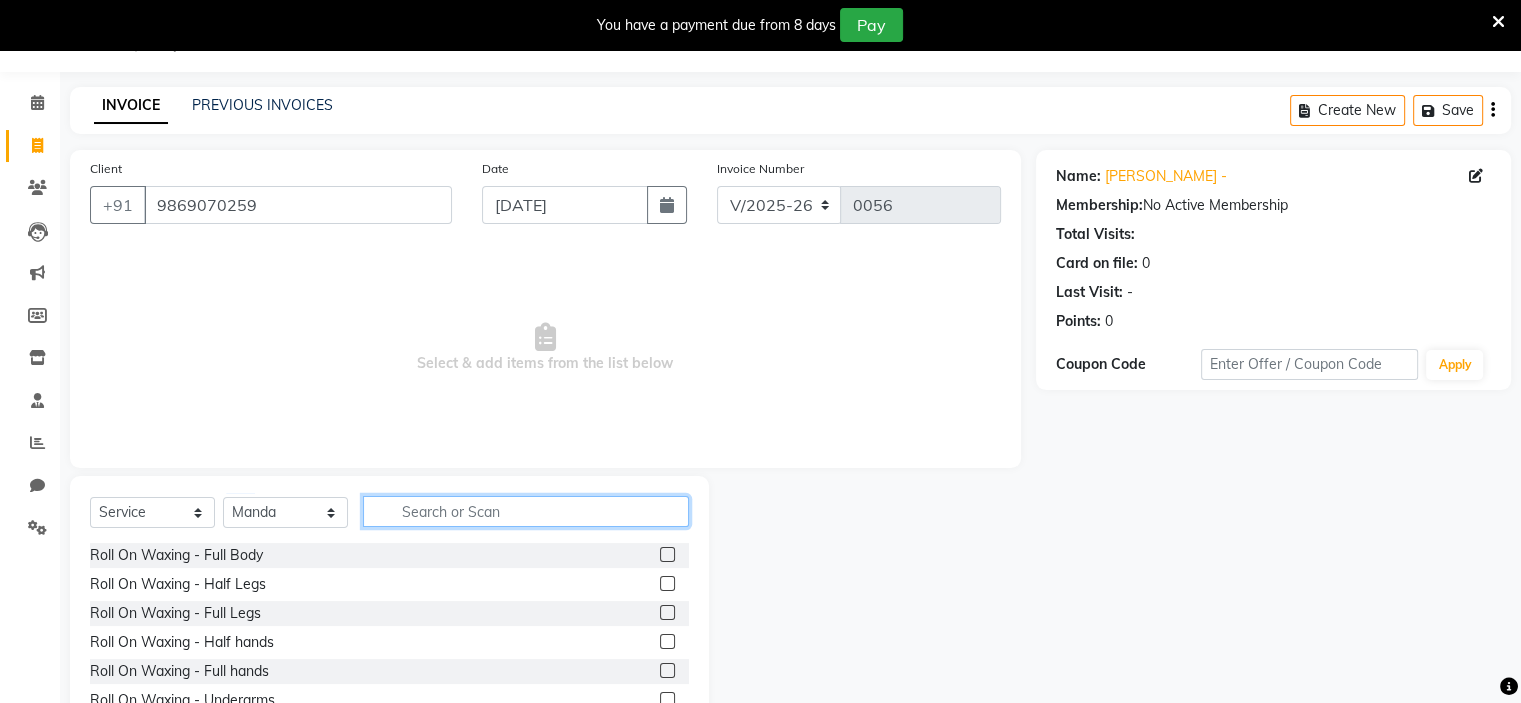 click 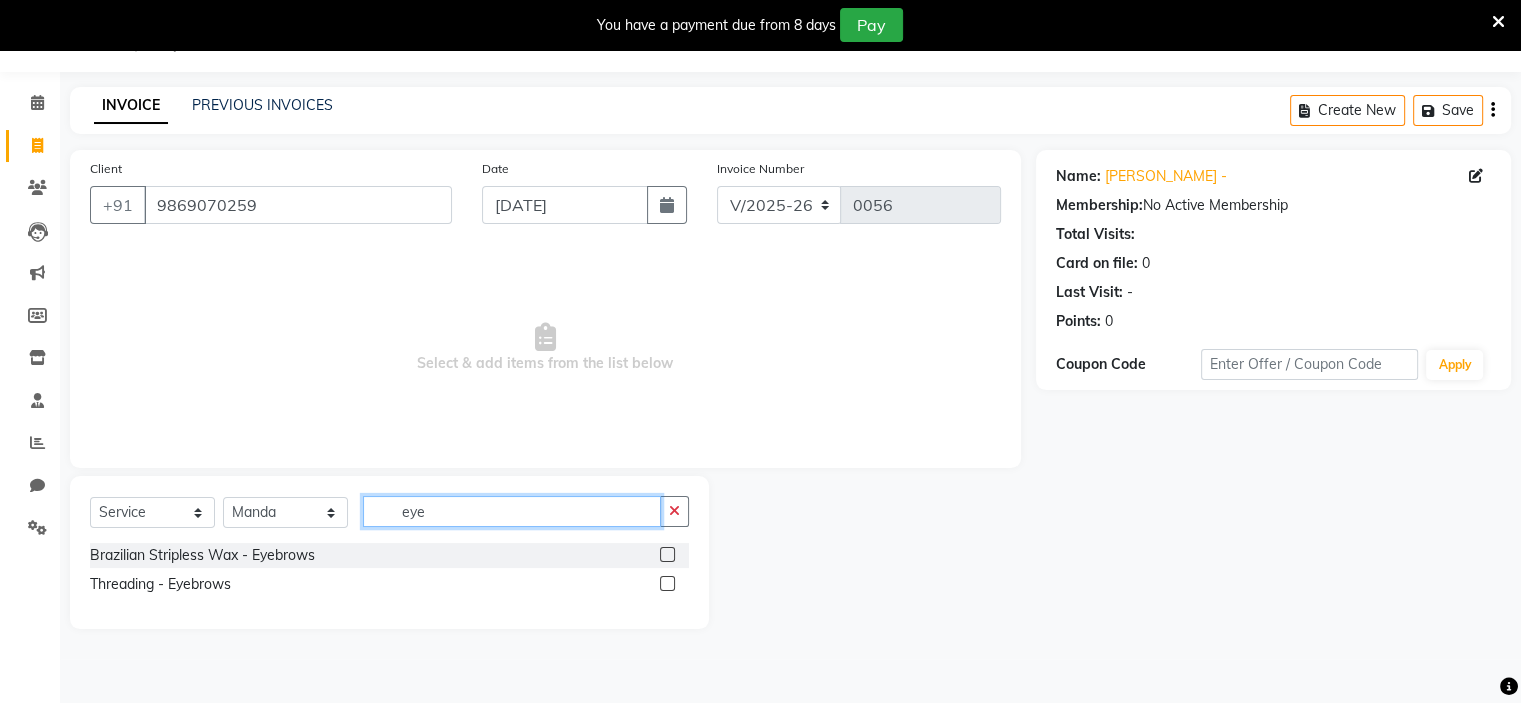 type on "eye" 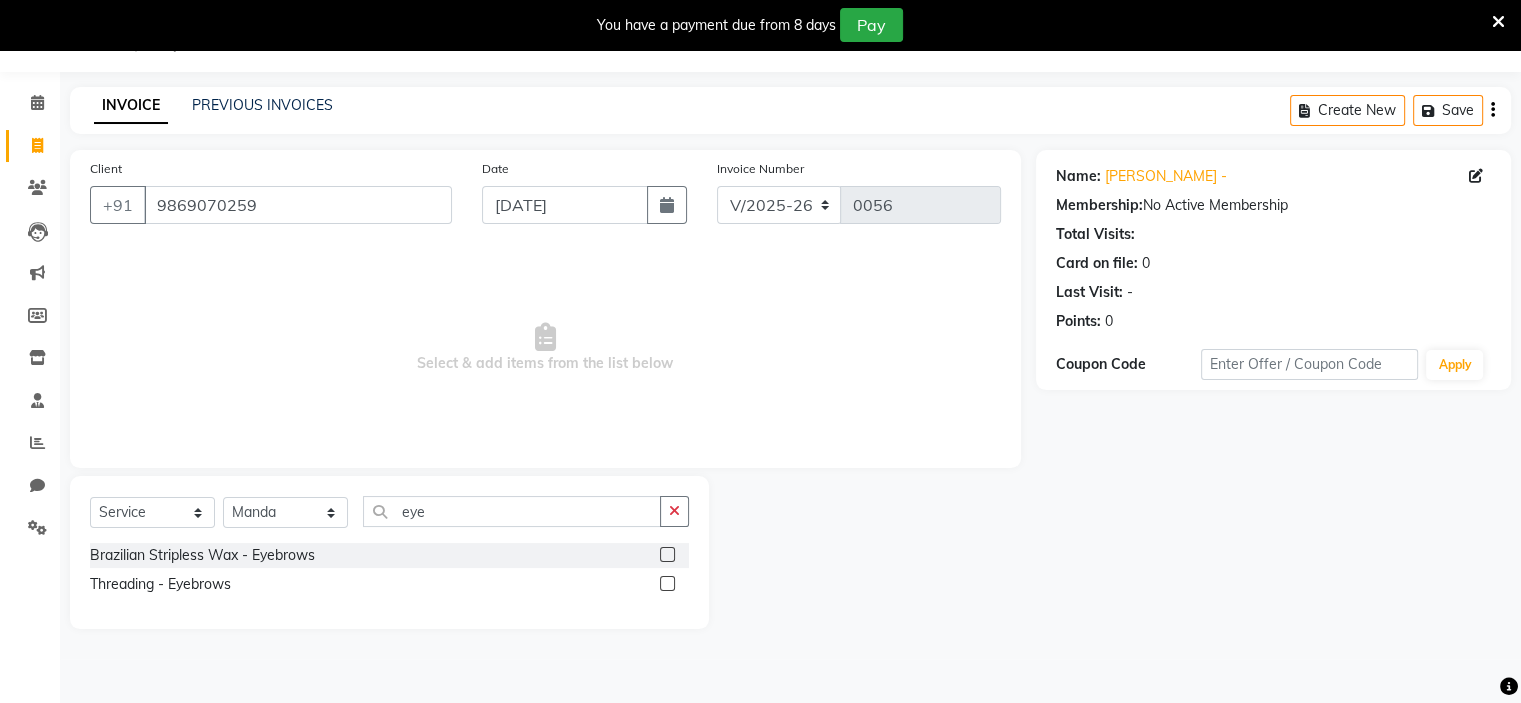 click 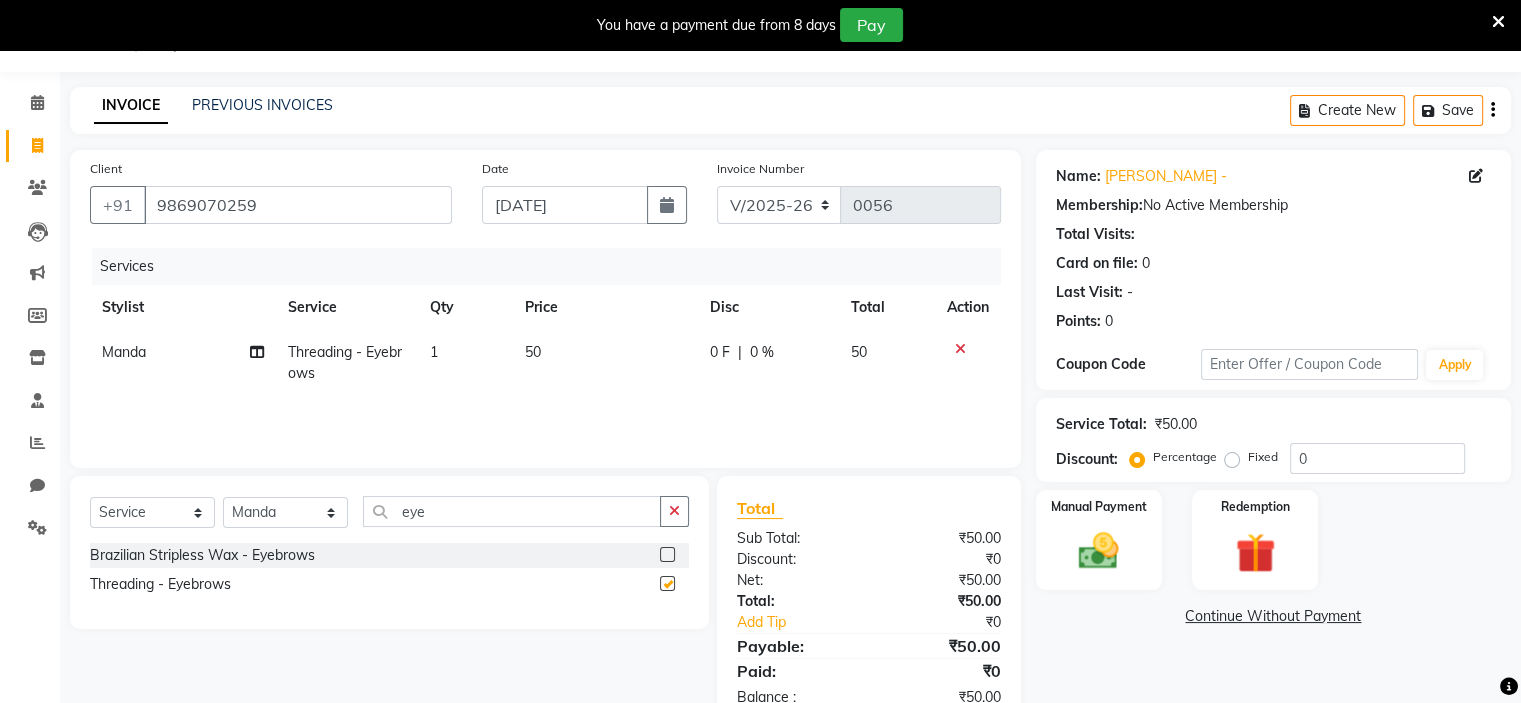 scroll, scrollTop: 105, scrollLeft: 0, axis: vertical 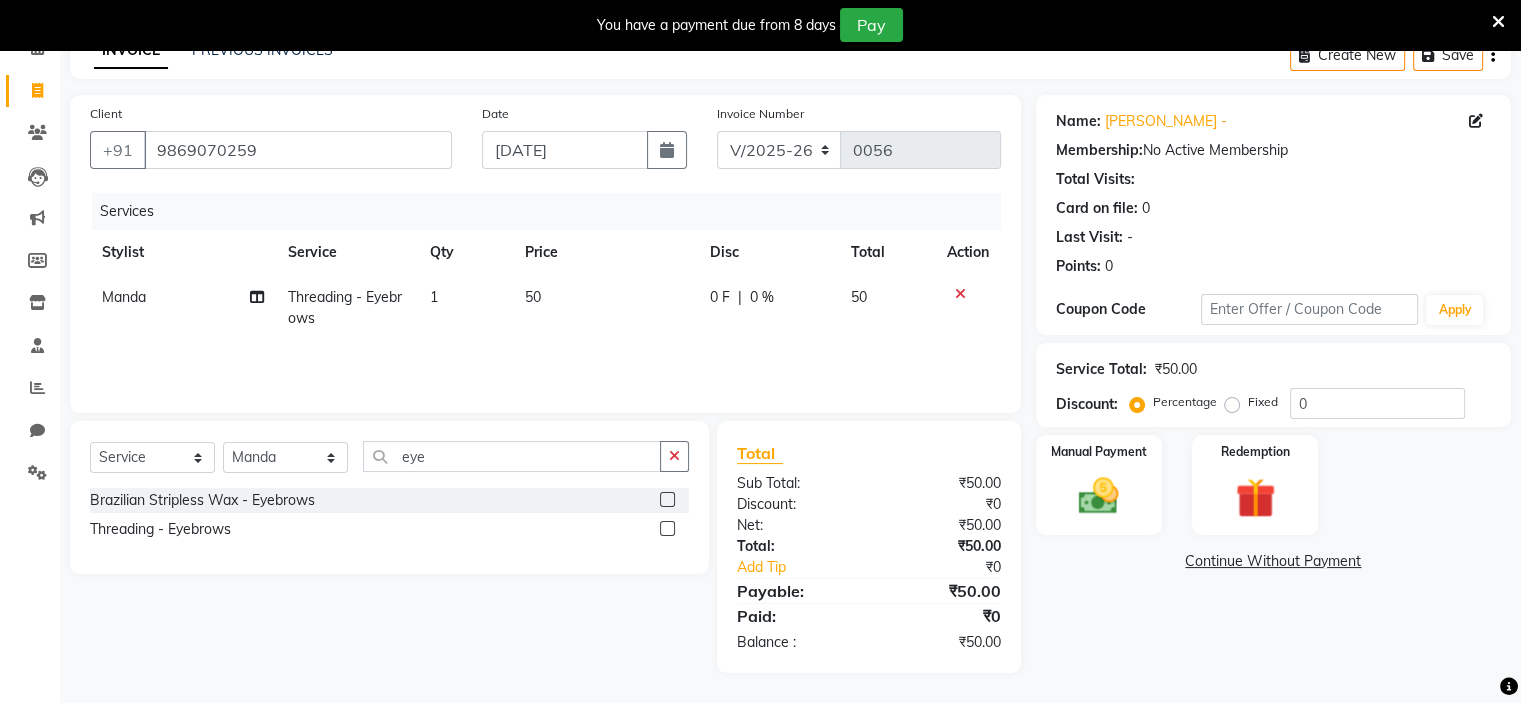 checkbox on "false" 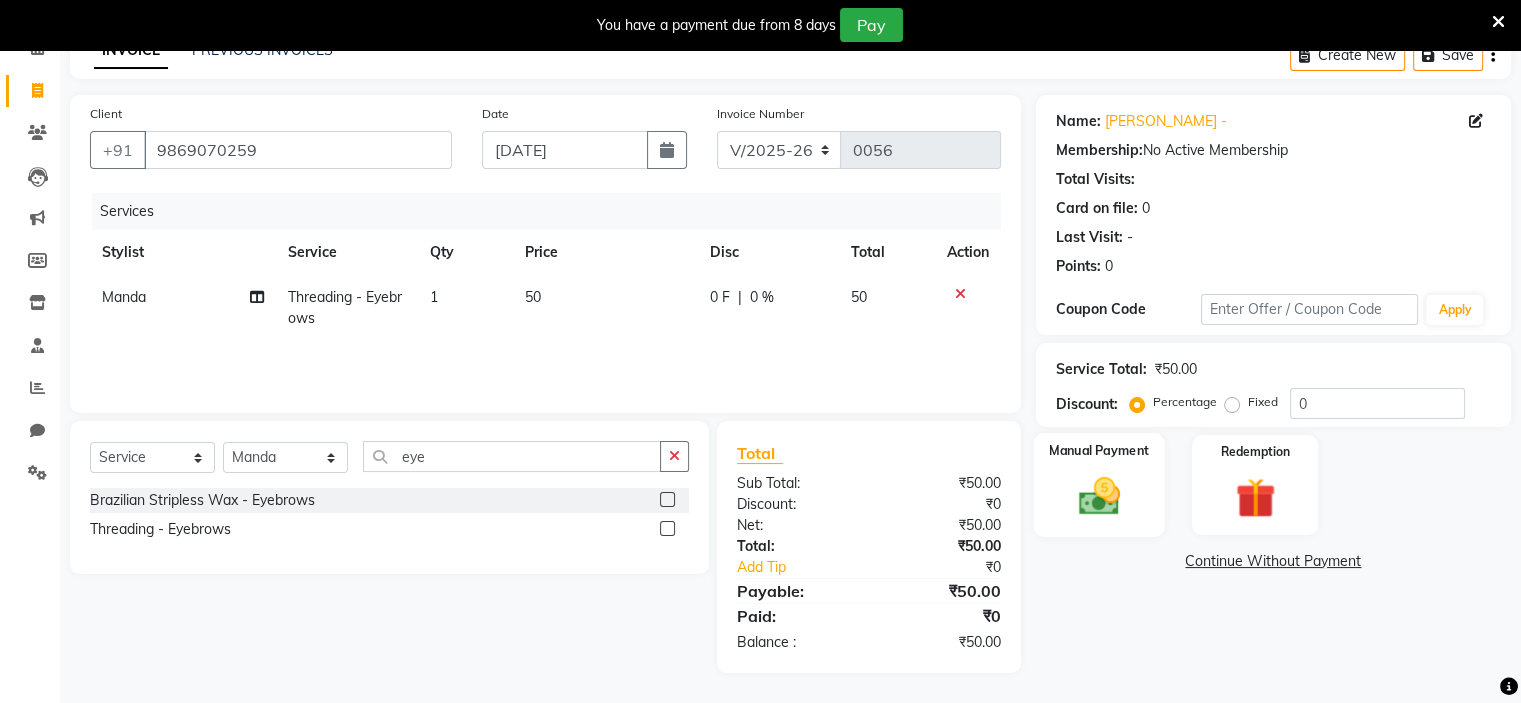 click 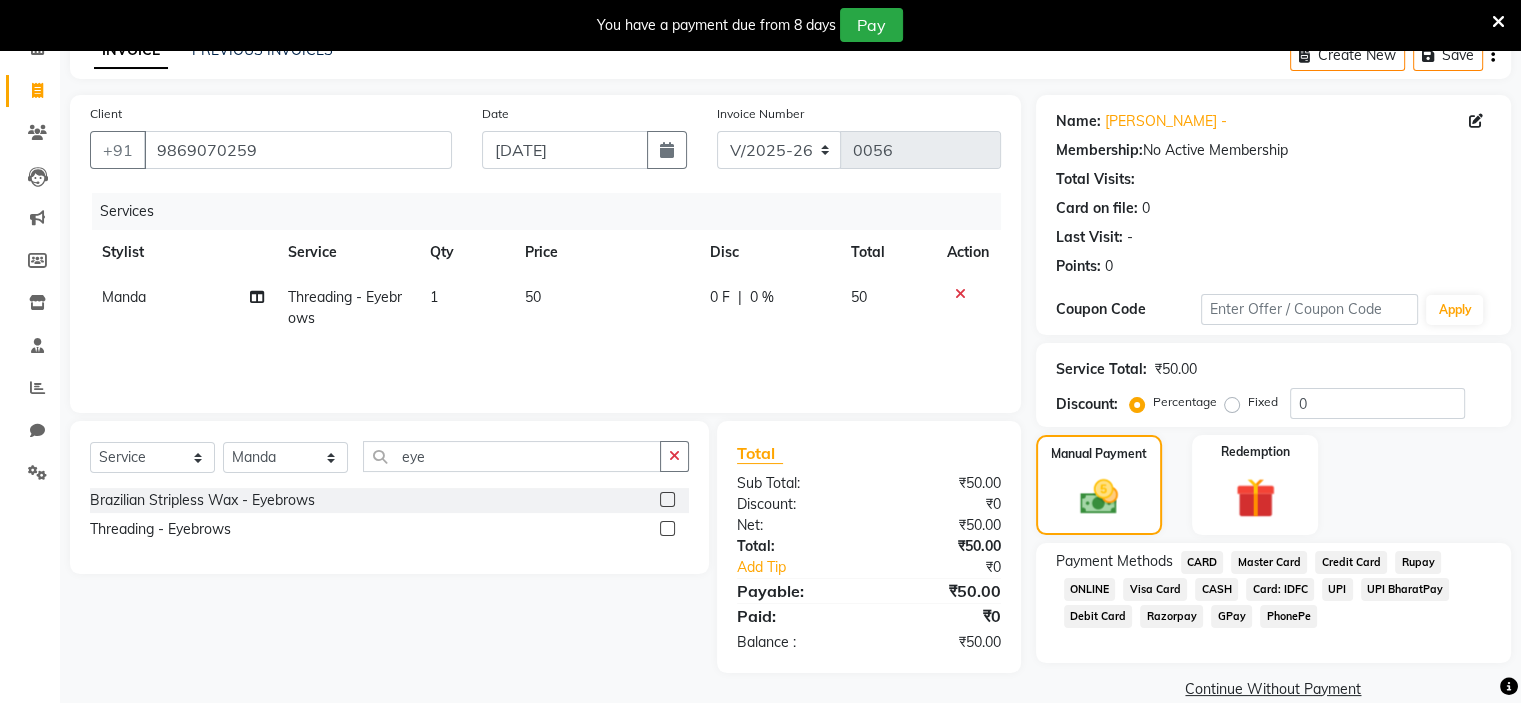 click on "CASH" 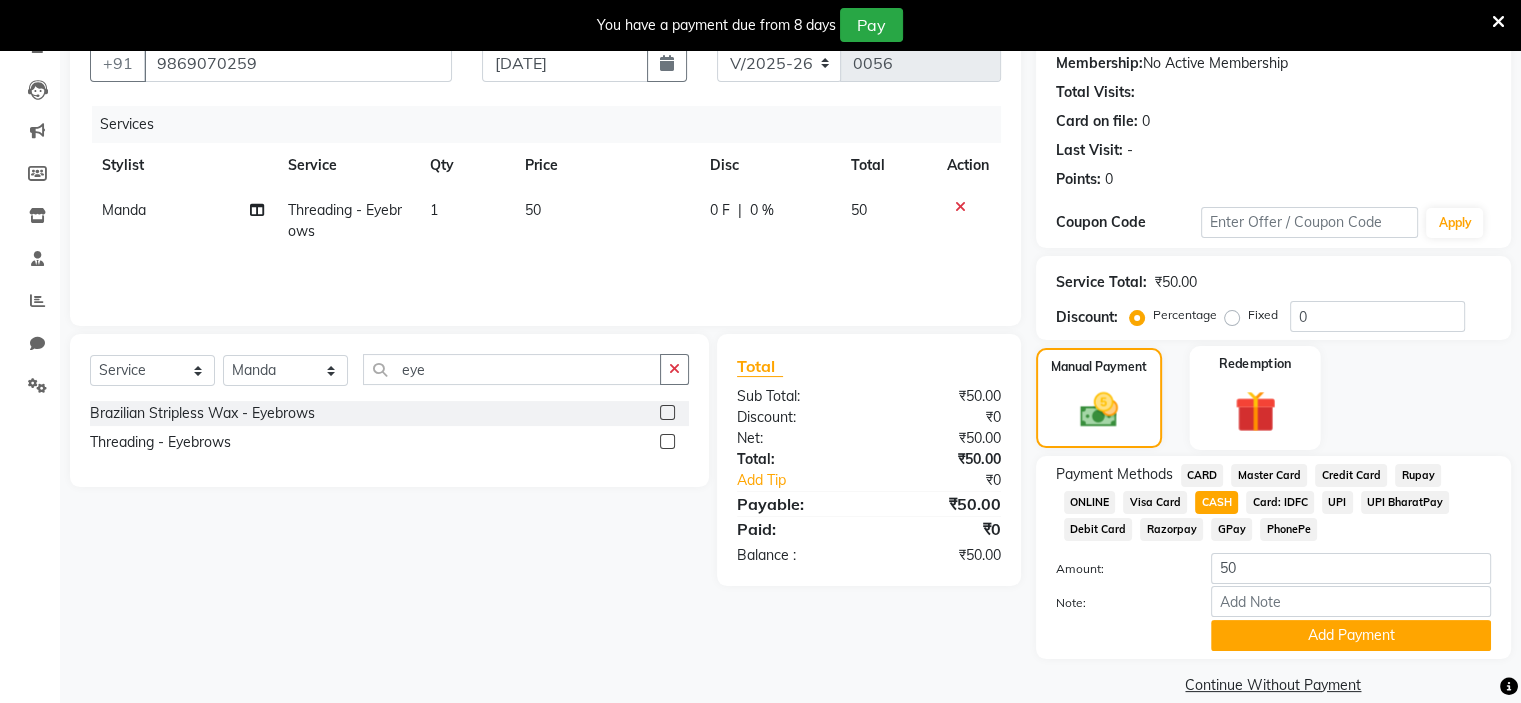 scroll, scrollTop: 221, scrollLeft: 0, axis: vertical 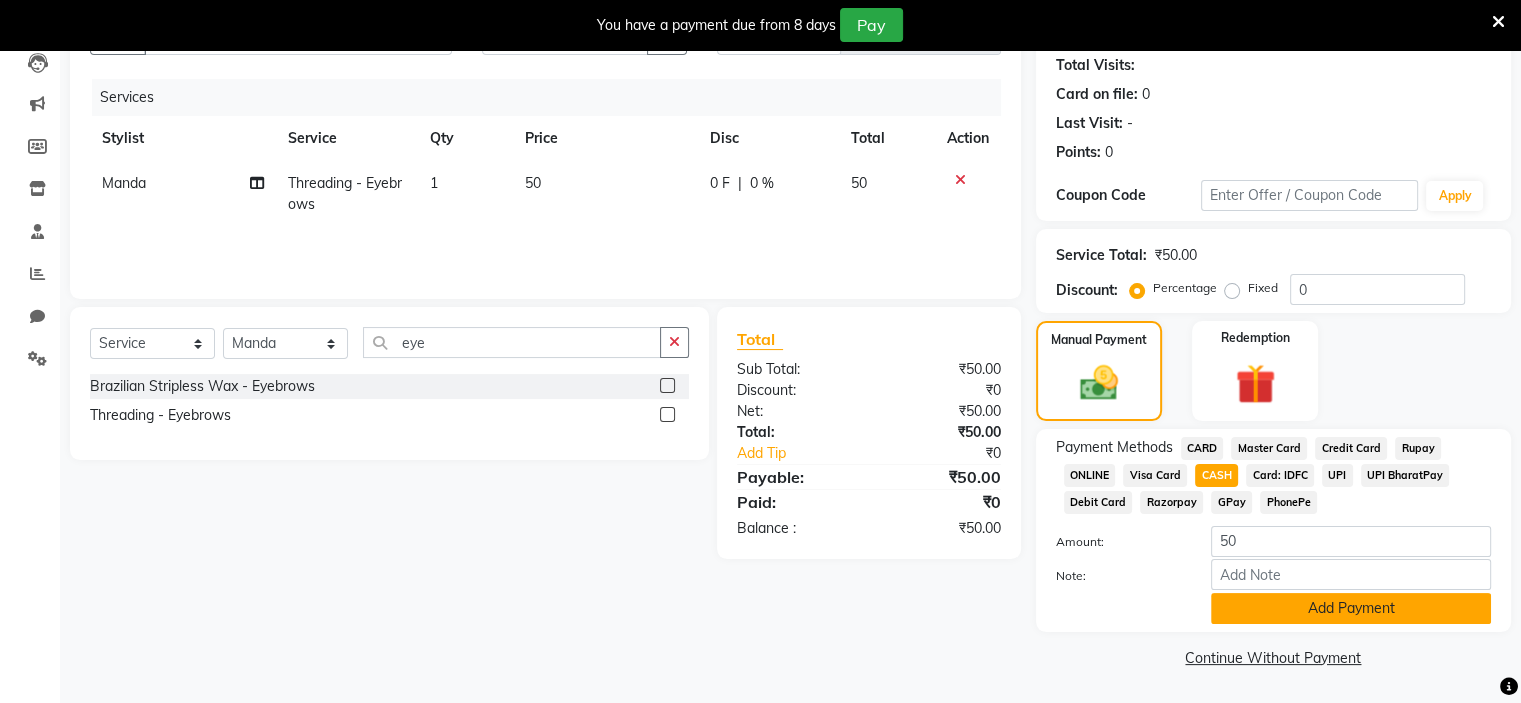 click on "Add Payment" 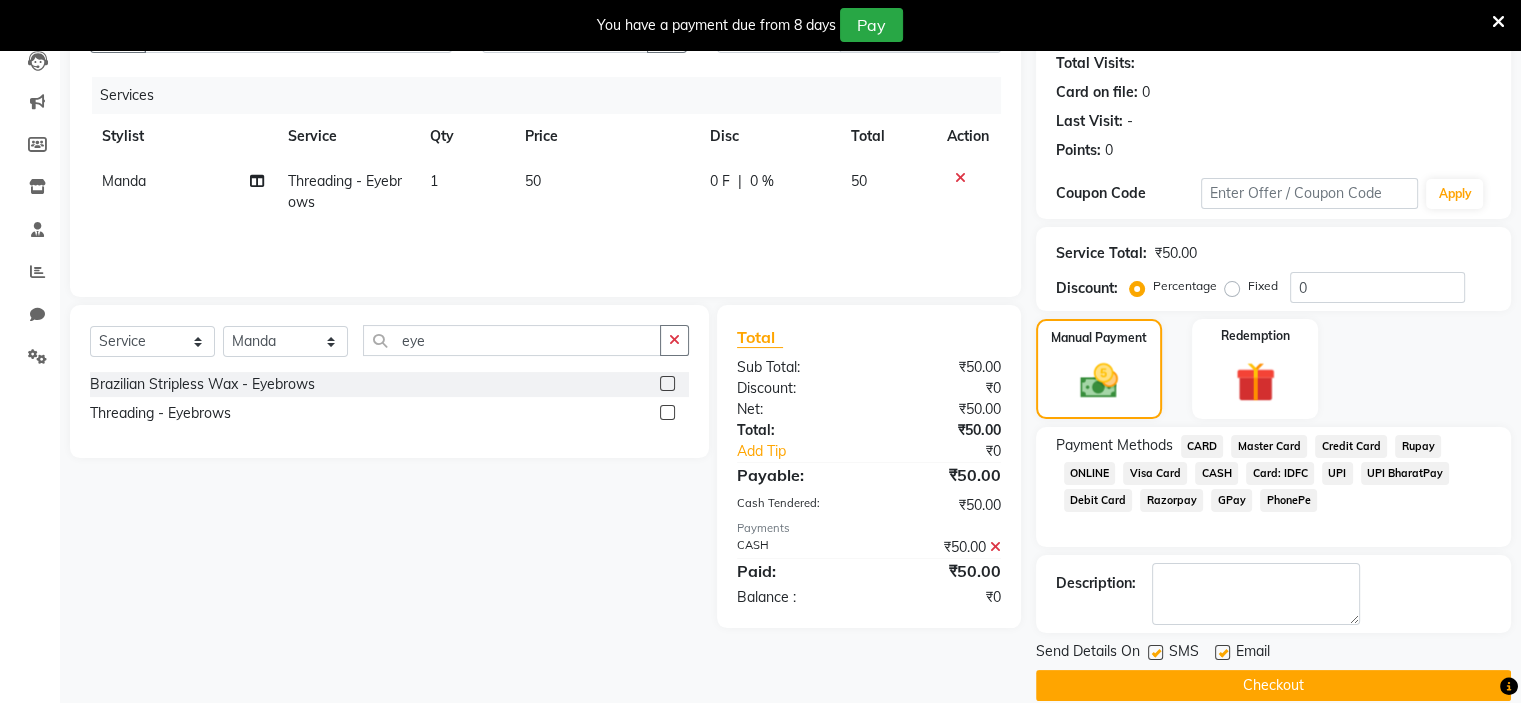 click 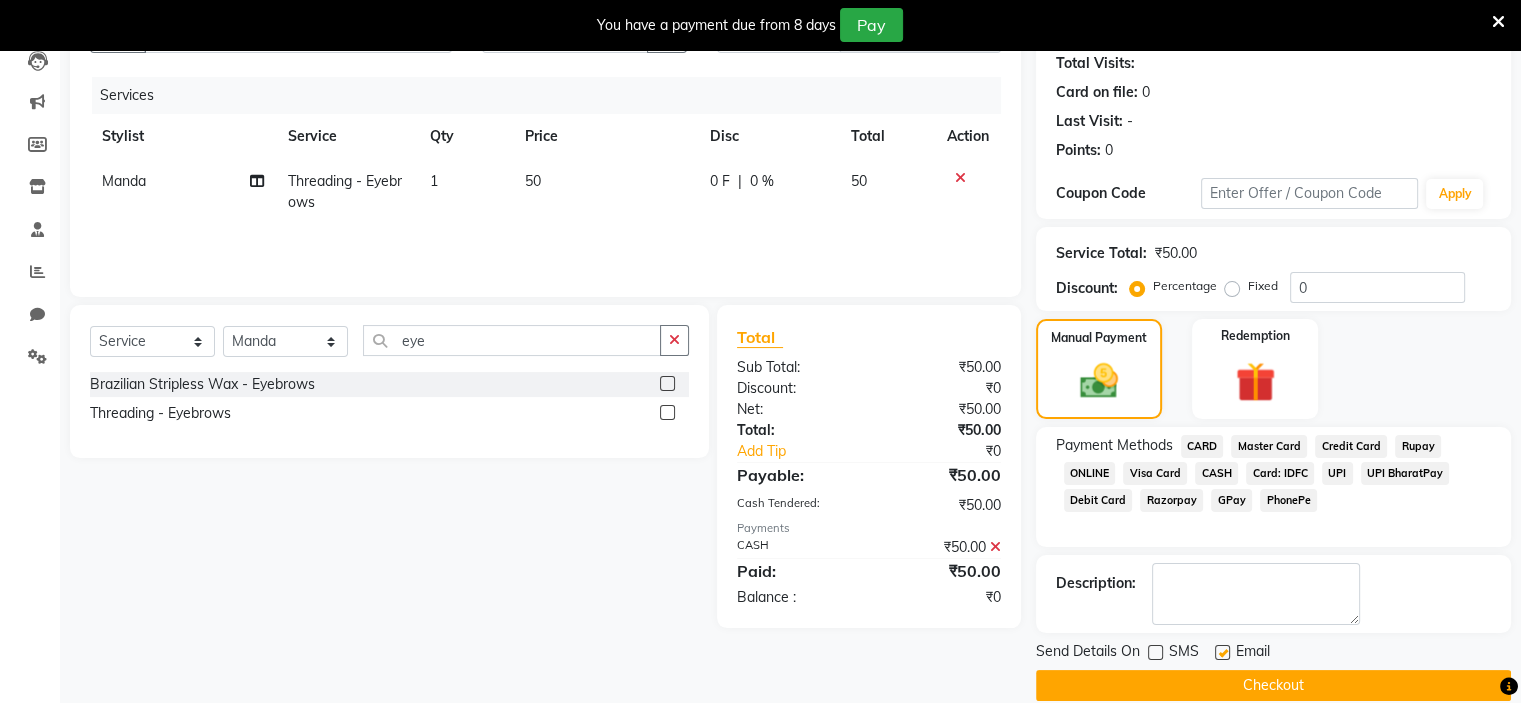 click 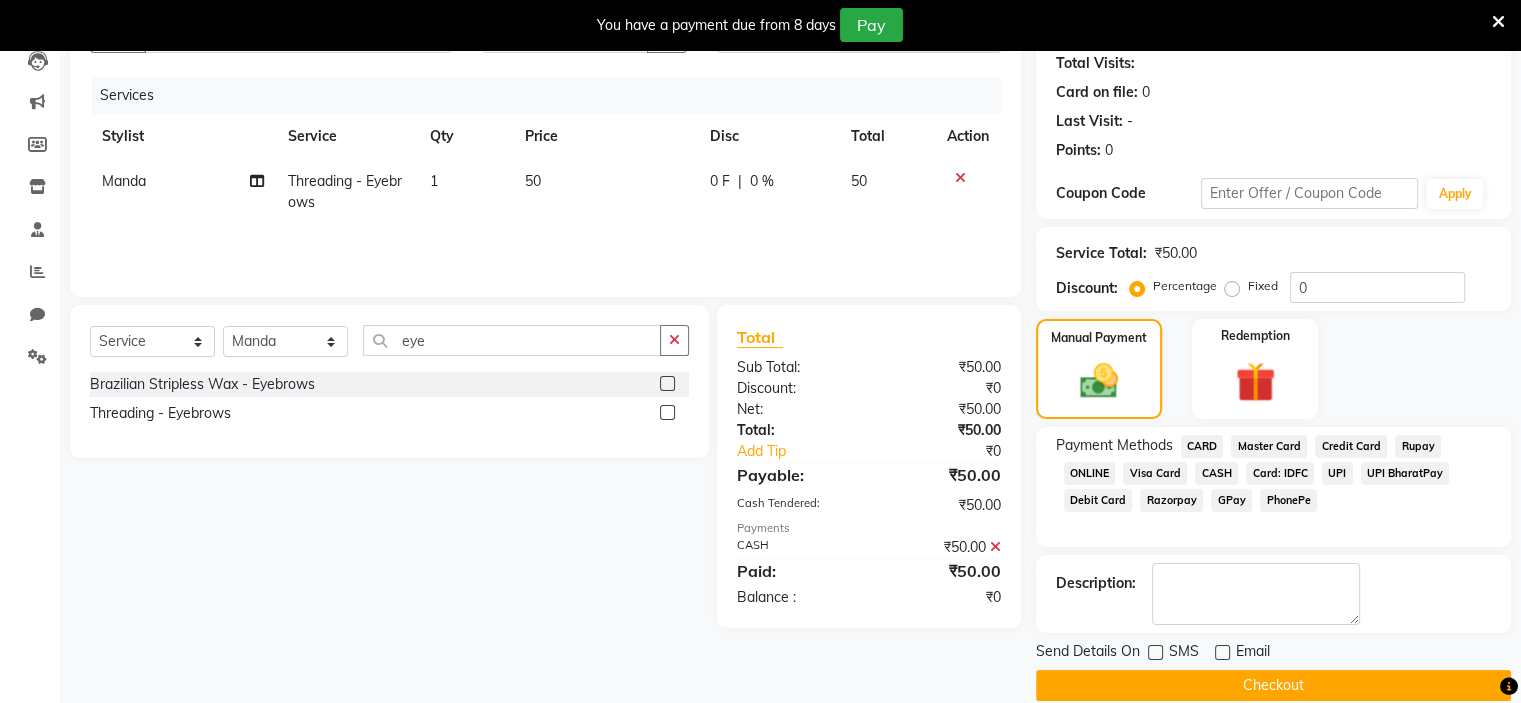 click on "Checkout" 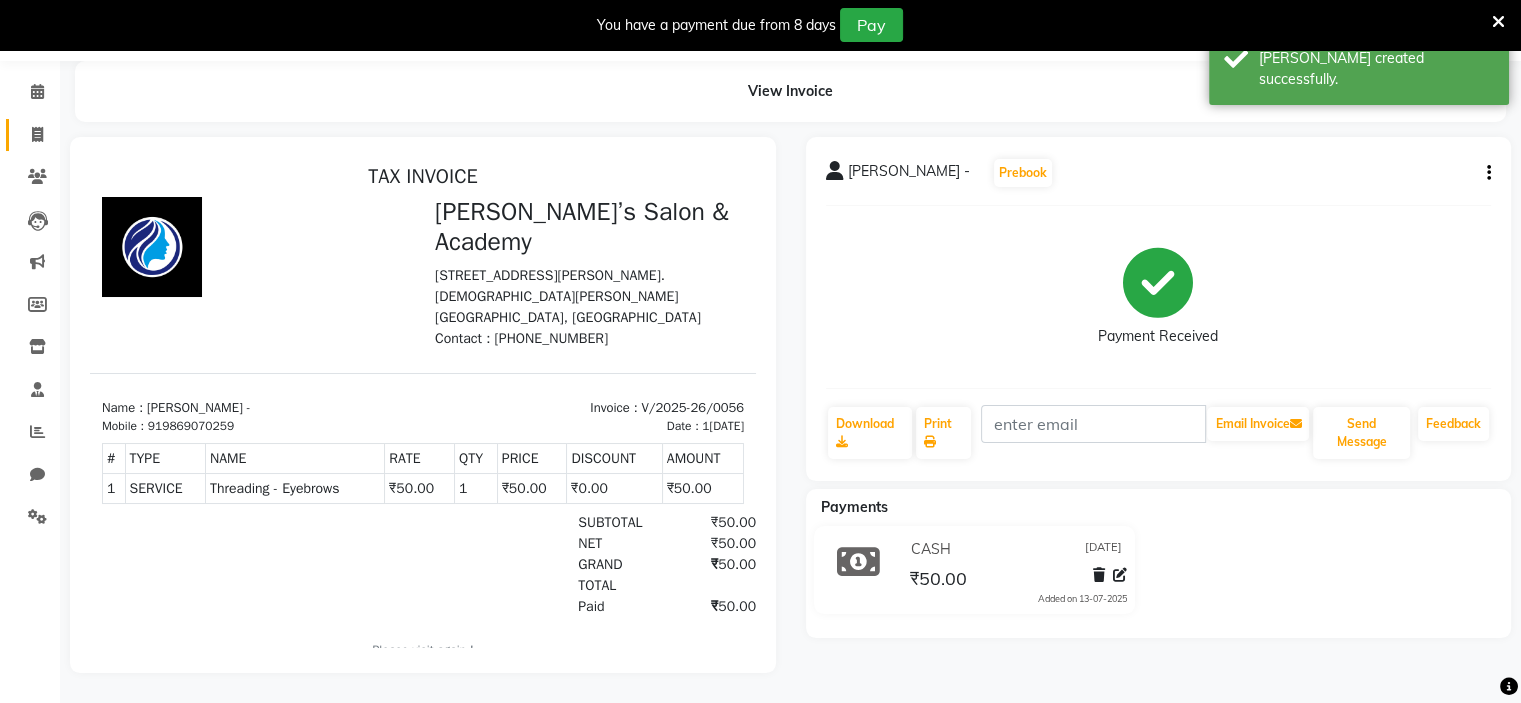 scroll, scrollTop: 0, scrollLeft: 0, axis: both 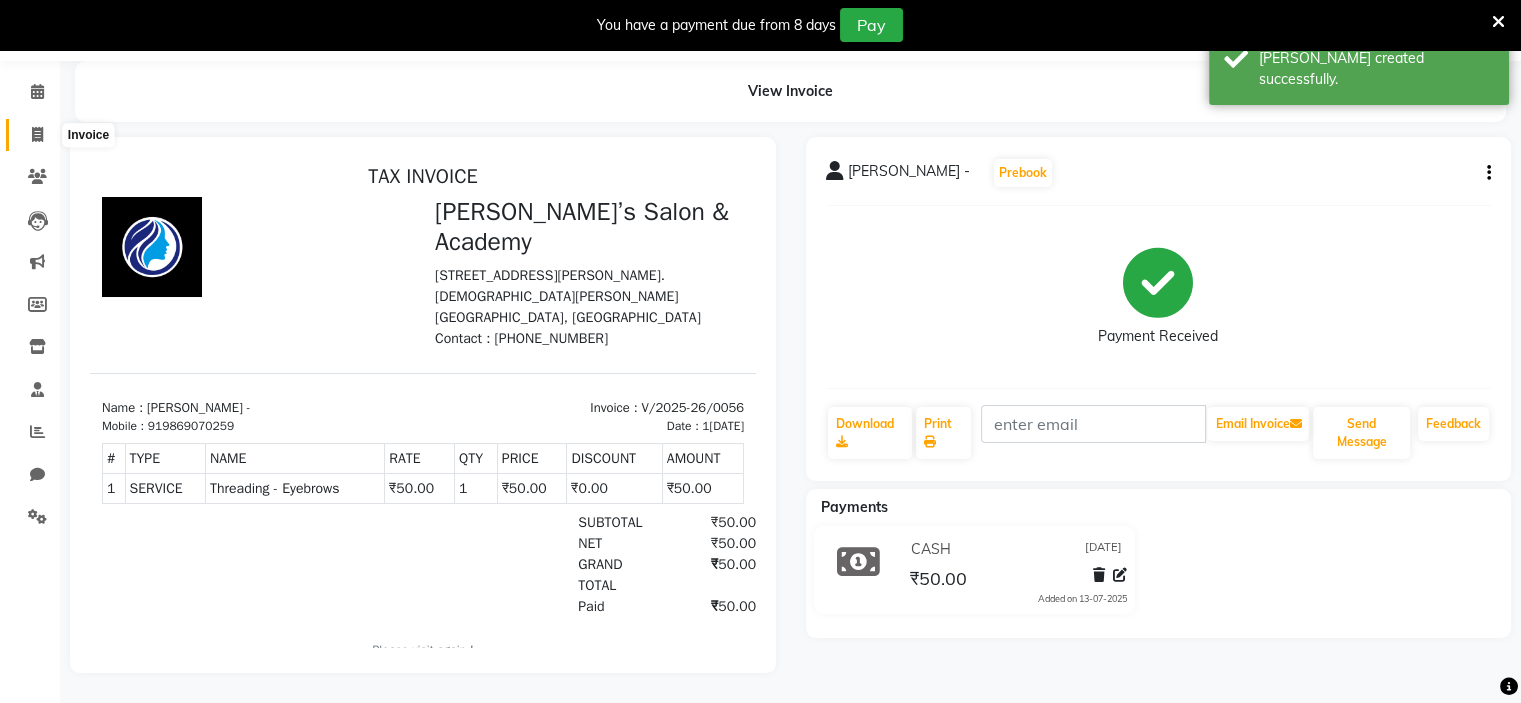click 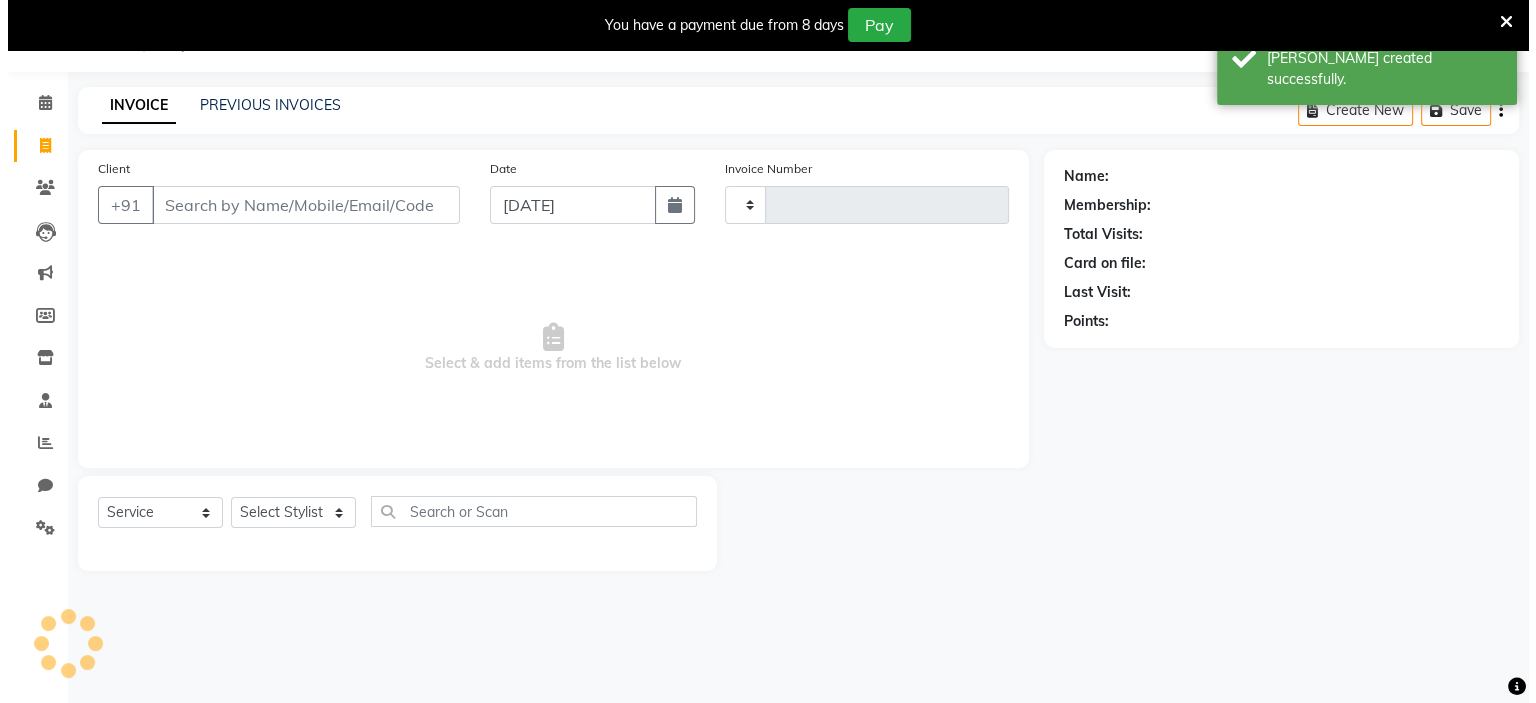 scroll, scrollTop: 50, scrollLeft: 0, axis: vertical 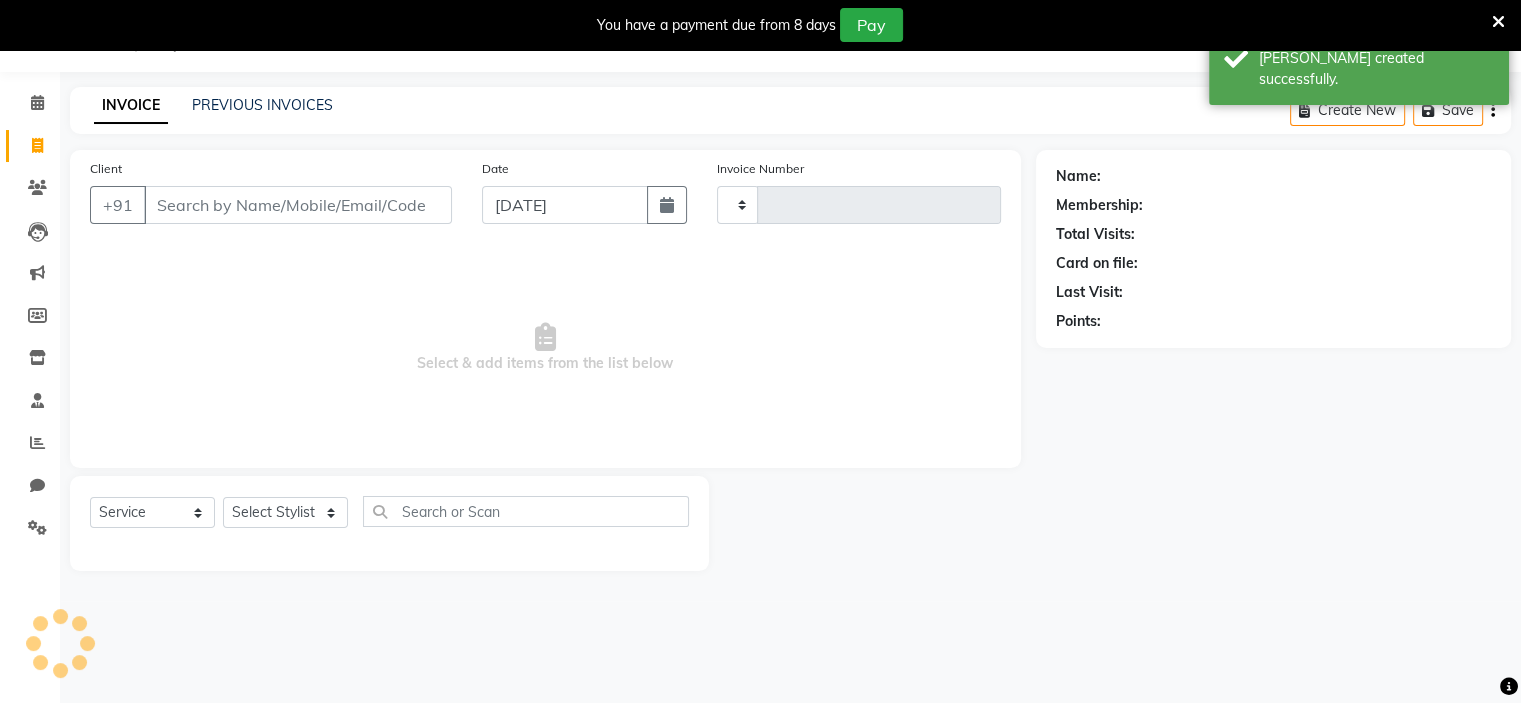 type on "0057" 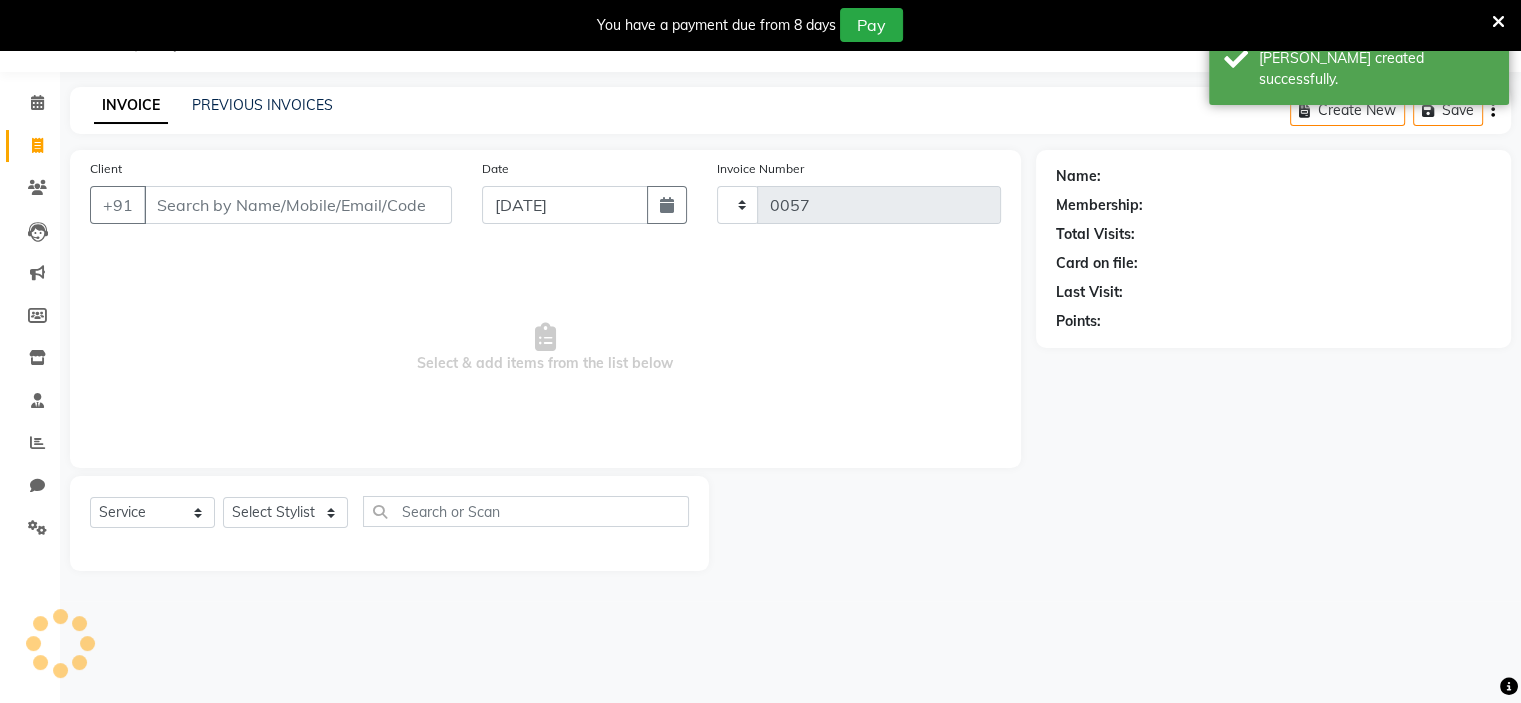 select on "8519" 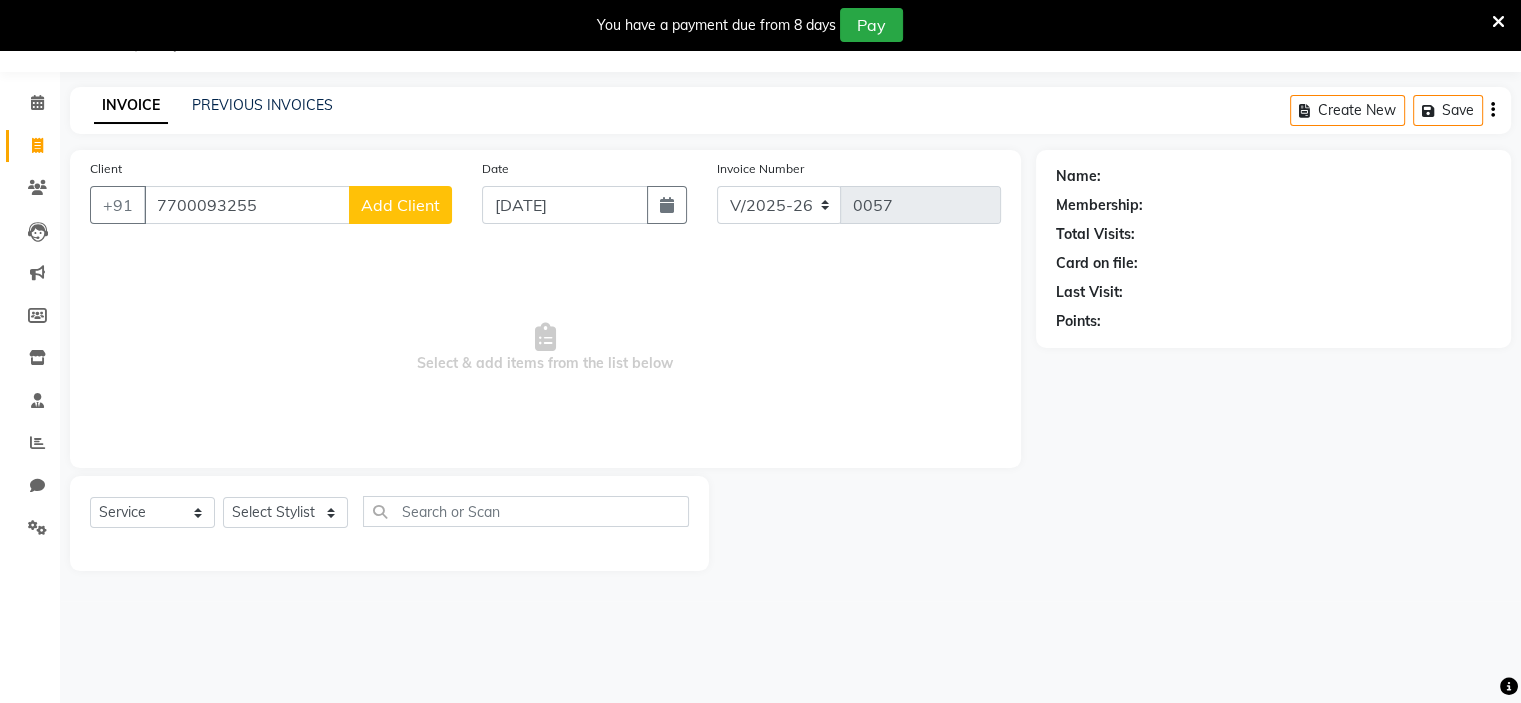 type on "7700093255" 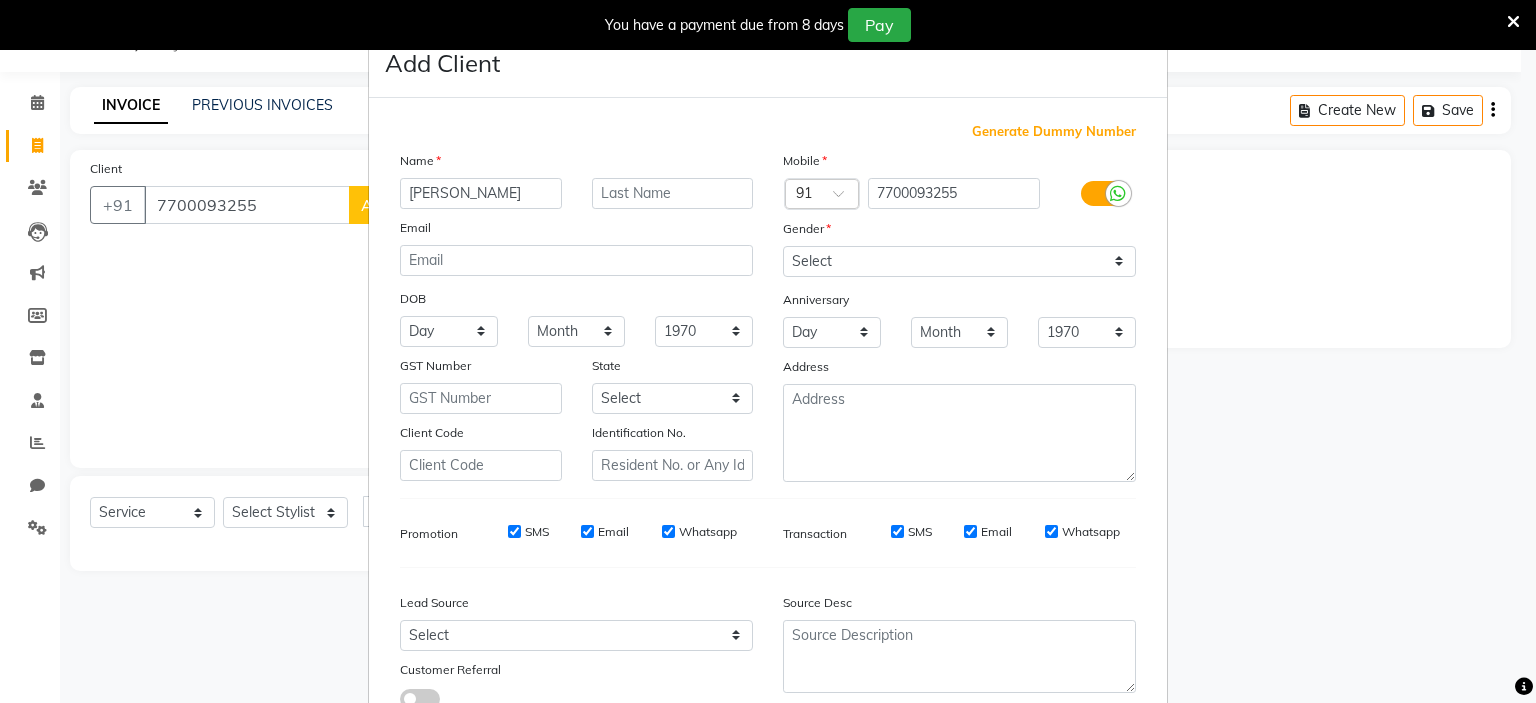 type on "[PERSON_NAME]" 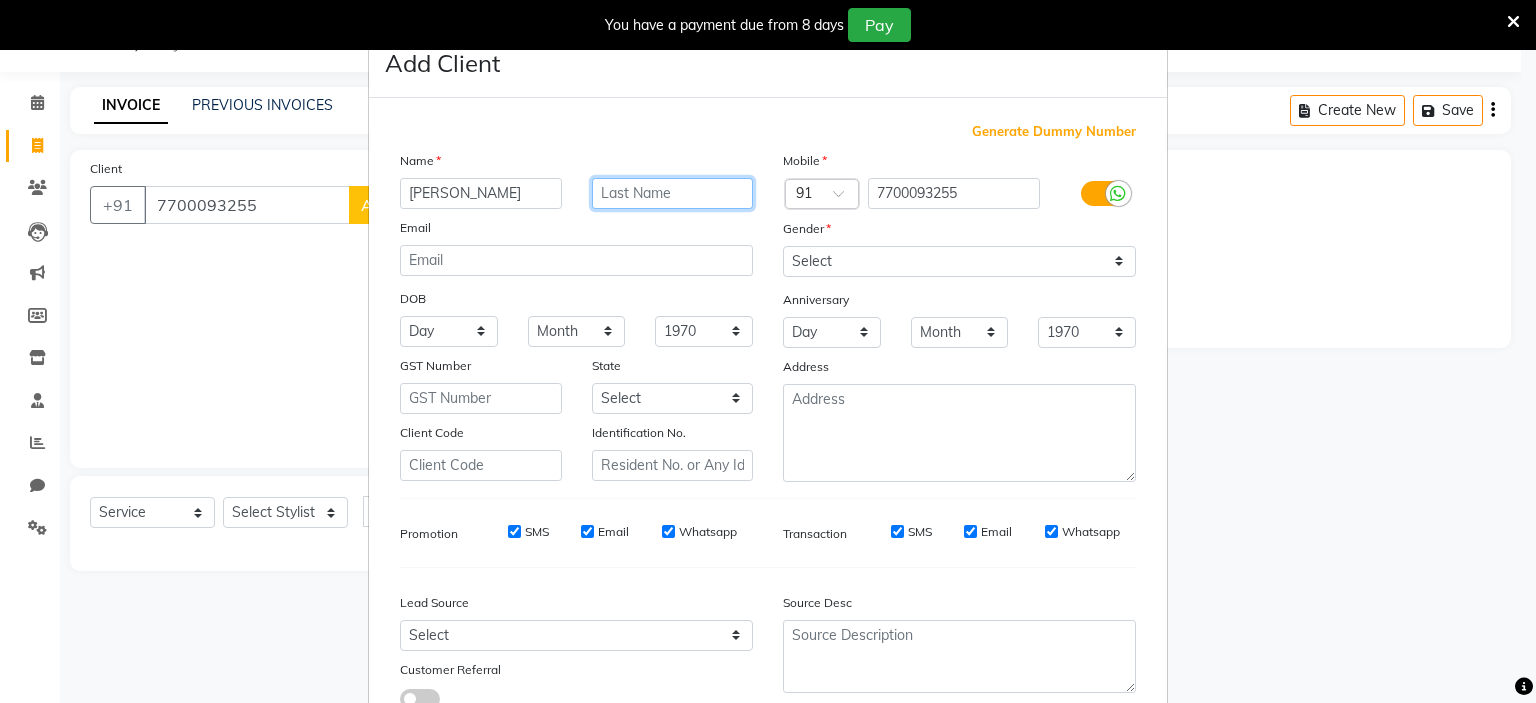 click at bounding box center [673, 193] 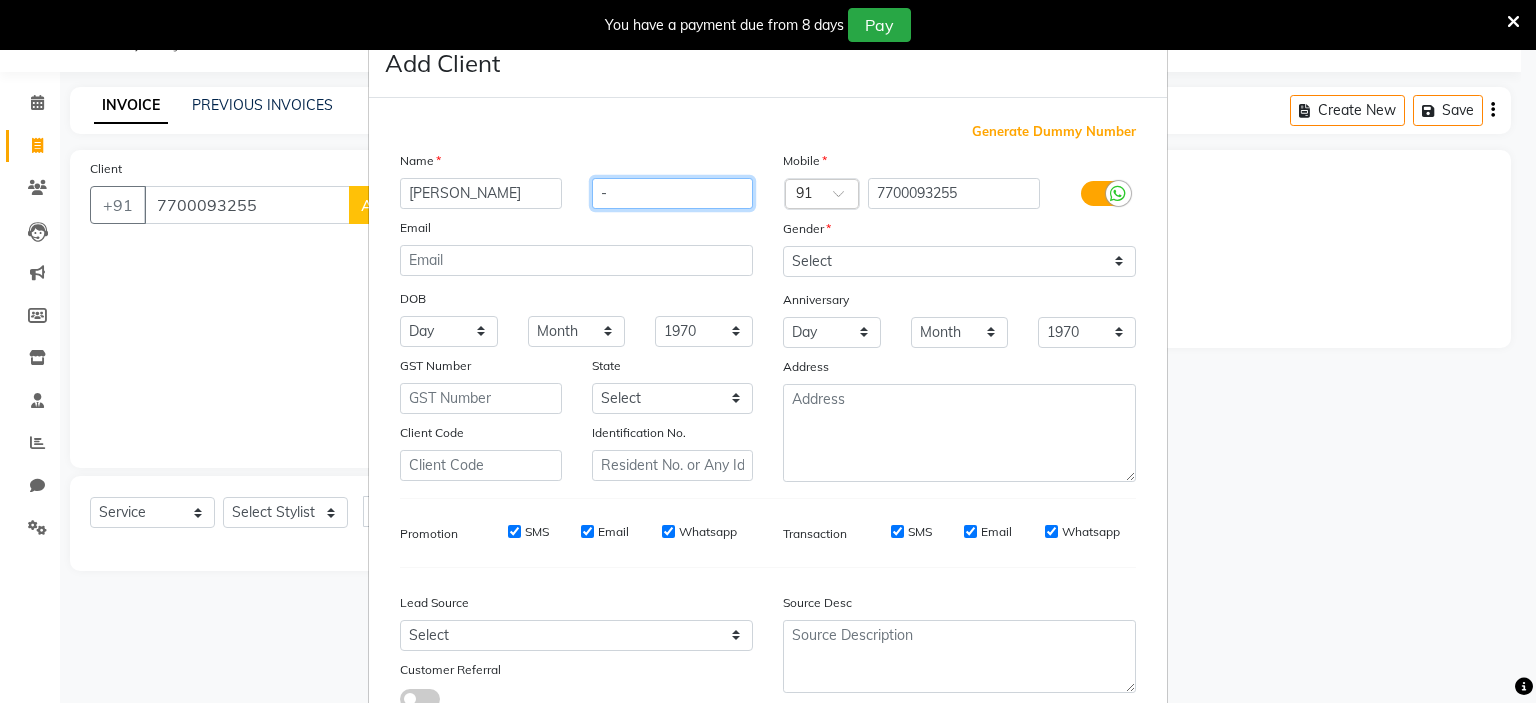 type on "-" 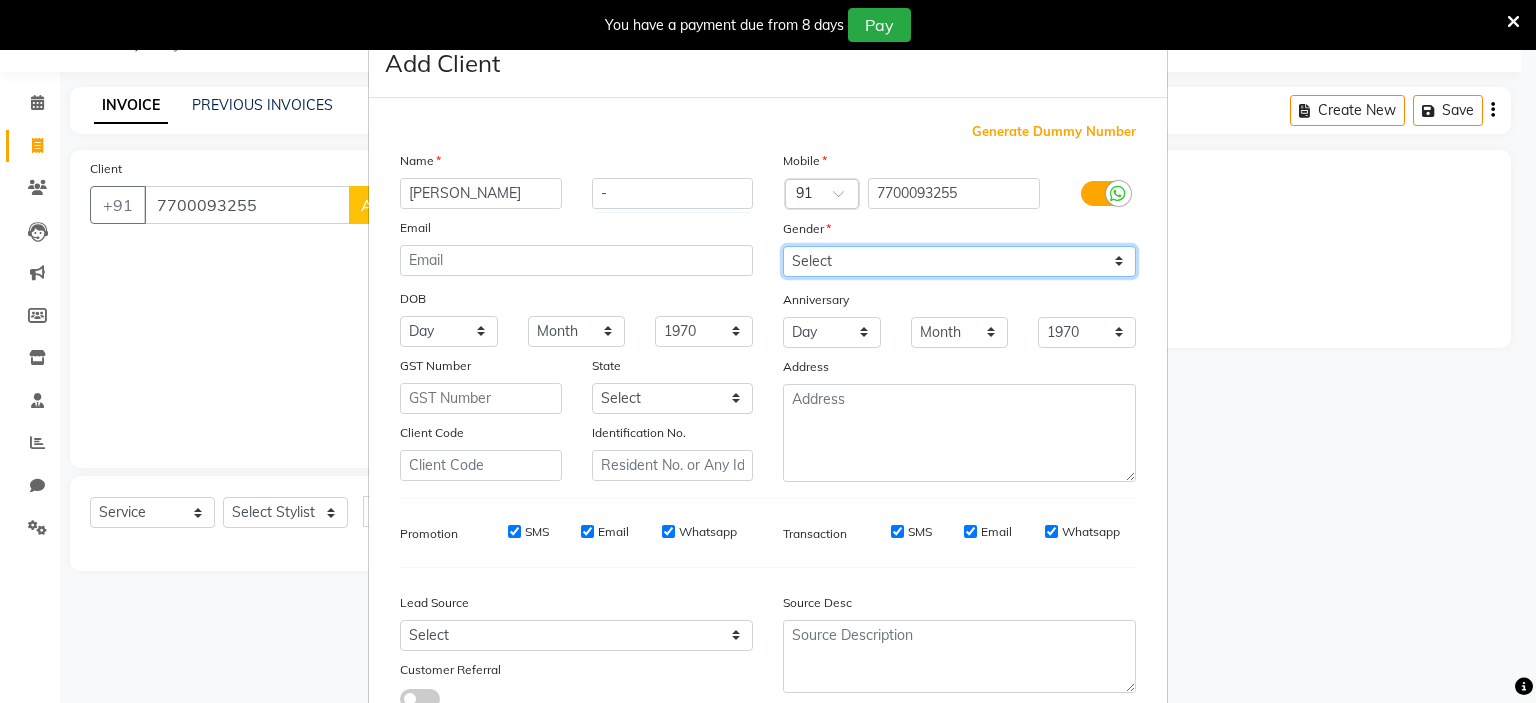click on "Select [DEMOGRAPHIC_DATA] [DEMOGRAPHIC_DATA] Other Prefer Not To Say" at bounding box center [959, 261] 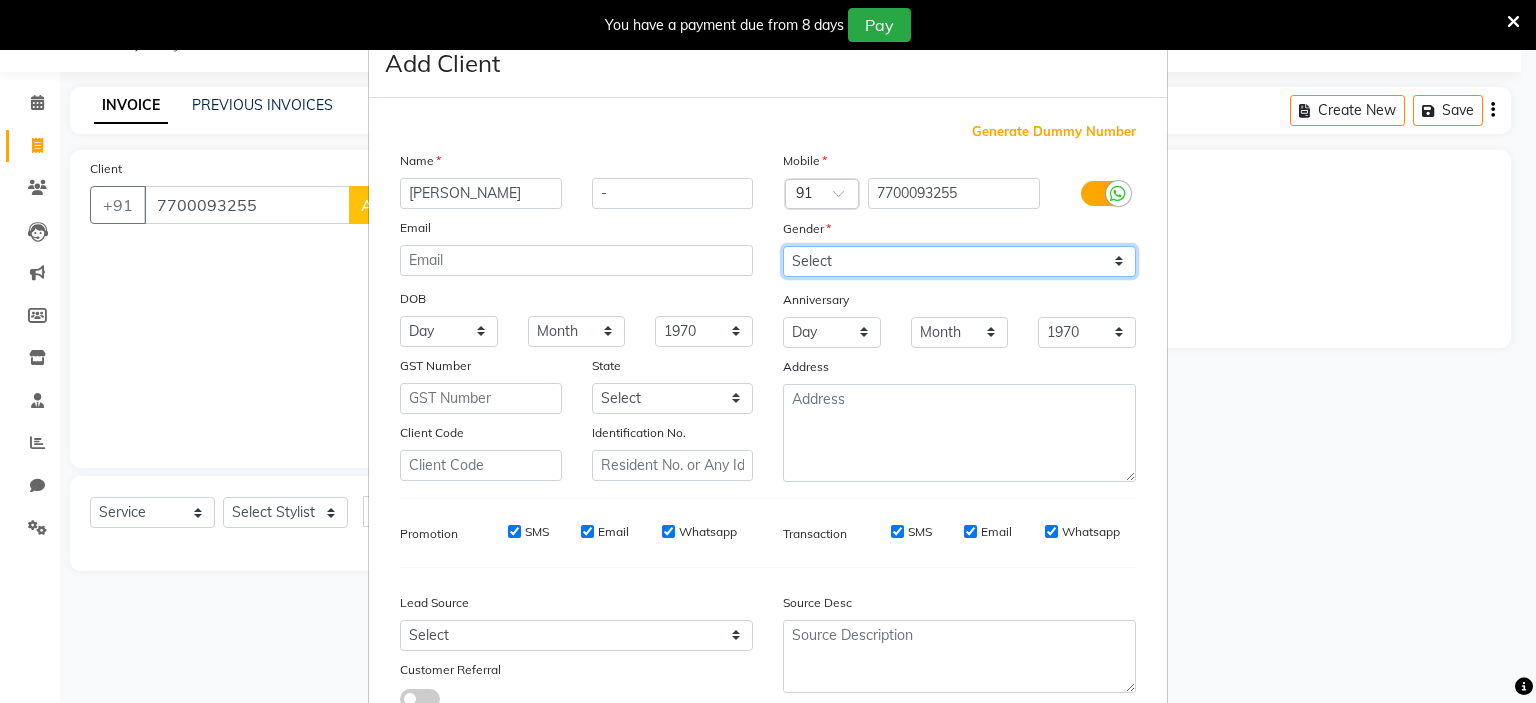 select on "[DEMOGRAPHIC_DATA]" 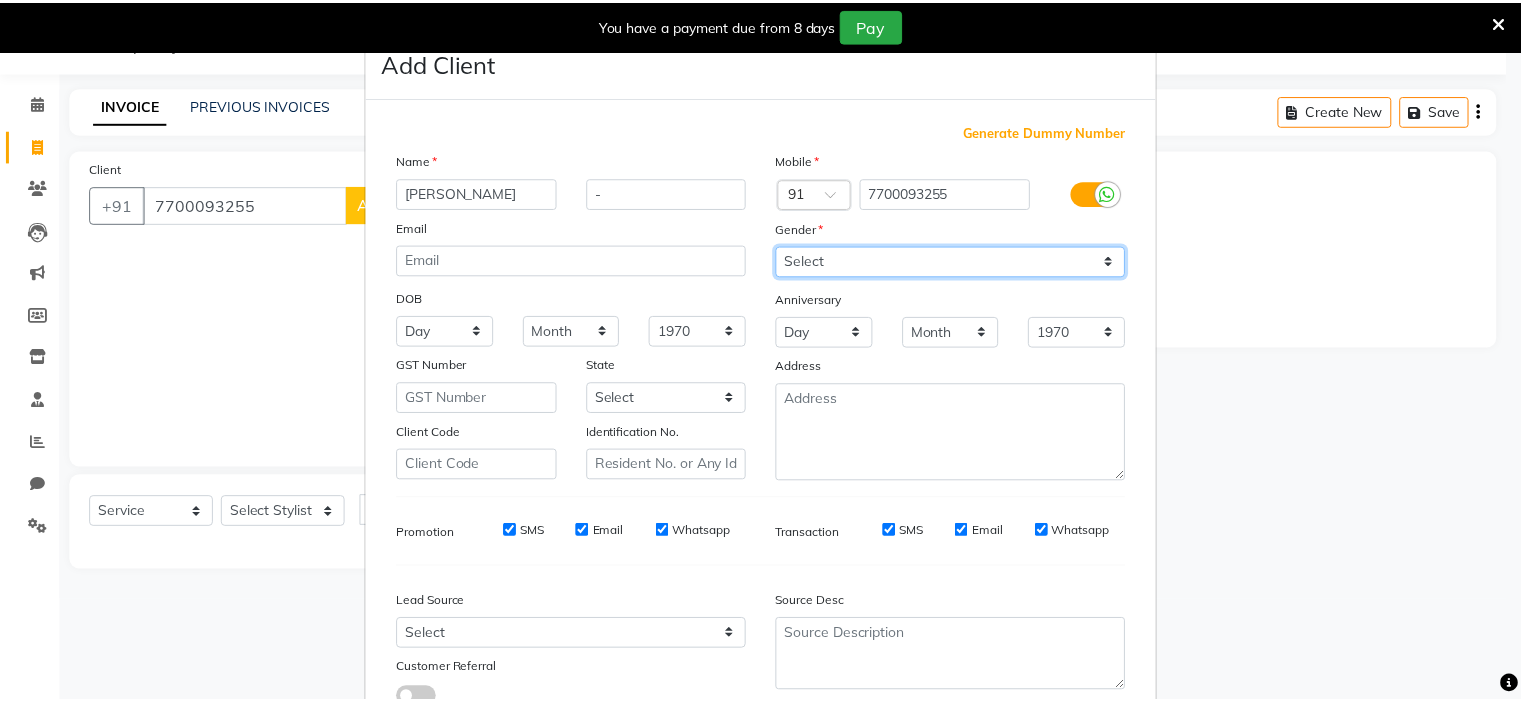 scroll, scrollTop: 153, scrollLeft: 0, axis: vertical 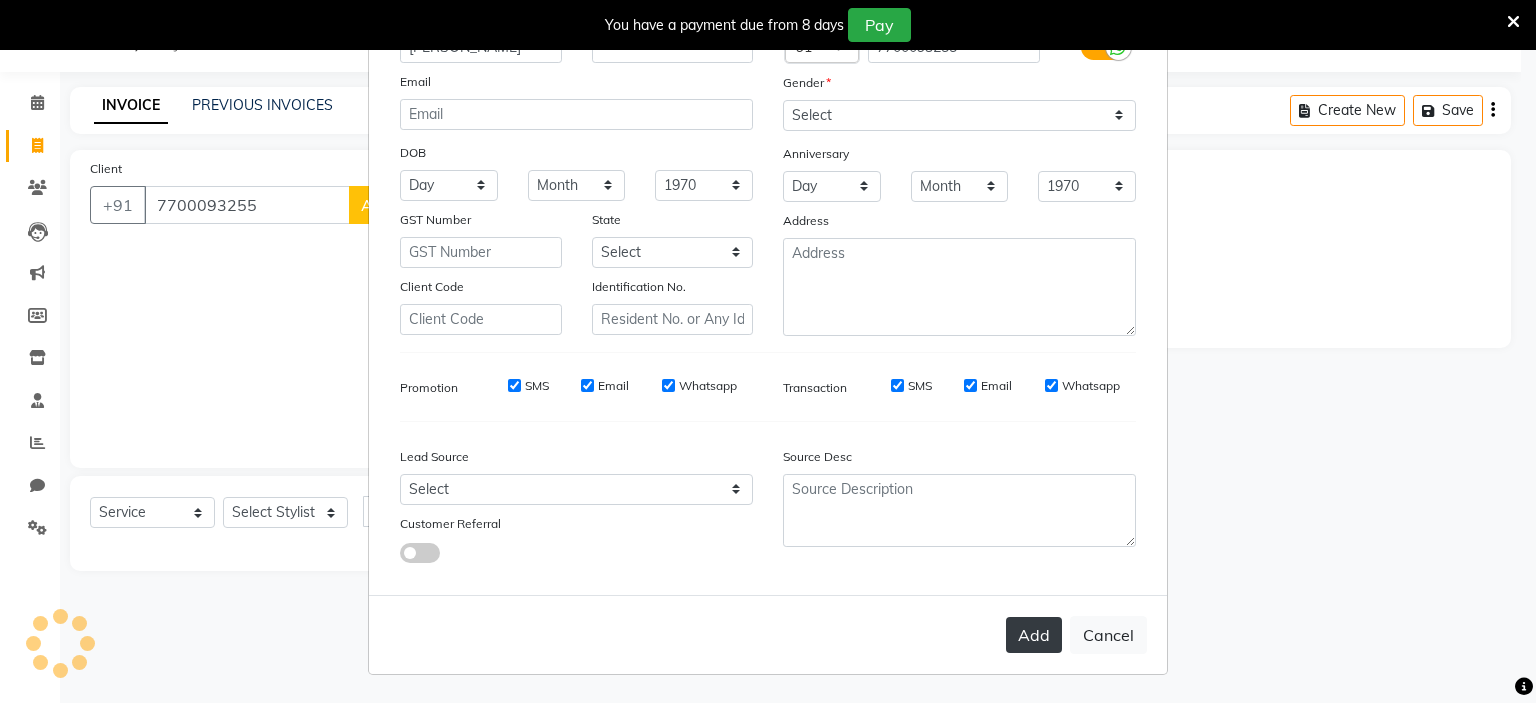 click on "Add" at bounding box center [1034, 635] 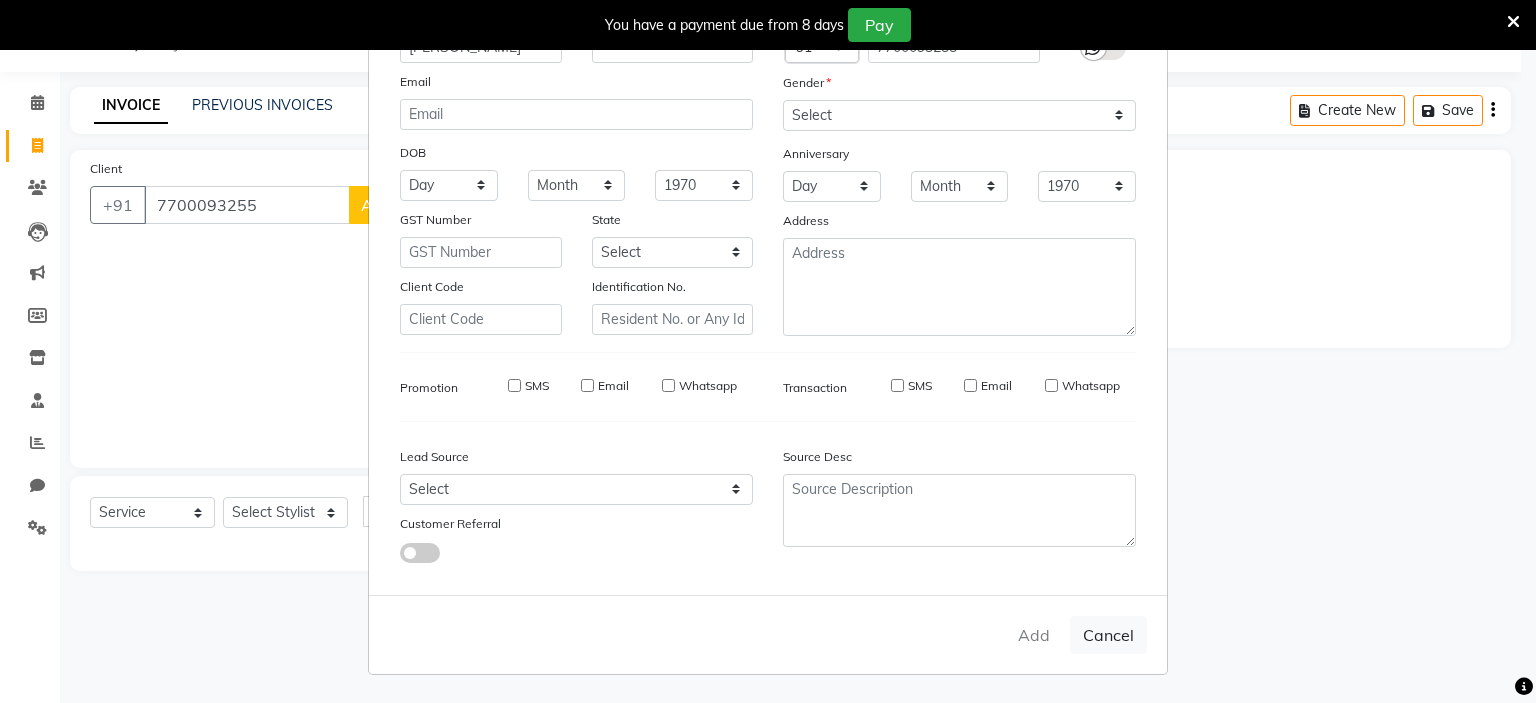 type 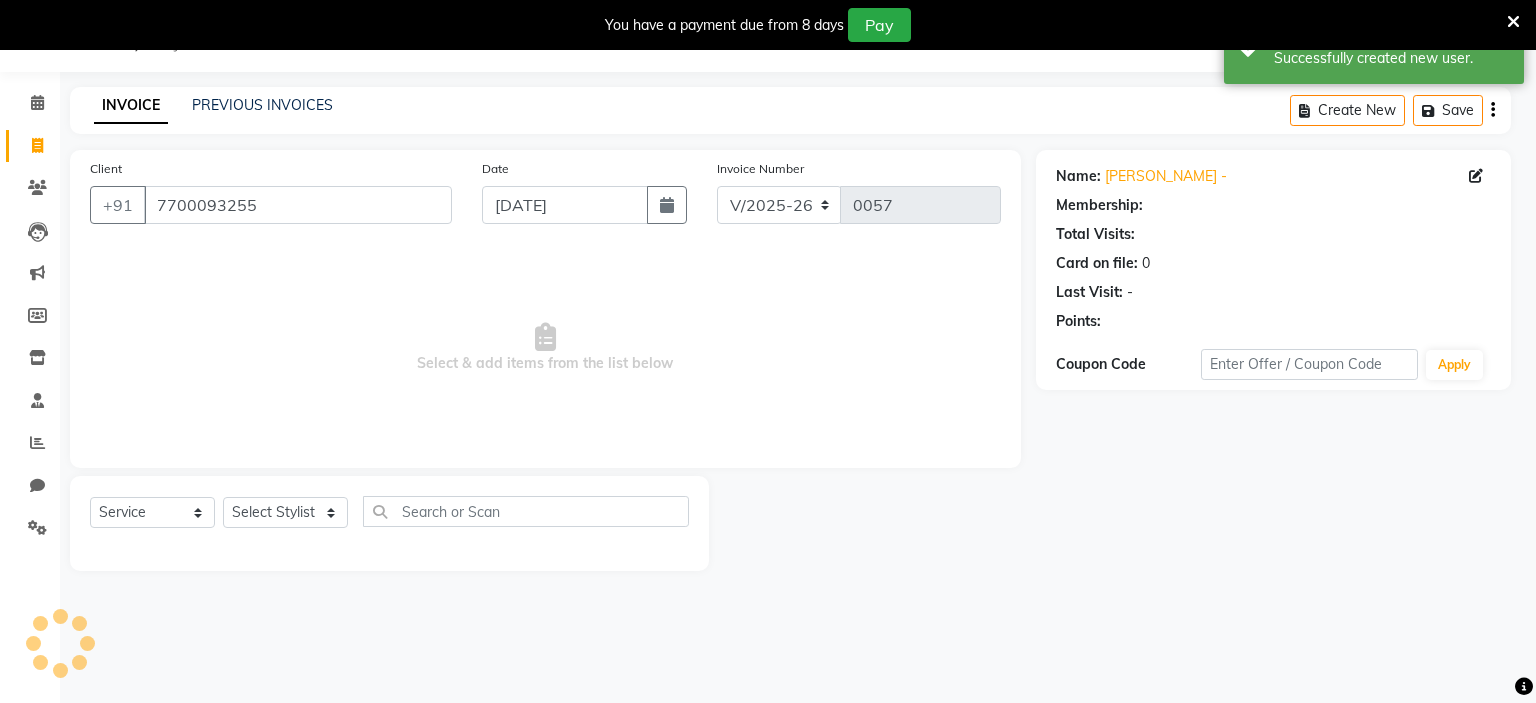 click on "Add Client Generate Dummy Number Name Email DOB Day 01 02 03 04 05 06 07 08 09 10 11 12 13 14 15 16 17 18 19 20 21 22 23 24 25 26 27 28 29 30 31 Month January February March April May June July August September October November [DATE] 1941 1942 1943 1944 1945 1946 1947 1948 1949 1950 1951 1952 1953 1954 1955 1956 1957 1958 1959 1960 1961 1962 1963 1964 1965 1966 1967 1968 1969 1970 1971 1972 1973 1974 1975 1976 1977 1978 1979 1980 1981 1982 1983 1984 1985 1986 1987 1988 1989 1990 1991 1992 1993 1994 1995 1996 1997 1998 1999 2000 2001 2002 2003 2004 2005 2006 2007 2008 2009 2010 2011 2012 2013 2014 2015 2016 2017 2018 2019 2020 2021 2022 2023 2024 GST Number State Select [GEOGRAPHIC_DATA] [GEOGRAPHIC_DATA] [GEOGRAPHIC_DATA] [GEOGRAPHIC_DATA] [GEOGRAPHIC_DATA] [GEOGRAPHIC_DATA] [GEOGRAPHIC_DATA] [GEOGRAPHIC_DATA] and [GEOGRAPHIC_DATA] [GEOGRAPHIC_DATA] [GEOGRAPHIC_DATA] [GEOGRAPHIC_DATA] [GEOGRAPHIC_DATA] [GEOGRAPHIC_DATA] [GEOGRAPHIC_DATA] [GEOGRAPHIC_DATA] [GEOGRAPHIC_DATA] [GEOGRAPHIC_DATA] [GEOGRAPHIC_DATA] [GEOGRAPHIC_DATA] [GEOGRAPHIC_DATA] [GEOGRAPHIC_DATA] [GEOGRAPHIC_DATA] [GEOGRAPHIC_DATA] [GEOGRAPHIC_DATA] [GEOGRAPHIC_DATA] [GEOGRAPHIC_DATA] [GEOGRAPHIC_DATA] [GEOGRAPHIC_DATA] [GEOGRAPHIC_DATA] [GEOGRAPHIC_DATA]" at bounding box center [768, 351] 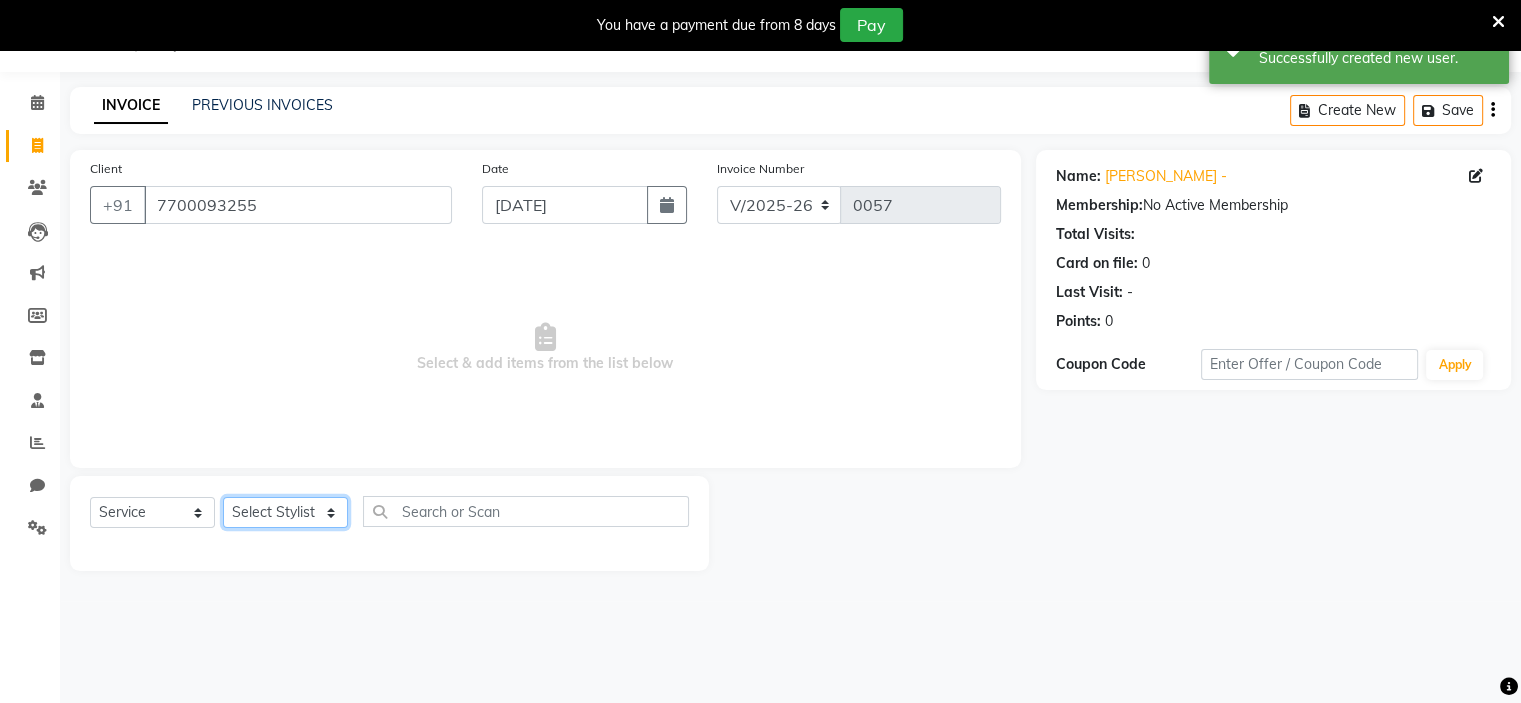 click on "Select Stylist [PERSON_NAME] [PERSON_NAME] [PERSON_NAME] Ritu [PERSON_NAME] [PERSON_NAME]" 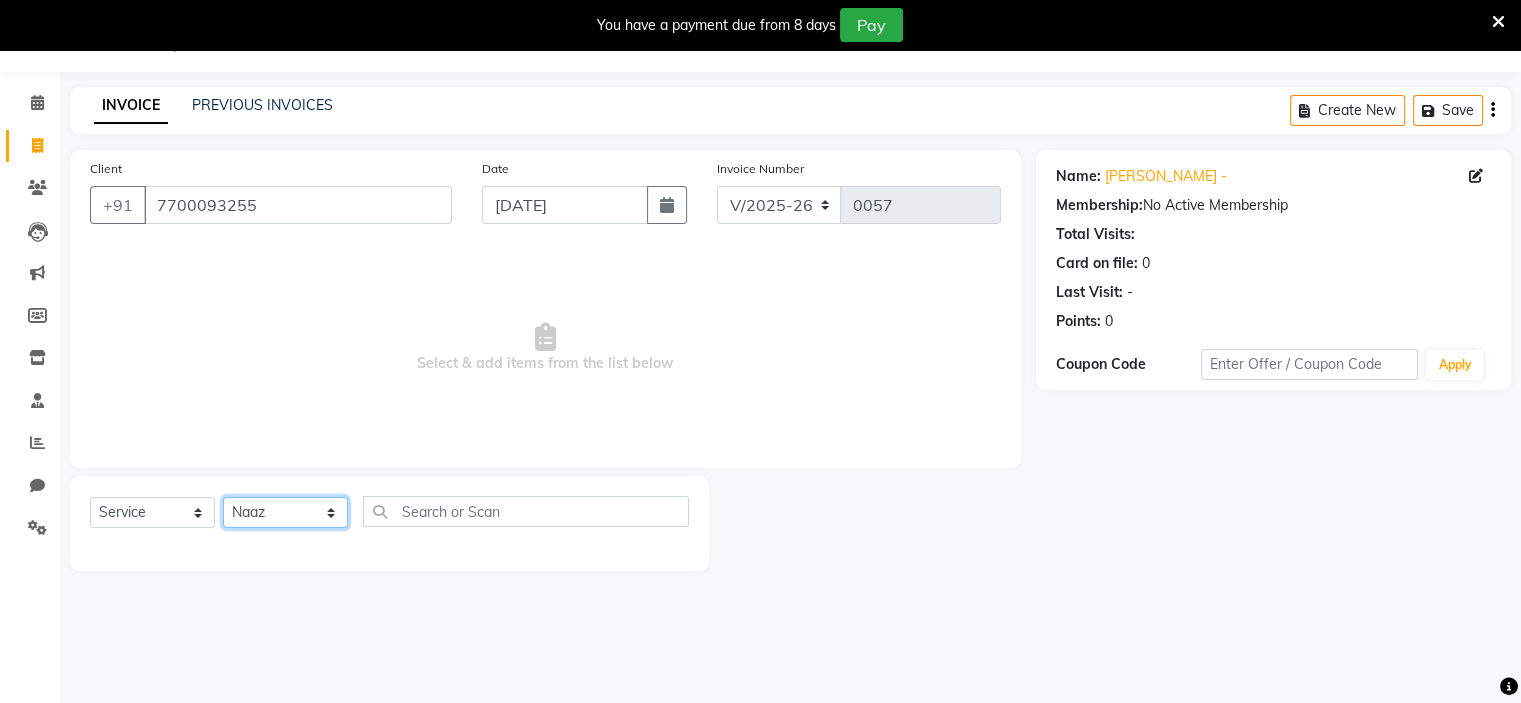click on "Select Stylist [PERSON_NAME] [PERSON_NAME] [PERSON_NAME] Ritu [PERSON_NAME] [PERSON_NAME]" 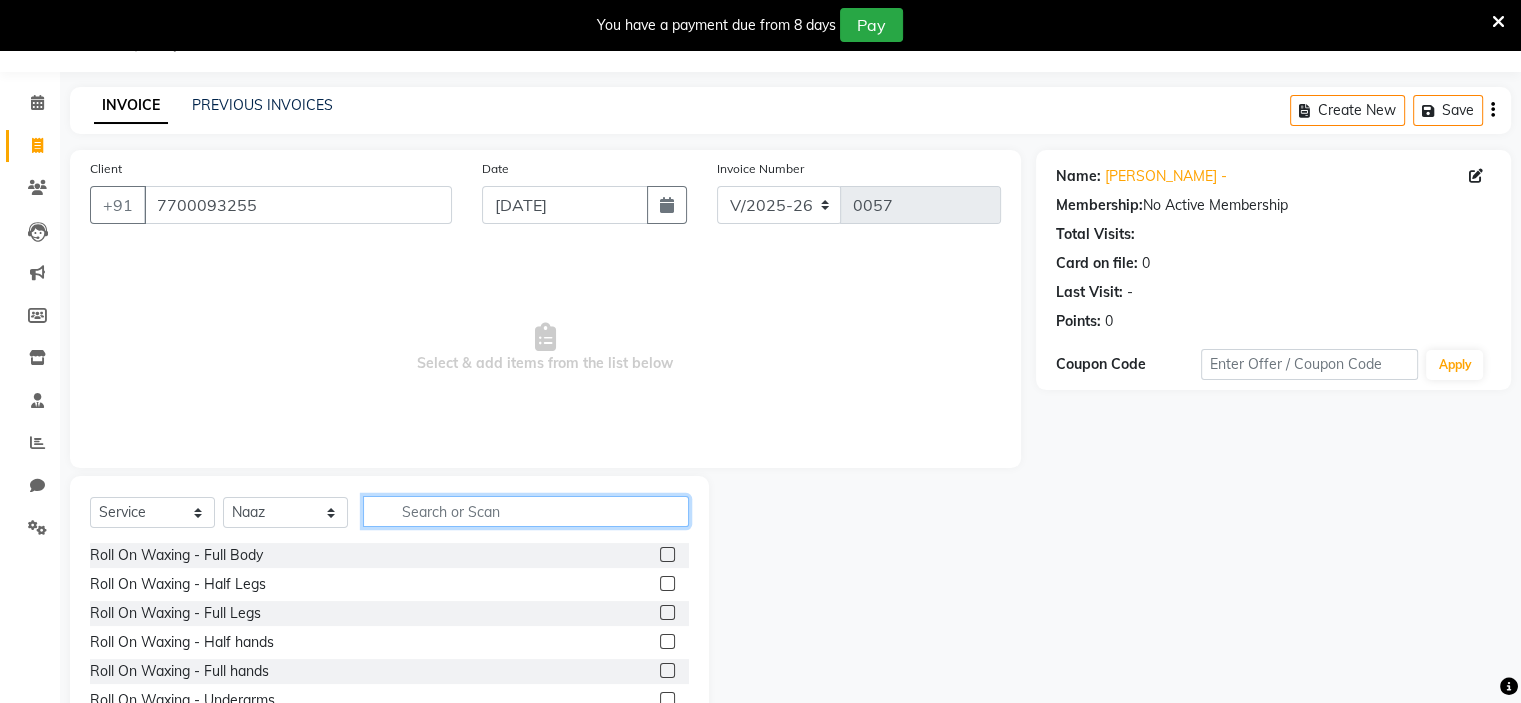 click 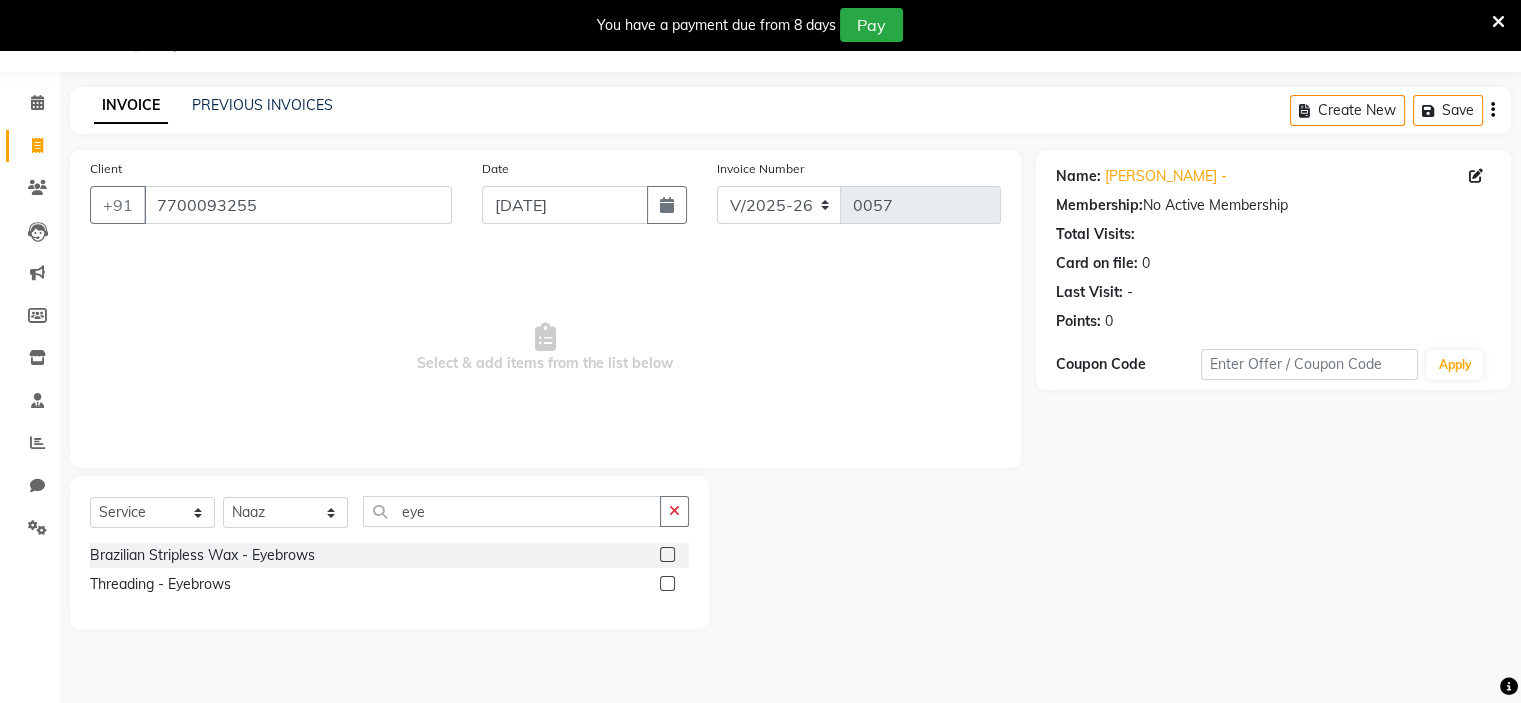 click 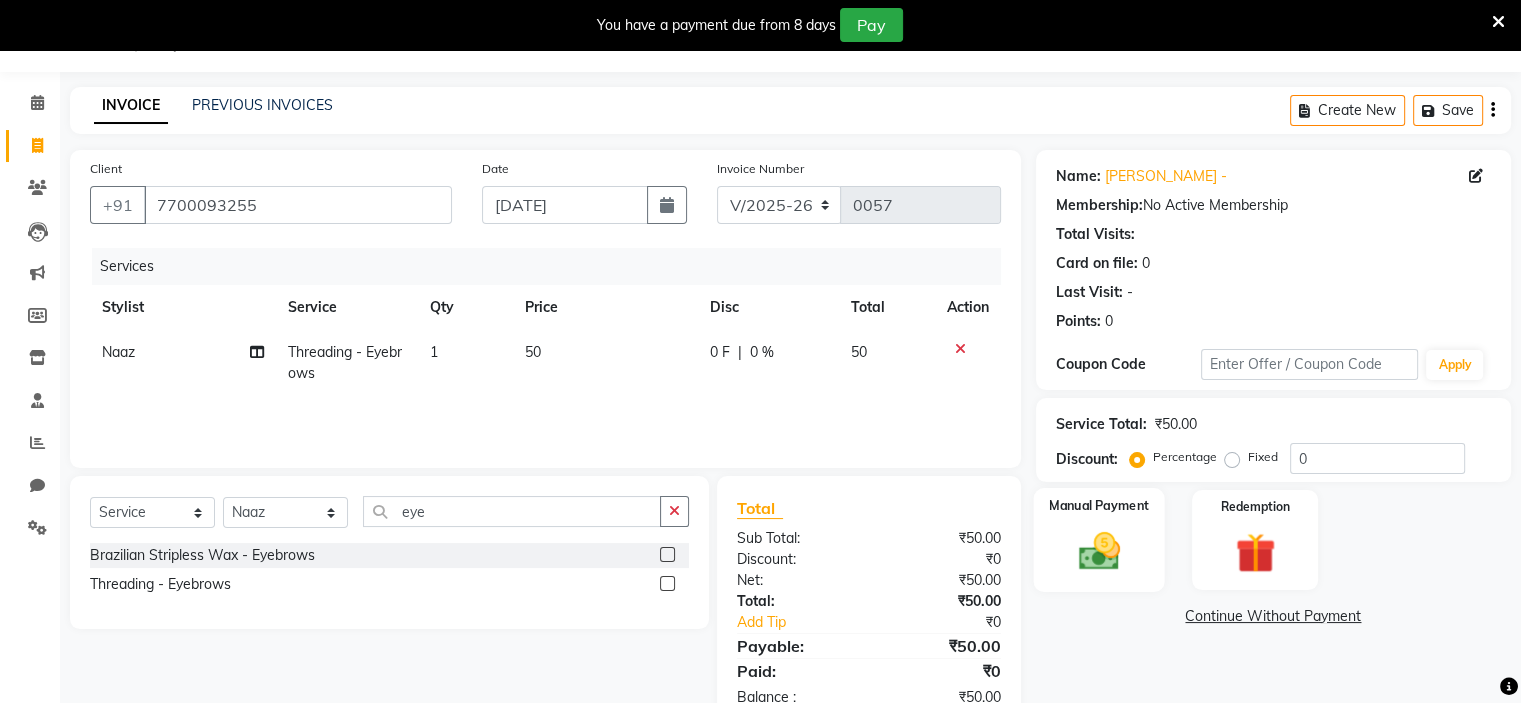 click on "Manual Payment" 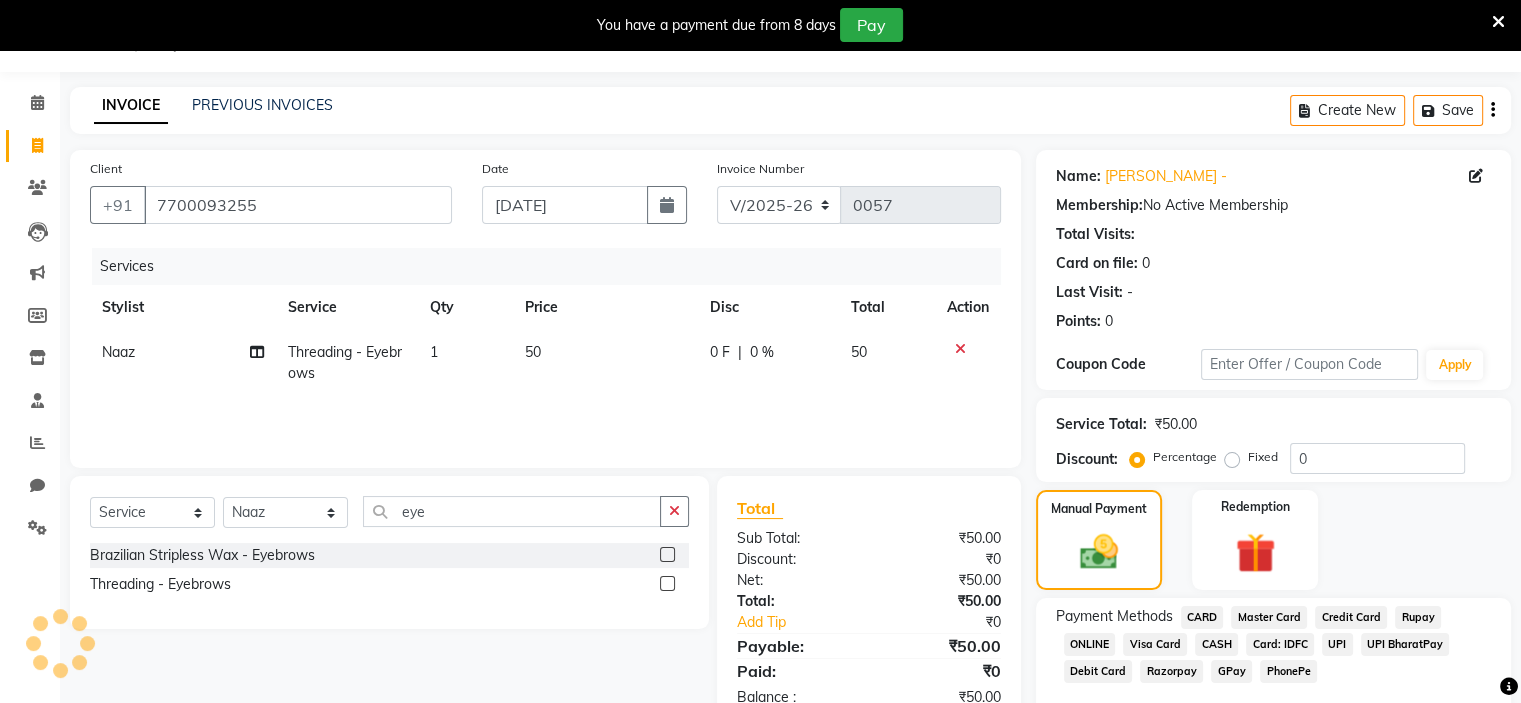 click on "GPay" 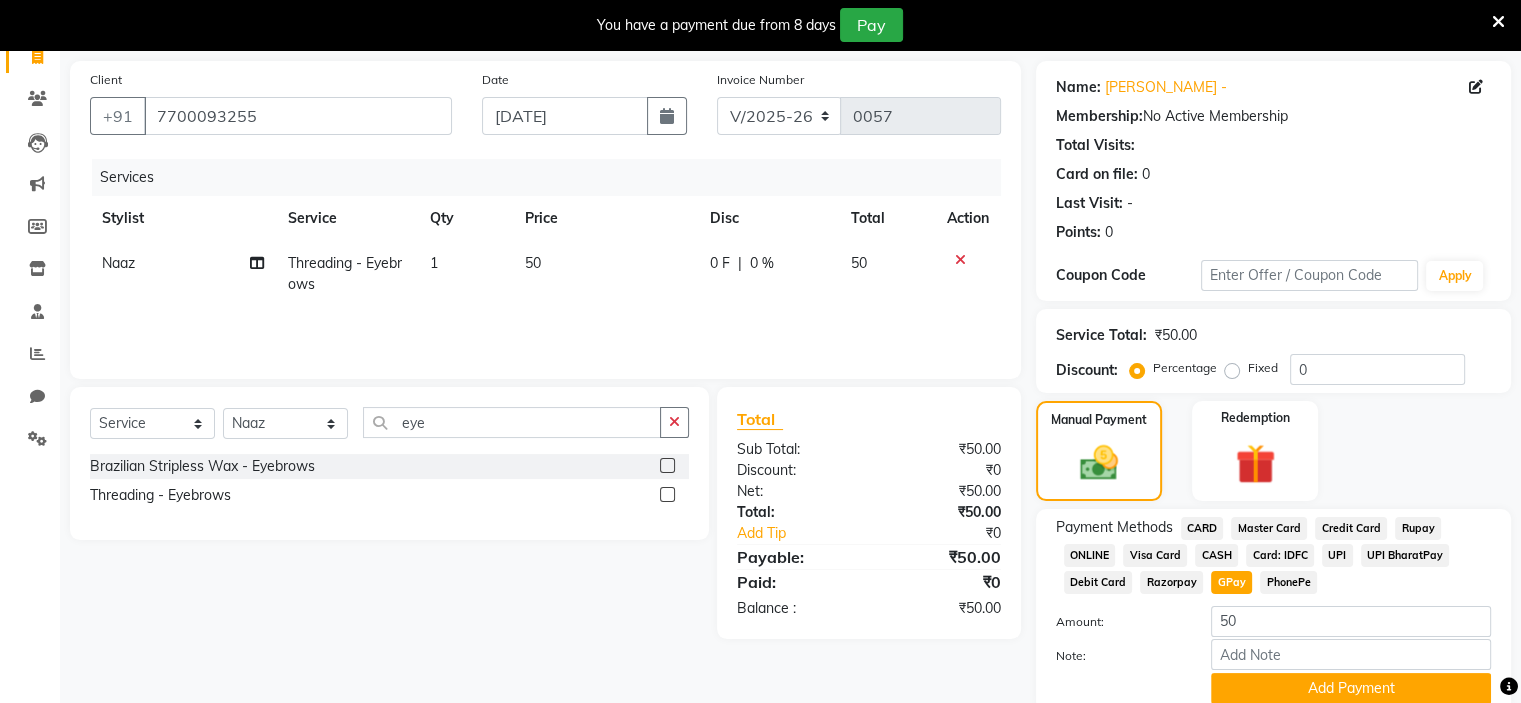 scroll, scrollTop: 221, scrollLeft: 0, axis: vertical 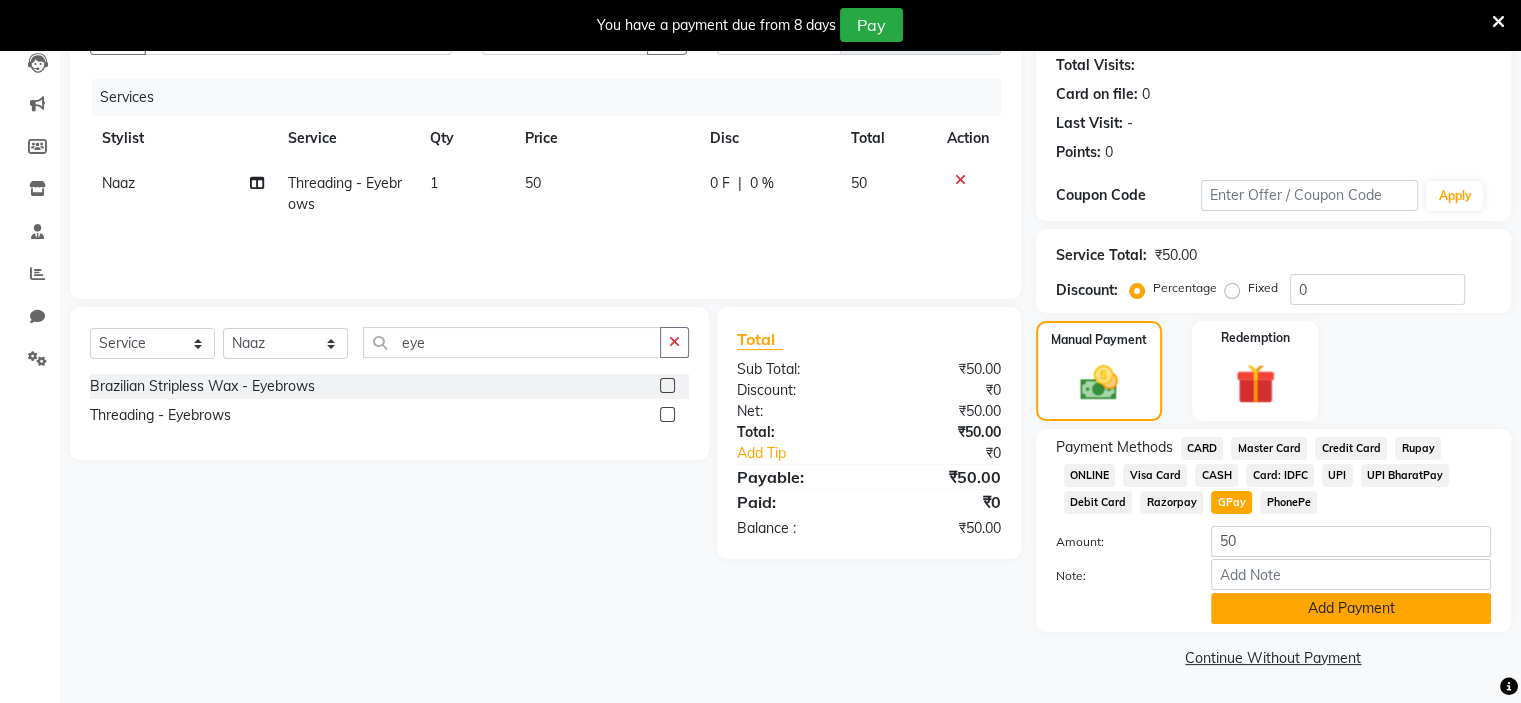 click on "Add Payment" 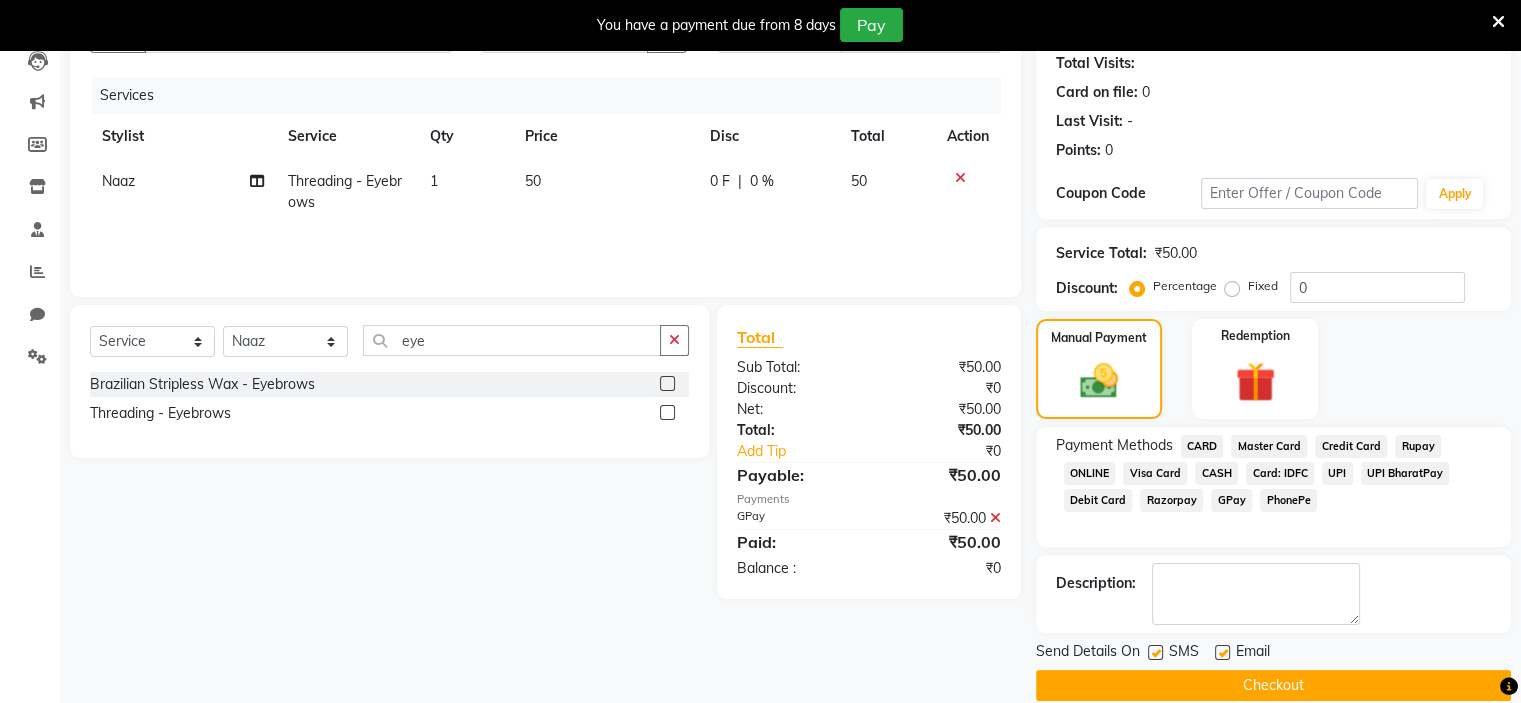 scroll, scrollTop: 247, scrollLeft: 0, axis: vertical 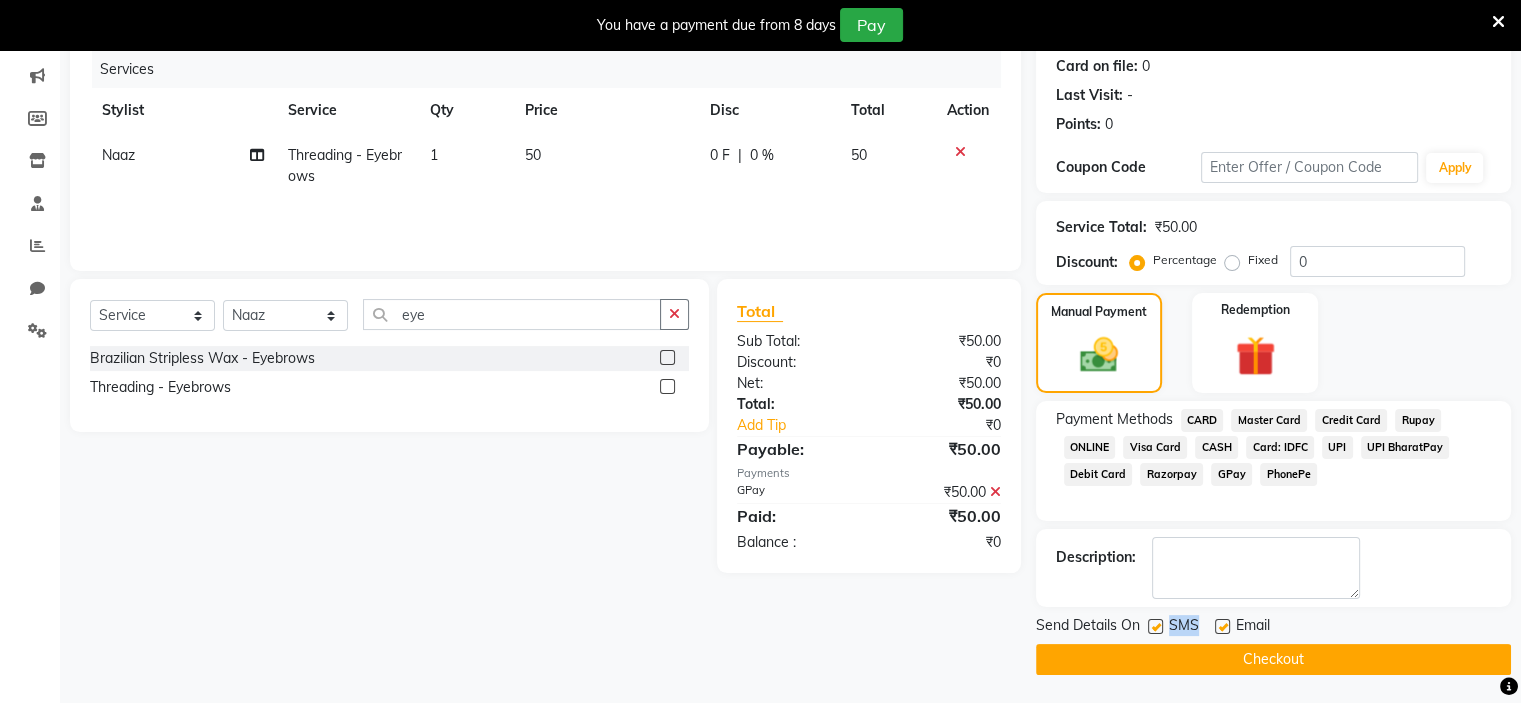drag, startPoint x: 1158, startPoint y: 623, endPoint x: 1221, endPoint y: 626, distance: 63.07139 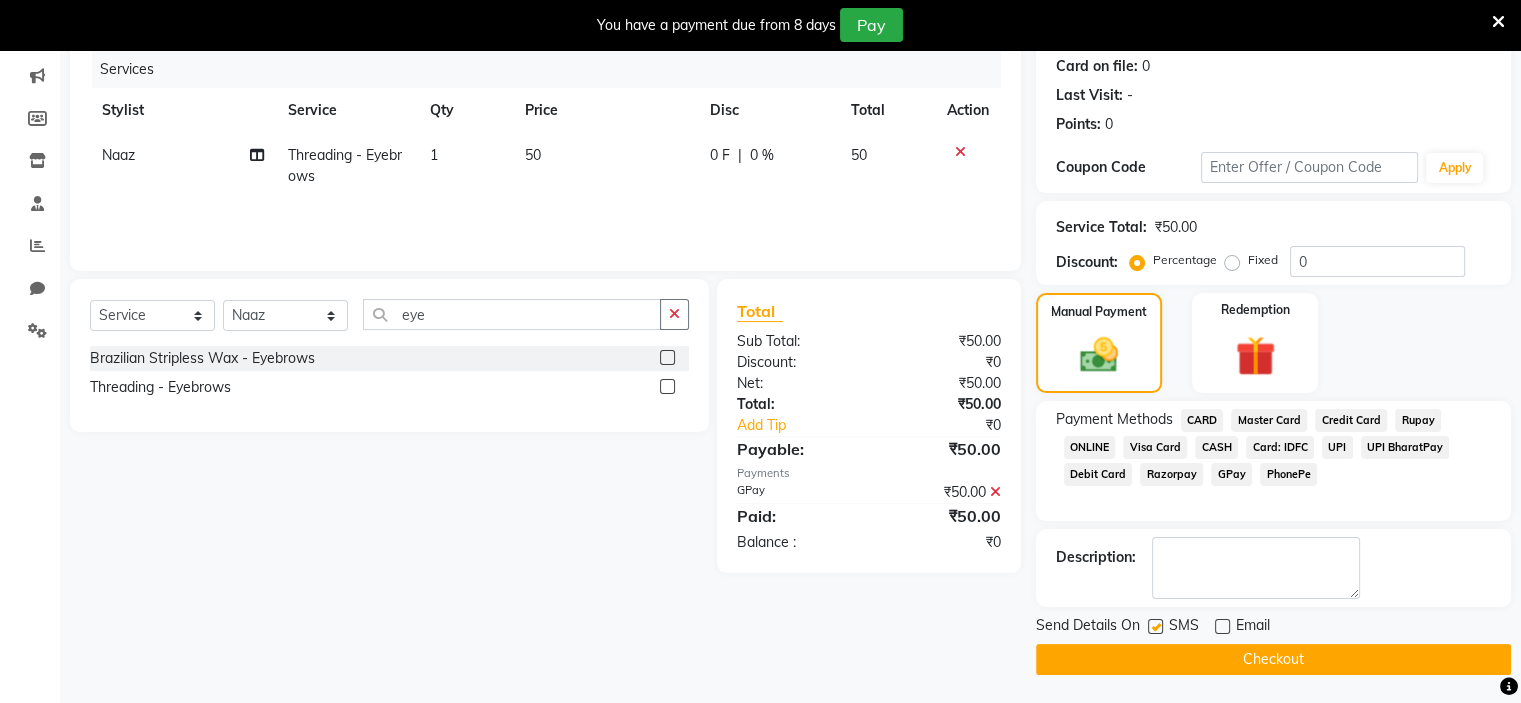 click on "SMS" 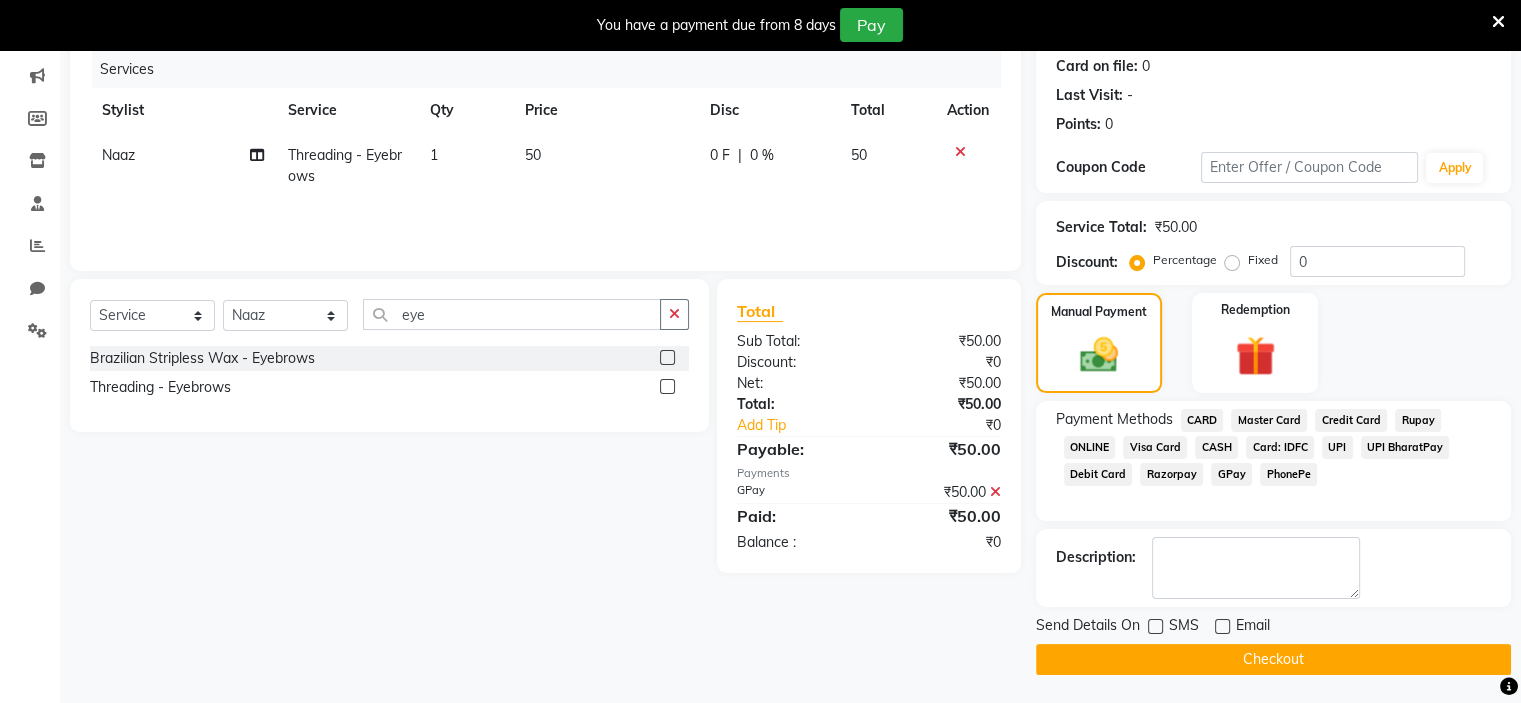click on "Checkout" 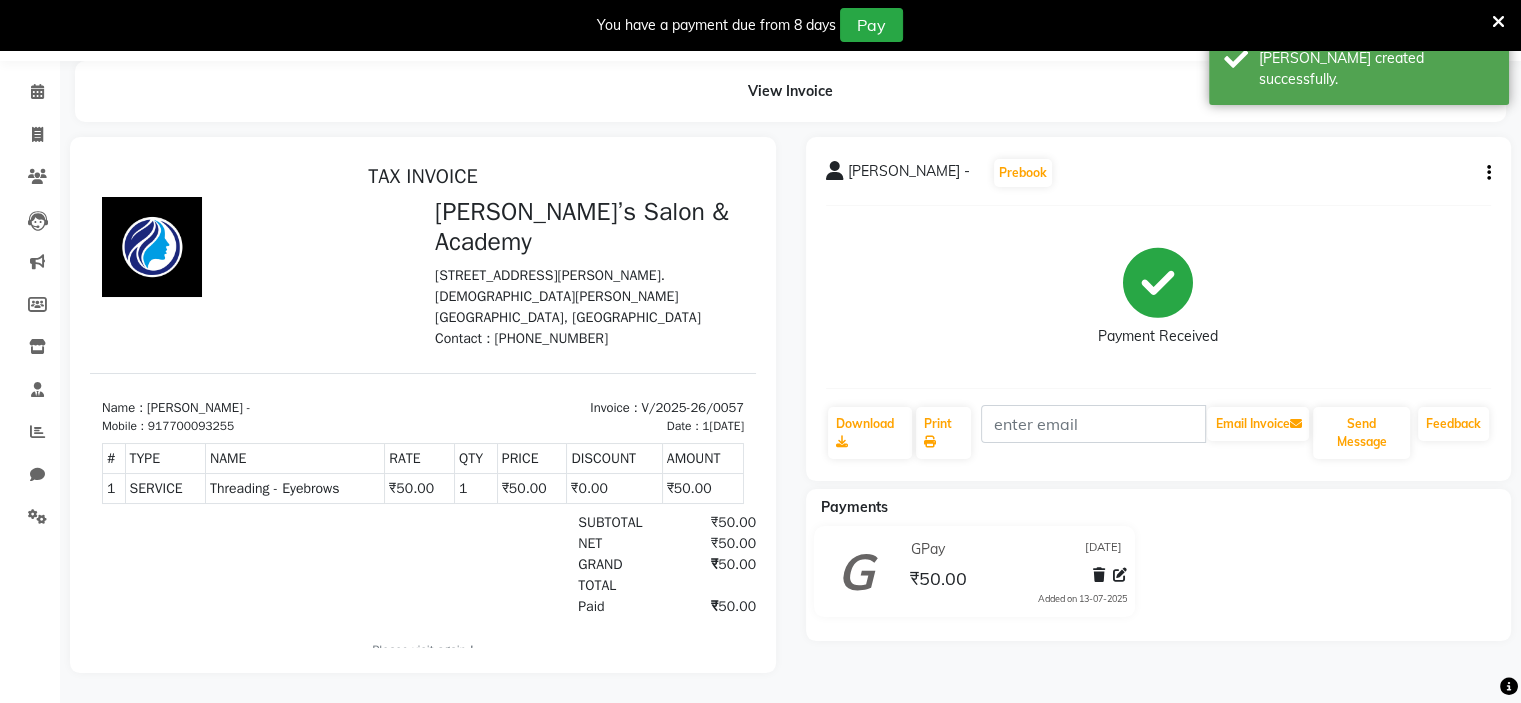 scroll, scrollTop: 0, scrollLeft: 0, axis: both 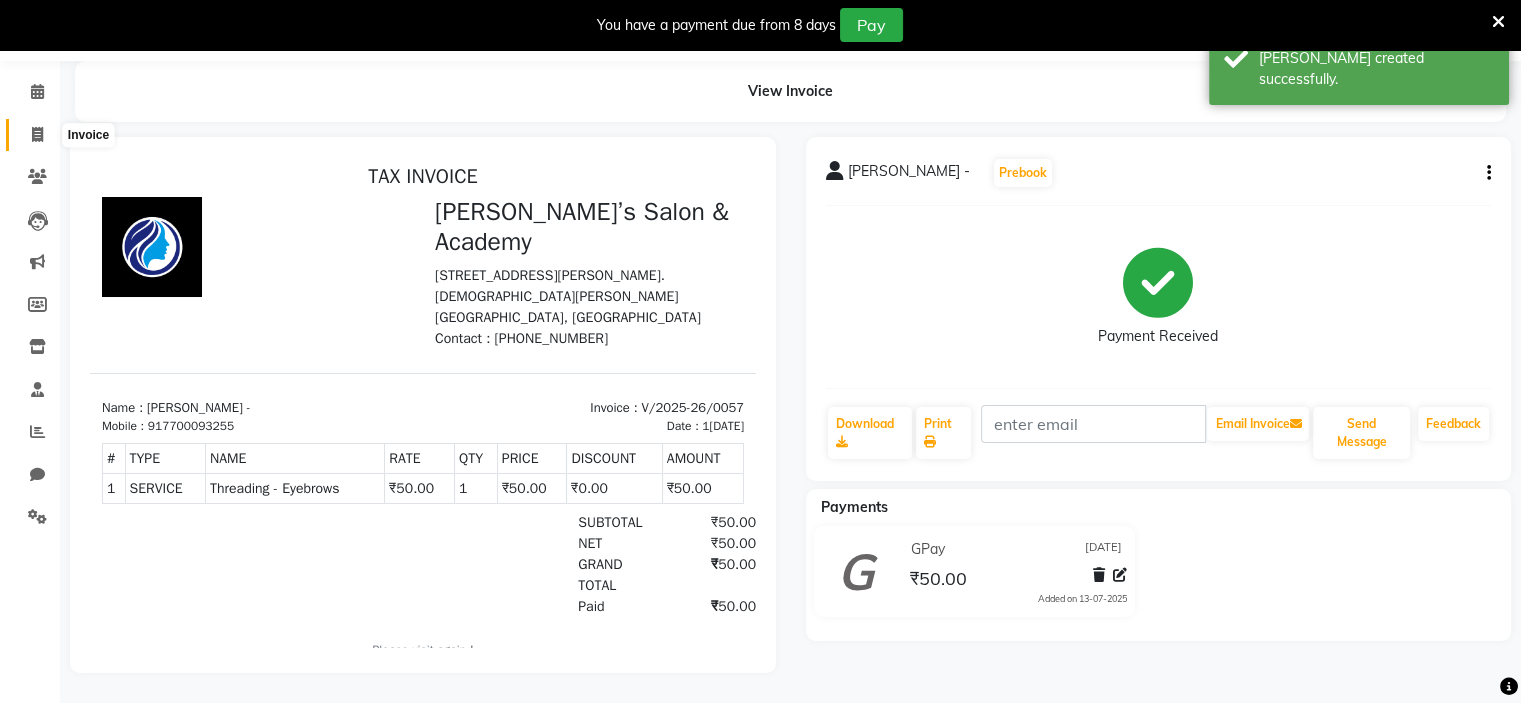 click 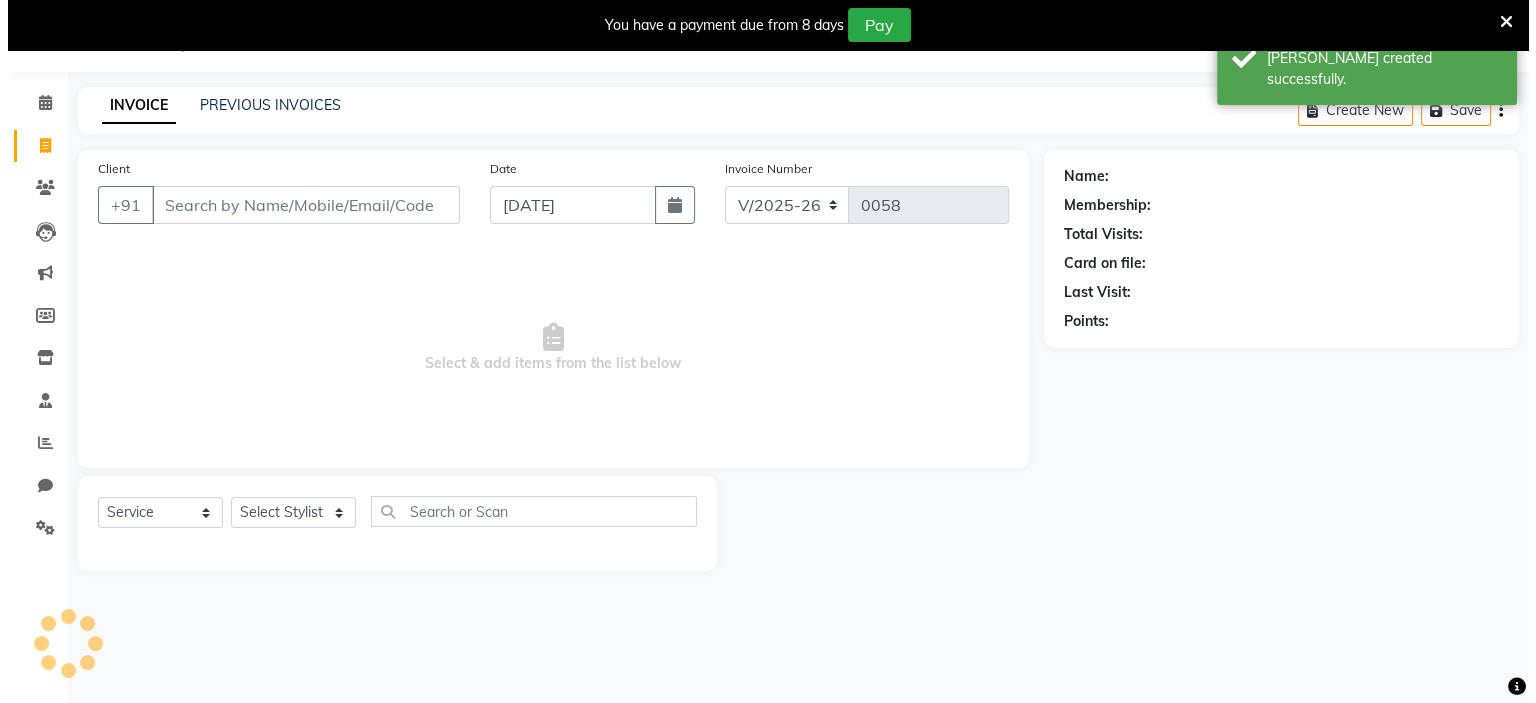 scroll, scrollTop: 50, scrollLeft: 0, axis: vertical 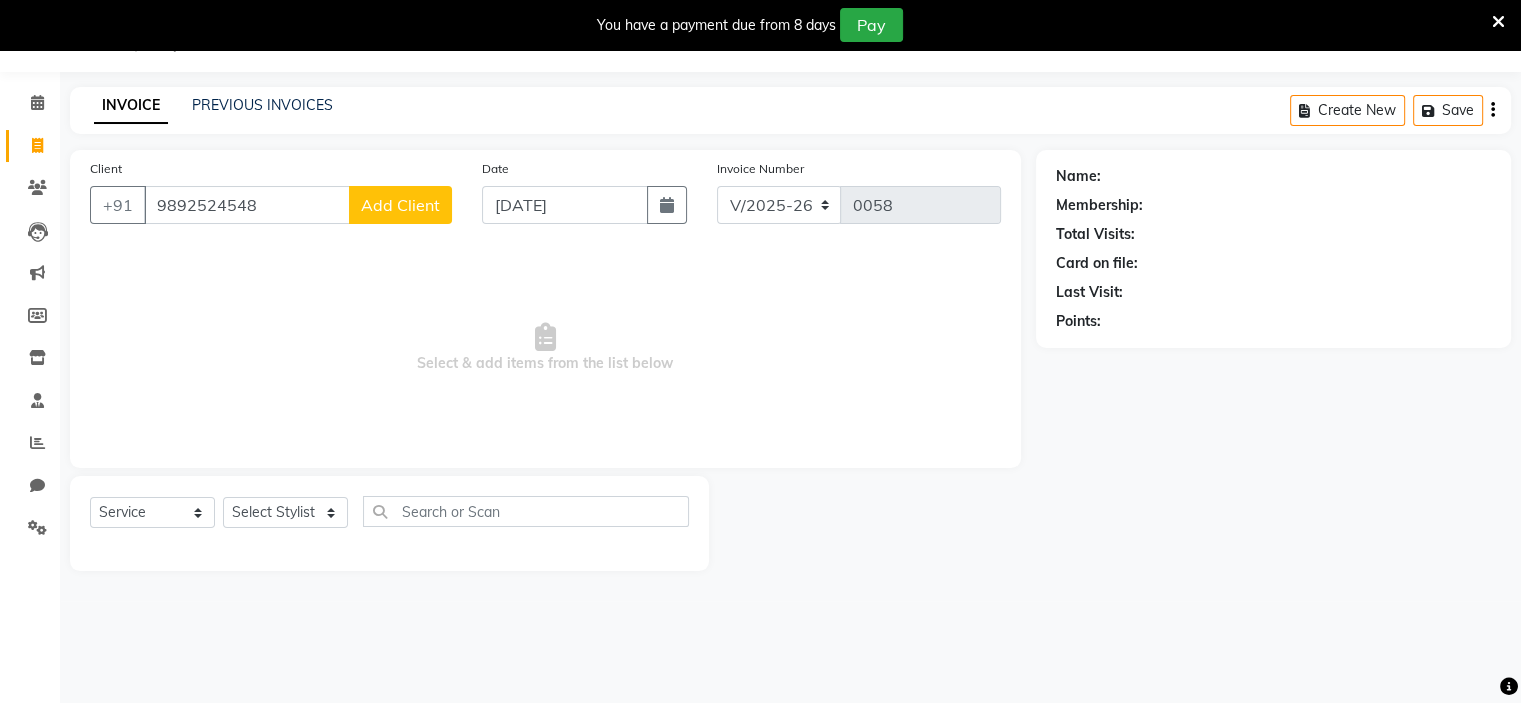 drag, startPoint x: 216, startPoint y: 219, endPoint x: 401, endPoint y: 205, distance: 185.52898 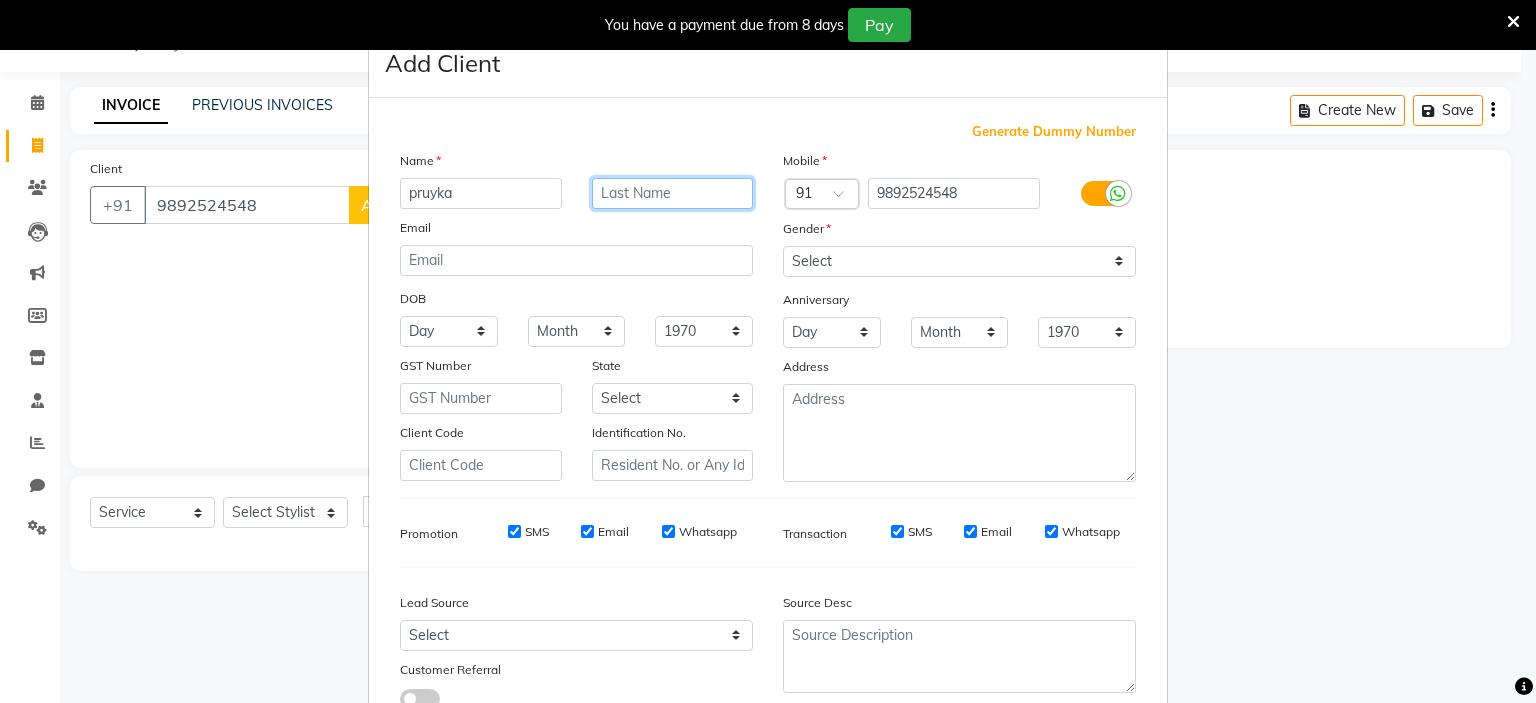 click at bounding box center [673, 193] 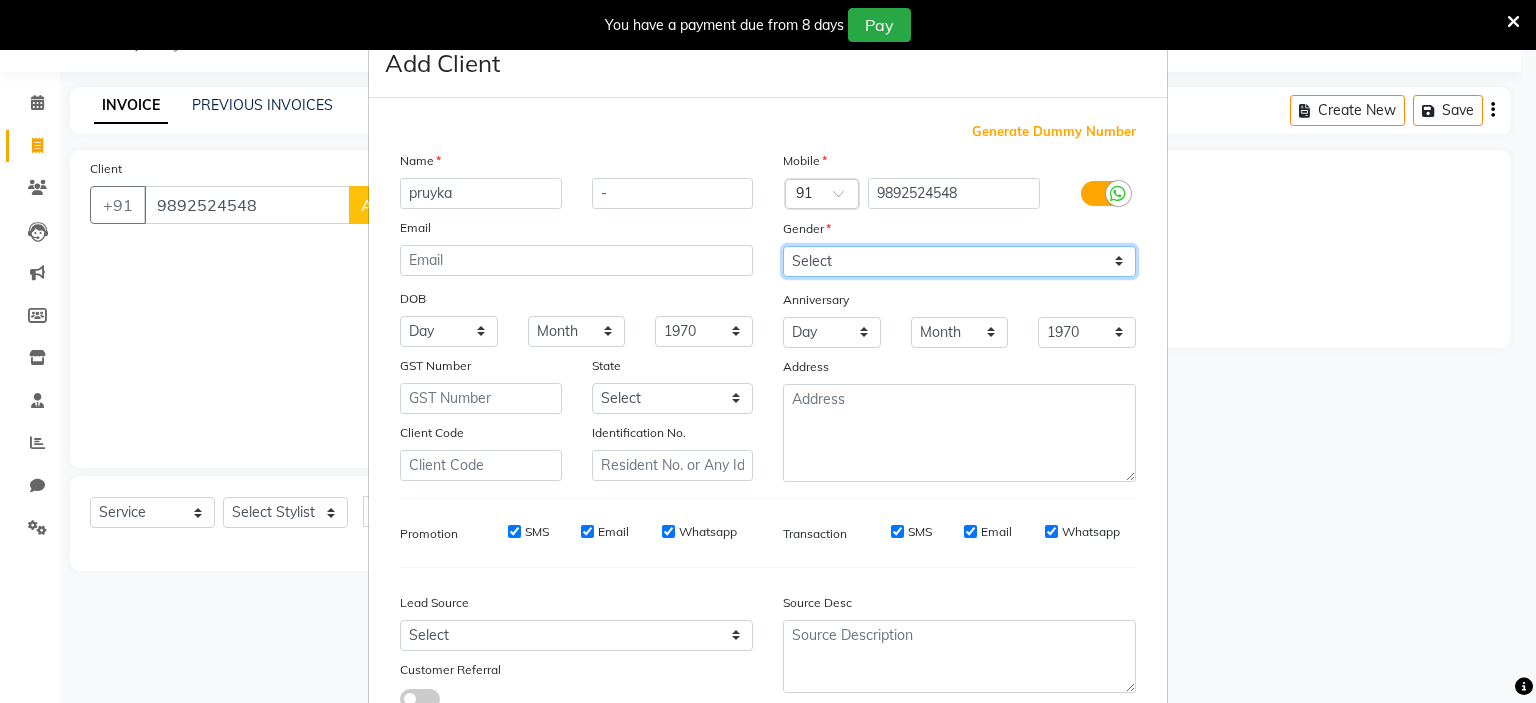 click on "Select [DEMOGRAPHIC_DATA] [DEMOGRAPHIC_DATA] Other Prefer Not To Say" at bounding box center [959, 261] 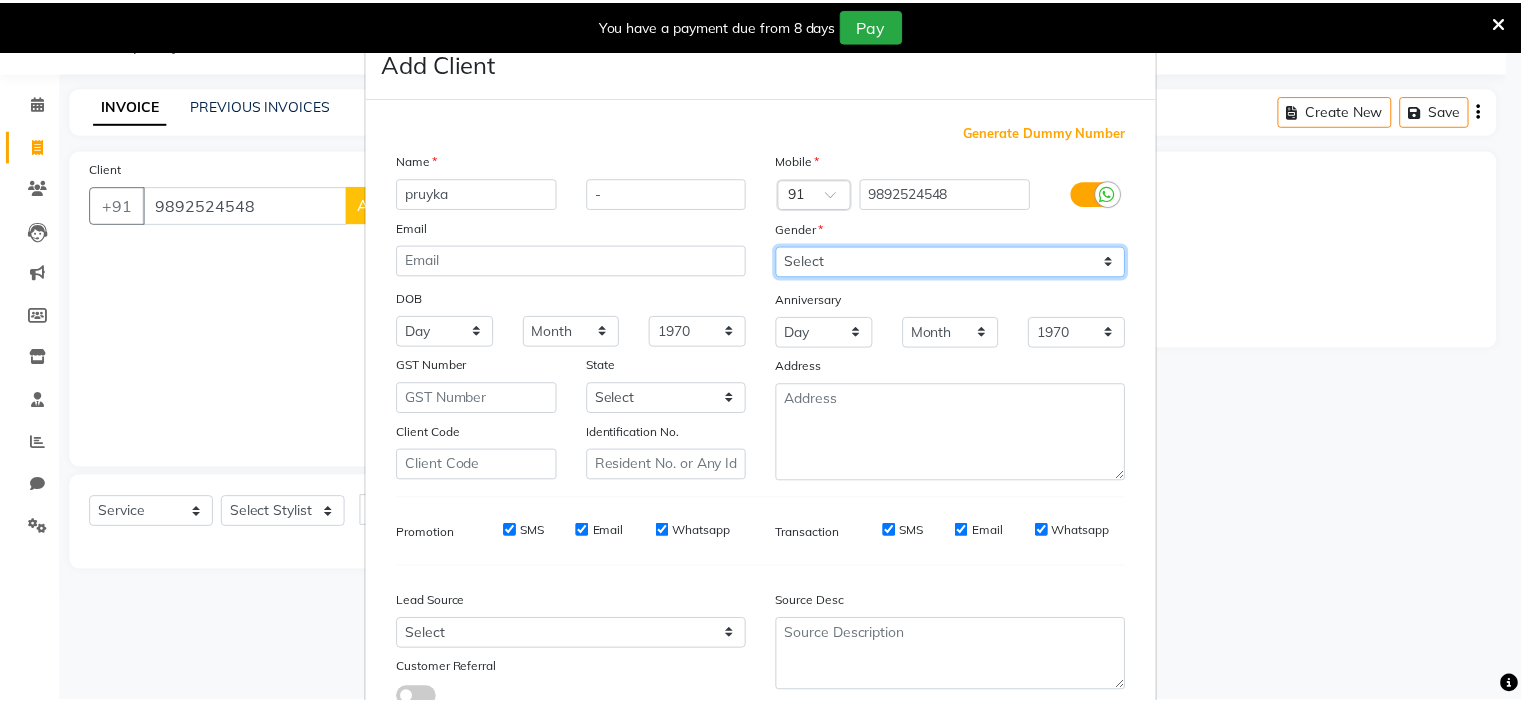 scroll, scrollTop: 153, scrollLeft: 0, axis: vertical 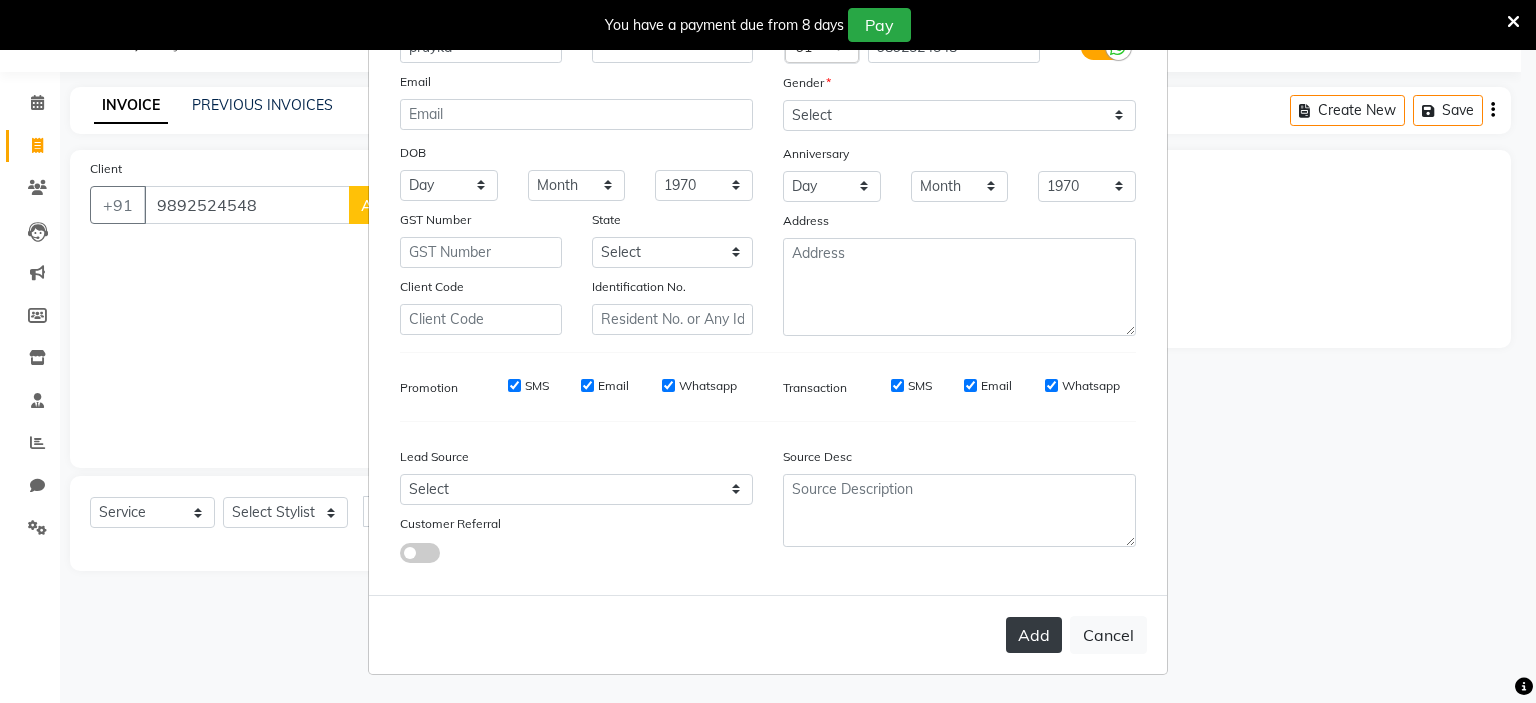 click on "Add" at bounding box center [1034, 635] 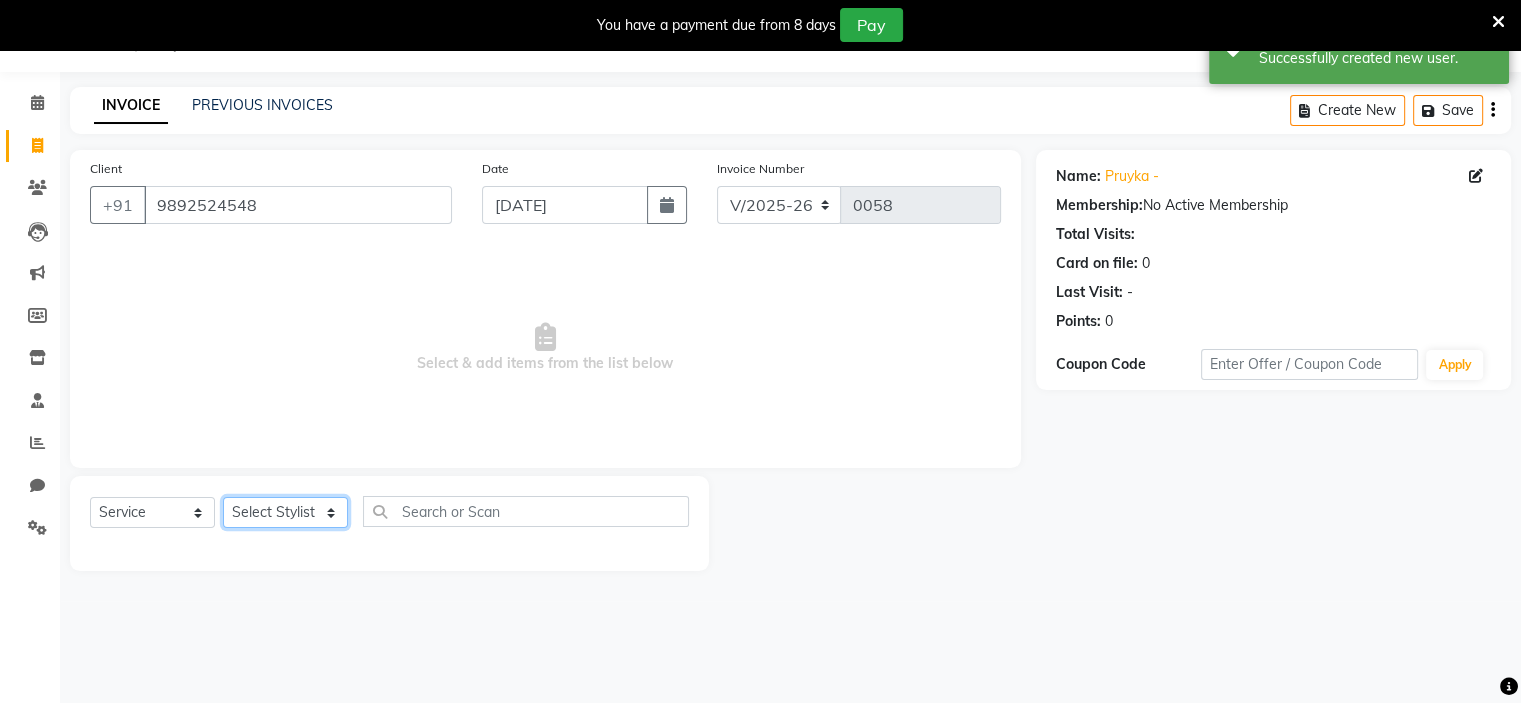 click on "Select Stylist [PERSON_NAME] [PERSON_NAME] [PERSON_NAME] Ritu [PERSON_NAME] [PERSON_NAME]" 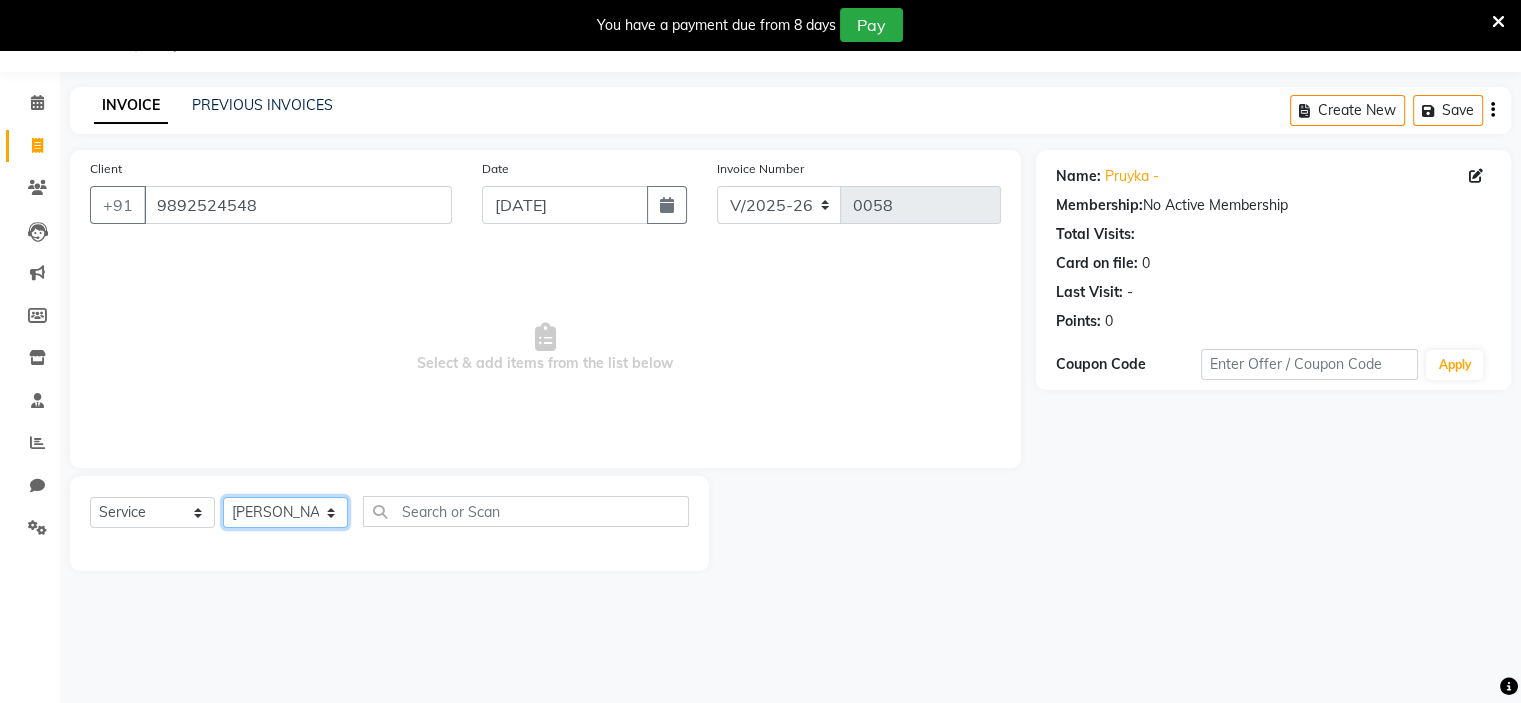 click on "Select Stylist [PERSON_NAME] [PERSON_NAME] [PERSON_NAME] Ritu [PERSON_NAME] [PERSON_NAME]" 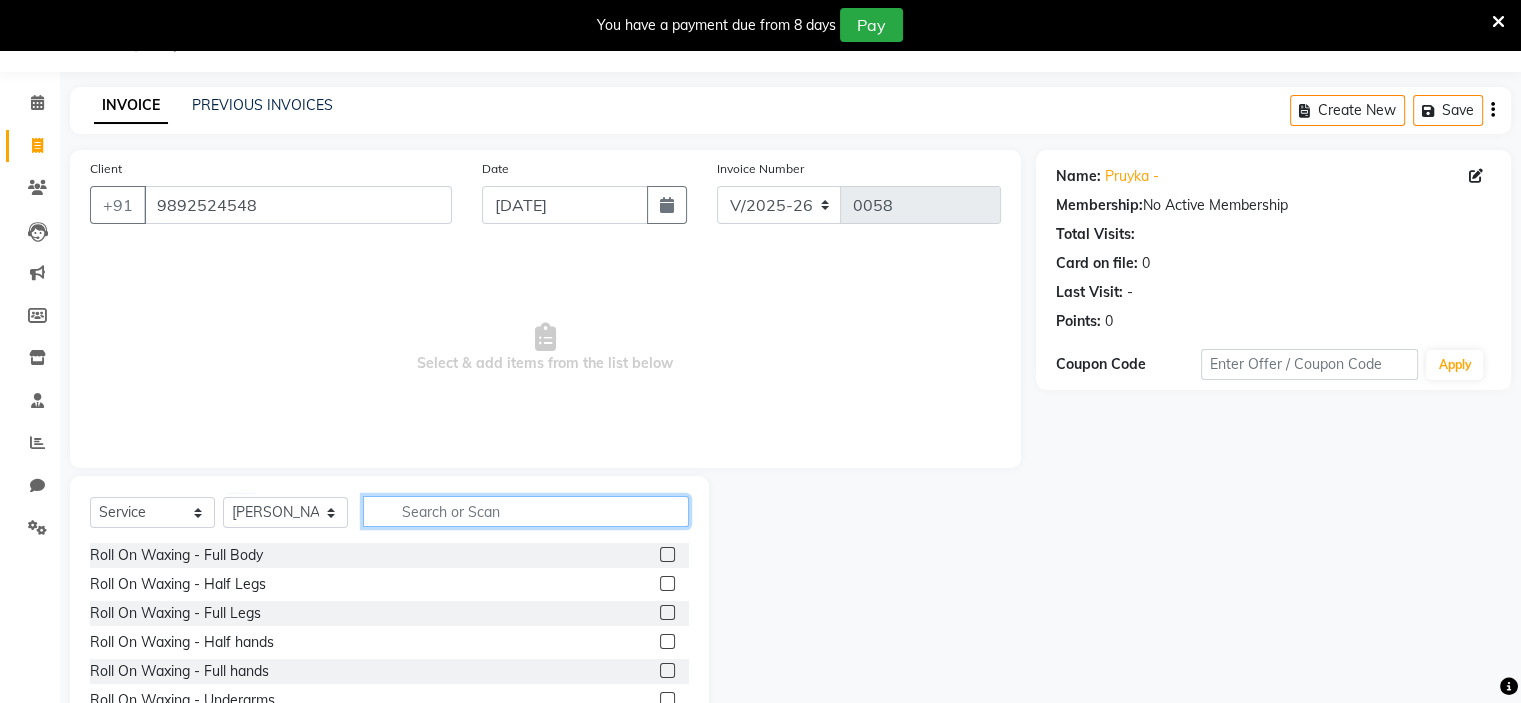 click 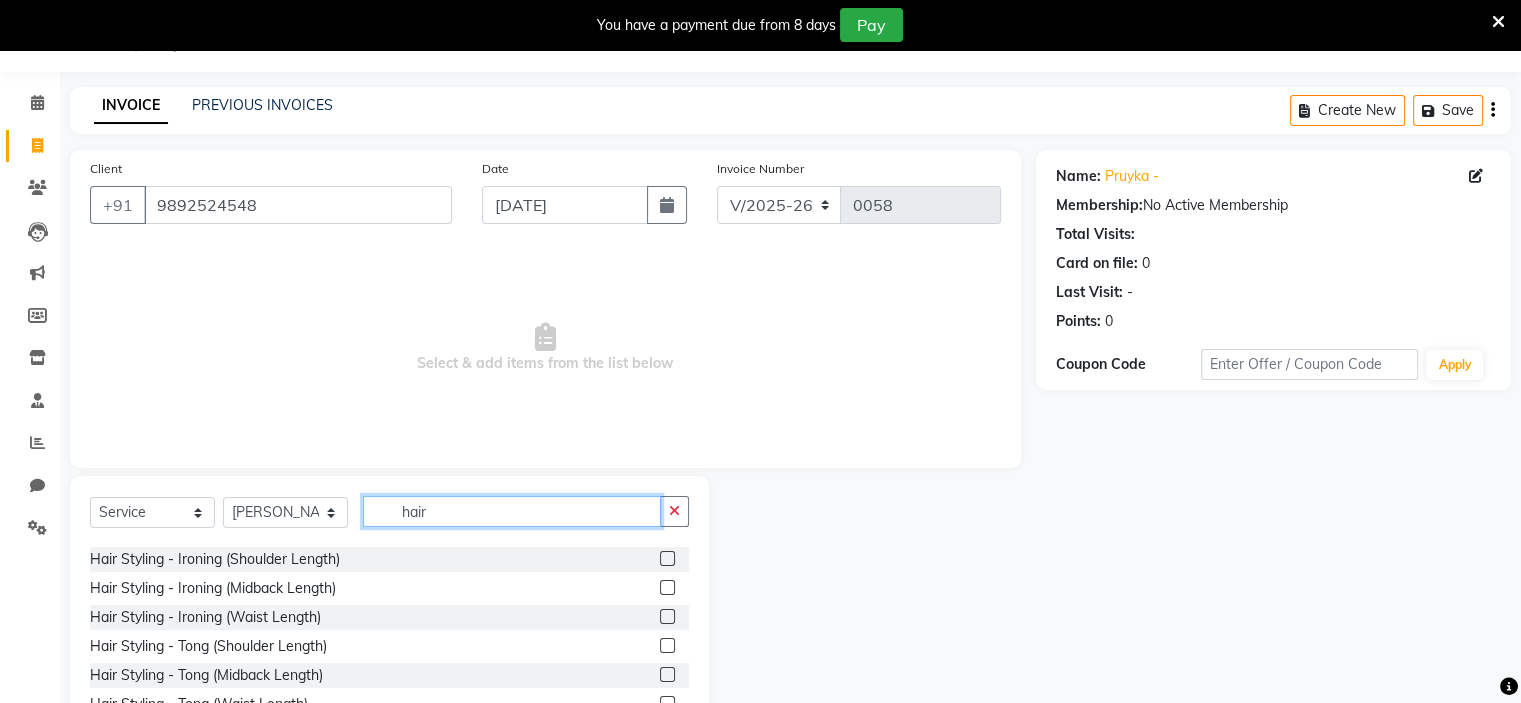 scroll, scrollTop: 380, scrollLeft: 0, axis: vertical 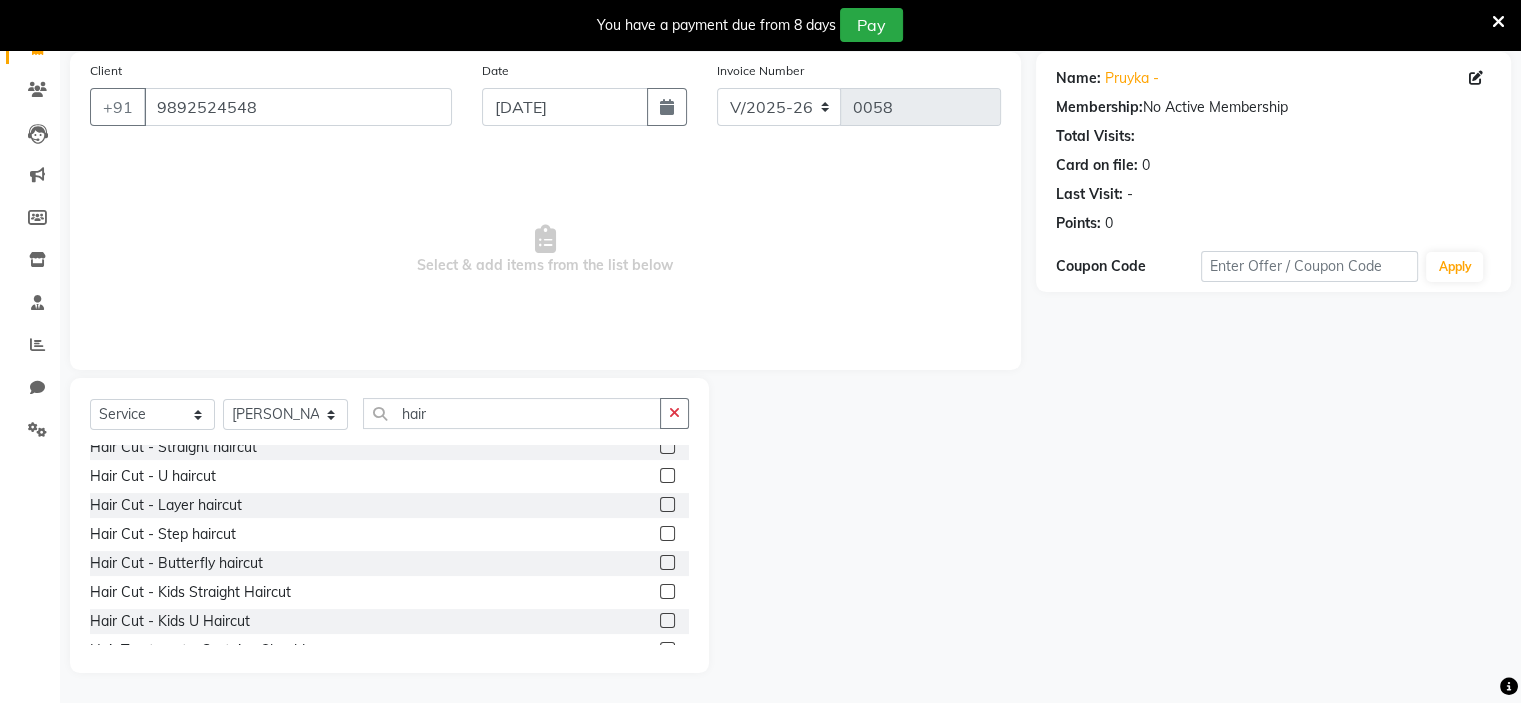 click 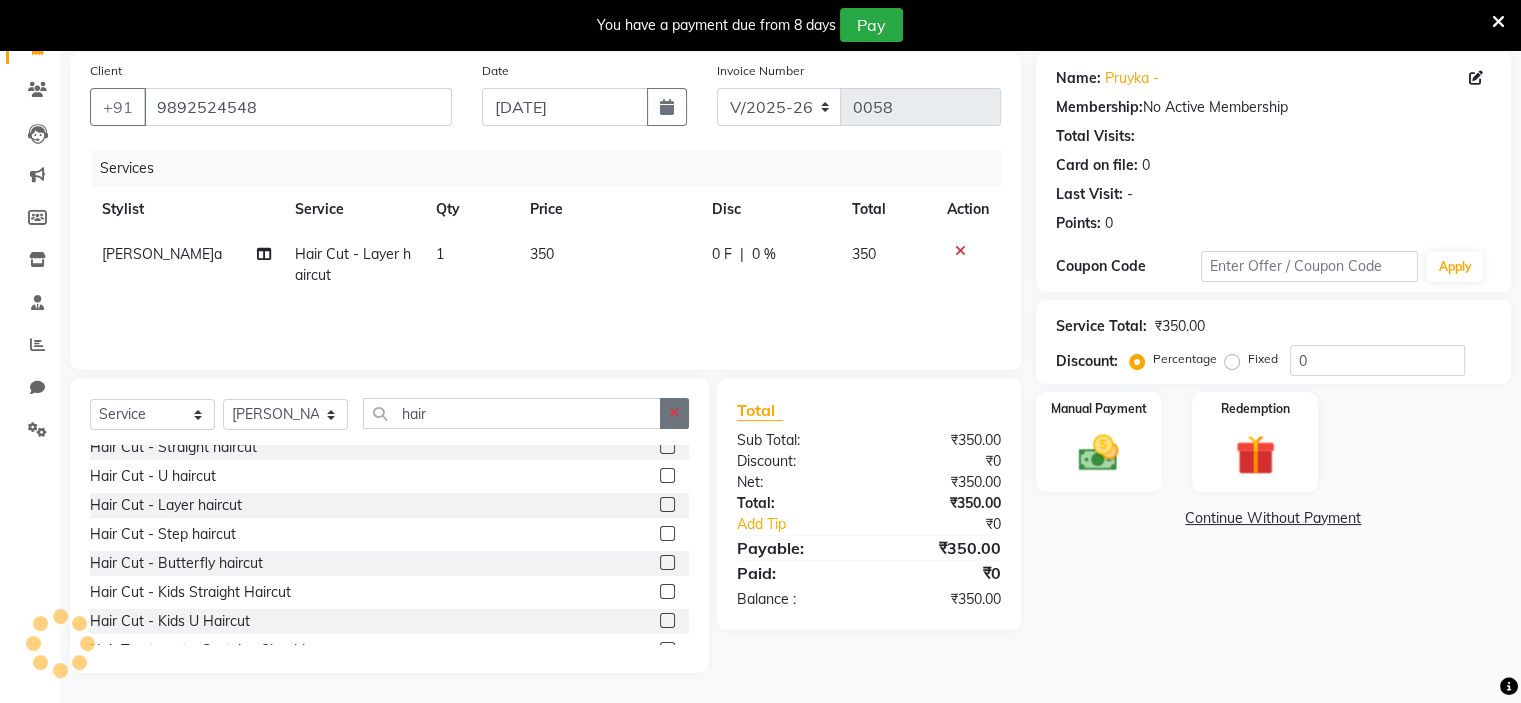 click 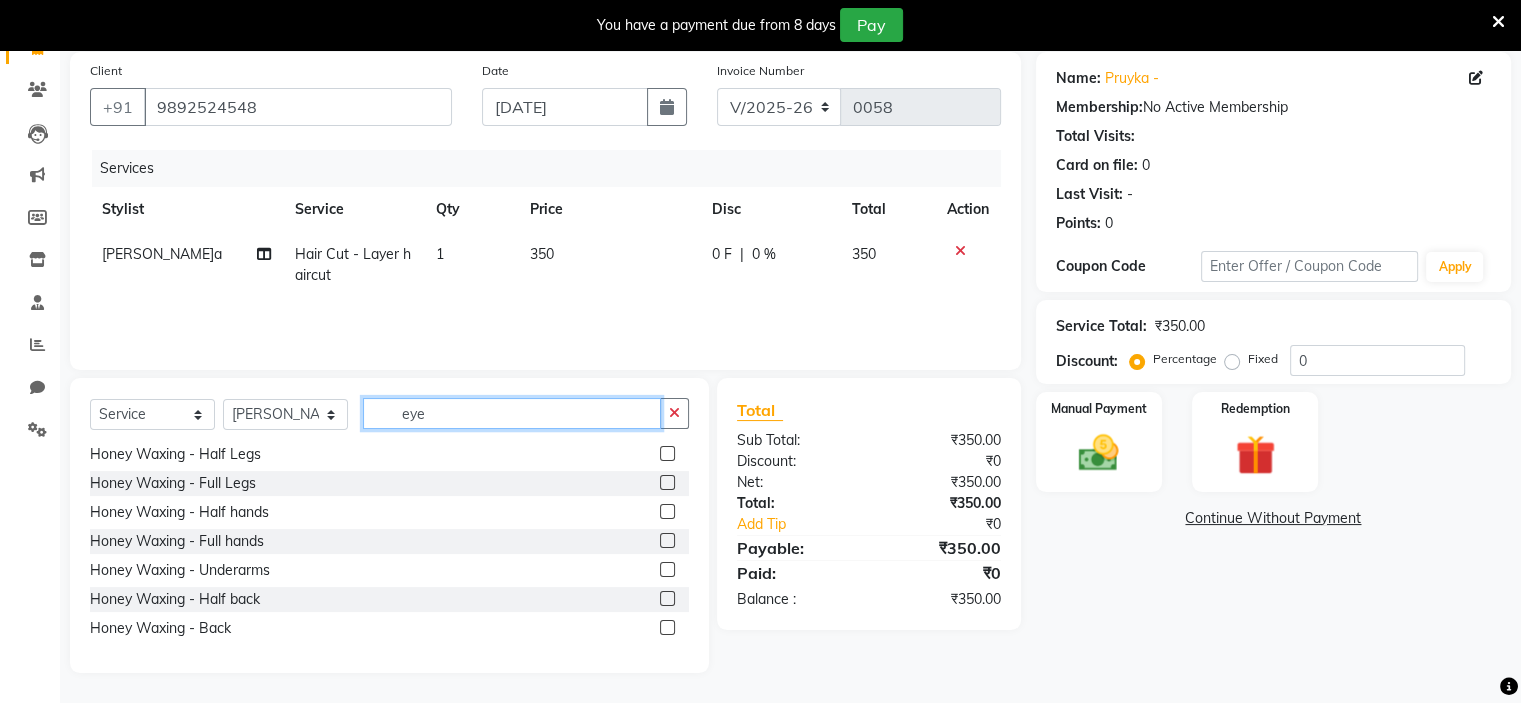 scroll, scrollTop: 0, scrollLeft: 0, axis: both 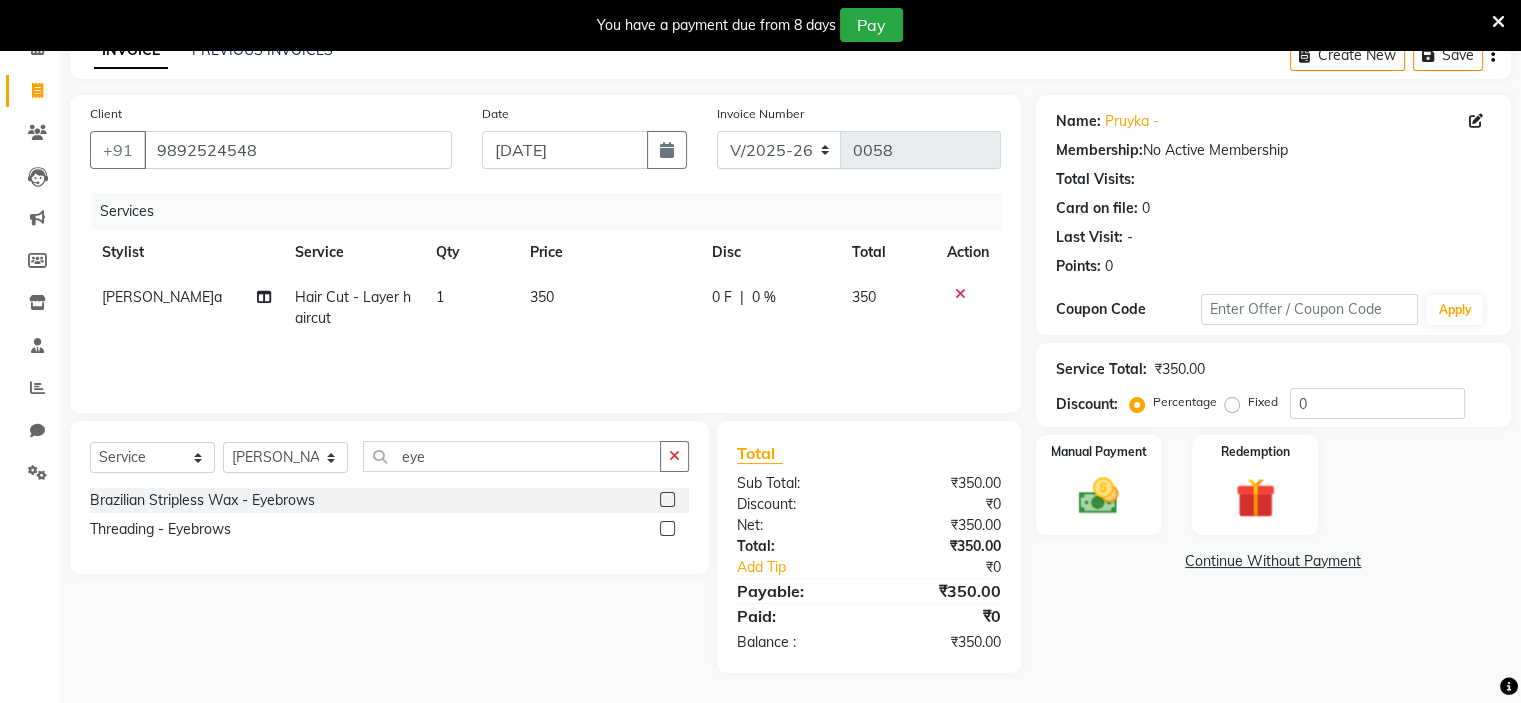 click 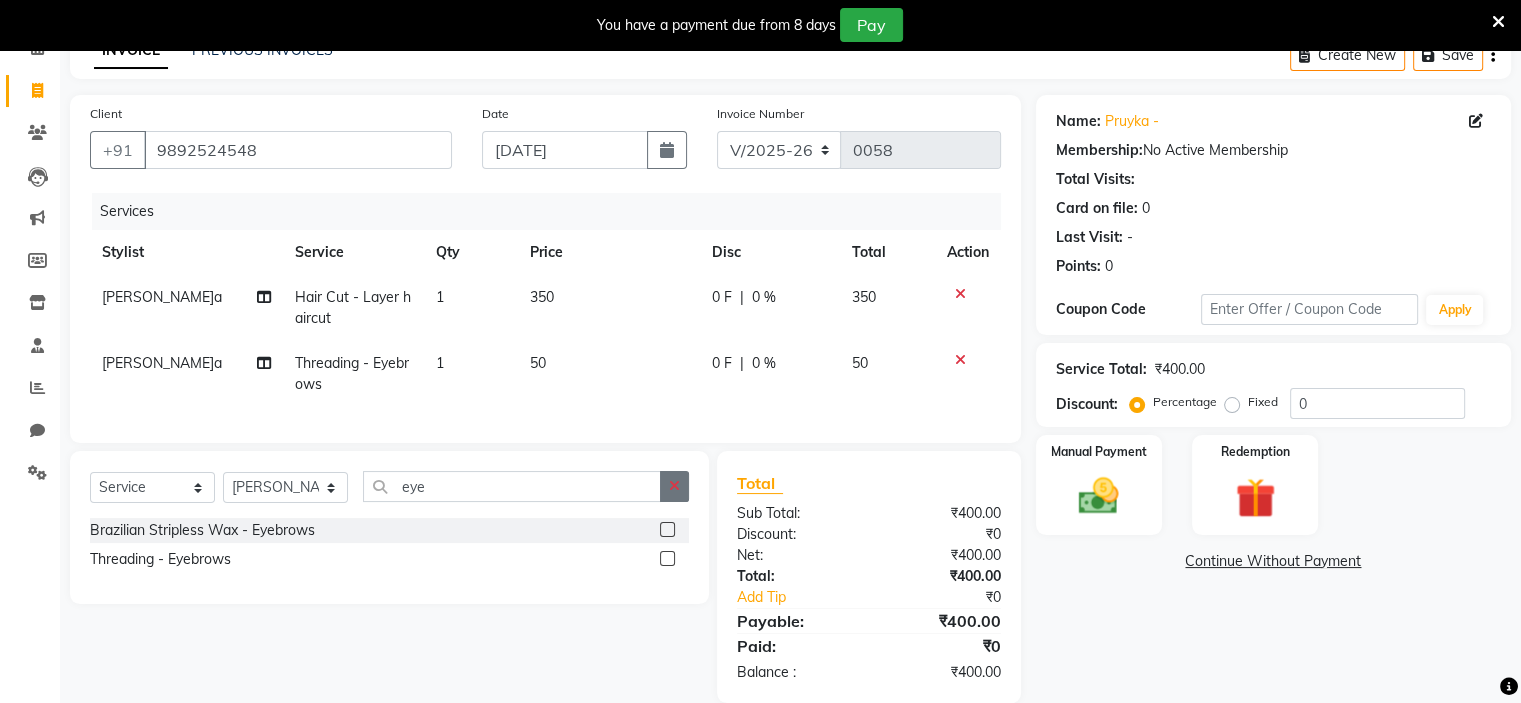 click 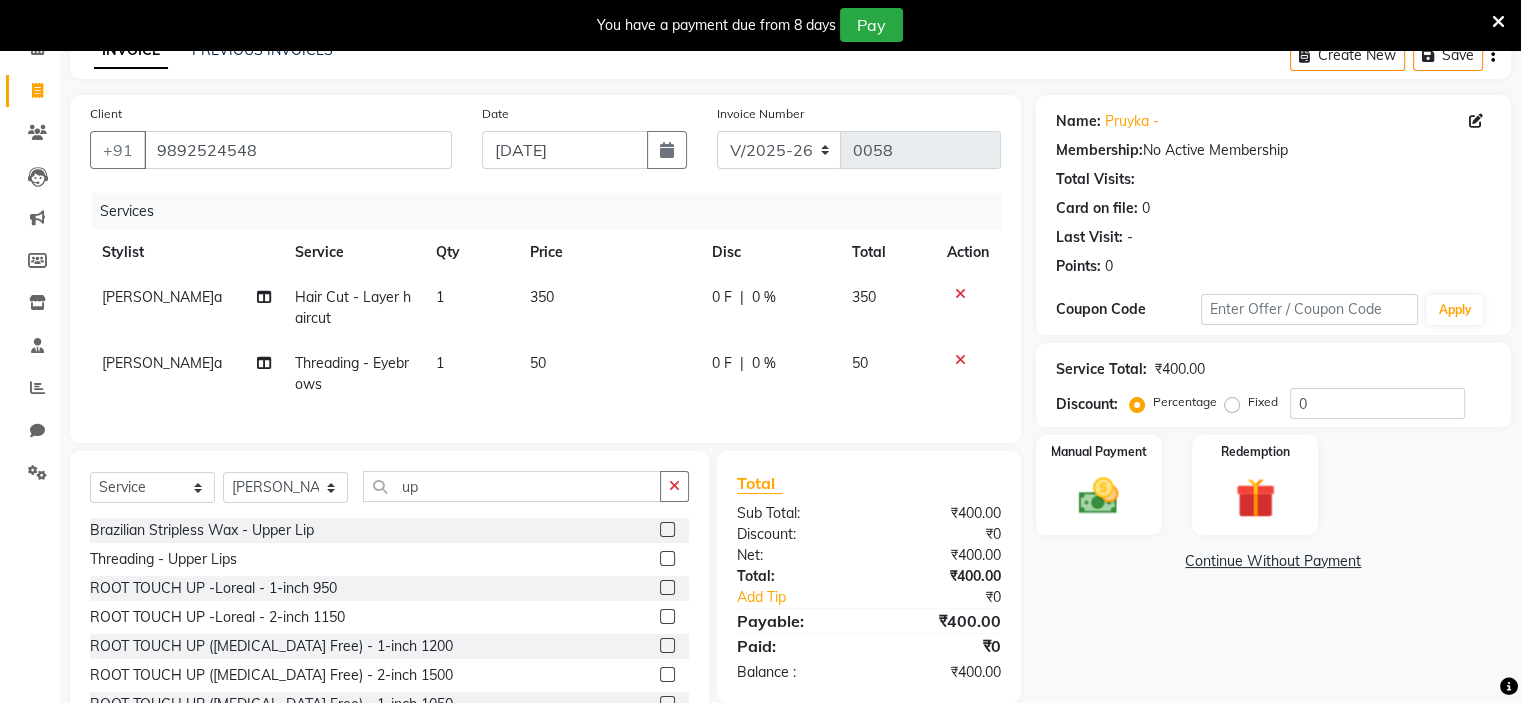 click 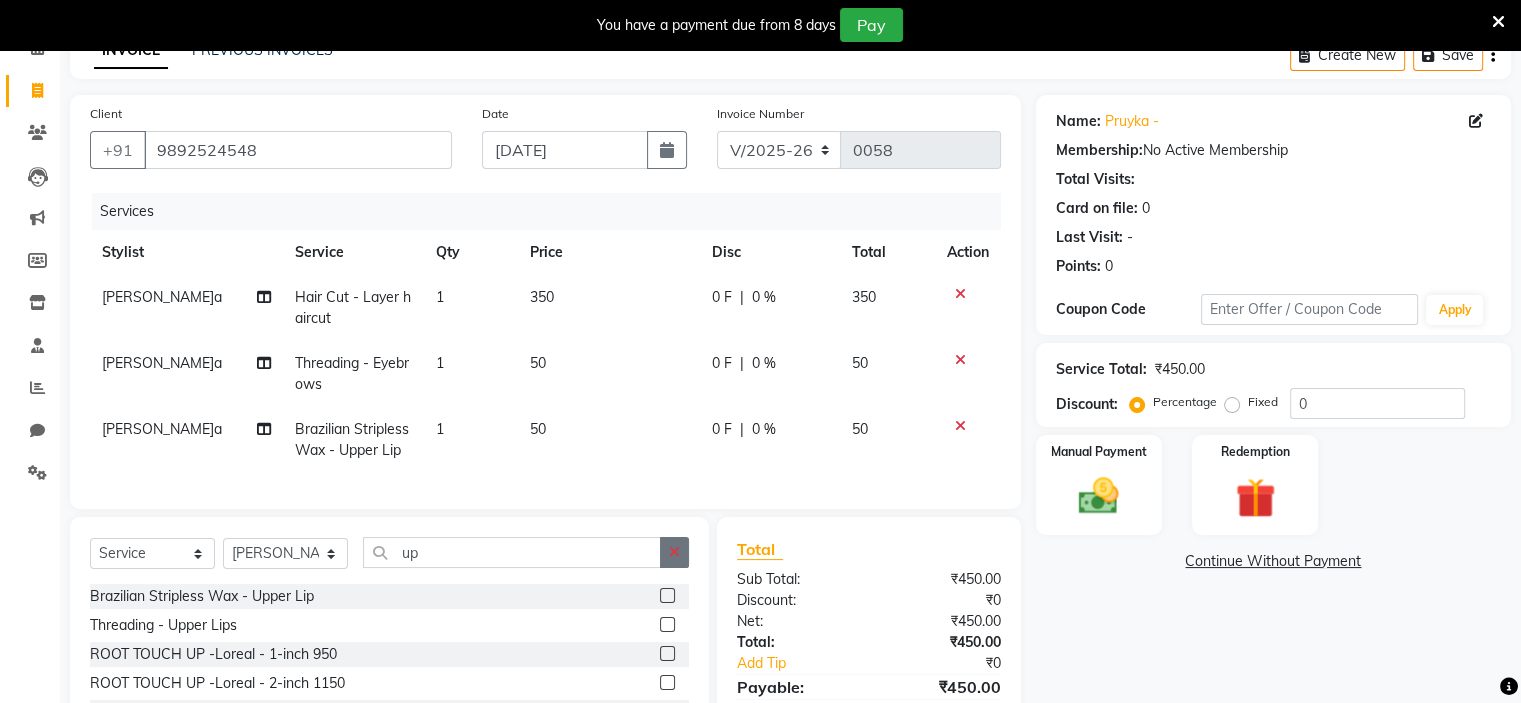 click 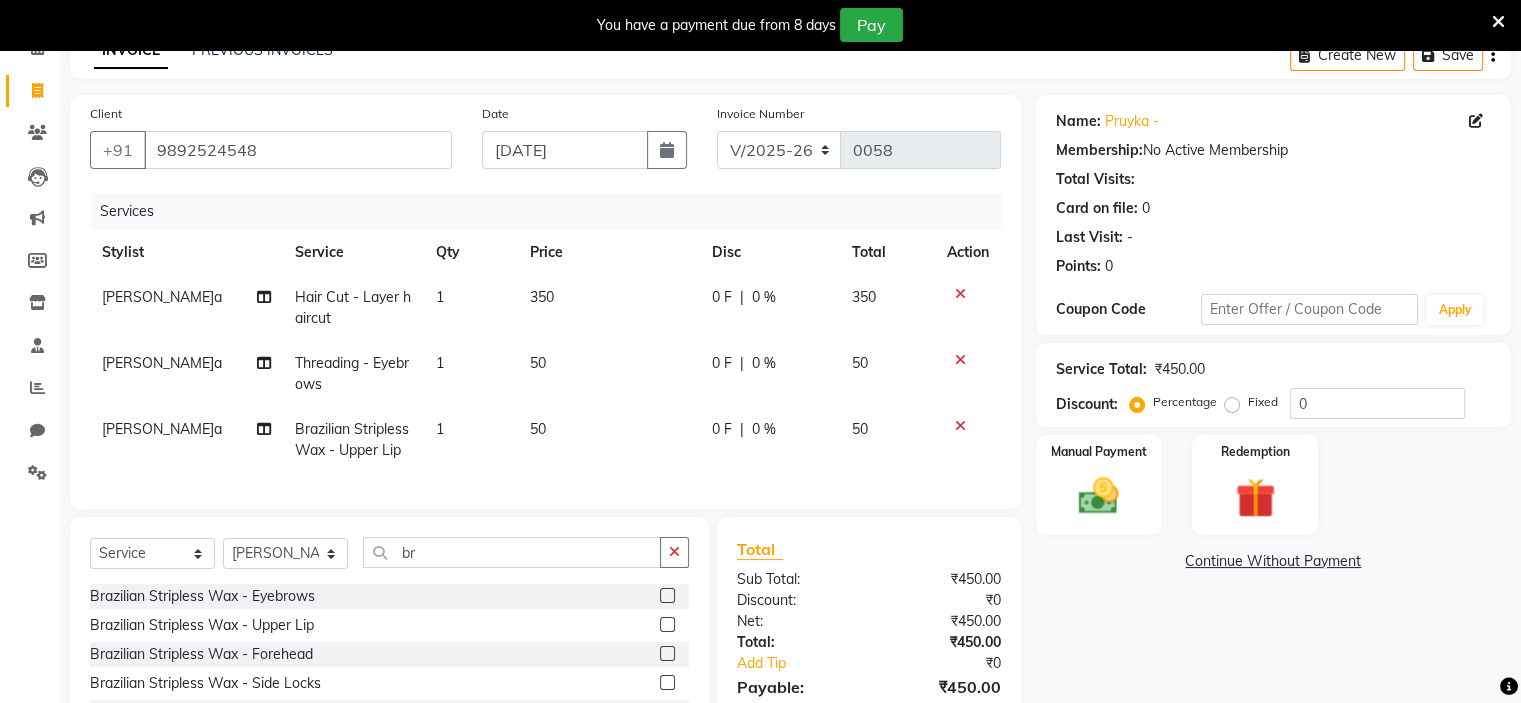 drag, startPoint x: 802, startPoint y: 587, endPoint x: 806, endPoint y: 571, distance: 16.492422 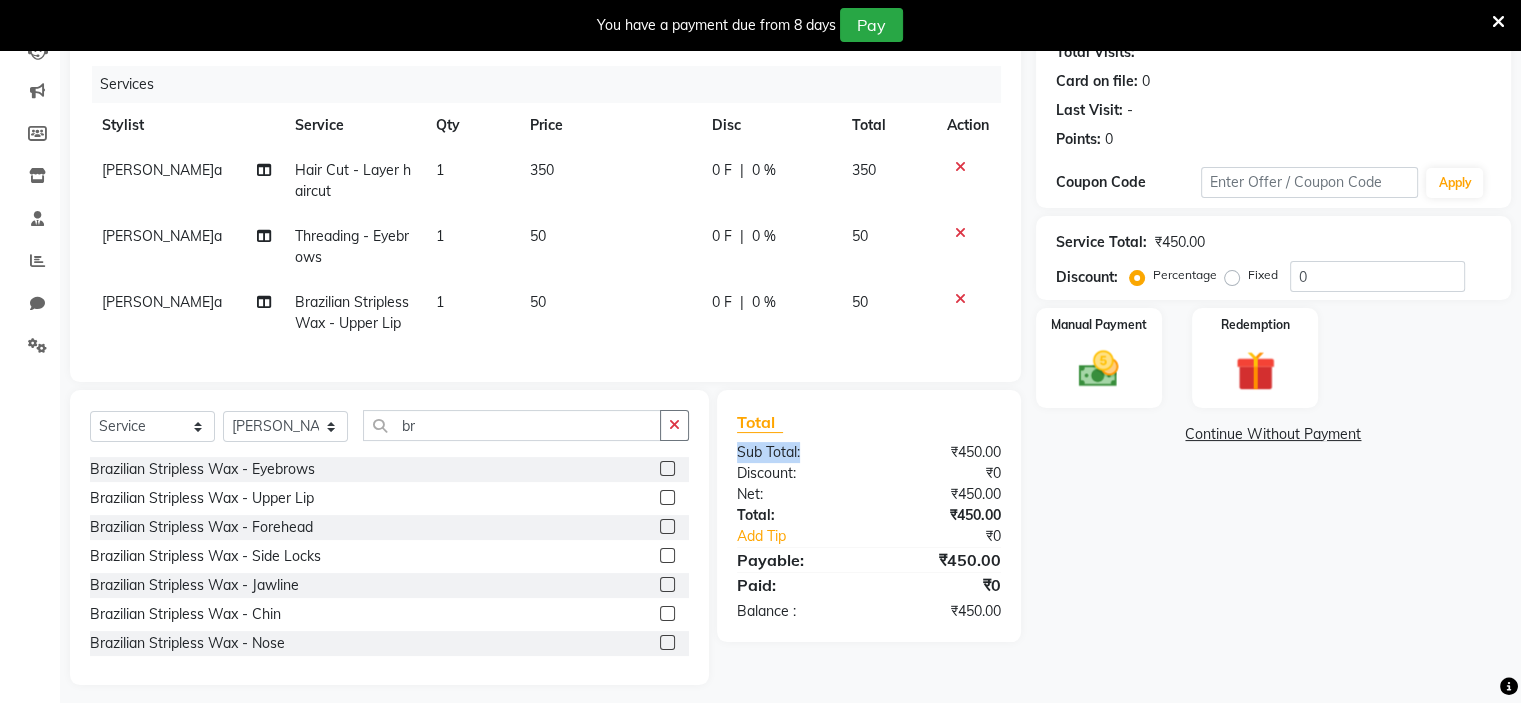 scroll, scrollTop: 260, scrollLeft: 0, axis: vertical 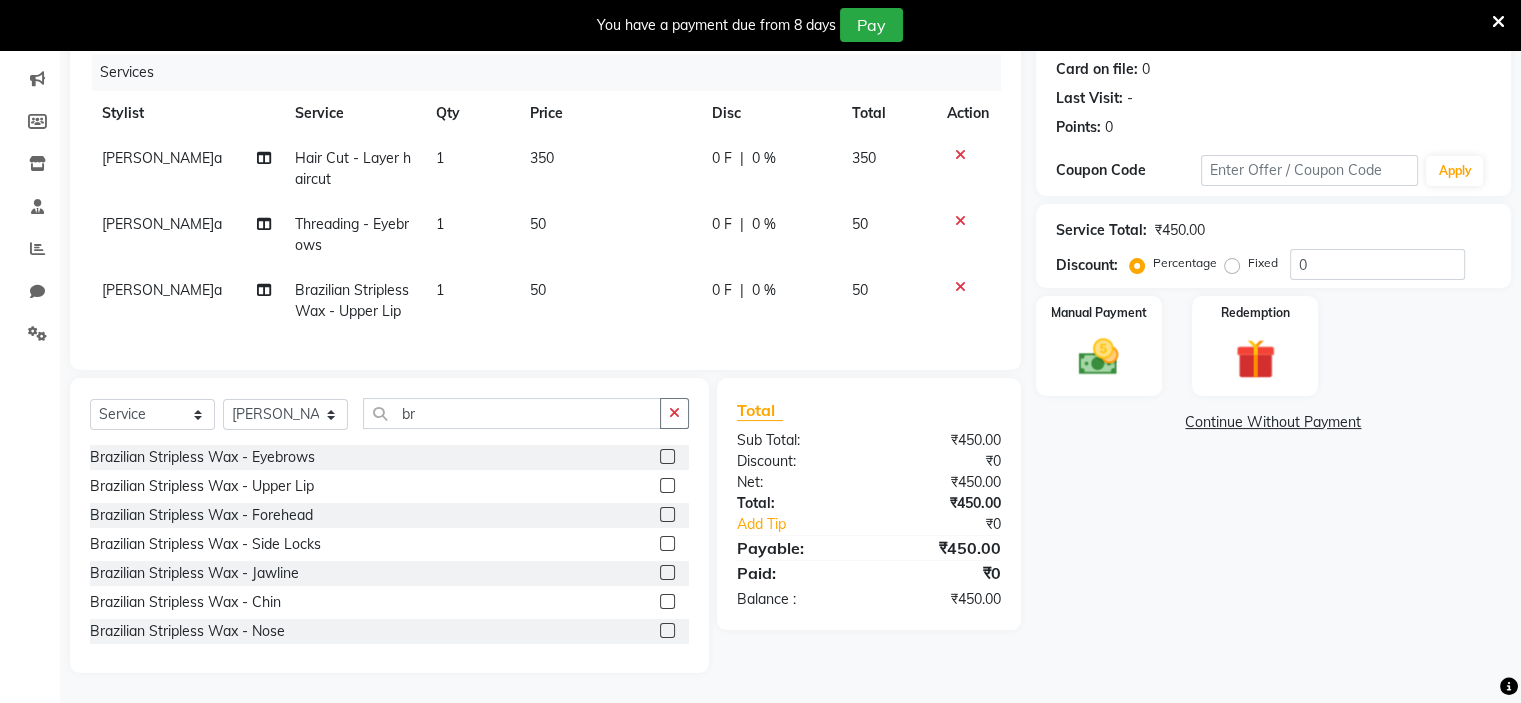click 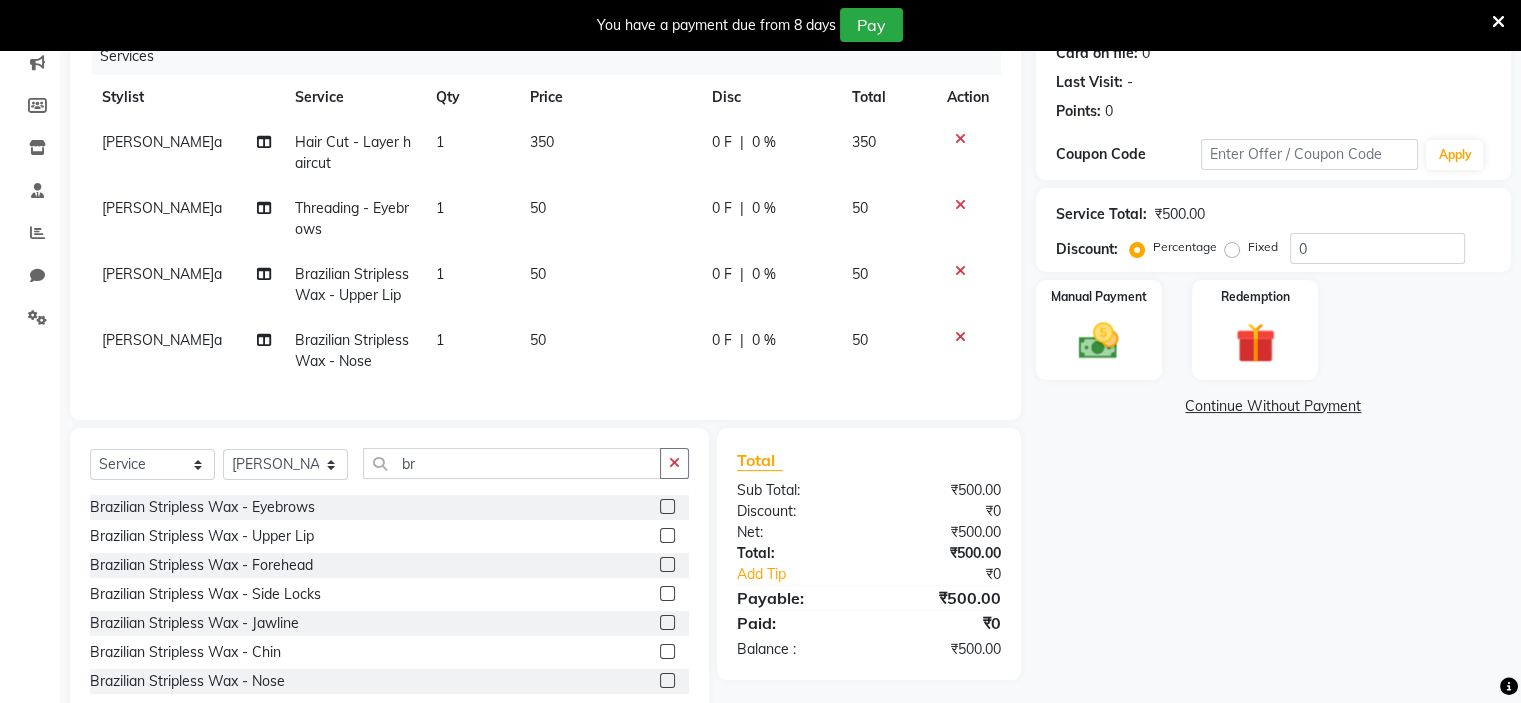 click 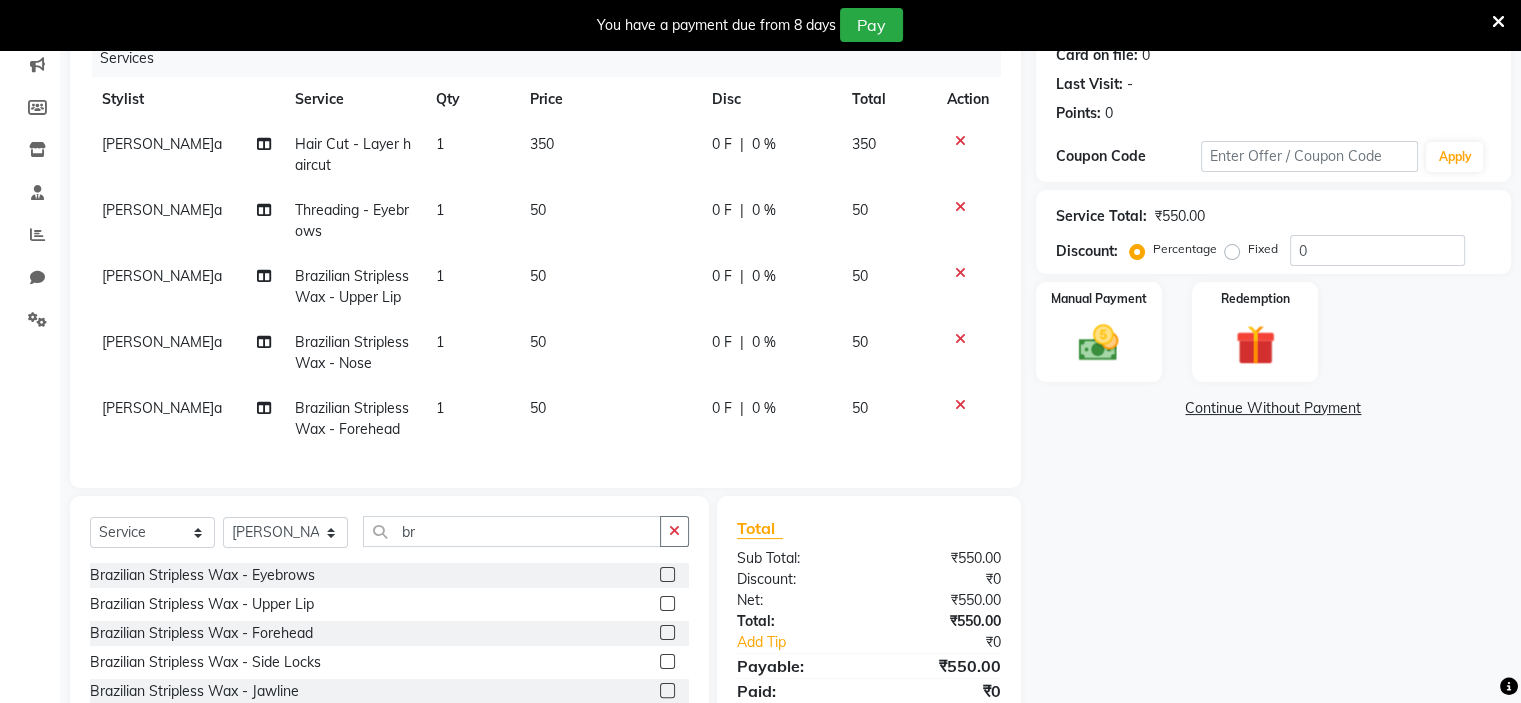 scroll, scrollTop: 223, scrollLeft: 0, axis: vertical 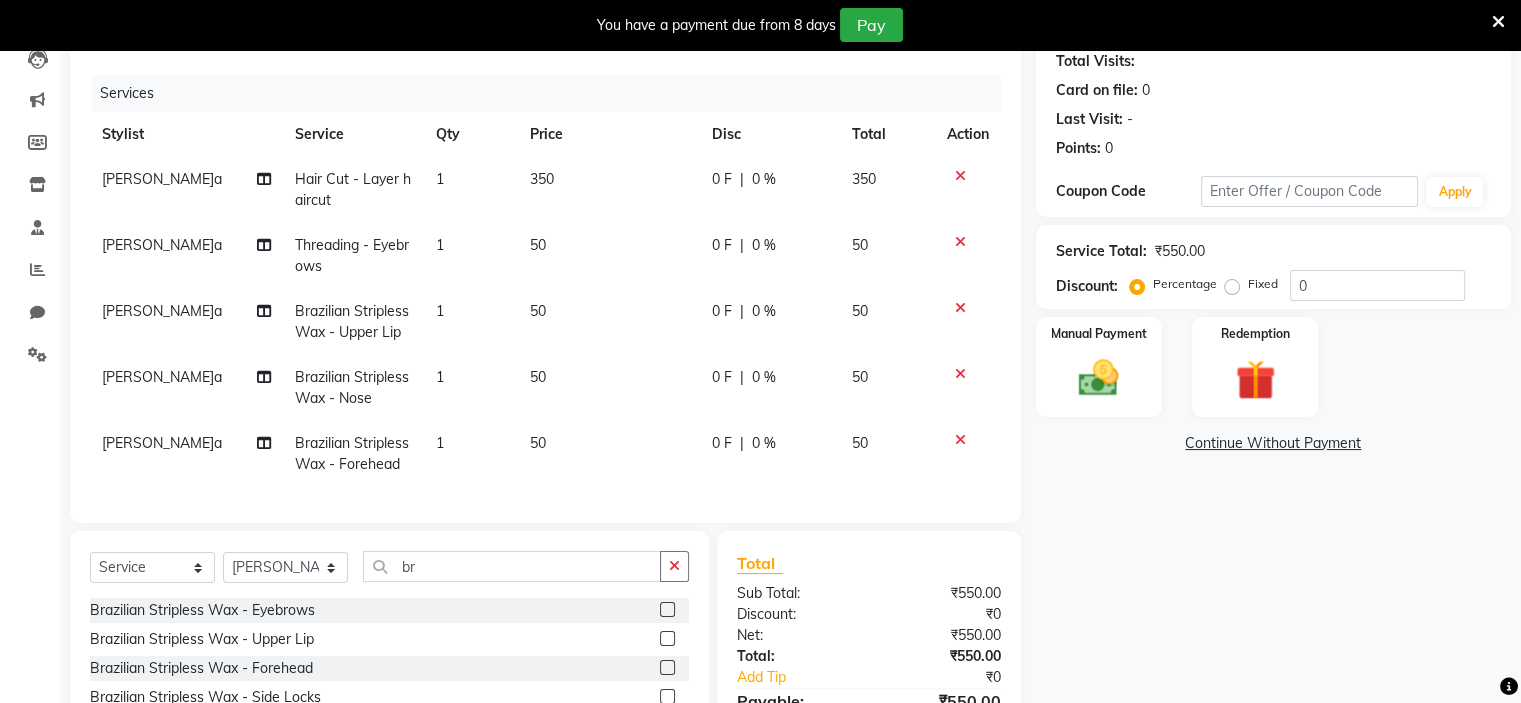 click on "[PERSON_NAME]a" 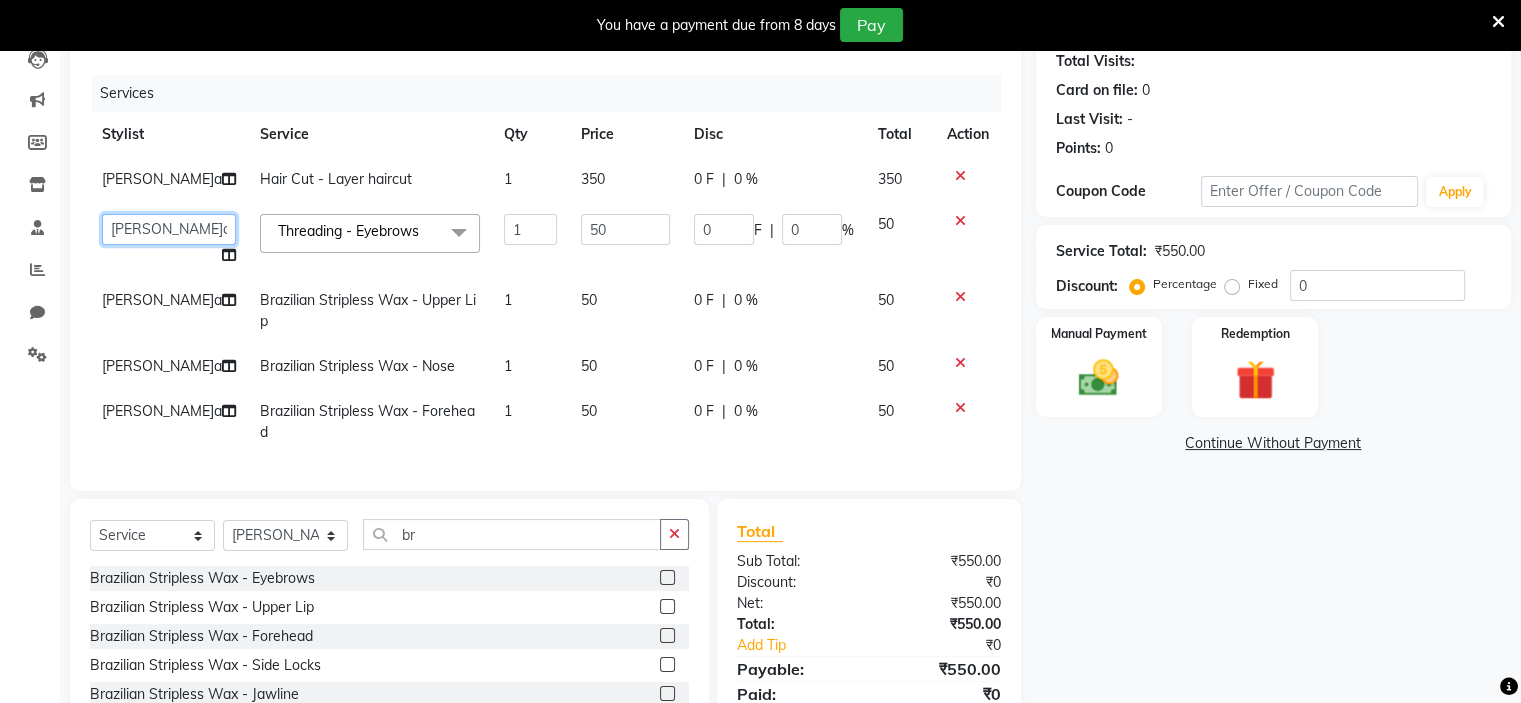 click on "[PERSON_NAME]   [PERSON_NAME]   [PERSON_NAME]   Ritu   [PERSON_NAME]   [PERSON_NAME]" 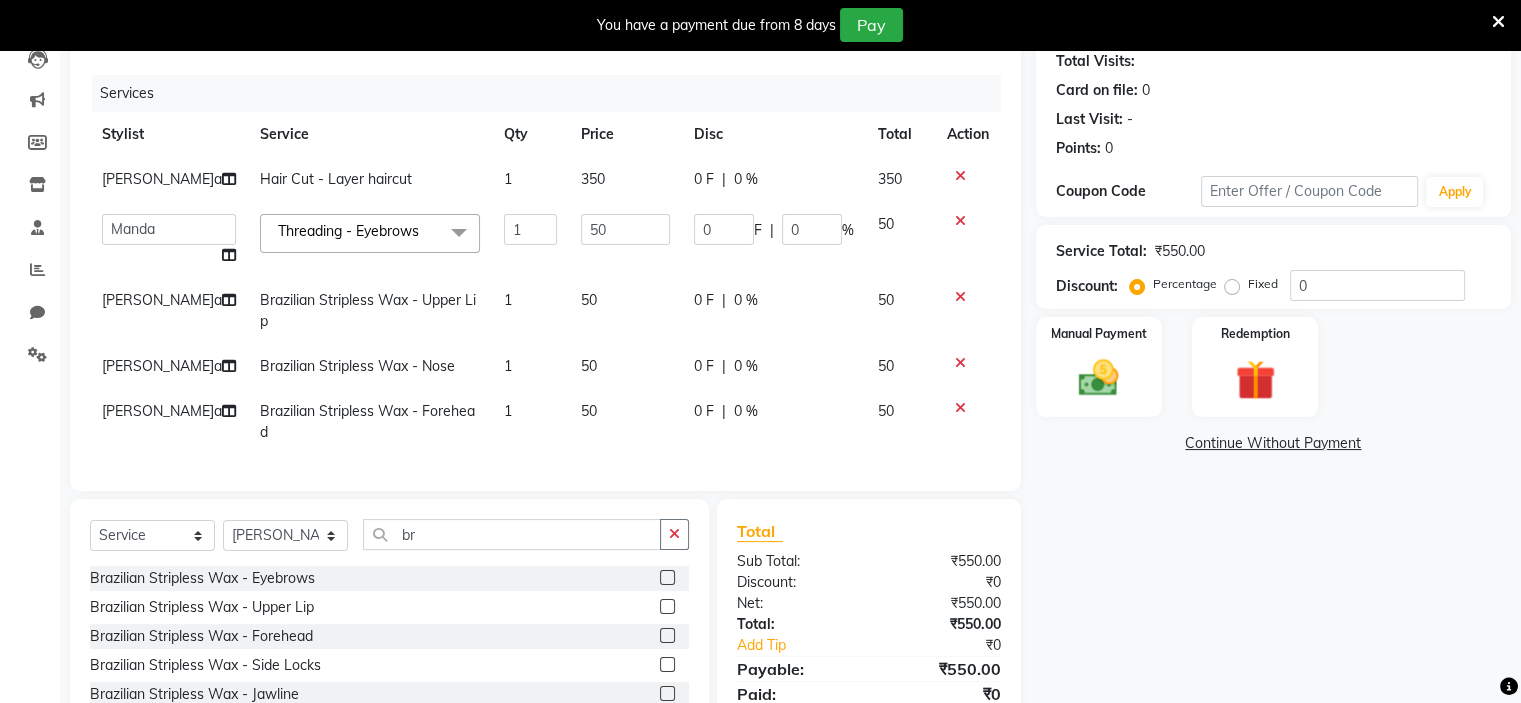drag, startPoint x: 161, startPoint y: 334, endPoint x: 161, endPoint y: 303, distance: 31 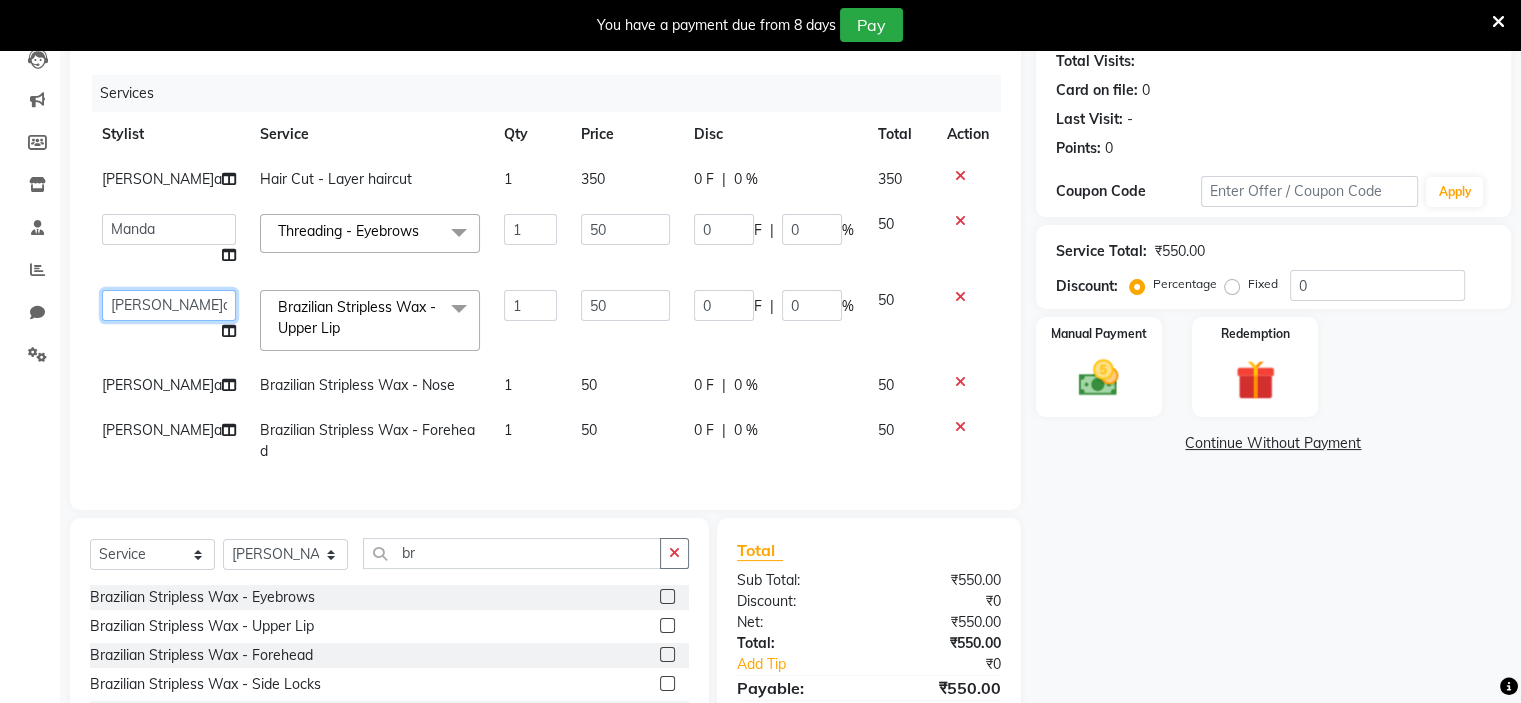 click on "[PERSON_NAME]   [PERSON_NAME]   [PERSON_NAME]   Ritu   [PERSON_NAME]   [PERSON_NAME]" 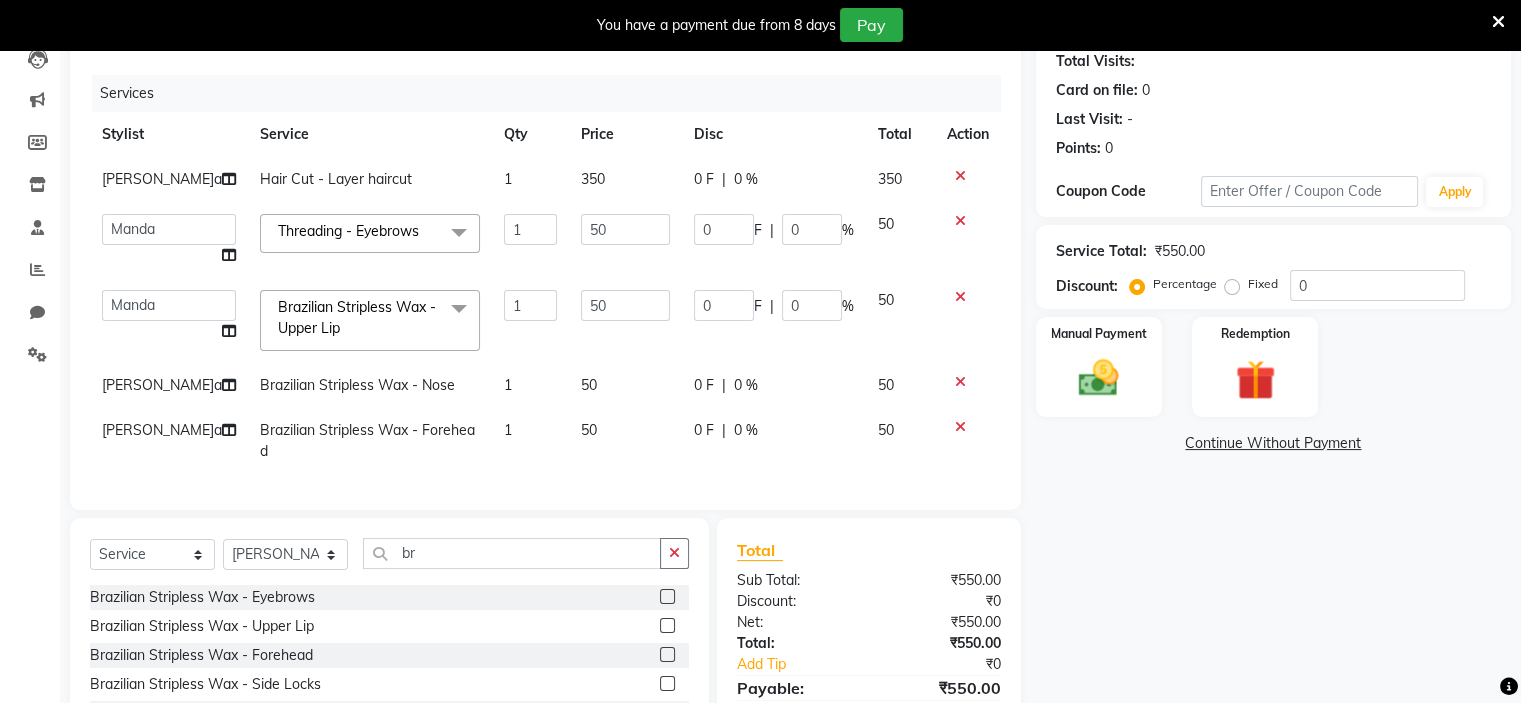 click on "[PERSON_NAME]a" 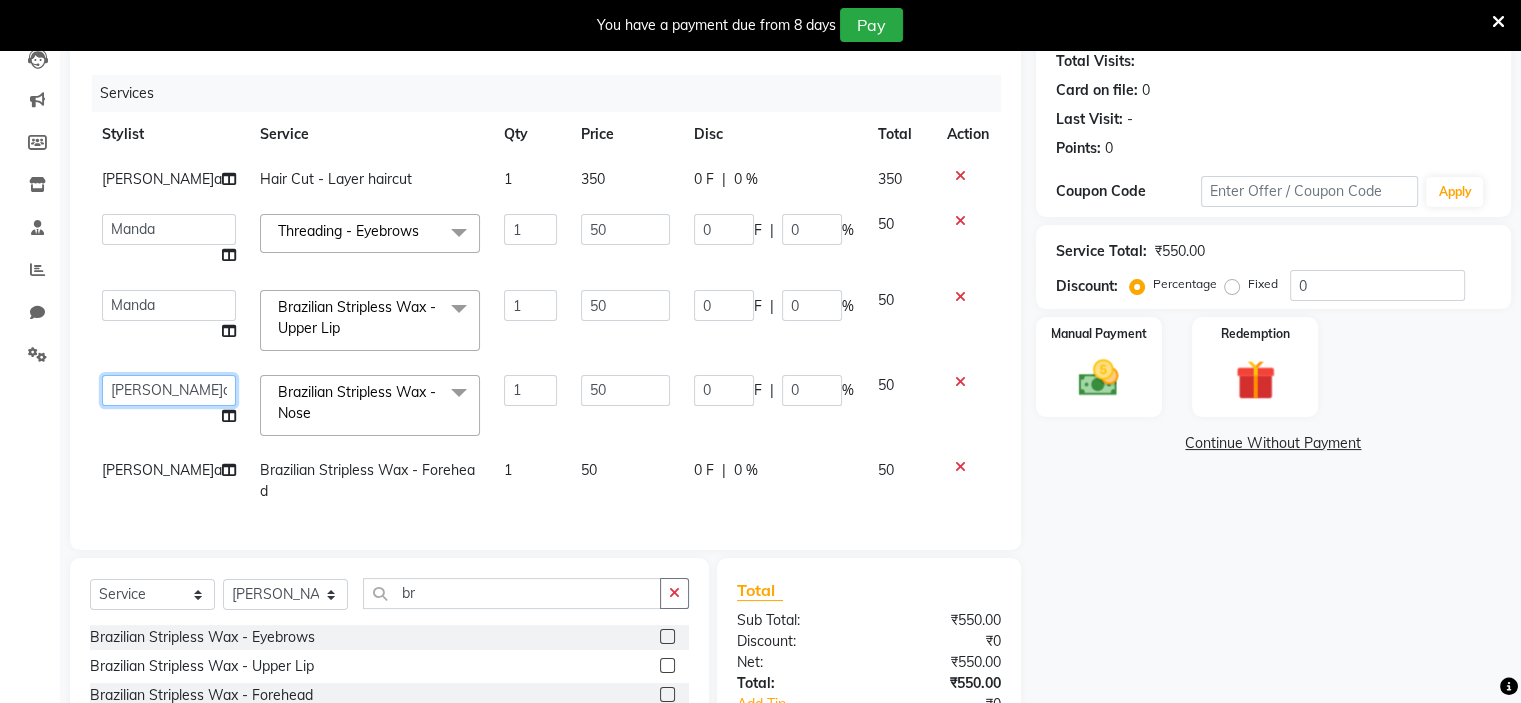 click on "[PERSON_NAME]   [PERSON_NAME]   [PERSON_NAME]   Ritu   [PERSON_NAME]   [PERSON_NAME]" 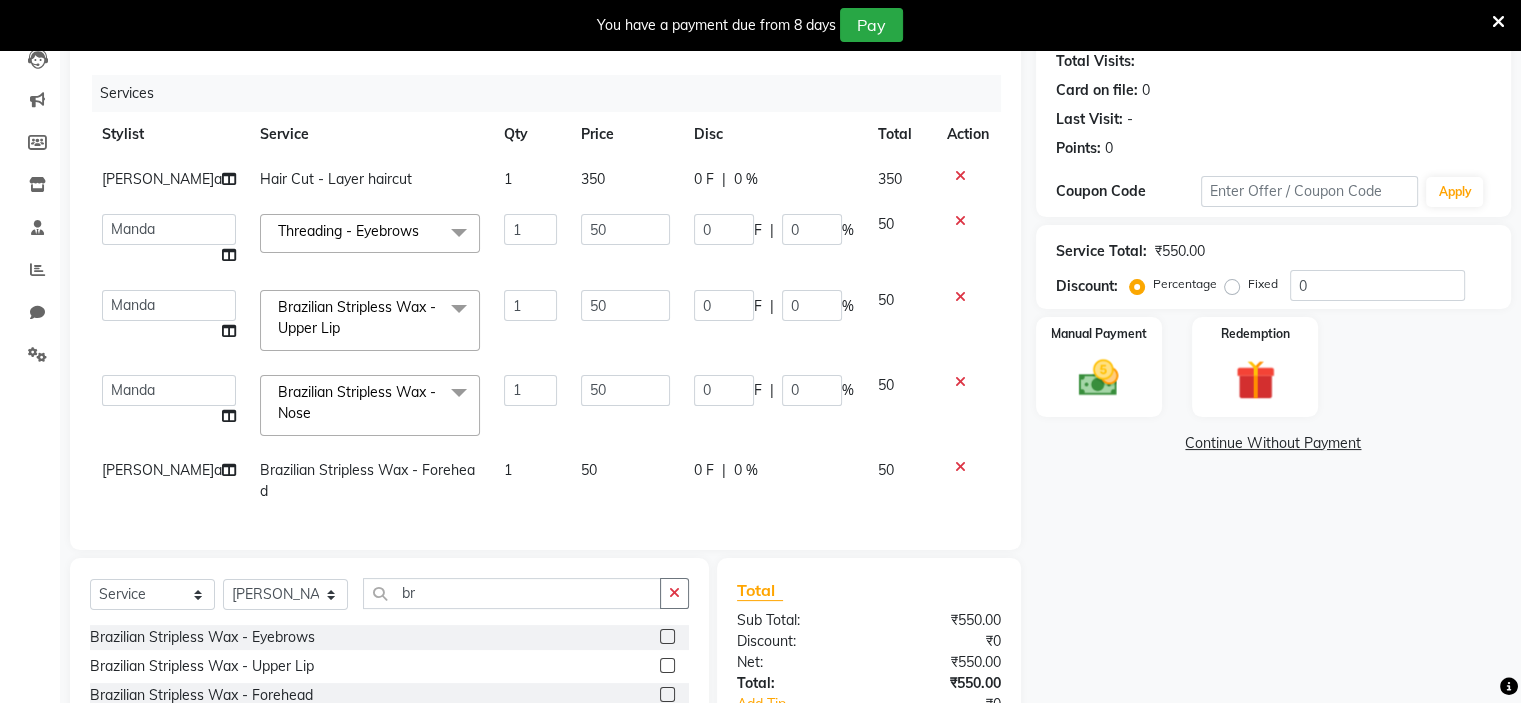 click on "[PERSON_NAME]a" 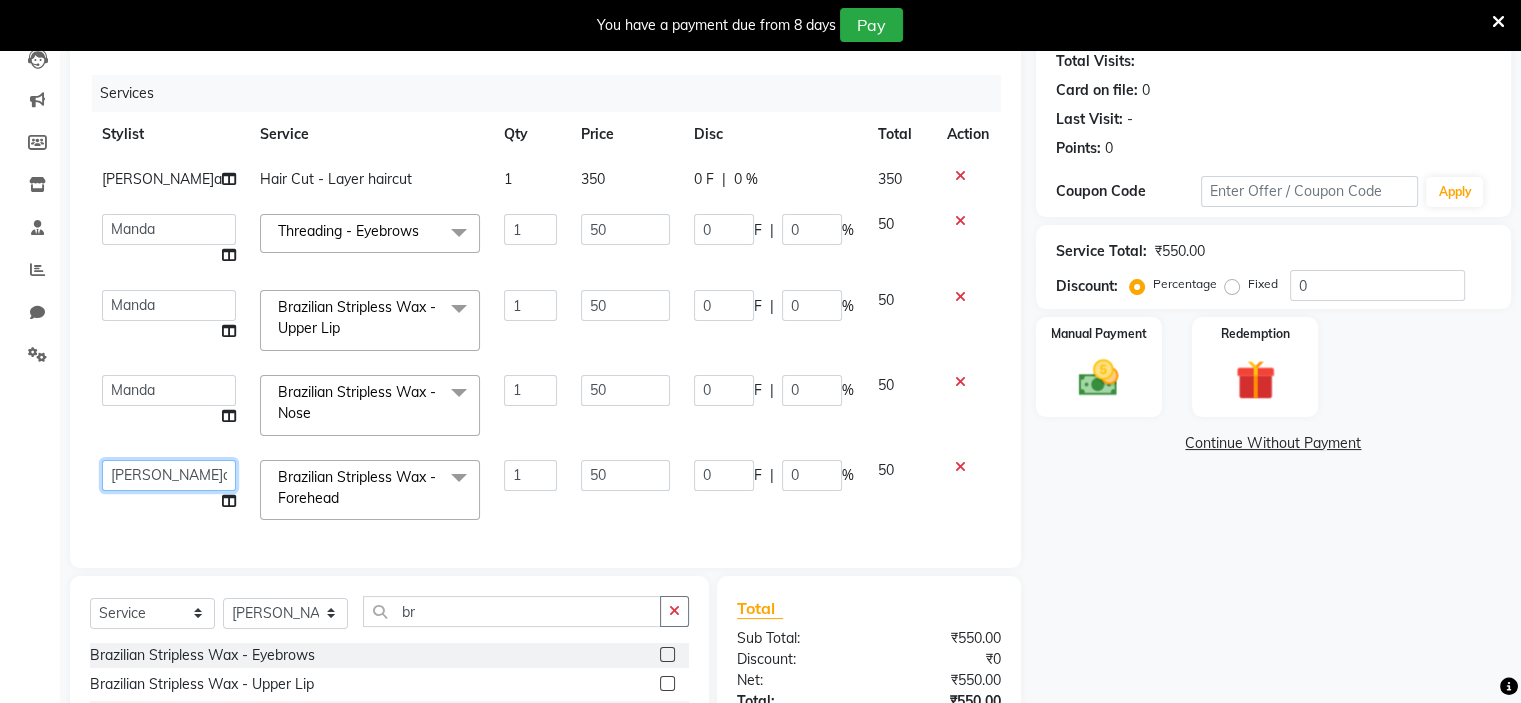 click on "[PERSON_NAME]   [PERSON_NAME]   [PERSON_NAME]   Ritu   [PERSON_NAME]   [PERSON_NAME]" 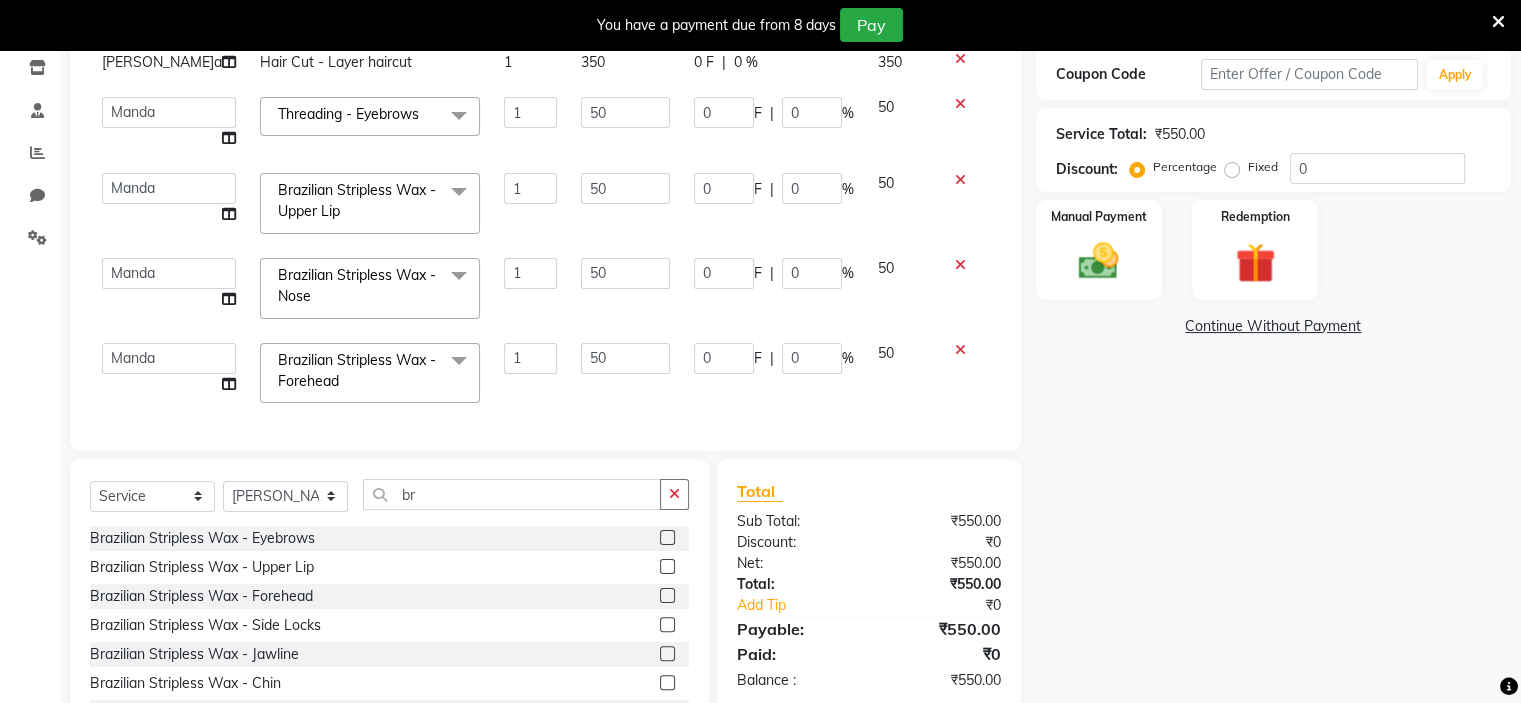 scroll, scrollTop: 355, scrollLeft: 0, axis: vertical 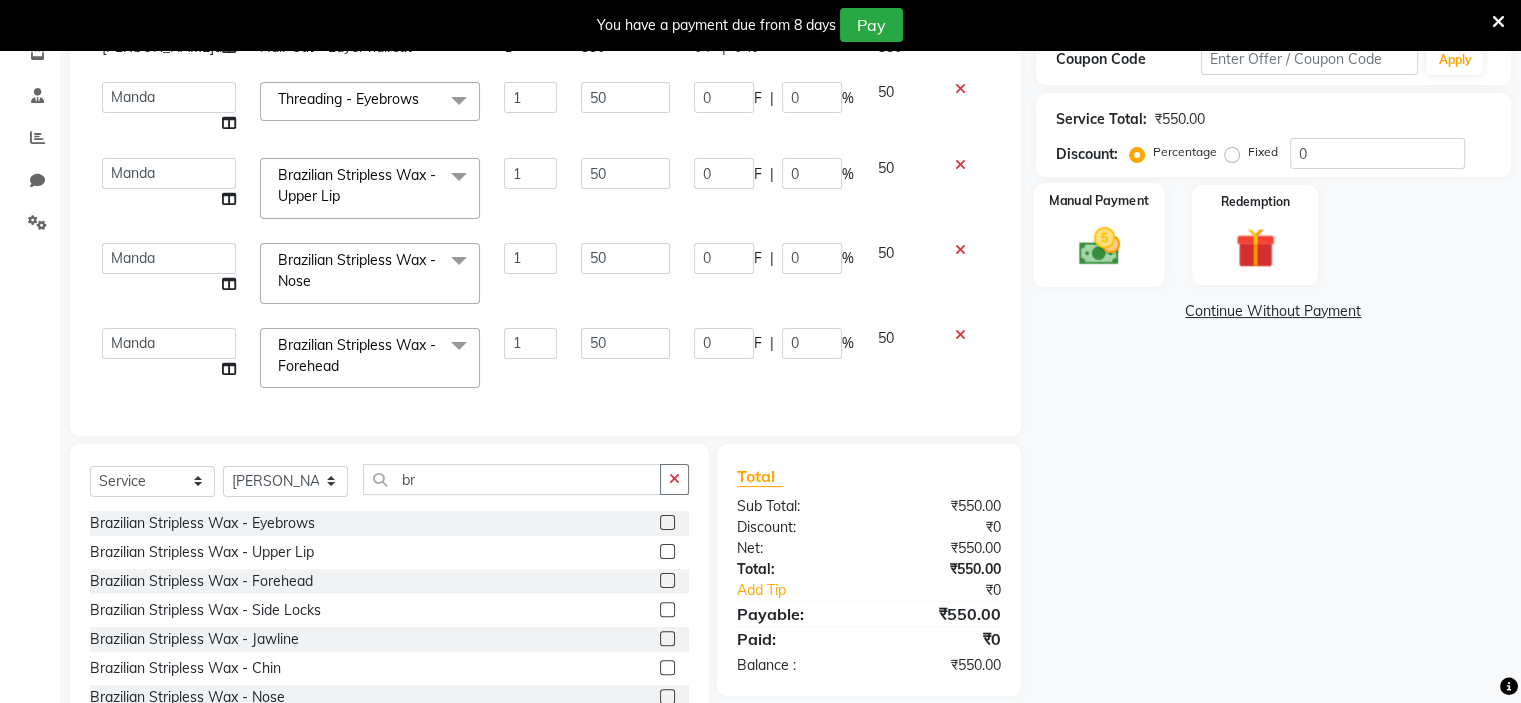 click 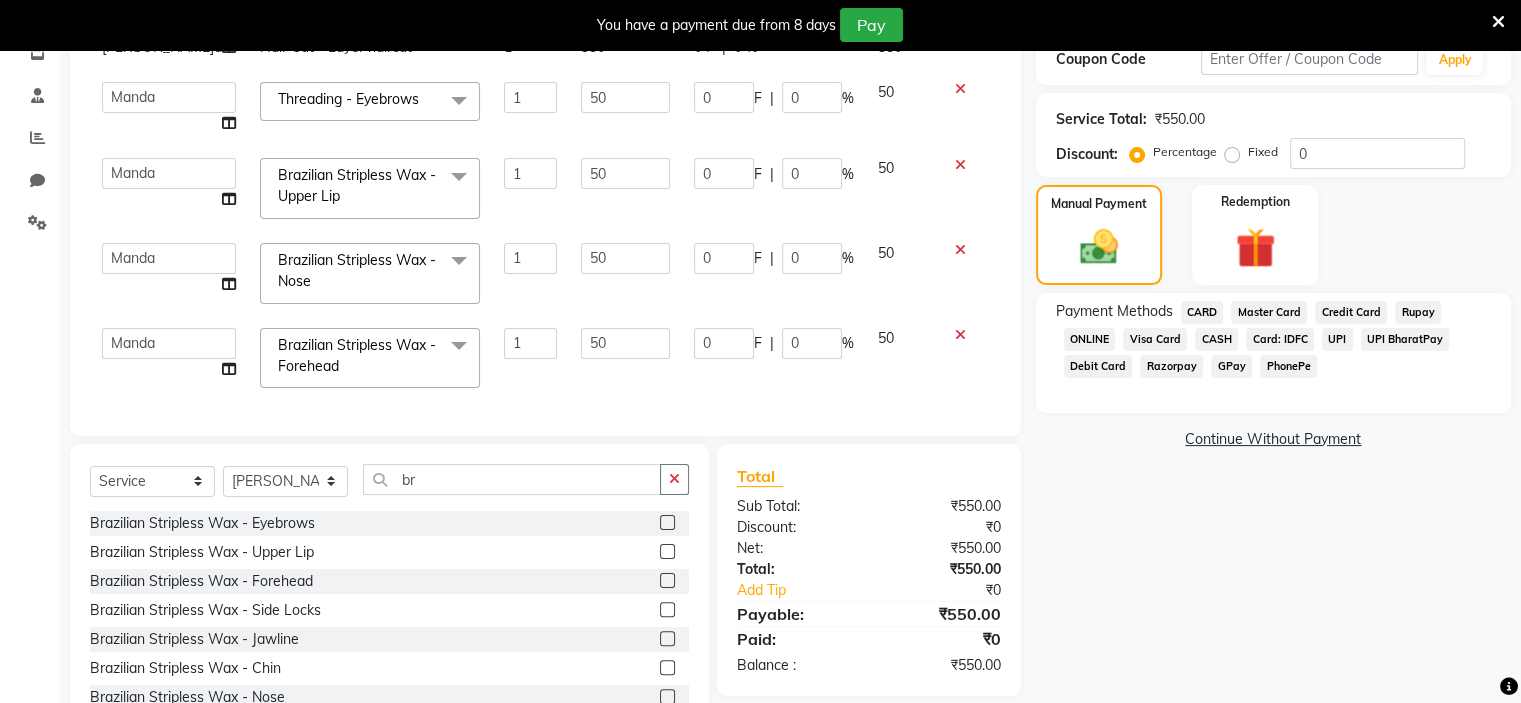 click on "GPay" 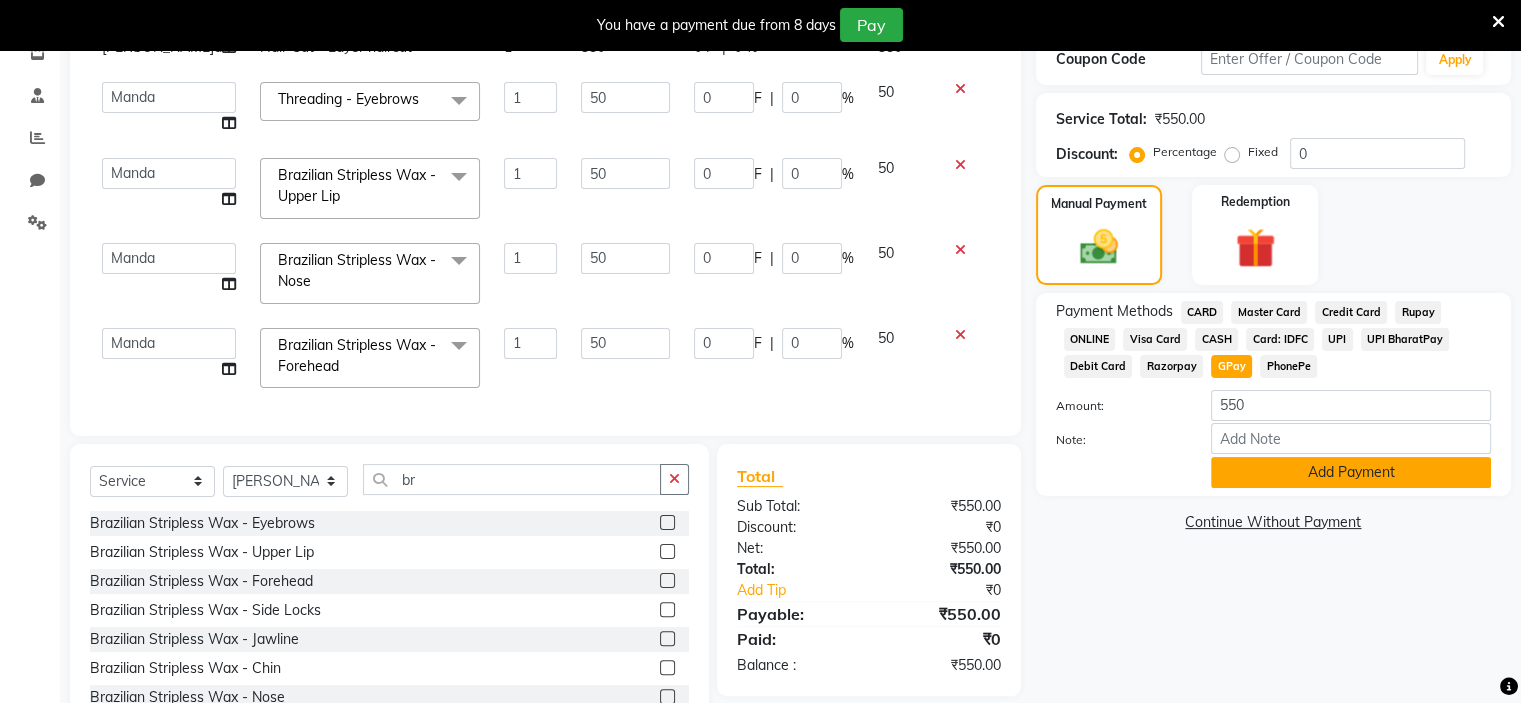 click on "Add Payment" 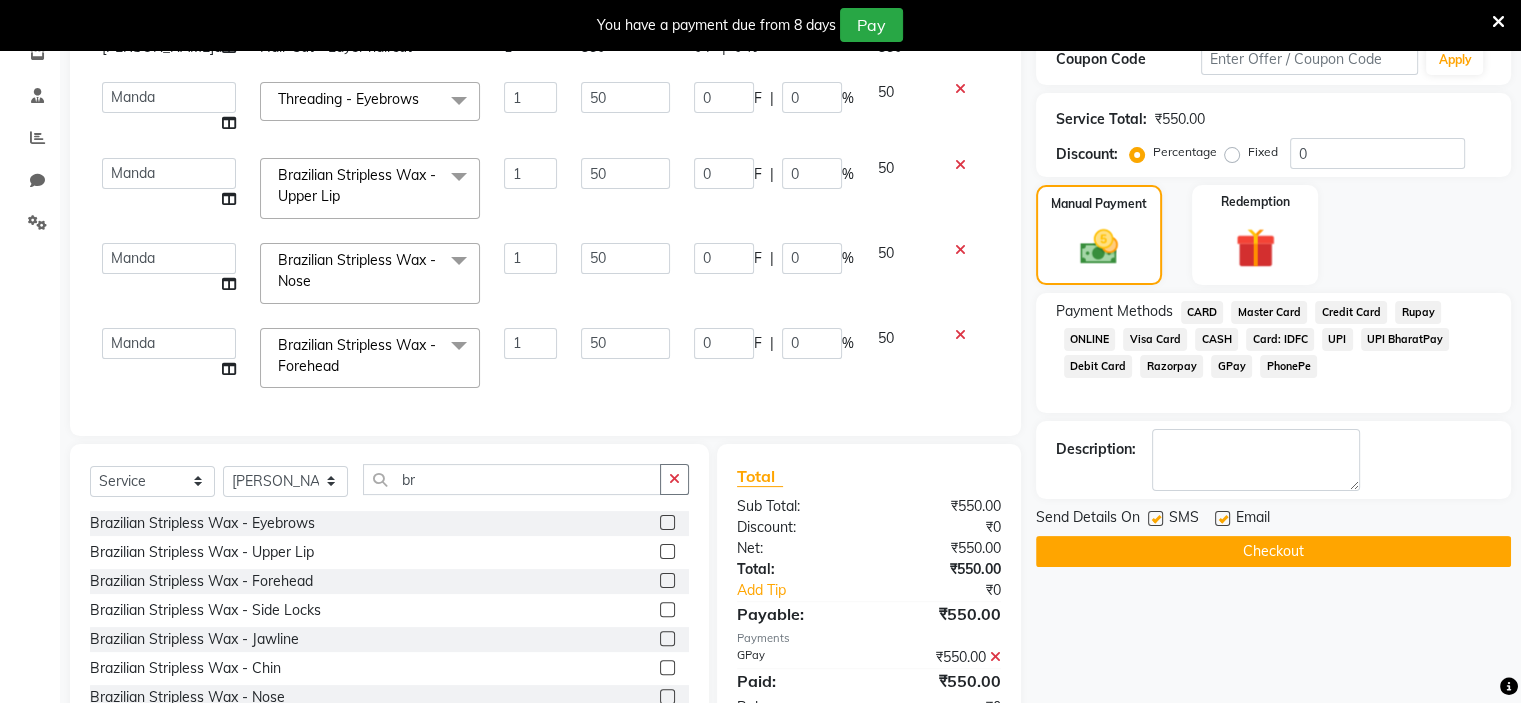 click 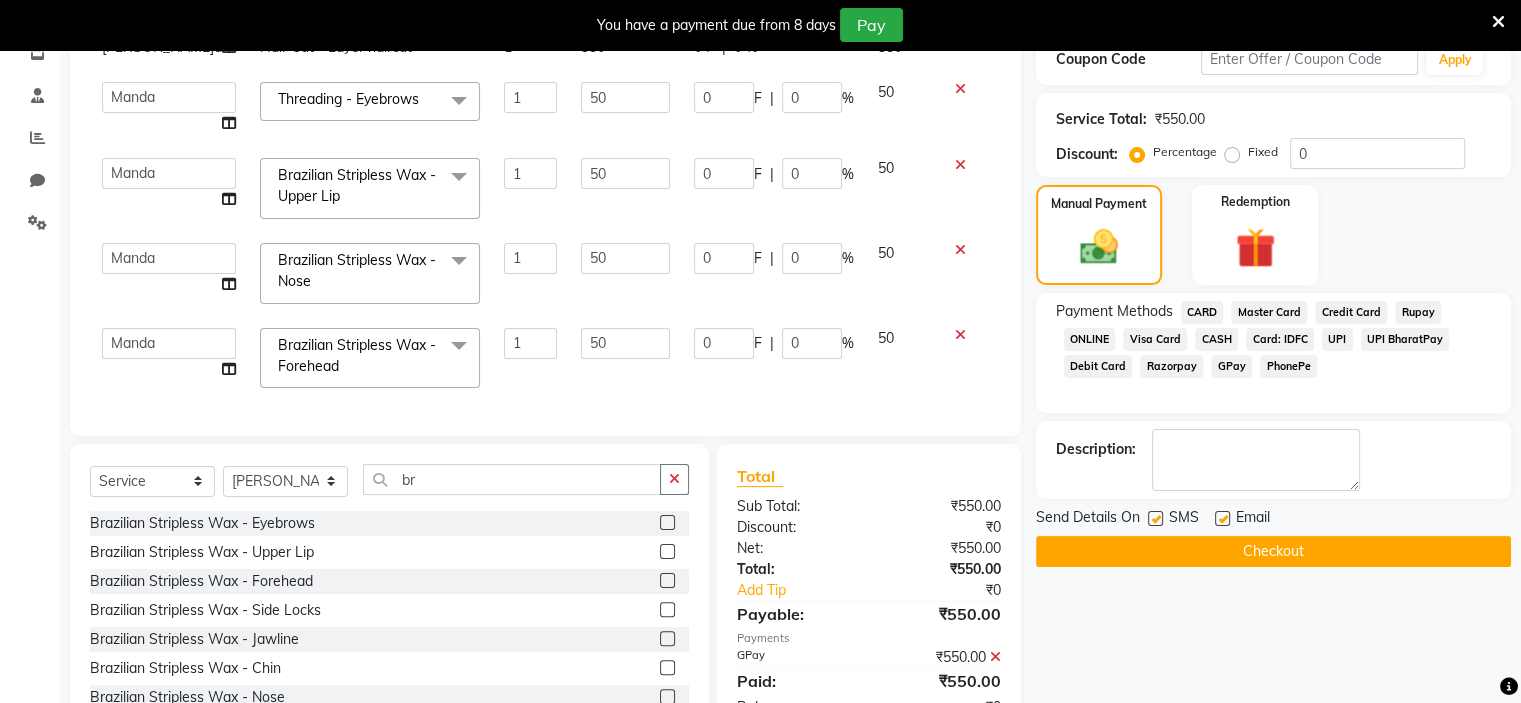 click at bounding box center (1154, 519) 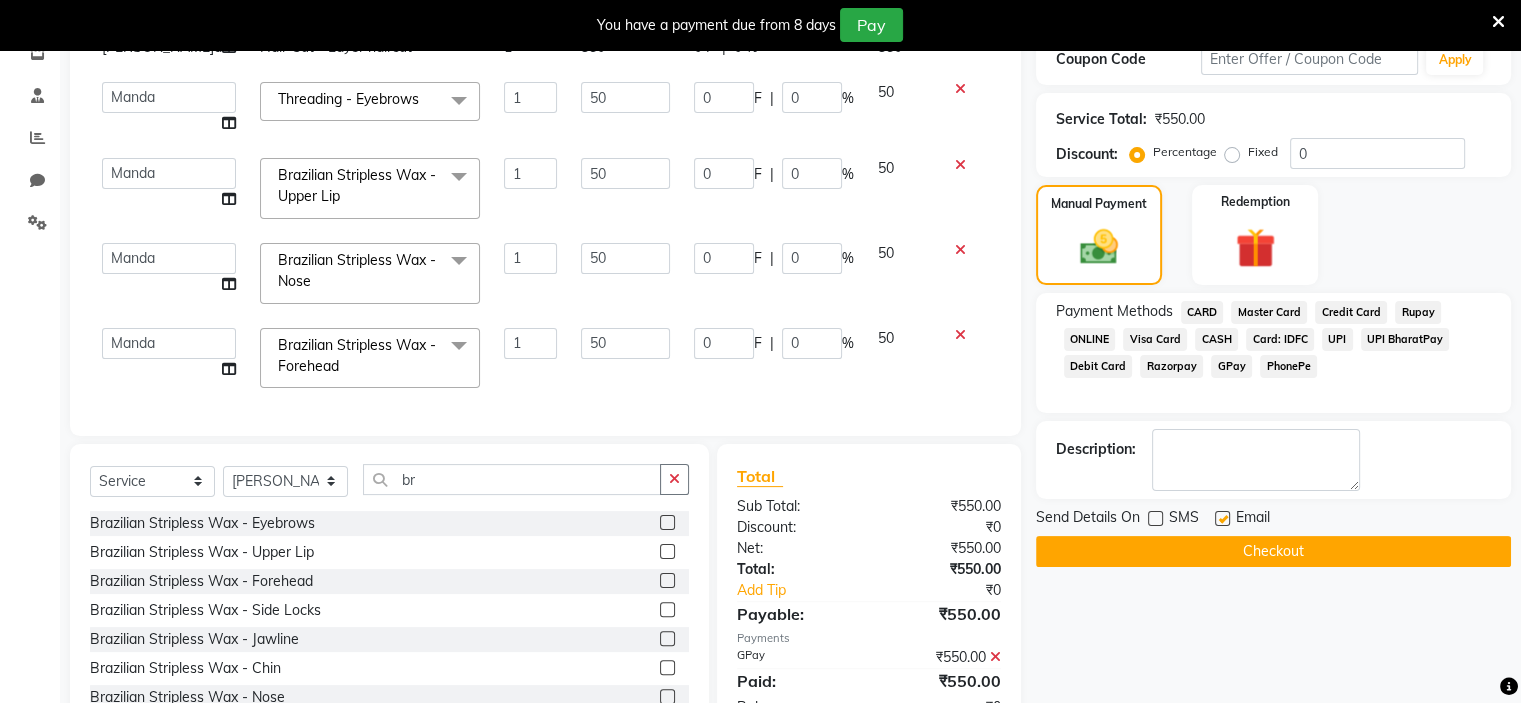 click 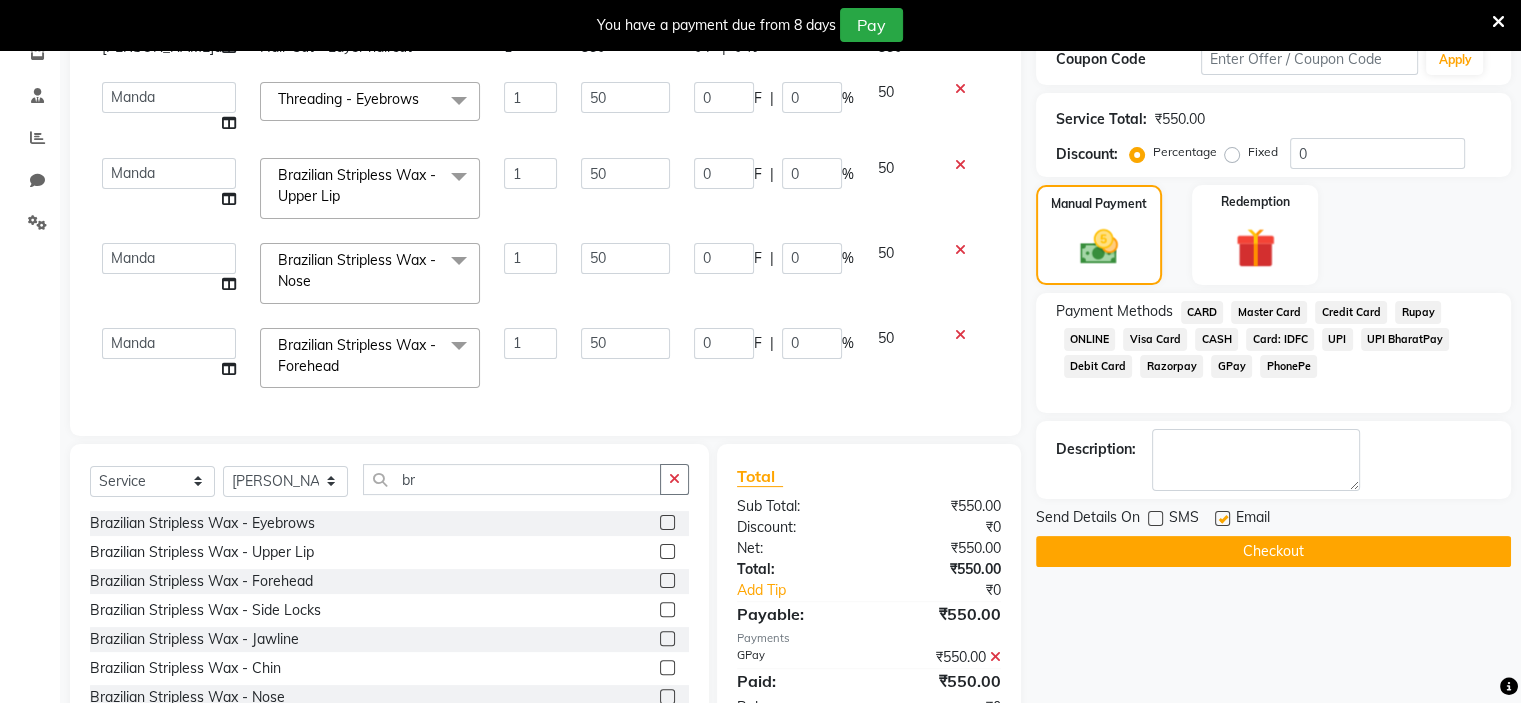 click at bounding box center [1221, 519] 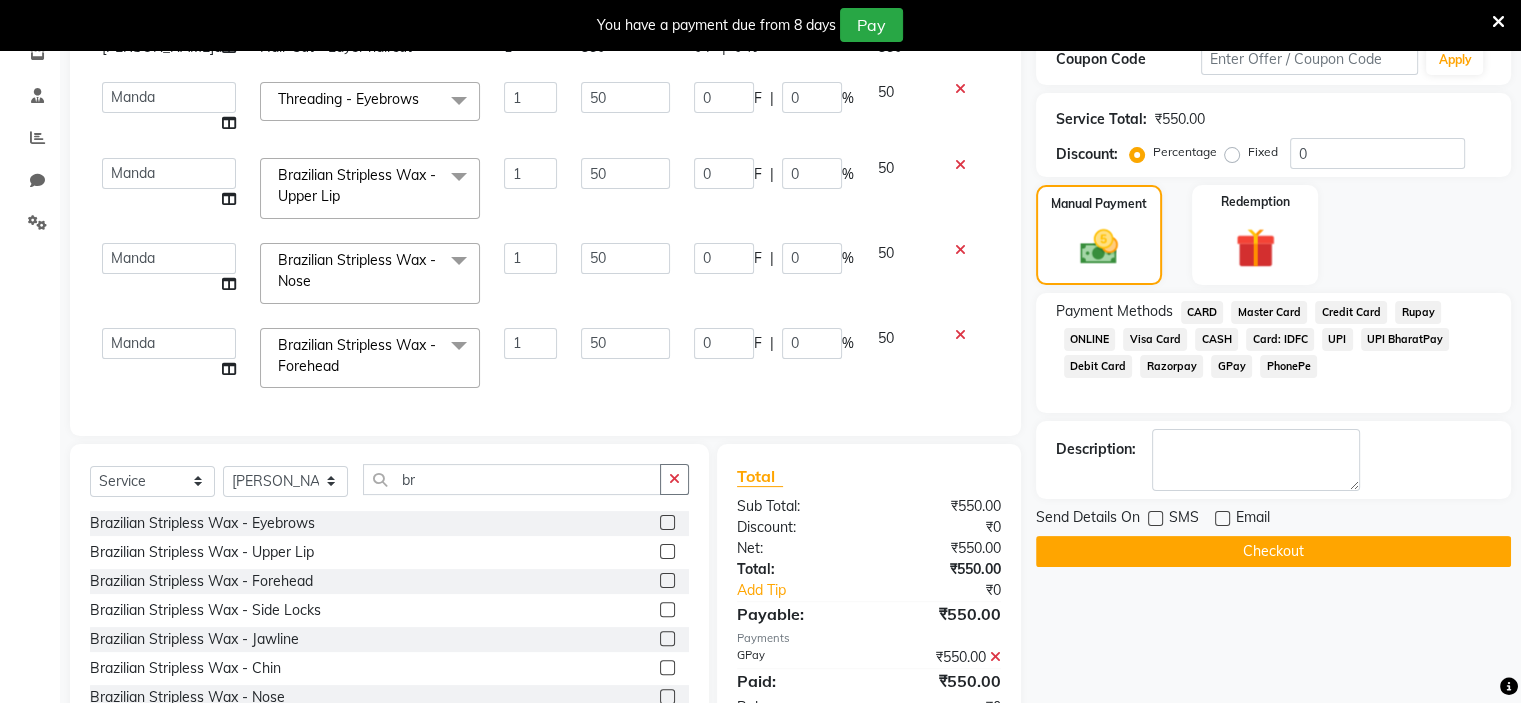 click on "Checkout" 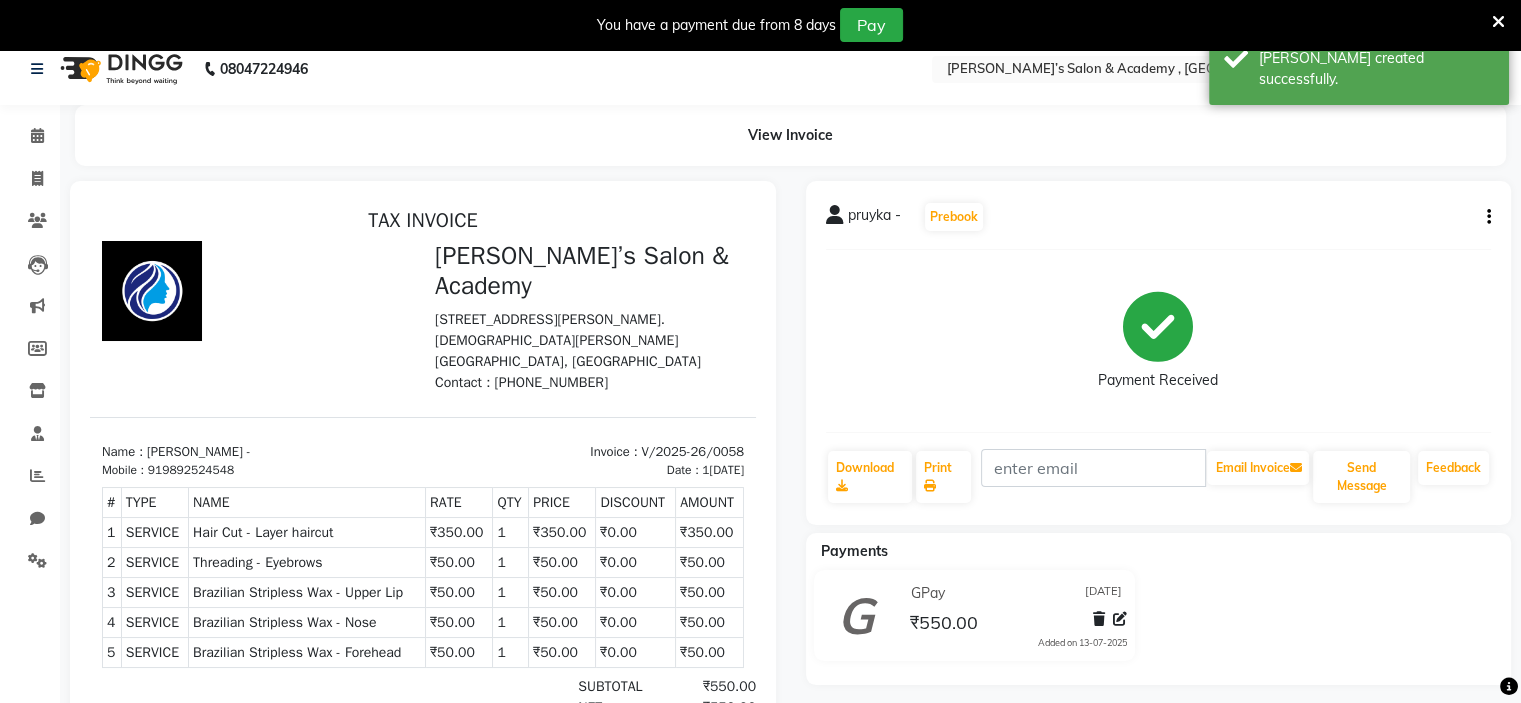scroll, scrollTop: 0, scrollLeft: 0, axis: both 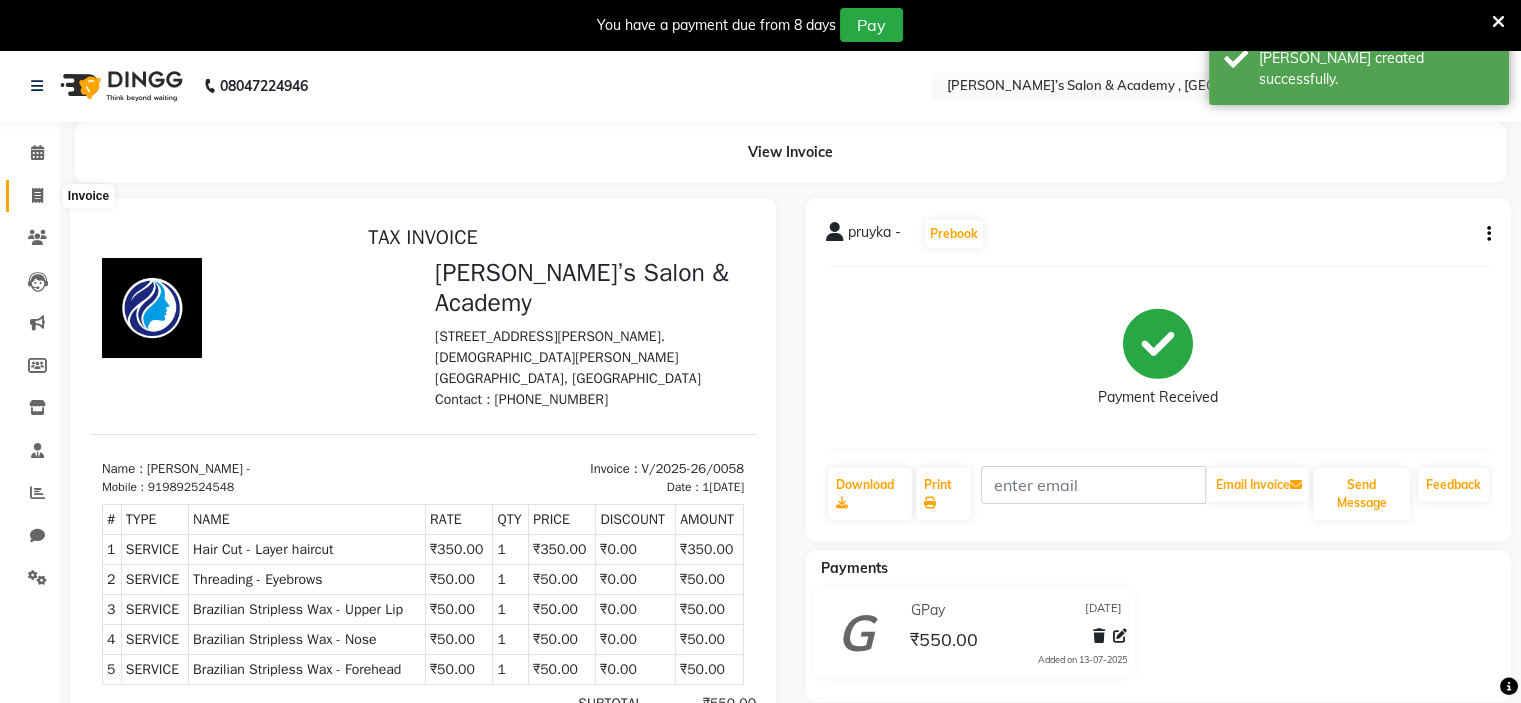 click 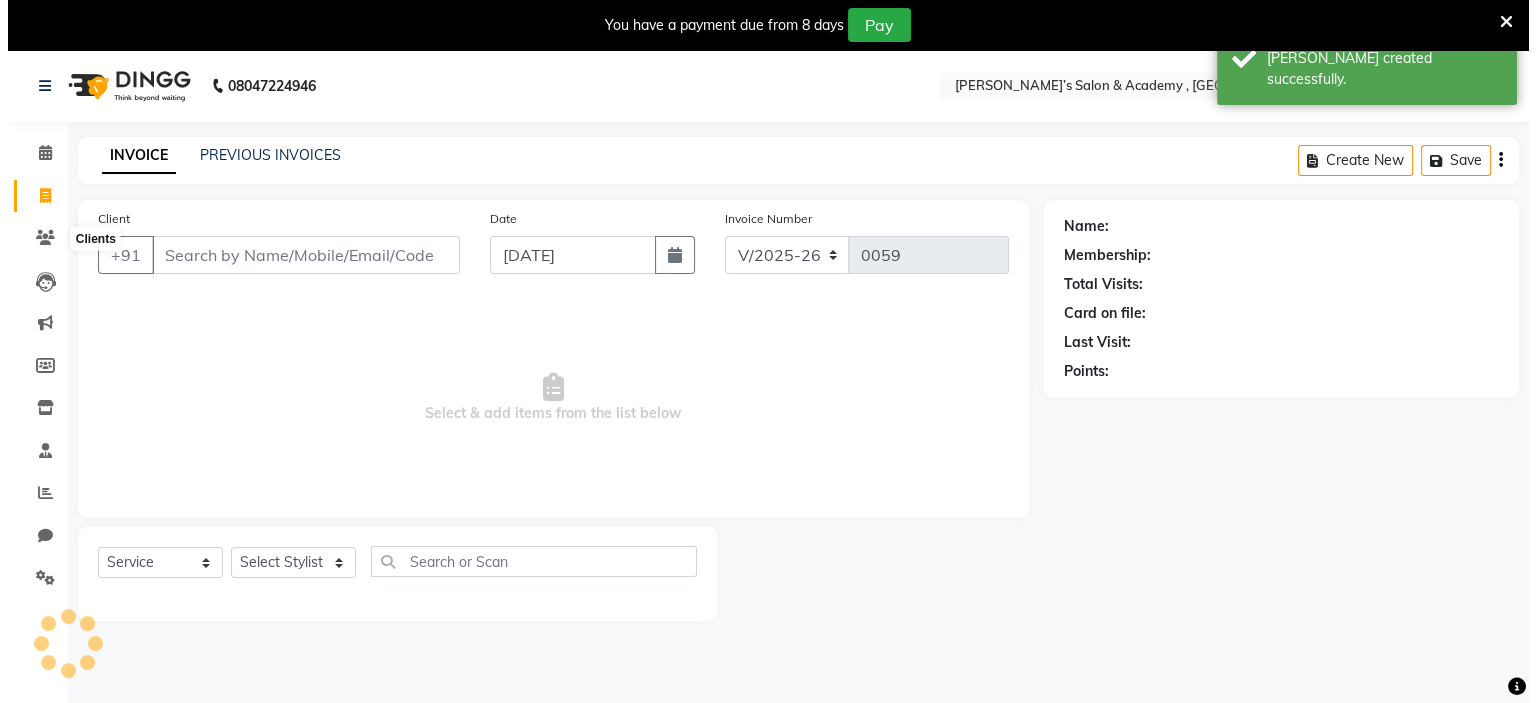 scroll, scrollTop: 50, scrollLeft: 0, axis: vertical 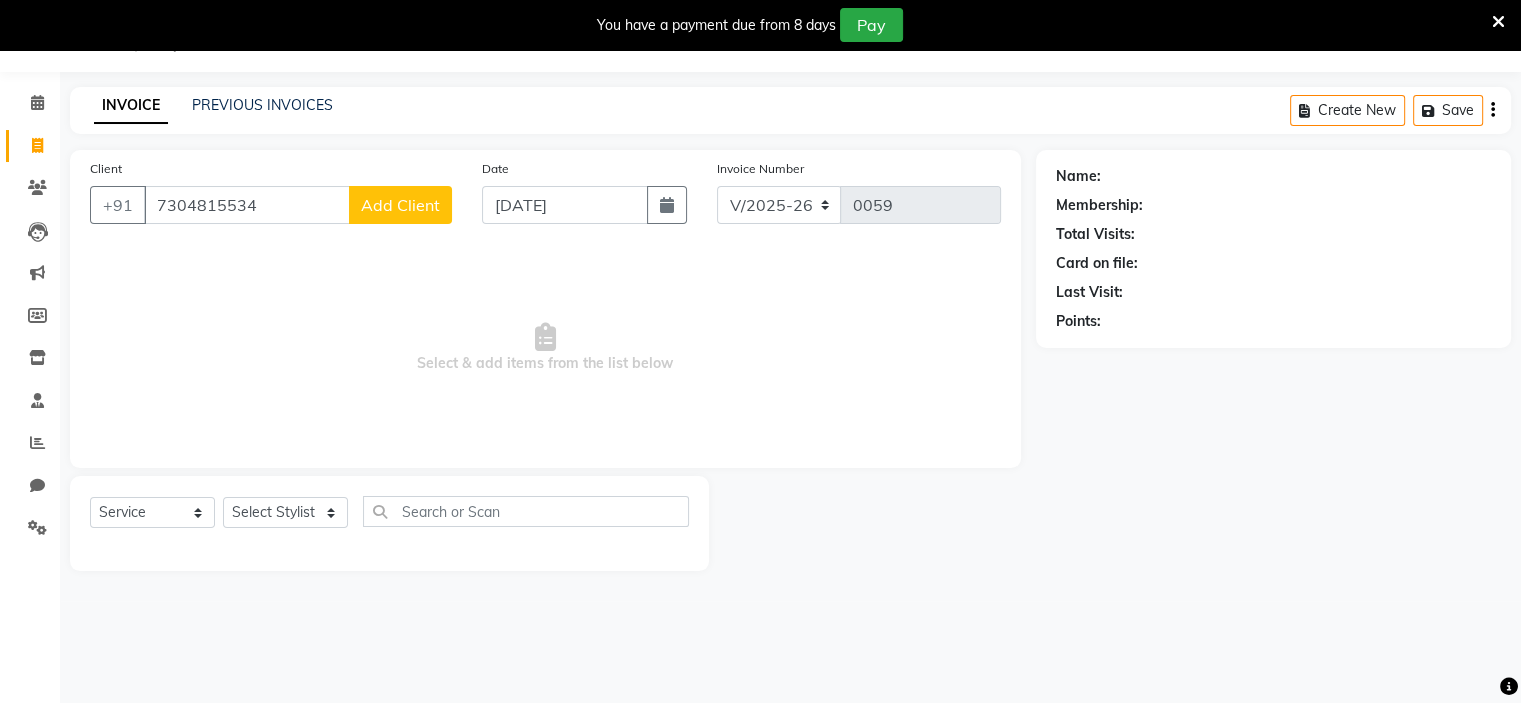 click on "Add Client" 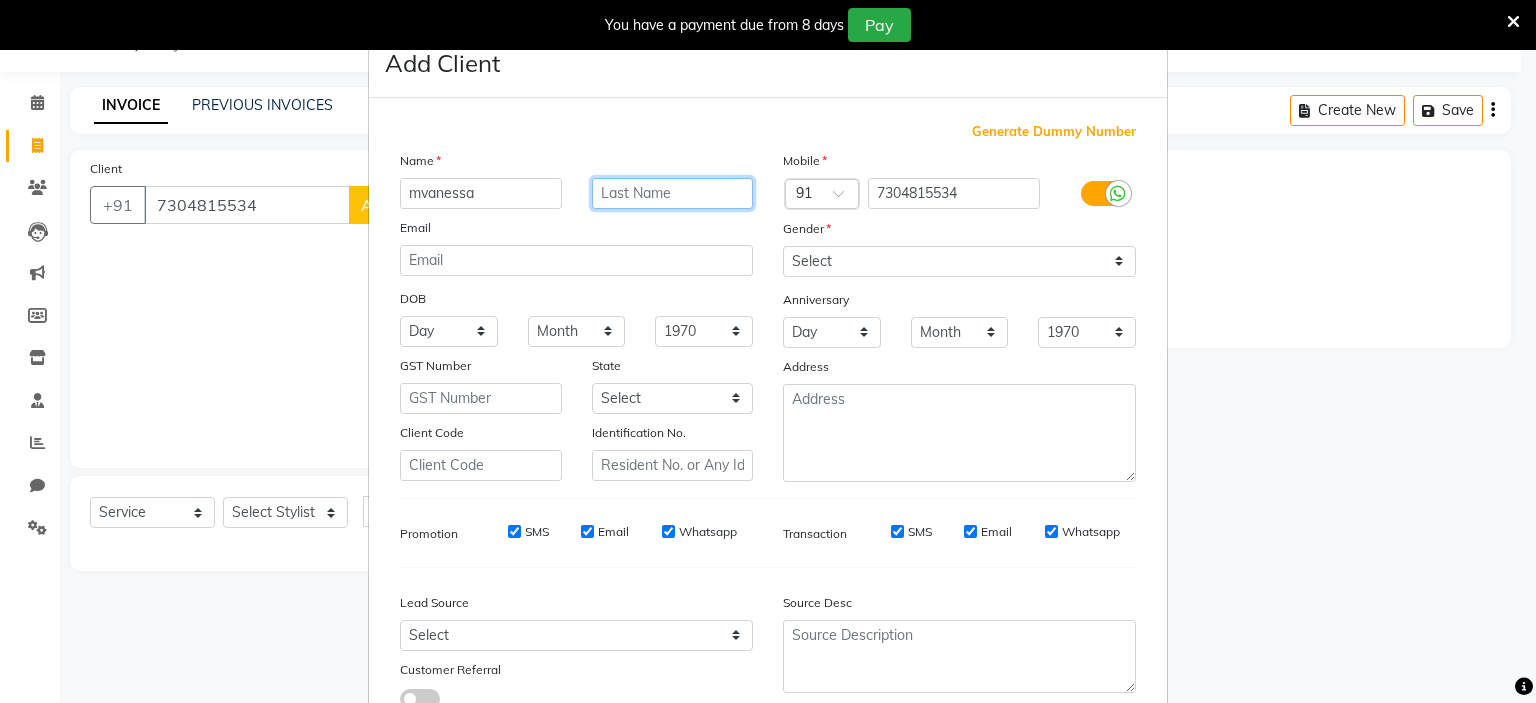 click at bounding box center [673, 193] 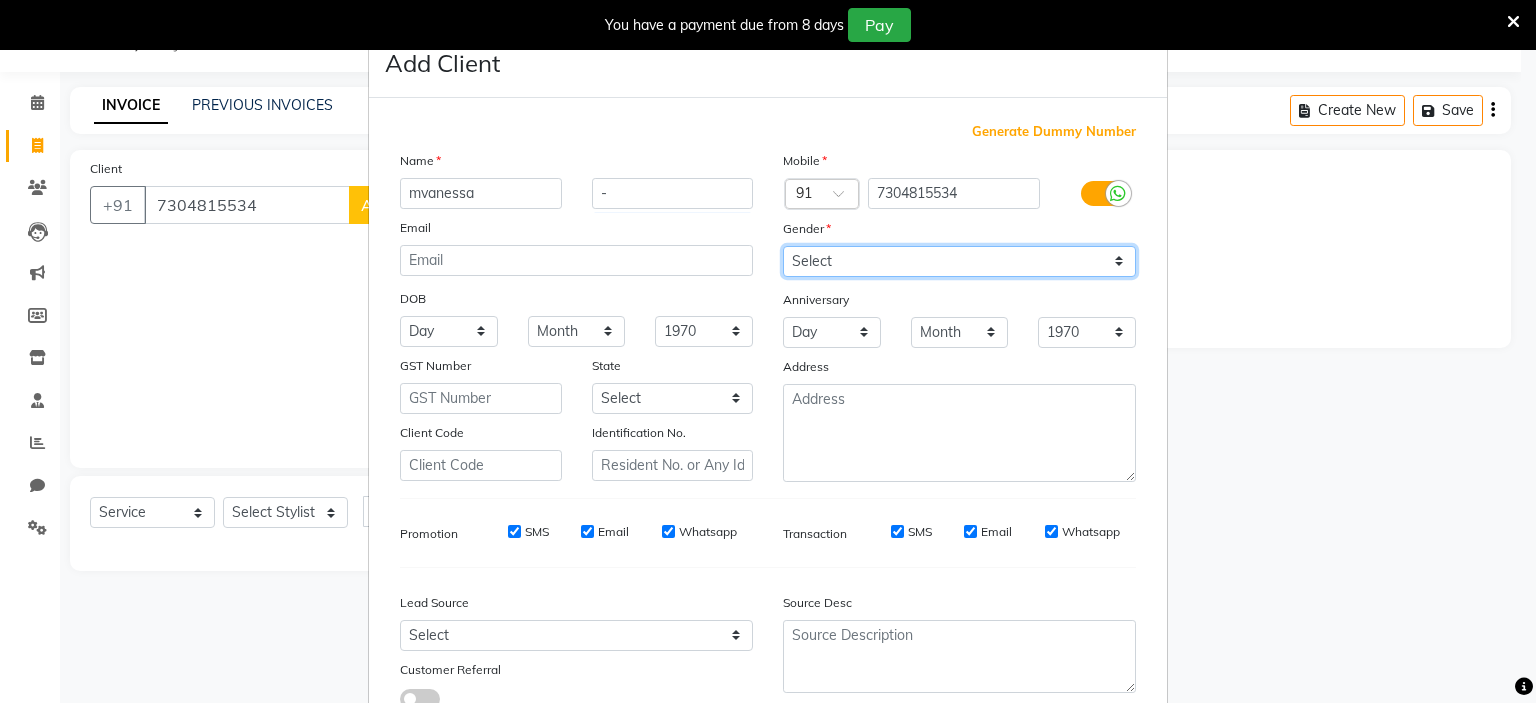 click on "Select [DEMOGRAPHIC_DATA] [DEMOGRAPHIC_DATA] Other Prefer Not To Say" at bounding box center (959, 261) 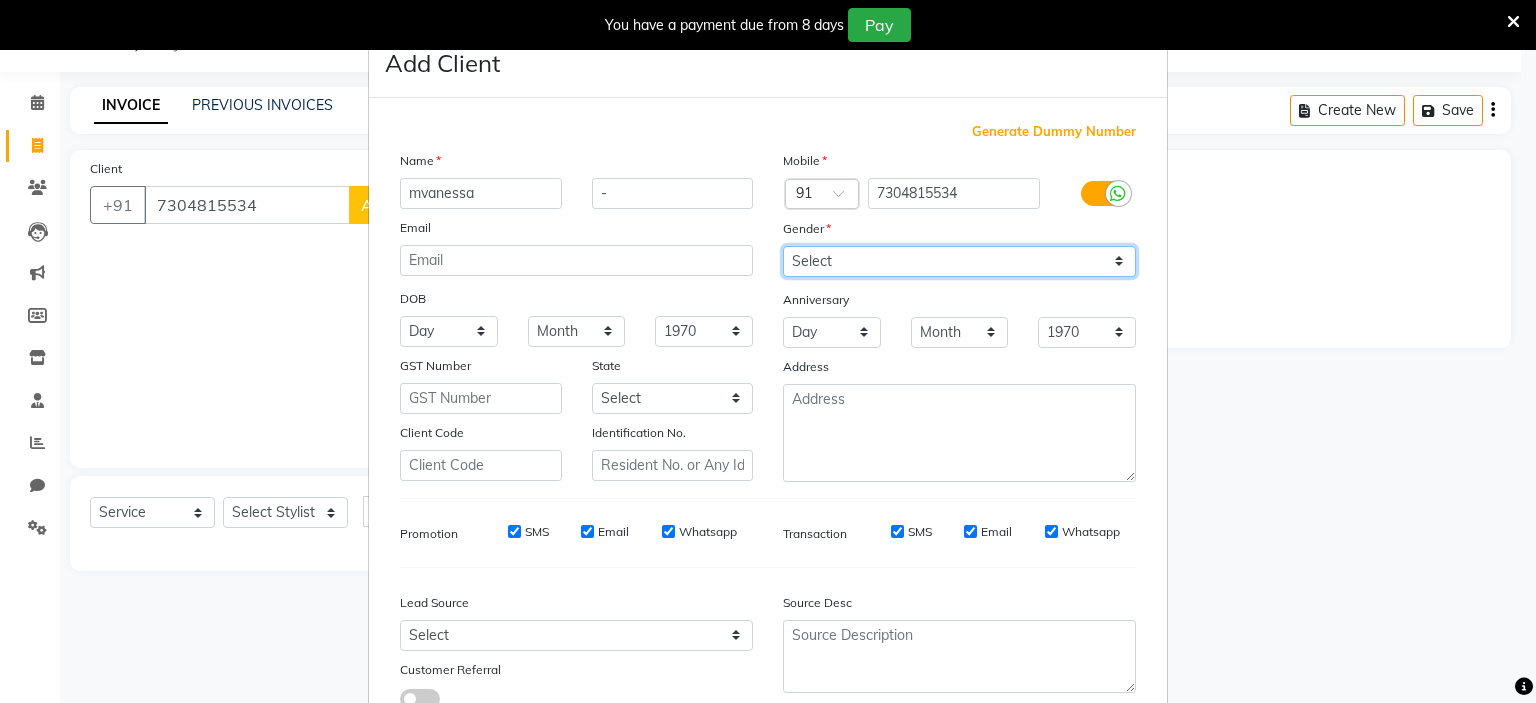 click on "Select [DEMOGRAPHIC_DATA] [DEMOGRAPHIC_DATA] Other Prefer Not To Say" at bounding box center [959, 261] 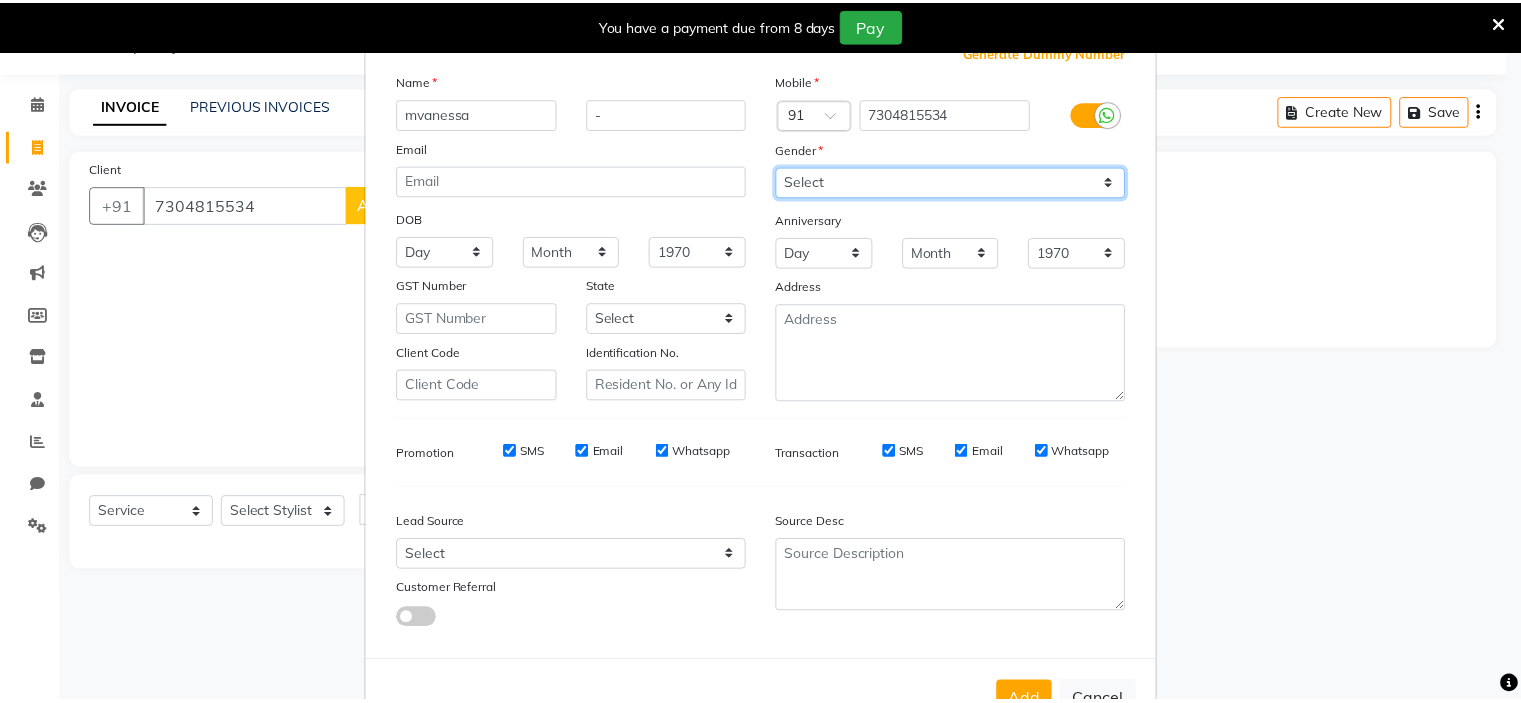 scroll, scrollTop: 153, scrollLeft: 0, axis: vertical 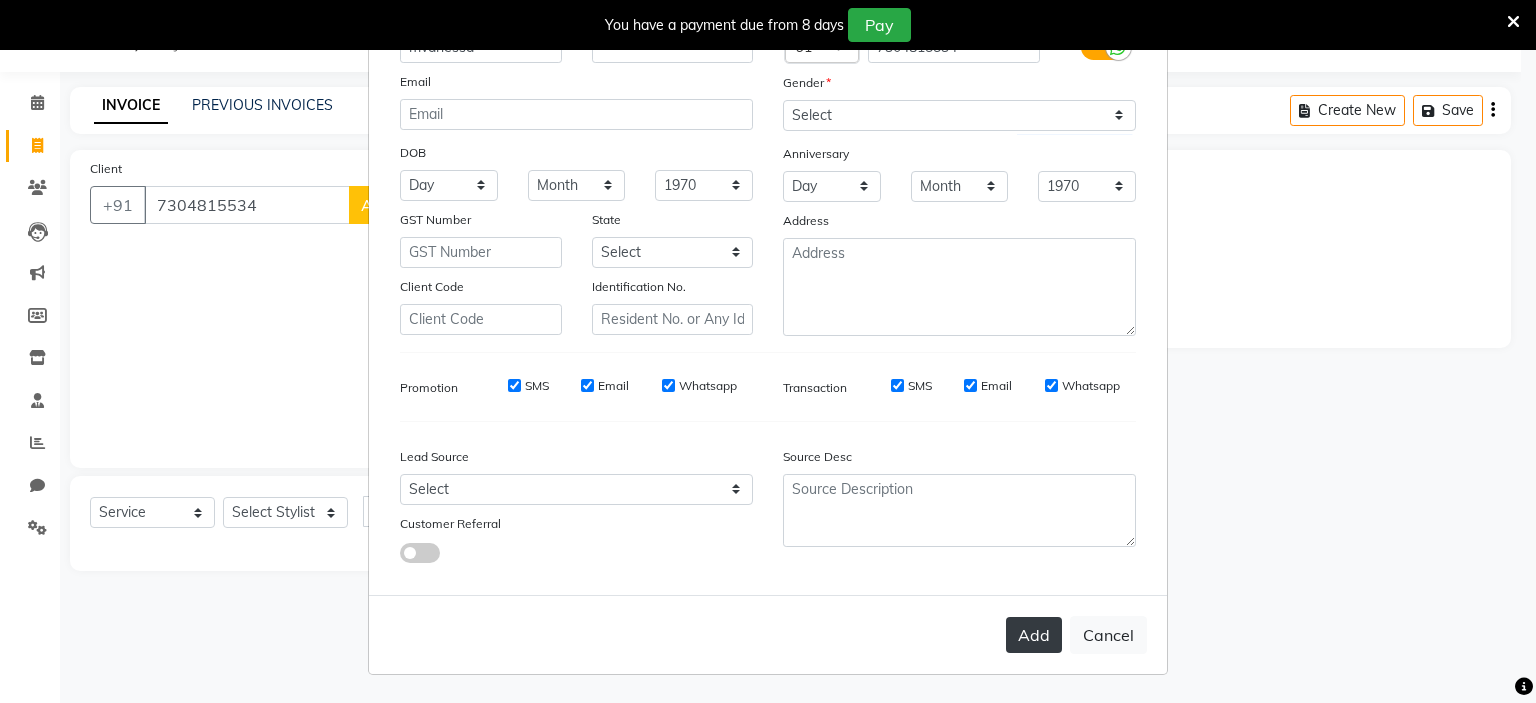 click on "Add" at bounding box center (1034, 635) 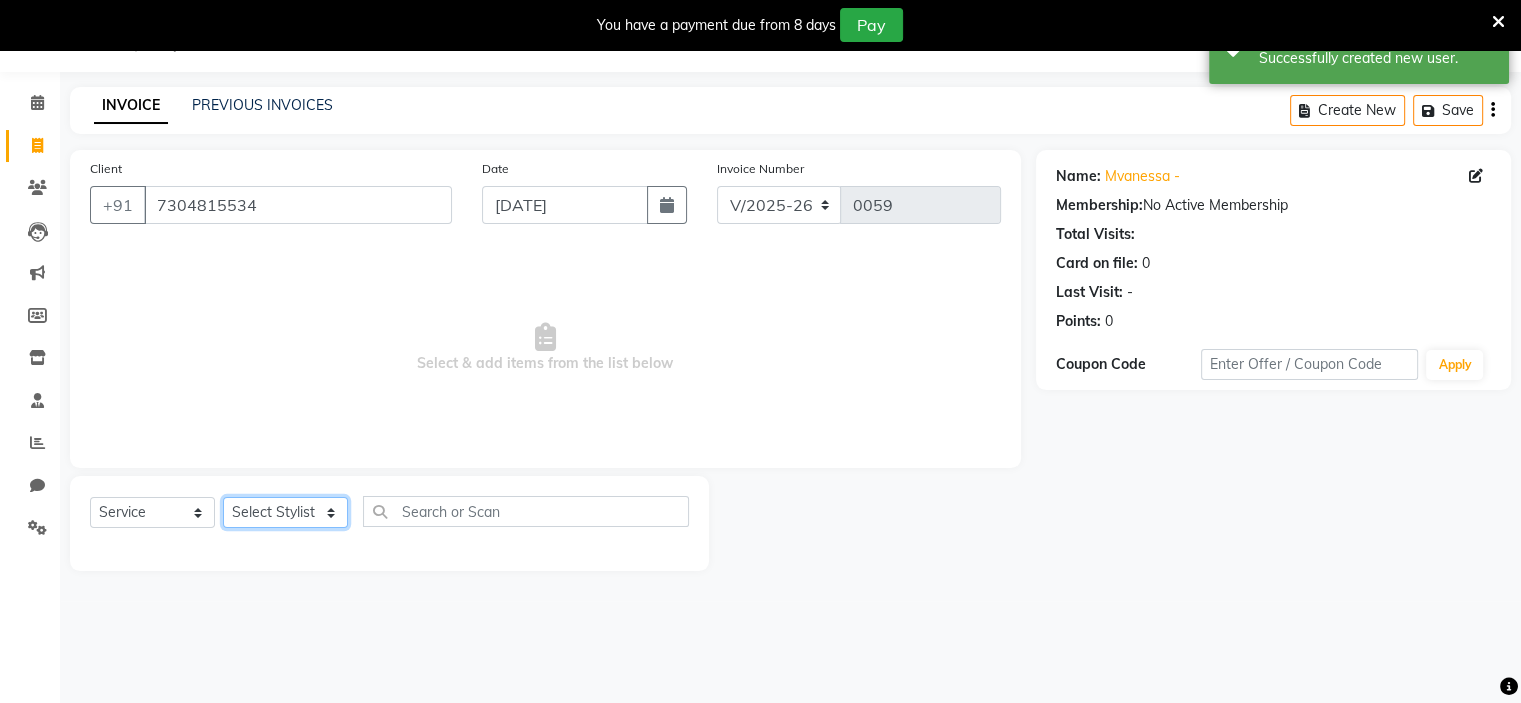 click on "Select Stylist [PERSON_NAME] [PERSON_NAME] [PERSON_NAME] Ritu [PERSON_NAME] [PERSON_NAME]" 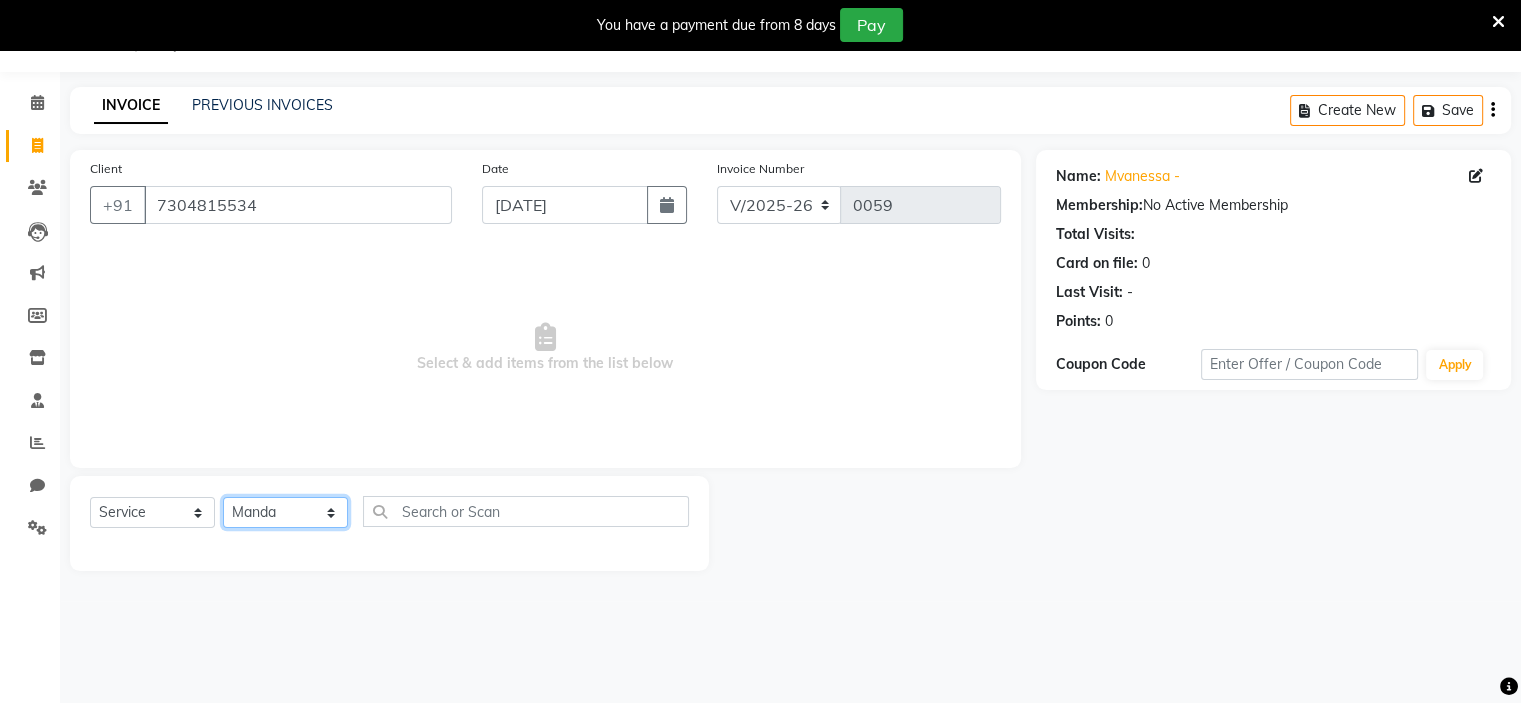 click on "Select Stylist [PERSON_NAME] [PERSON_NAME] [PERSON_NAME] Ritu [PERSON_NAME] [PERSON_NAME]" 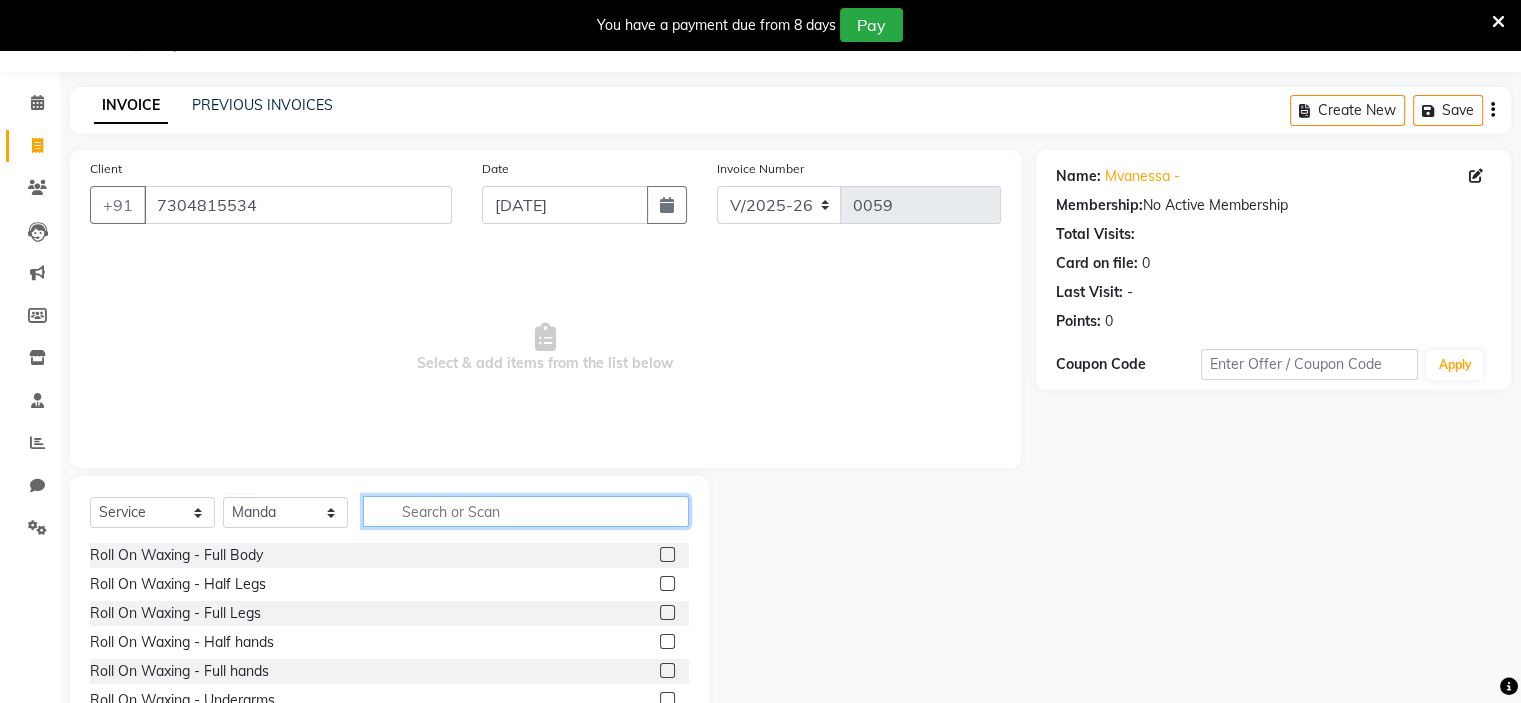 click 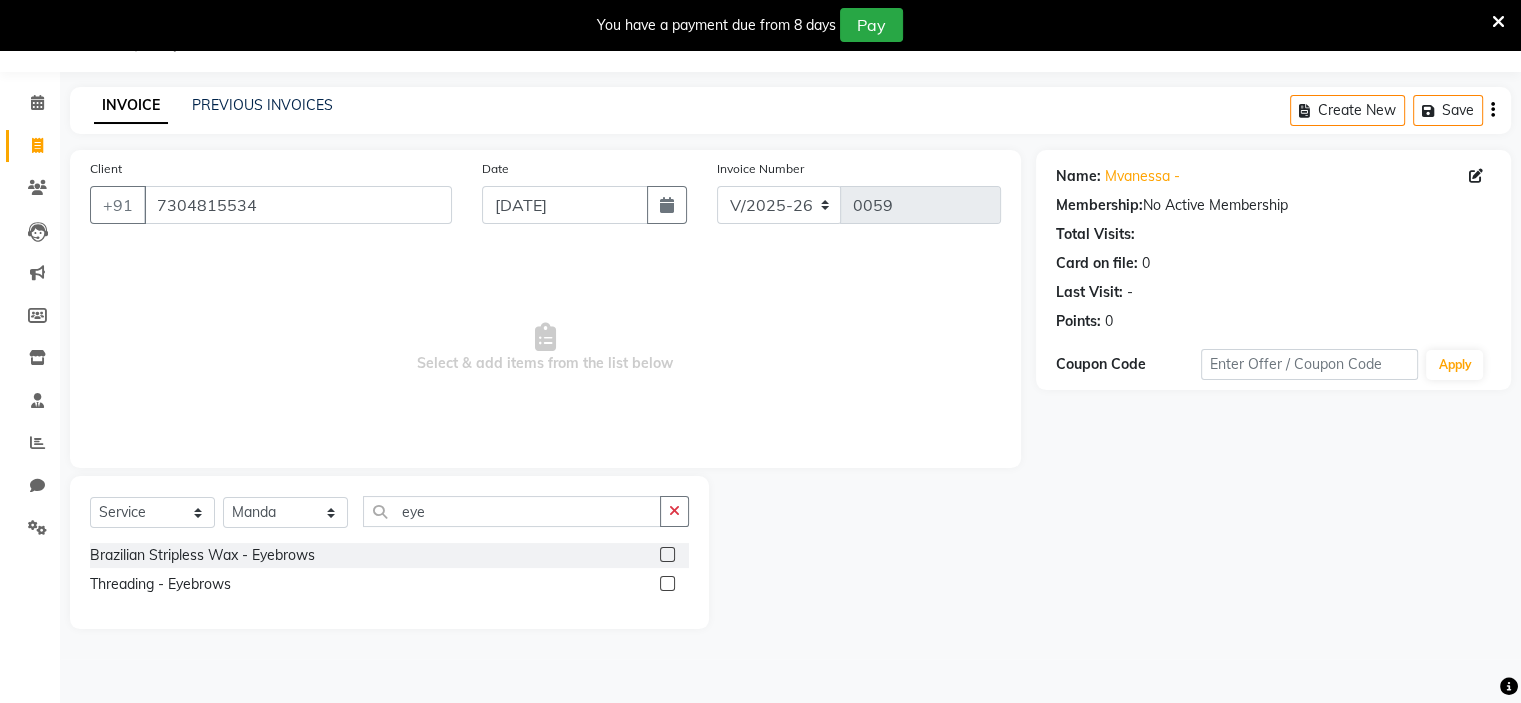 click 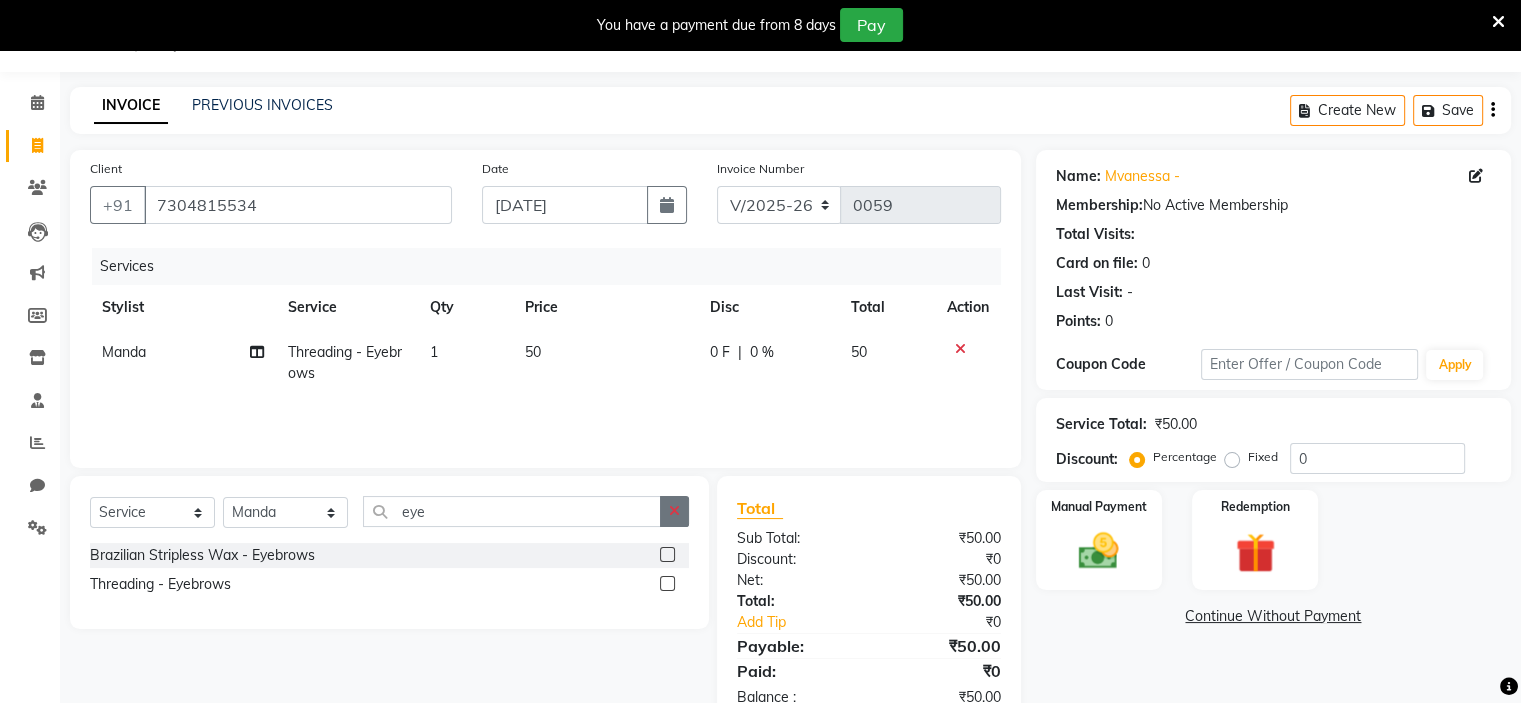 click 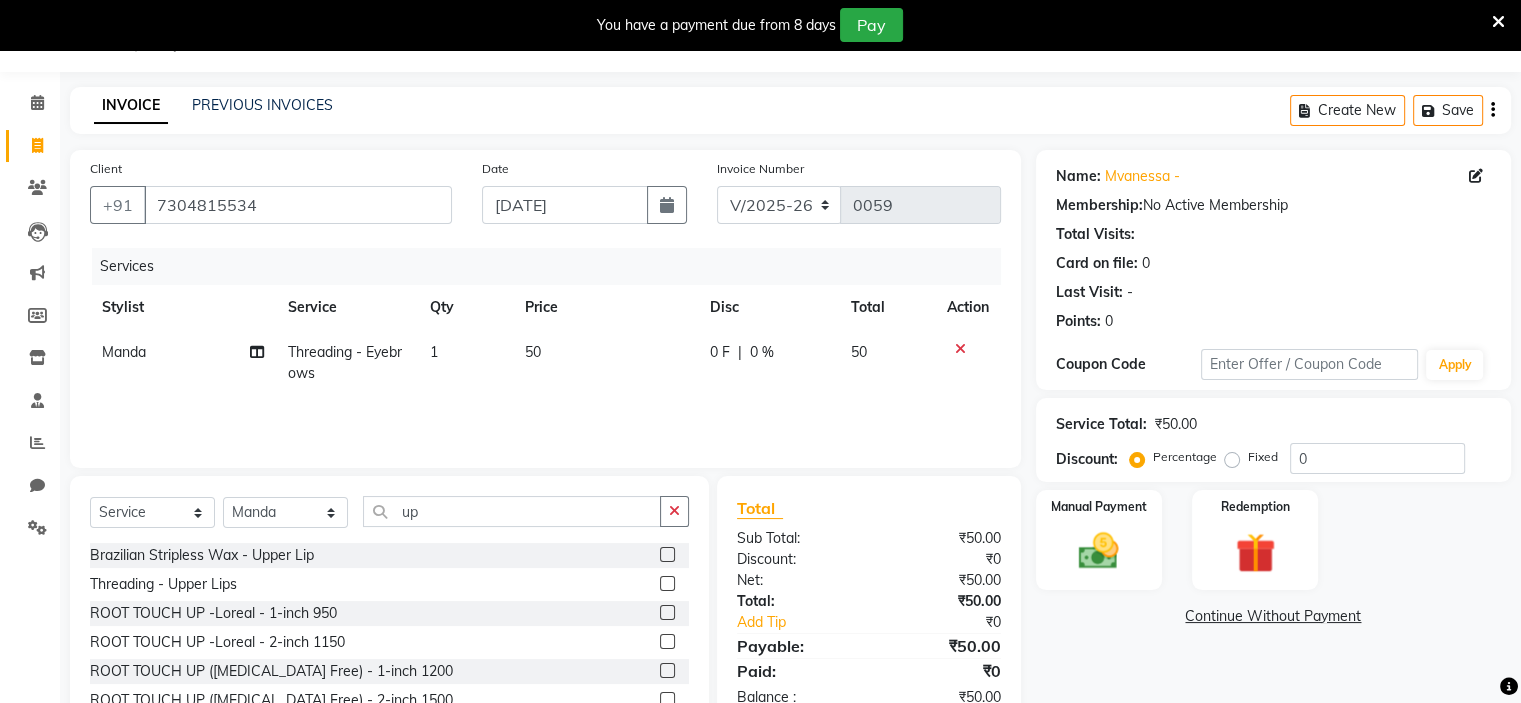 click 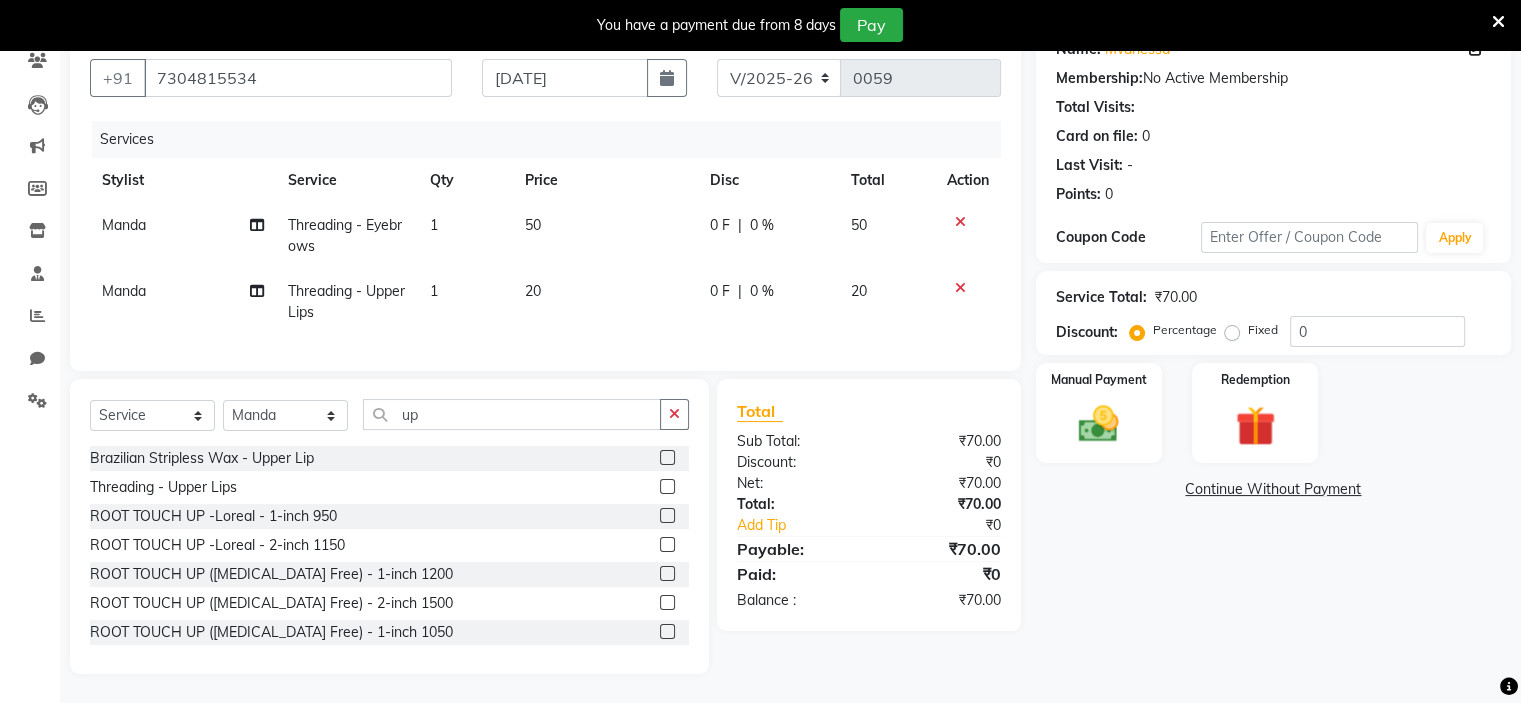 scroll, scrollTop: 193, scrollLeft: 0, axis: vertical 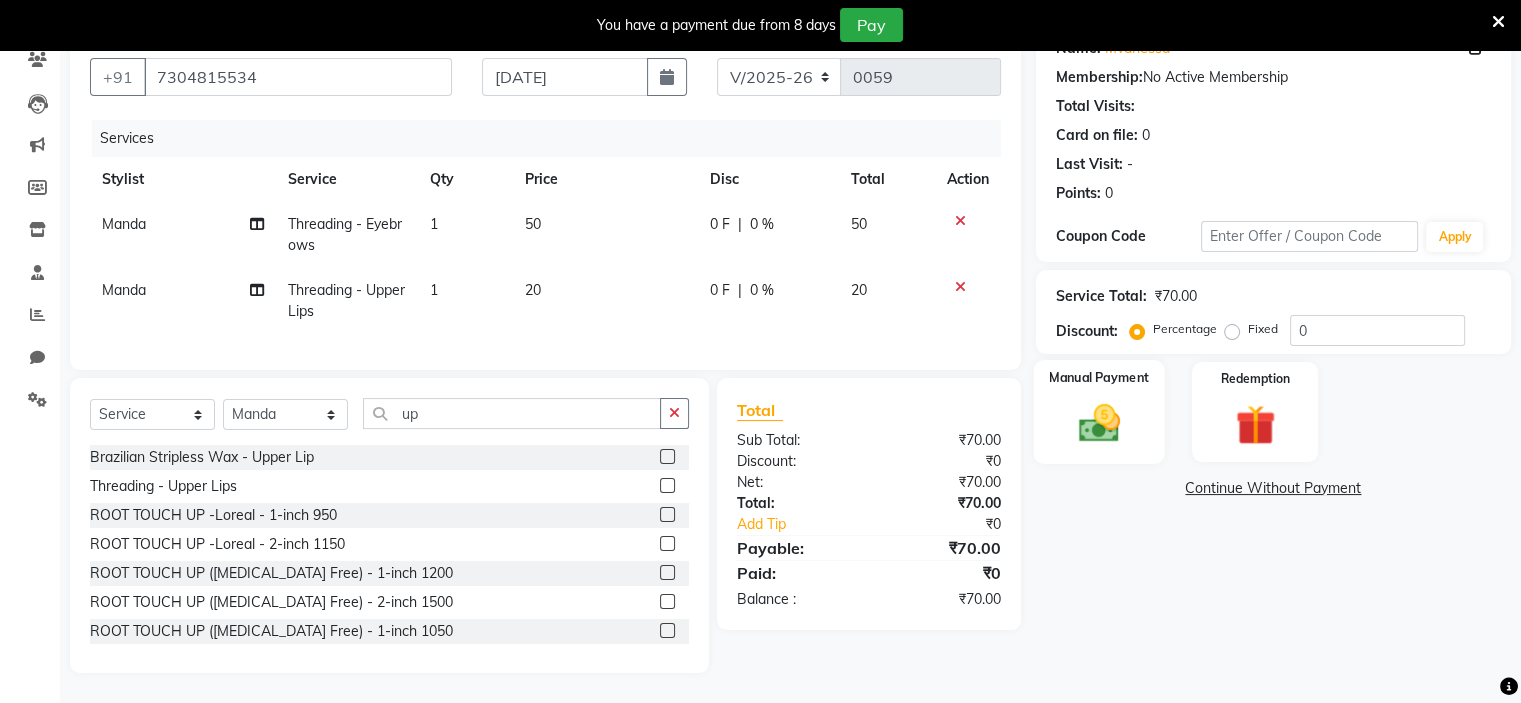 click 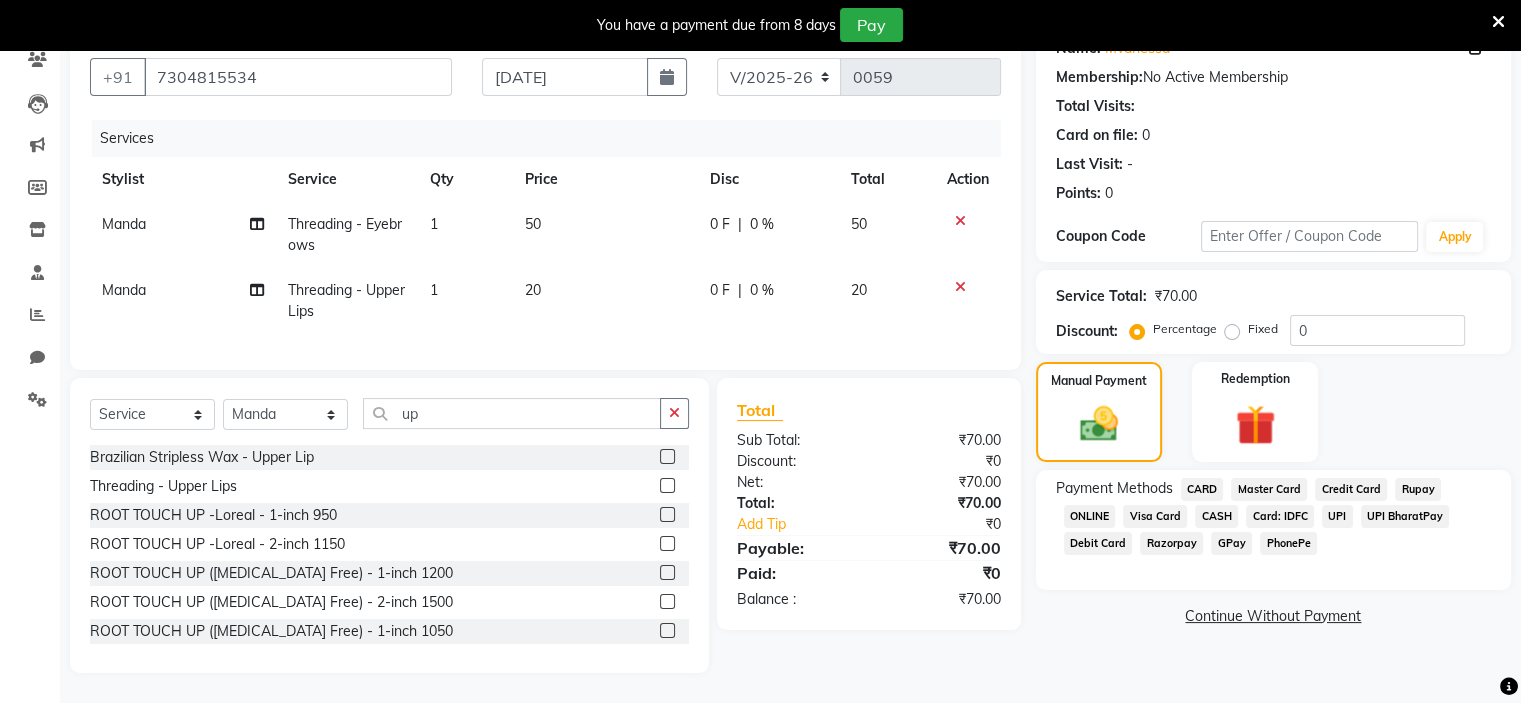click on "GPay" 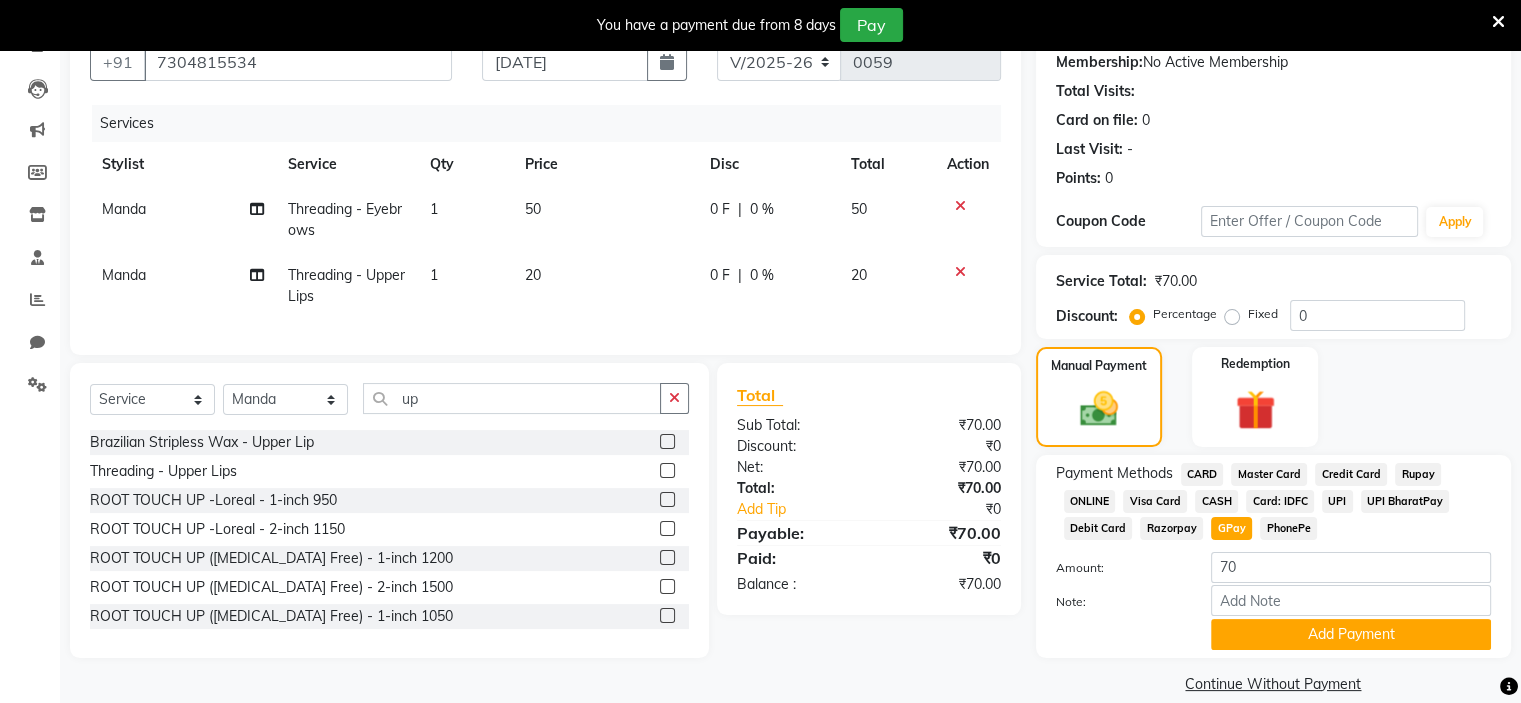 click 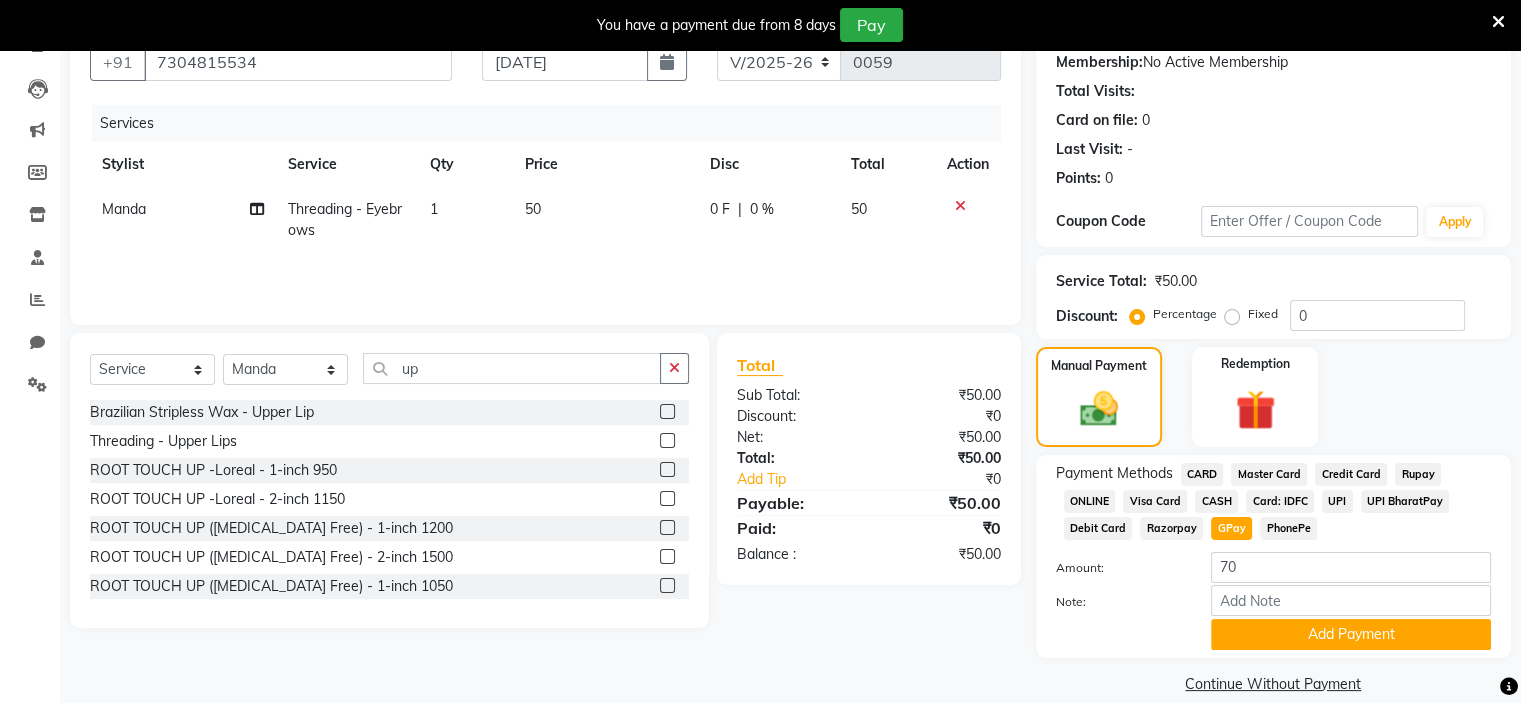 click 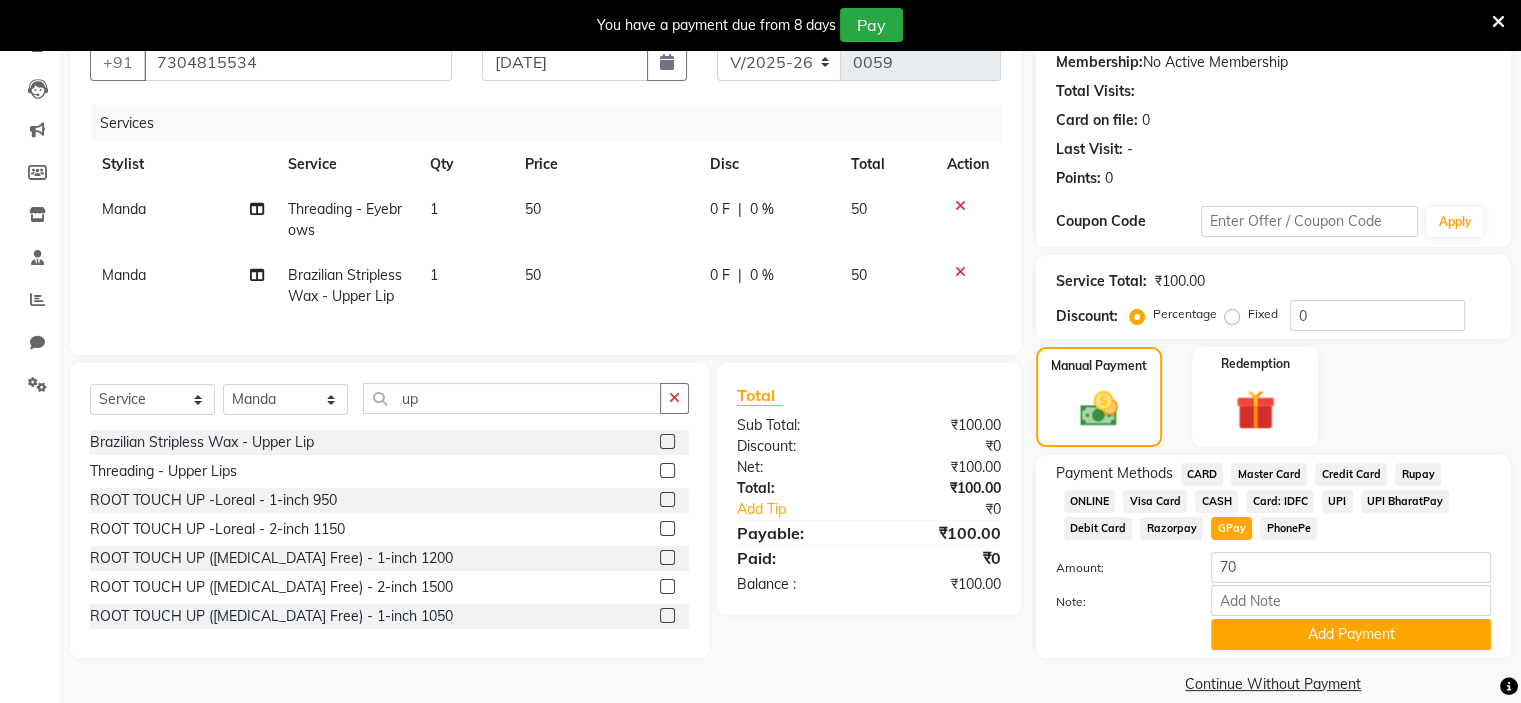 click 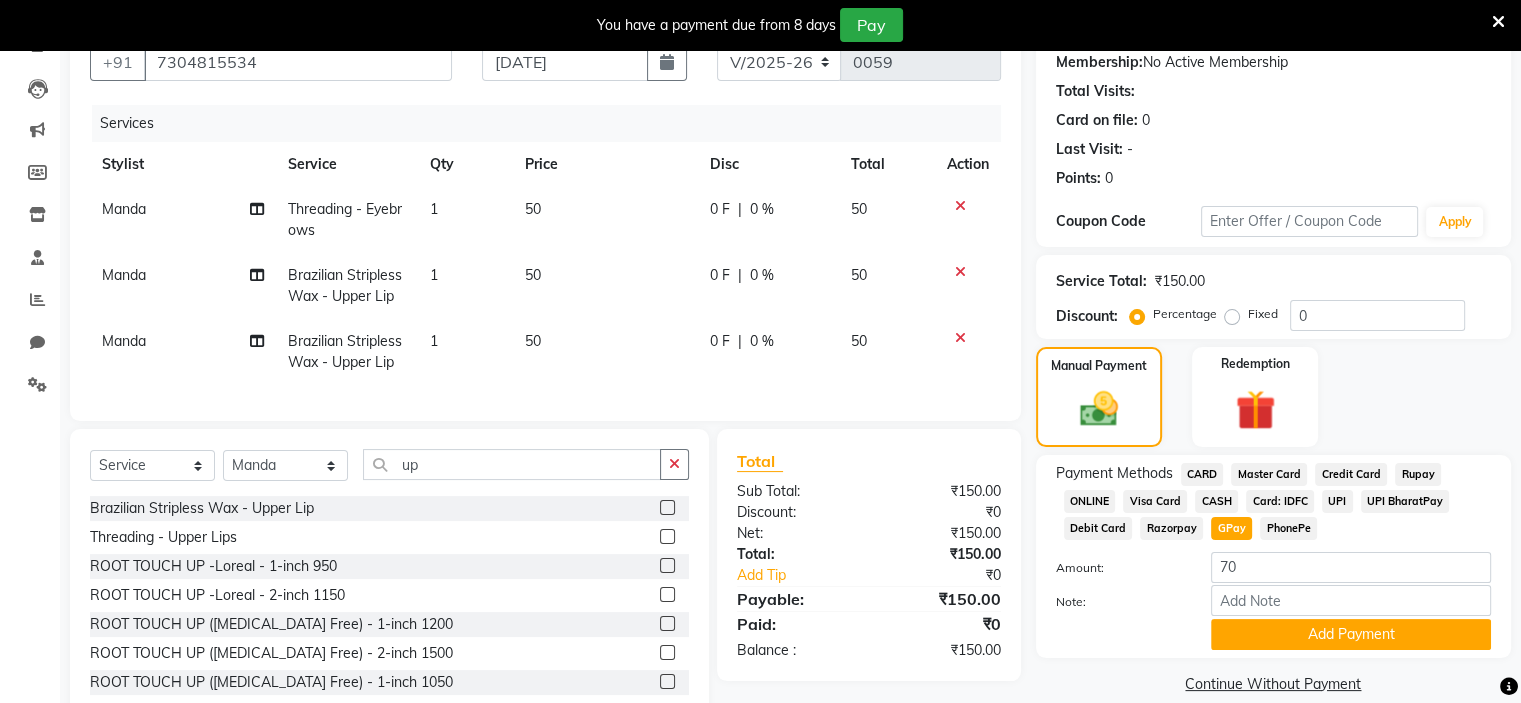 click 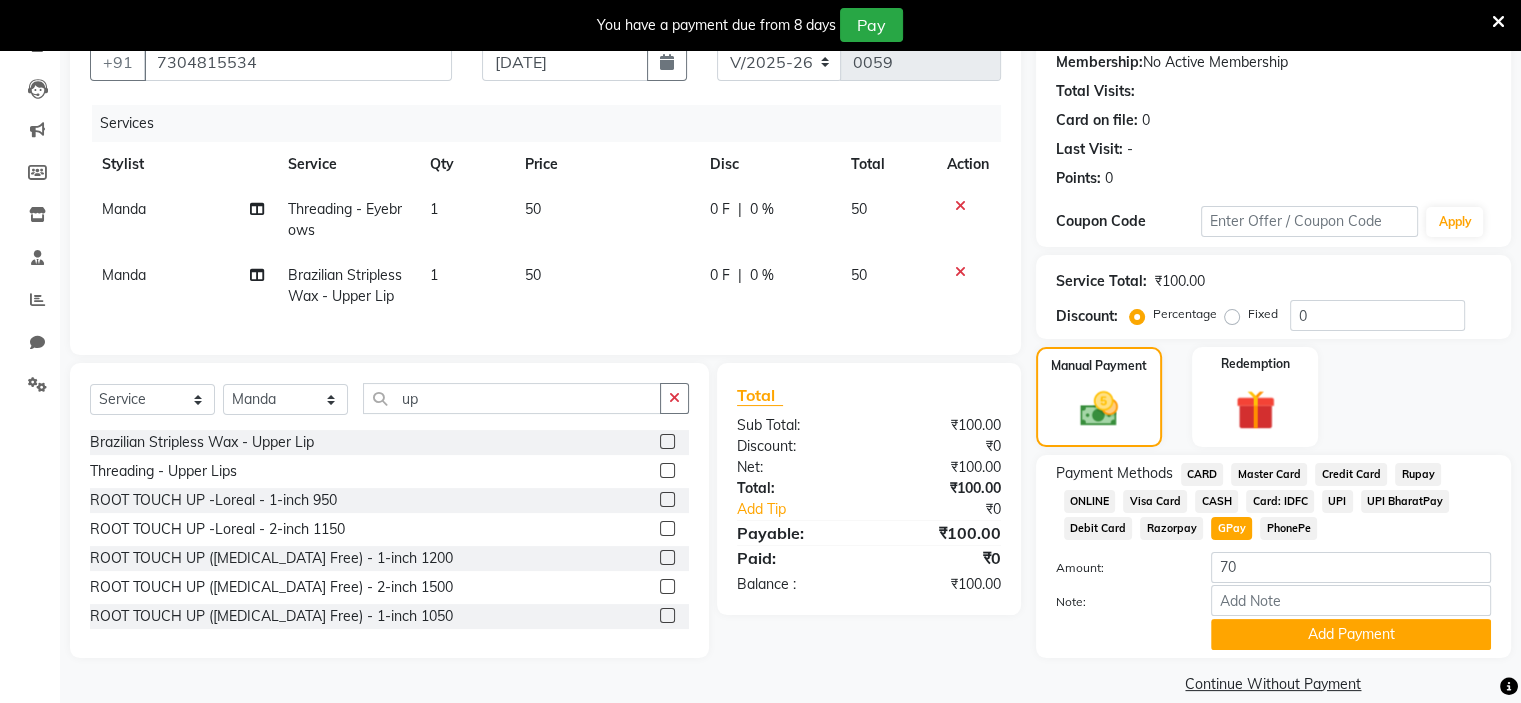 click on "GPay" 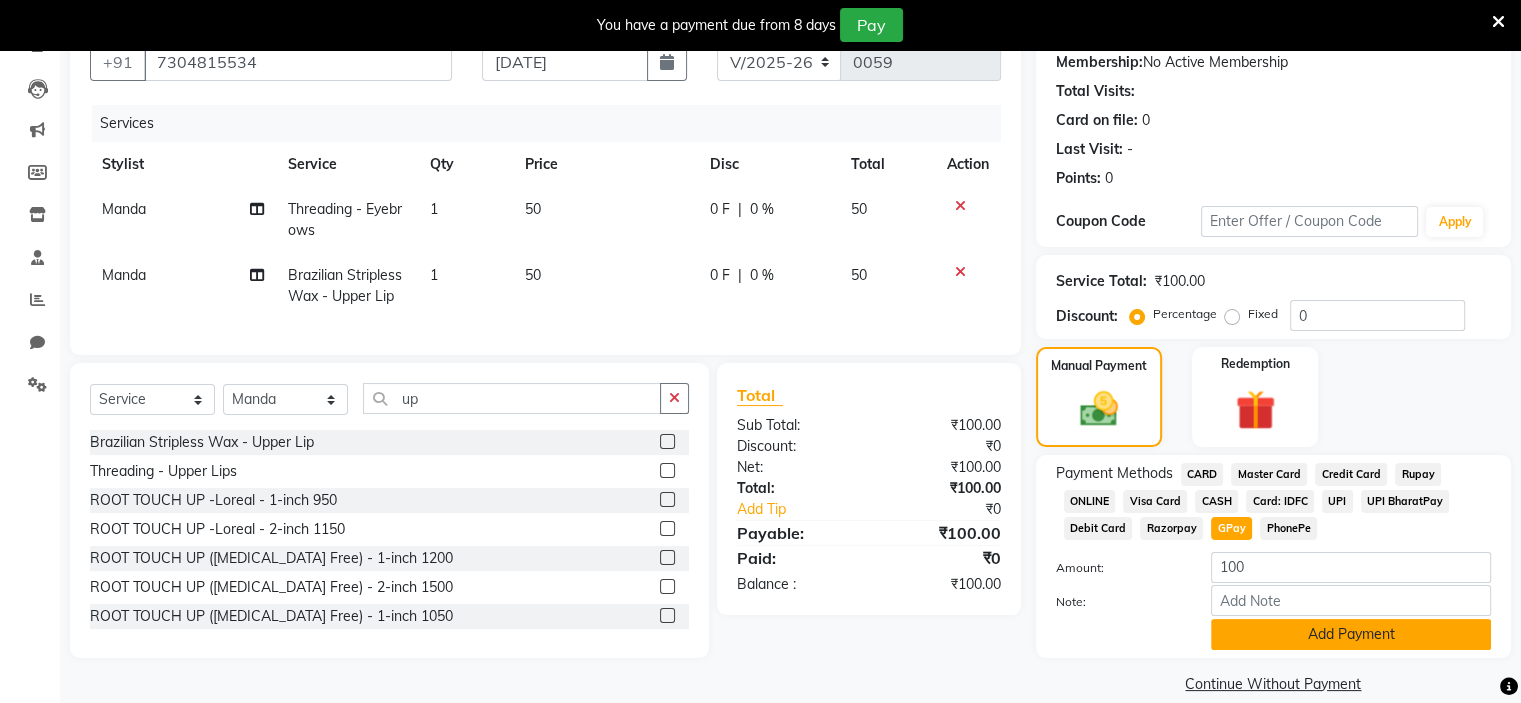 click on "Add Payment" 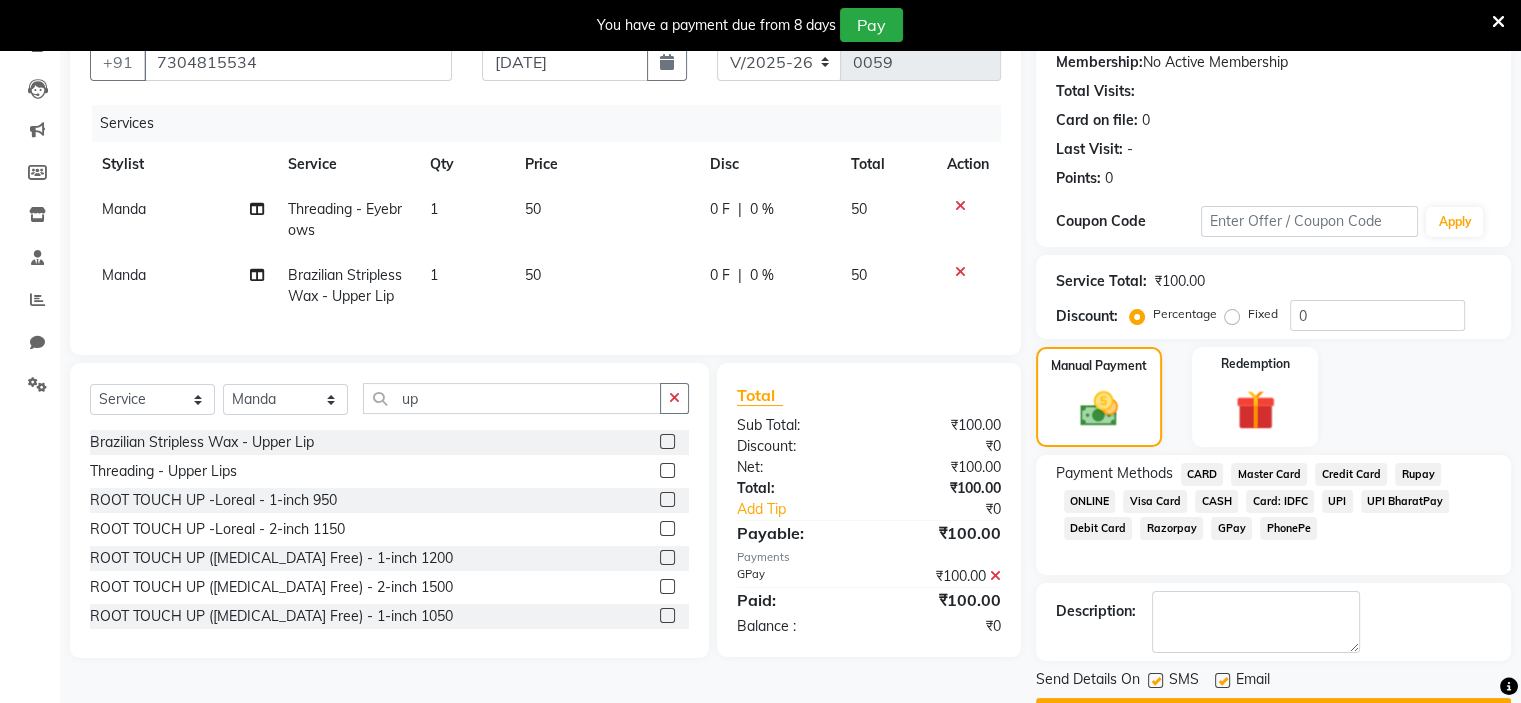 scroll, scrollTop: 247, scrollLeft: 0, axis: vertical 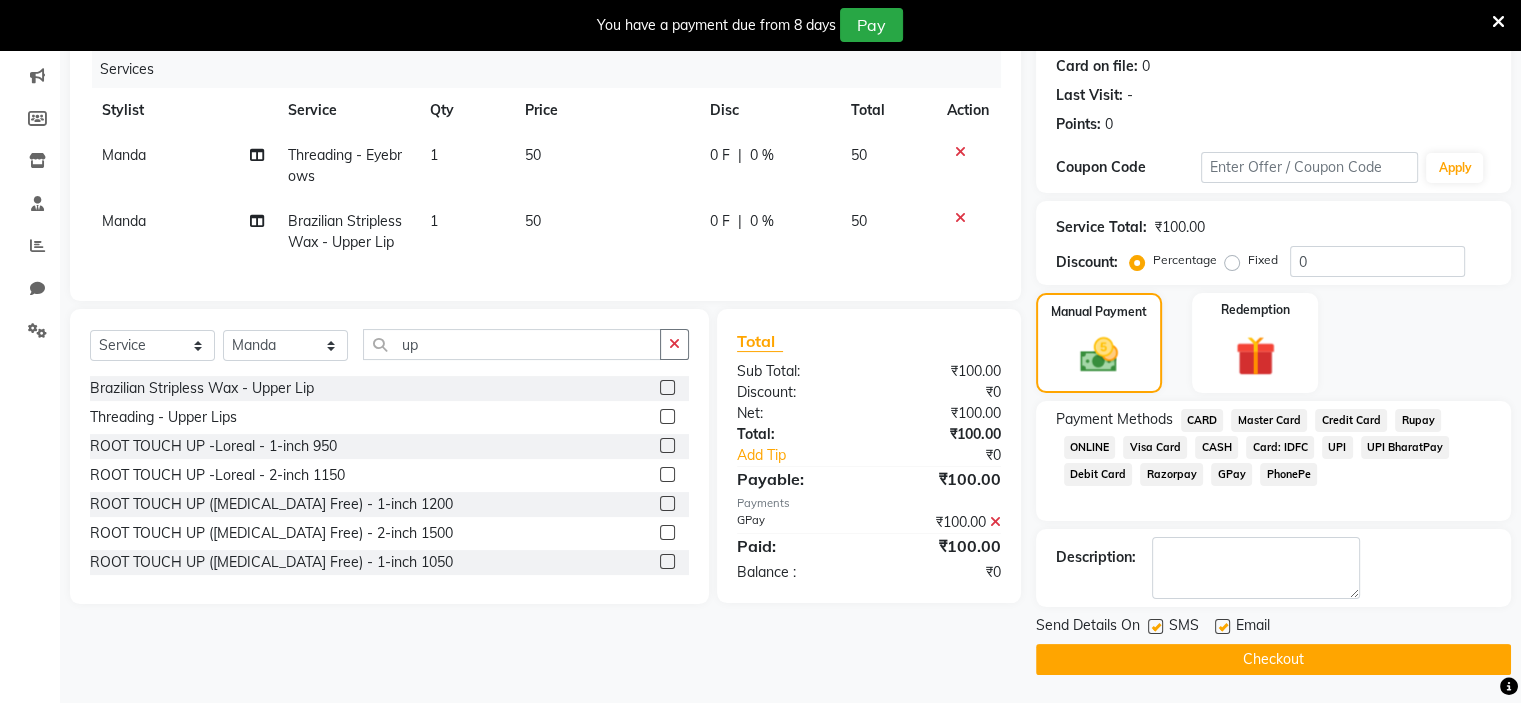 click 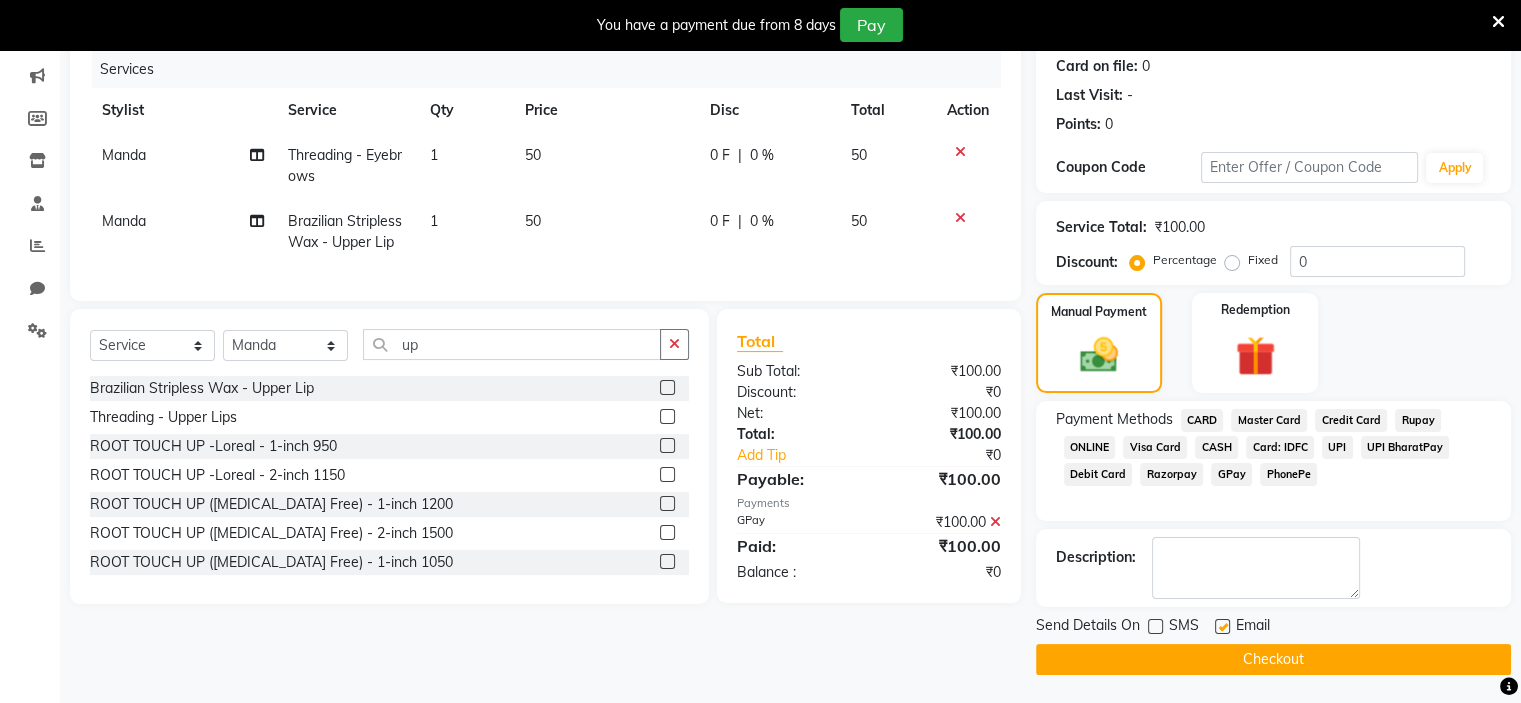 click 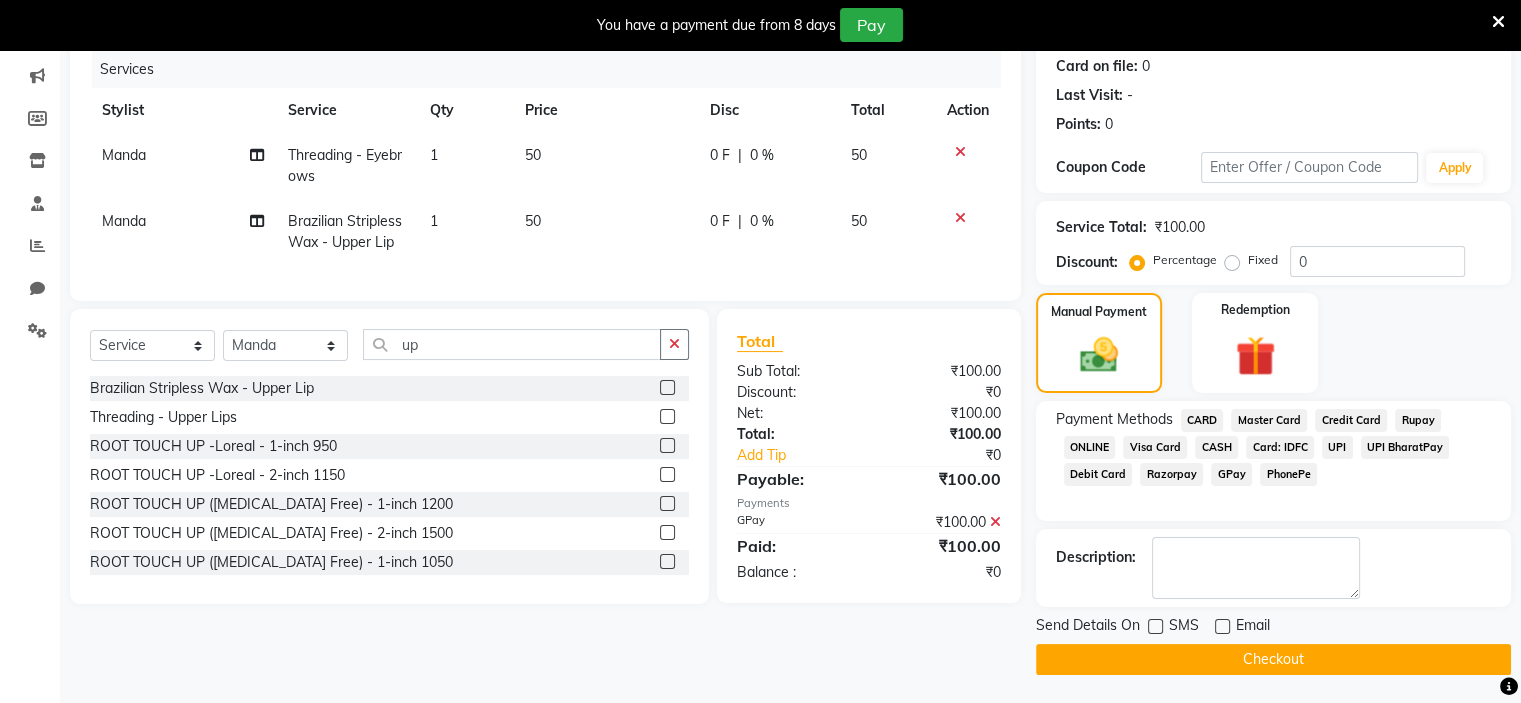 click on "Checkout" 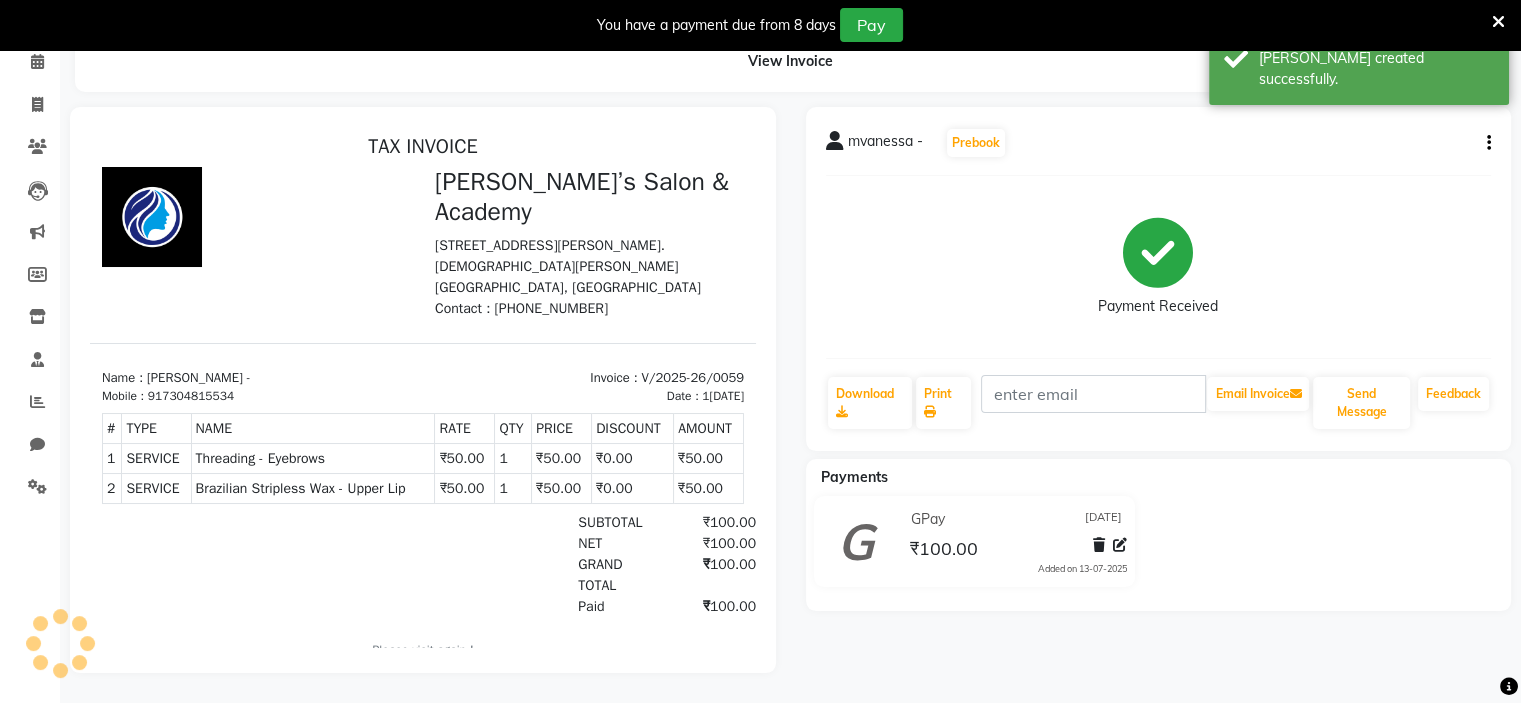 scroll, scrollTop: 0, scrollLeft: 0, axis: both 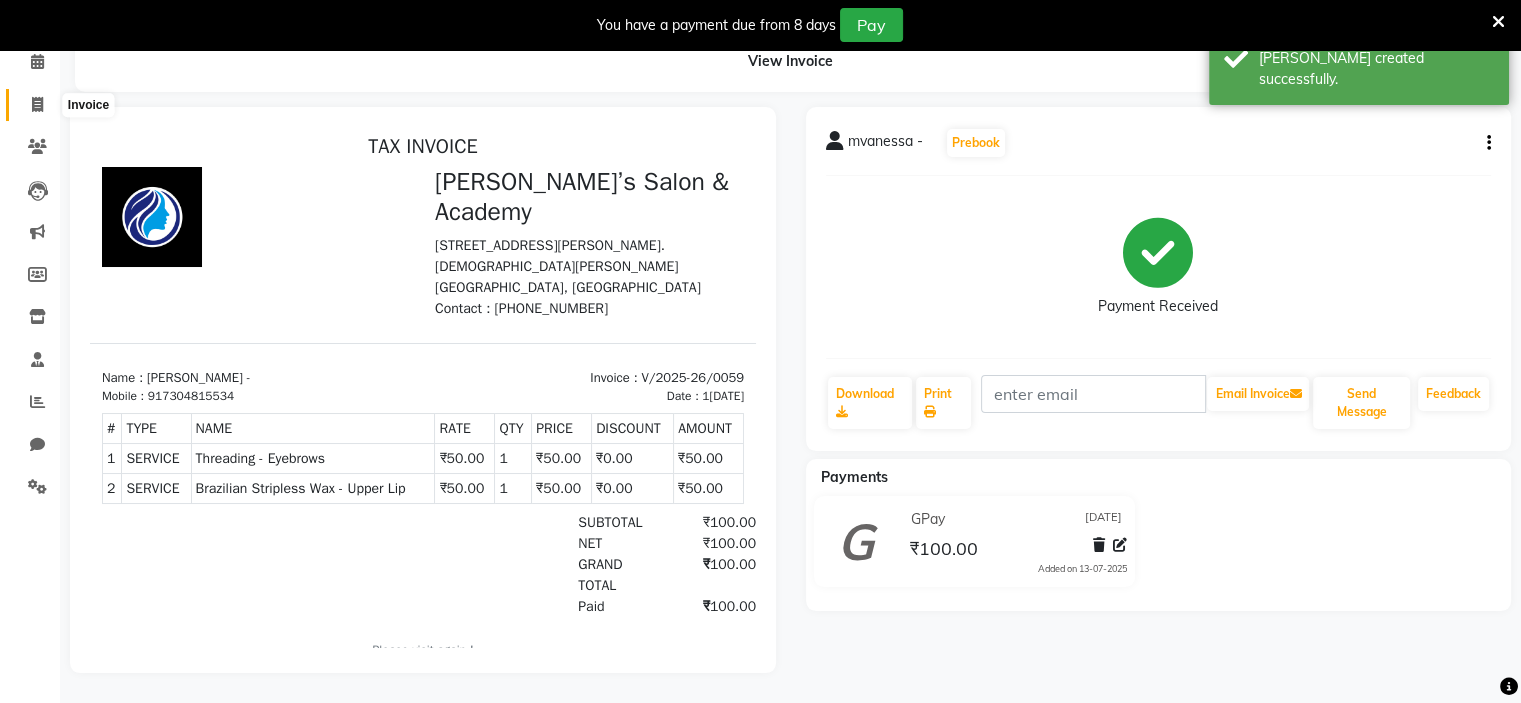 click 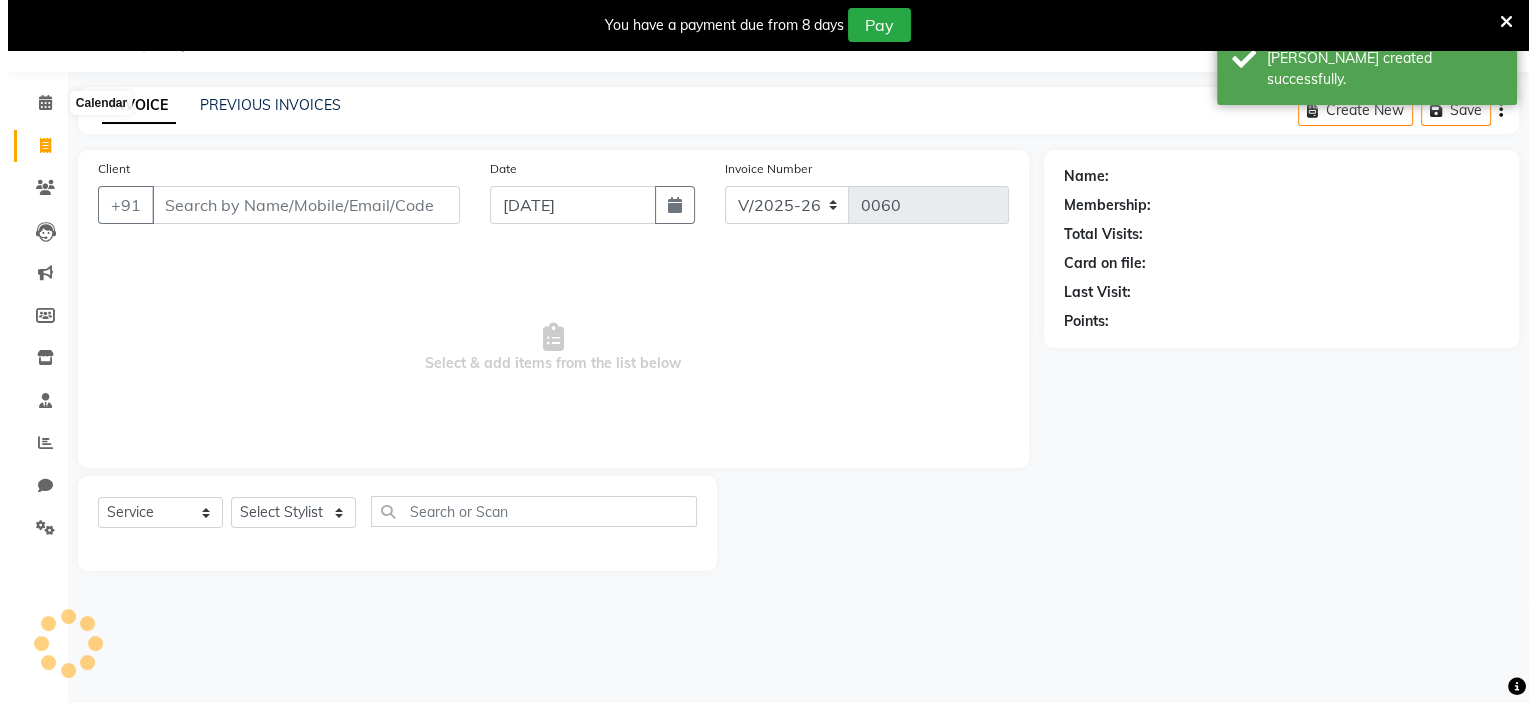 scroll, scrollTop: 50, scrollLeft: 0, axis: vertical 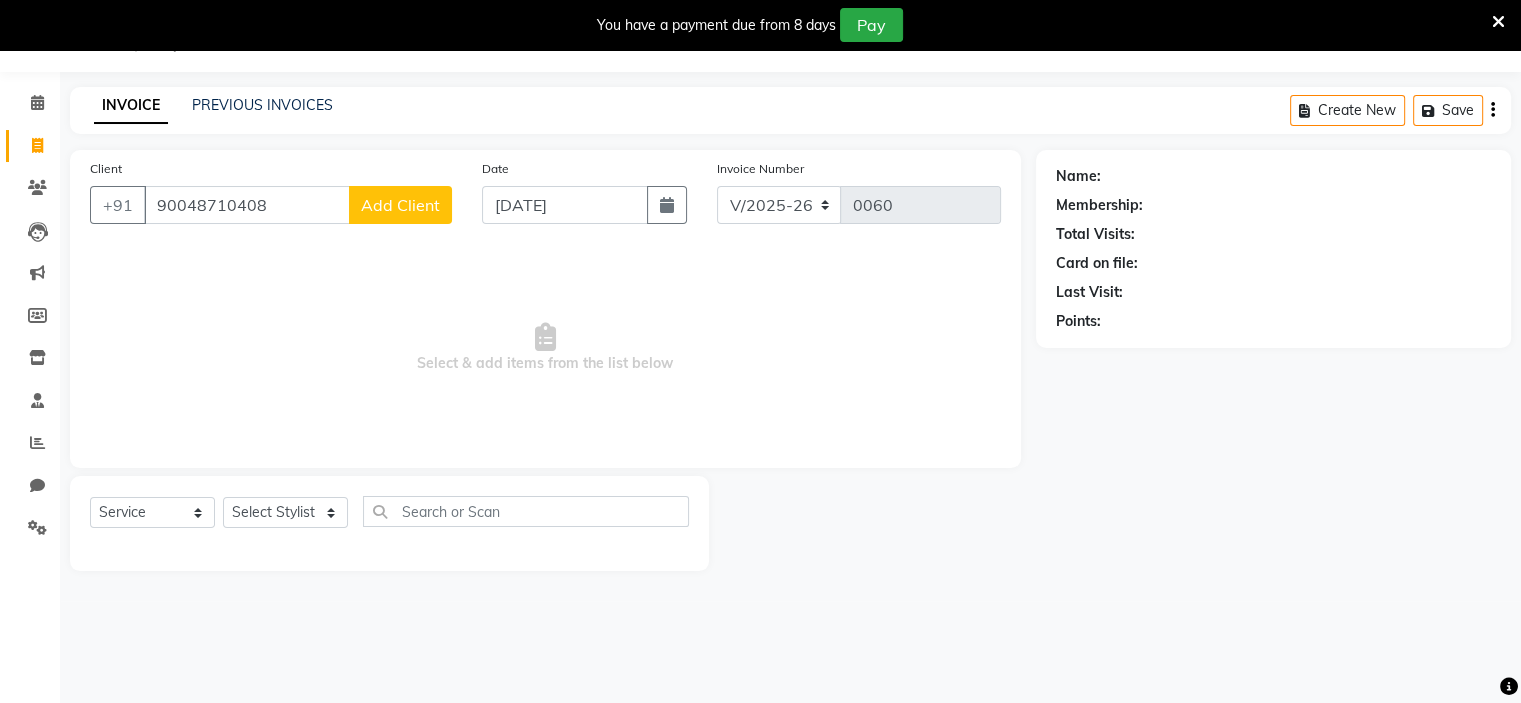 click on "Add Client" 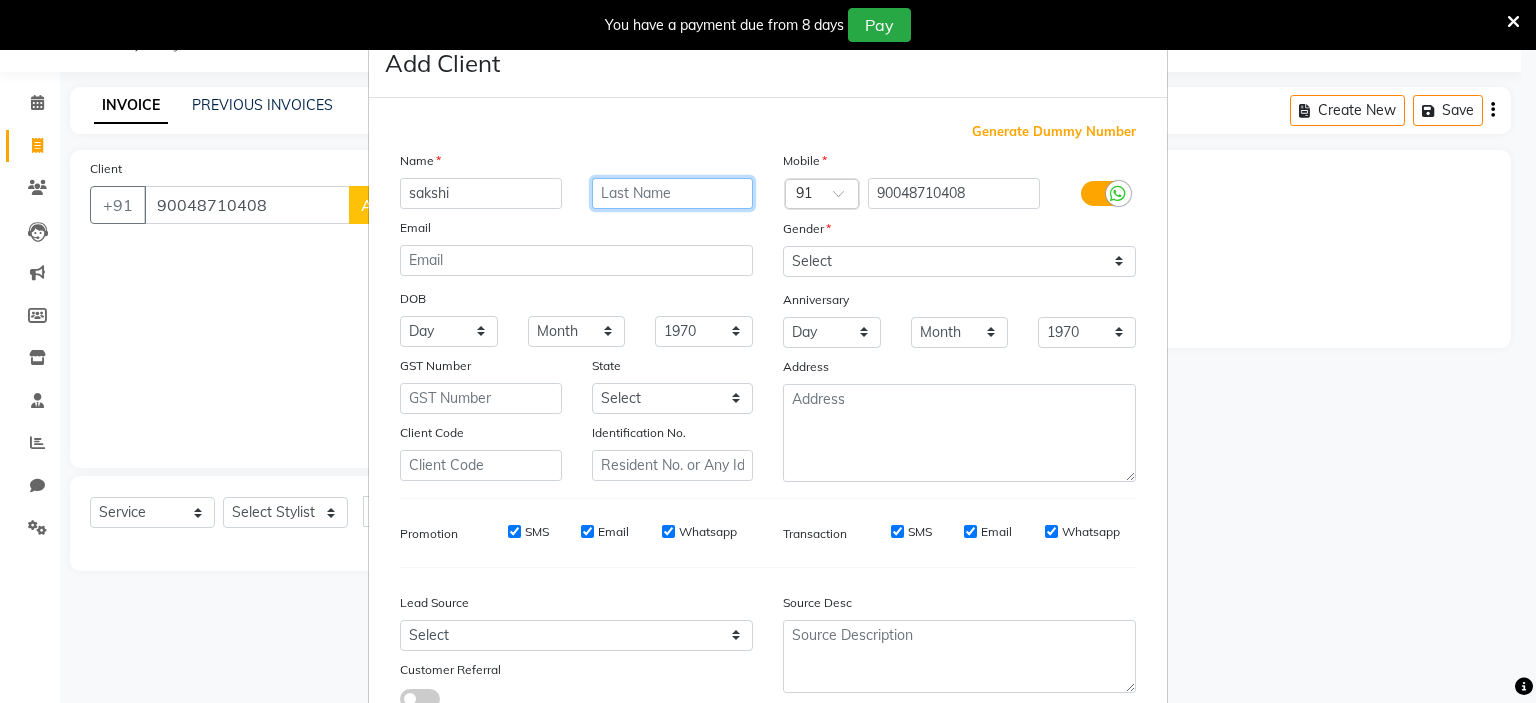 click at bounding box center [673, 193] 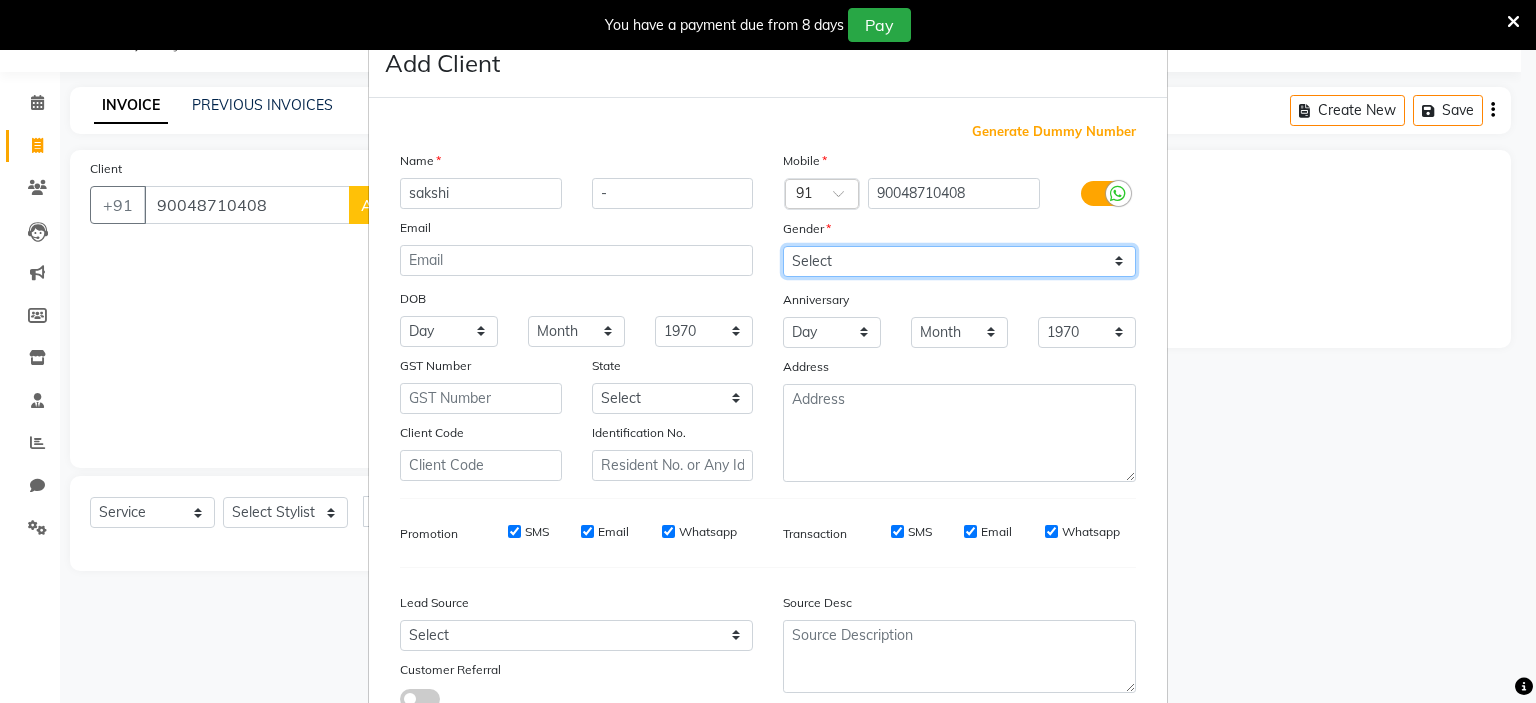 click on "Select [DEMOGRAPHIC_DATA] [DEMOGRAPHIC_DATA] Other Prefer Not To Say" at bounding box center [959, 261] 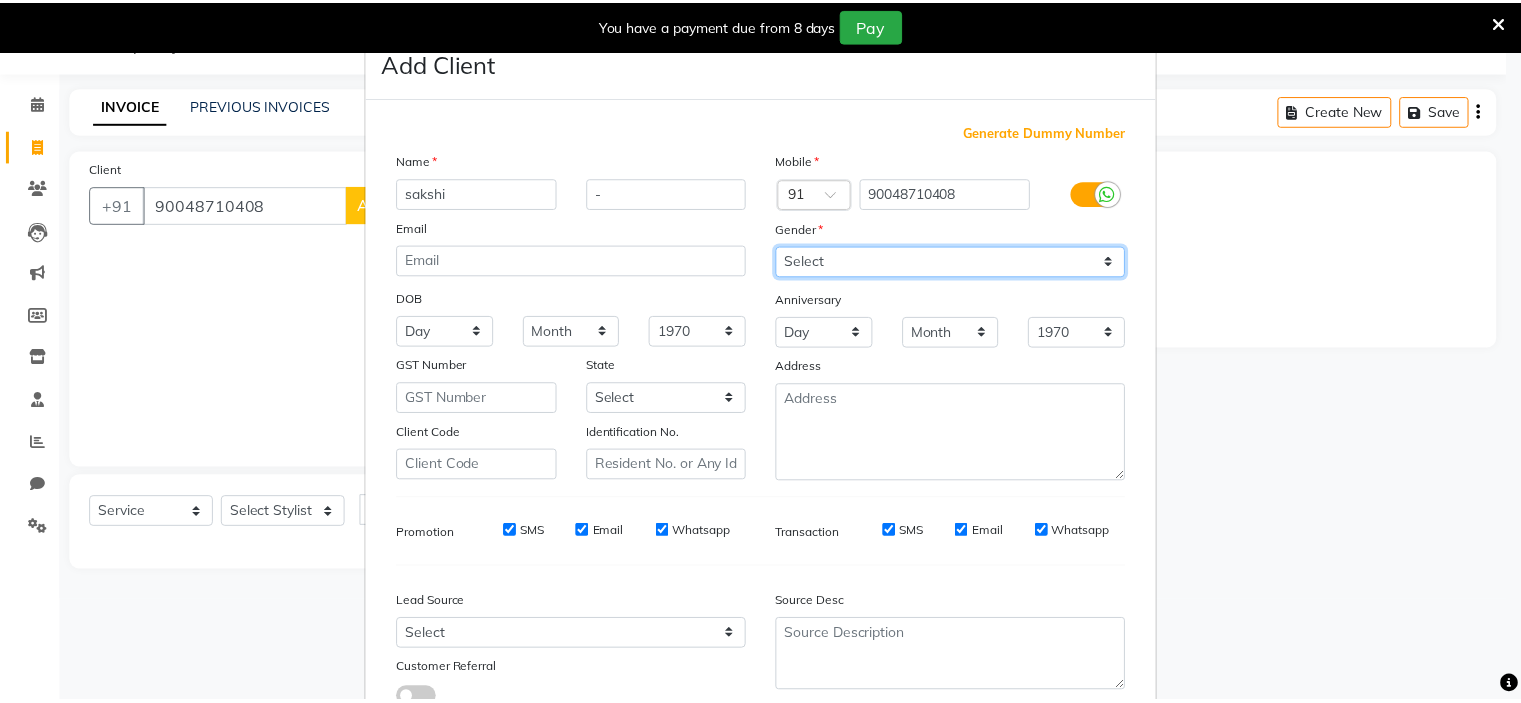 scroll, scrollTop: 153, scrollLeft: 0, axis: vertical 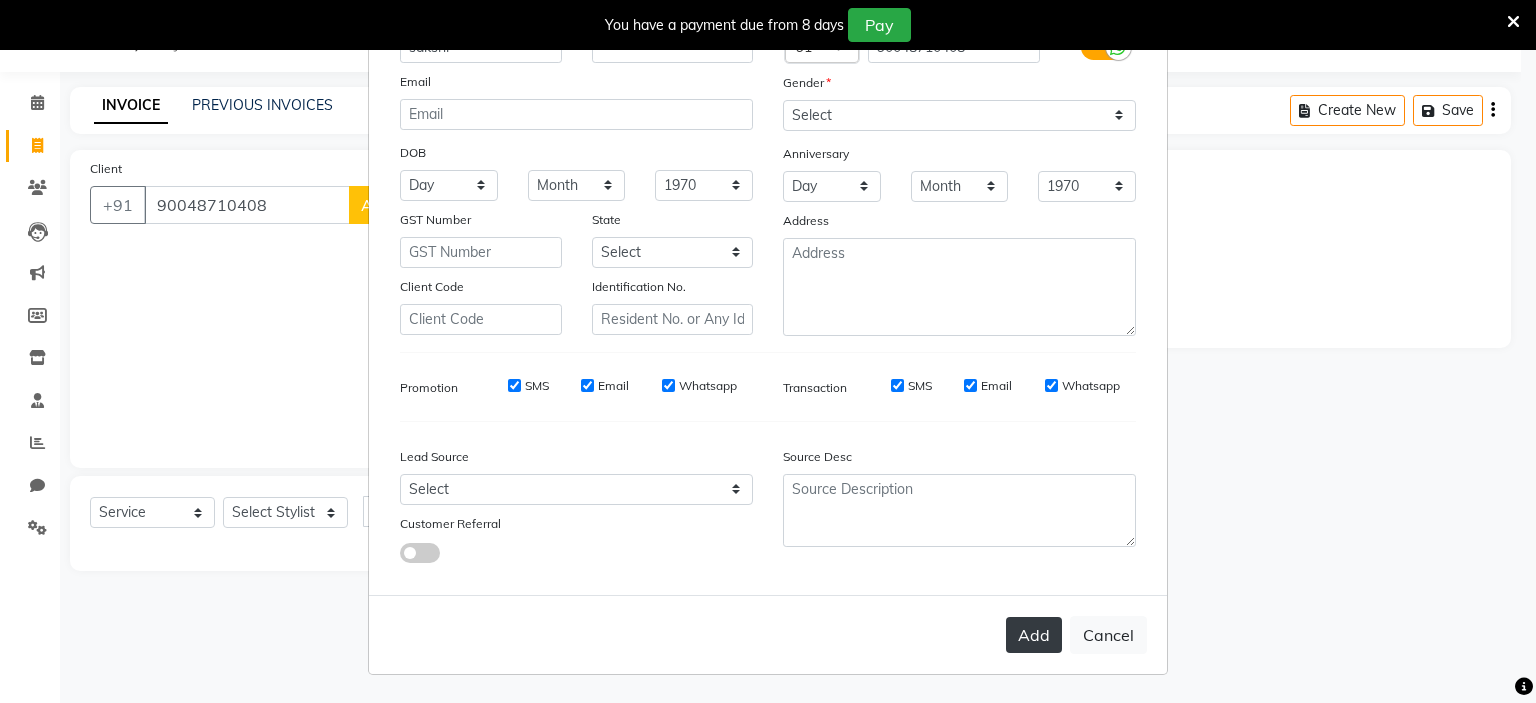 click on "Add" at bounding box center [1034, 635] 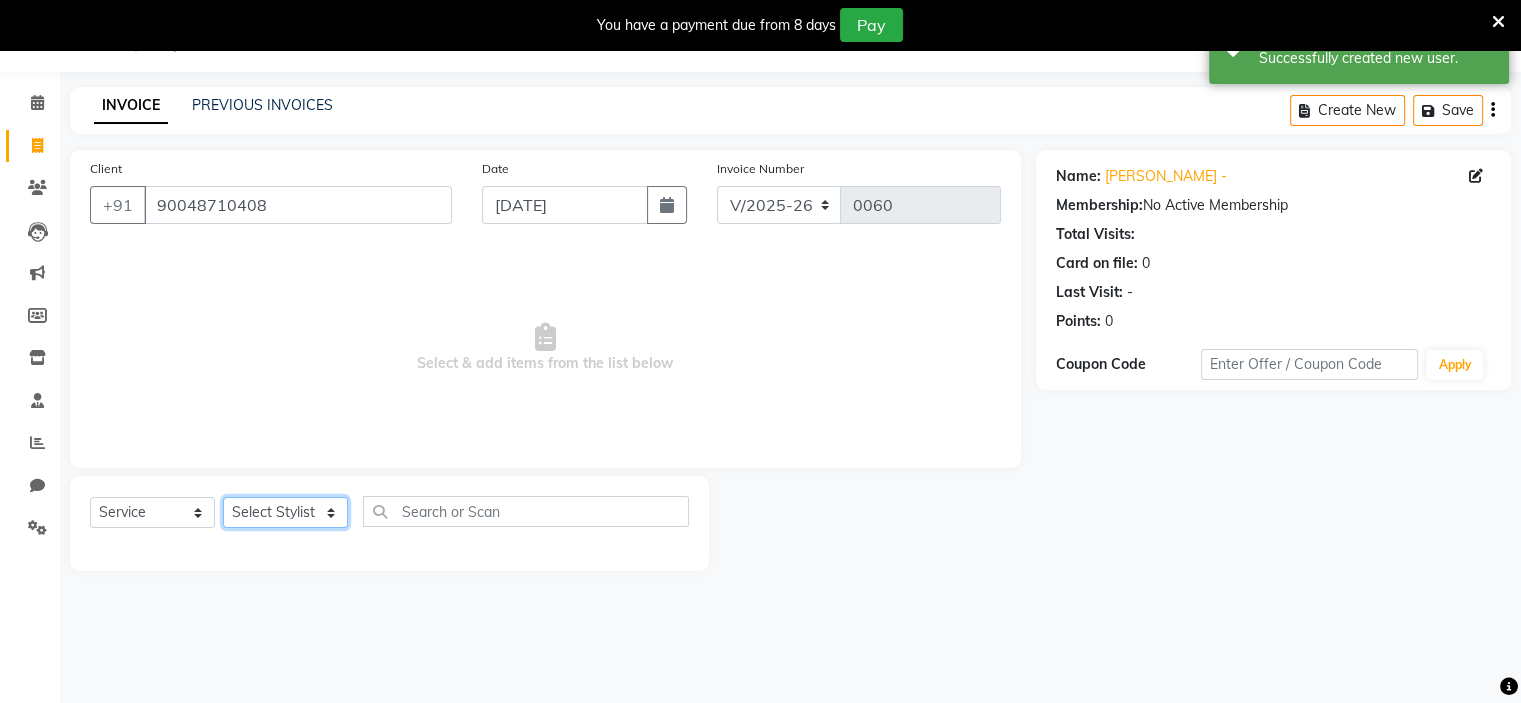 click on "Select Stylist [PERSON_NAME] [PERSON_NAME] [PERSON_NAME] Ritu [PERSON_NAME] [PERSON_NAME]" 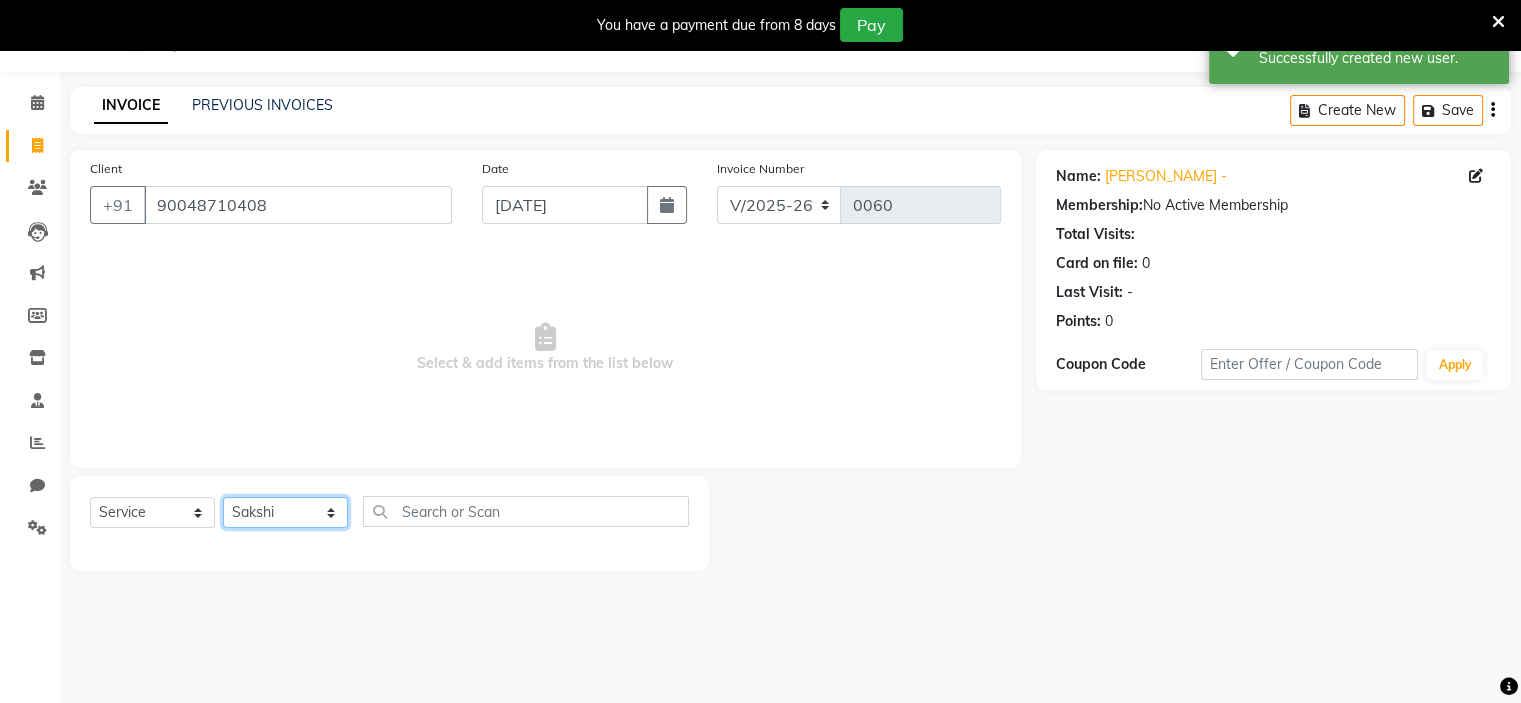click on "Select Stylist [PERSON_NAME] [PERSON_NAME] [PERSON_NAME] Ritu [PERSON_NAME] [PERSON_NAME]" 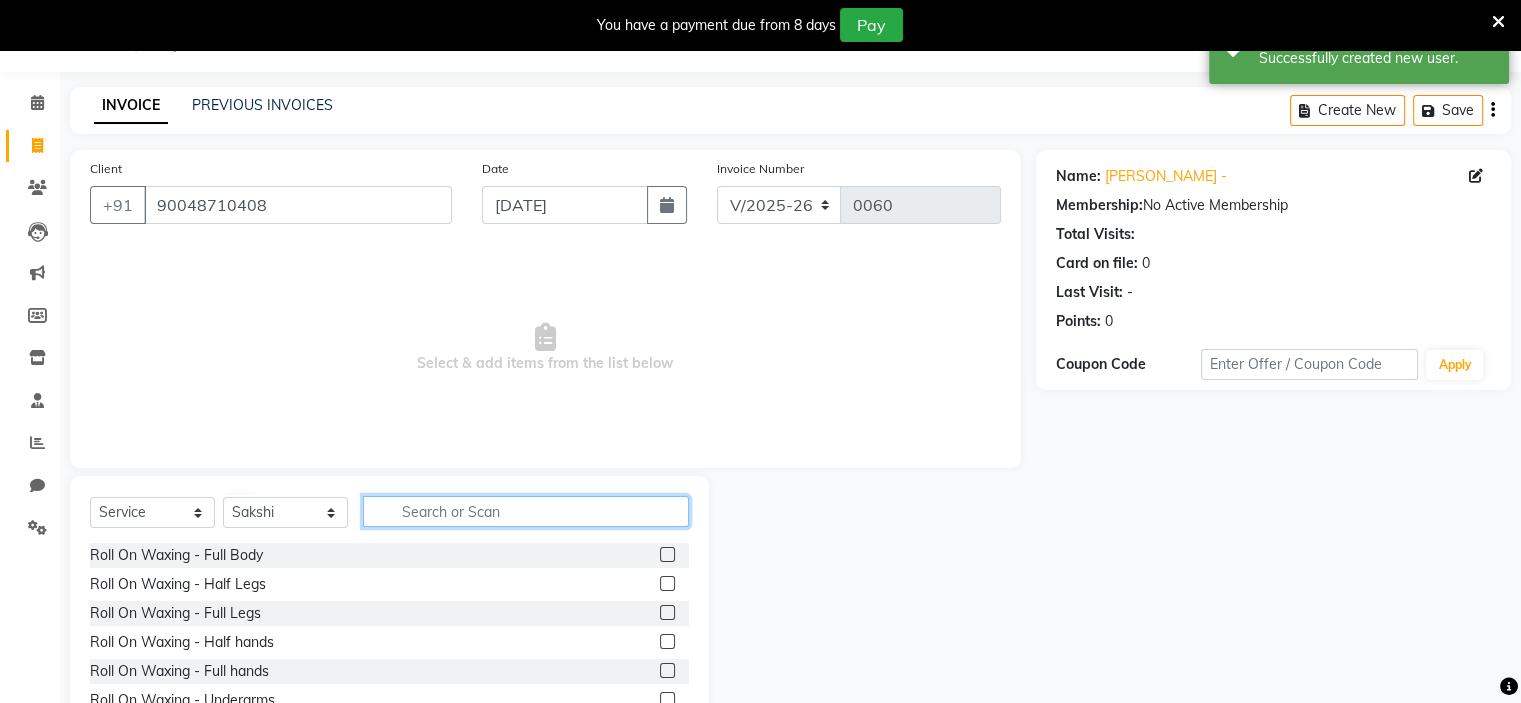 click 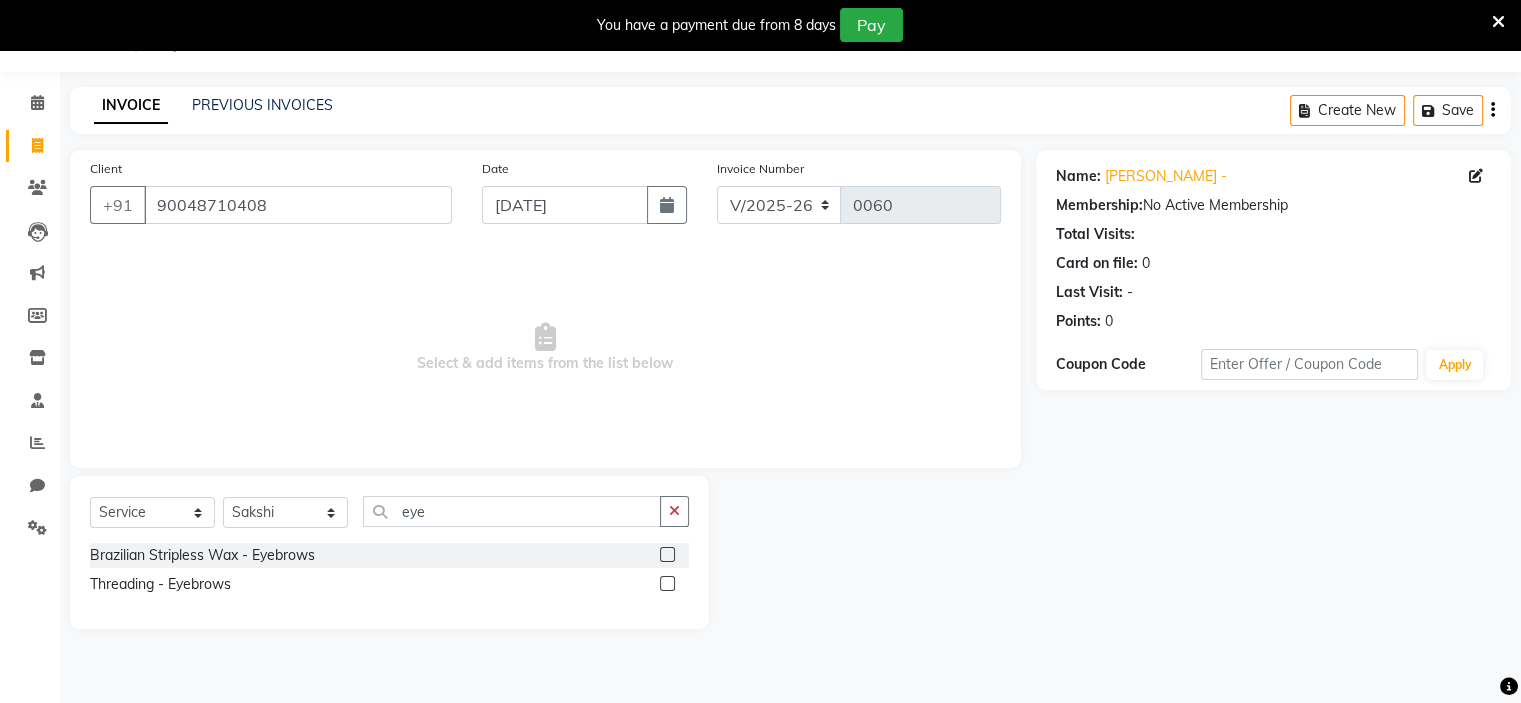 click 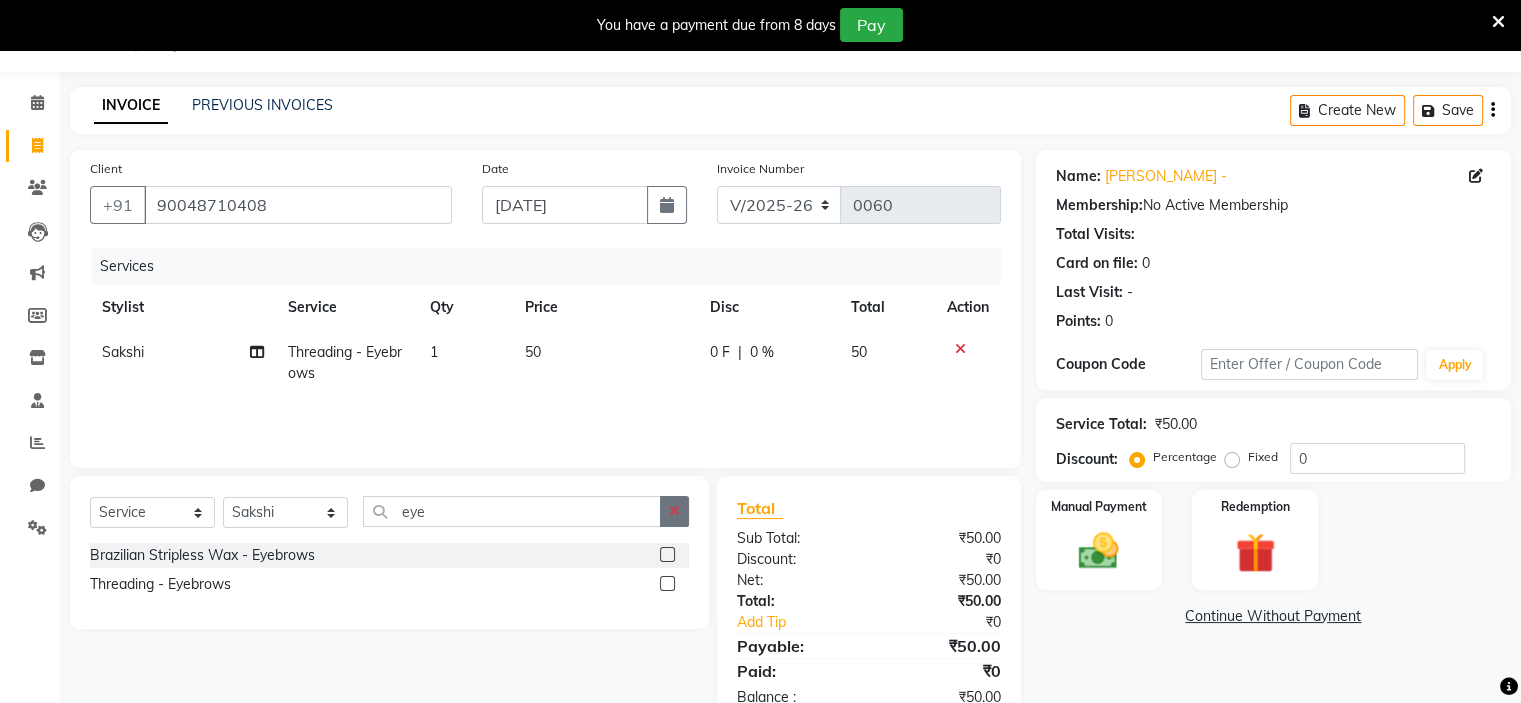 click 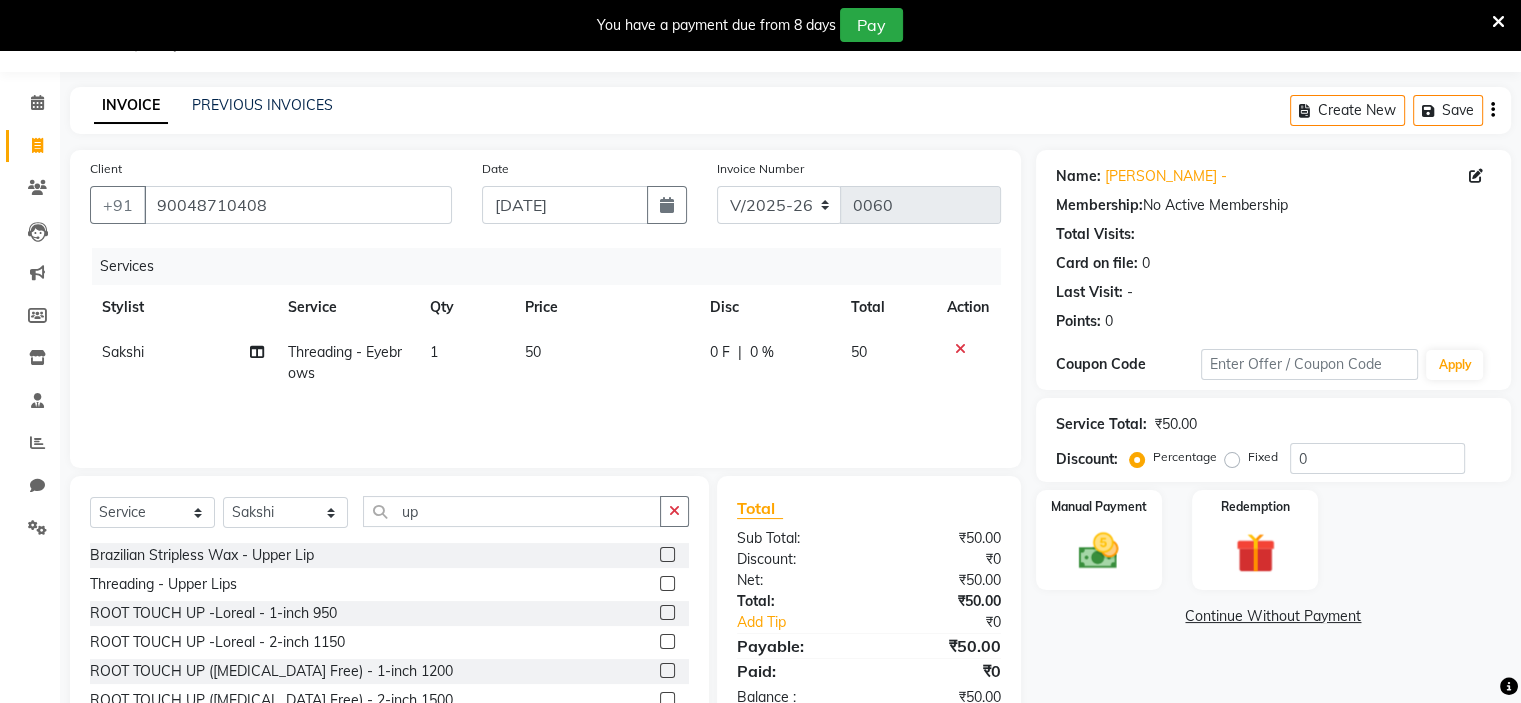 click 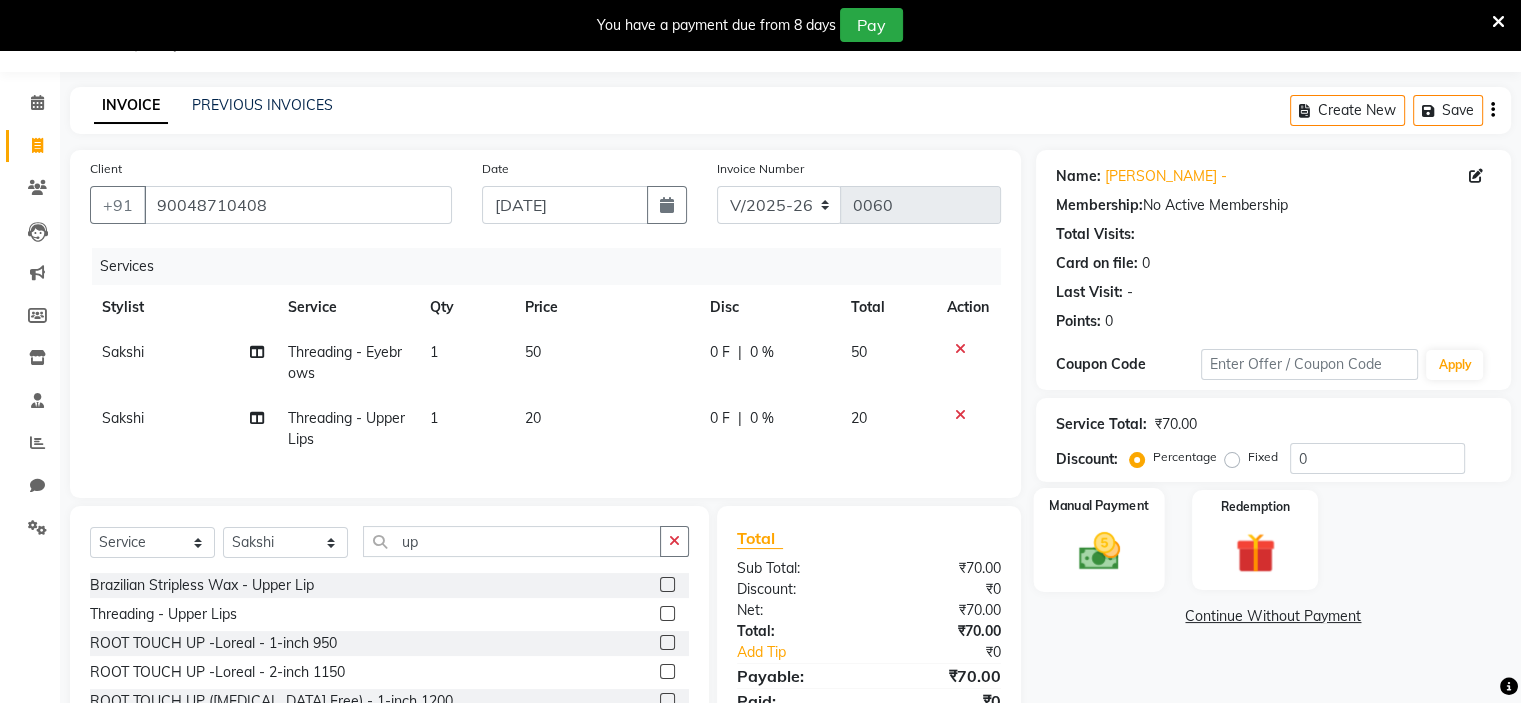 click 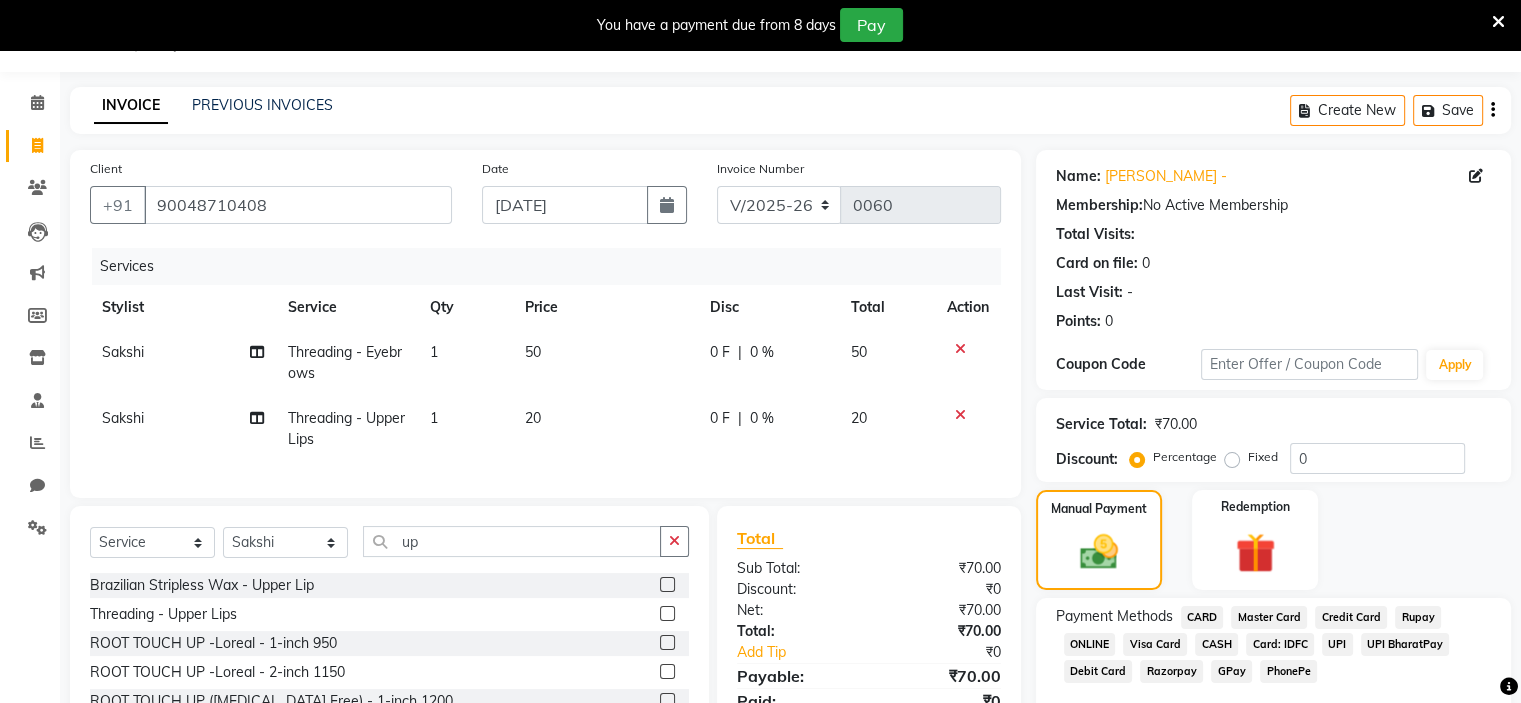 click on "GPay" 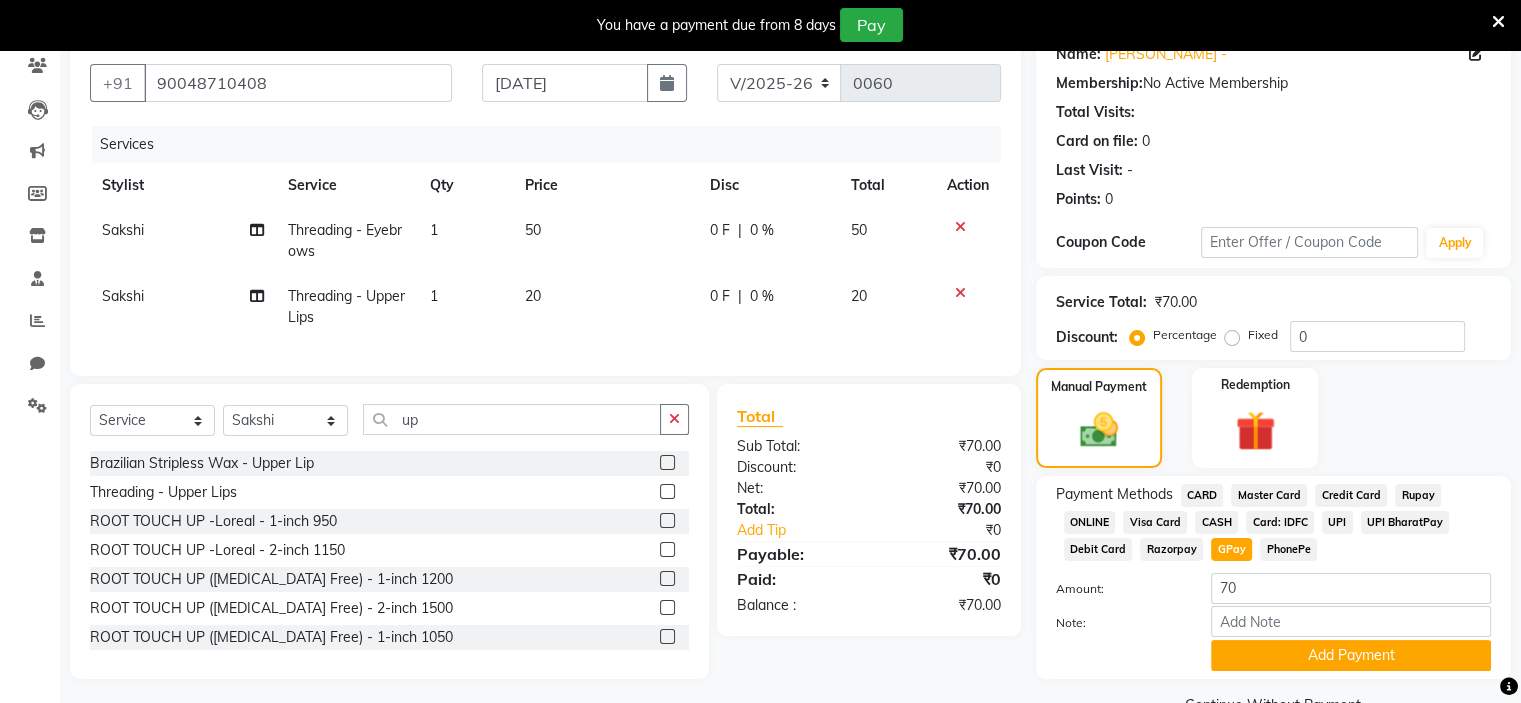 scroll, scrollTop: 221, scrollLeft: 0, axis: vertical 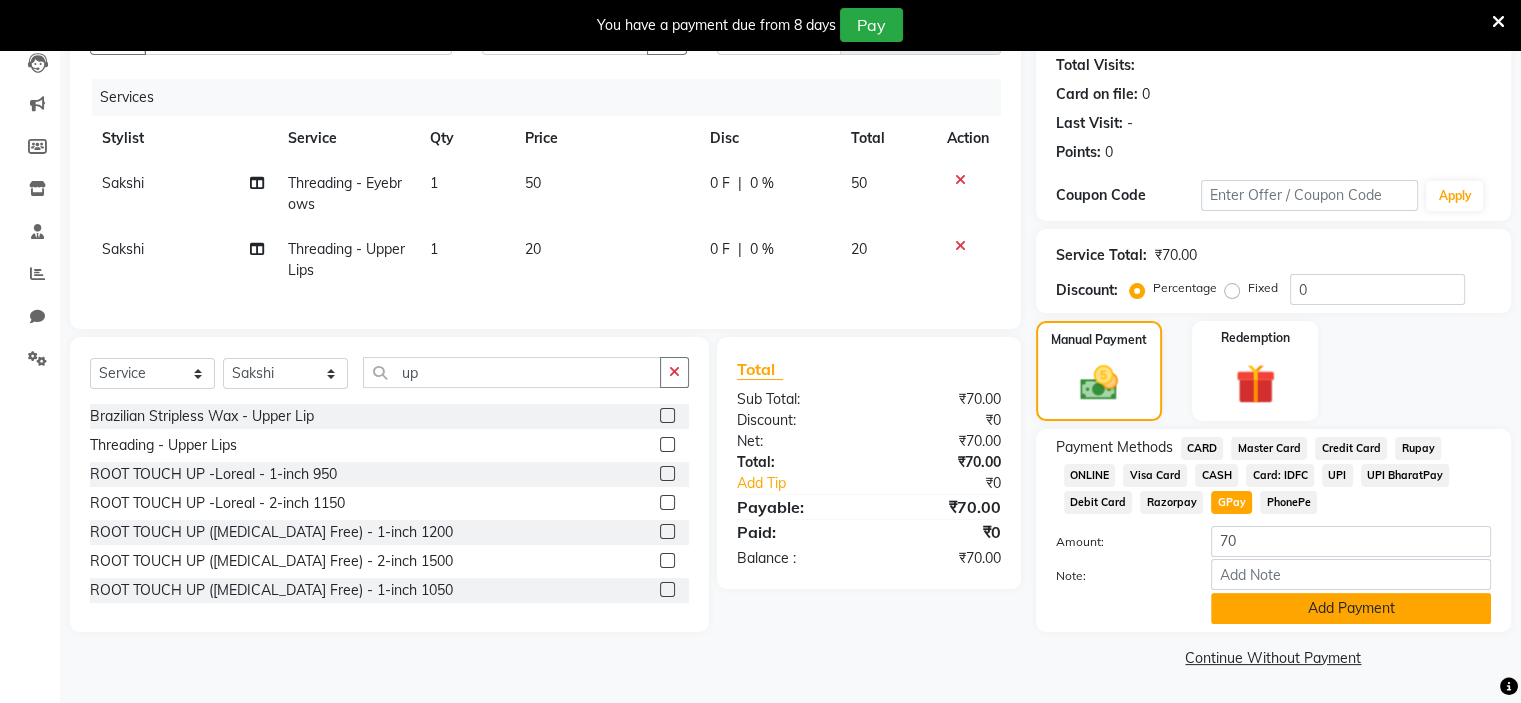 click on "Add Payment" 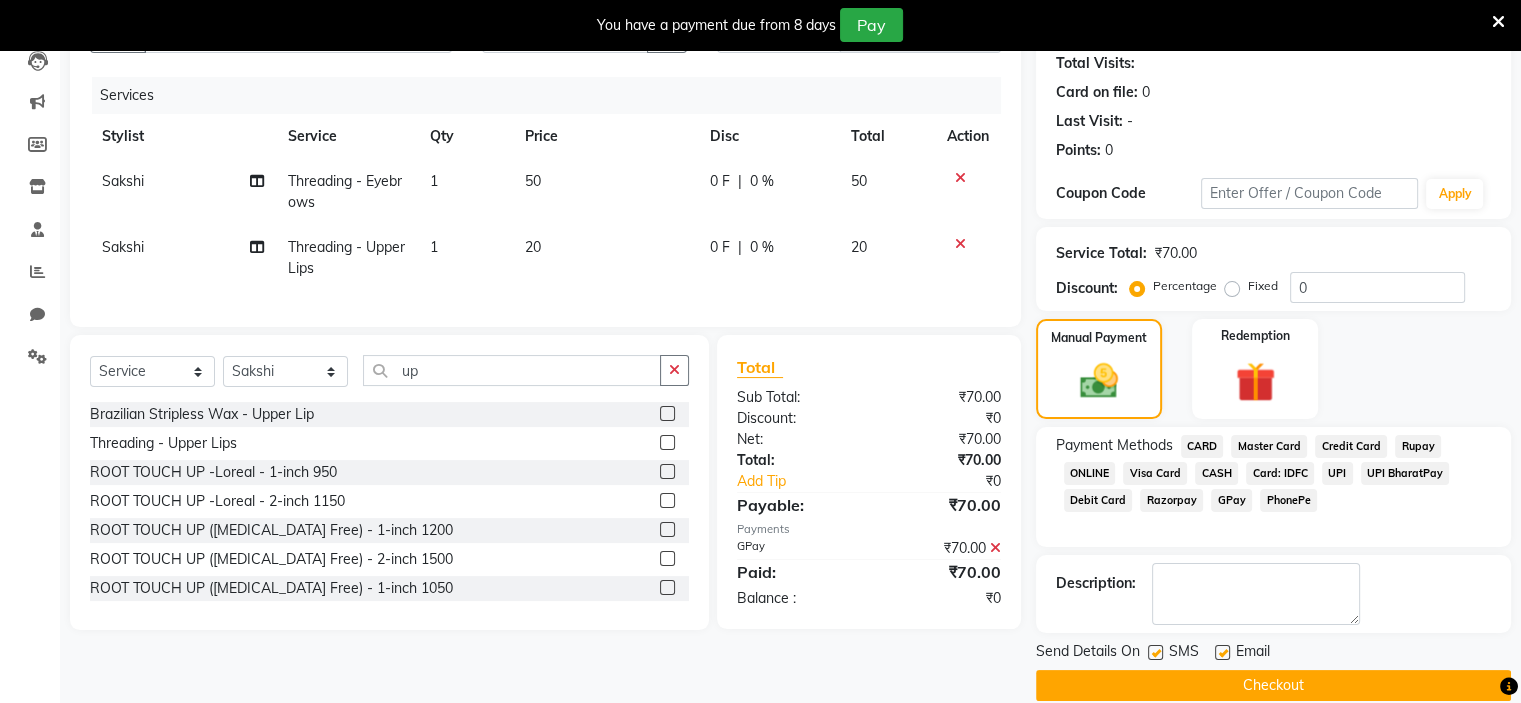 click on "SMS" 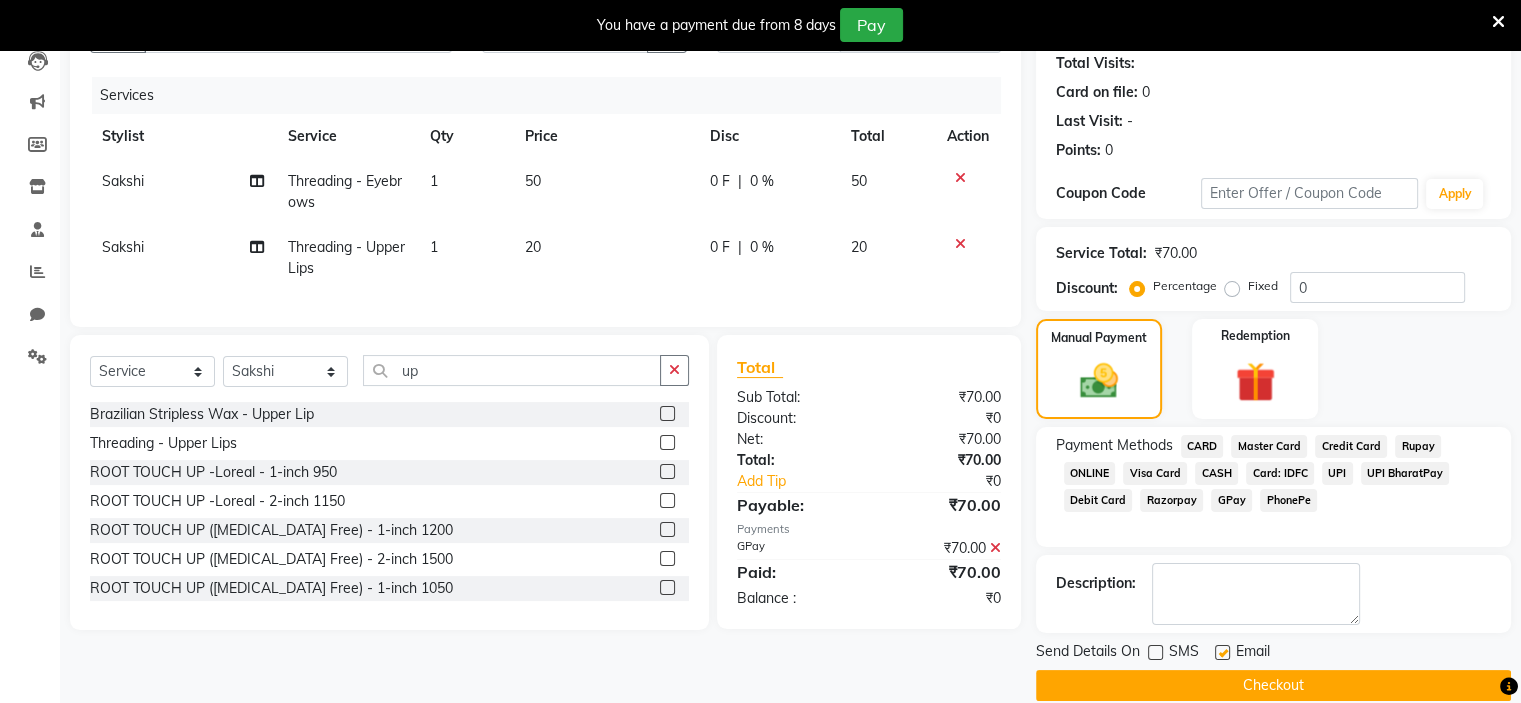 click 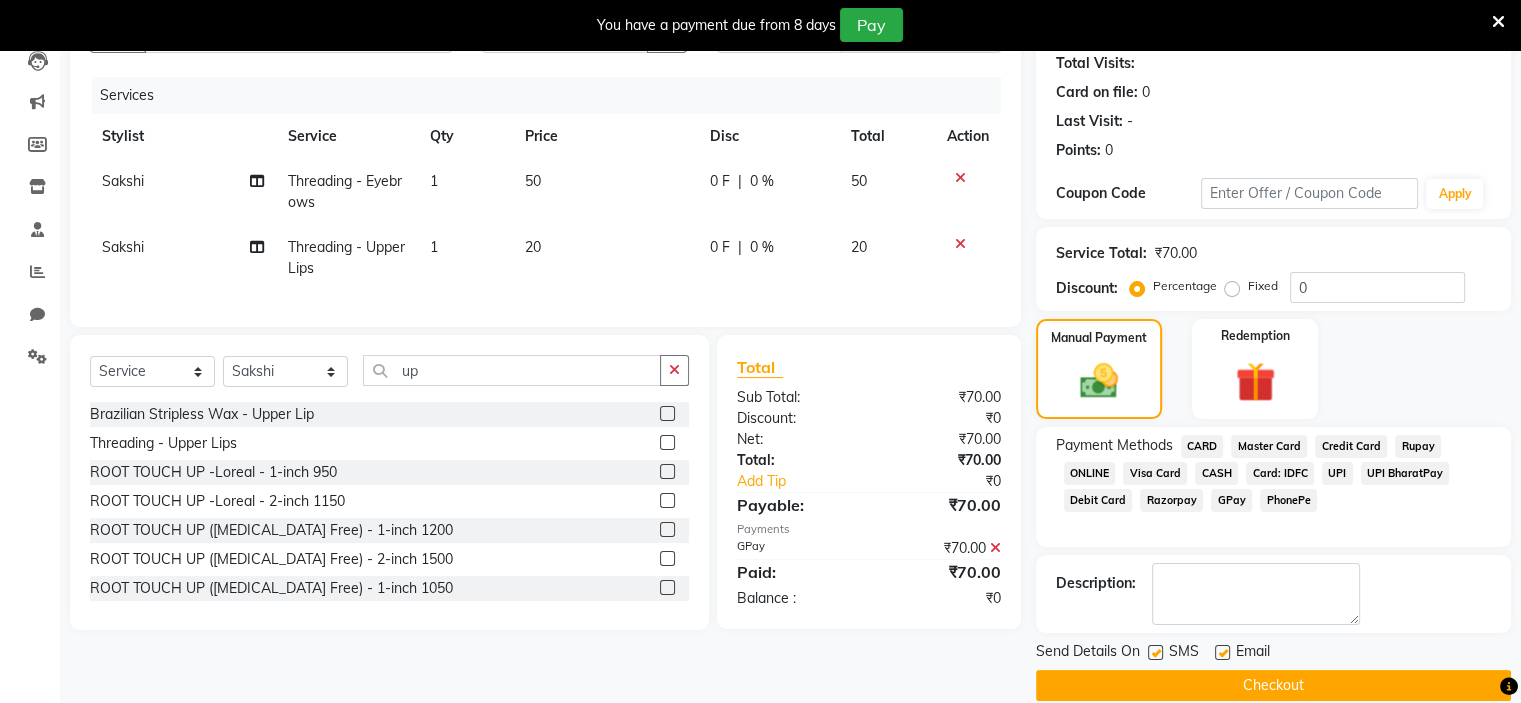 click 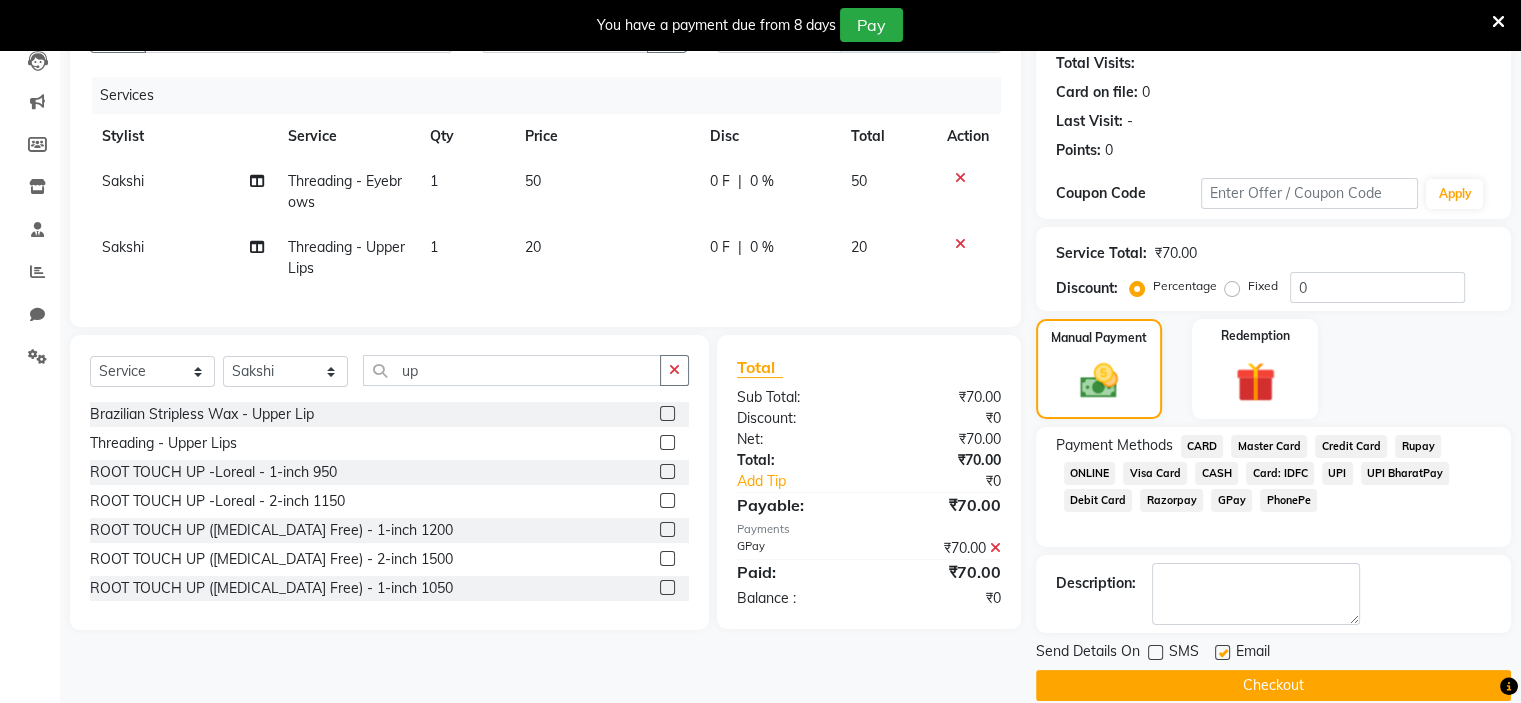 click 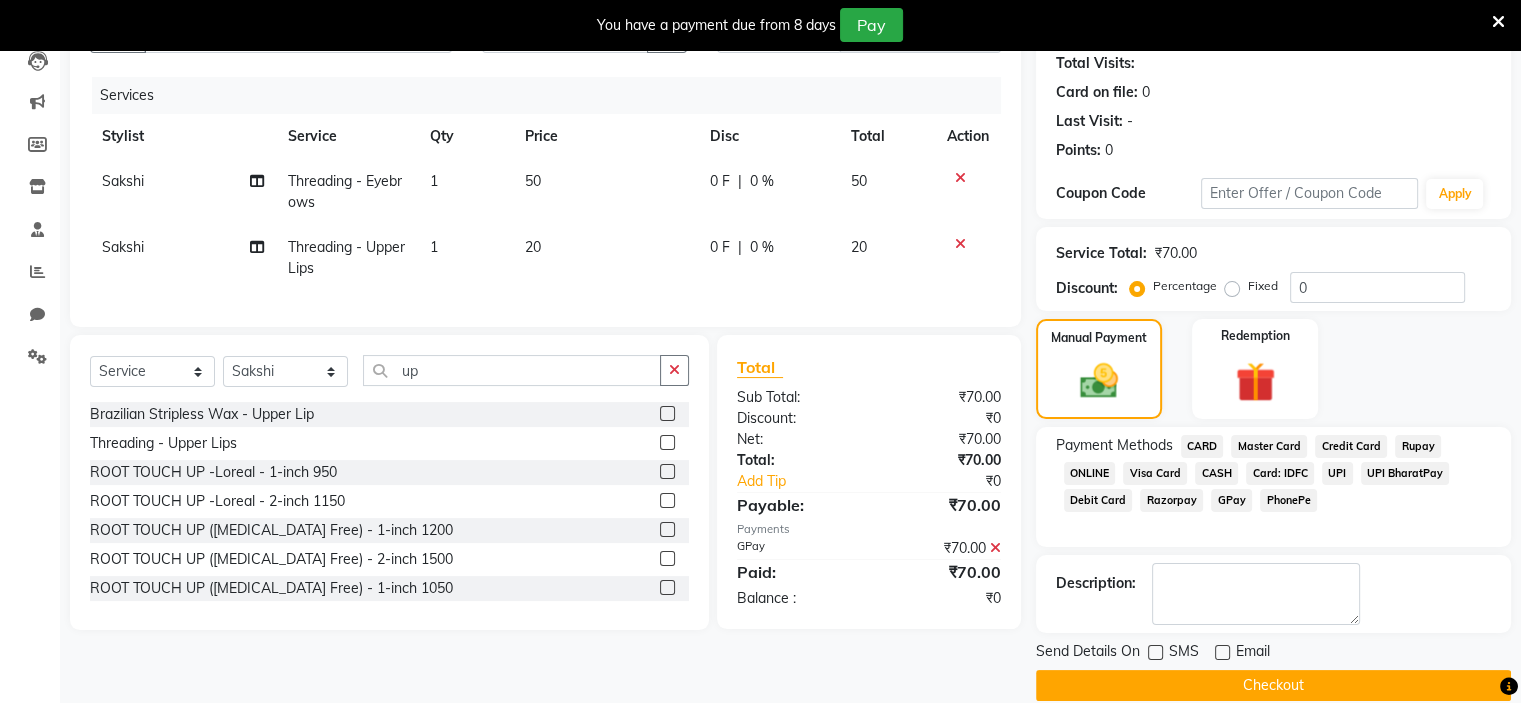 click on "Checkout" 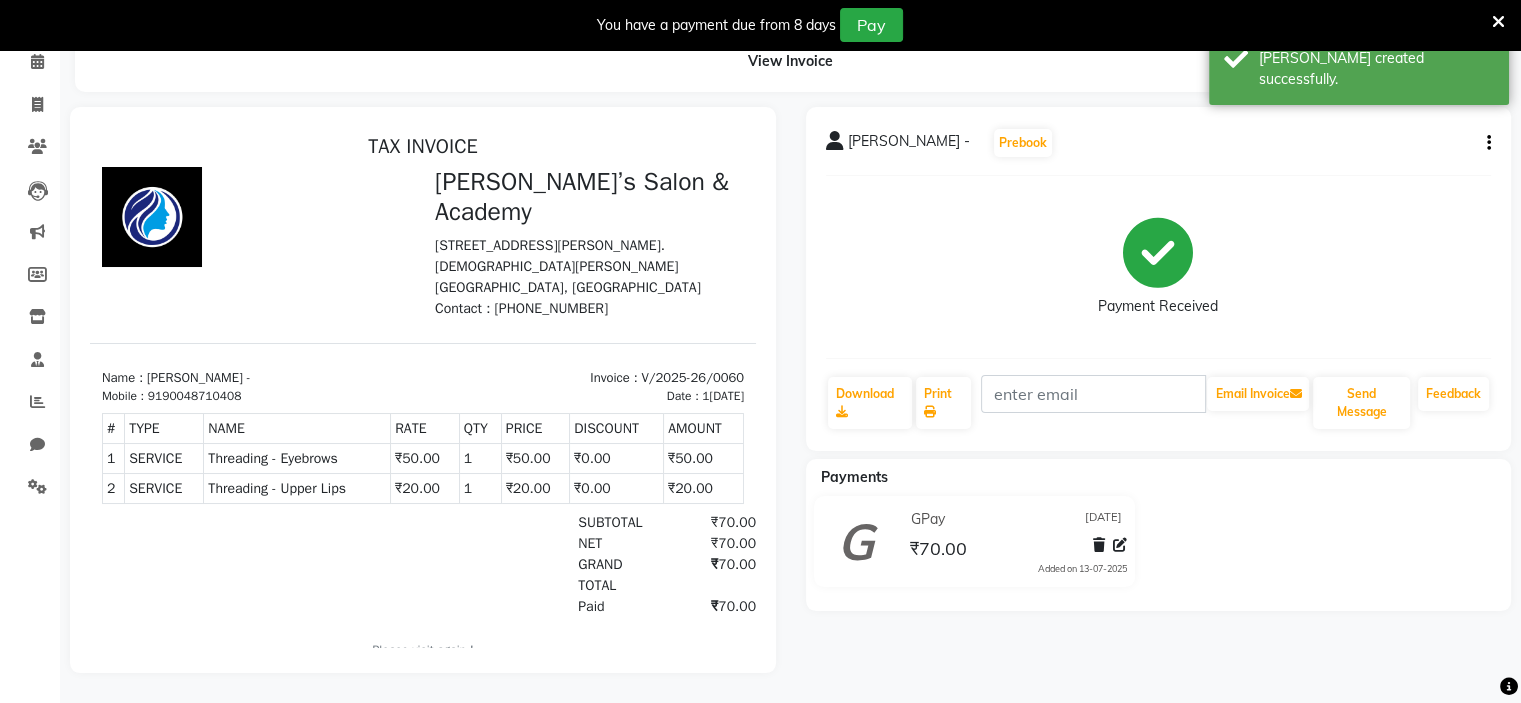 scroll, scrollTop: 0, scrollLeft: 0, axis: both 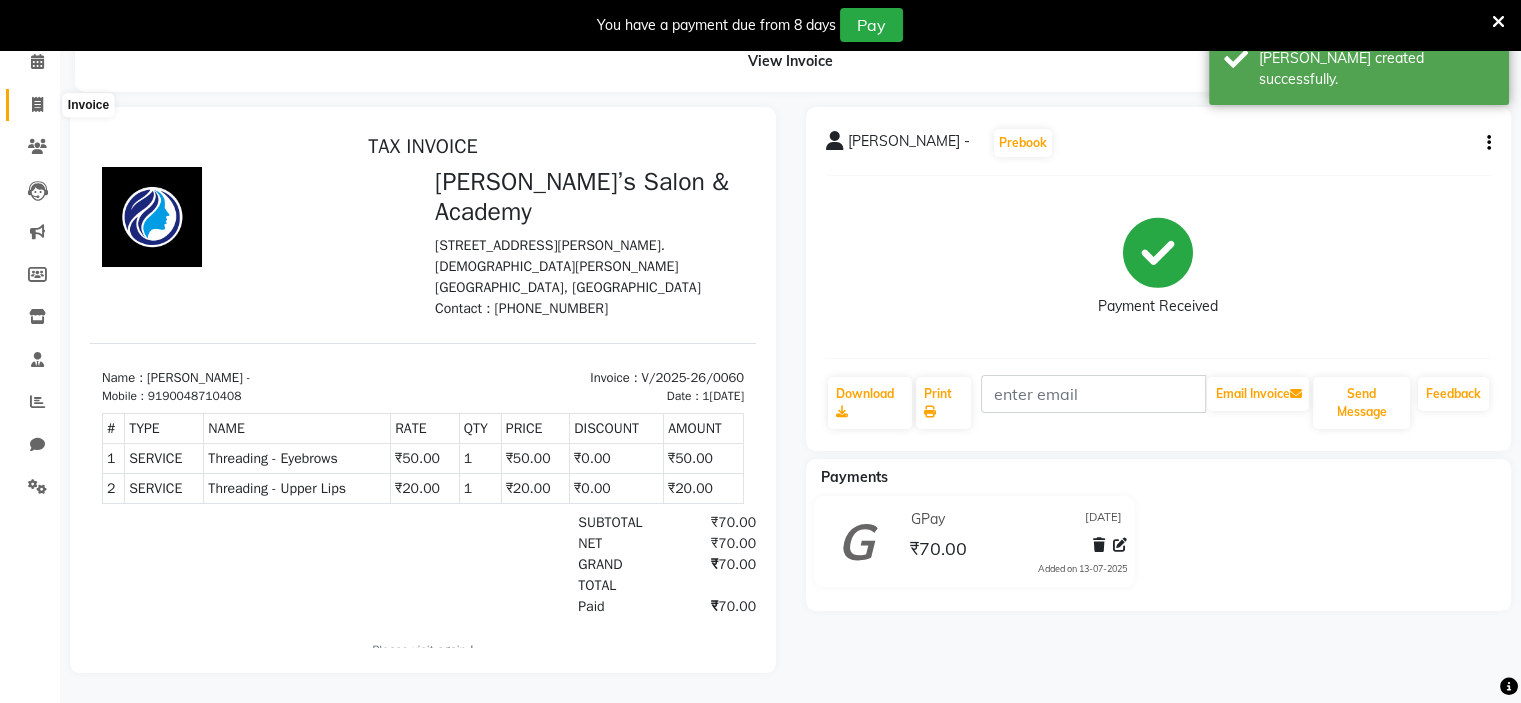click 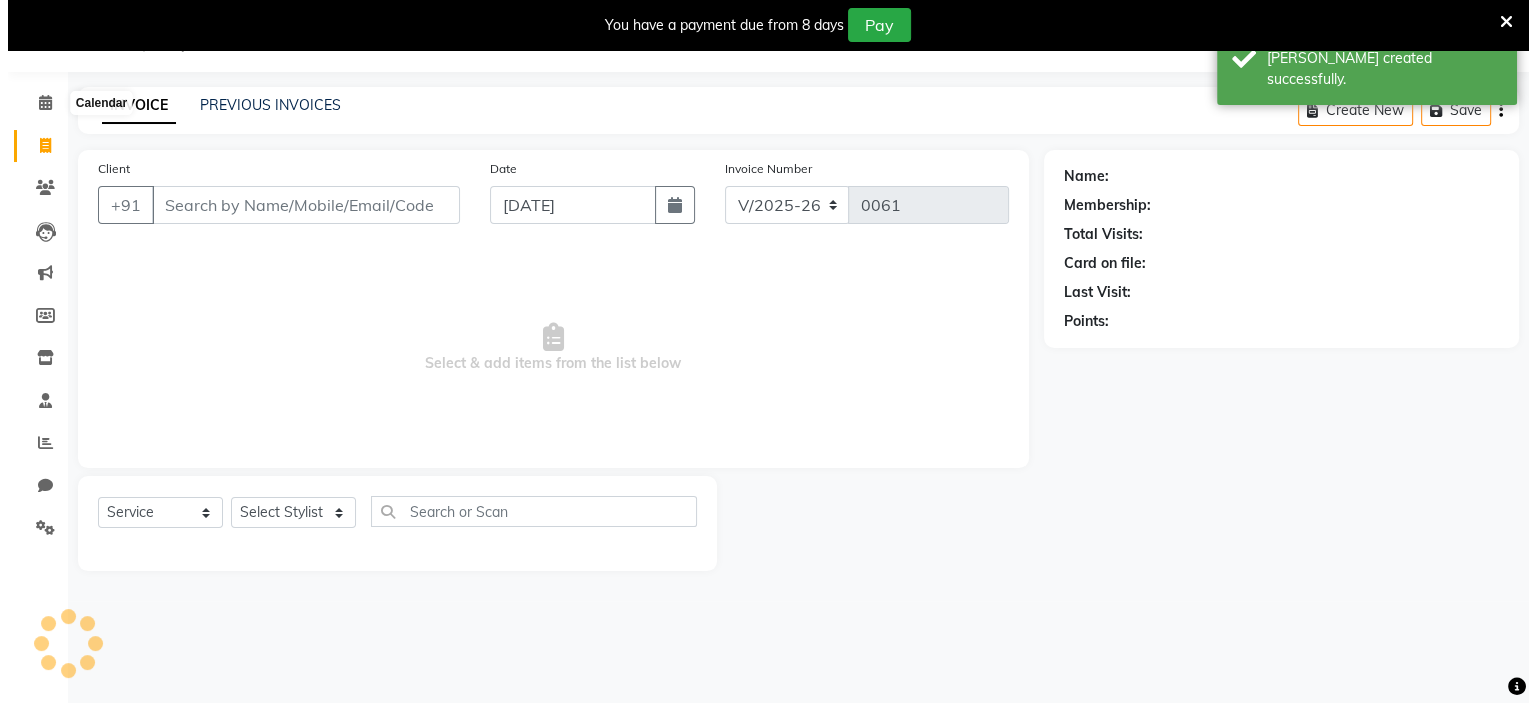 scroll, scrollTop: 50, scrollLeft: 0, axis: vertical 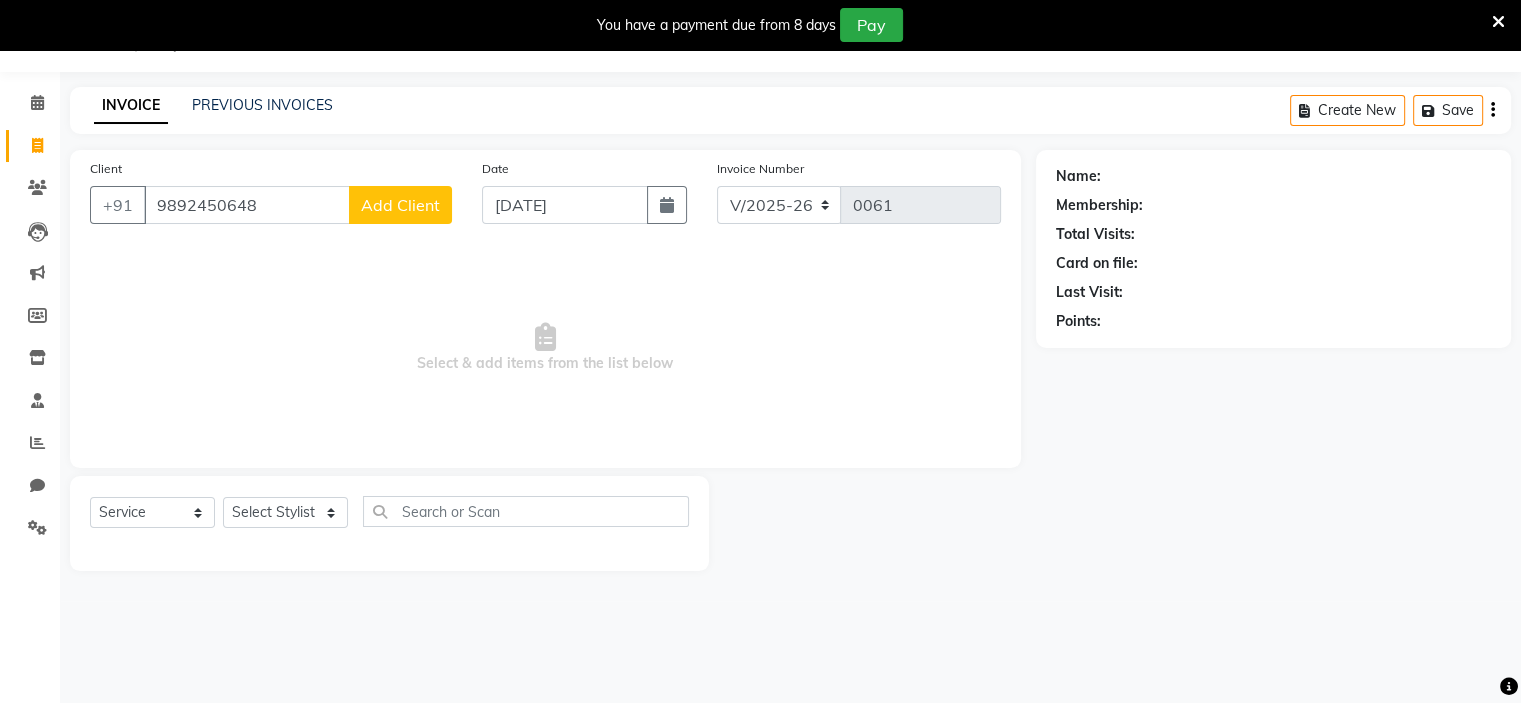 click on "Add Client" 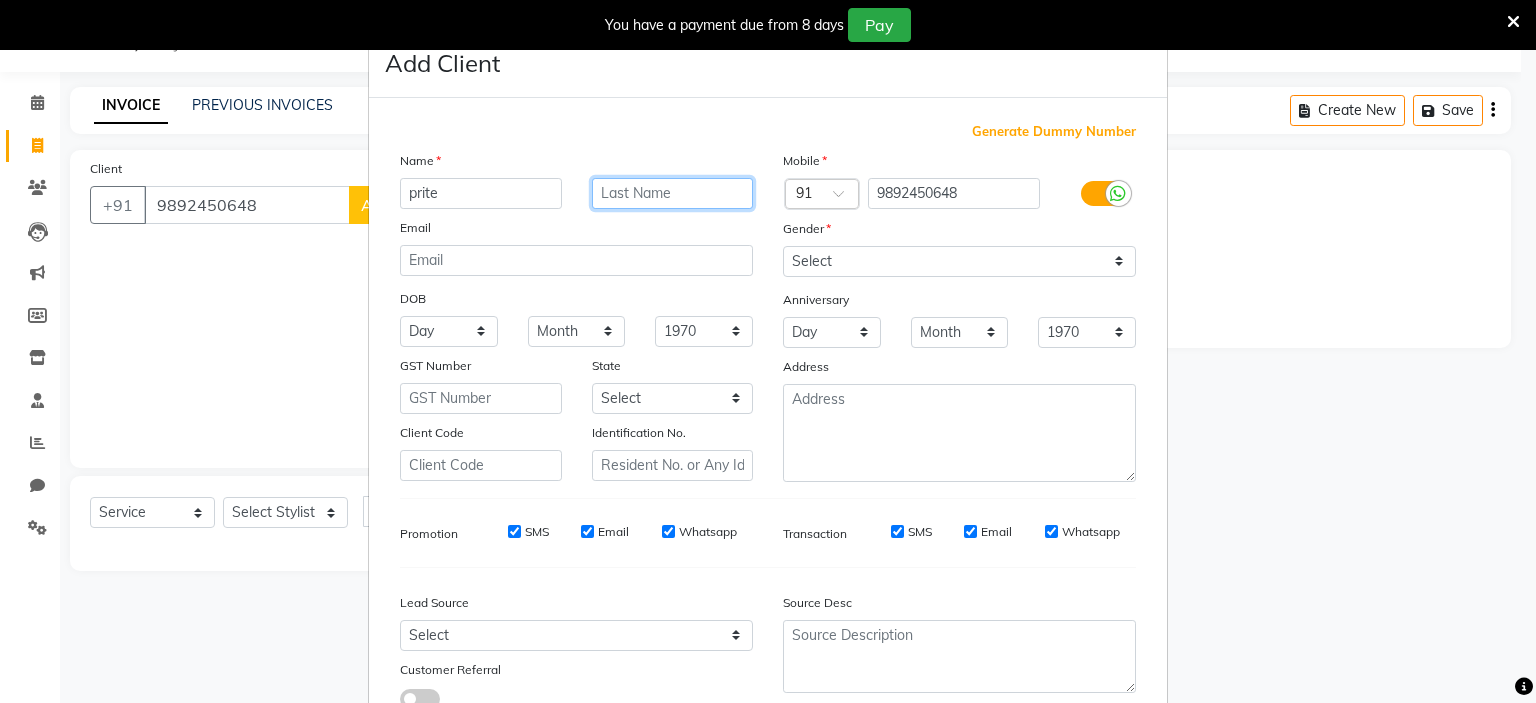 click at bounding box center (673, 193) 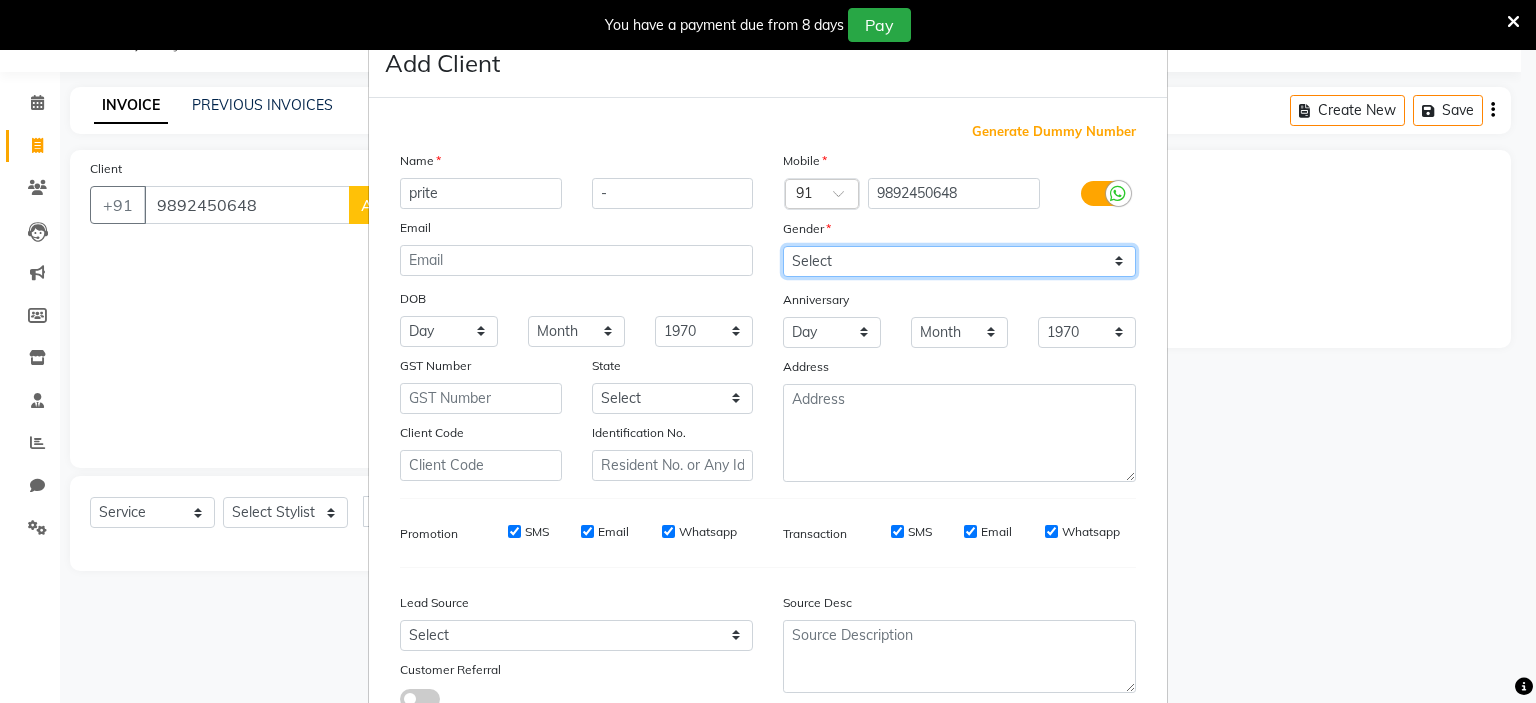 click on "Select [DEMOGRAPHIC_DATA] [DEMOGRAPHIC_DATA] Other Prefer Not To Say" at bounding box center (959, 261) 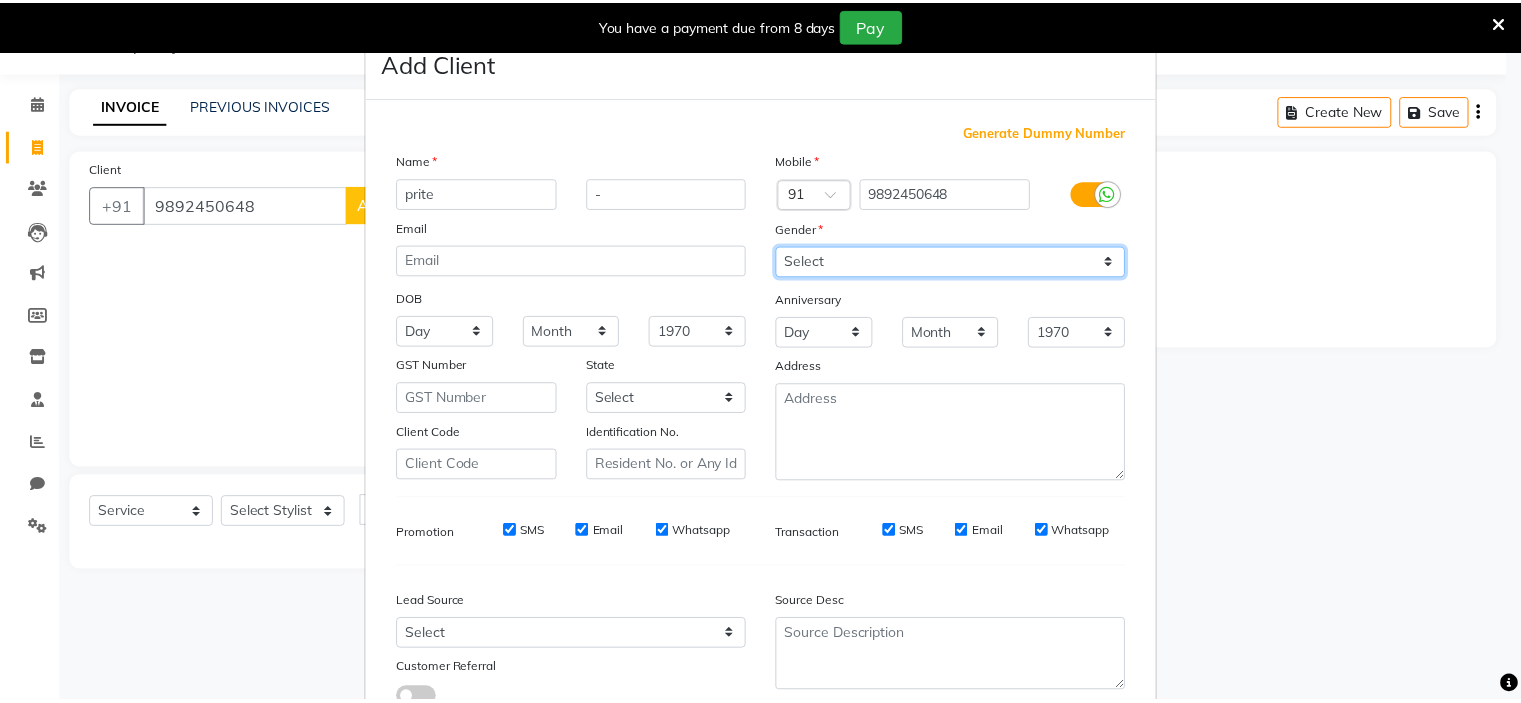 scroll, scrollTop: 153, scrollLeft: 0, axis: vertical 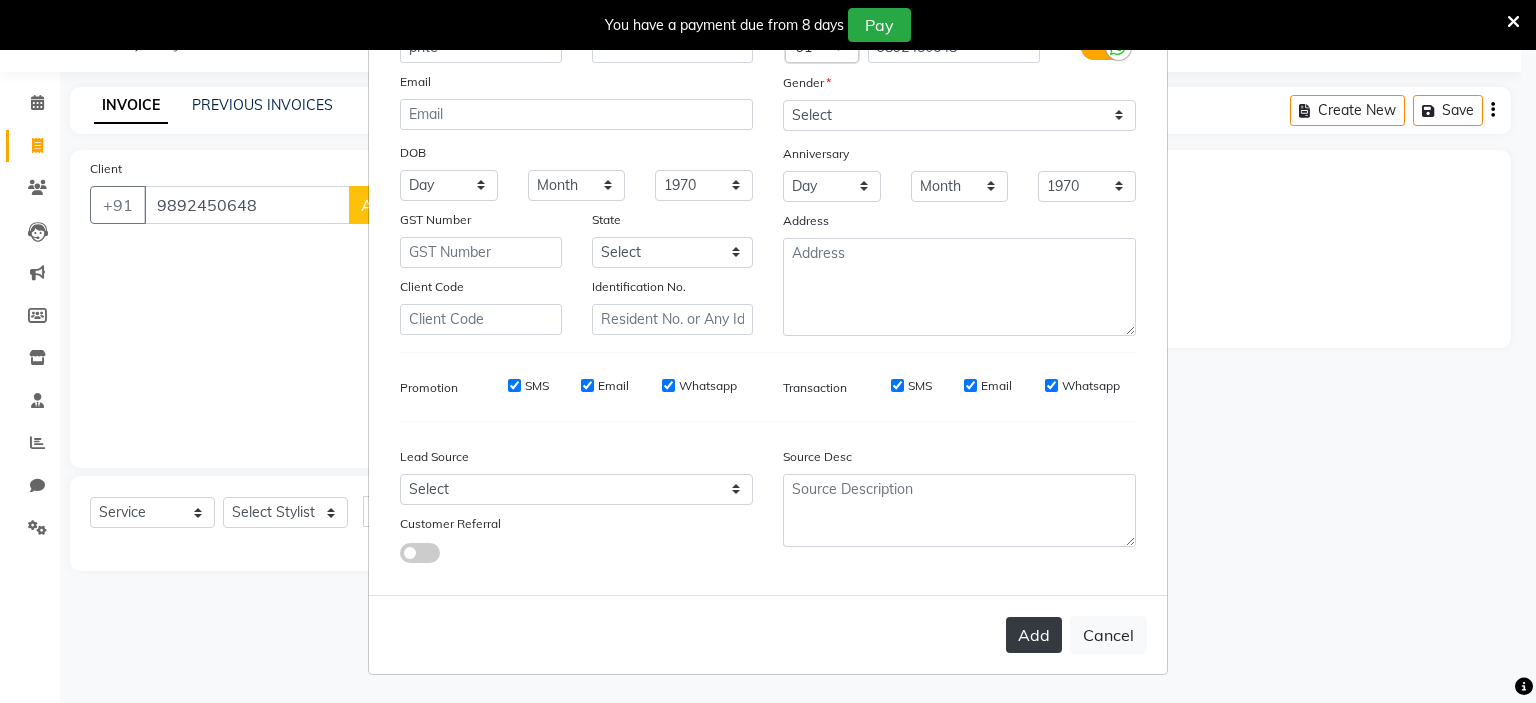 click on "Add" at bounding box center [1034, 635] 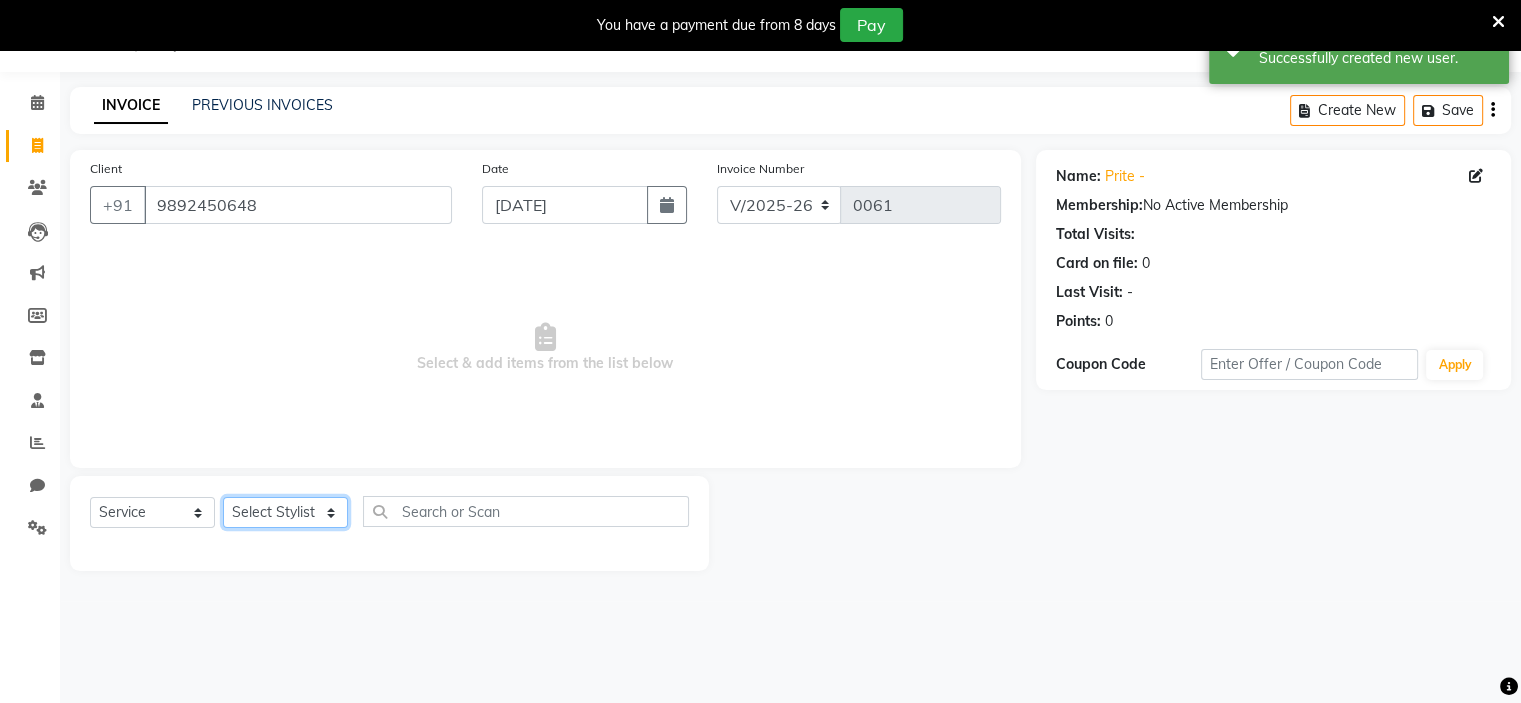 click on "Select Stylist [PERSON_NAME] [PERSON_NAME] [PERSON_NAME] Ritu [PERSON_NAME] [PERSON_NAME]" 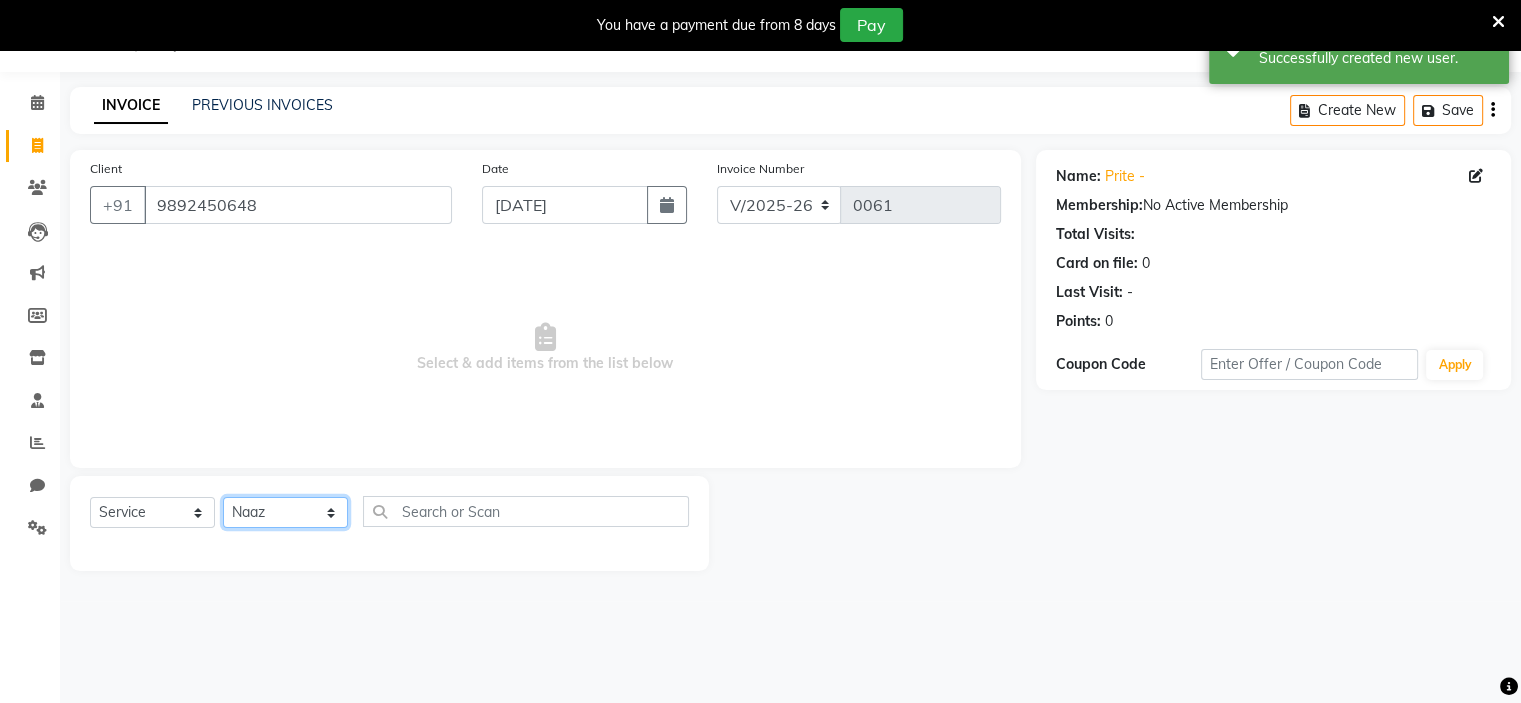 click on "Select Stylist [PERSON_NAME] [PERSON_NAME] [PERSON_NAME] Ritu [PERSON_NAME] [PERSON_NAME]" 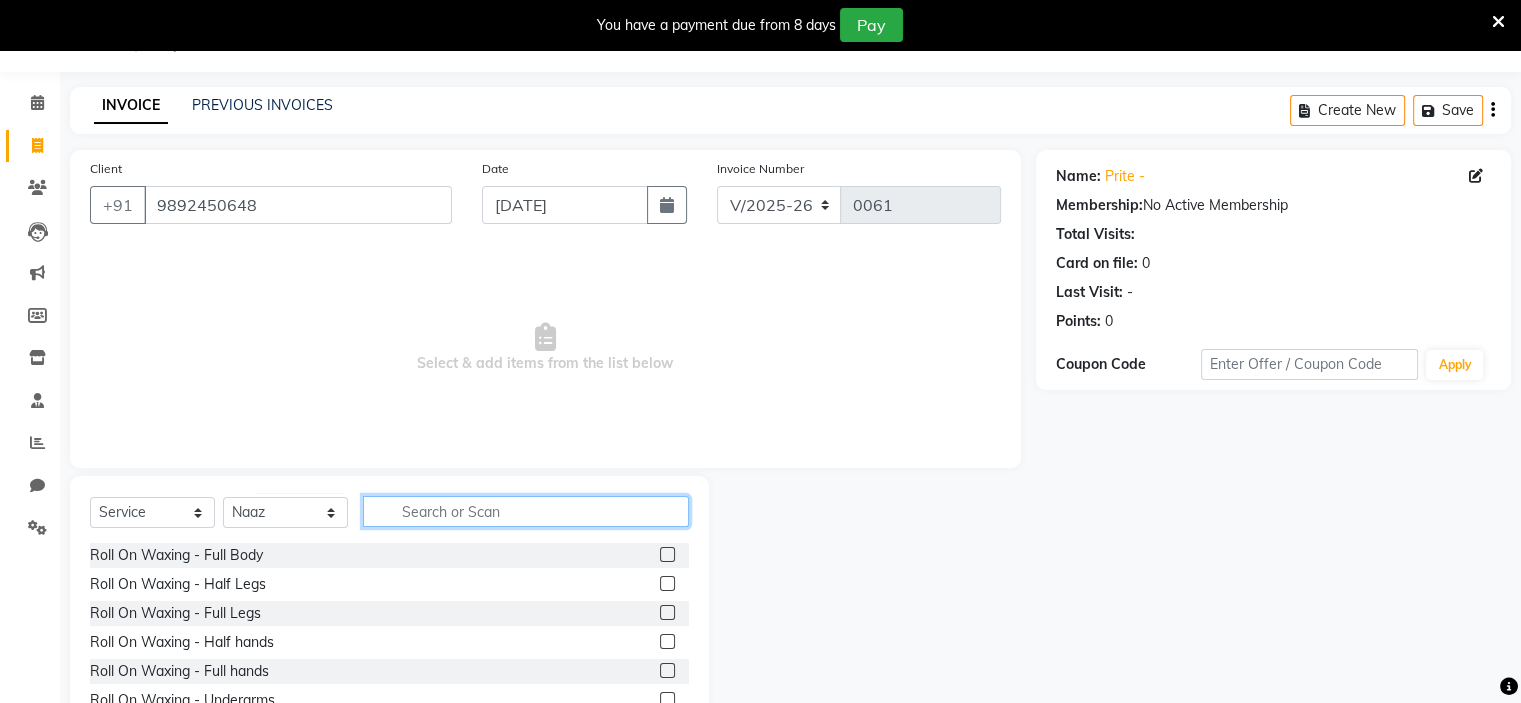 click 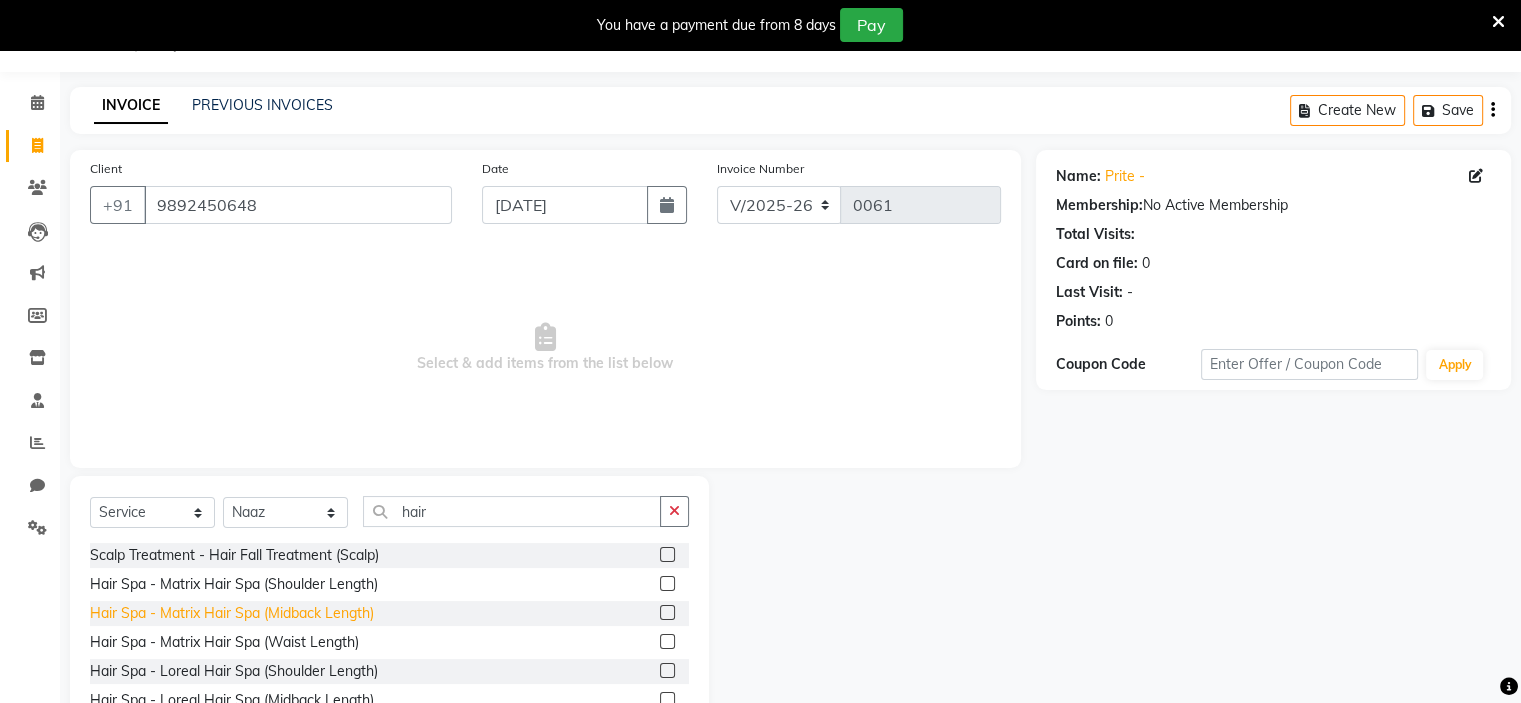 click on "Hair Spa - Matrix Hair Spa (Midback Length)" 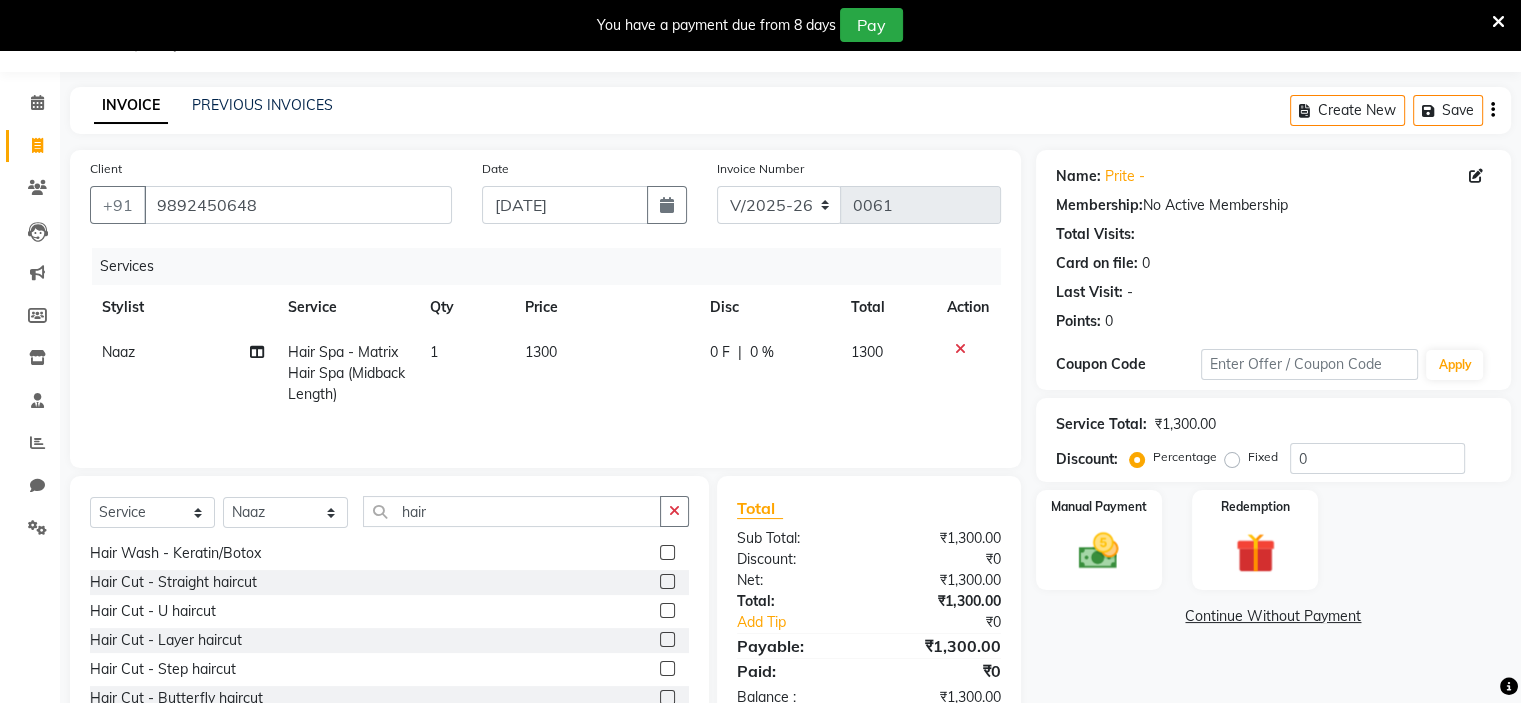 scroll, scrollTop: 610, scrollLeft: 0, axis: vertical 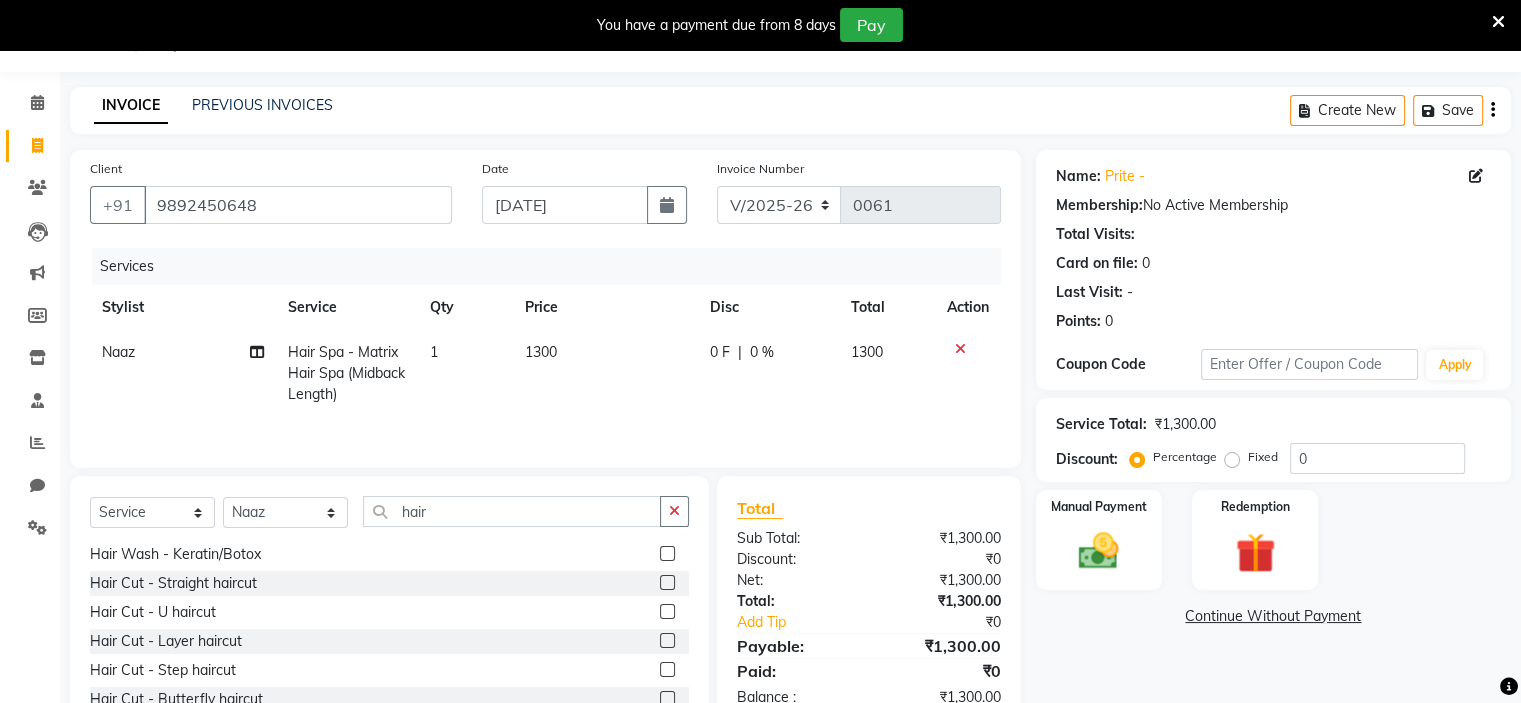 click 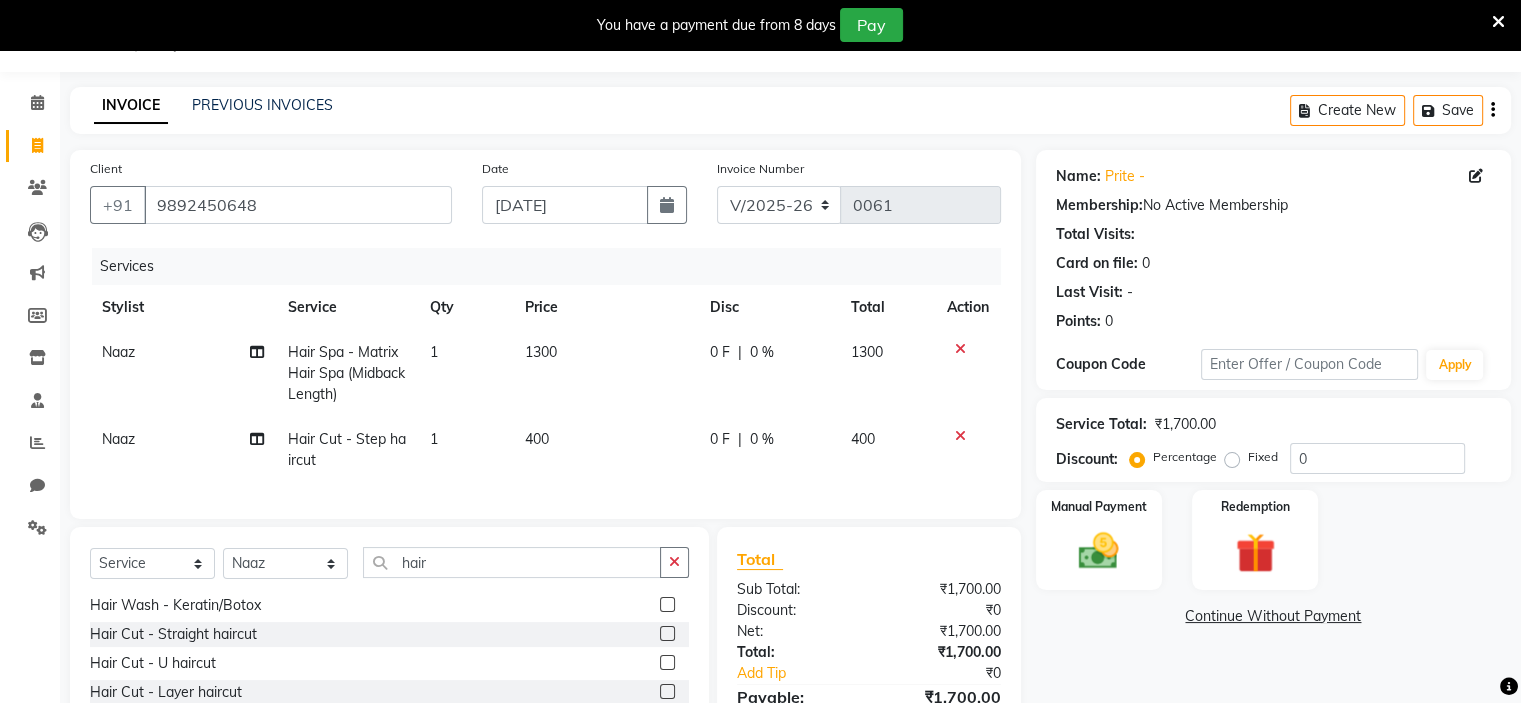 click 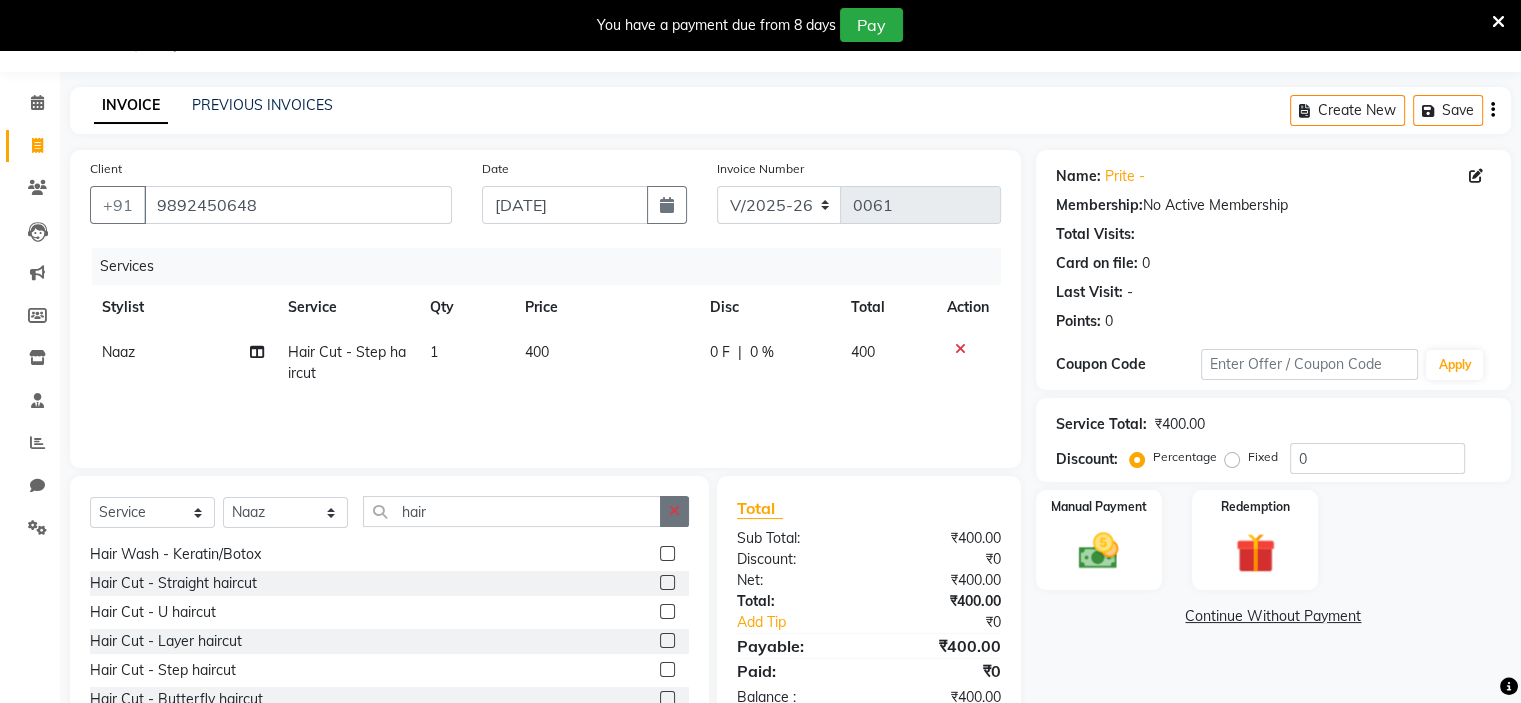 click 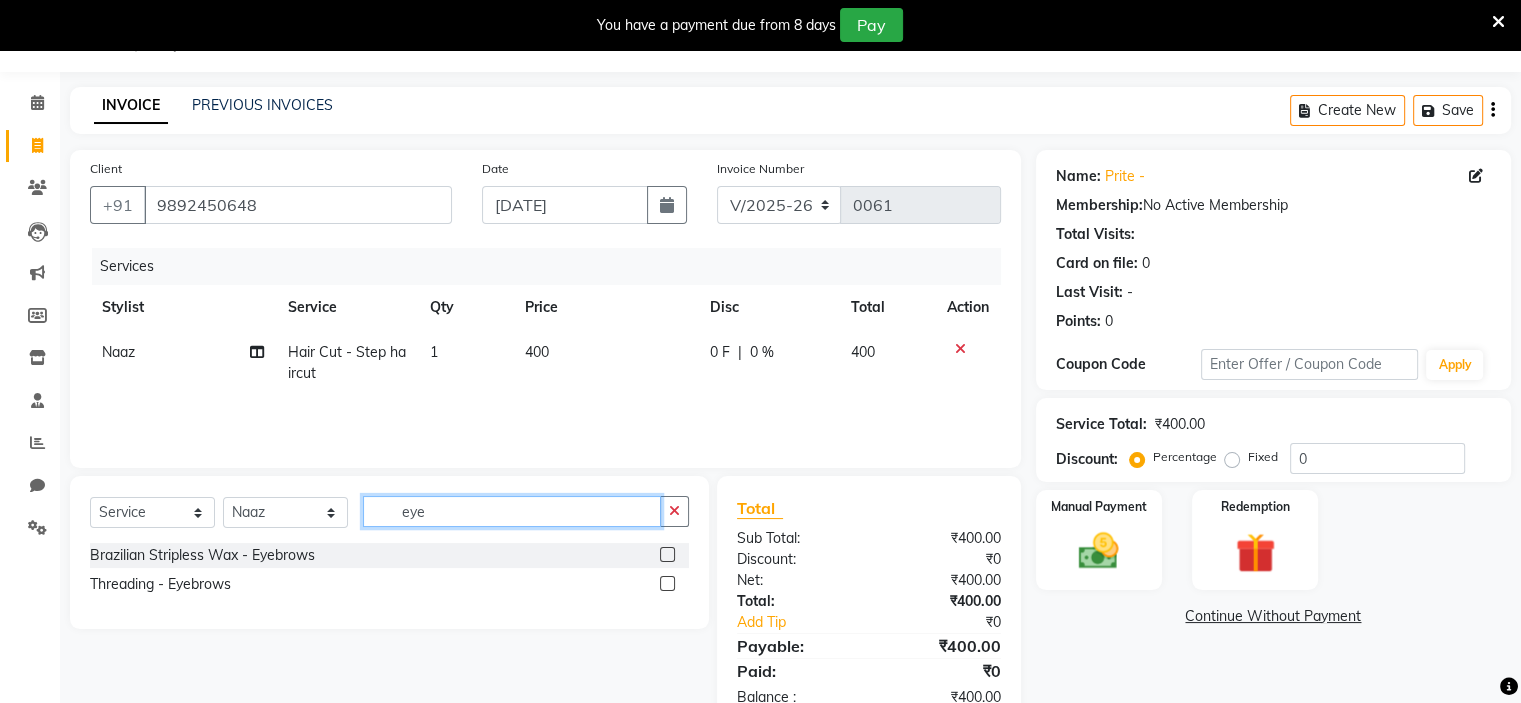 scroll, scrollTop: 0, scrollLeft: 0, axis: both 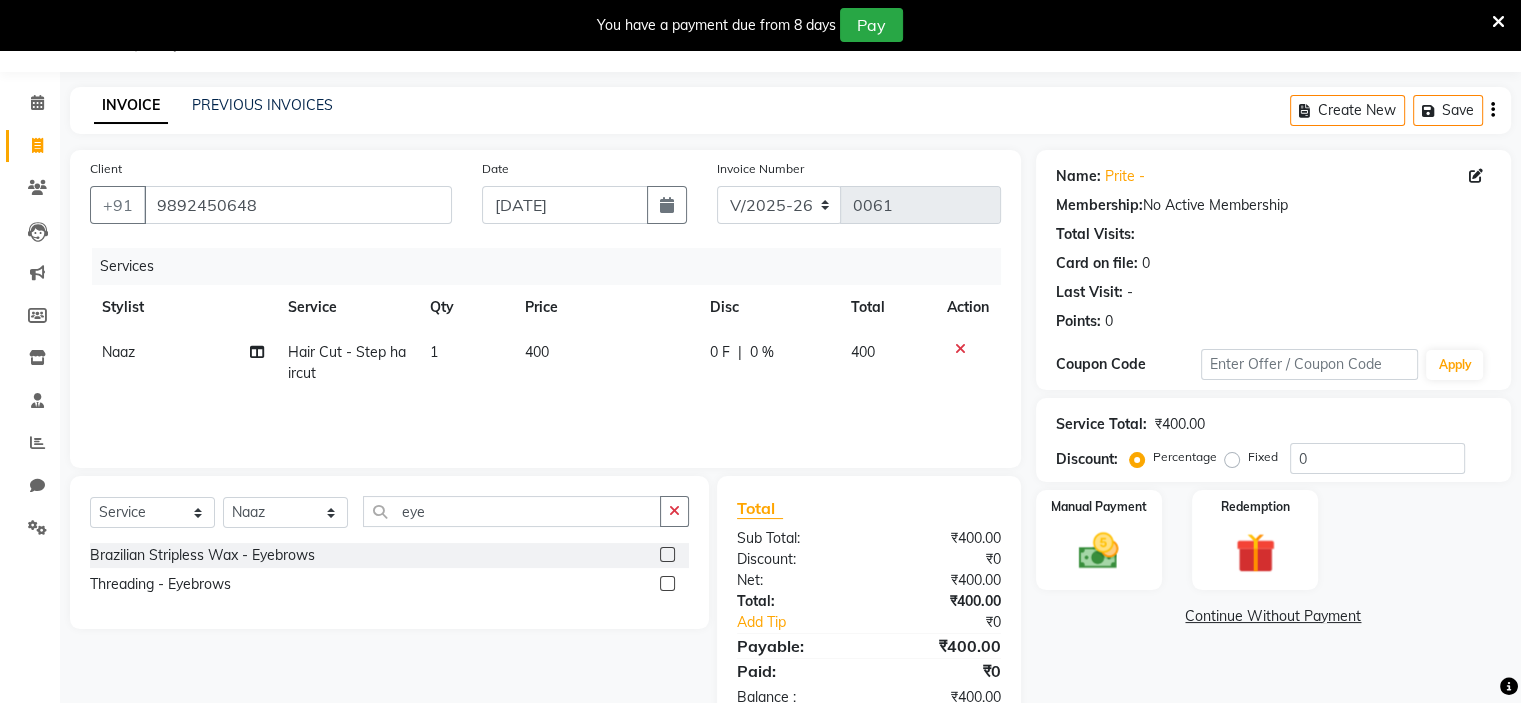 click 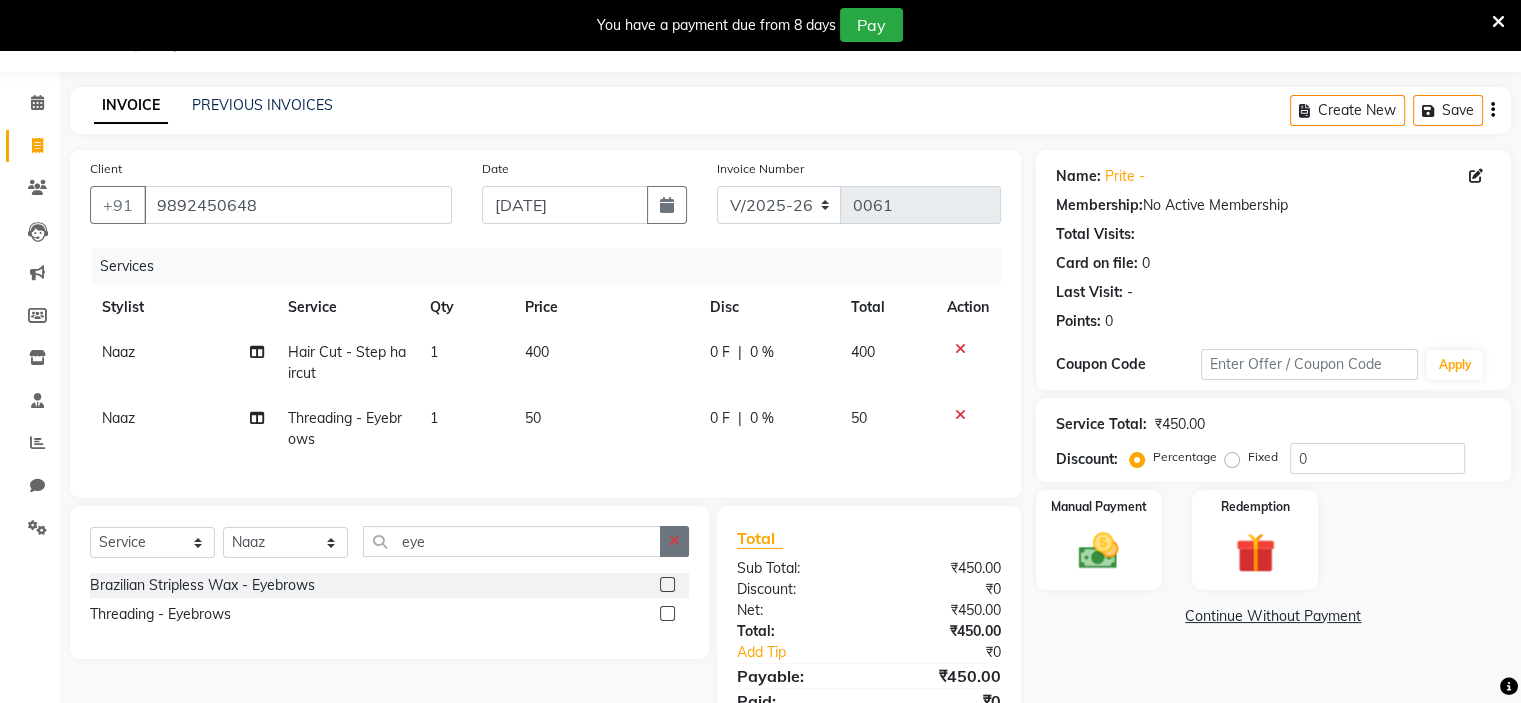click 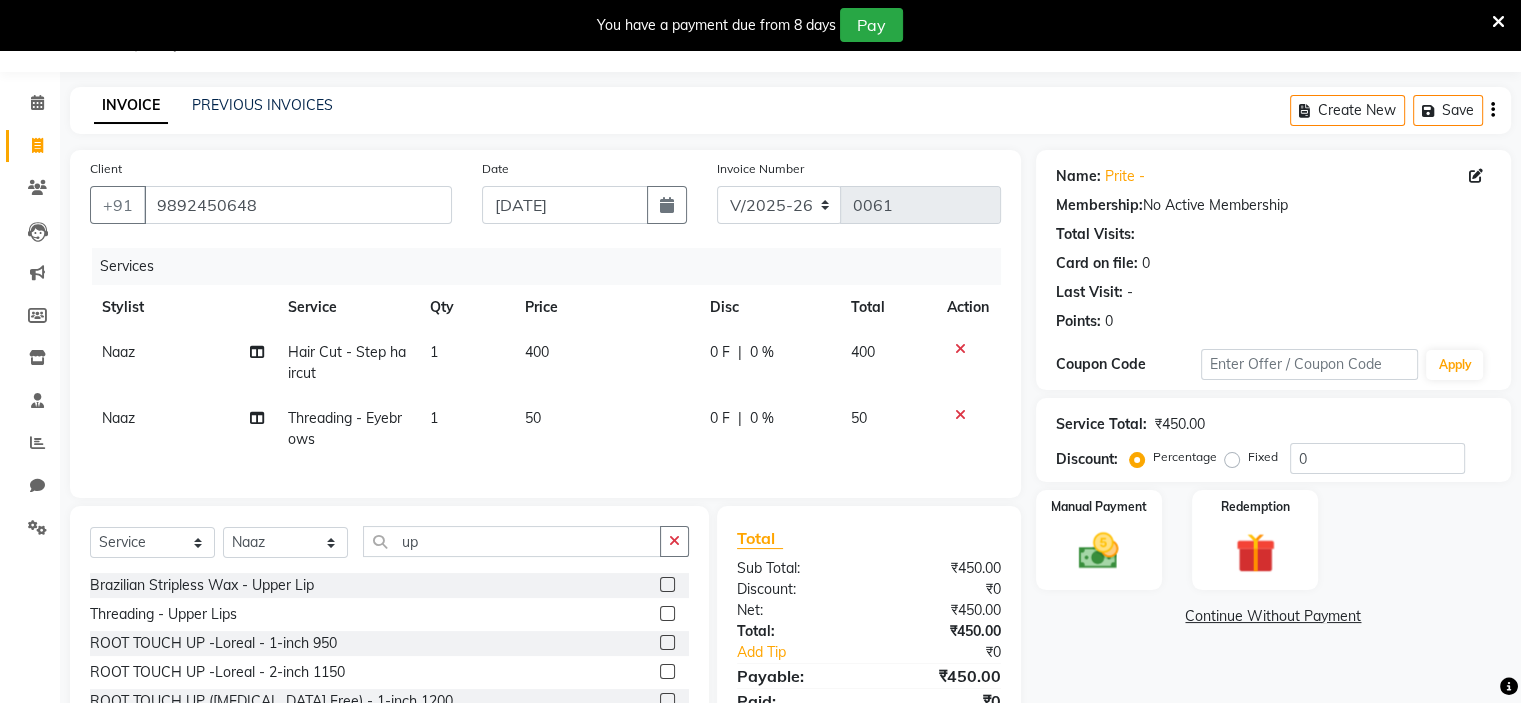 click 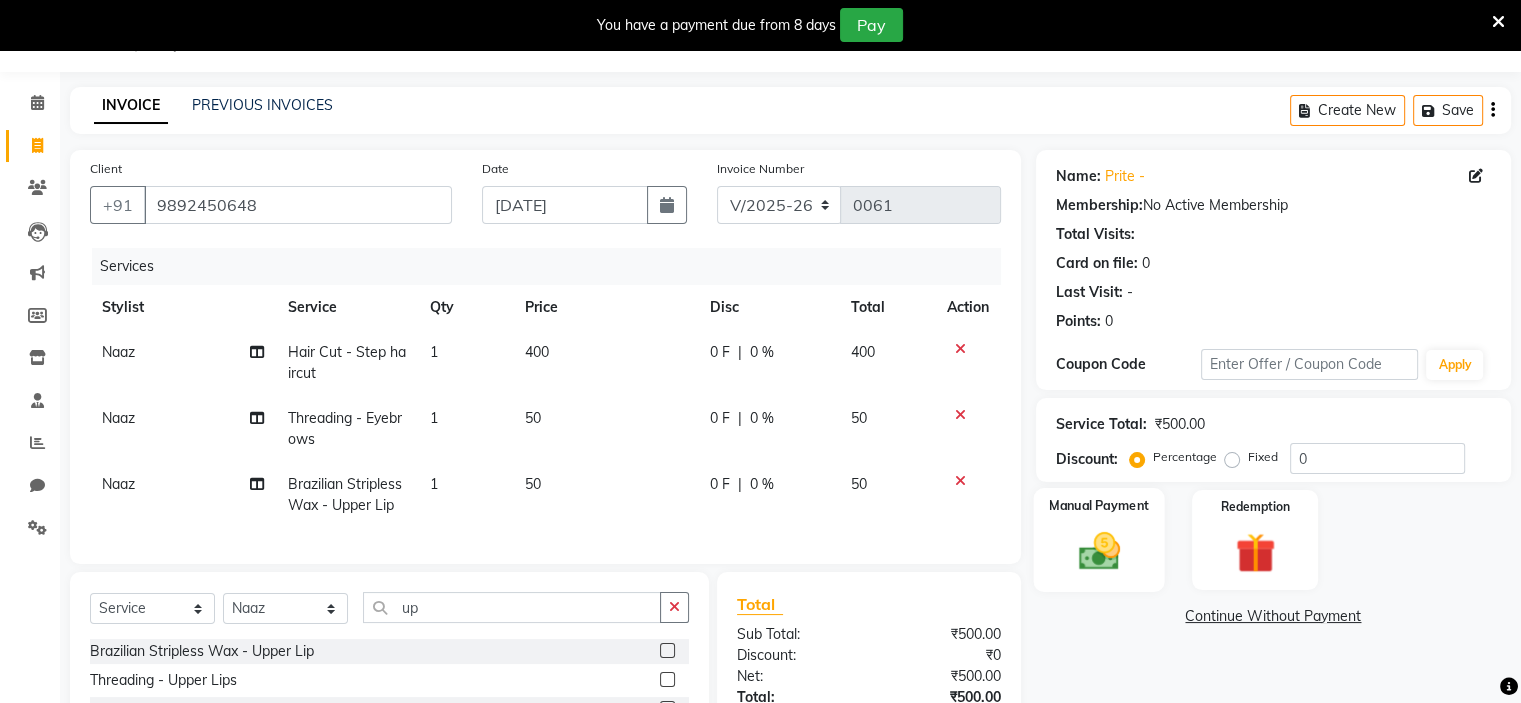 click 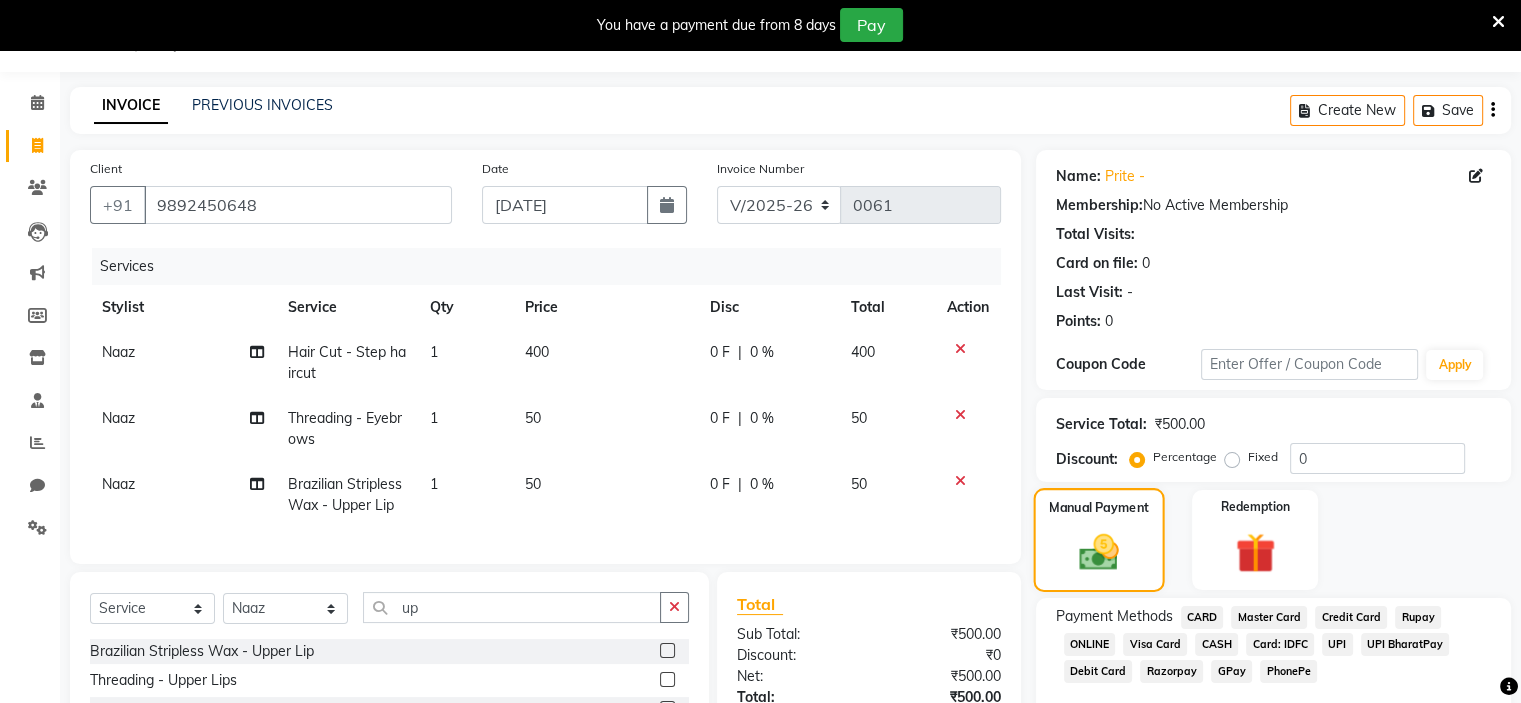 scroll, scrollTop: 260, scrollLeft: 0, axis: vertical 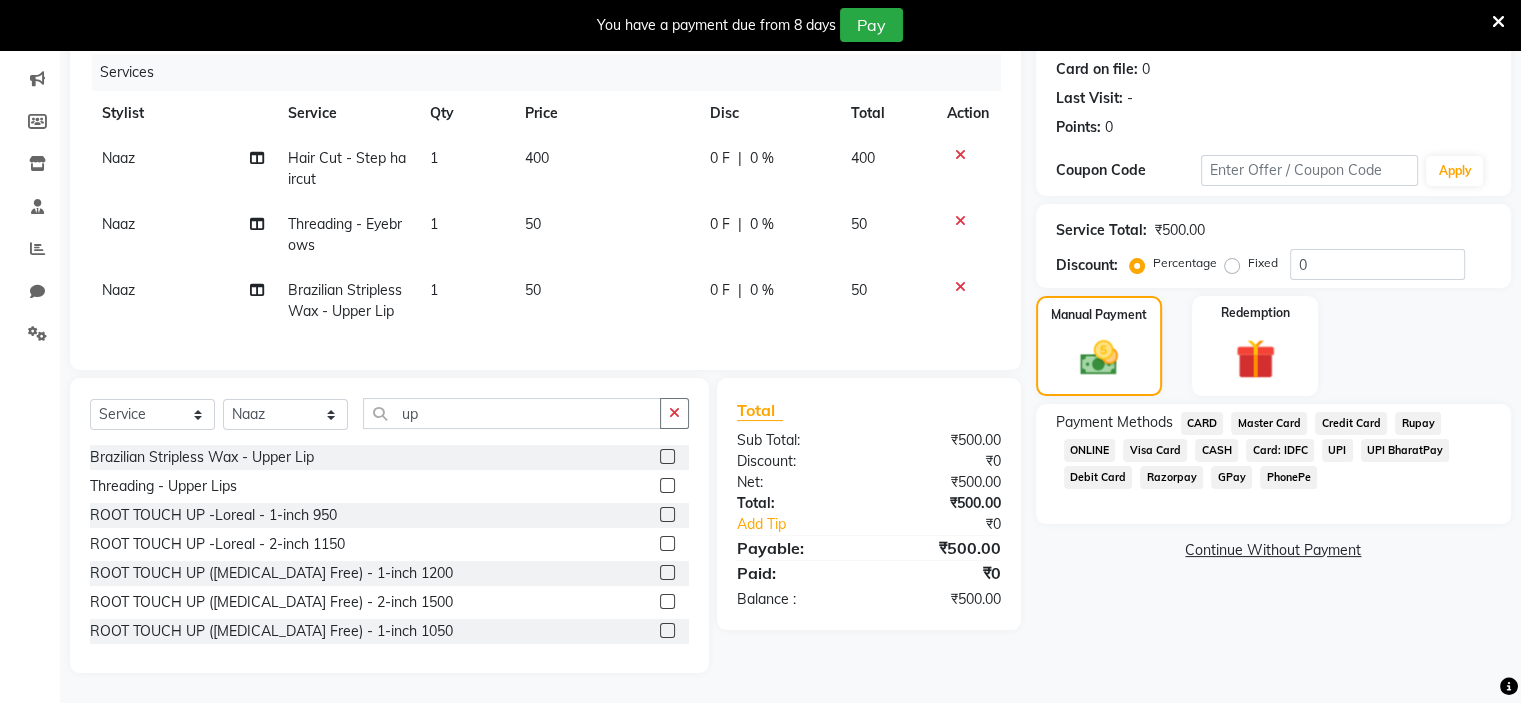 click on "GPay" 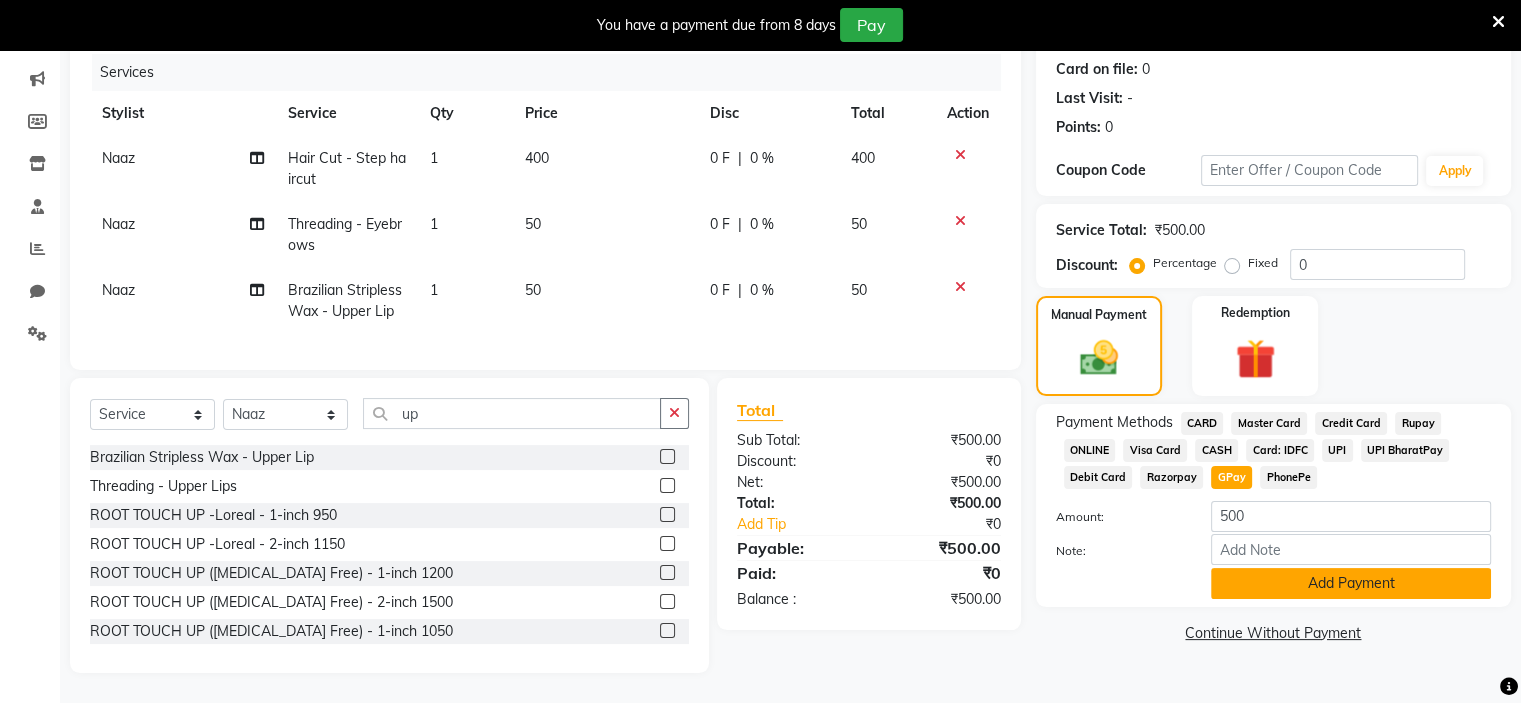 click on "Add Payment" 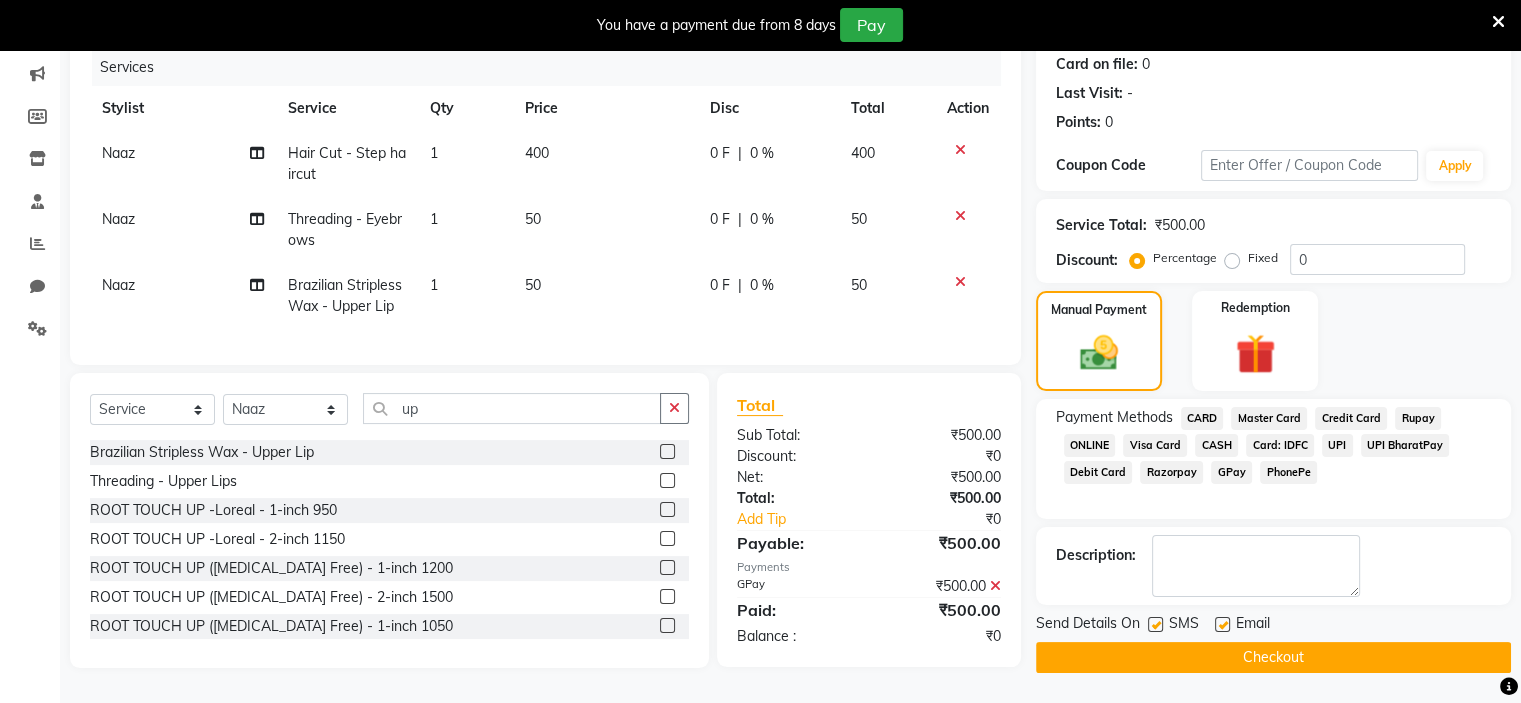 click 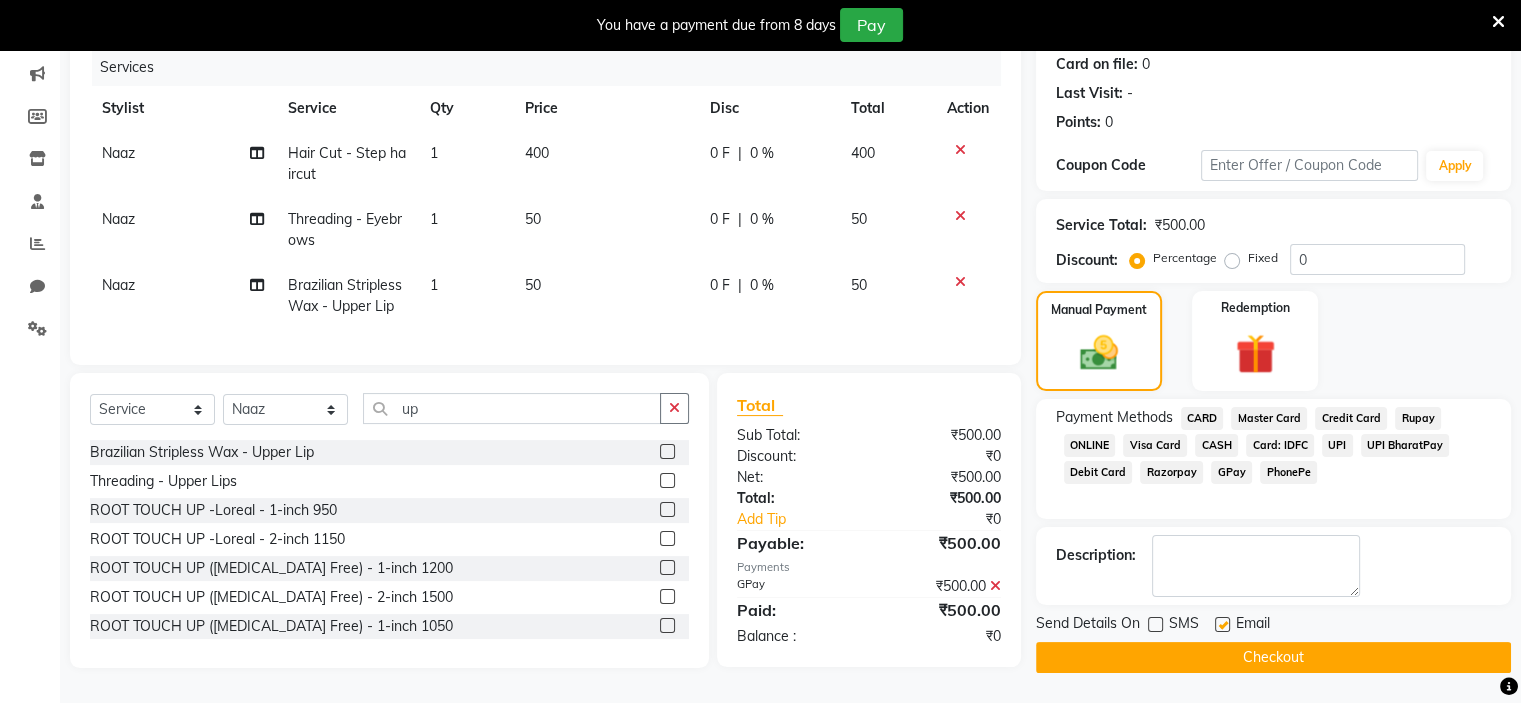 click 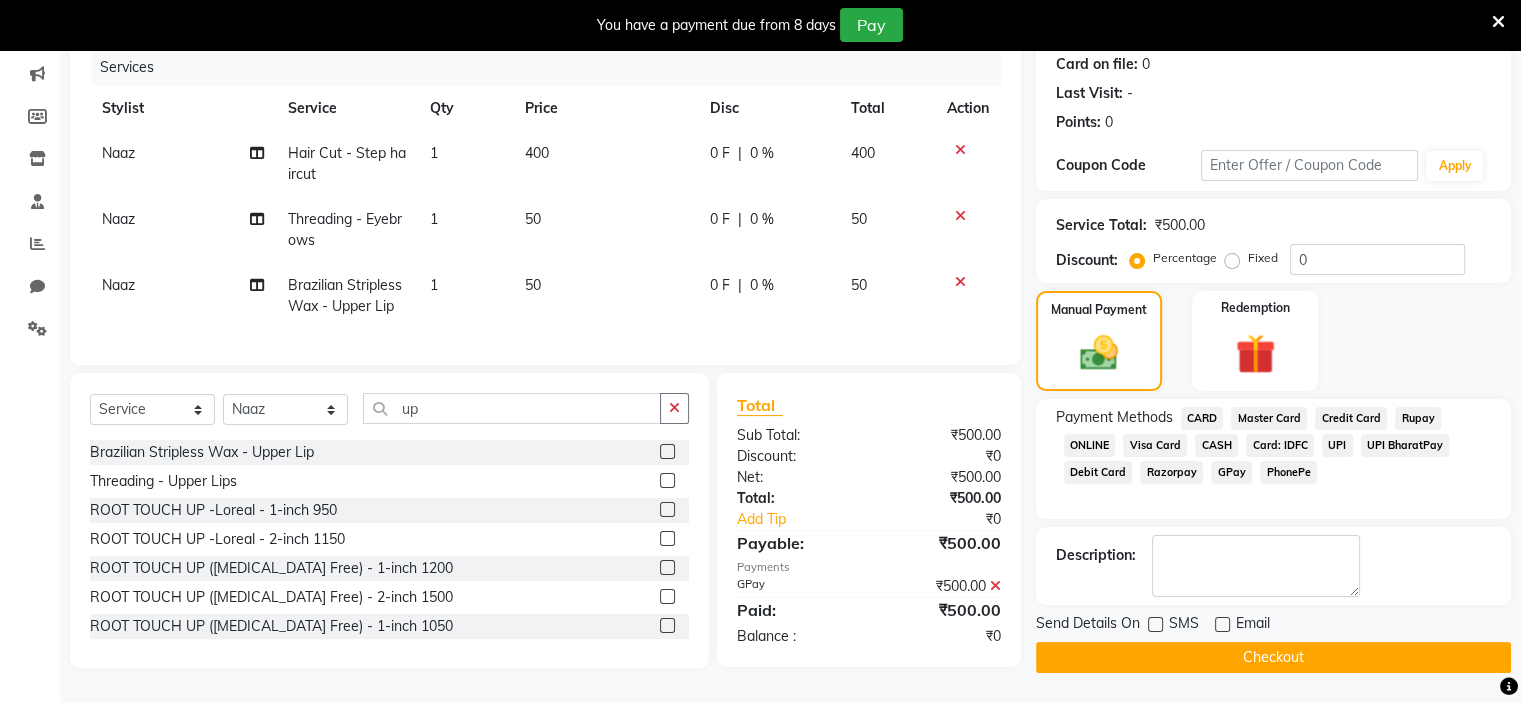 click on "Checkout" 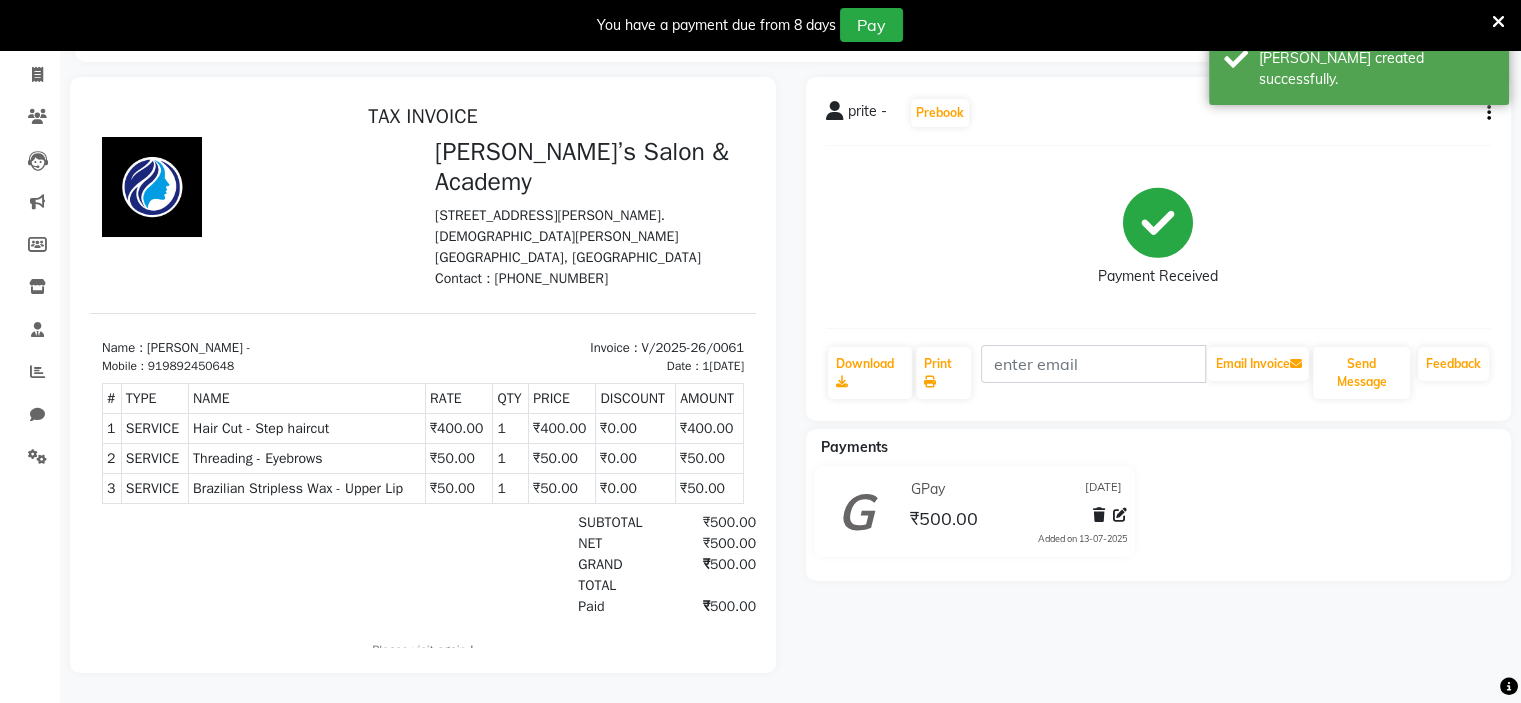 scroll, scrollTop: 0, scrollLeft: 0, axis: both 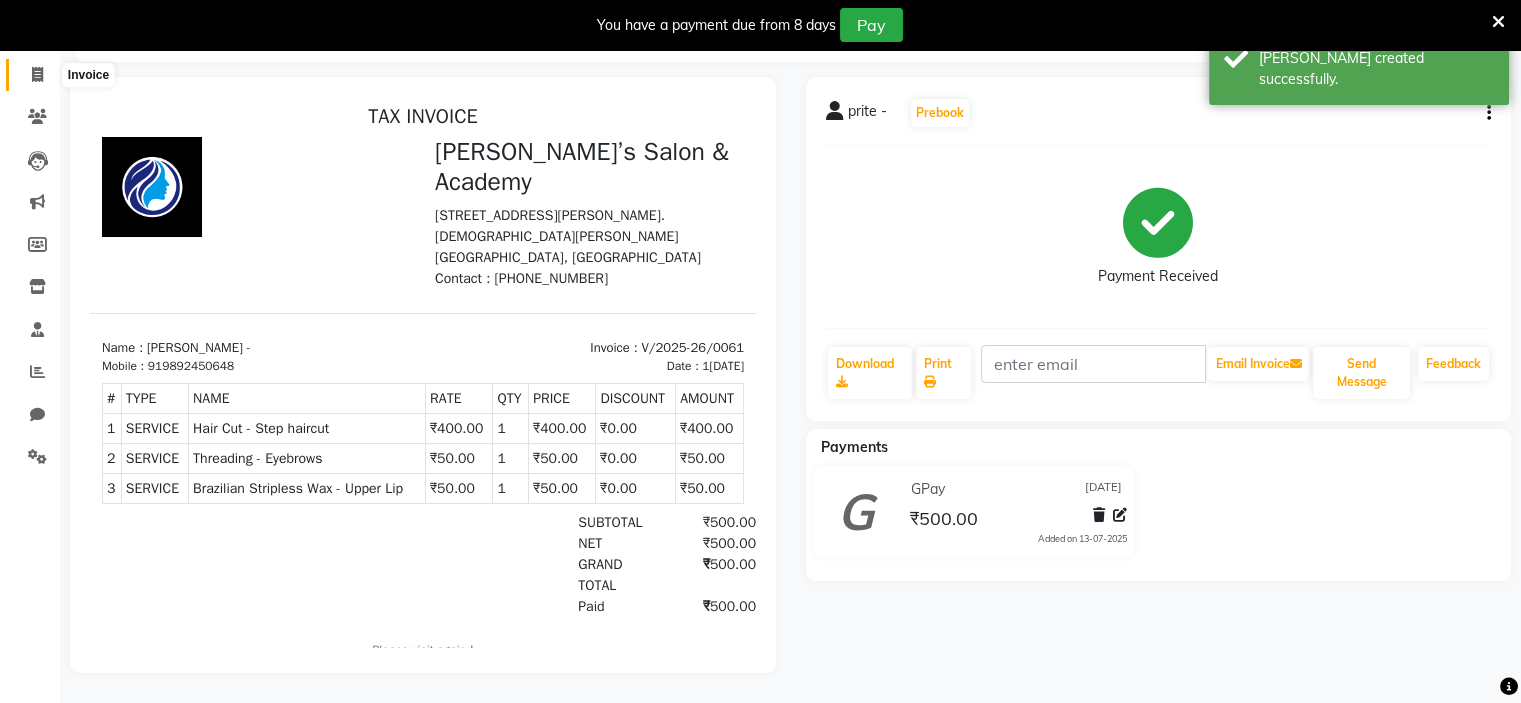 click 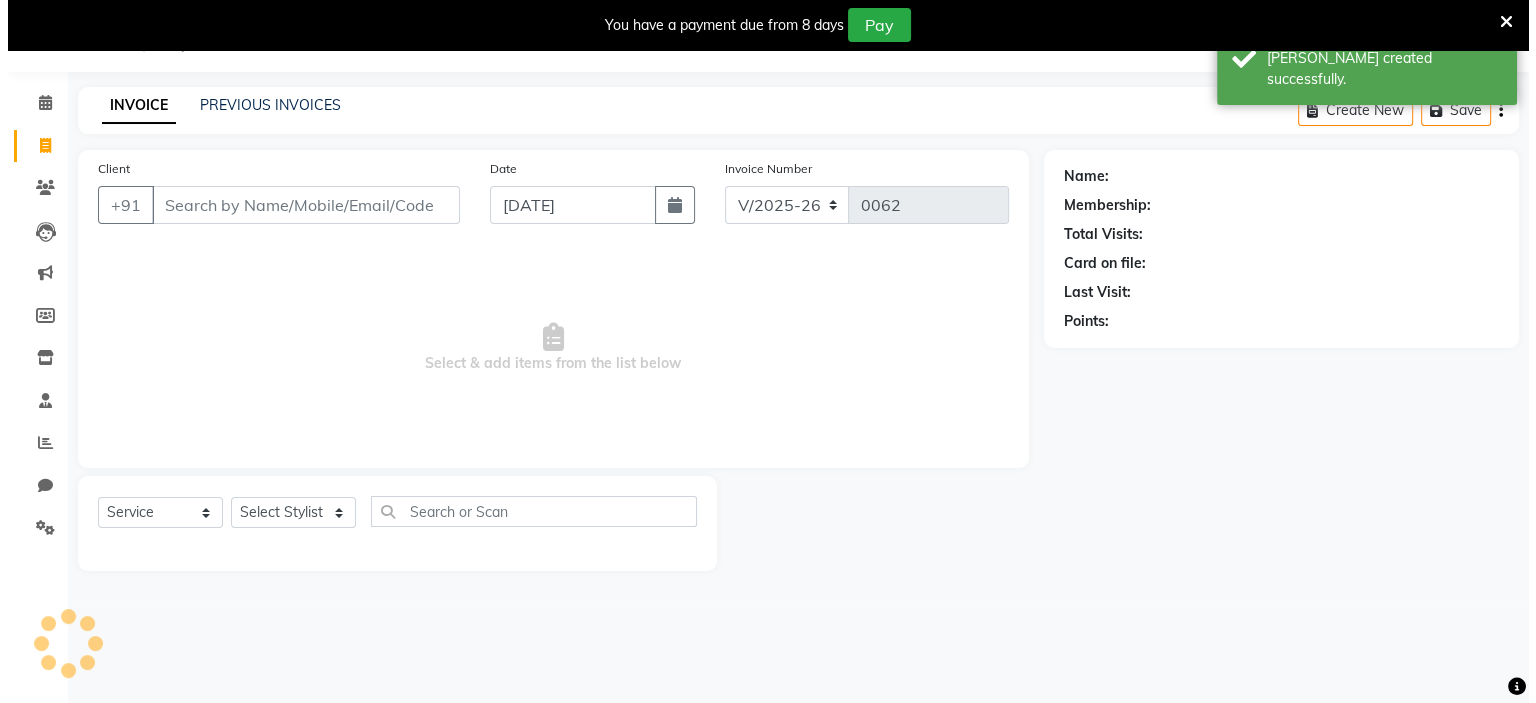 scroll, scrollTop: 50, scrollLeft: 0, axis: vertical 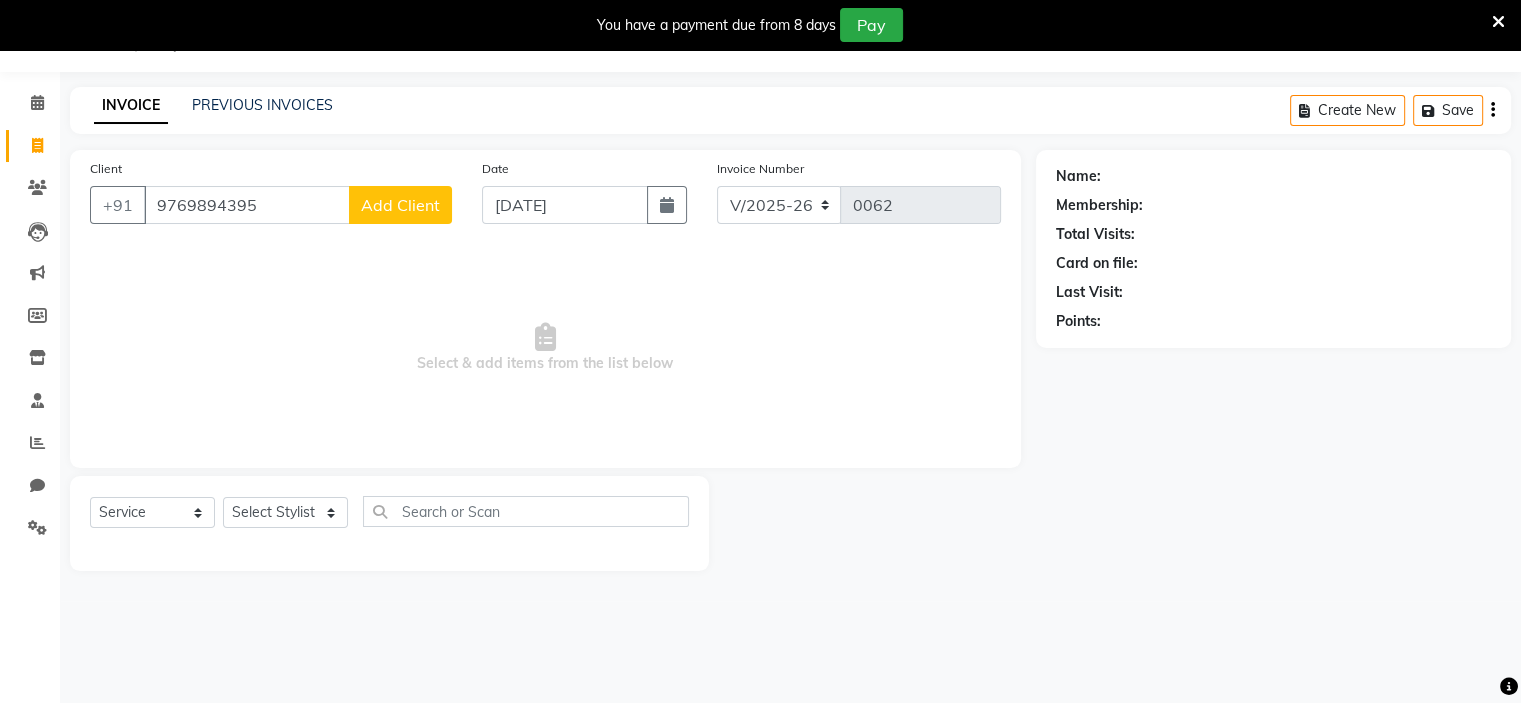 click on "Add Client" 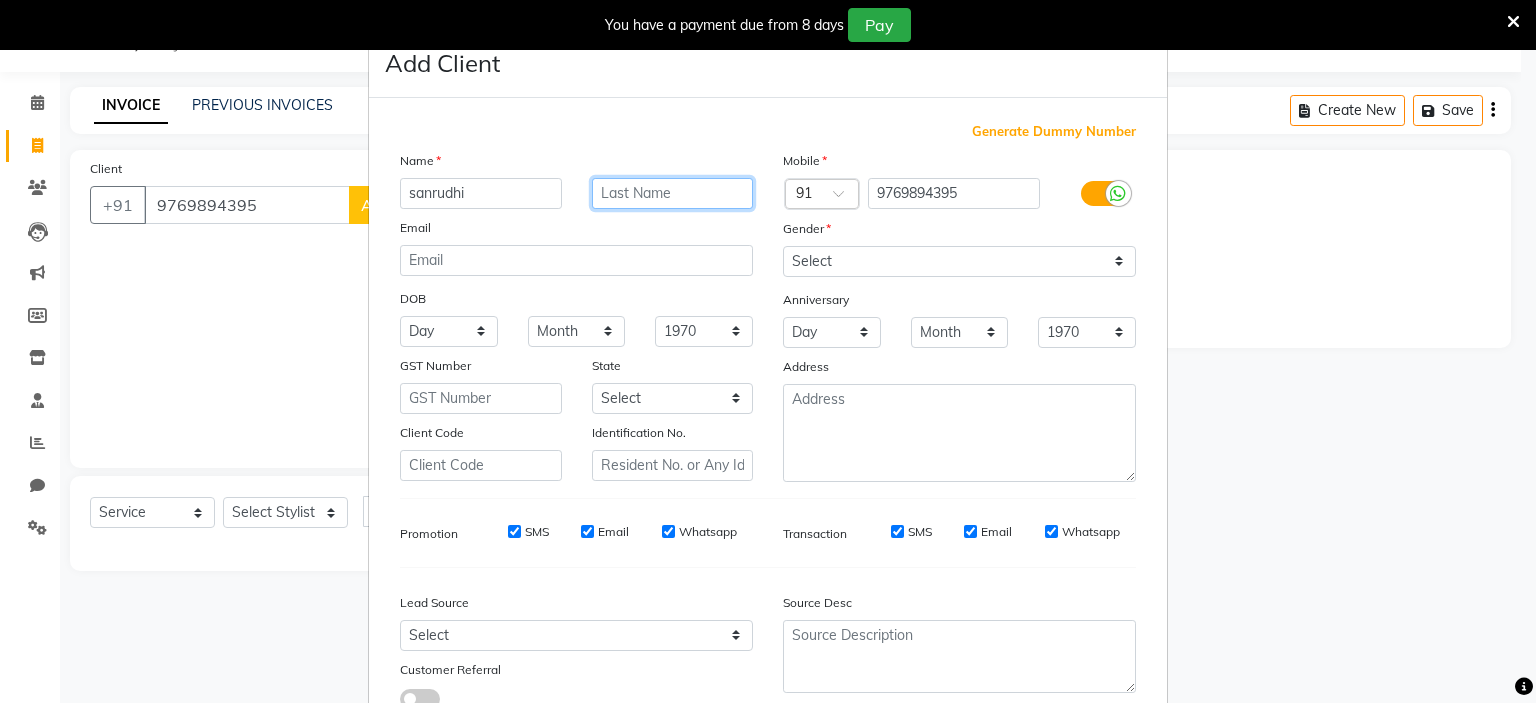 click at bounding box center (673, 193) 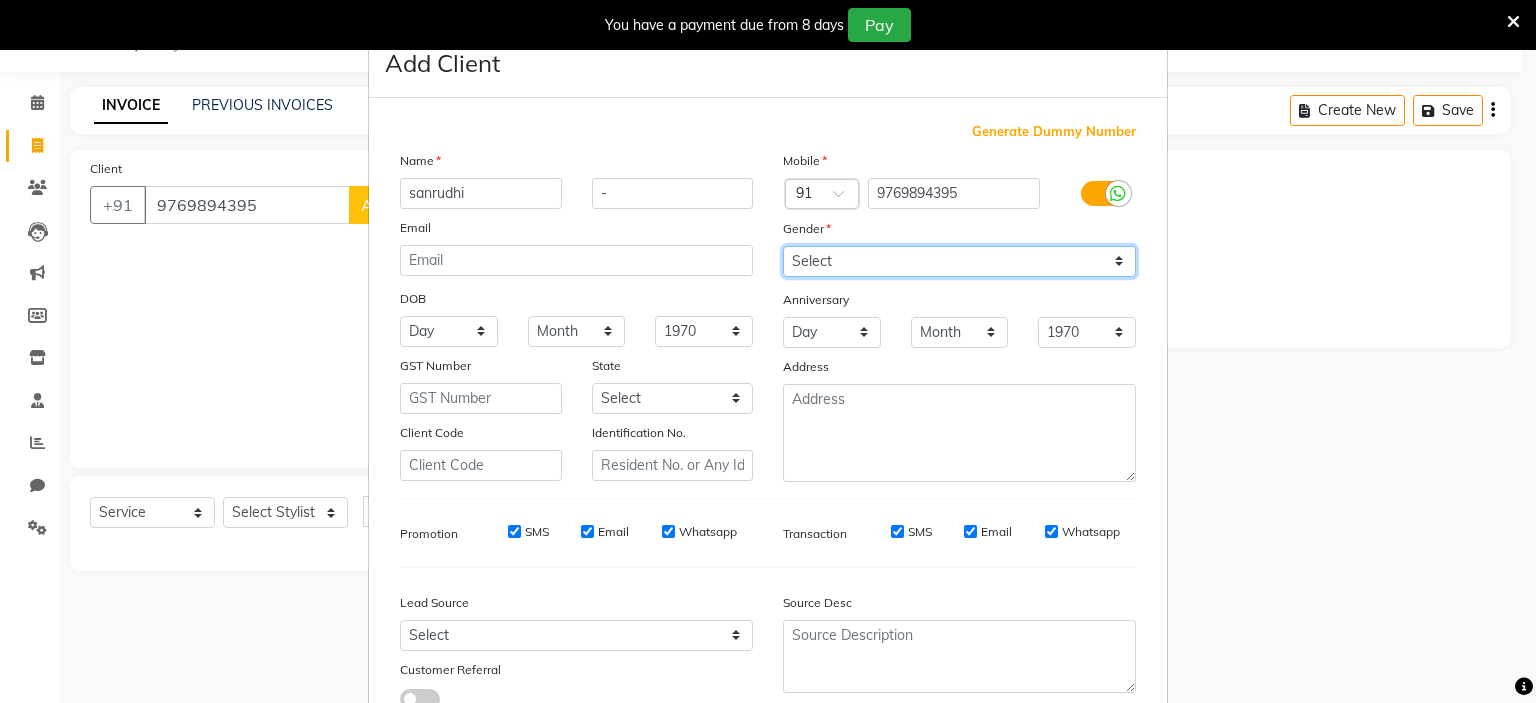 drag, startPoint x: 877, startPoint y: 258, endPoint x: 888, endPoint y: 343, distance: 85.70881 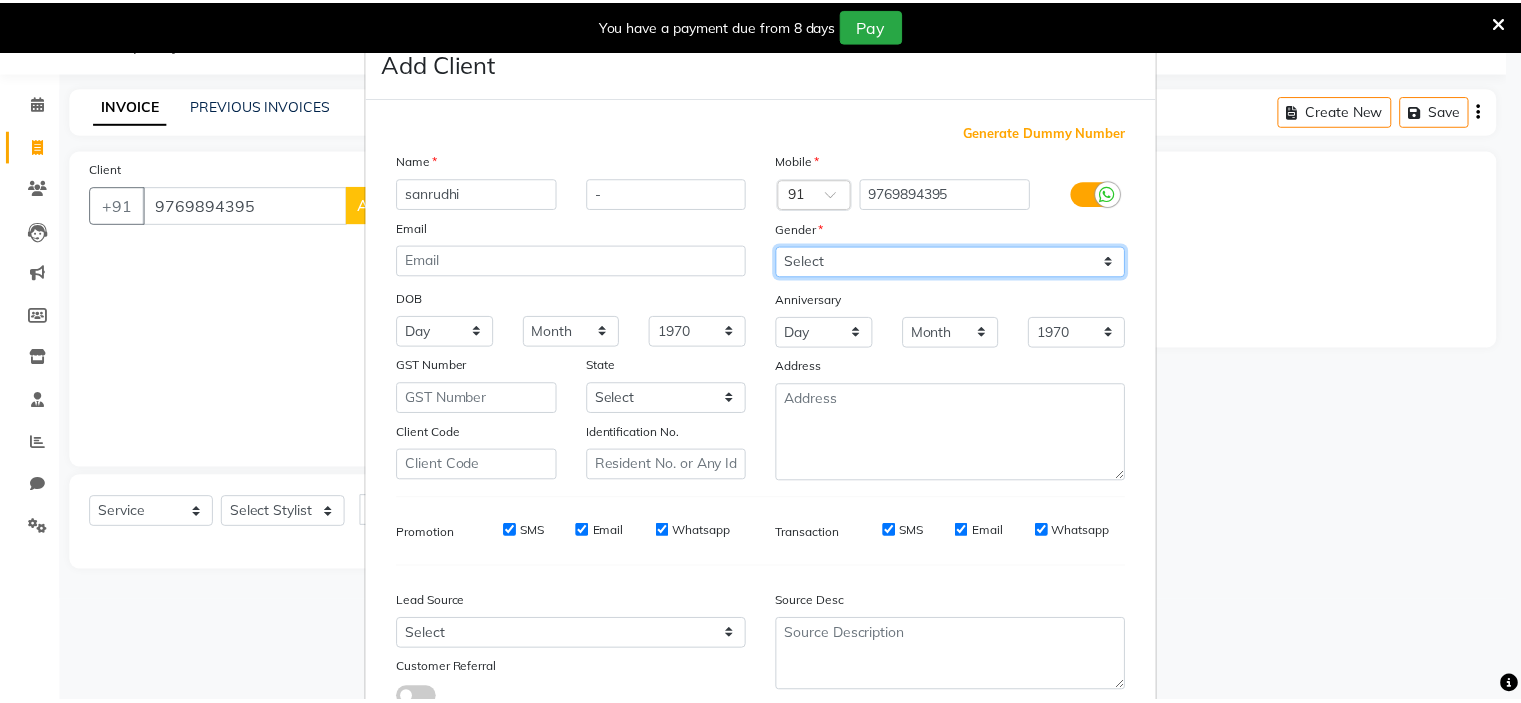 scroll, scrollTop: 153, scrollLeft: 0, axis: vertical 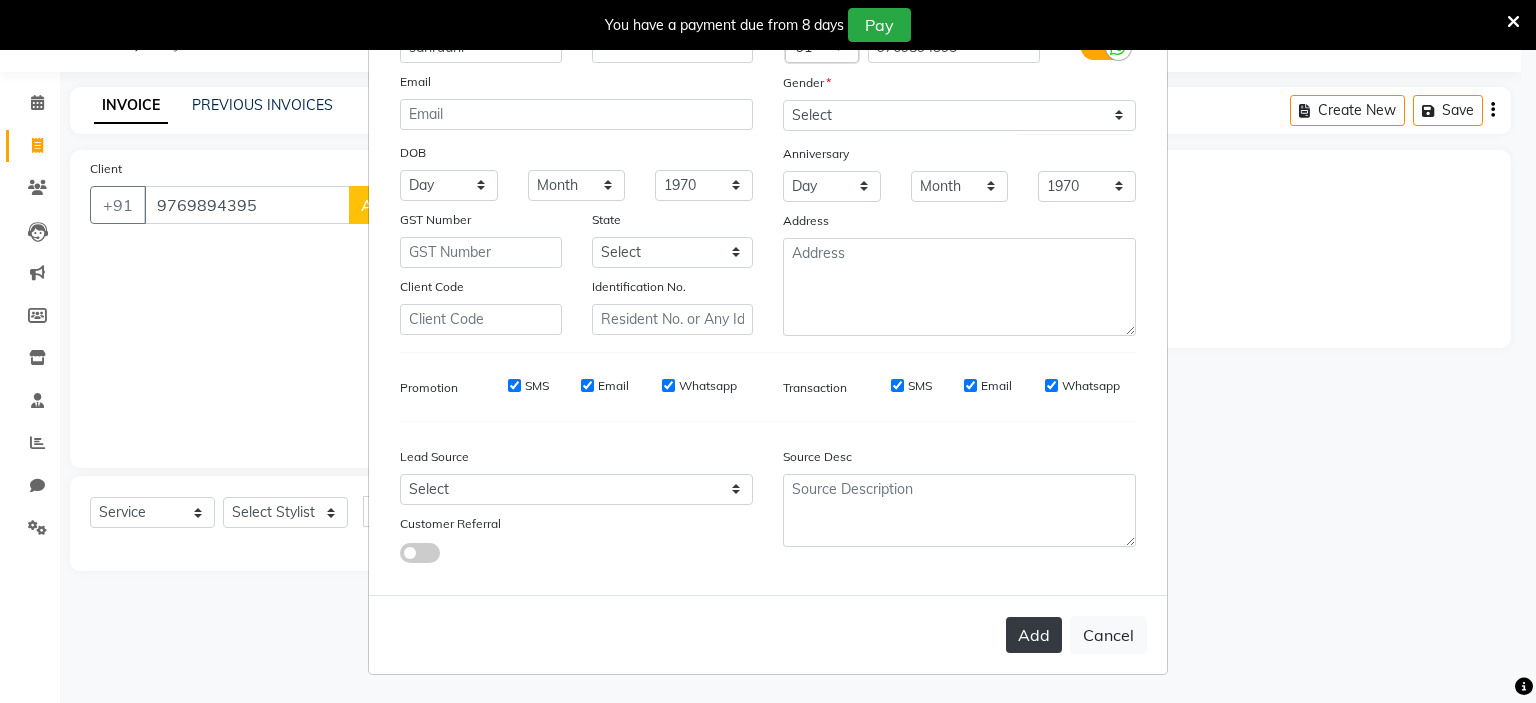 click on "Add" at bounding box center (1034, 635) 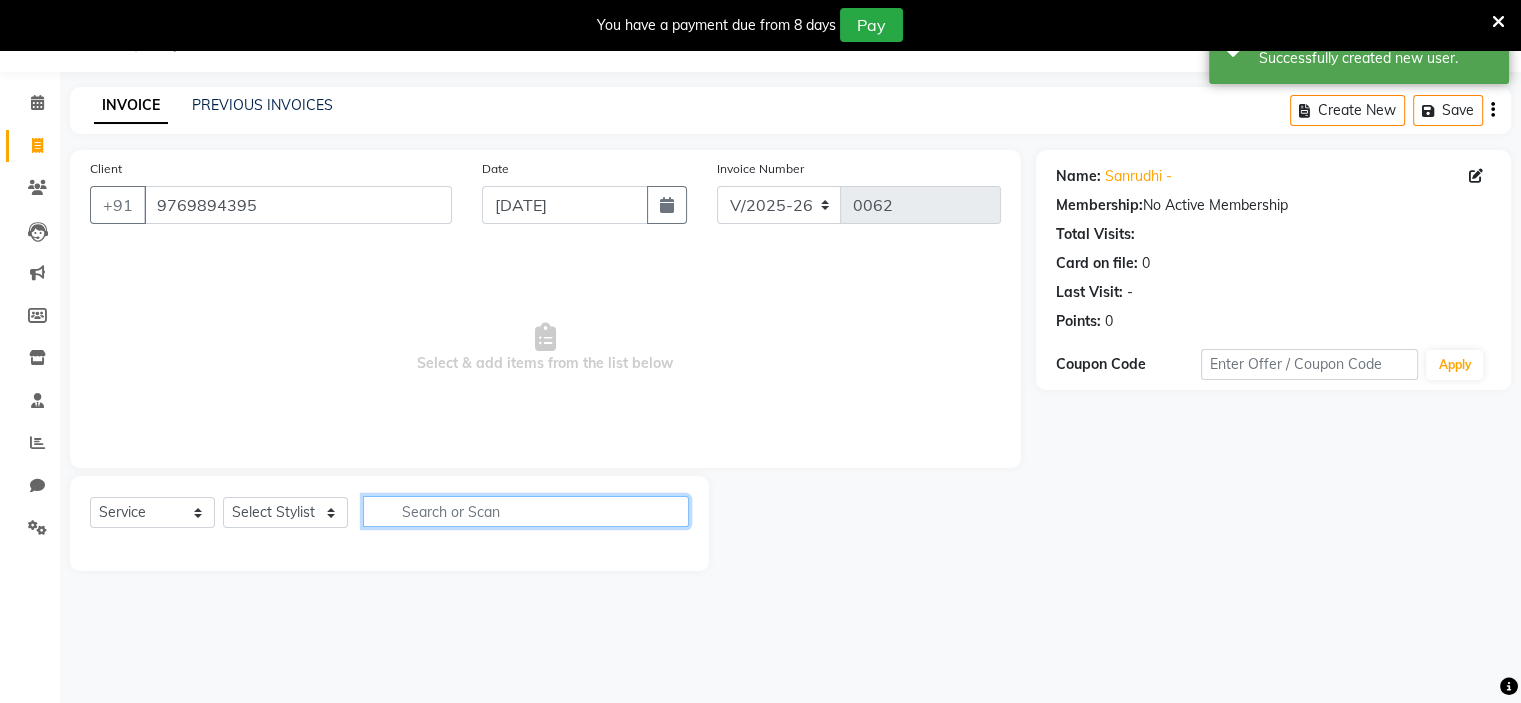 click 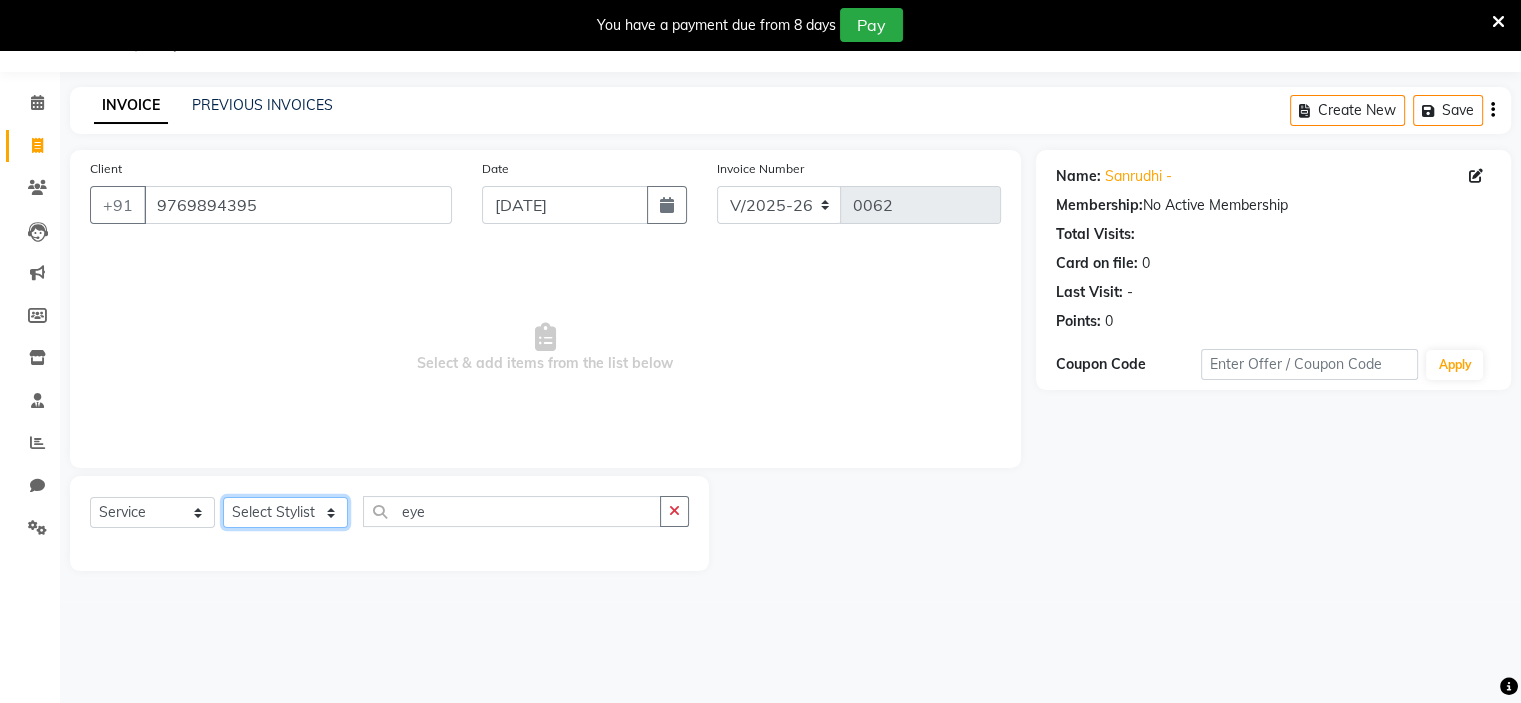 click on "Select Stylist [PERSON_NAME] [PERSON_NAME] [PERSON_NAME] Ritu [PERSON_NAME] [PERSON_NAME]" 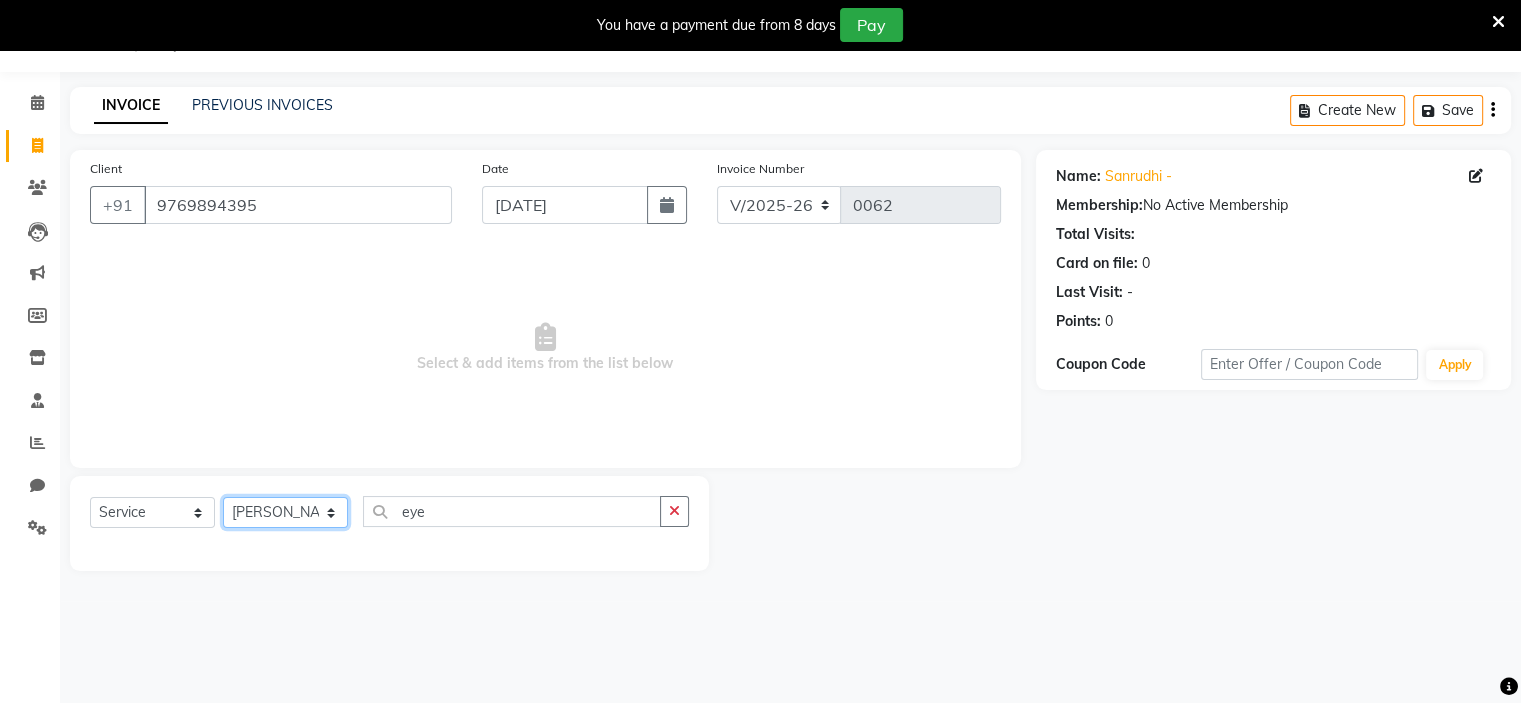 click on "Select Stylist [PERSON_NAME] [PERSON_NAME] [PERSON_NAME] Ritu [PERSON_NAME] [PERSON_NAME]" 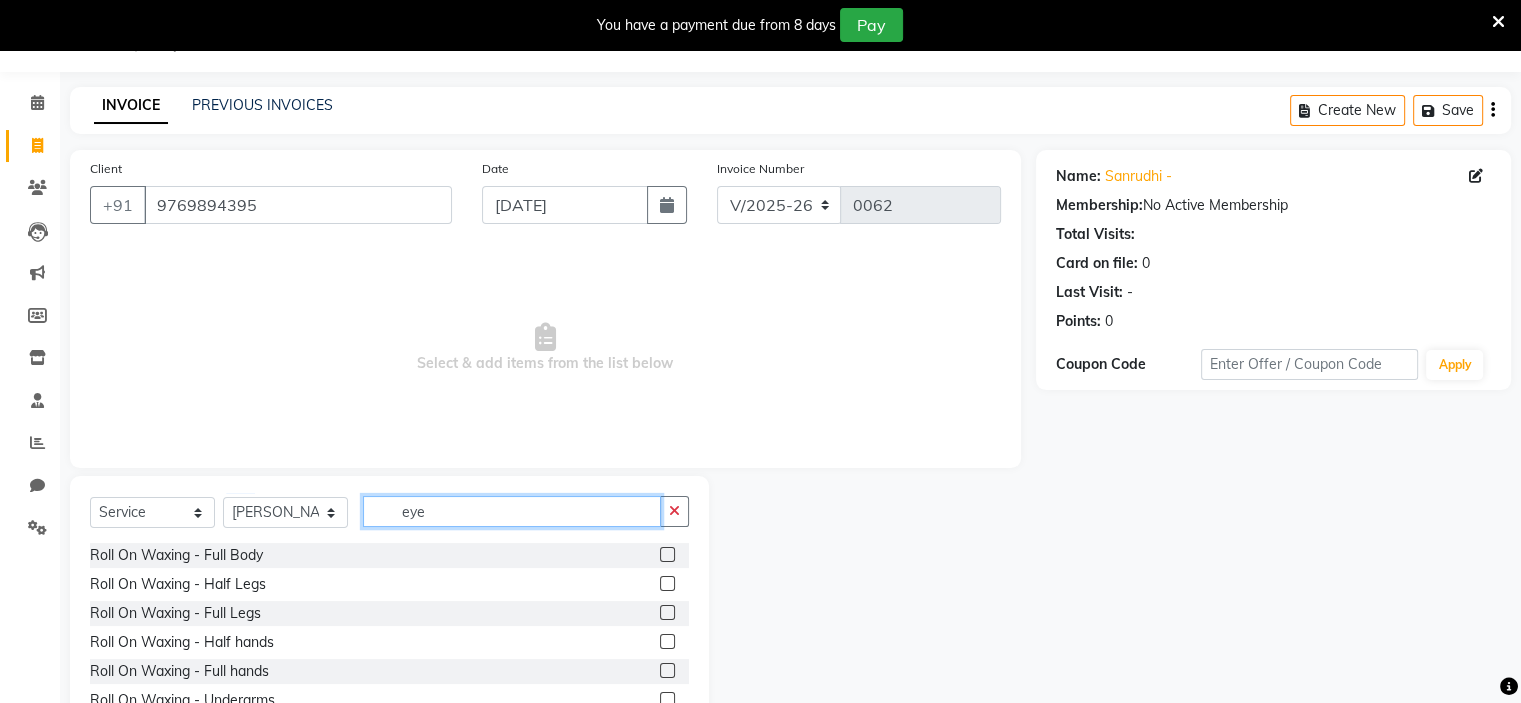 click on "eye" 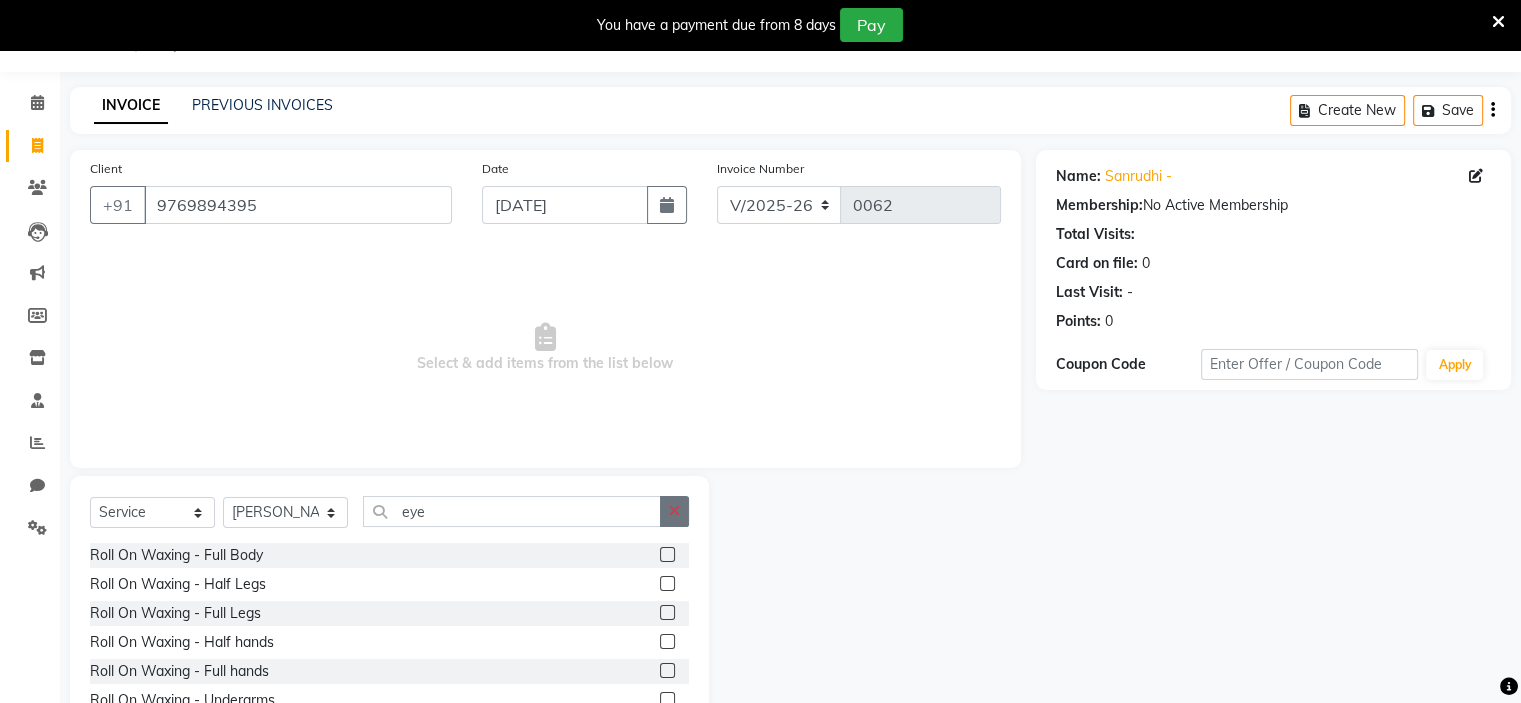 click 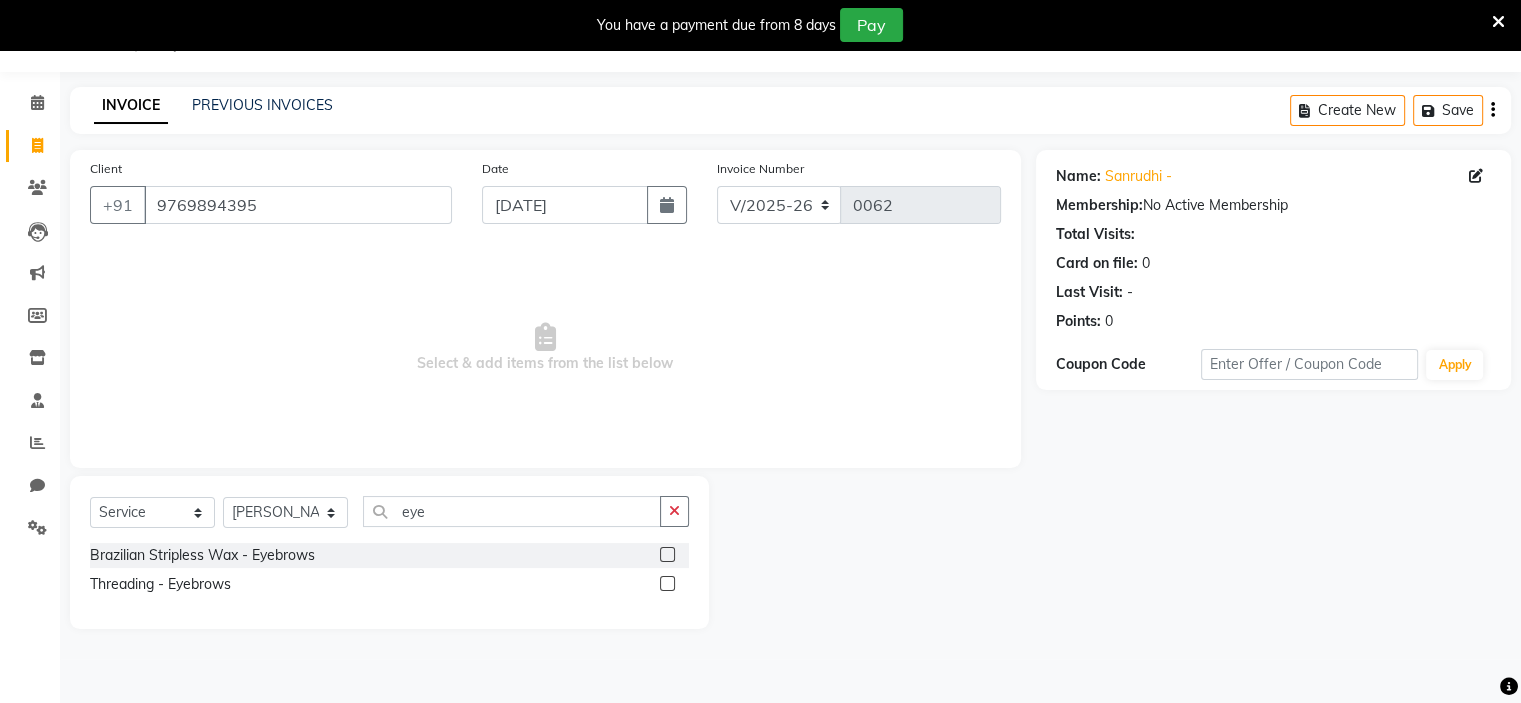 click 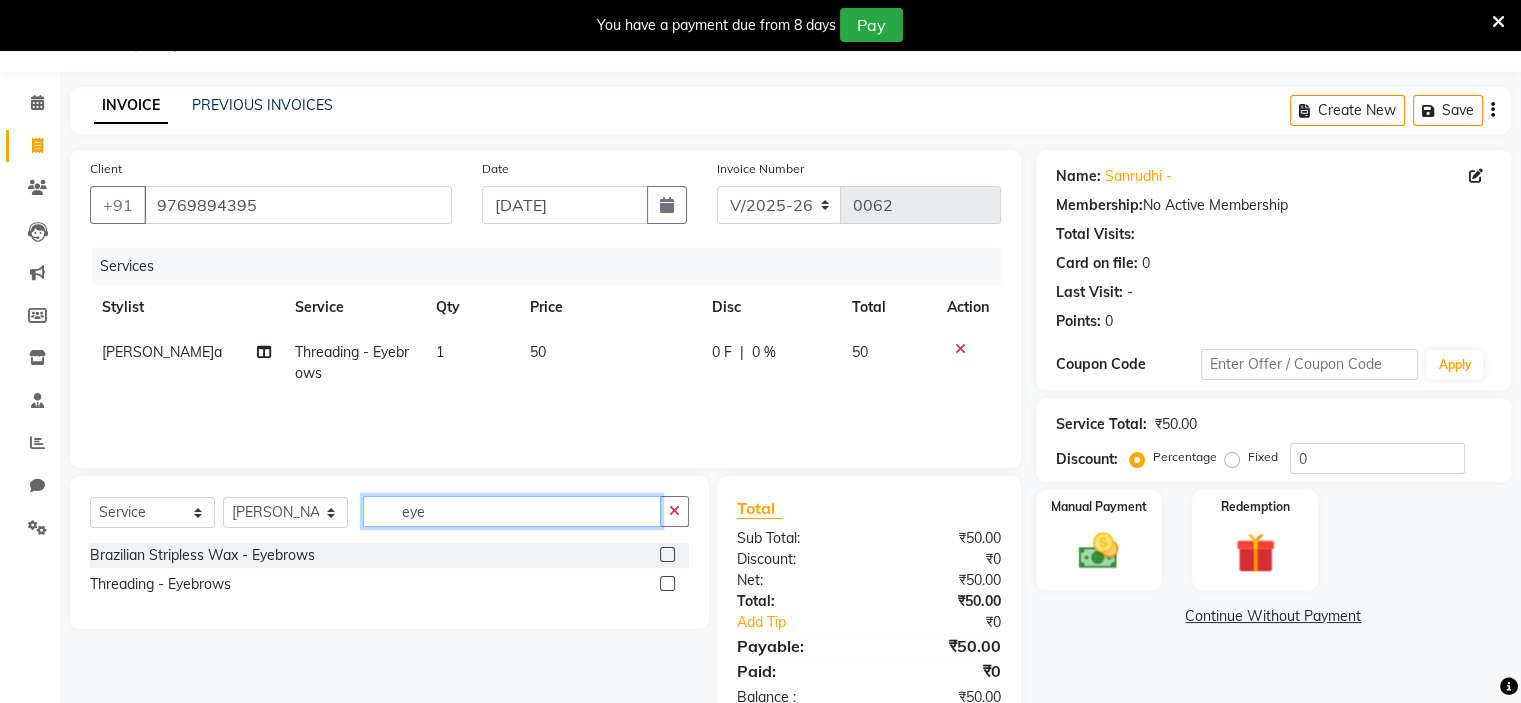 click on "eye" 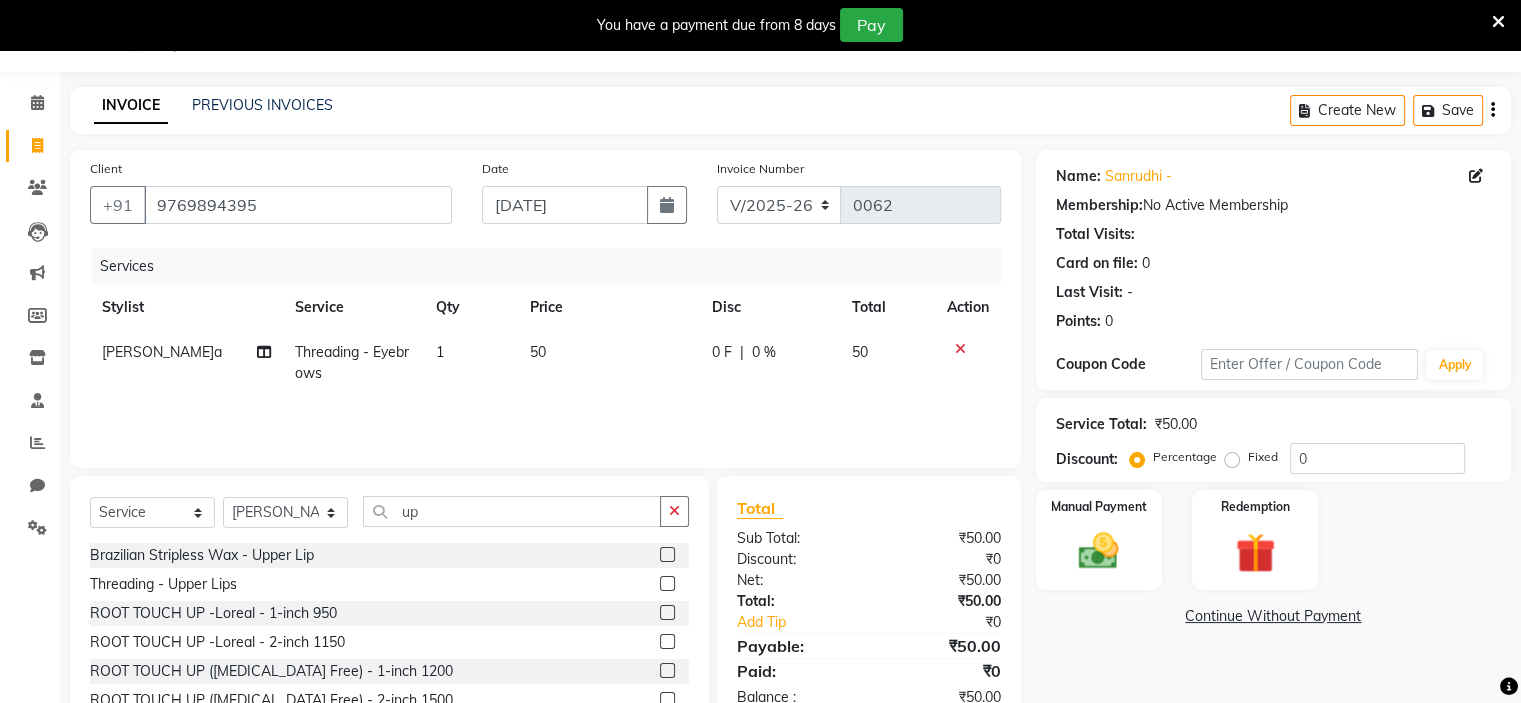 click 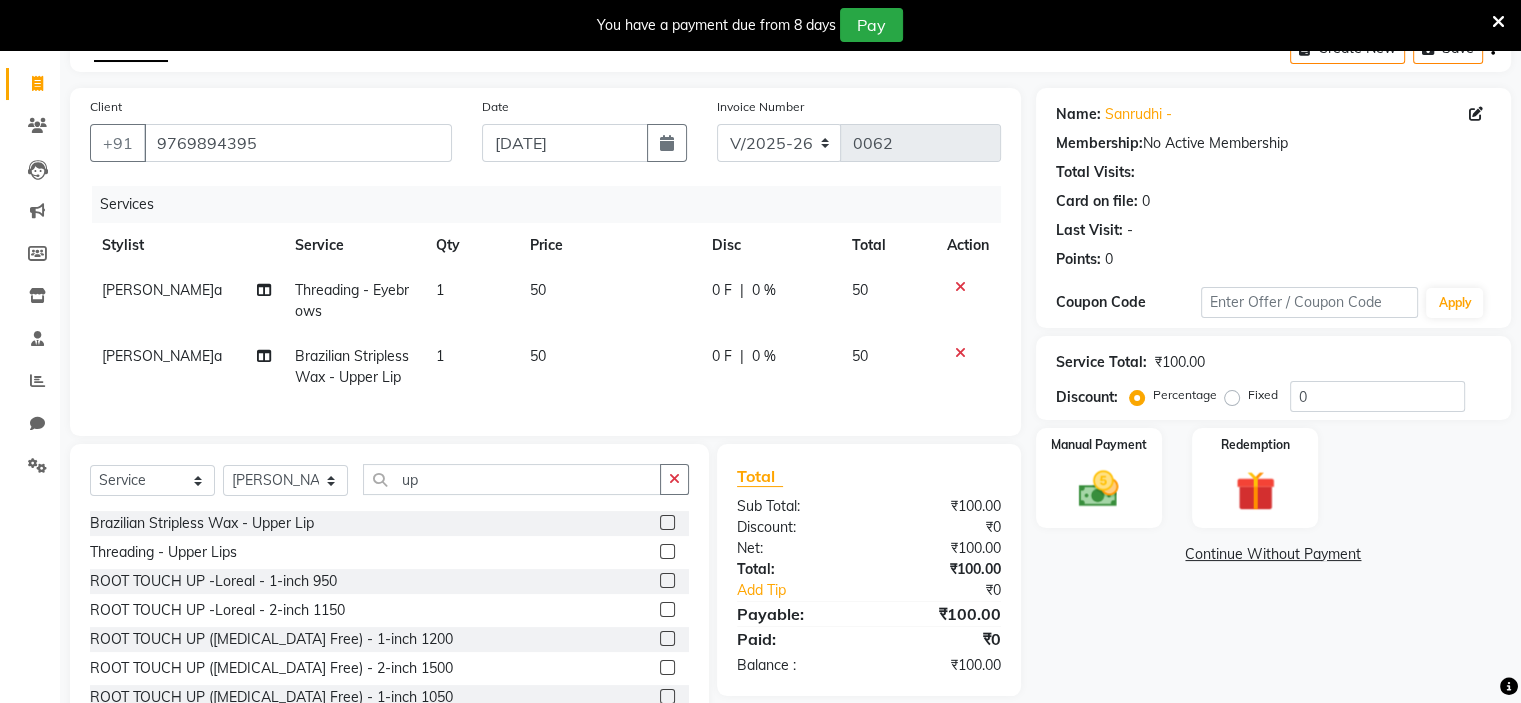 scroll, scrollTop: 193, scrollLeft: 0, axis: vertical 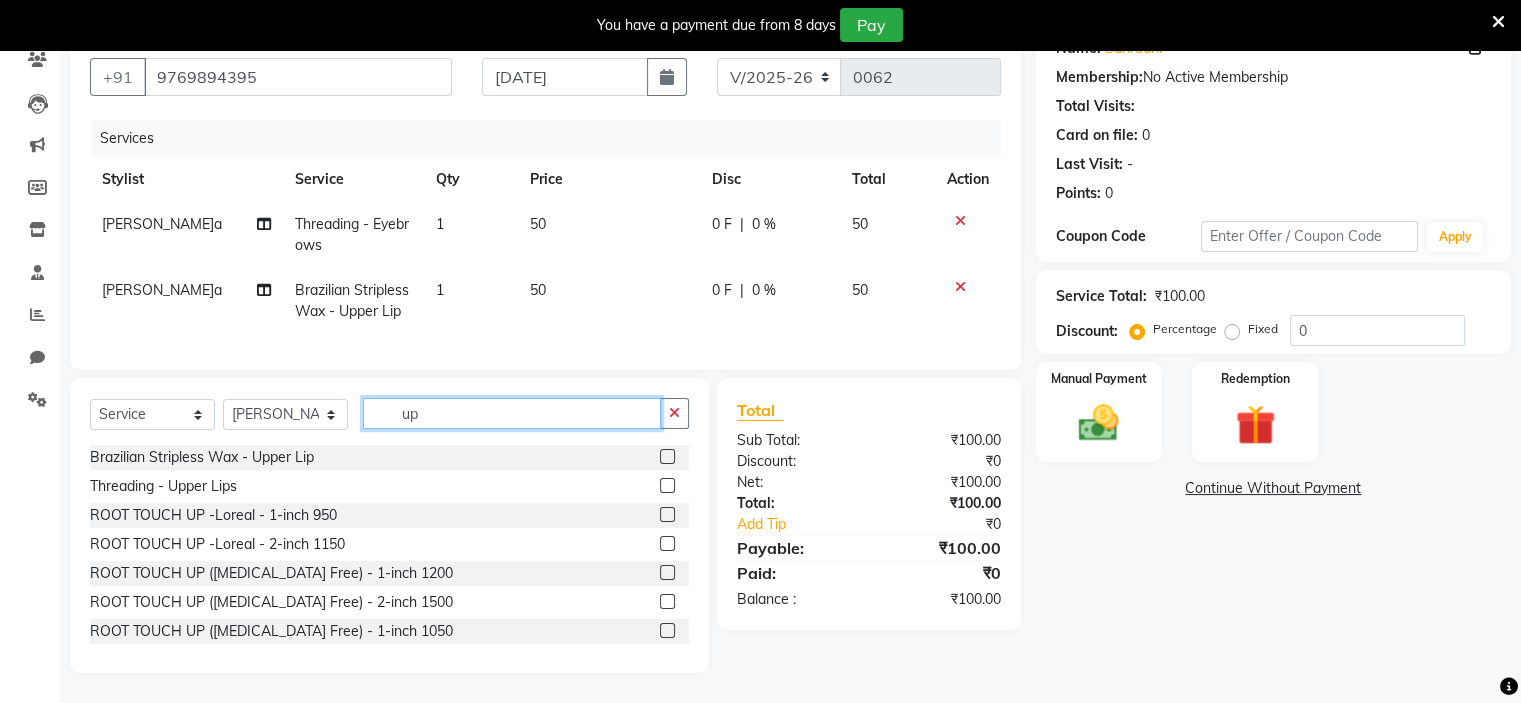 click on "up" 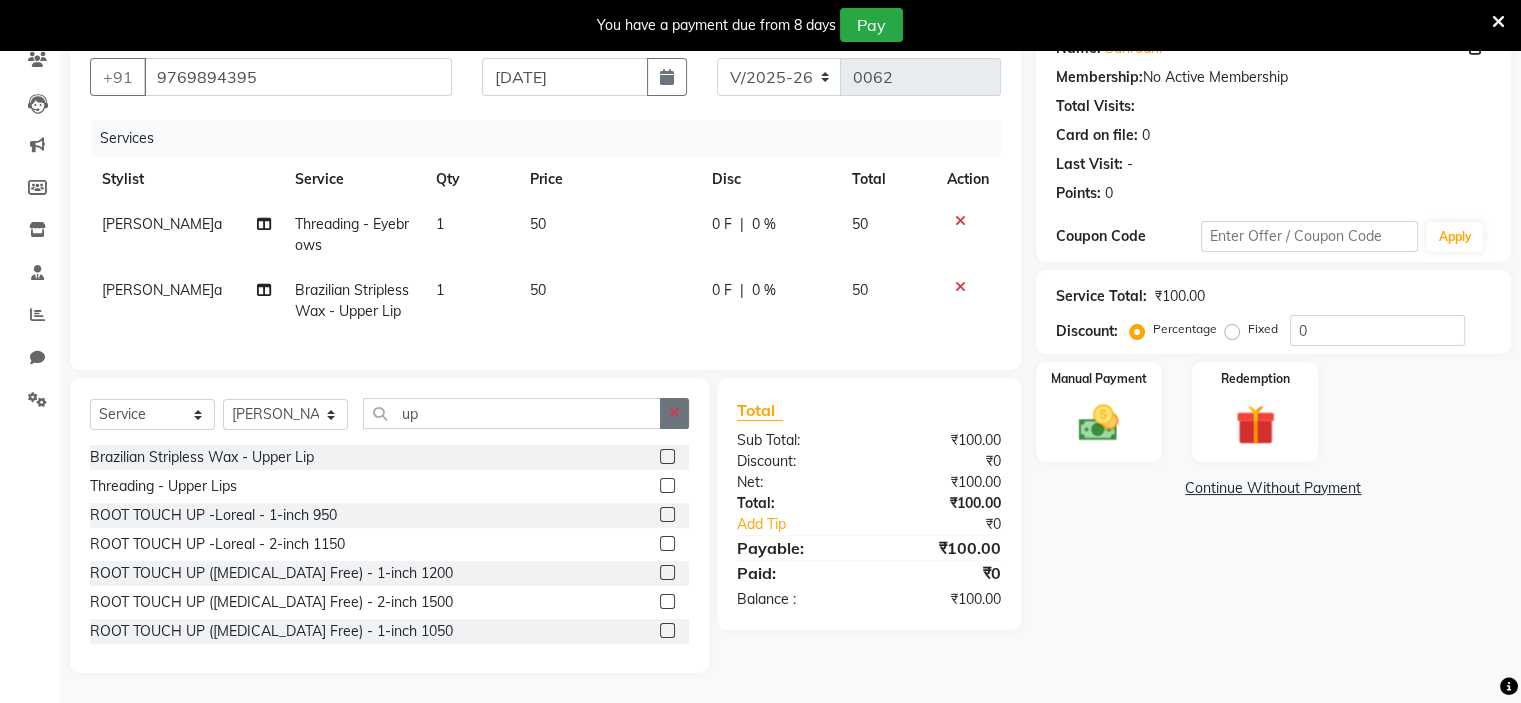 click 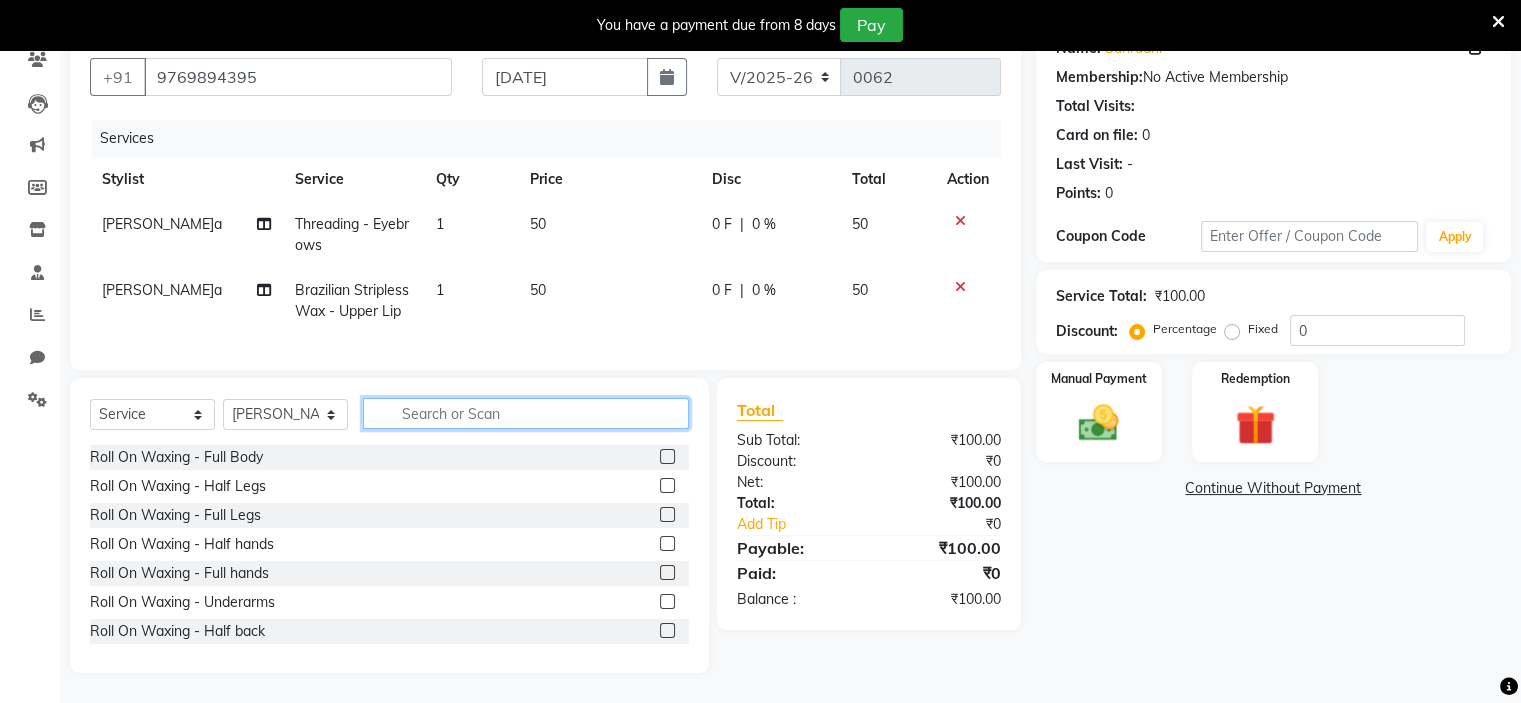 click 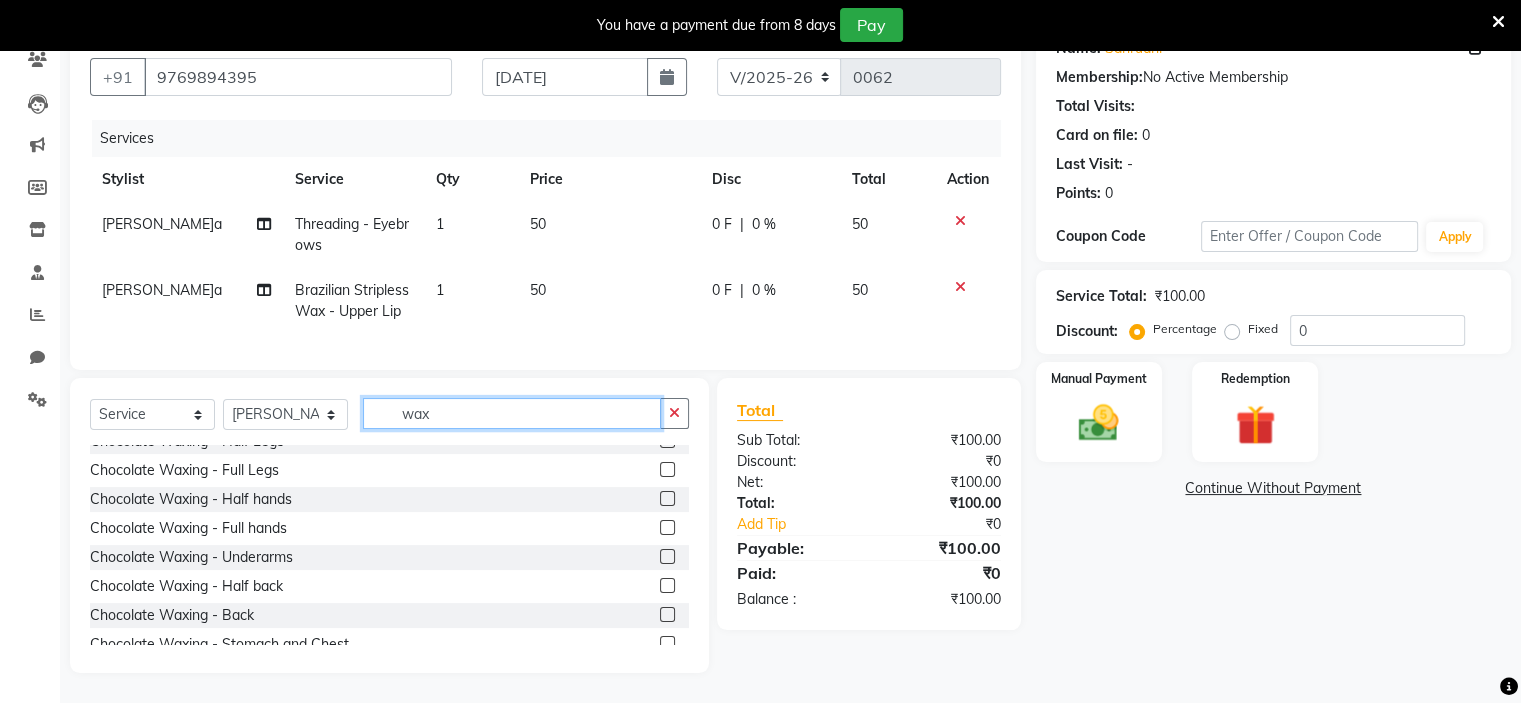 scroll, scrollTop: 852, scrollLeft: 0, axis: vertical 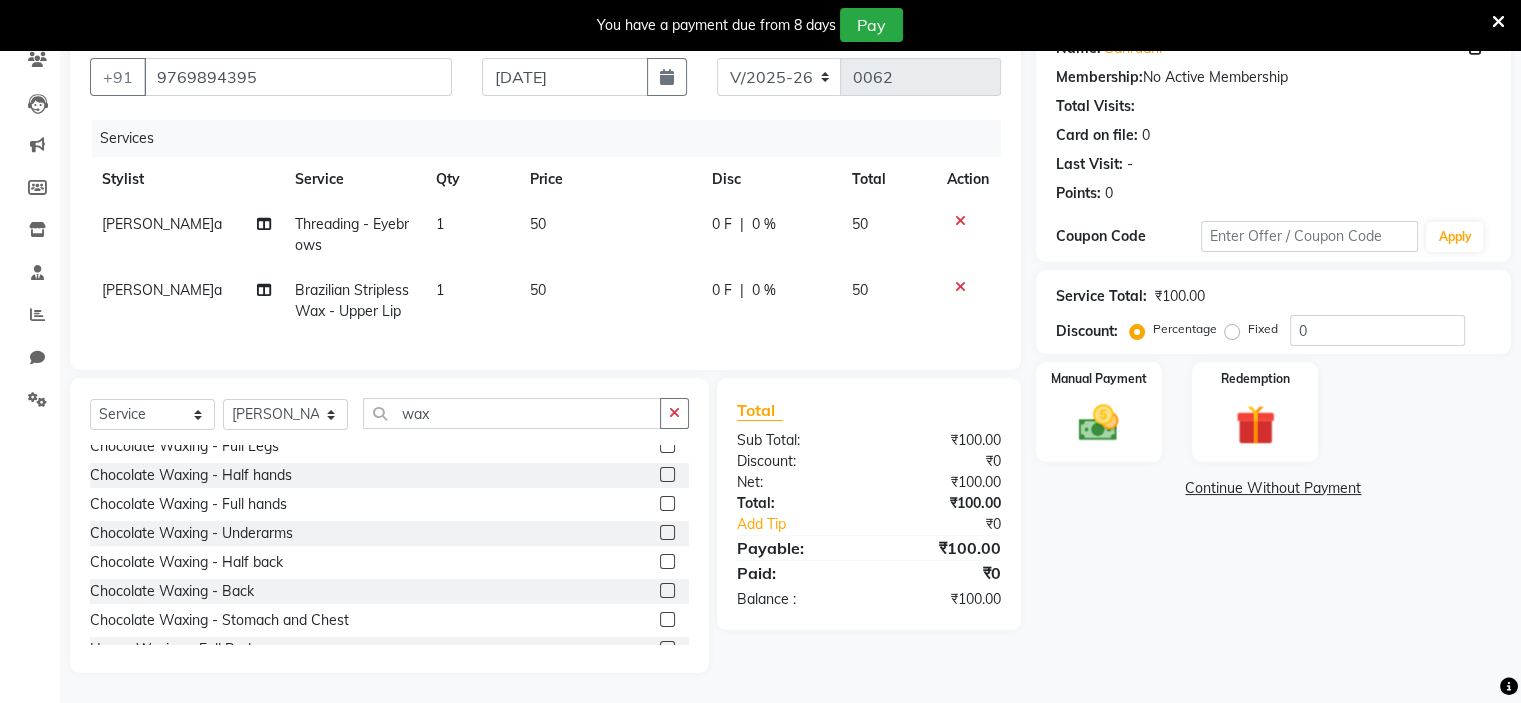 click 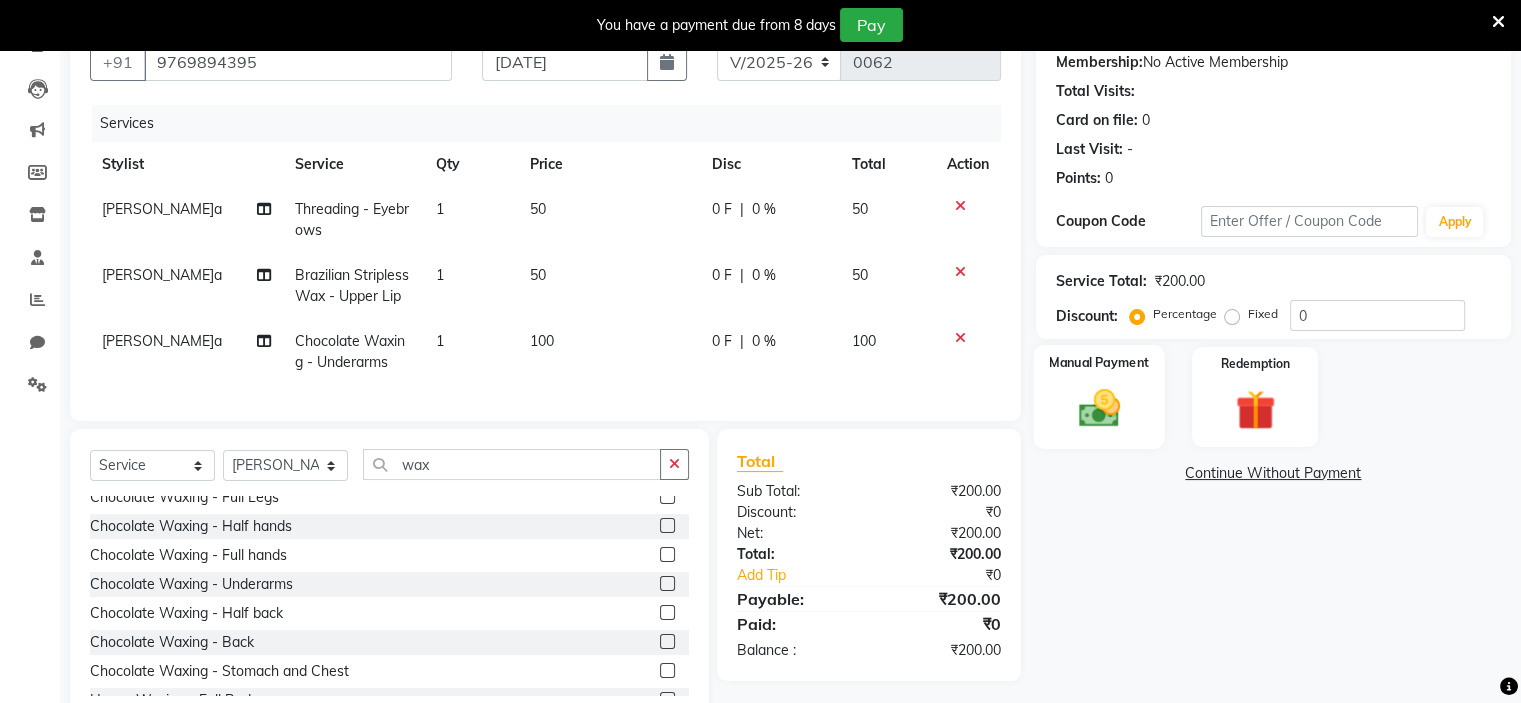 click 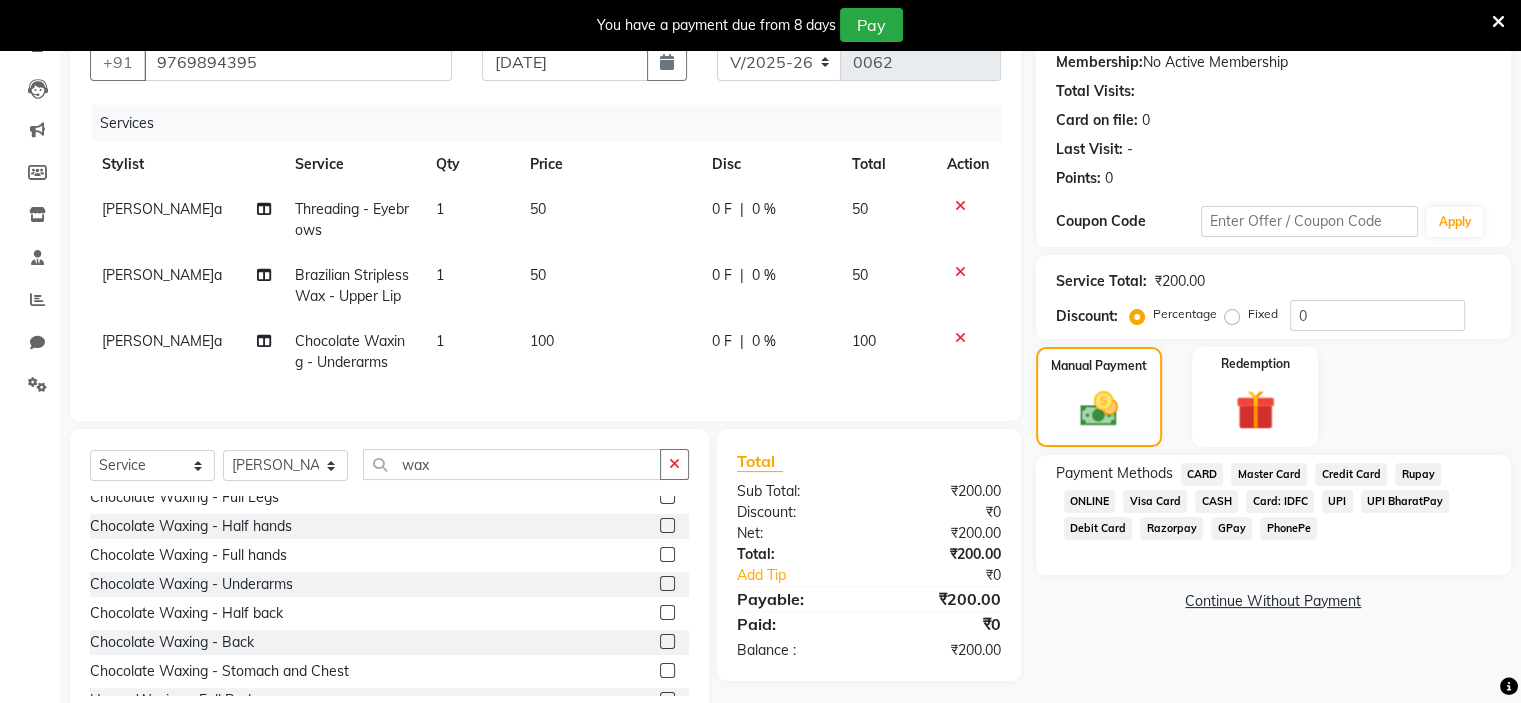 click on "GPay" 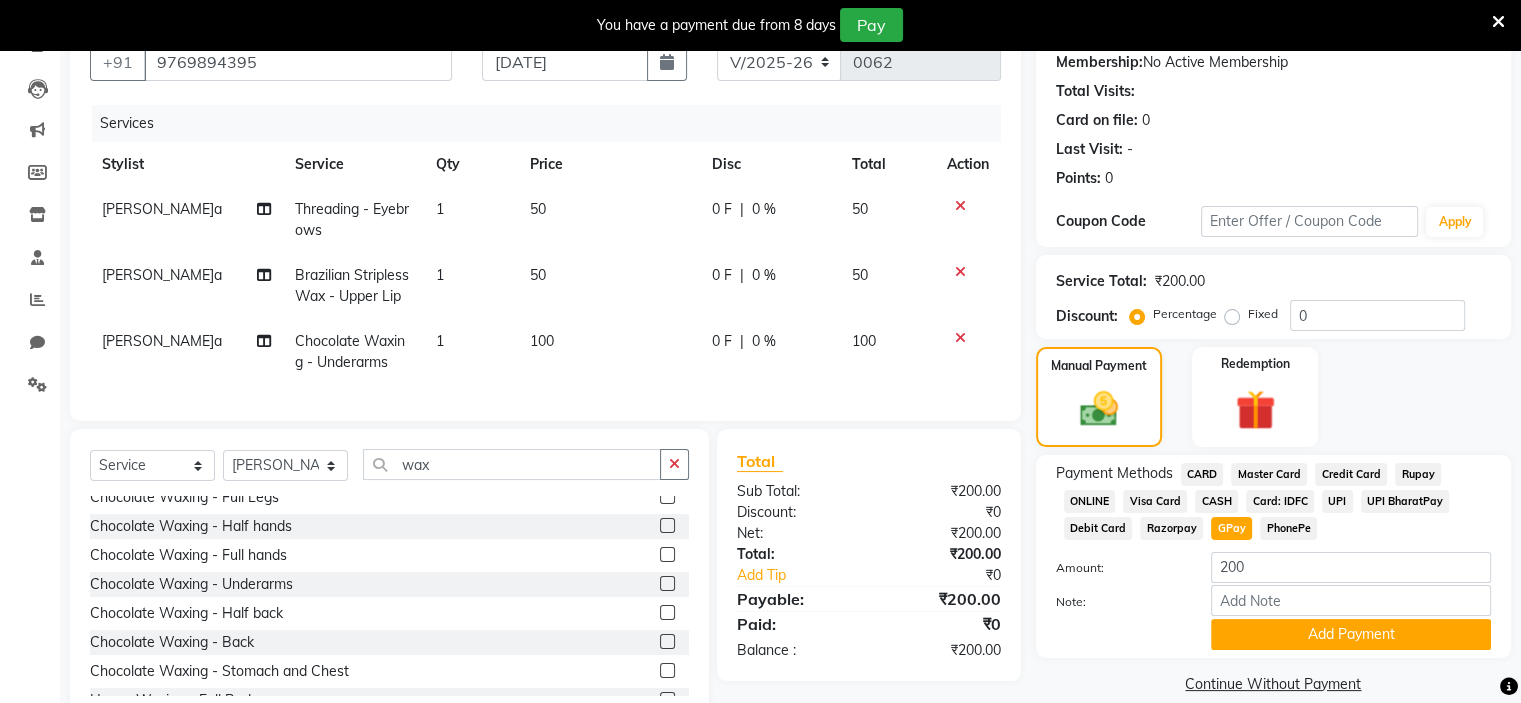 click on "Payment Methods  CARD   Master Card   Credit Card   Rupay   ONLINE   Visa Card   CASH   Card: IDFC   UPI   UPI BharatPay   Debit Card   Razorpay   GPay   PhonePe  Amount: 200 Note: Add Payment" 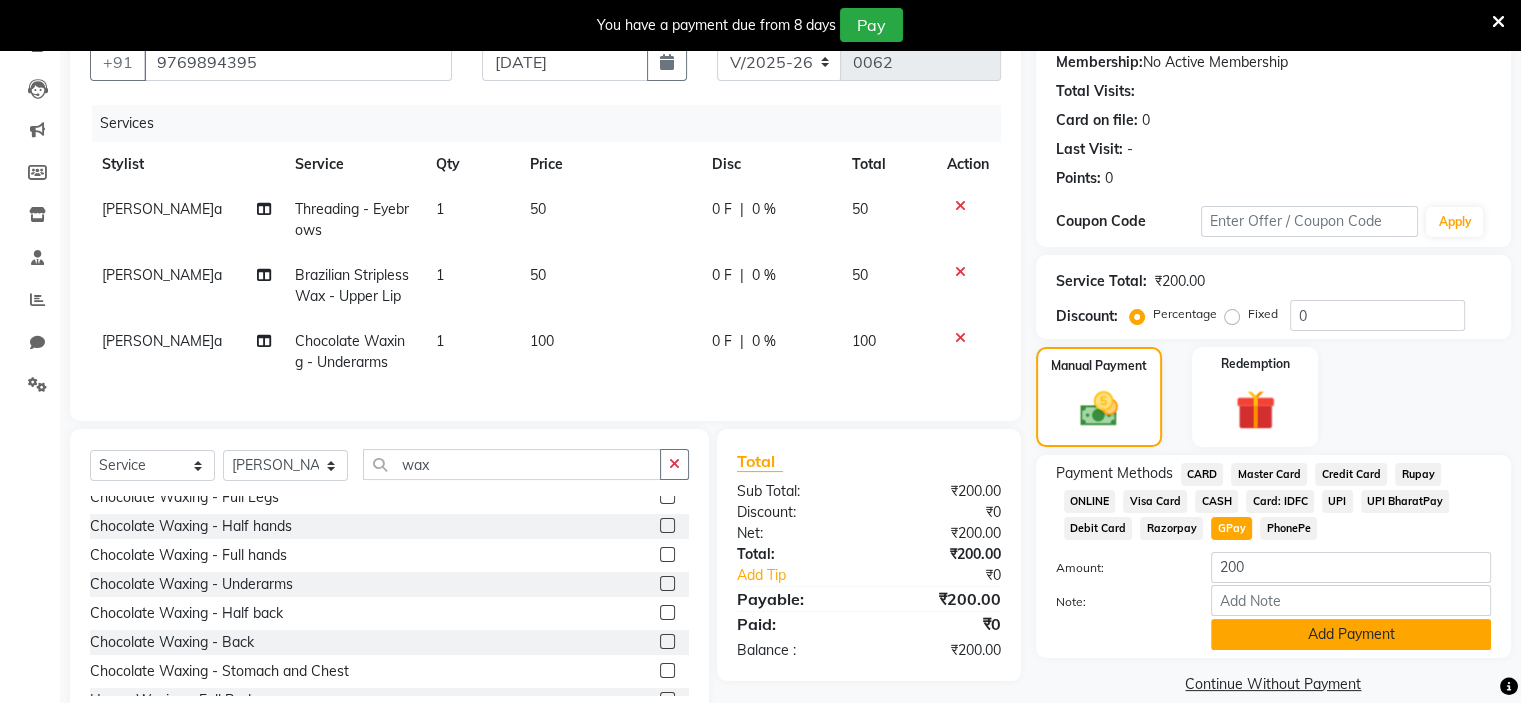 click on "Add Payment" 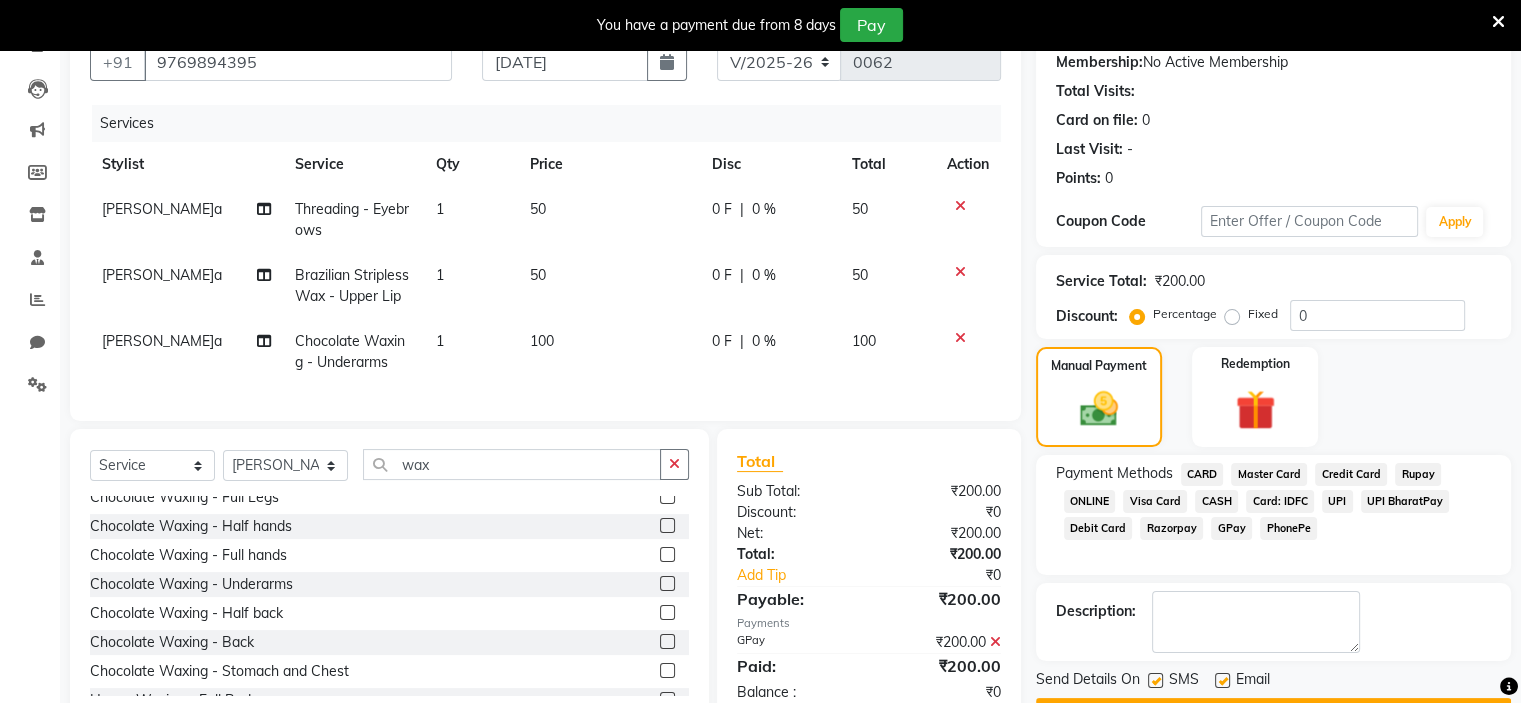 click 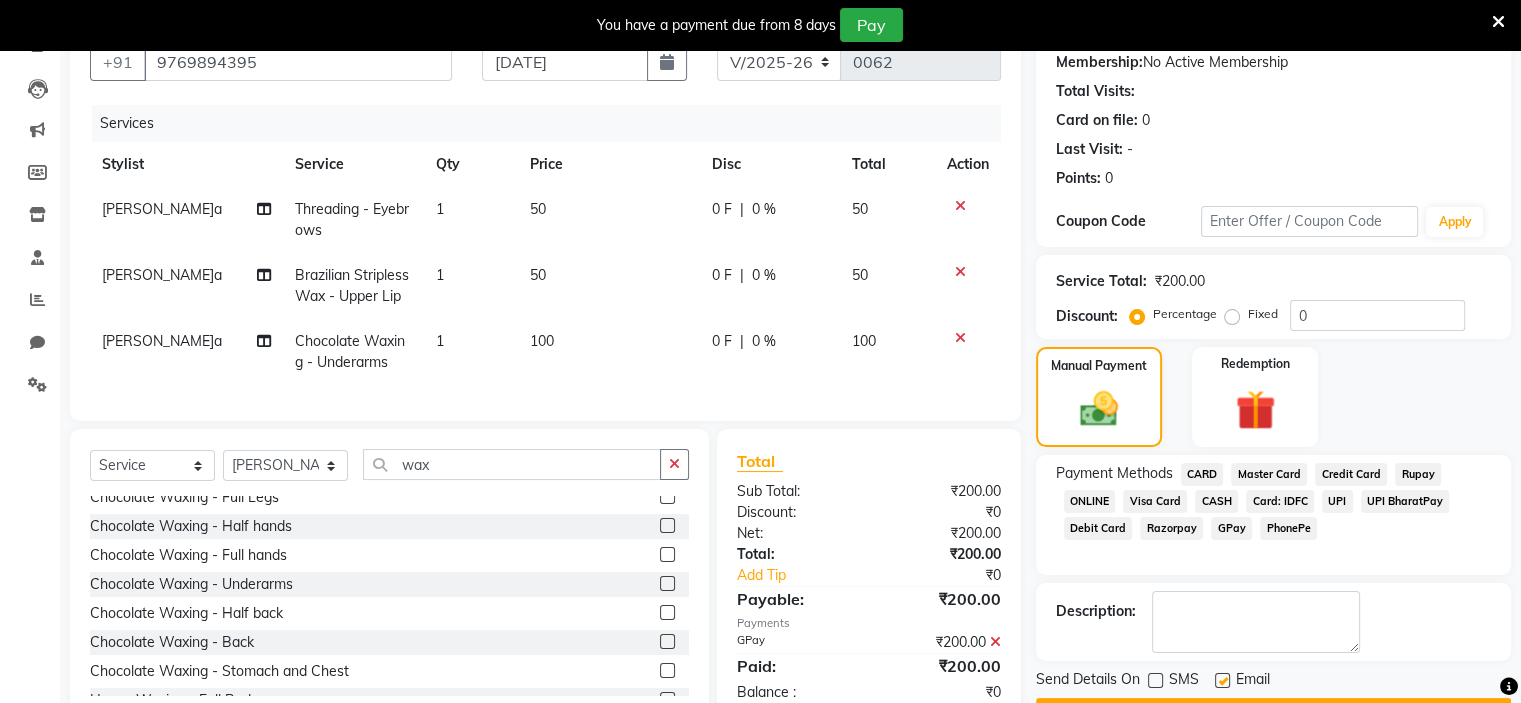 click 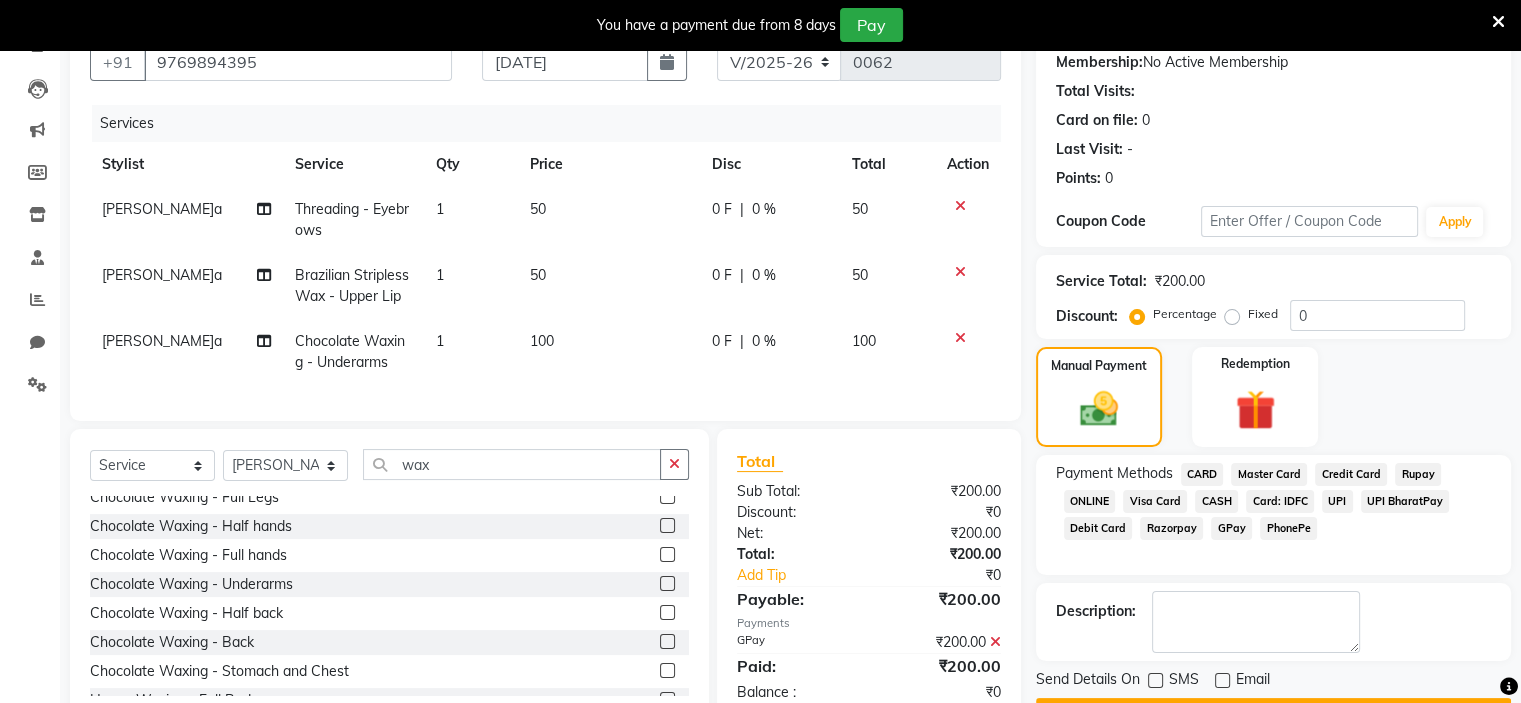 scroll, scrollTop: 260, scrollLeft: 0, axis: vertical 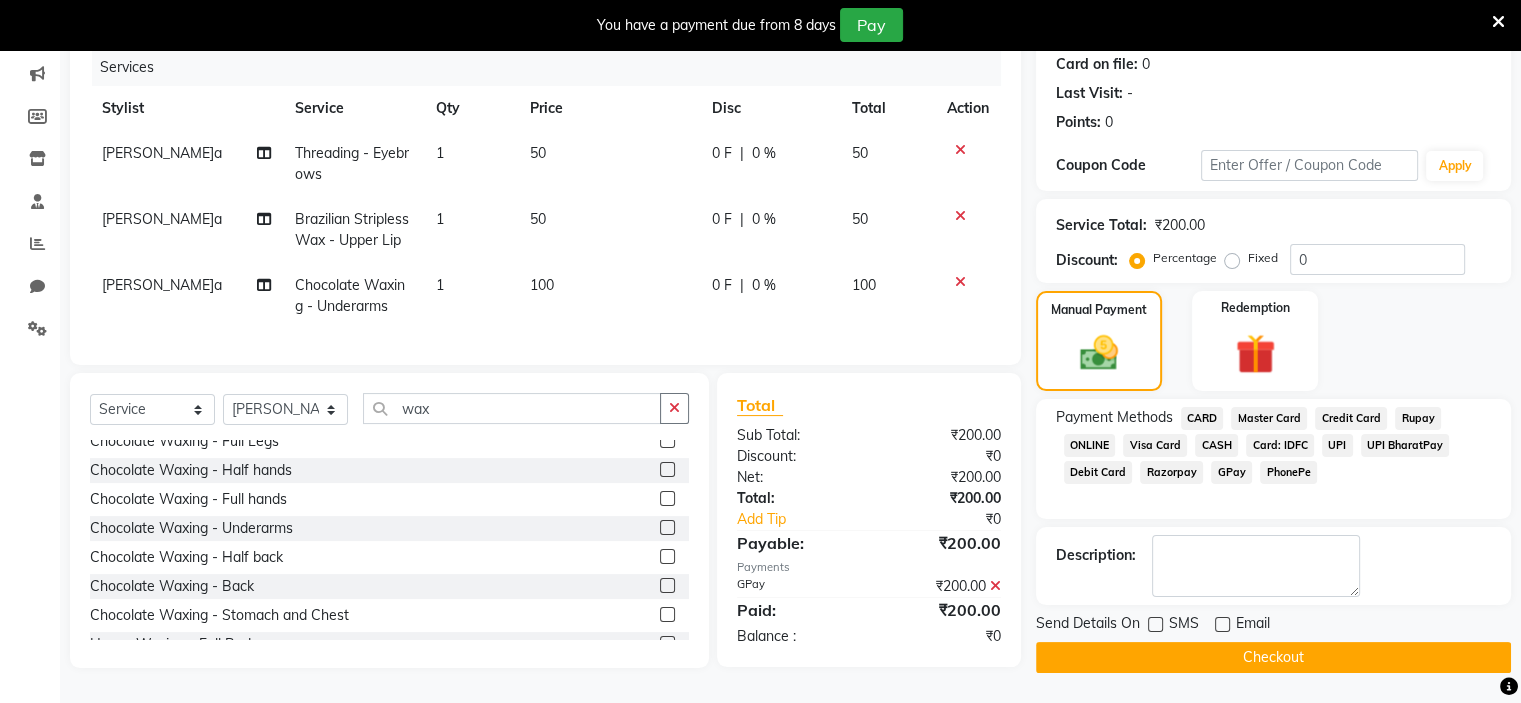 click on "Checkout" 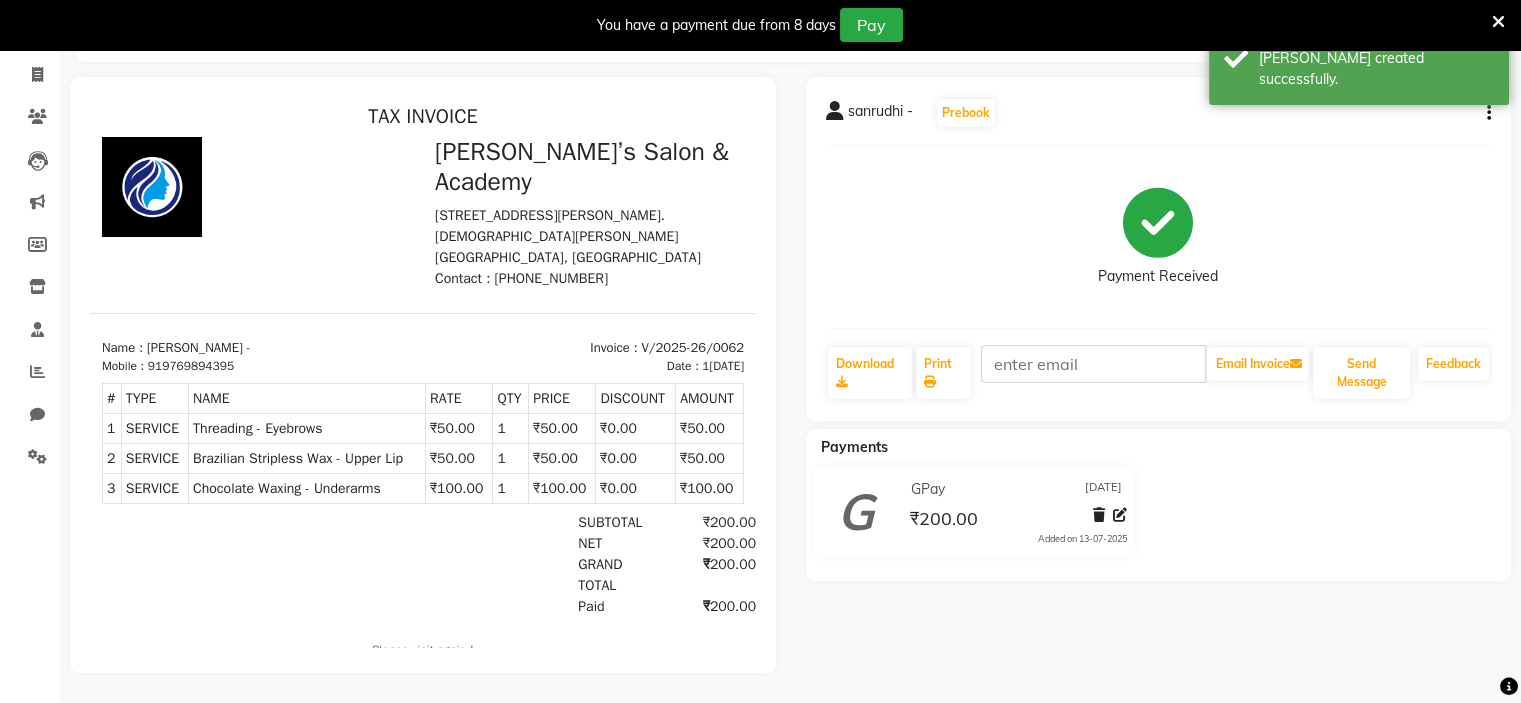 scroll, scrollTop: 0, scrollLeft: 0, axis: both 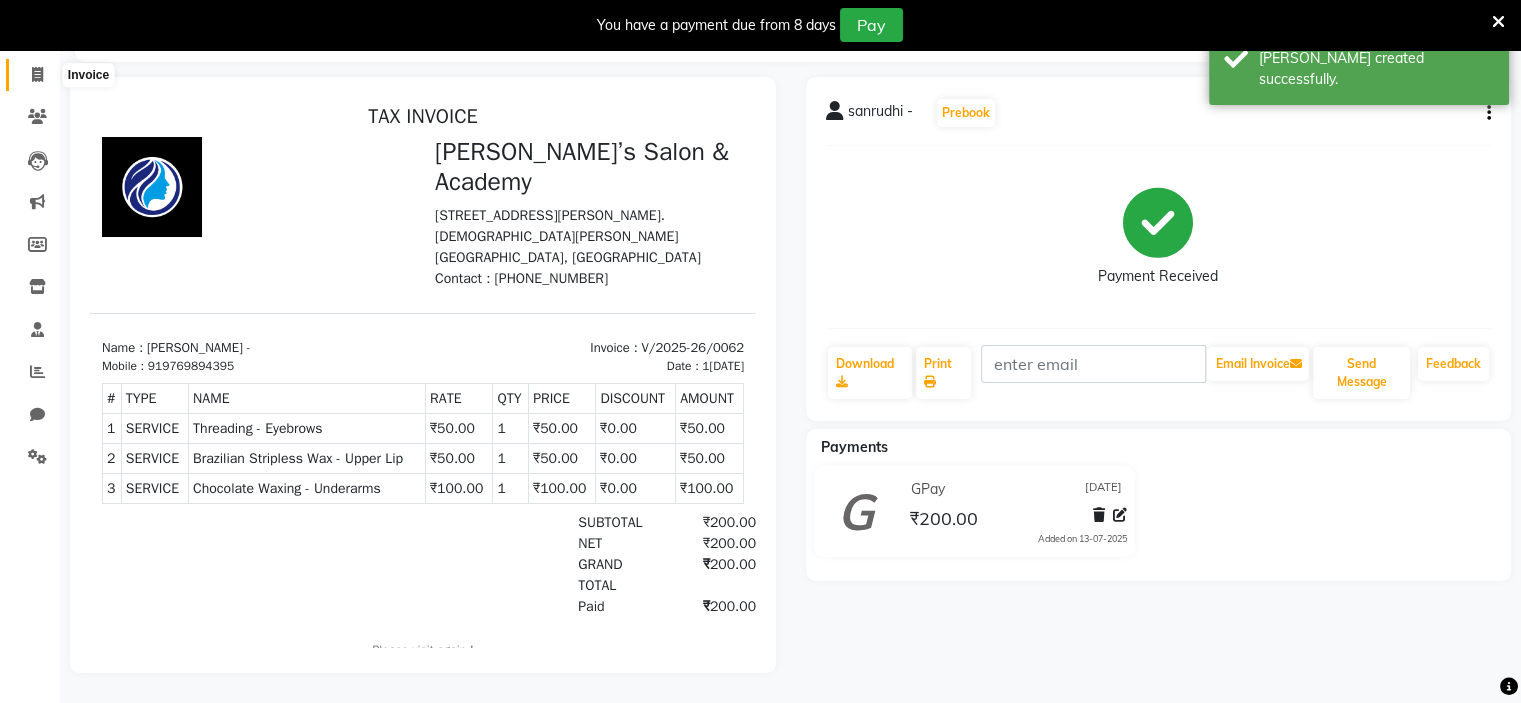 click 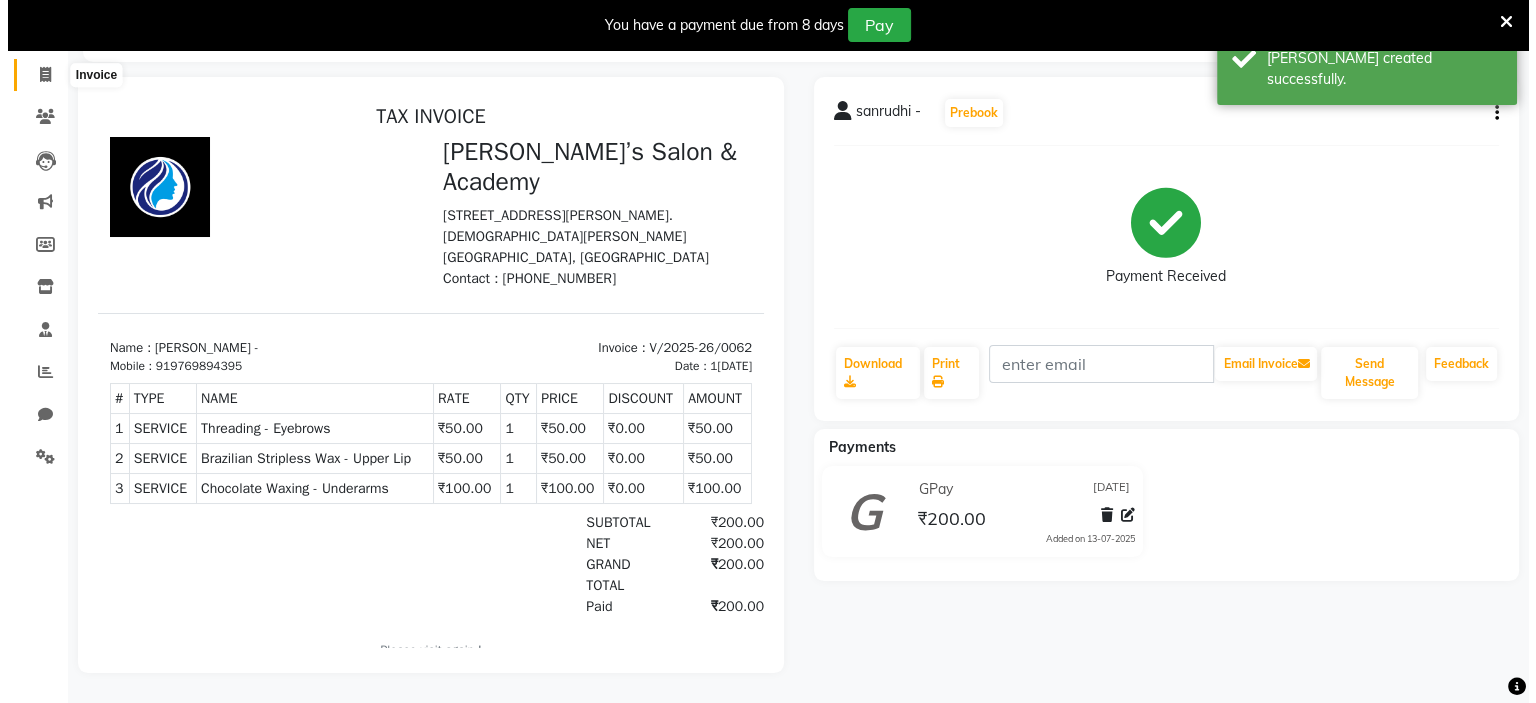 scroll, scrollTop: 50, scrollLeft: 0, axis: vertical 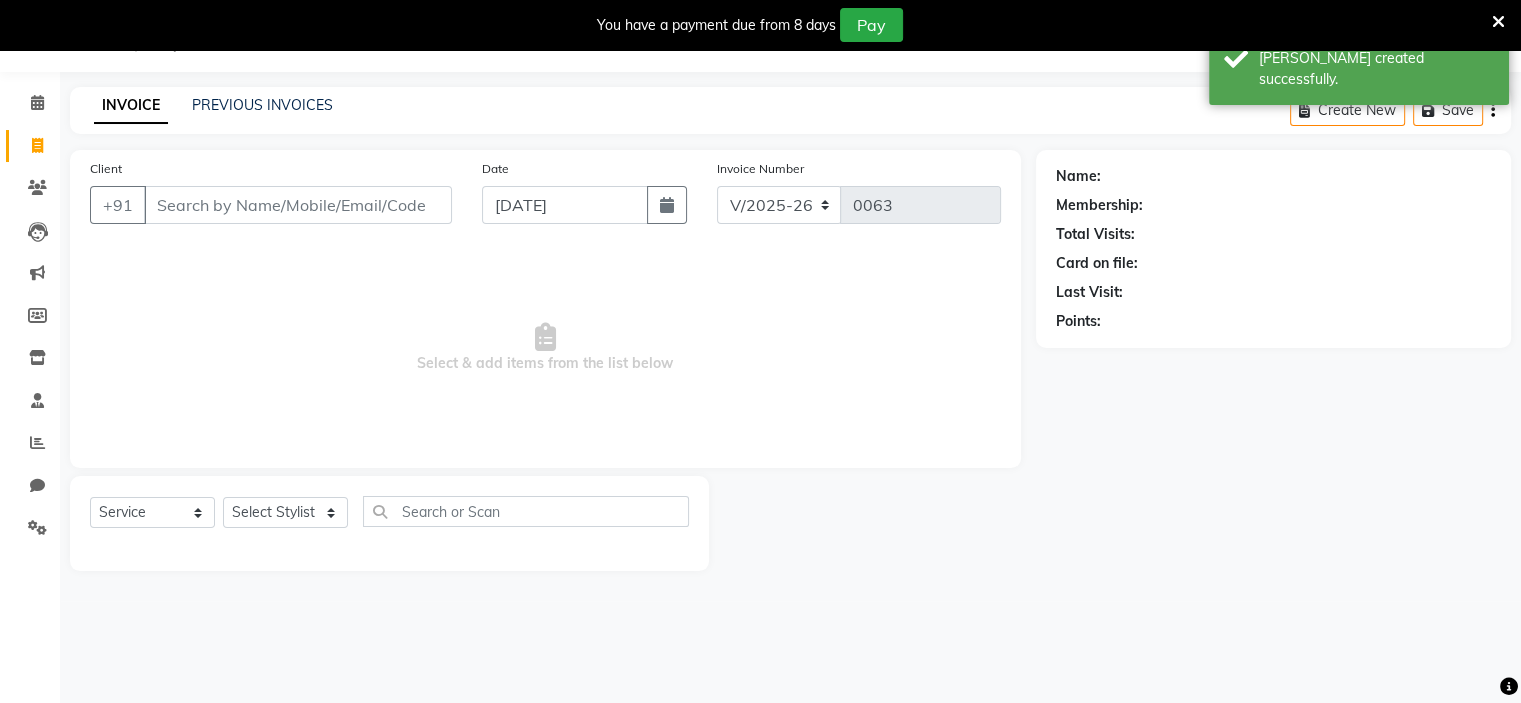 click on "Client +91" 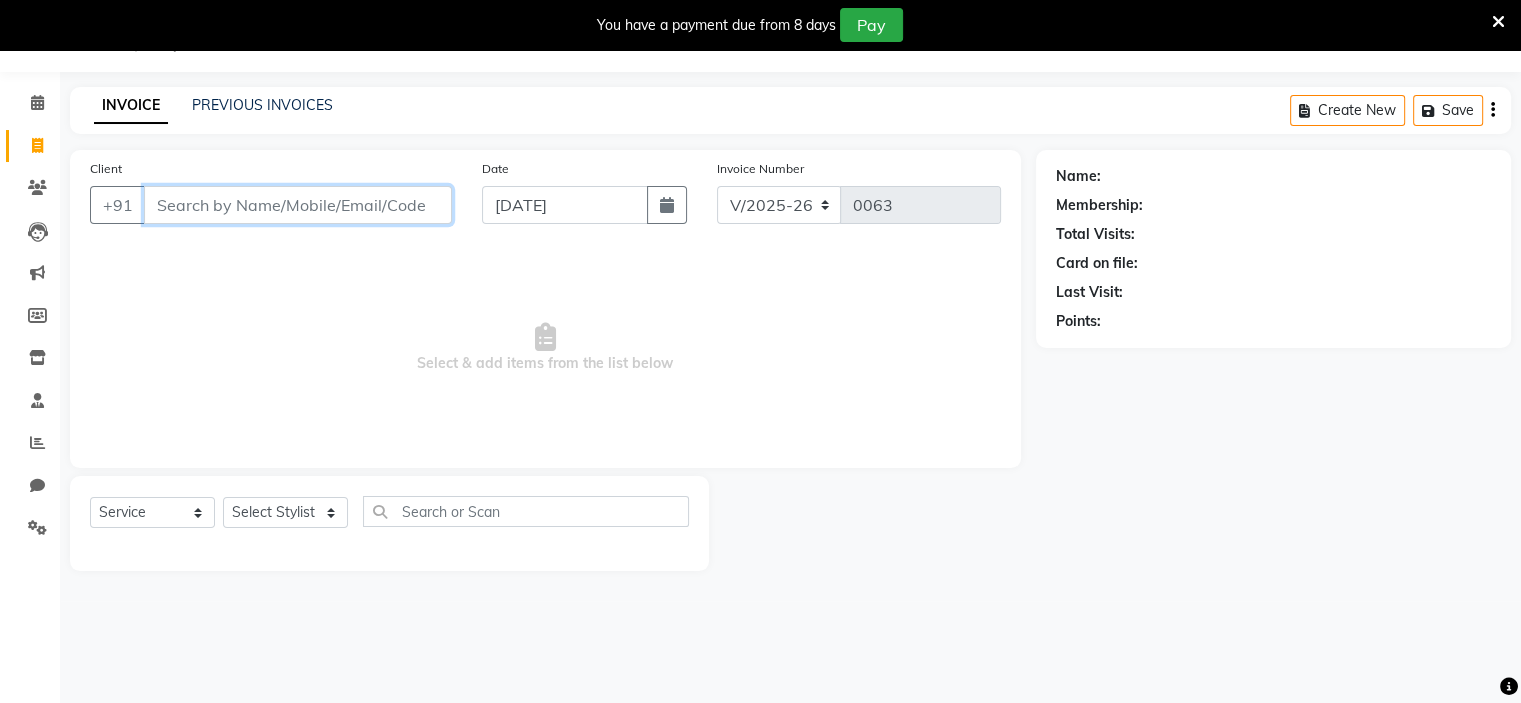 click on "Client" at bounding box center (298, 205) 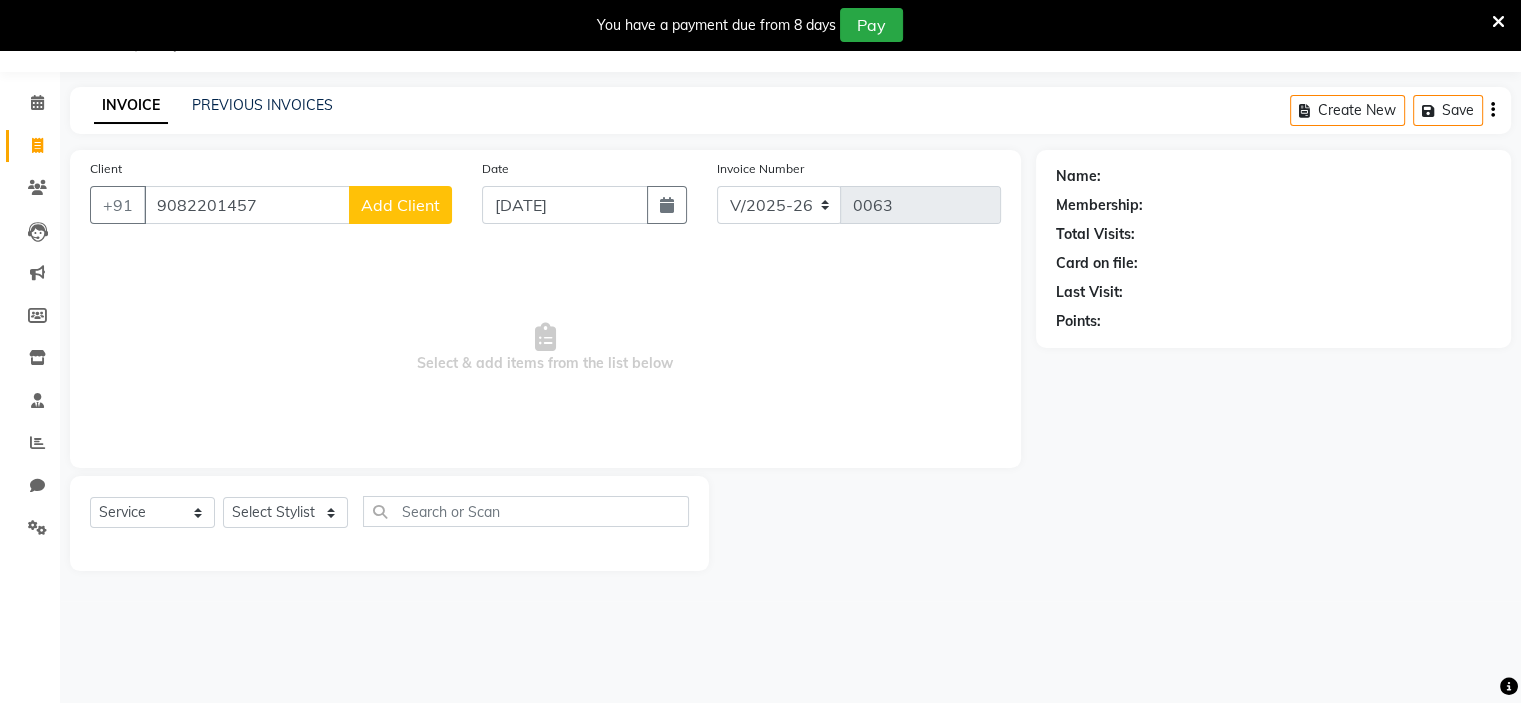 click on "Add Client" 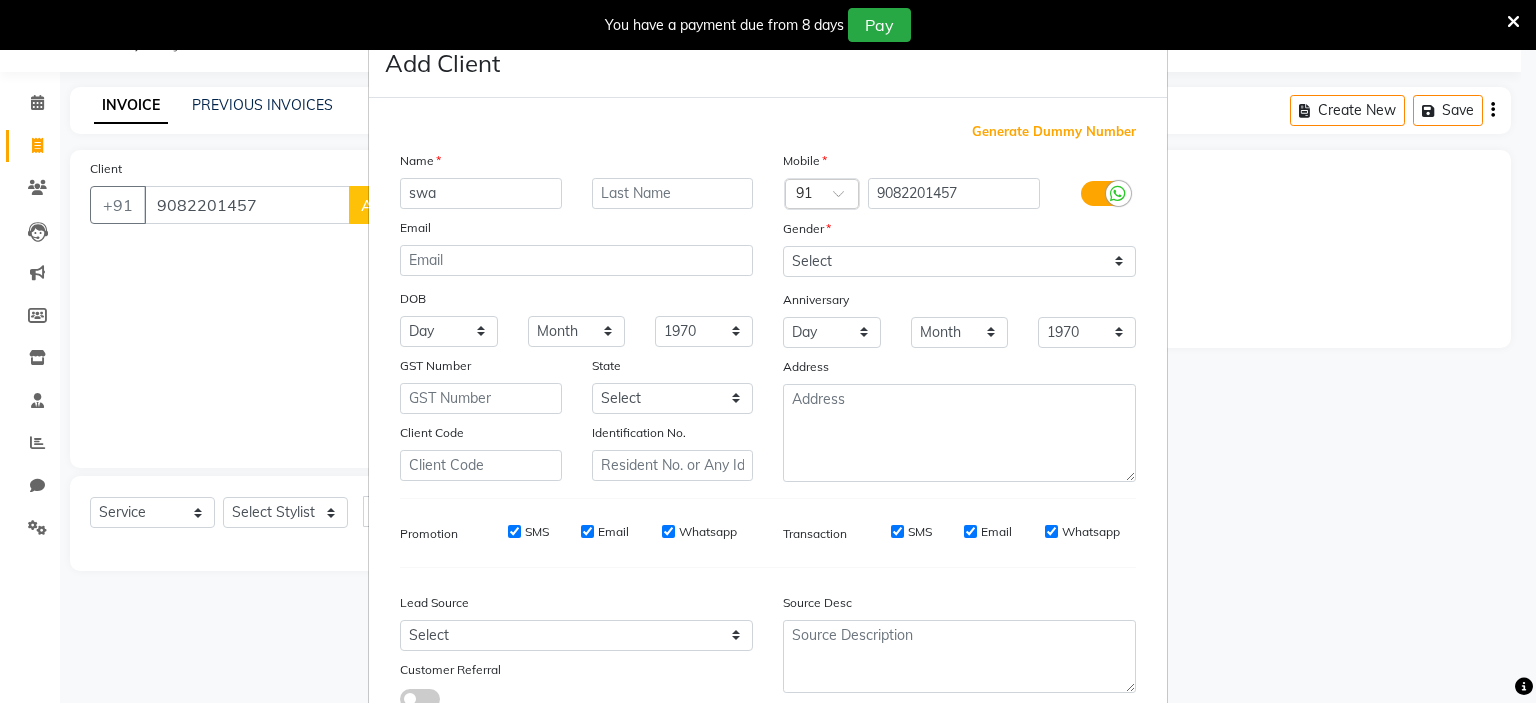 click on "swa" at bounding box center [481, 193] 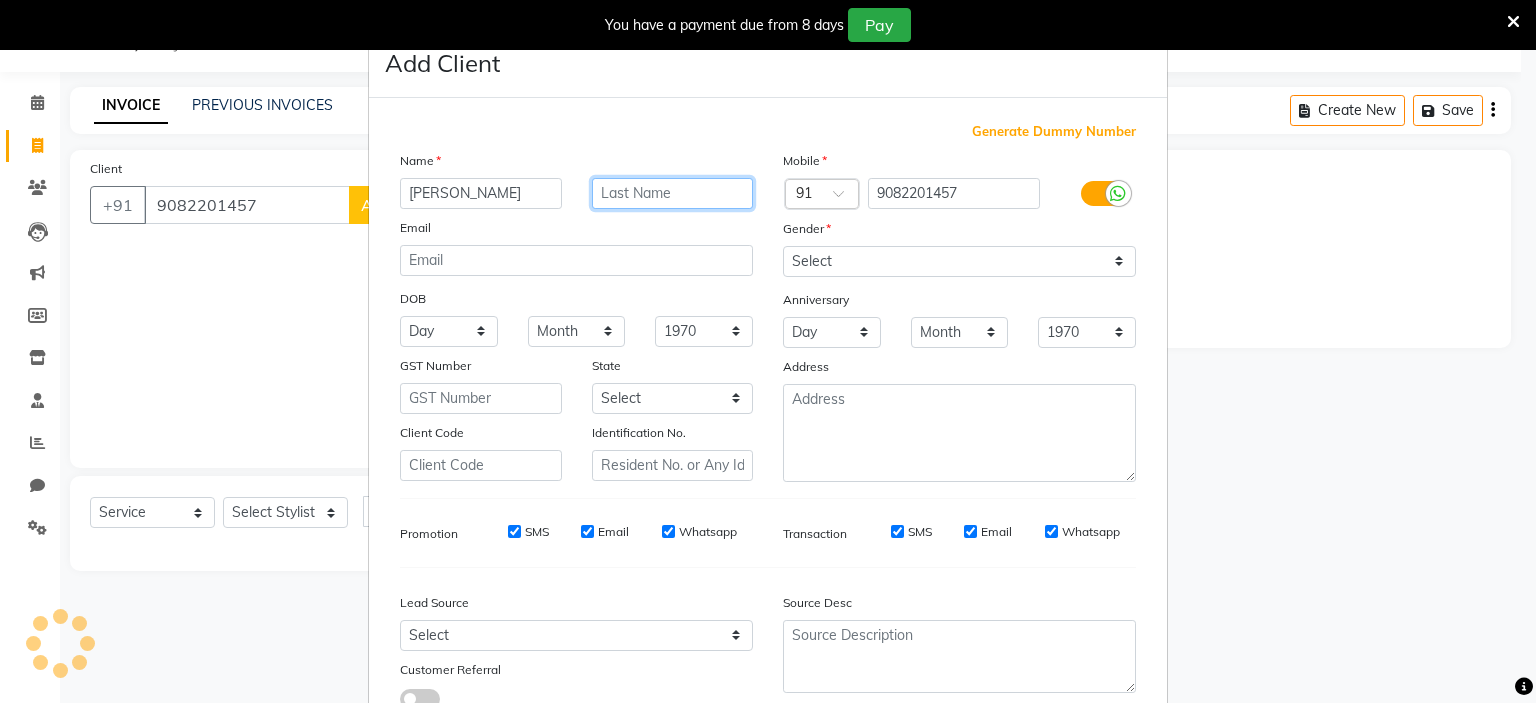 click at bounding box center (673, 193) 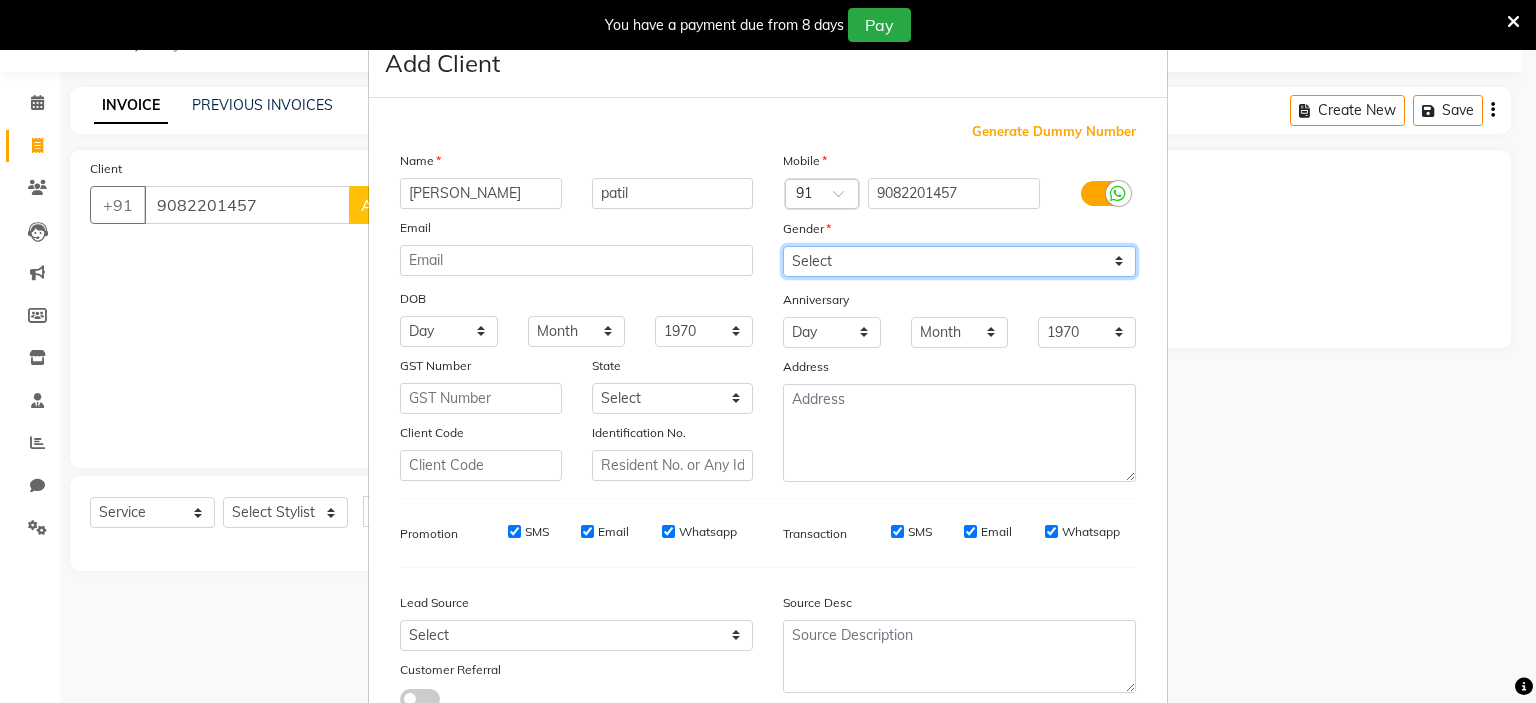 click on "Select [DEMOGRAPHIC_DATA] [DEMOGRAPHIC_DATA] Other Prefer Not To Say" at bounding box center (959, 261) 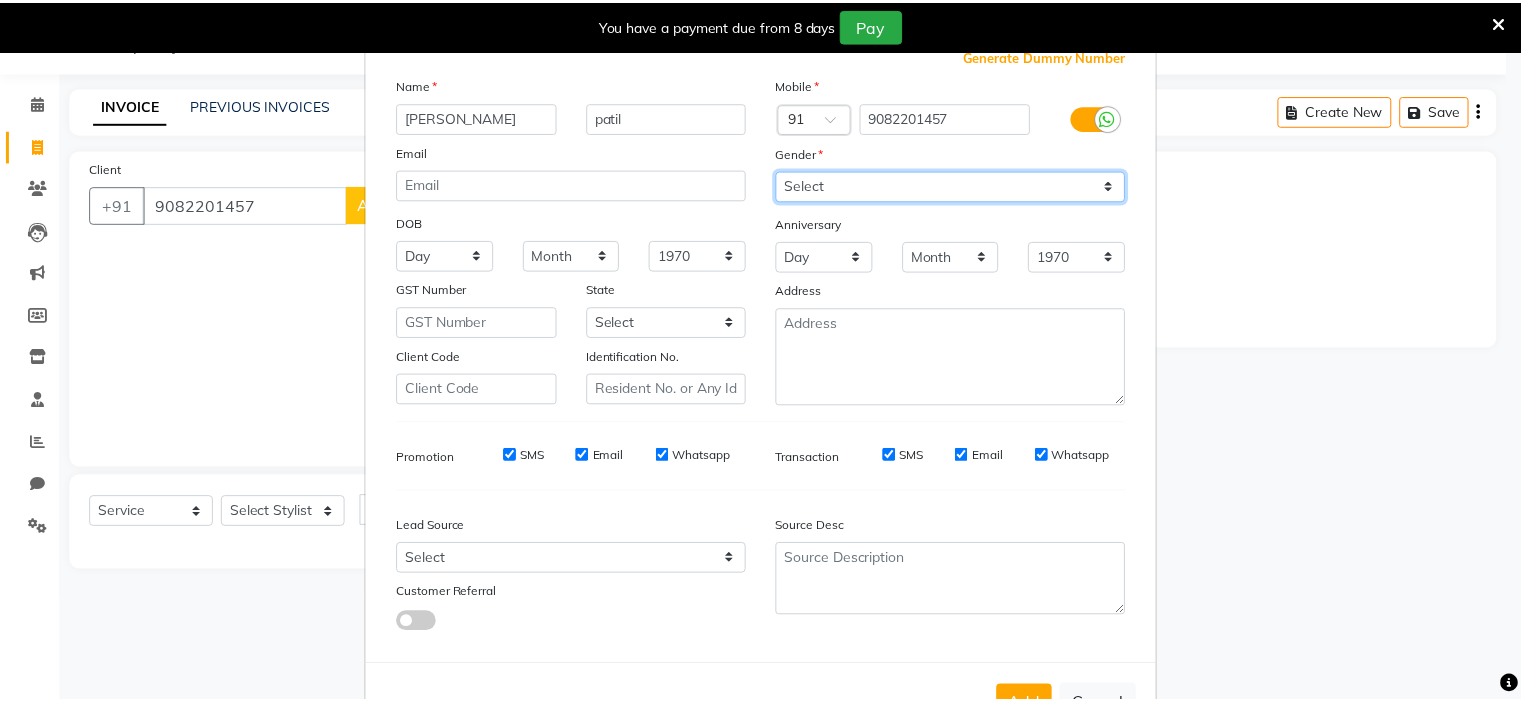 scroll, scrollTop: 153, scrollLeft: 0, axis: vertical 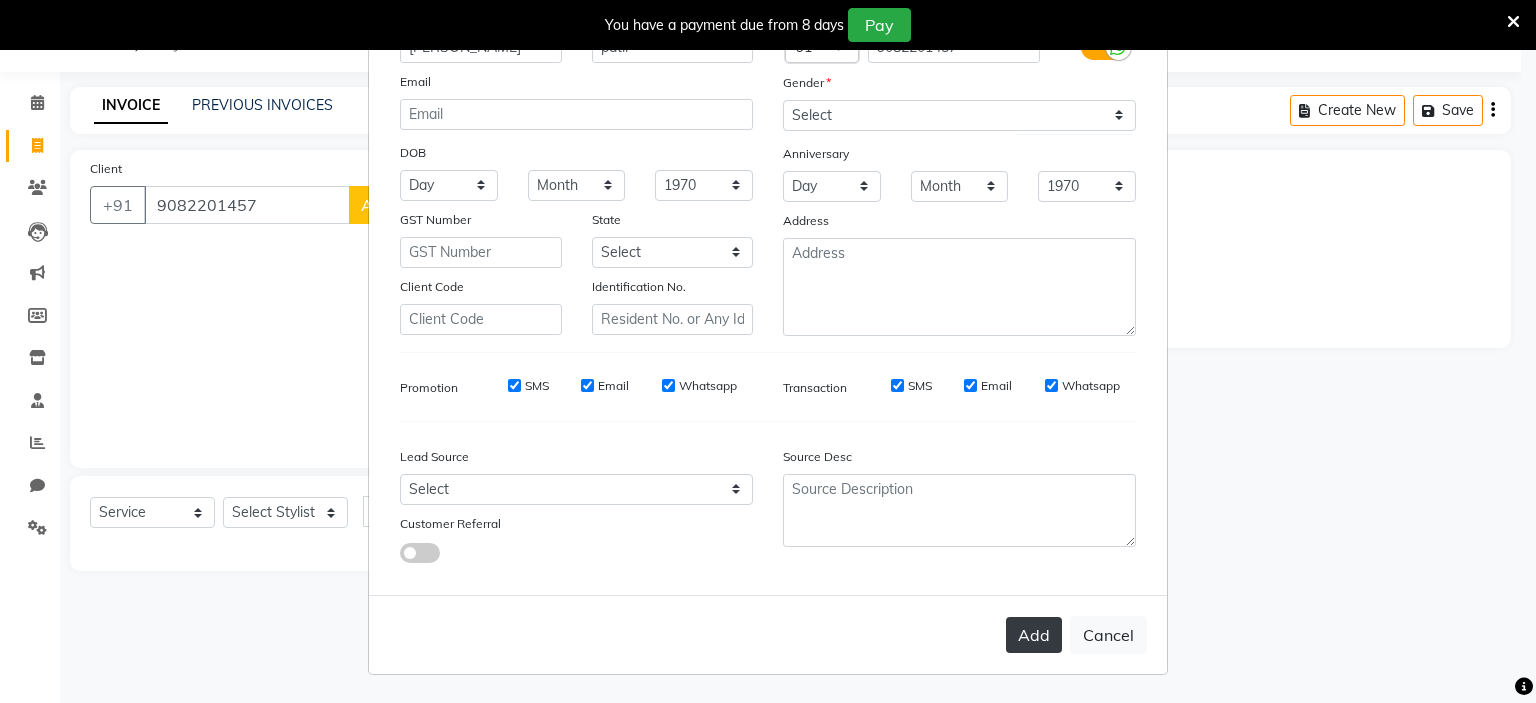 click on "Add" at bounding box center [1034, 635] 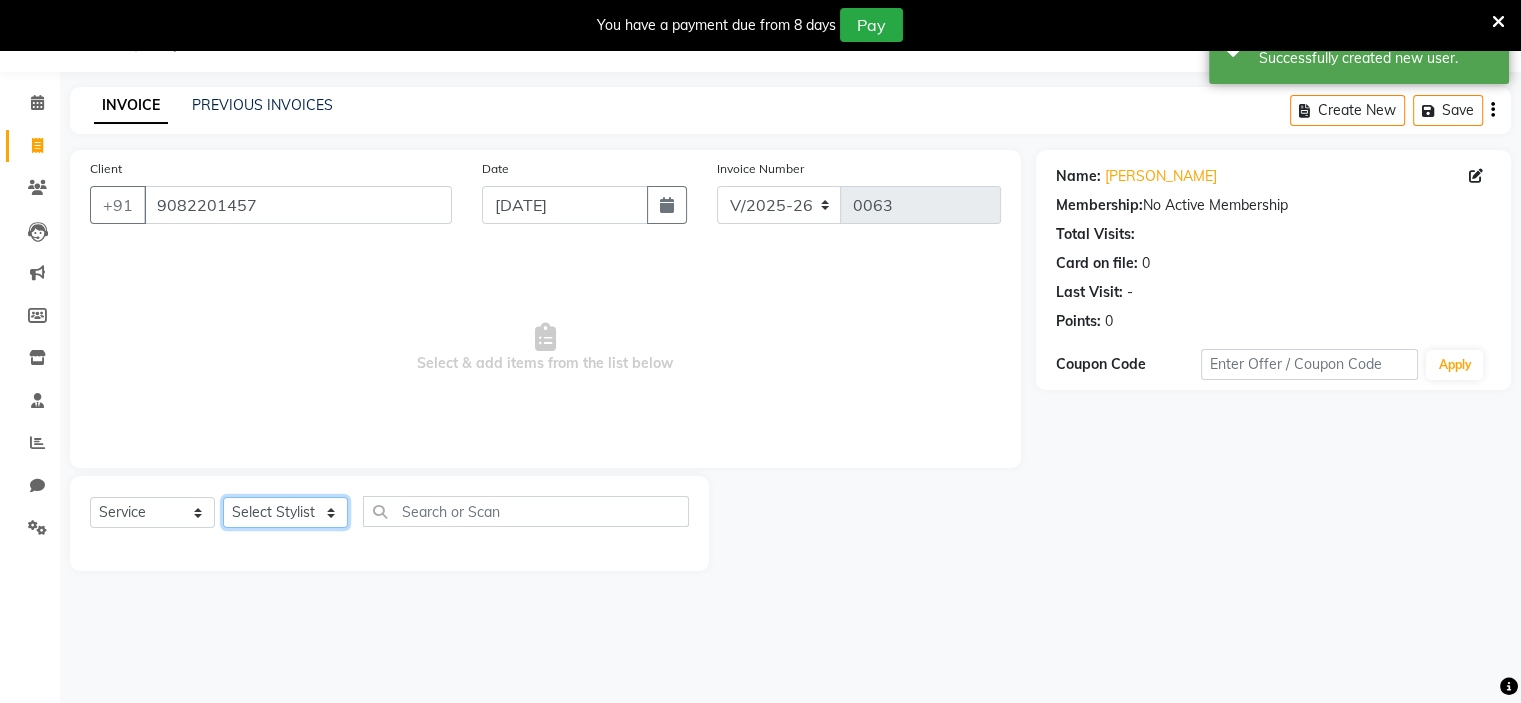 click on "Select Stylist [PERSON_NAME] [PERSON_NAME] [PERSON_NAME] Ritu [PERSON_NAME] [PERSON_NAME]" 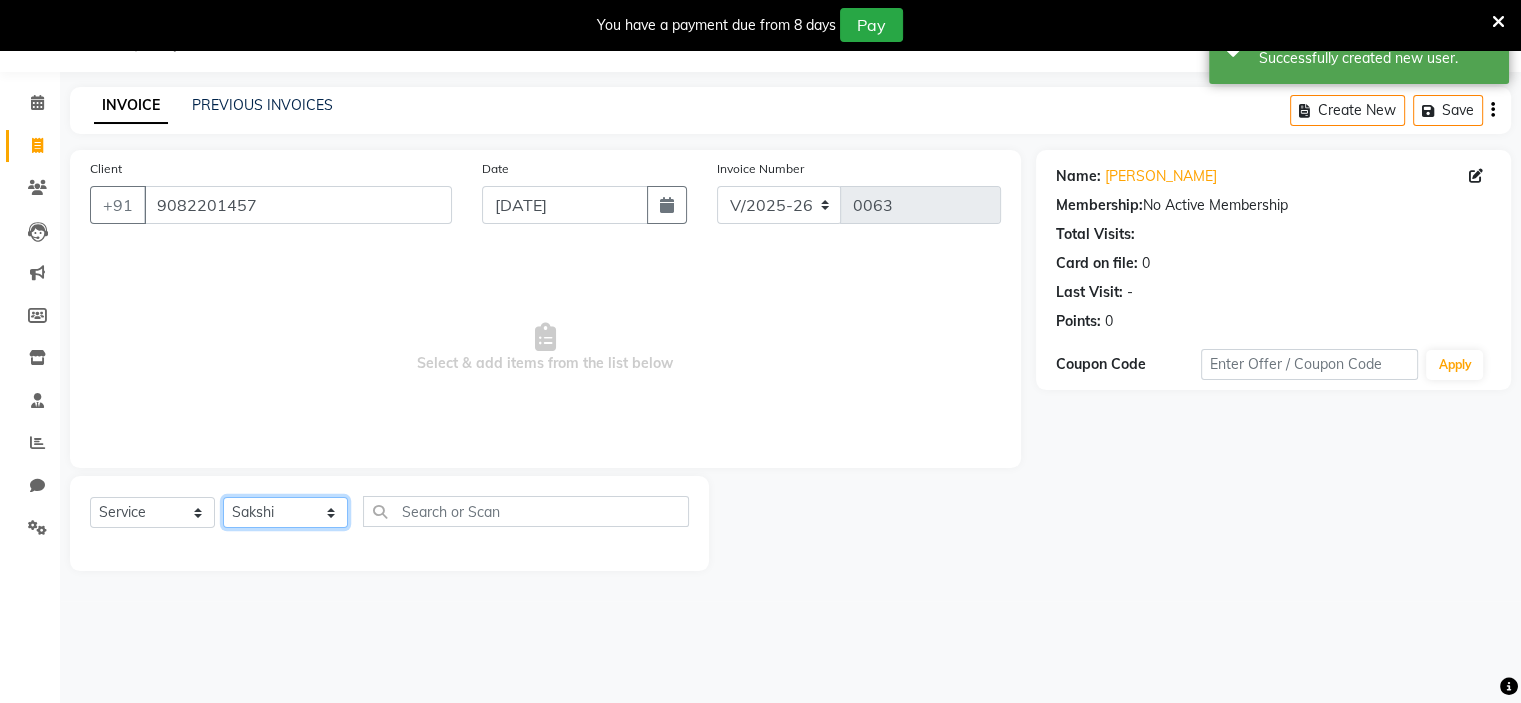 click on "Select Stylist [PERSON_NAME] [PERSON_NAME] [PERSON_NAME] Ritu [PERSON_NAME] [PERSON_NAME]" 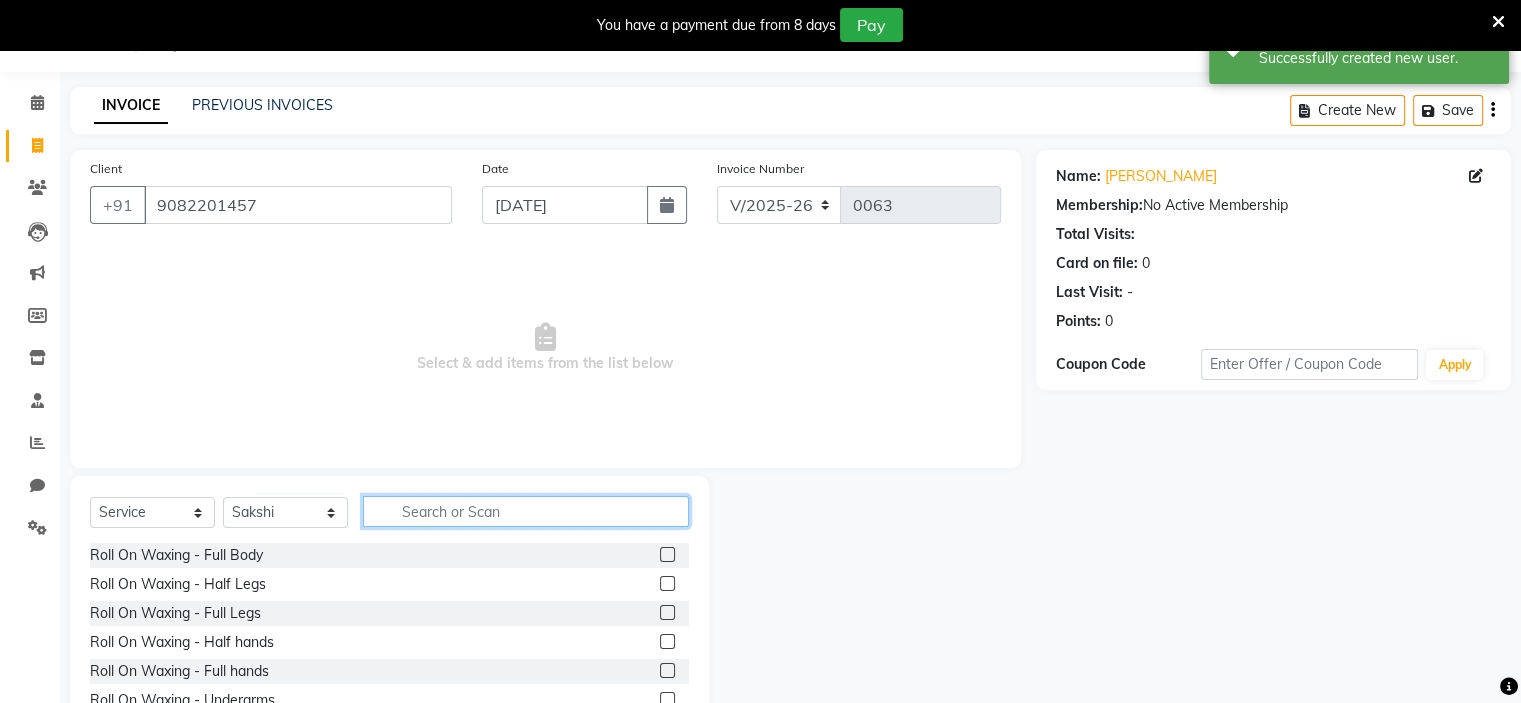click 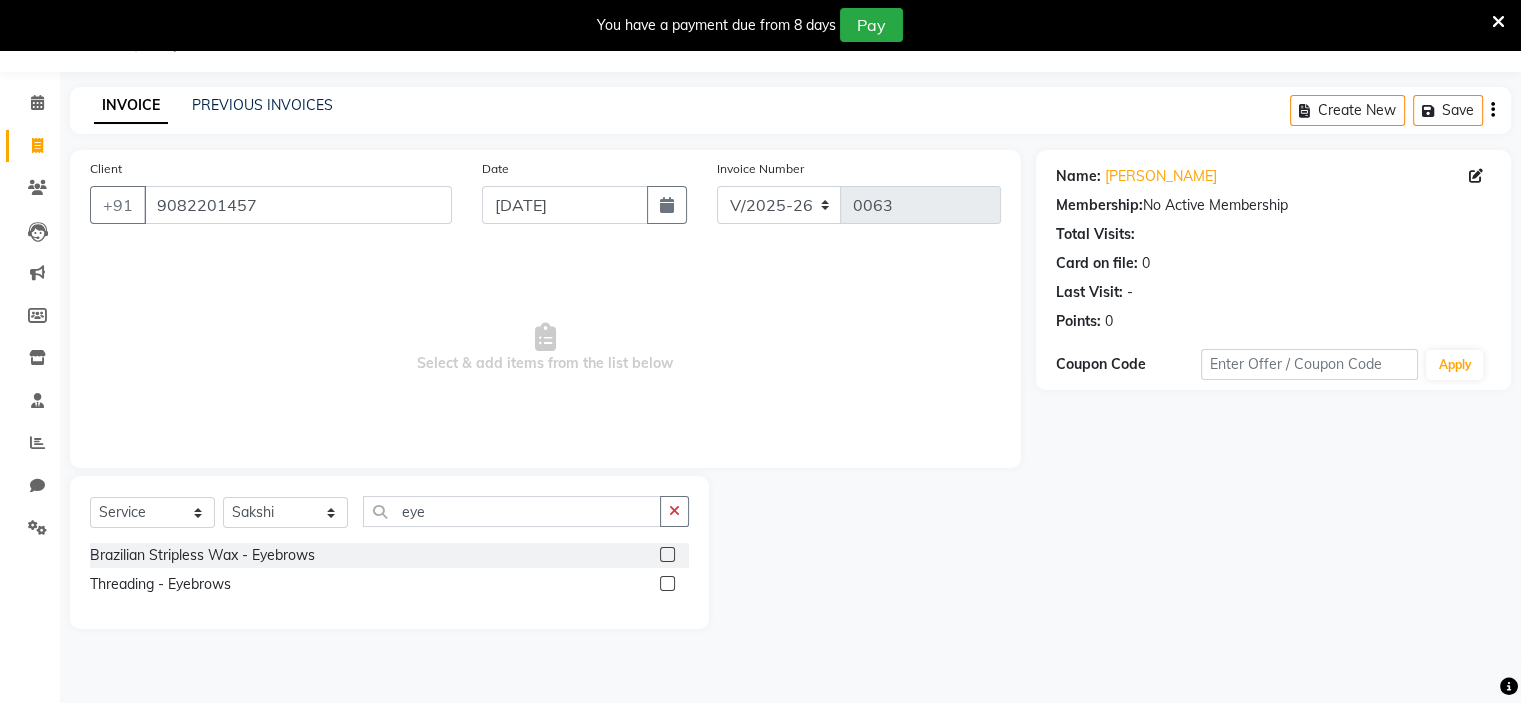 click 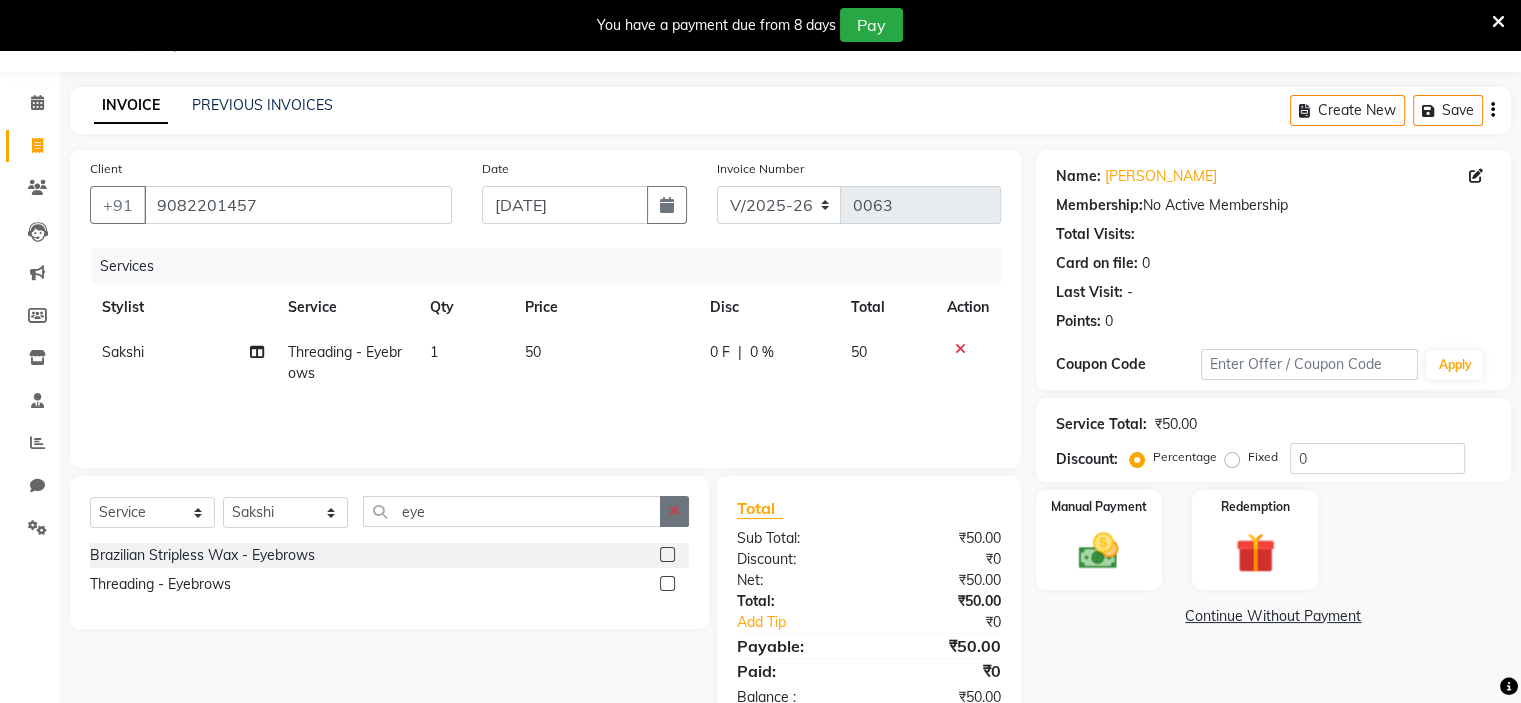 click 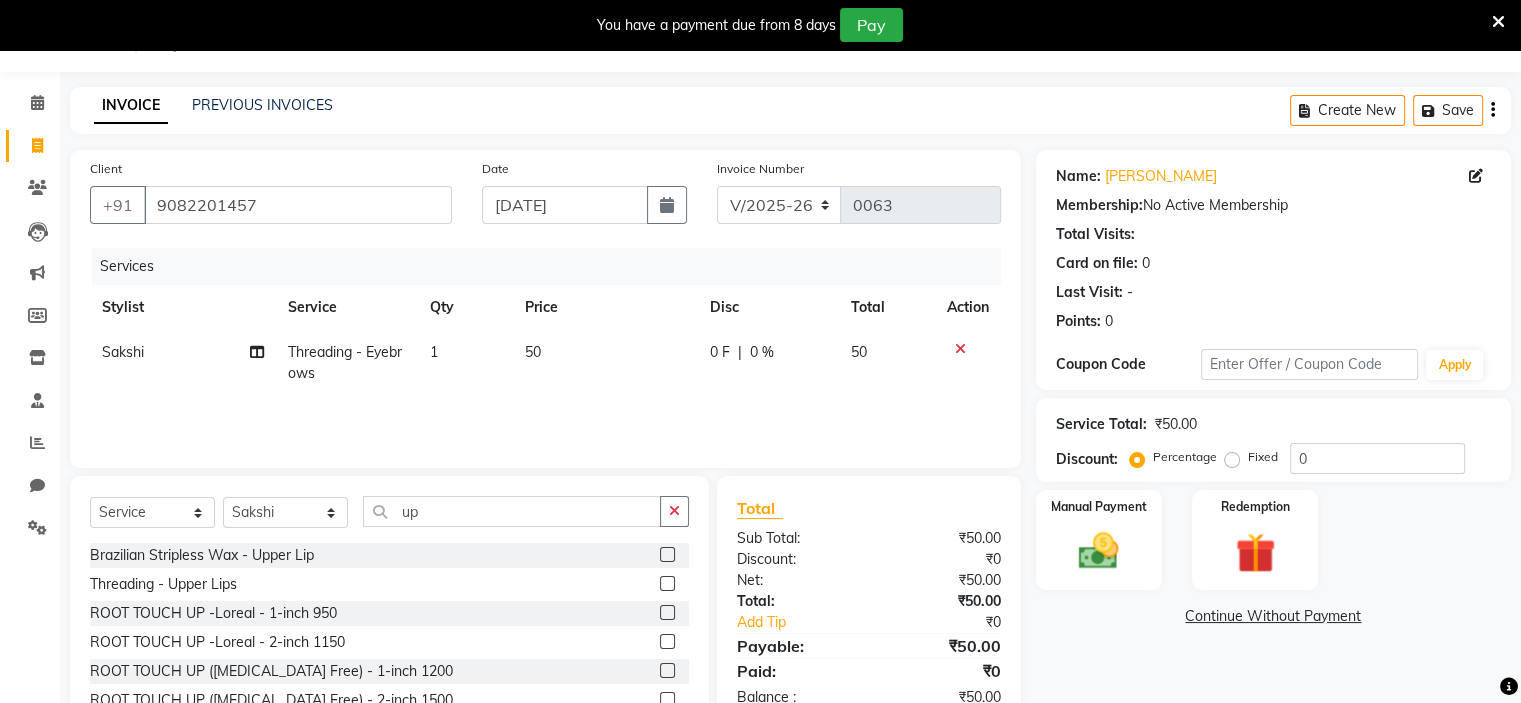 click 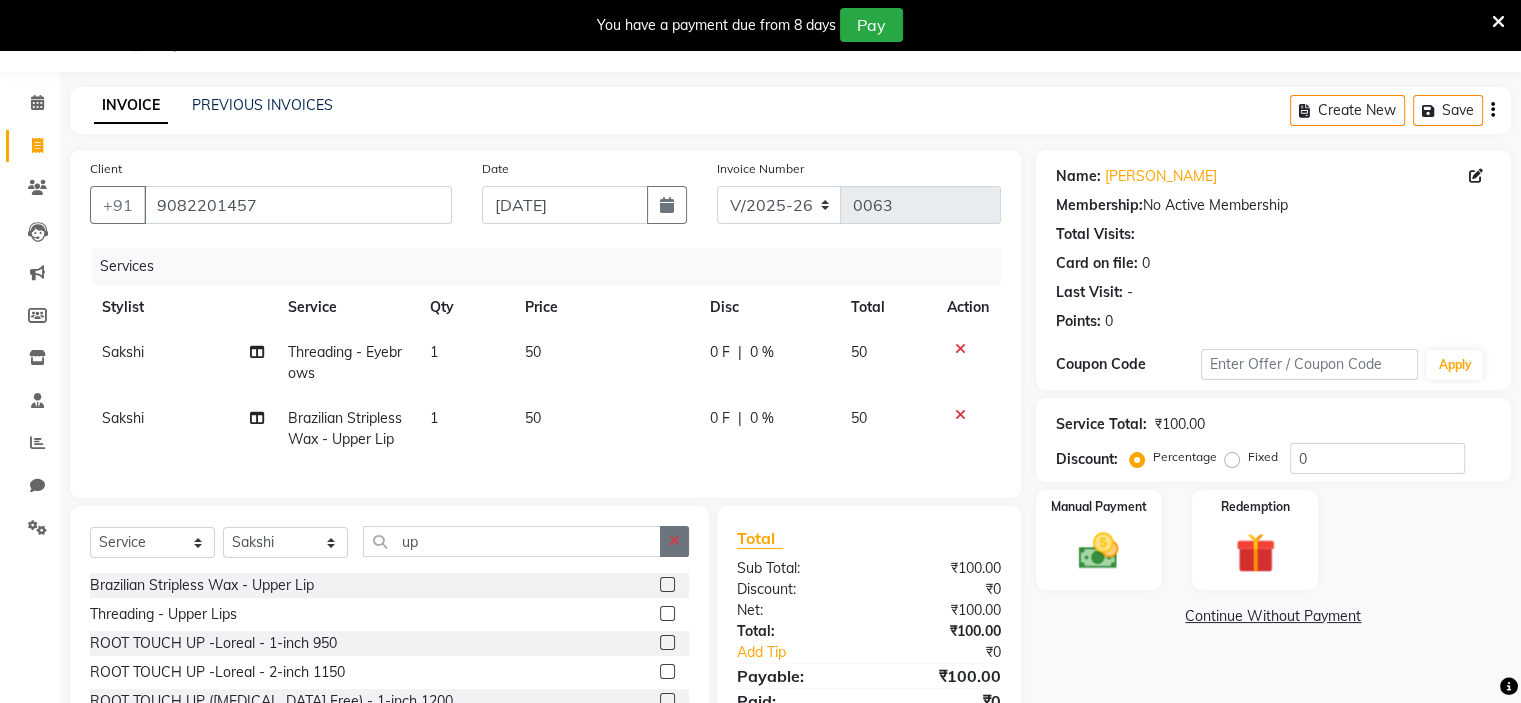 click 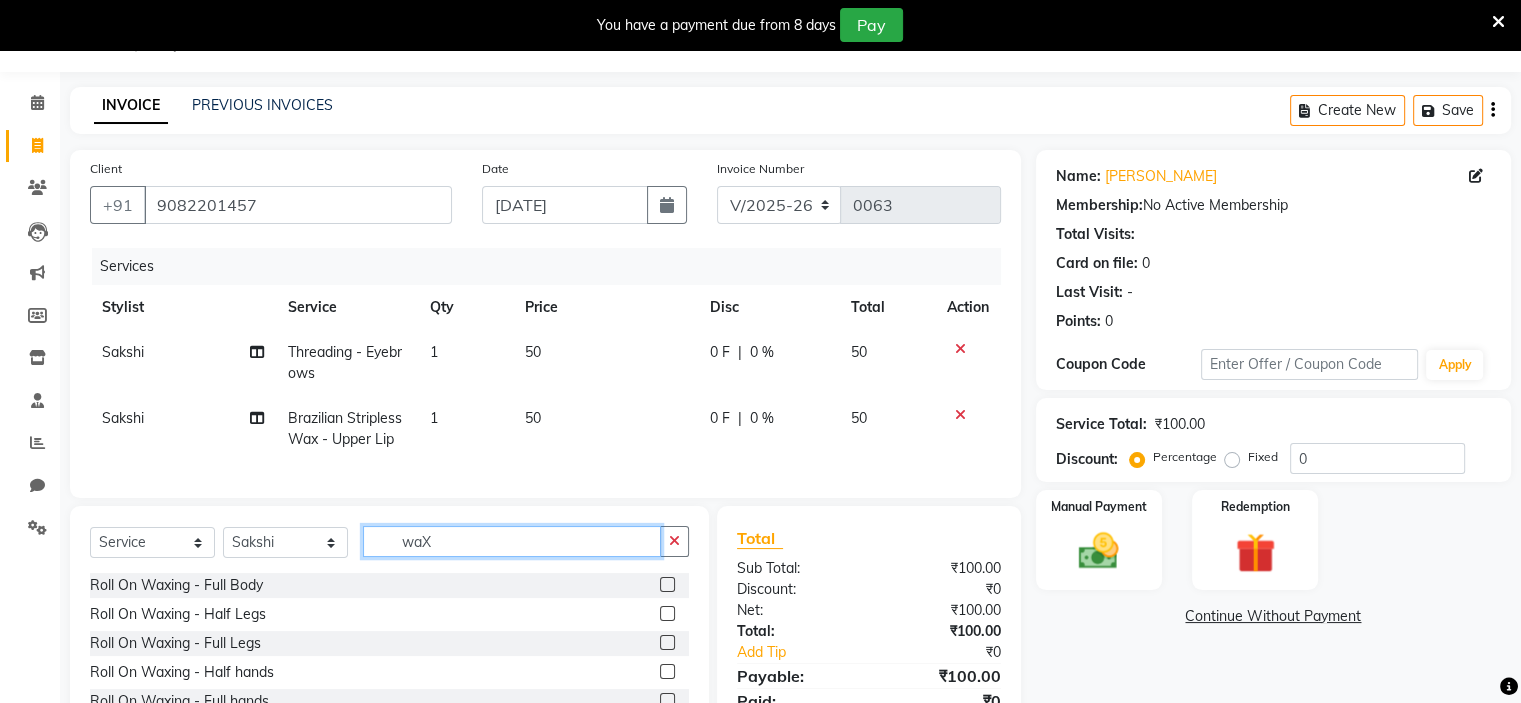 scroll, scrollTop: 193, scrollLeft: 0, axis: vertical 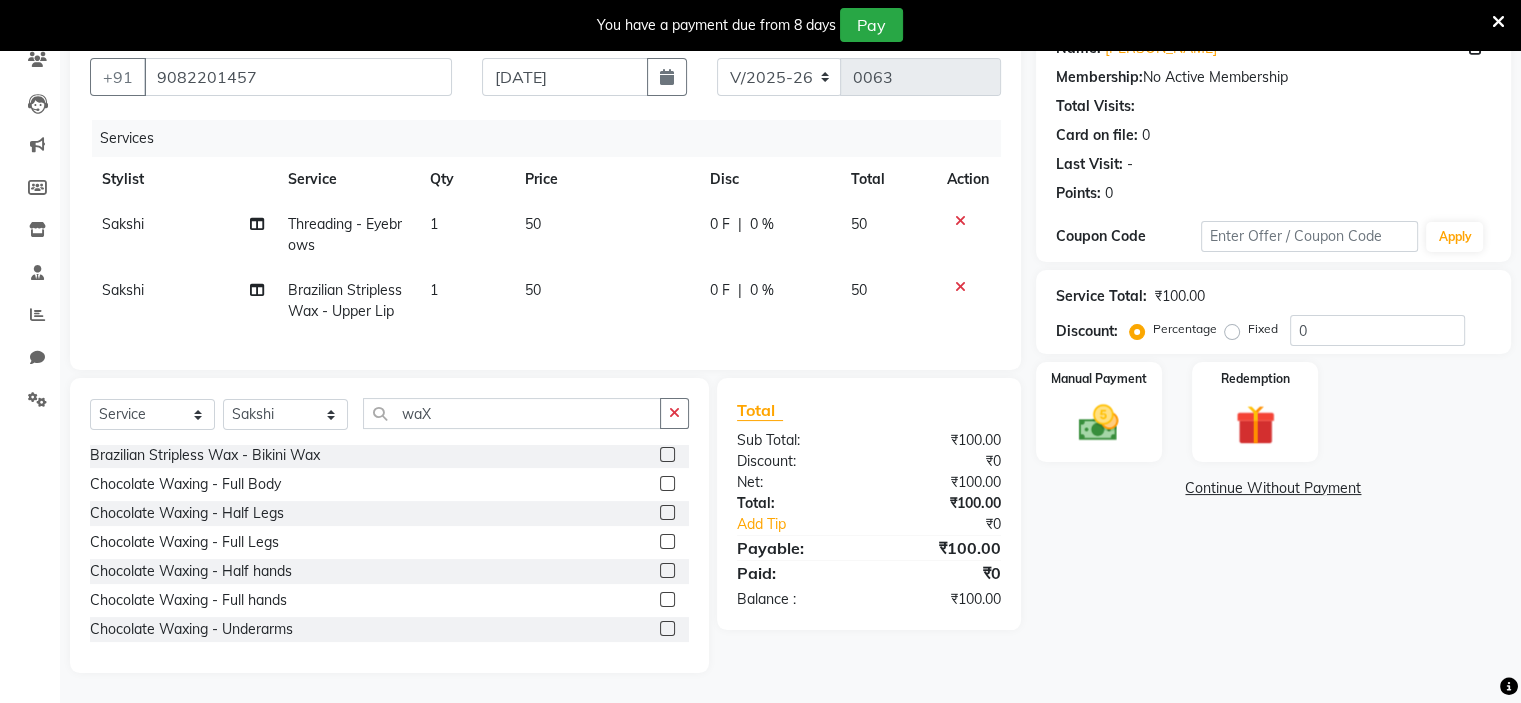 click 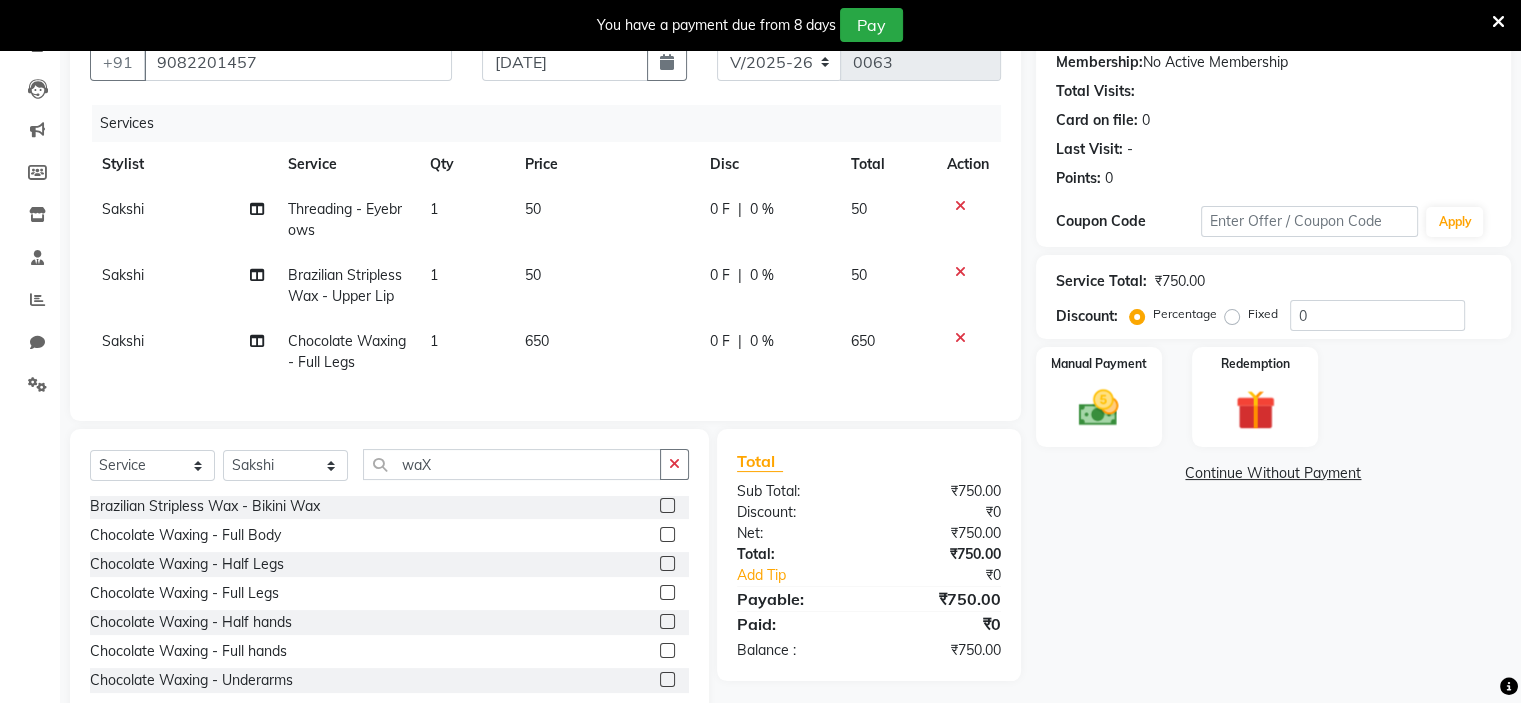 click on "650" 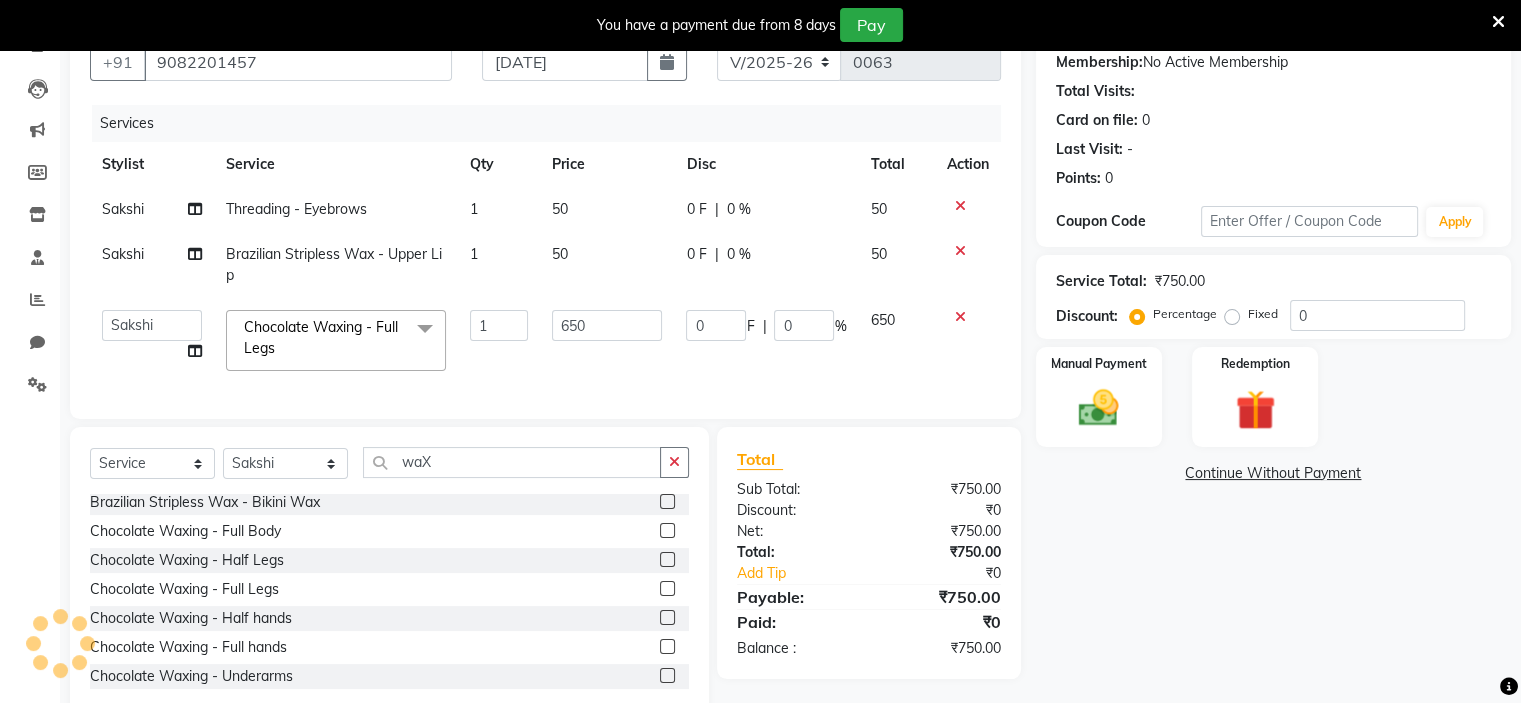 scroll, scrollTop: 751, scrollLeft: 0, axis: vertical 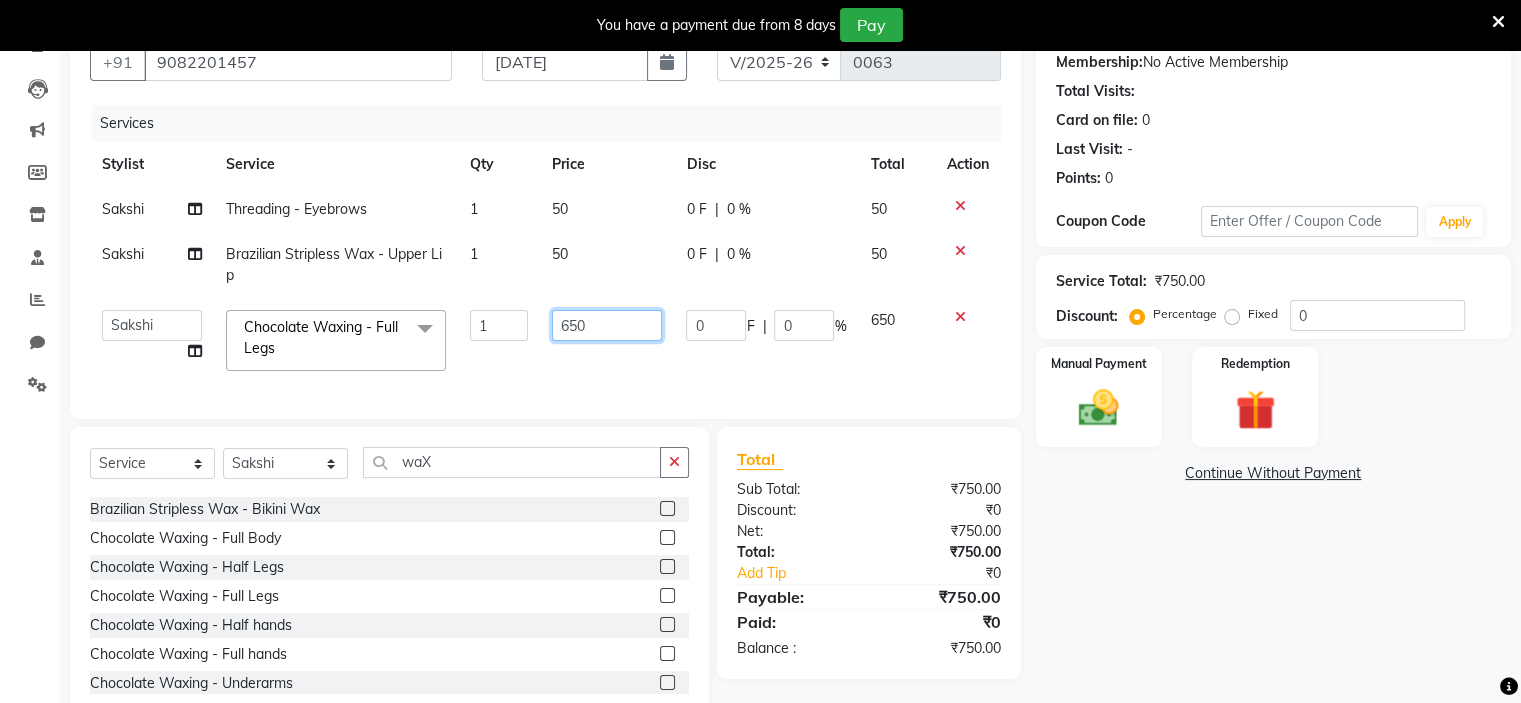 click on "650" 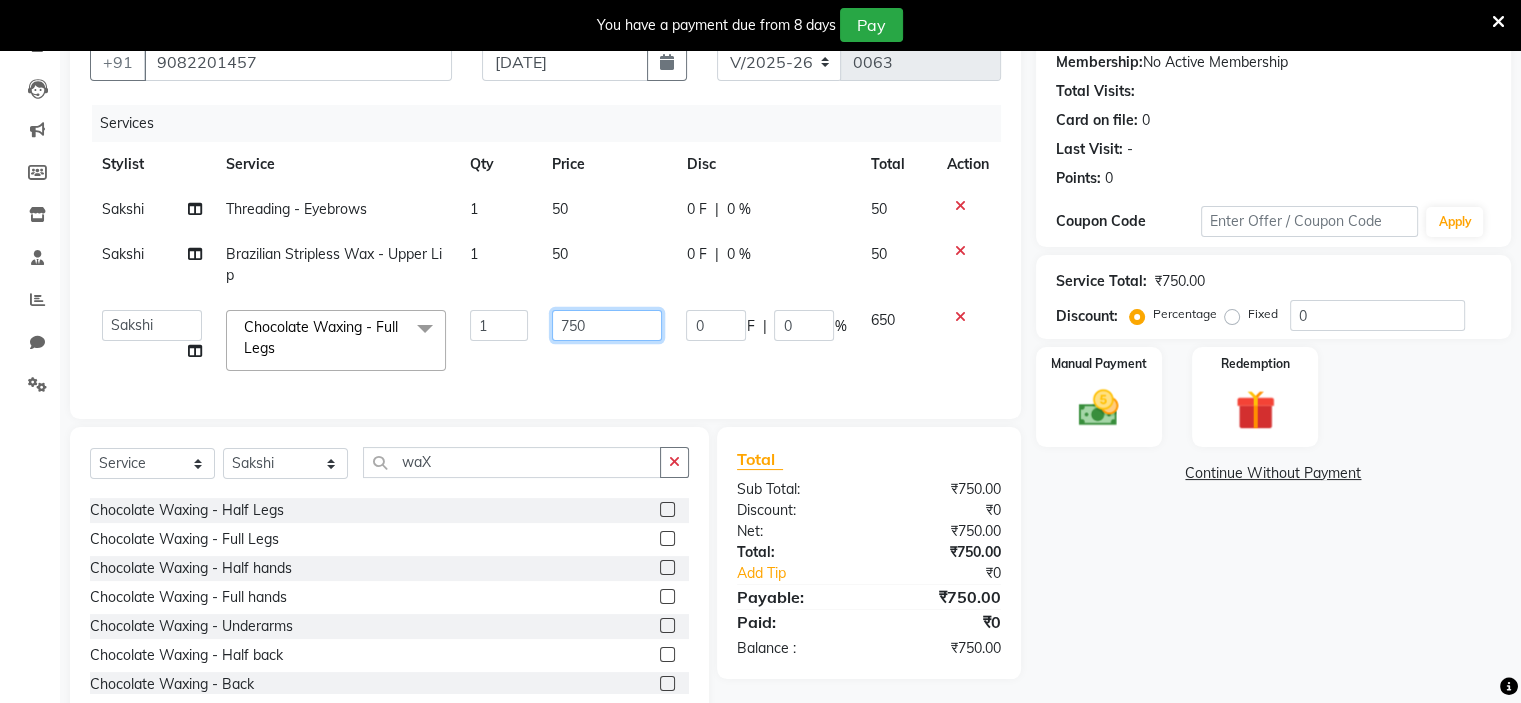 scroll, scrollTop: 810, scrollLeft: 0, axis: vertical 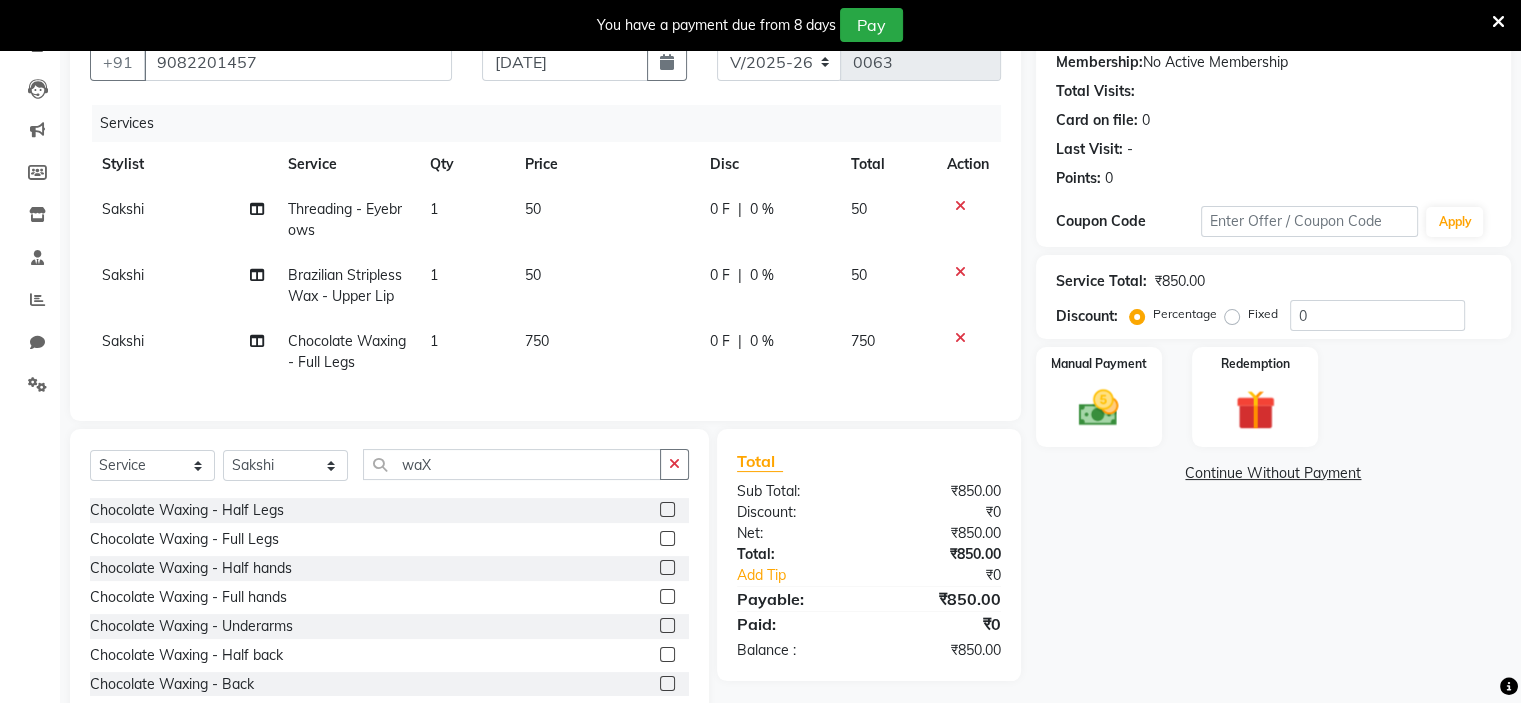 click 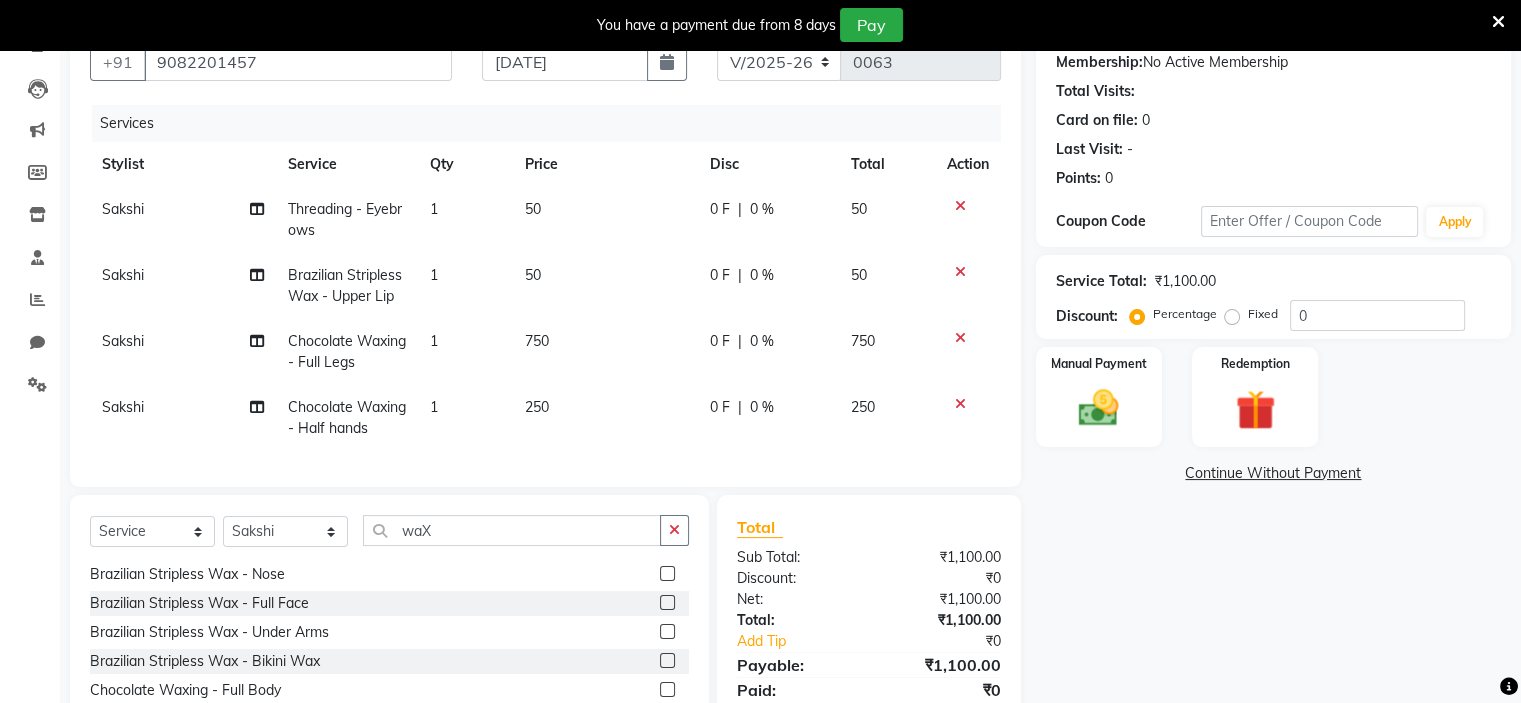 scroll, scrollTop: 671, scrollLeft: 0, axis: vertical 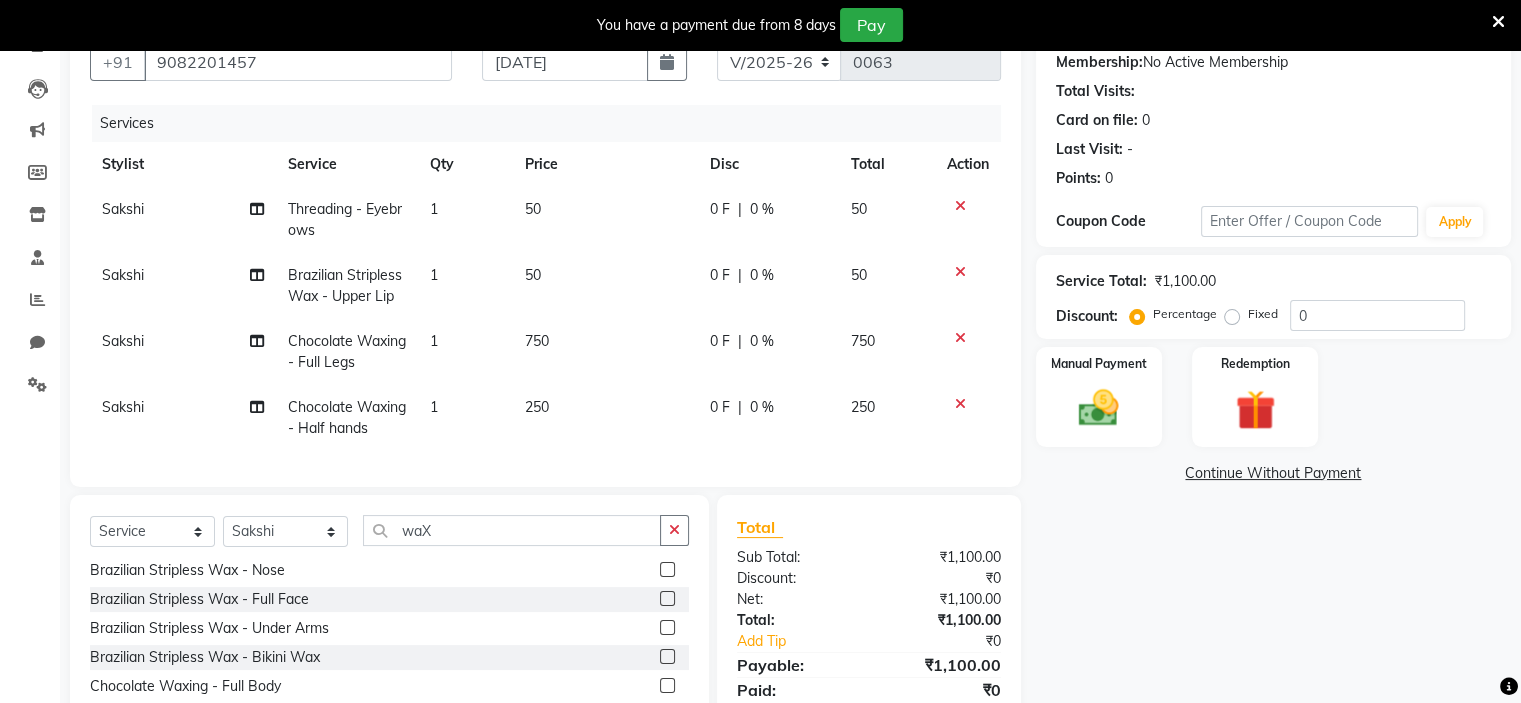 click 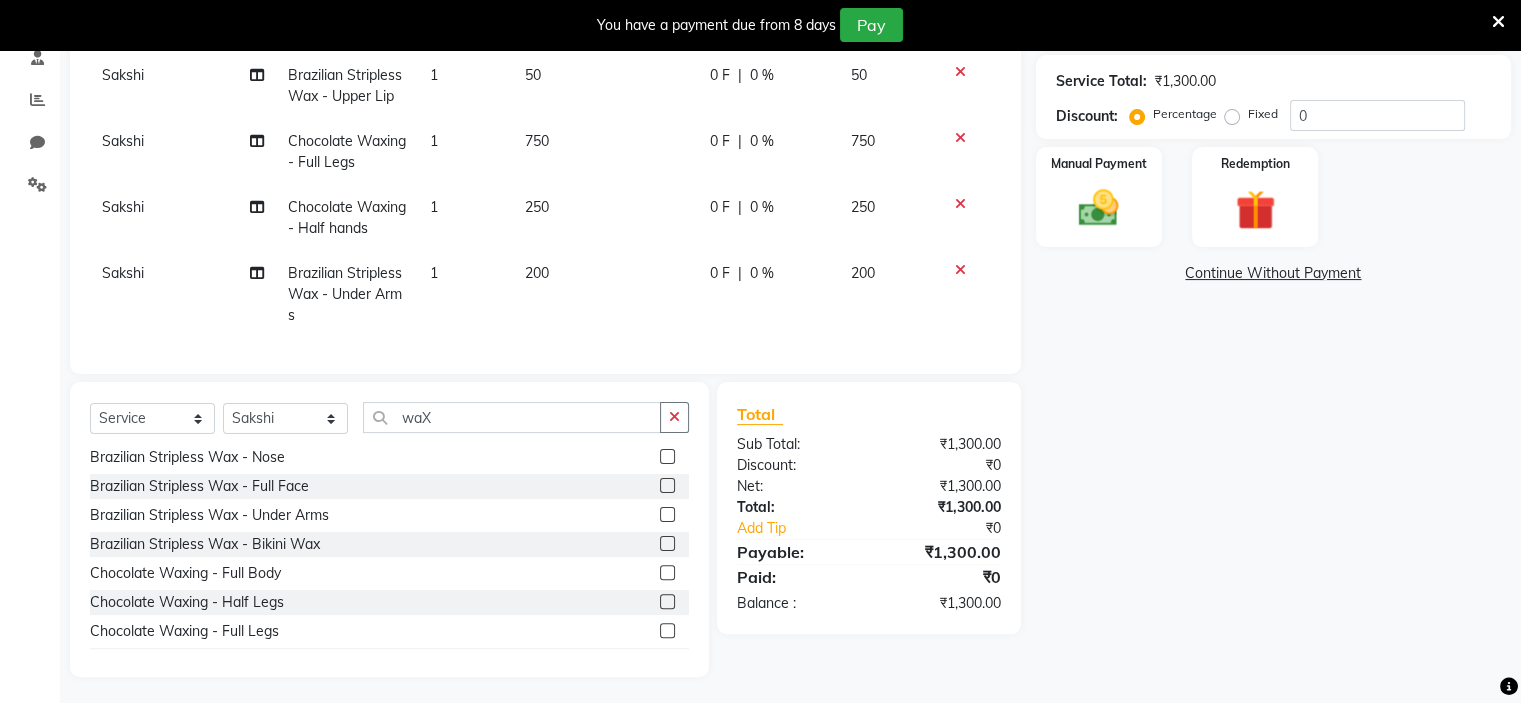 scroll, scrollTop: 394, scrollLeft: 0, axis: vertical 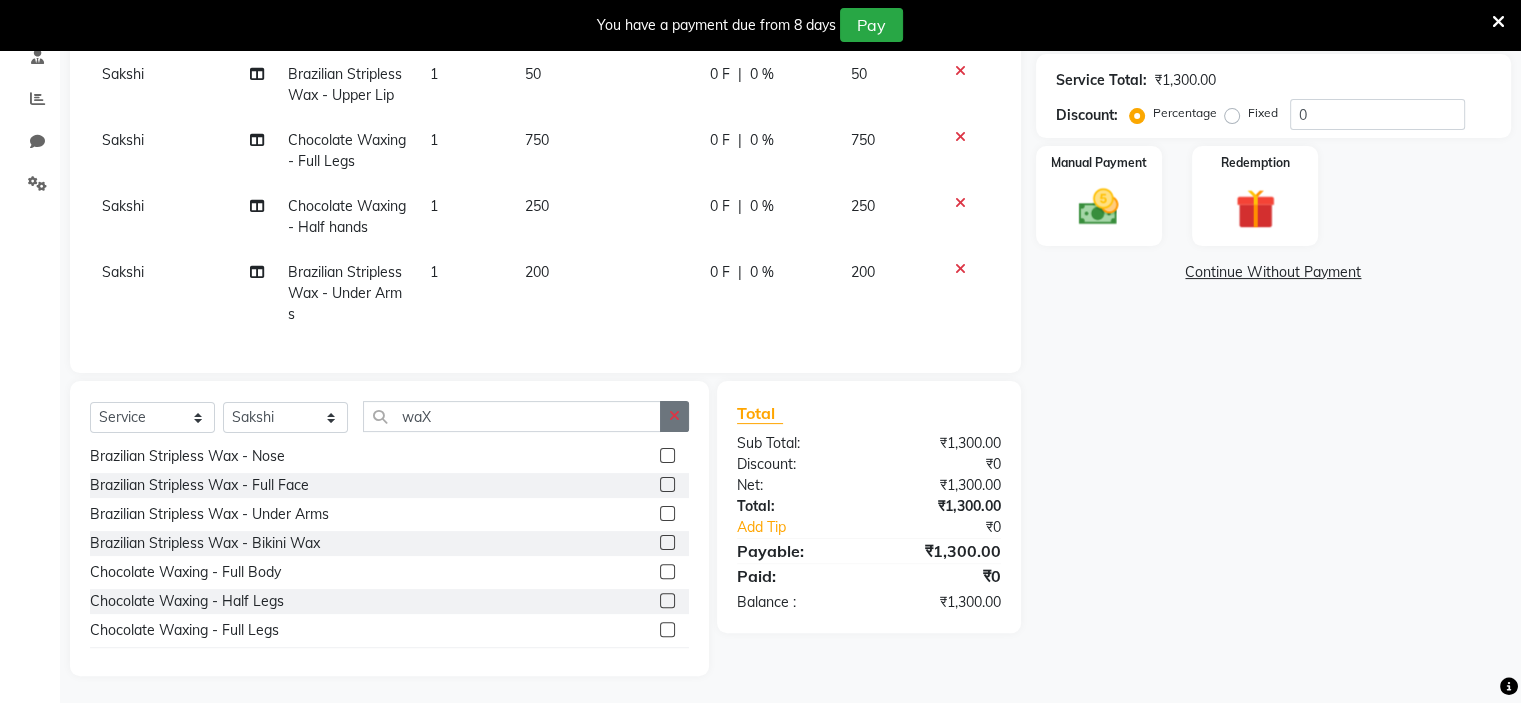 click 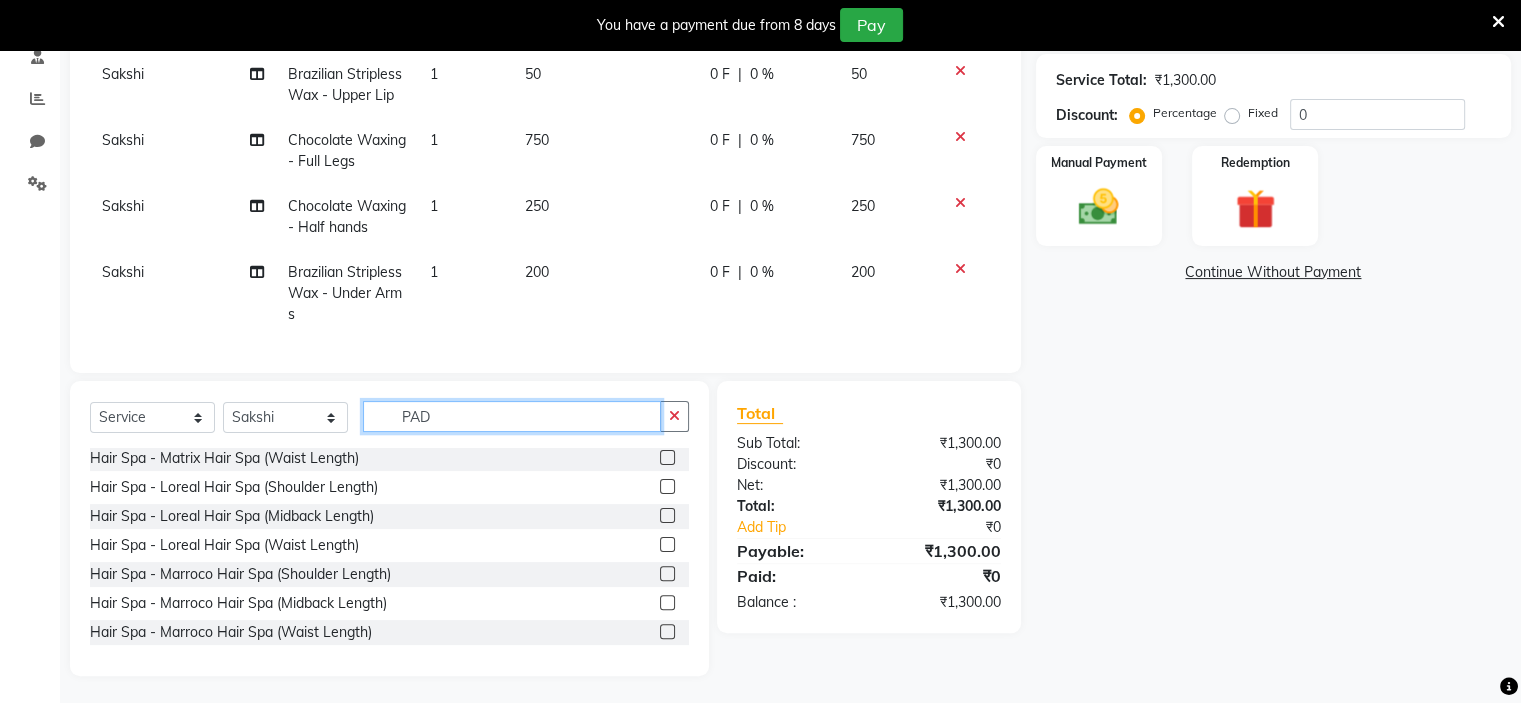scroll, scrollTop: 0, scrollLeft: 0, axis: both 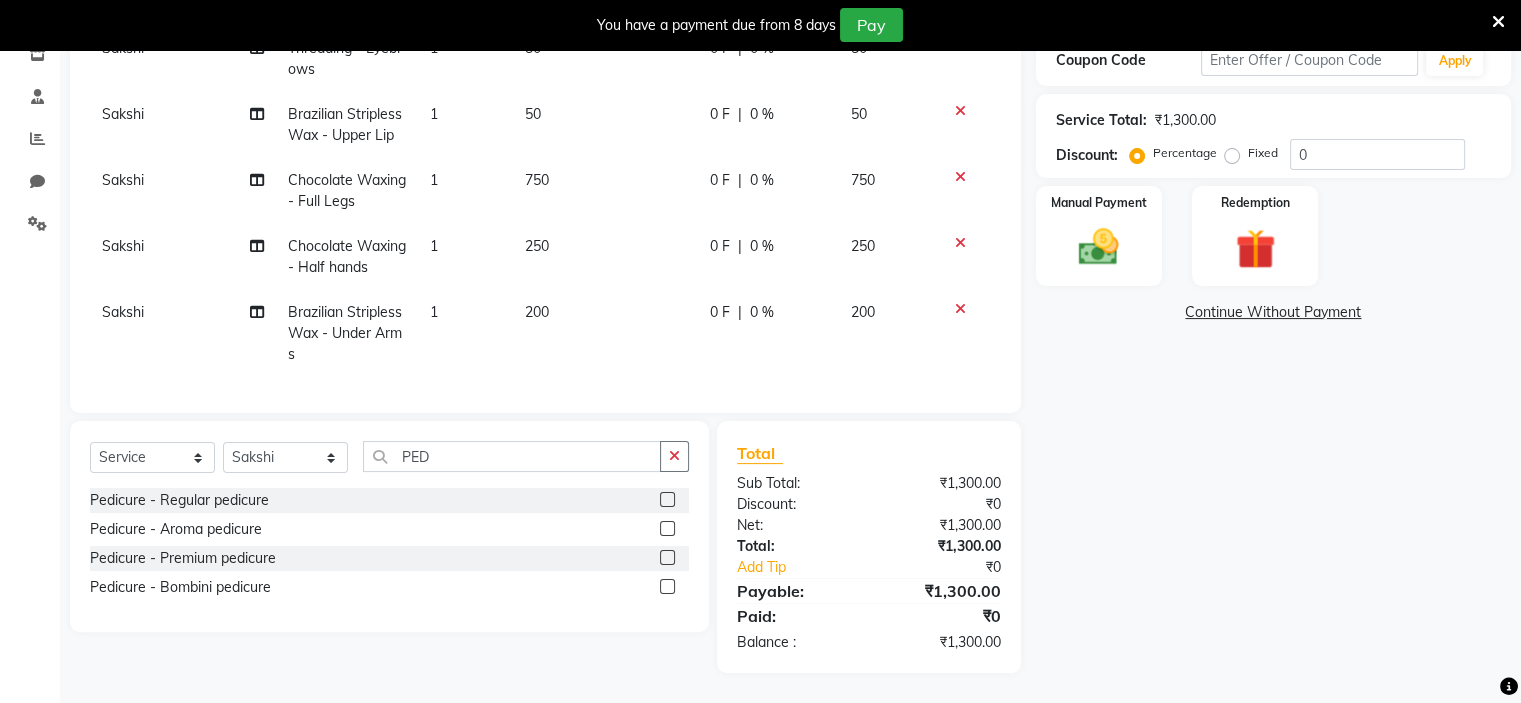 click 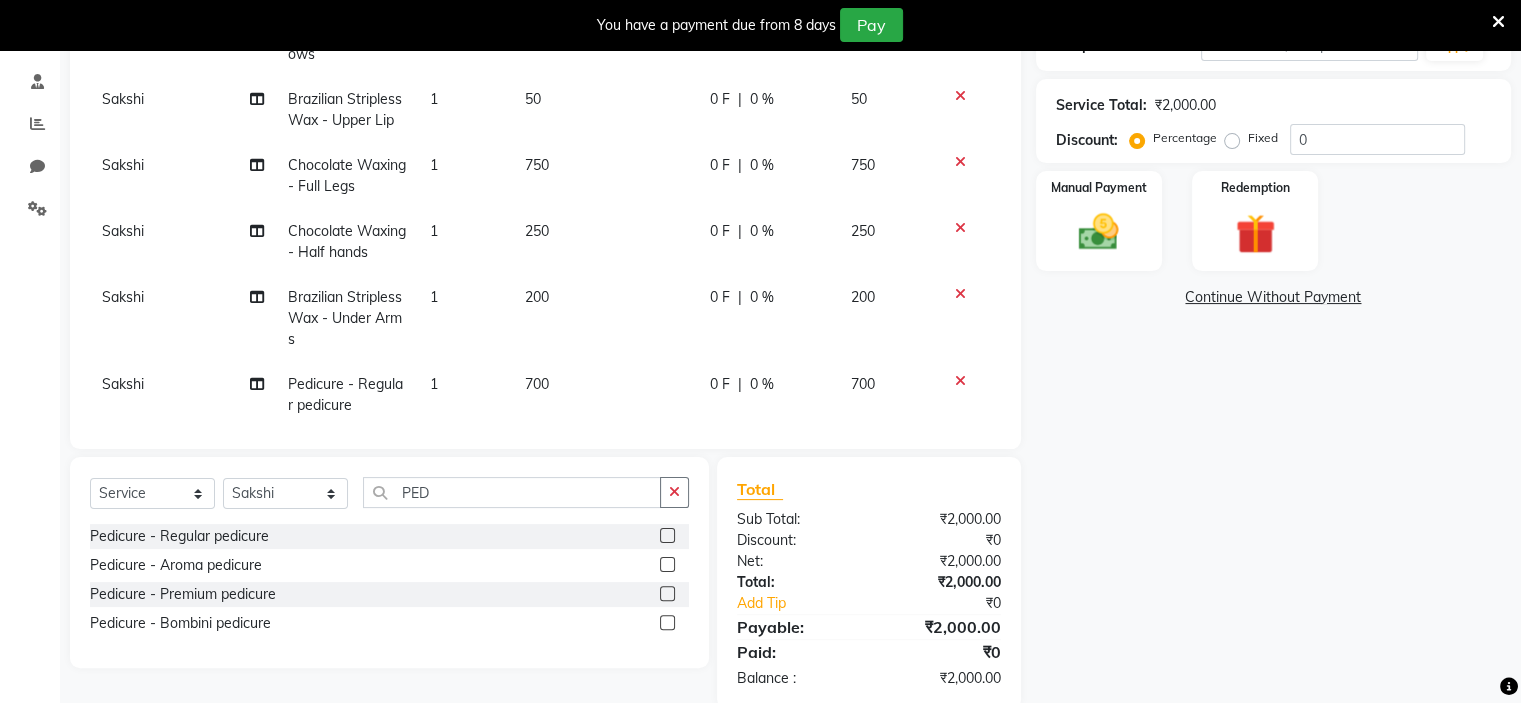click 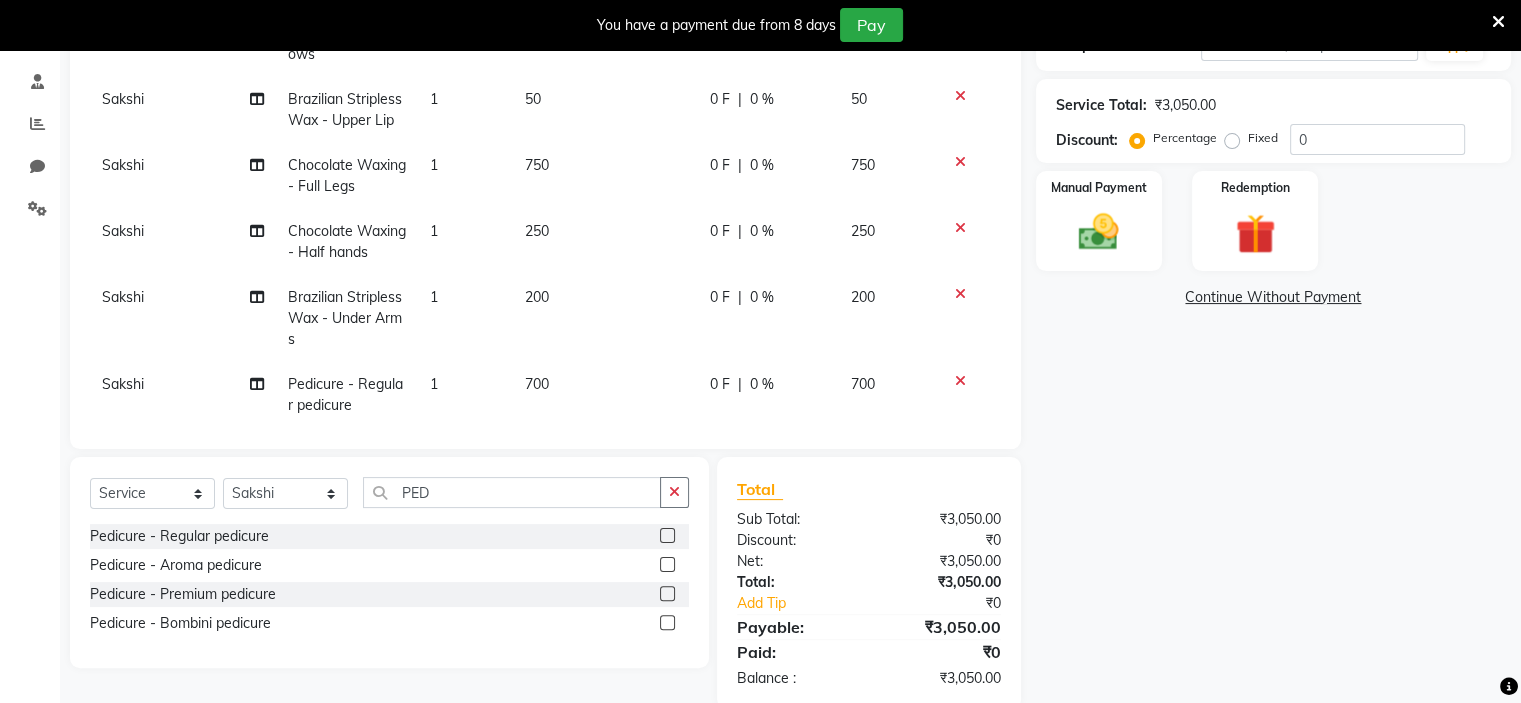scroll, scrollTop: 96, scrollLeft: 0, axis: vertical 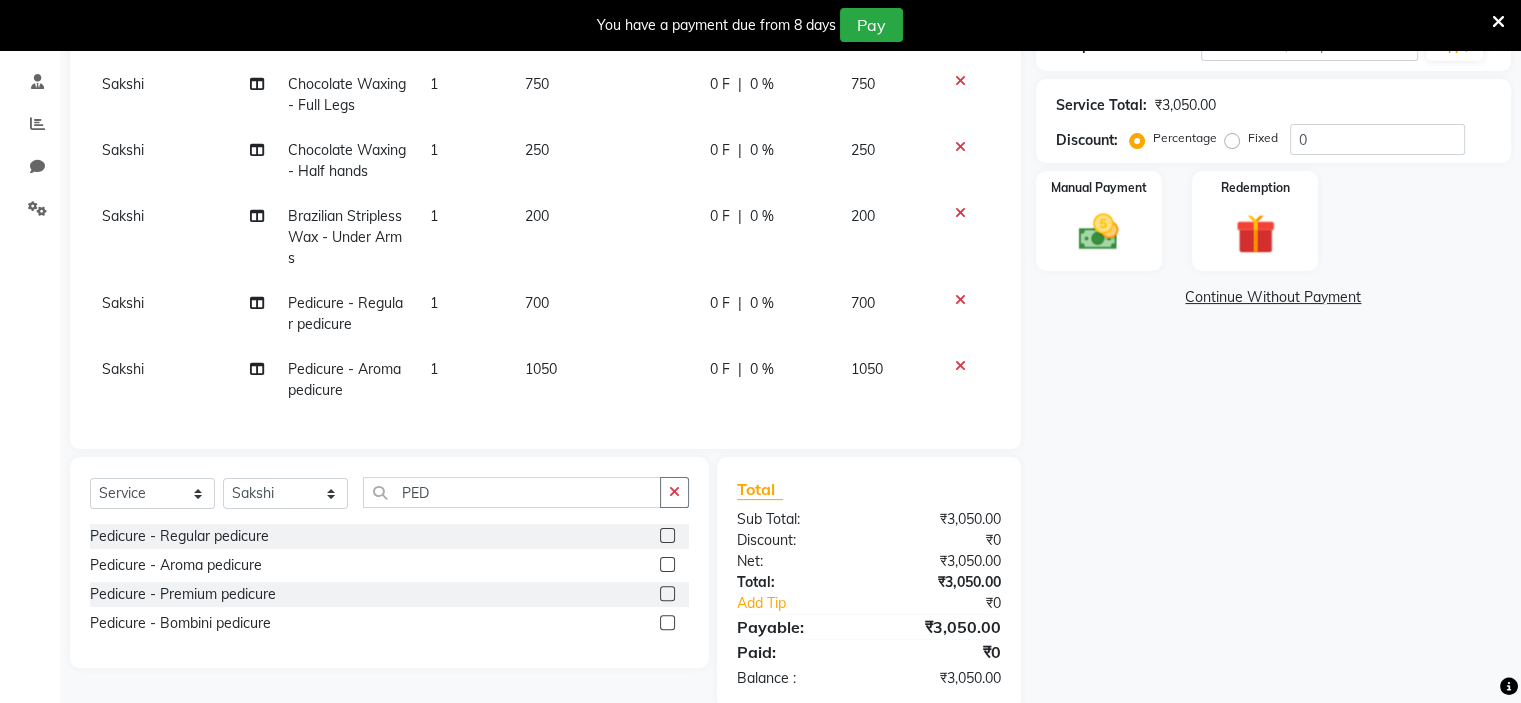 click 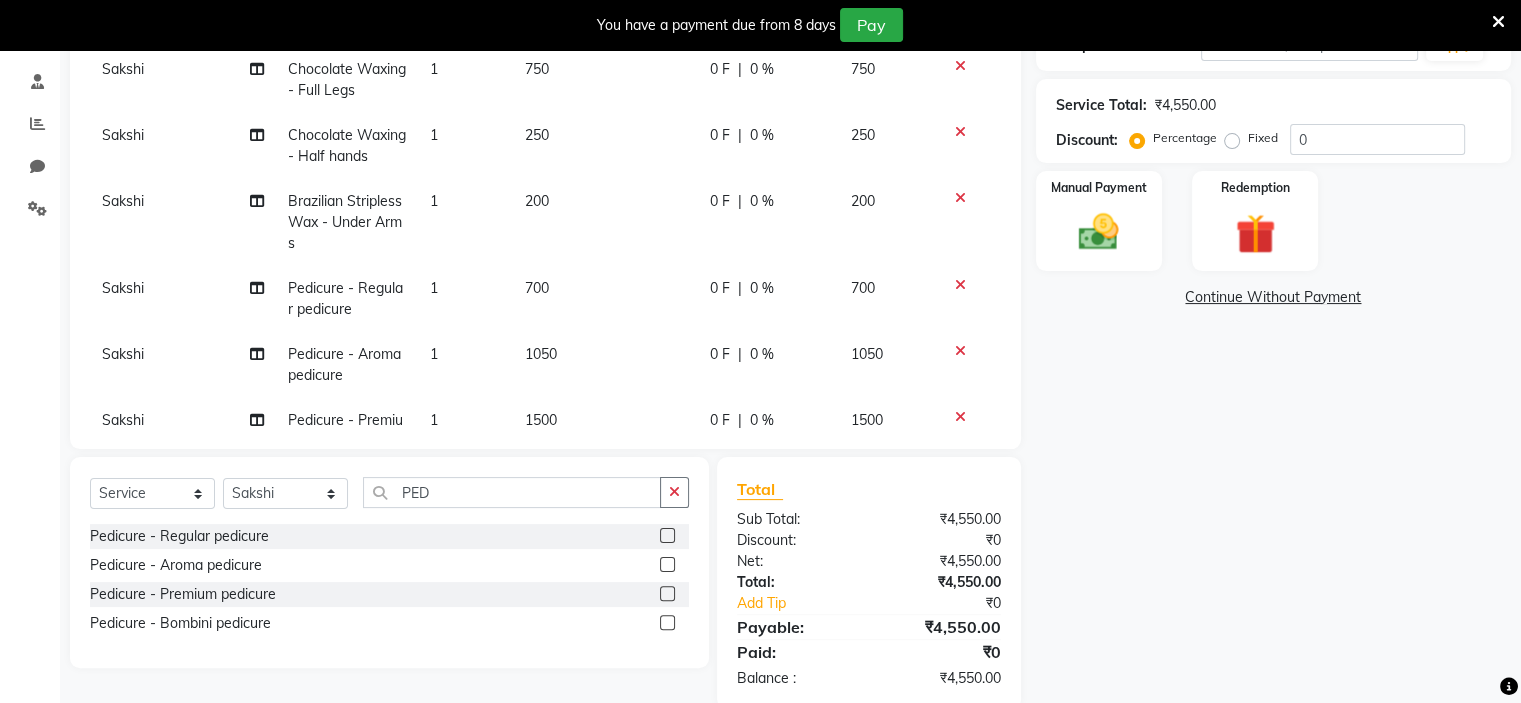 scroll, scrollTop: 161, scrollLeft: 0, axis: vertical 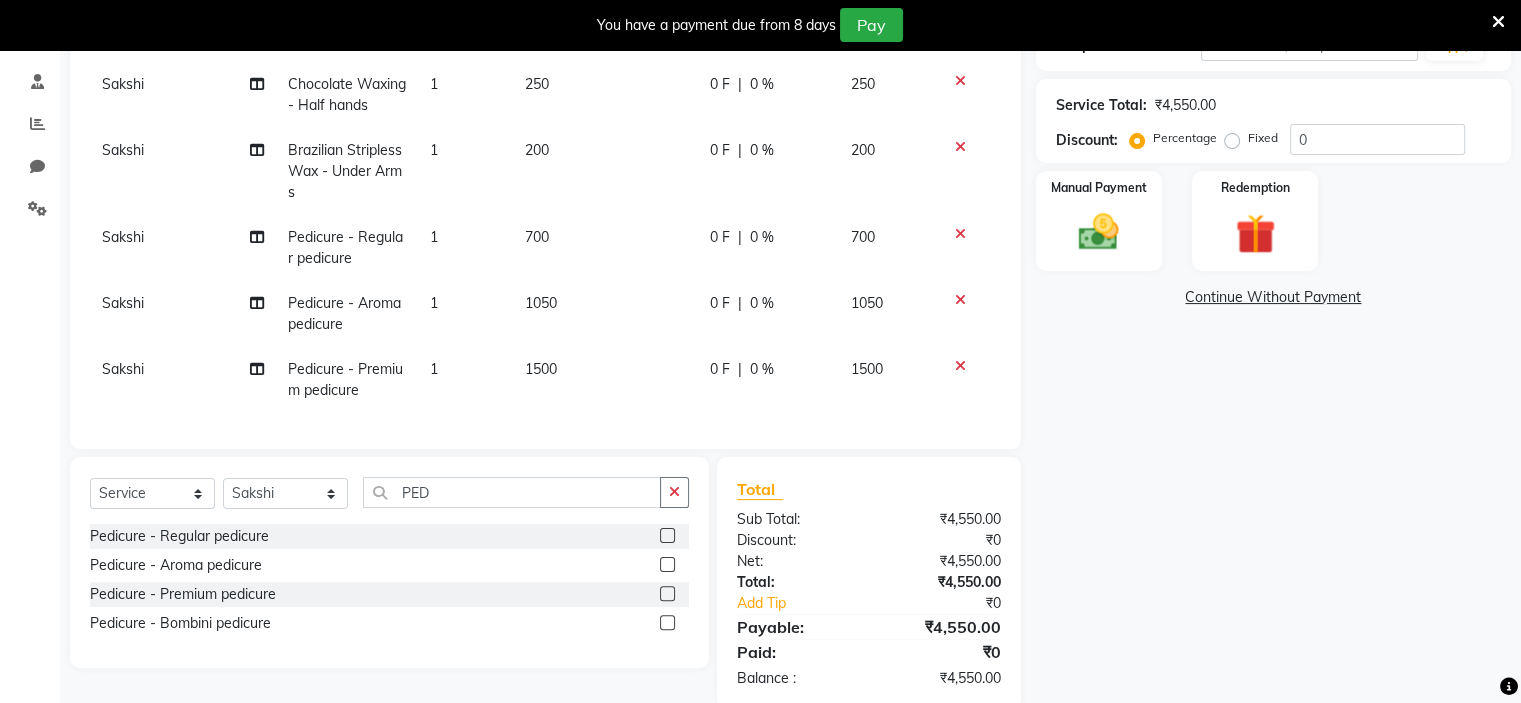 click 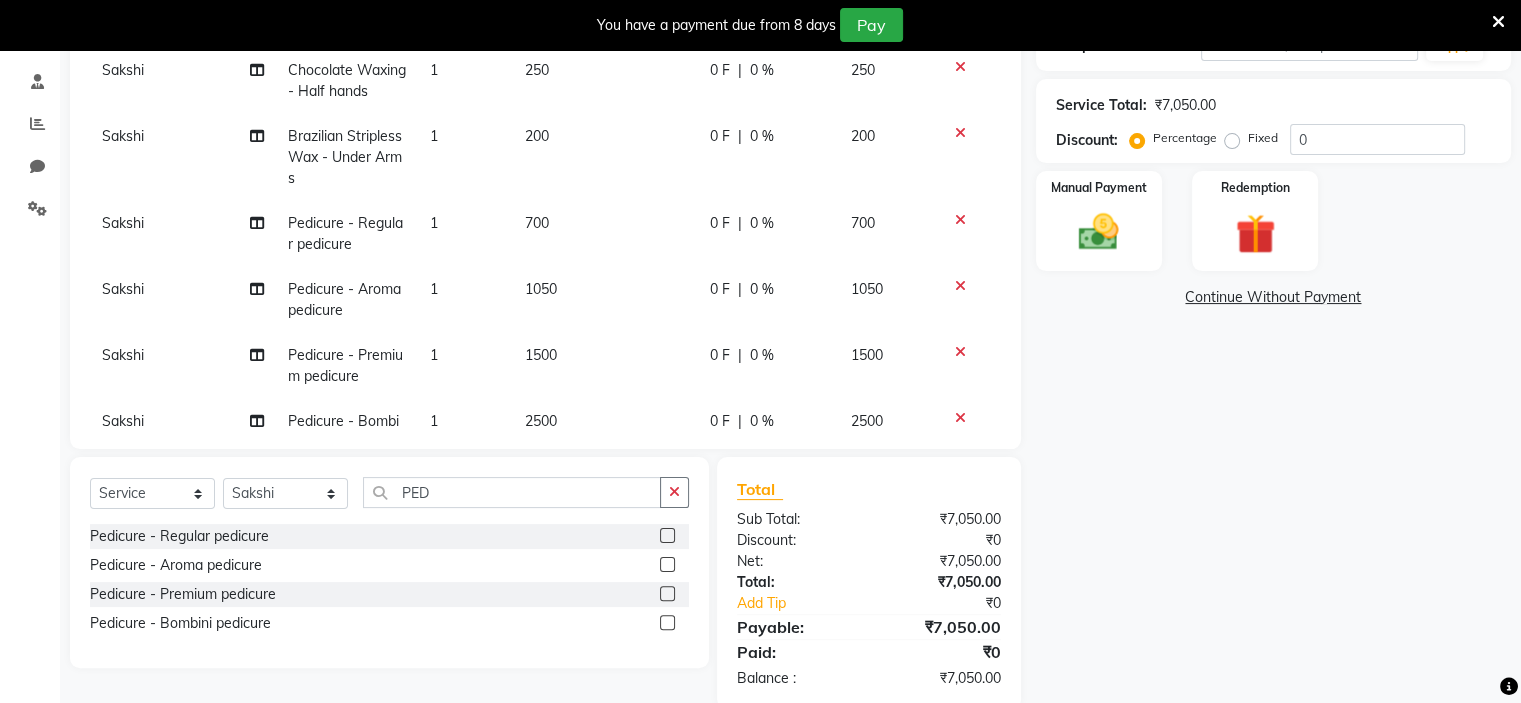 scroll, scrollTop: 228, scrollLeft: 0, axis: vertical 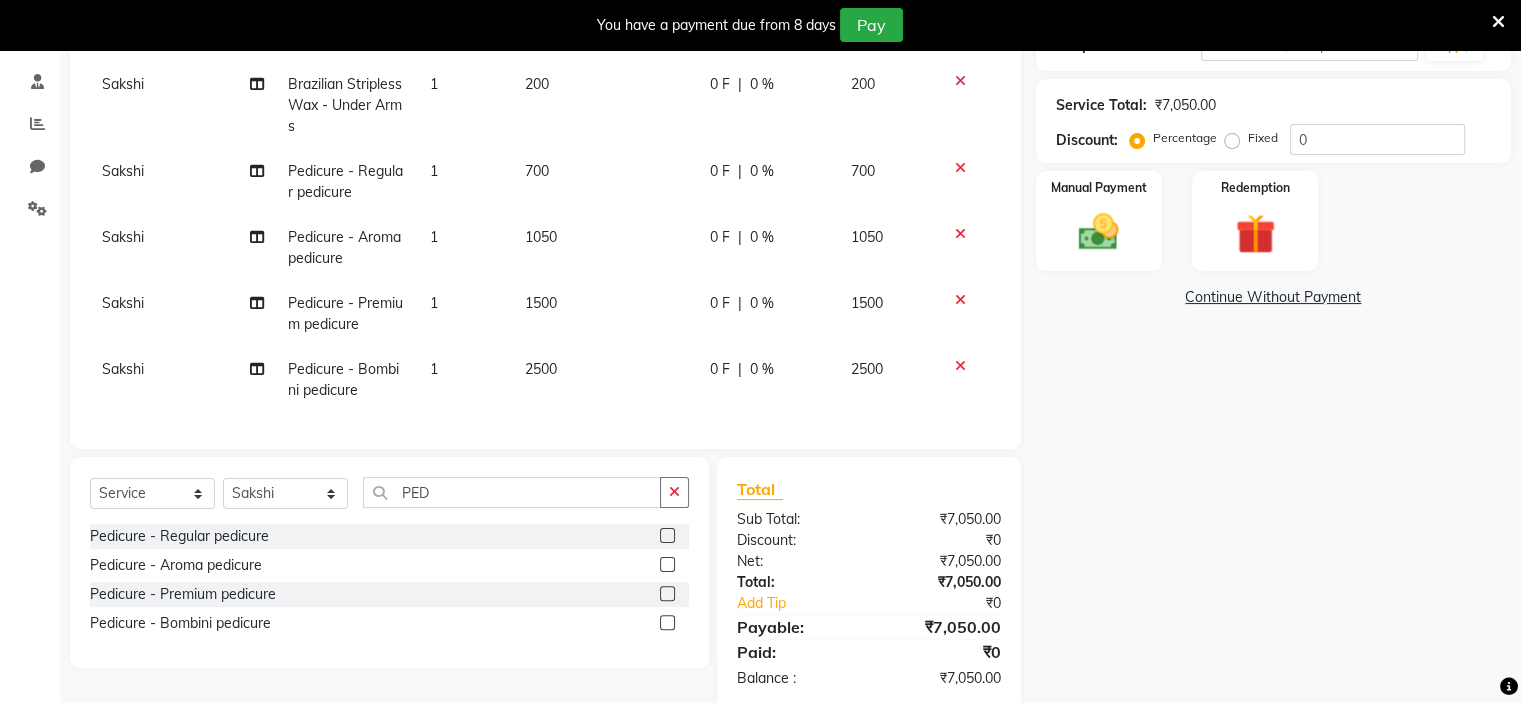 click 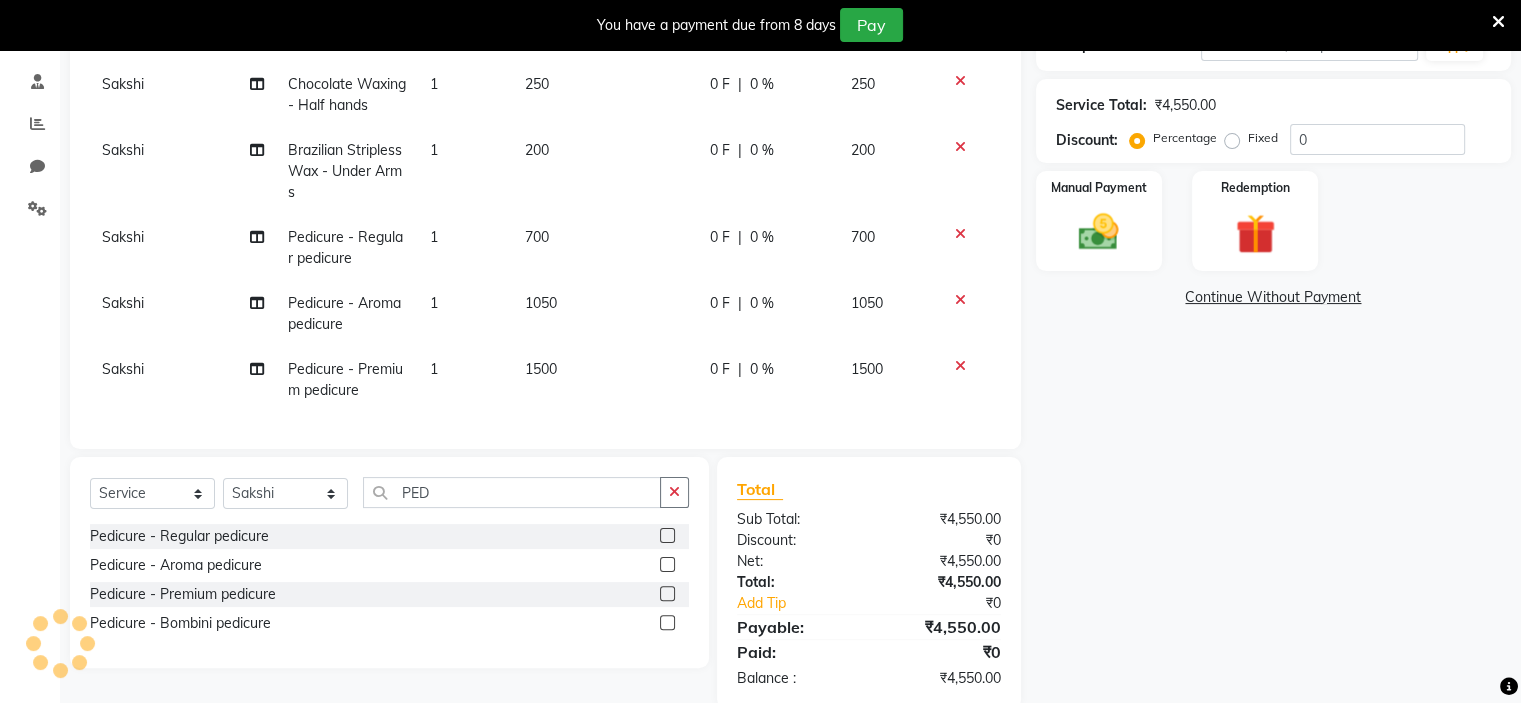 scroll, scrollTop: 162, scrollLeft: 0, axis: vertical 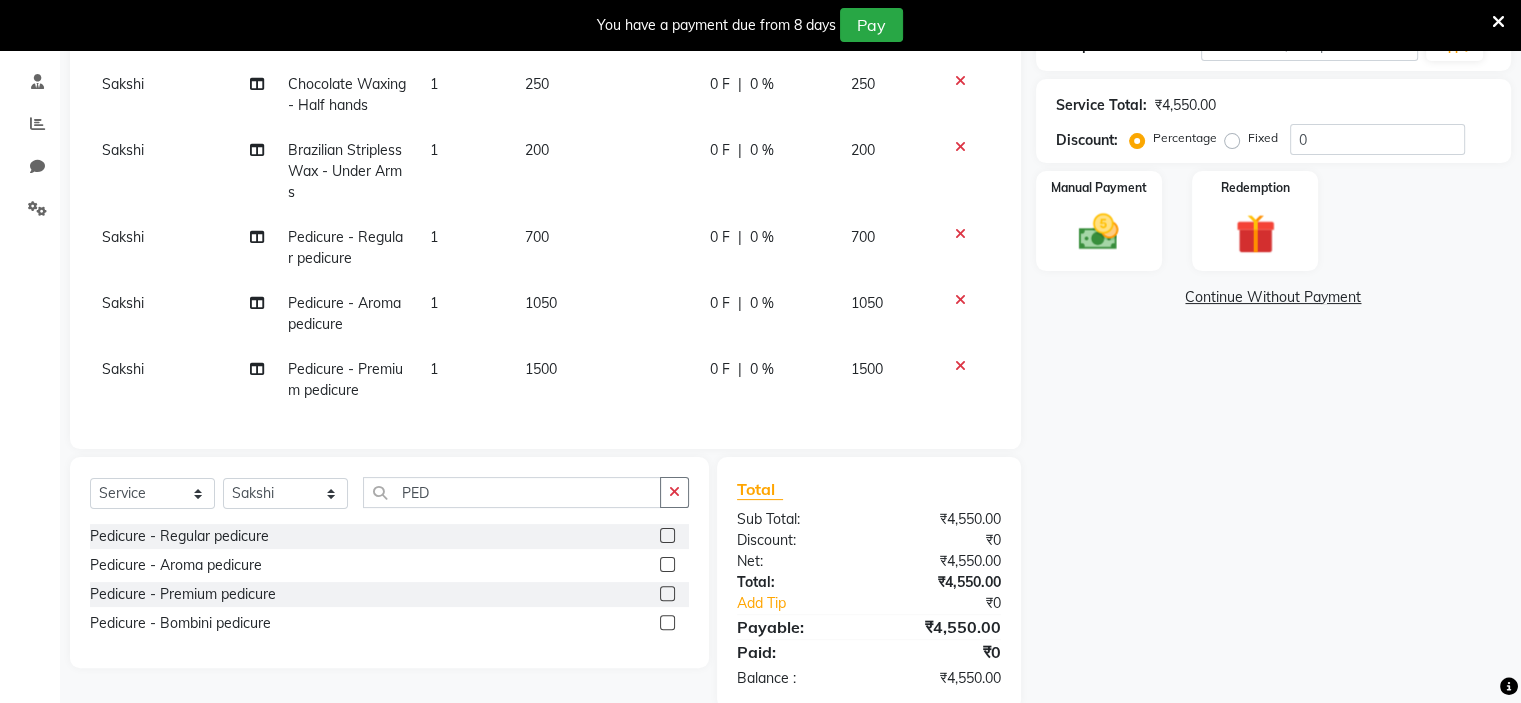 click 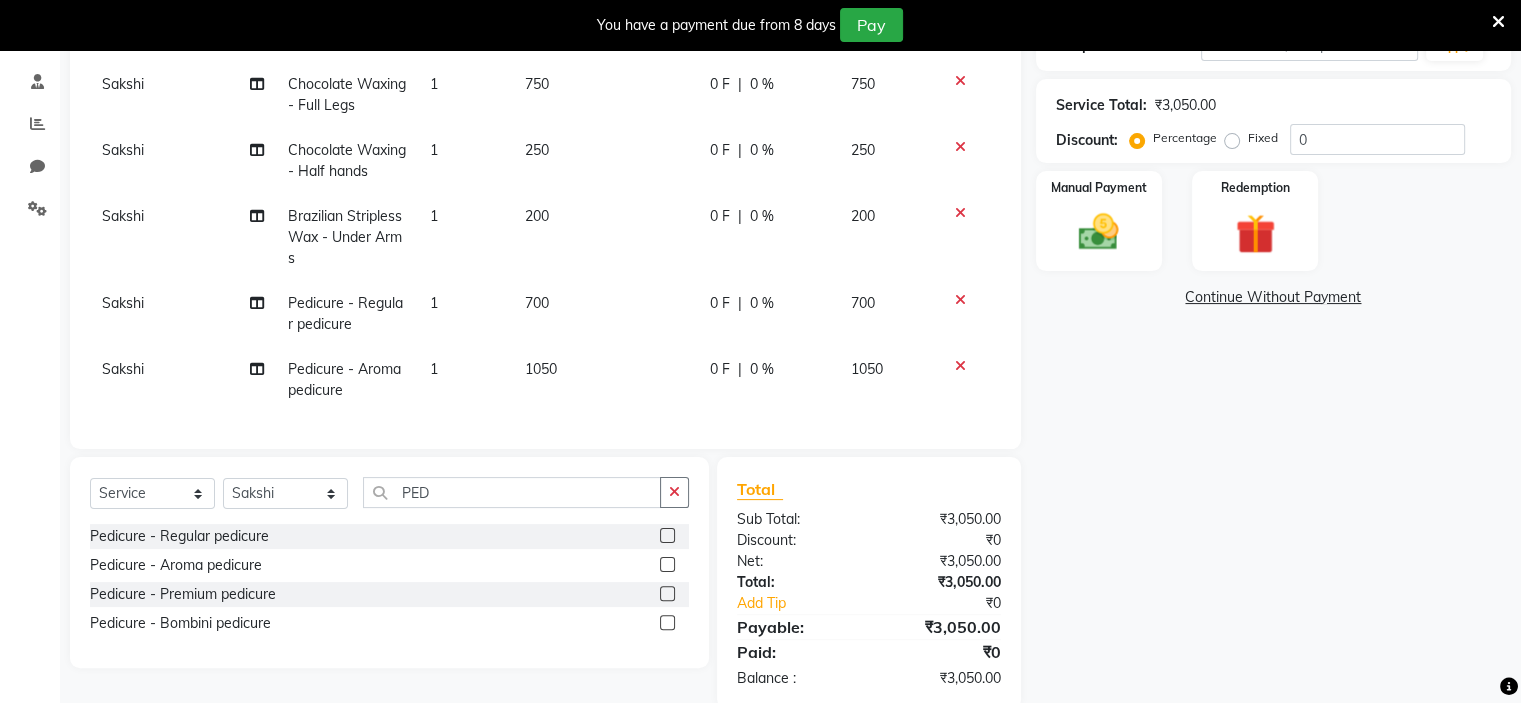 click 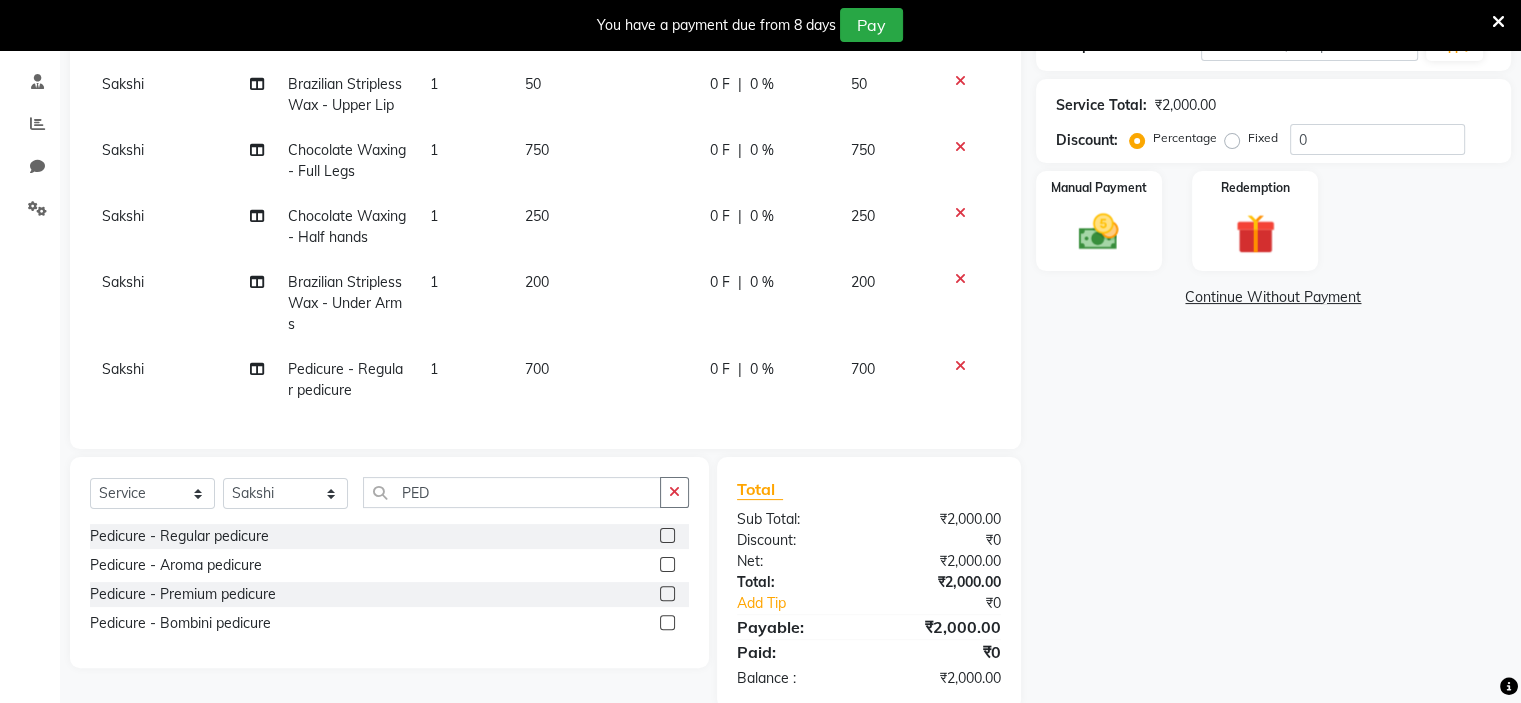 scroll, scrollTop: 30, scrollLeft: 0, axis: vertical 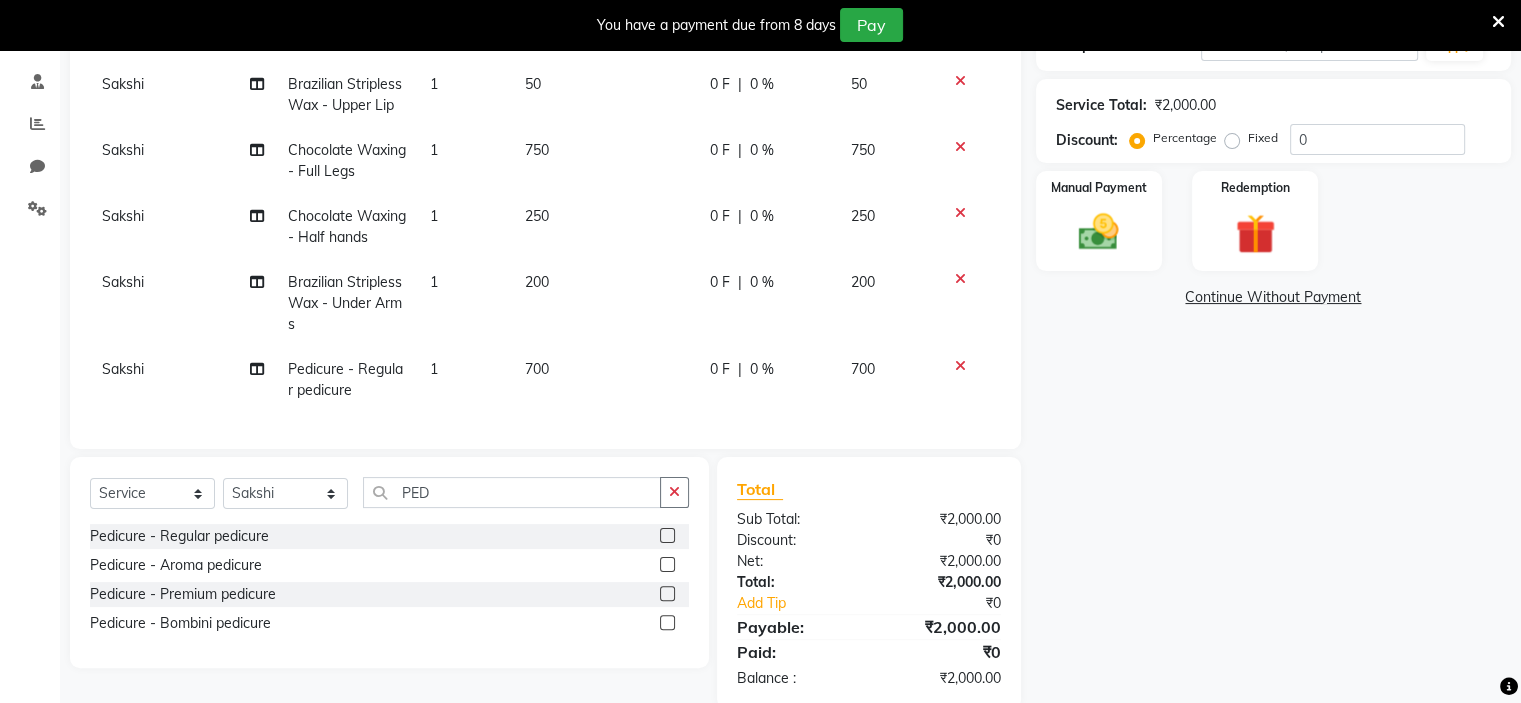 click on "700" 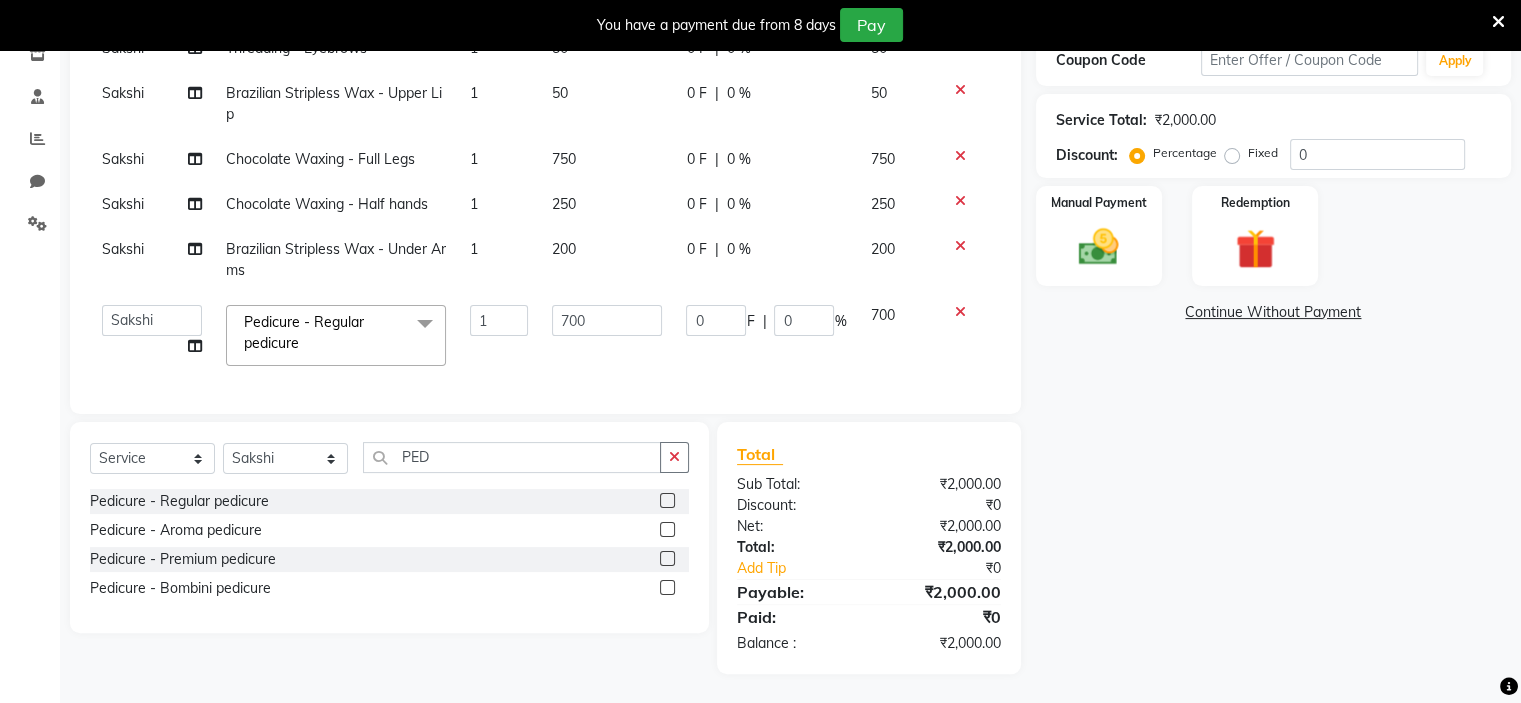 scroll, scrollTop: 369, scrollLeft: 0, axis: vertical 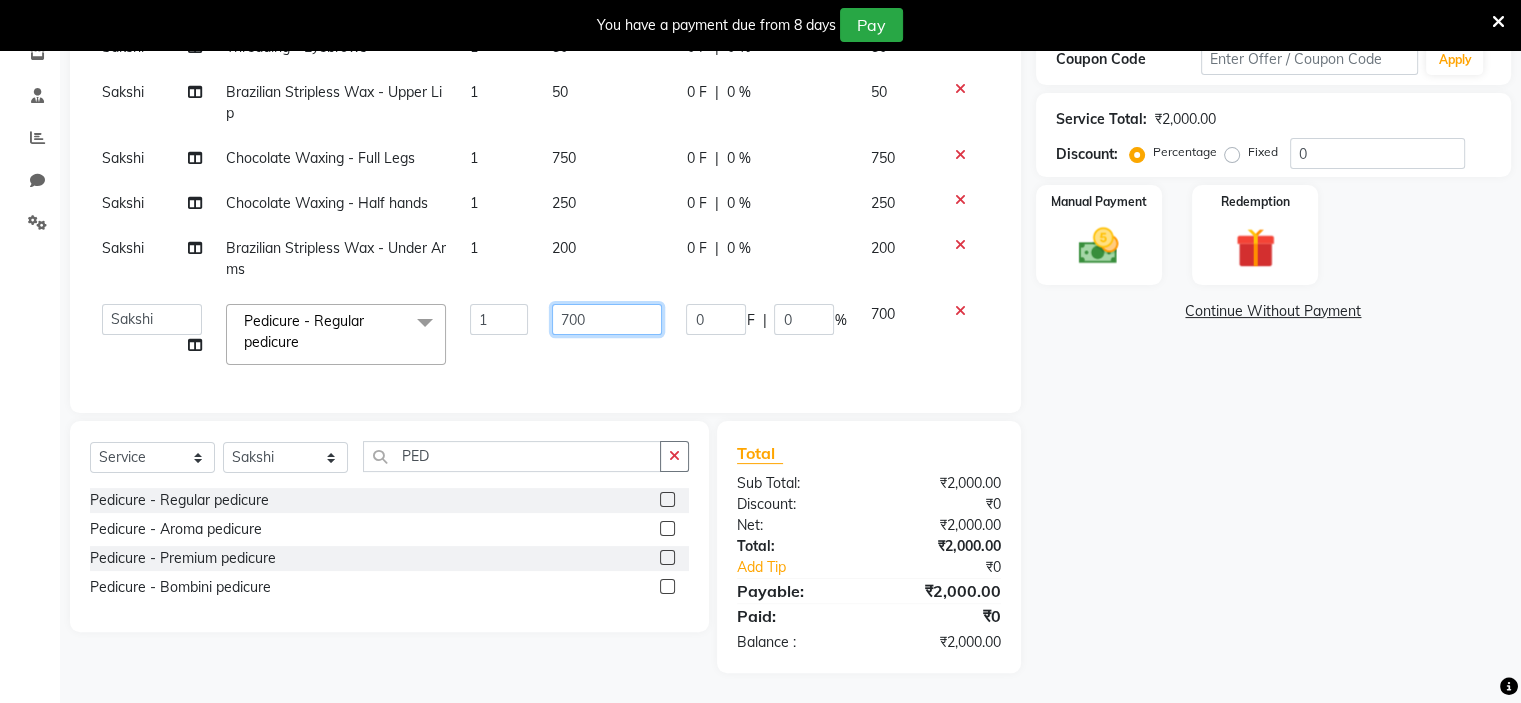 click on "700" 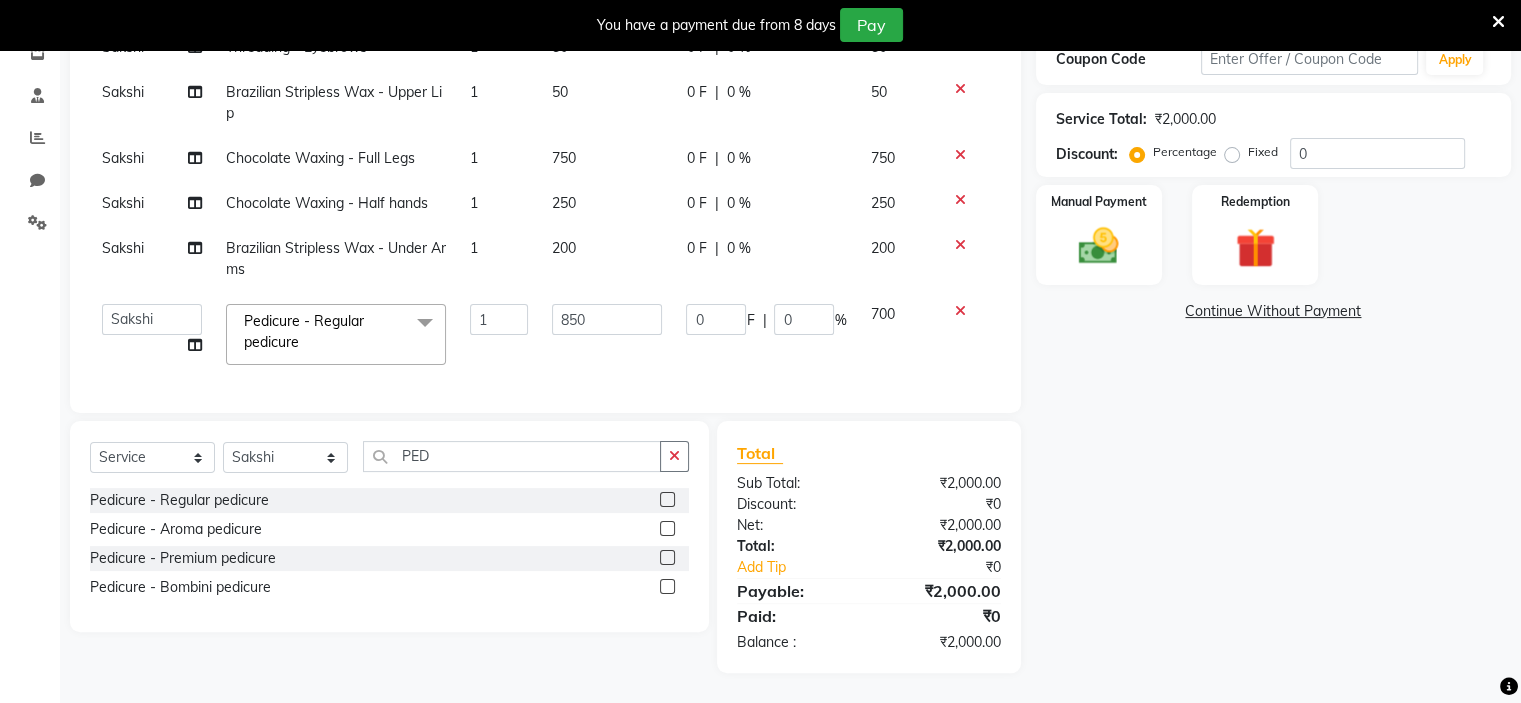 click on "[PERSON_NAME] Threading - Eyebrows 1 50 0 F | 0 % 50 [PERSON_NAME] Brazilian Stripless Wax - Upper Lip 1 50 0 F | 0 % 50 [PERSON_NAME] Chocolate Waxing - Full Legs 1 750 0 F | 0 % 750 [PERSON_NAME] Chocolate Waxing - Half hands 1 250 0 F | 0 % 250 [PERSON_NAME] Brazilian Stripless Wax - Under Arms 1 200 0 F | 0 % 200  [PERSON_NAME]   [PERSON_NAME]   [PERSON_NAME]   Ritu   [PERSON_NAME]   [PERSON_NAME]  Pedicure - Regular pedicure  x Roll On Waxing - Full Body Roll On Waxing - Half Legs Roll On Waxing - Full Legs Roll On Waxing - Half hands Roll On Waxing - Full hands Roll On Waxing - Underarms Roll On Waxing - Half back Roll On Waxing -  Back Rica / Boisoft Waxing - Stomach and Chest    2550 Rica / [GEOGRAPHIC_DATA] Waxing - Half [GEOGRAPHIC_DATA] / [GEOGRAPHIC_DATA] [GEOGRAPHIC_DATA] - Full [GEOGRAPHIC_DATA] / [GEOGRAPHIC_DATA] [GEOGRAPHIC_DATA] - Half hands Rica / [GEOGRAPHIC_DATA] [GEOGRAPHIC_DATA] - Full hands Rica / [GEOGRAPHIC_DATA] [GEOGRAPHIC_DATA] - Underarms [GEOGRAPHIC_DATA] / [GEOGRAPHIC_DATA] Waxing - Half back Rica / [GEOGRAPHIC_DATA] [GEOGRAPHIC_DATA] -  Back [GEOGRAPHIC_DATA] / [GEOGRAPHIC_DATA] [GEOGRAPHIC_DATA] - Stomach and Chest Brazilian Stripless Wax - Eyebrows Brazilian Stripless Wax - Upper Lip 1 850 0 F |" 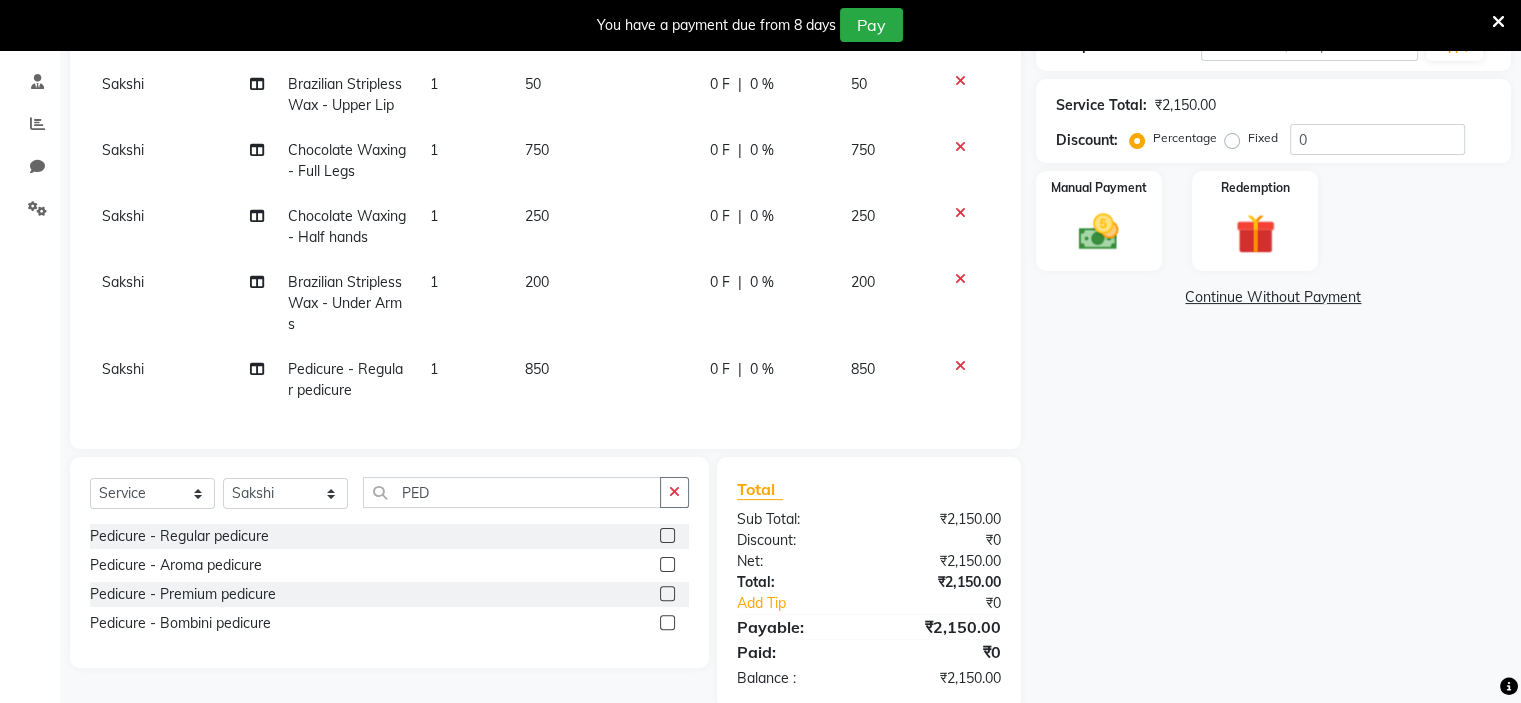 scroll, scrollTop: 0, scrollLeft: 0, axis: both 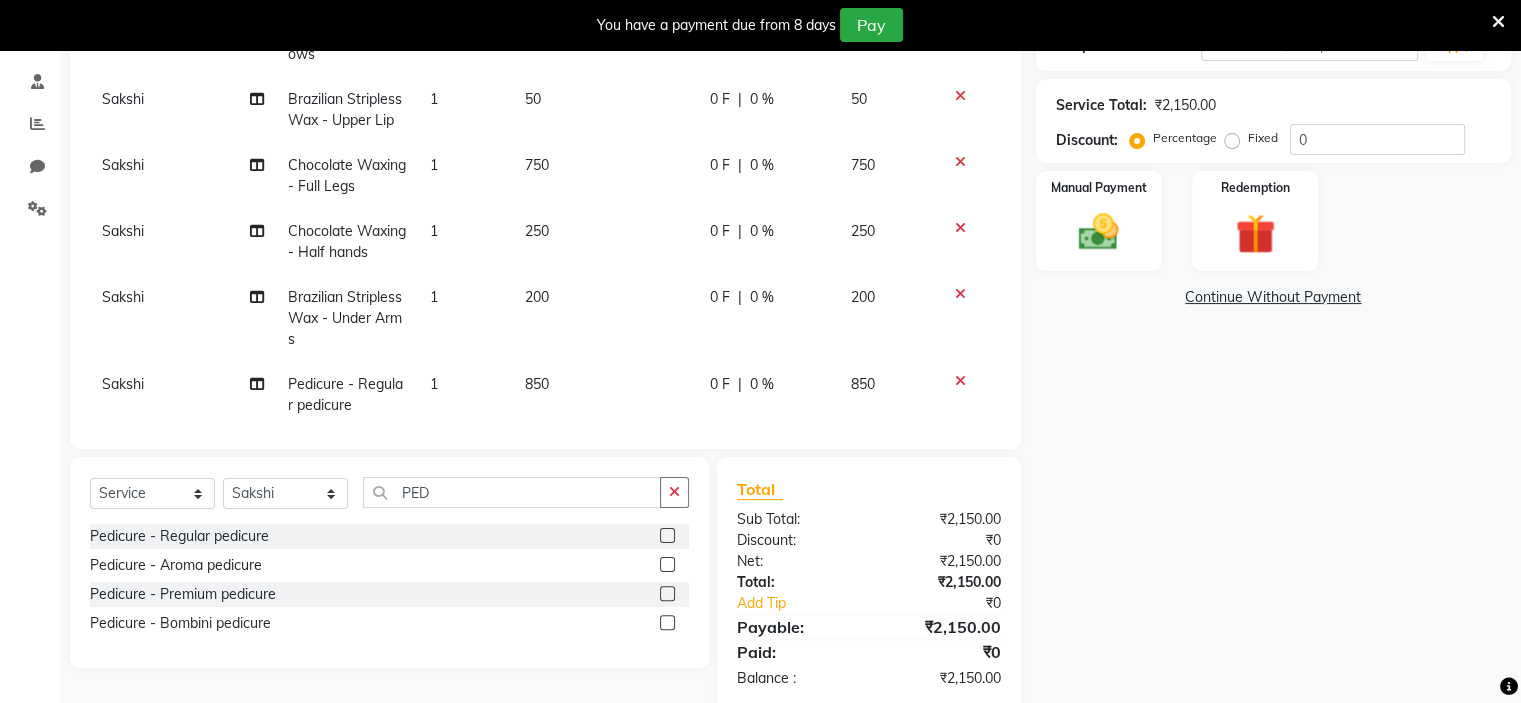 click 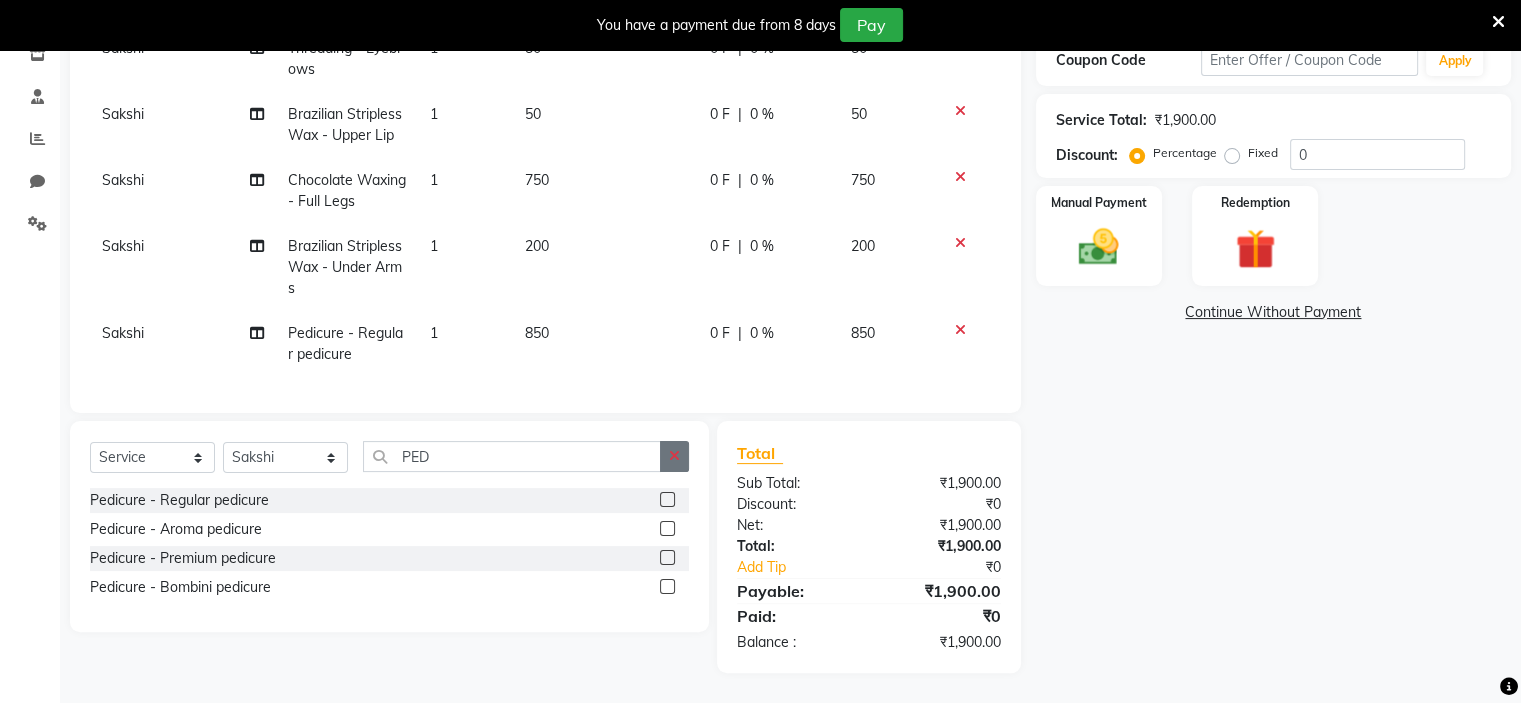 click 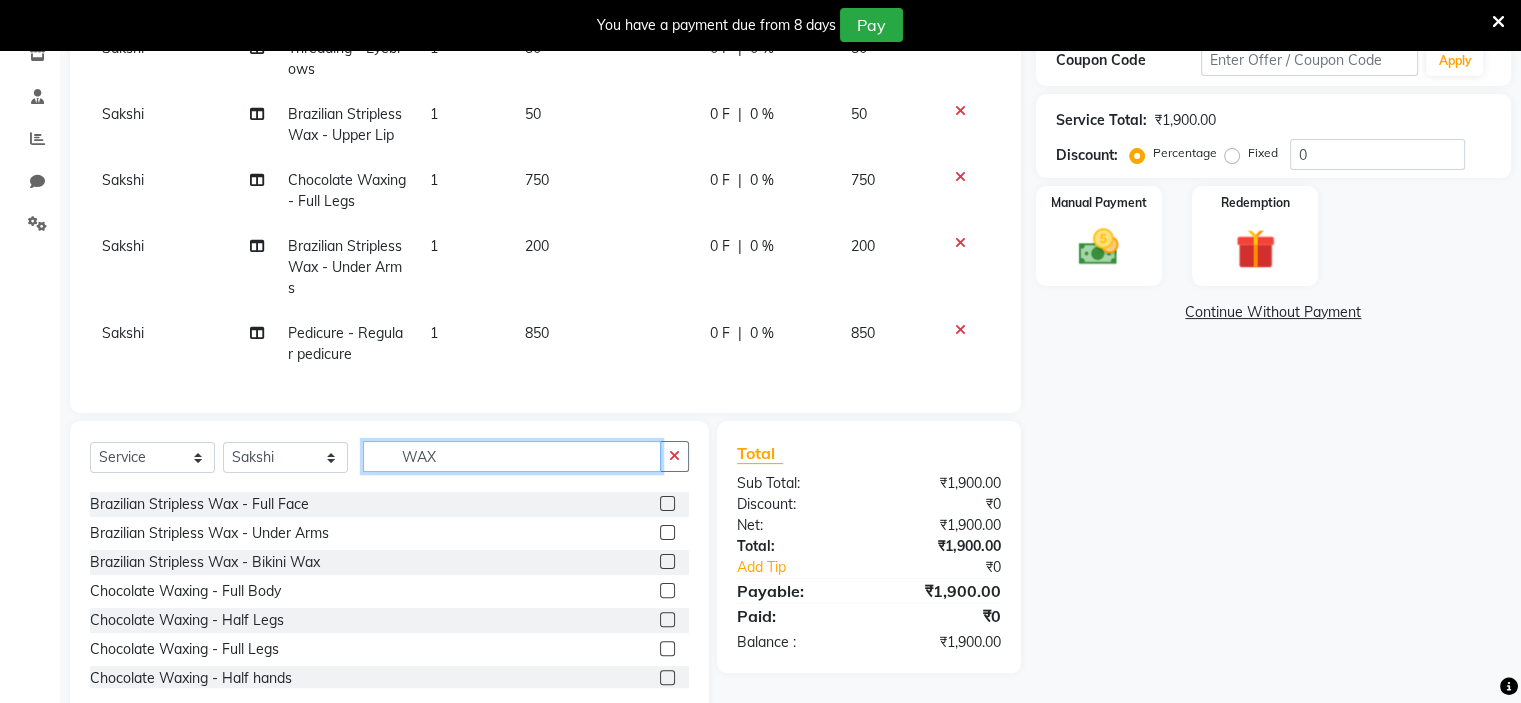scroll, scrollTop: 827, scrollLeft: 0, axis: vertical 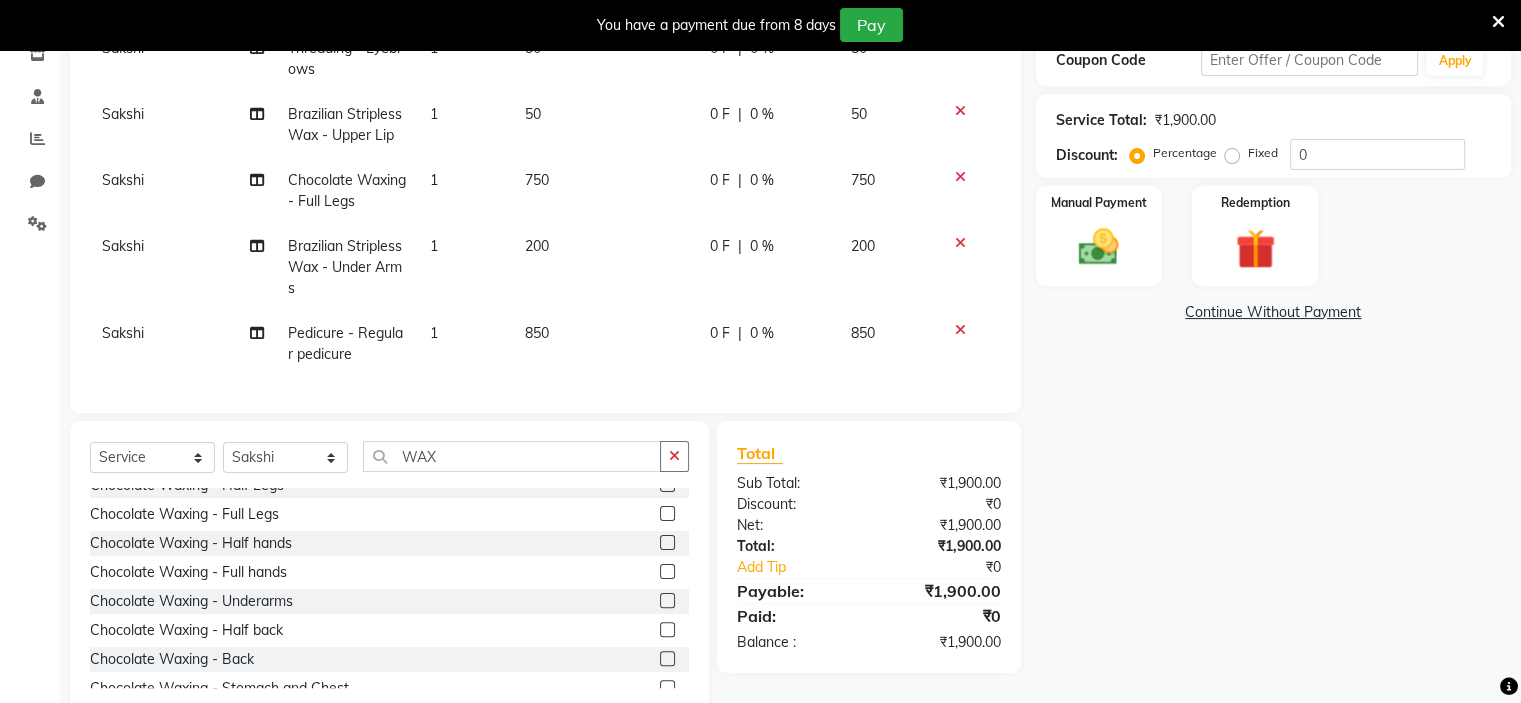 click 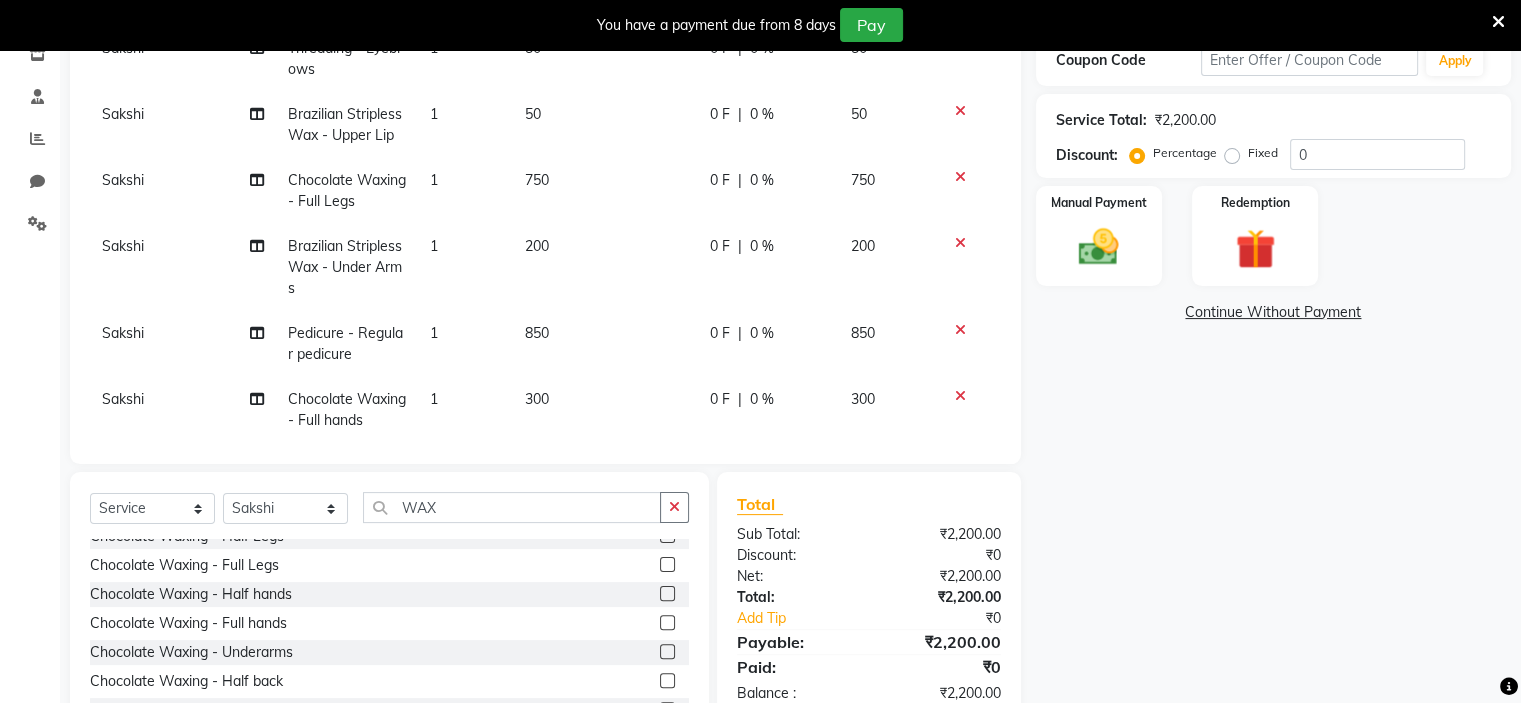 scroll, scrollTop: 29, scrollLeft: 0, axis: vertical 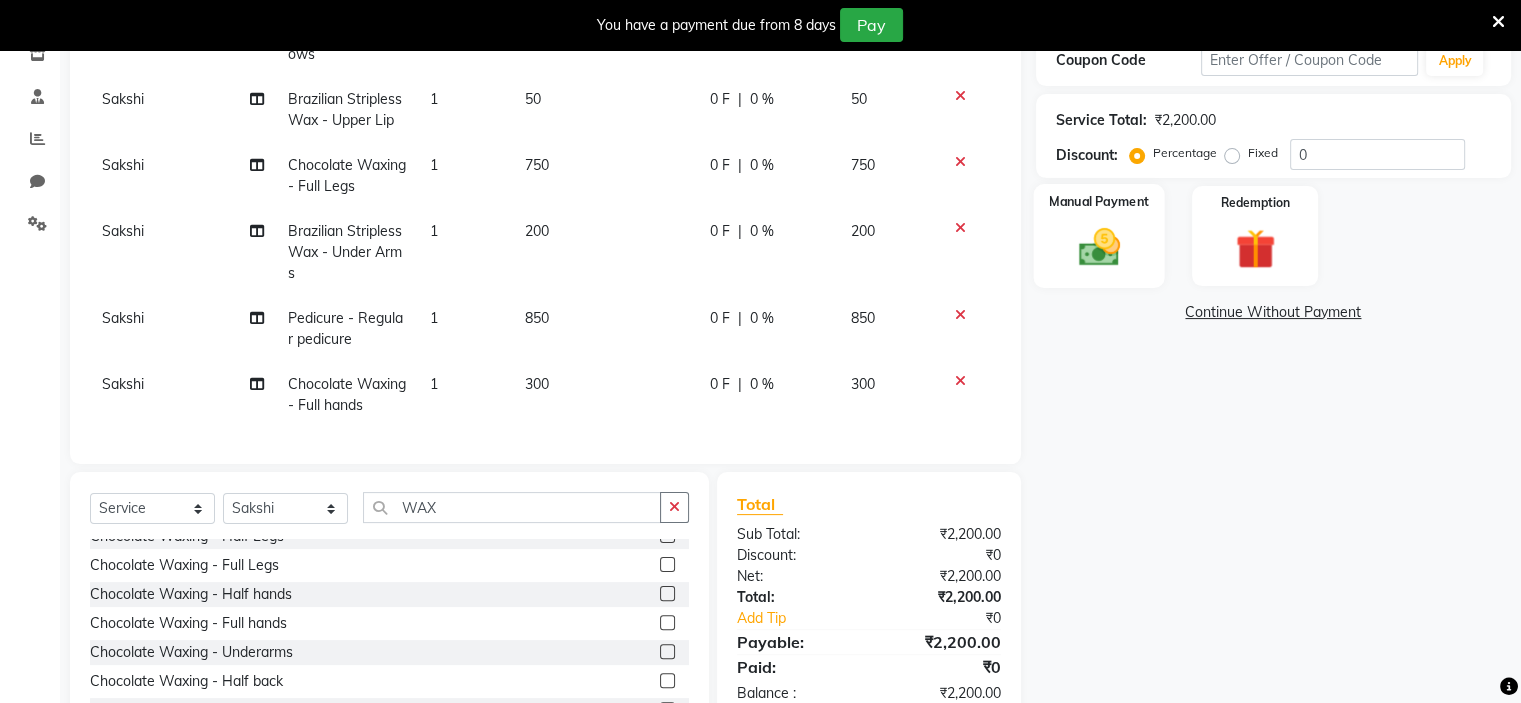 click 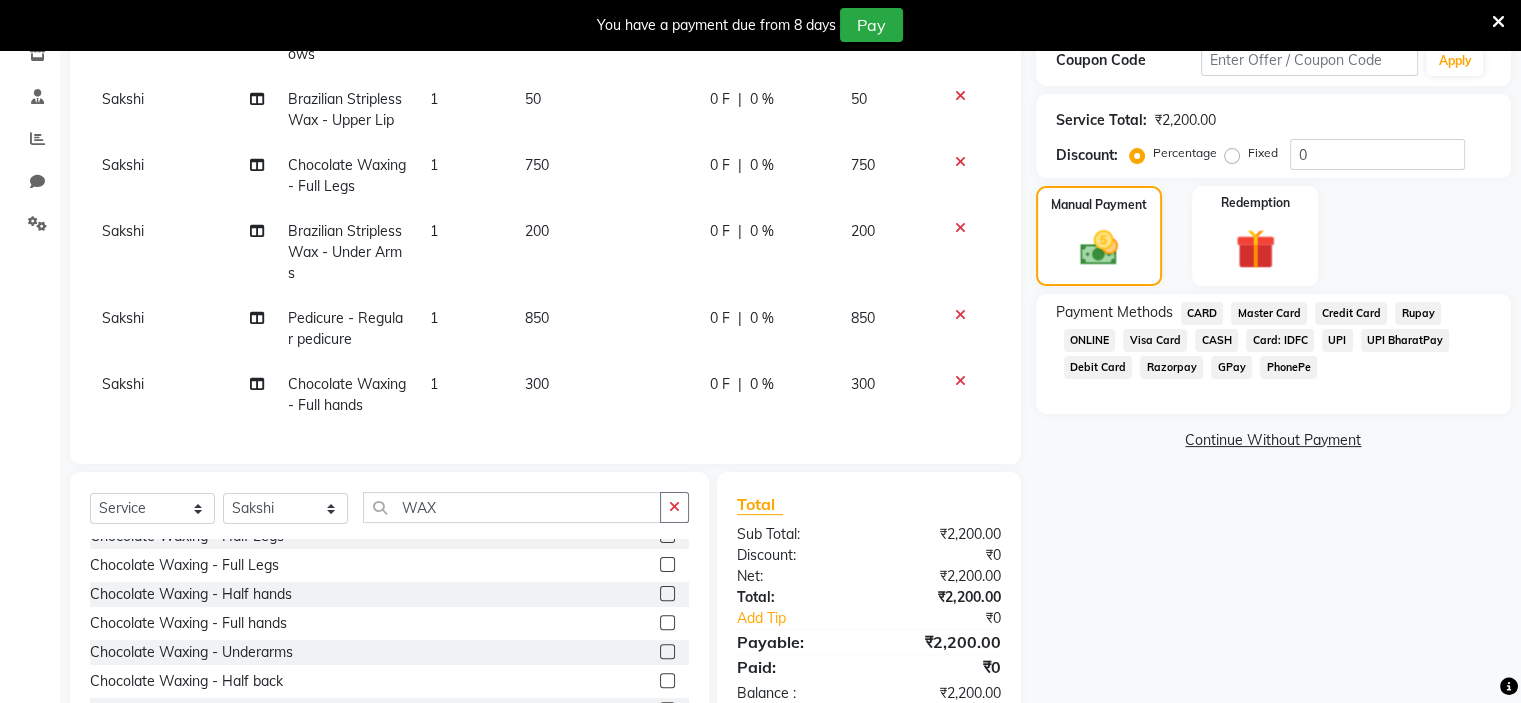 click on "GPay" 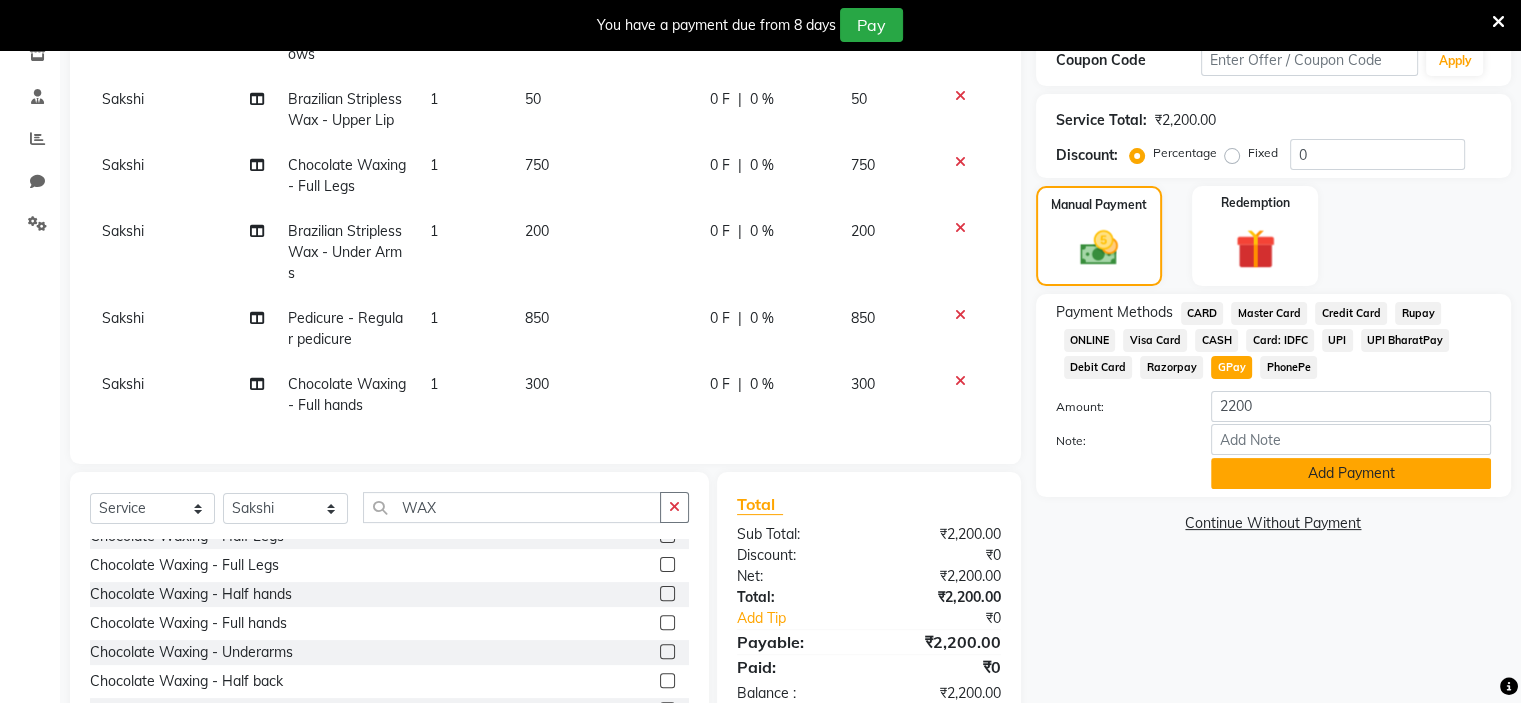 click on "Add Payment" 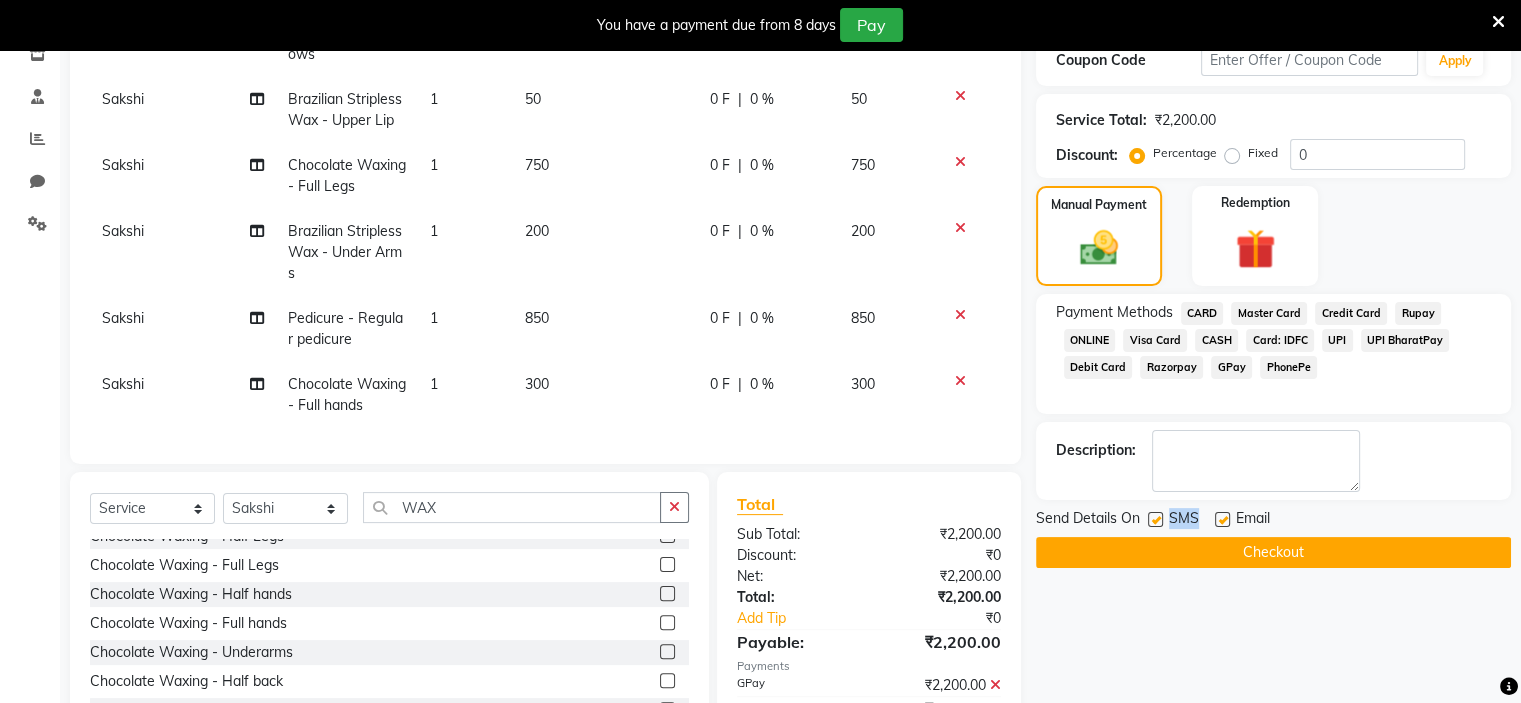 drag, startPoint x: 1158, startPoint y: 514, endPoint x: 1218, endPoint y: 517, distance: 60.074955 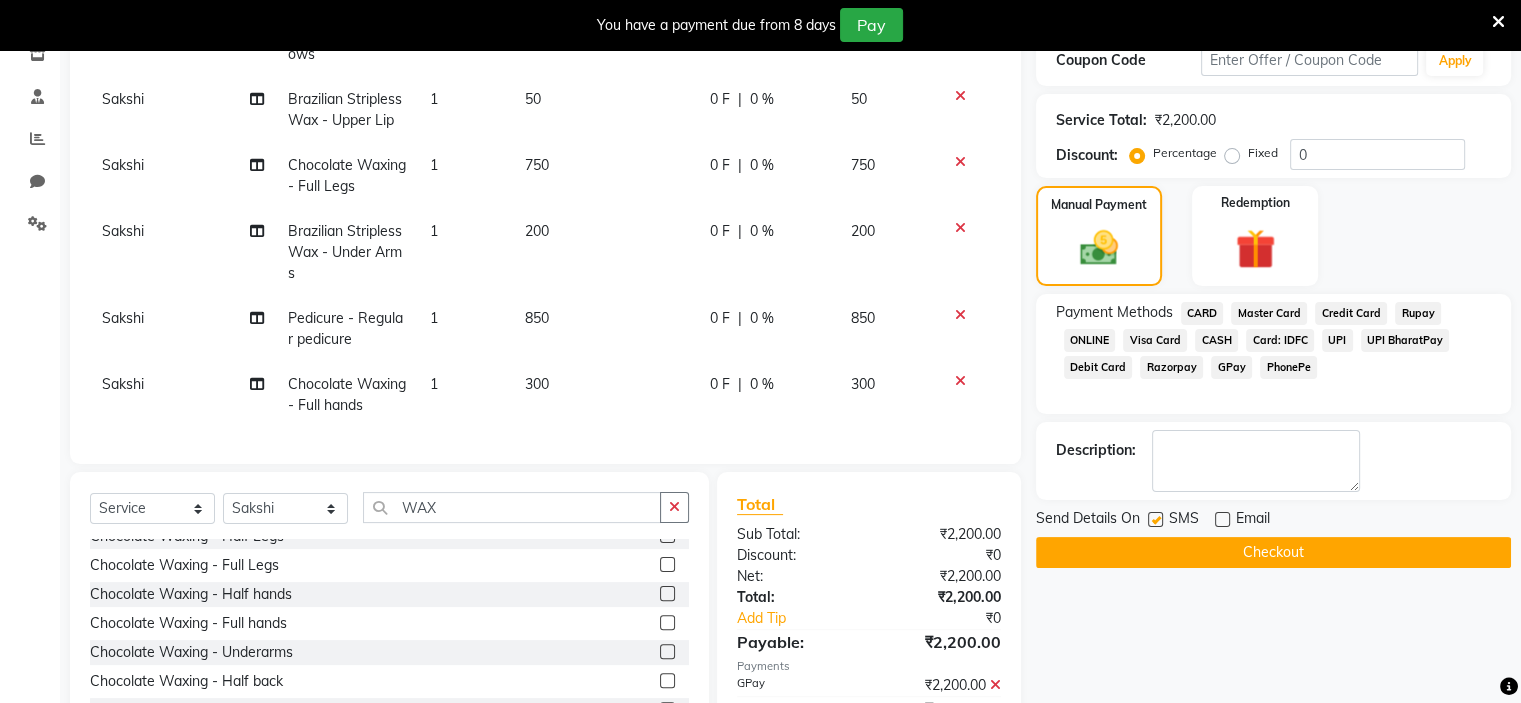 click 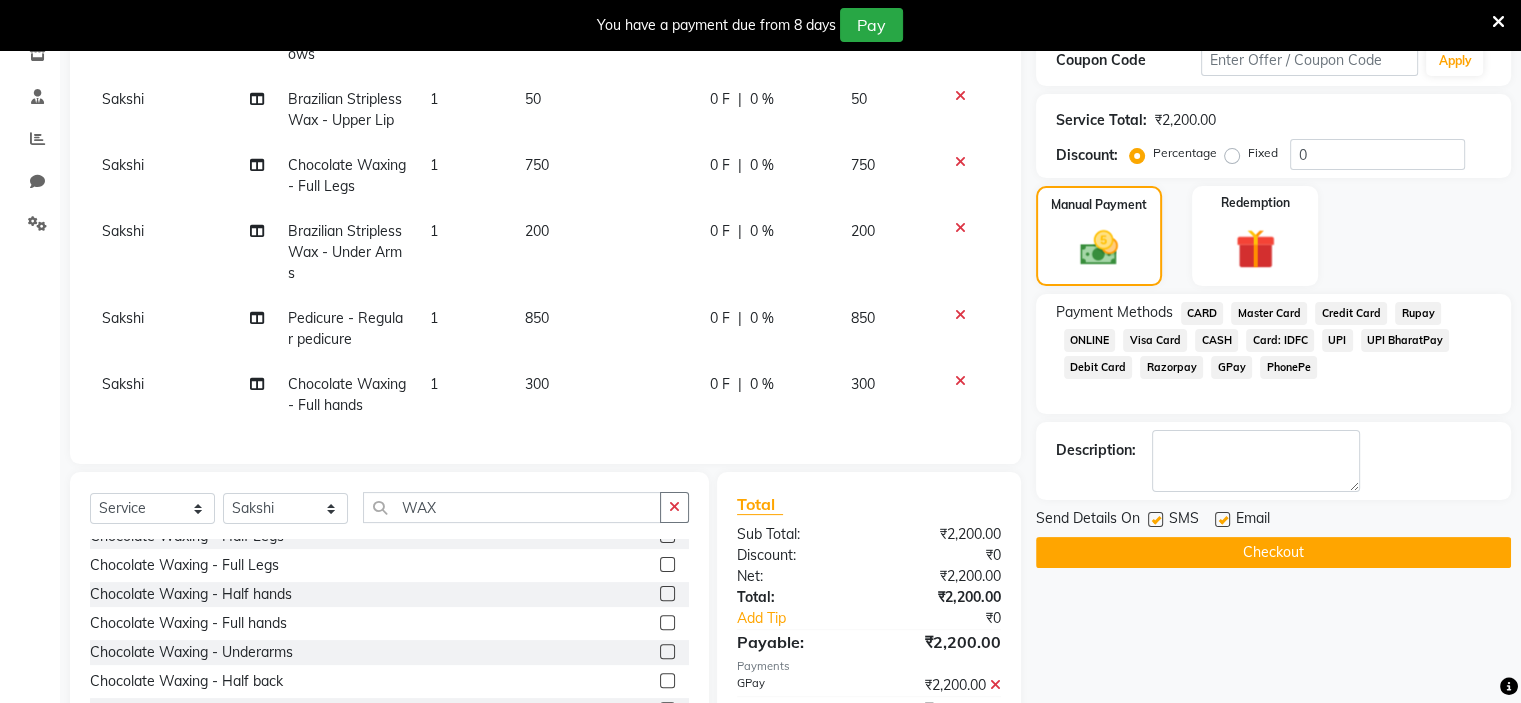 click 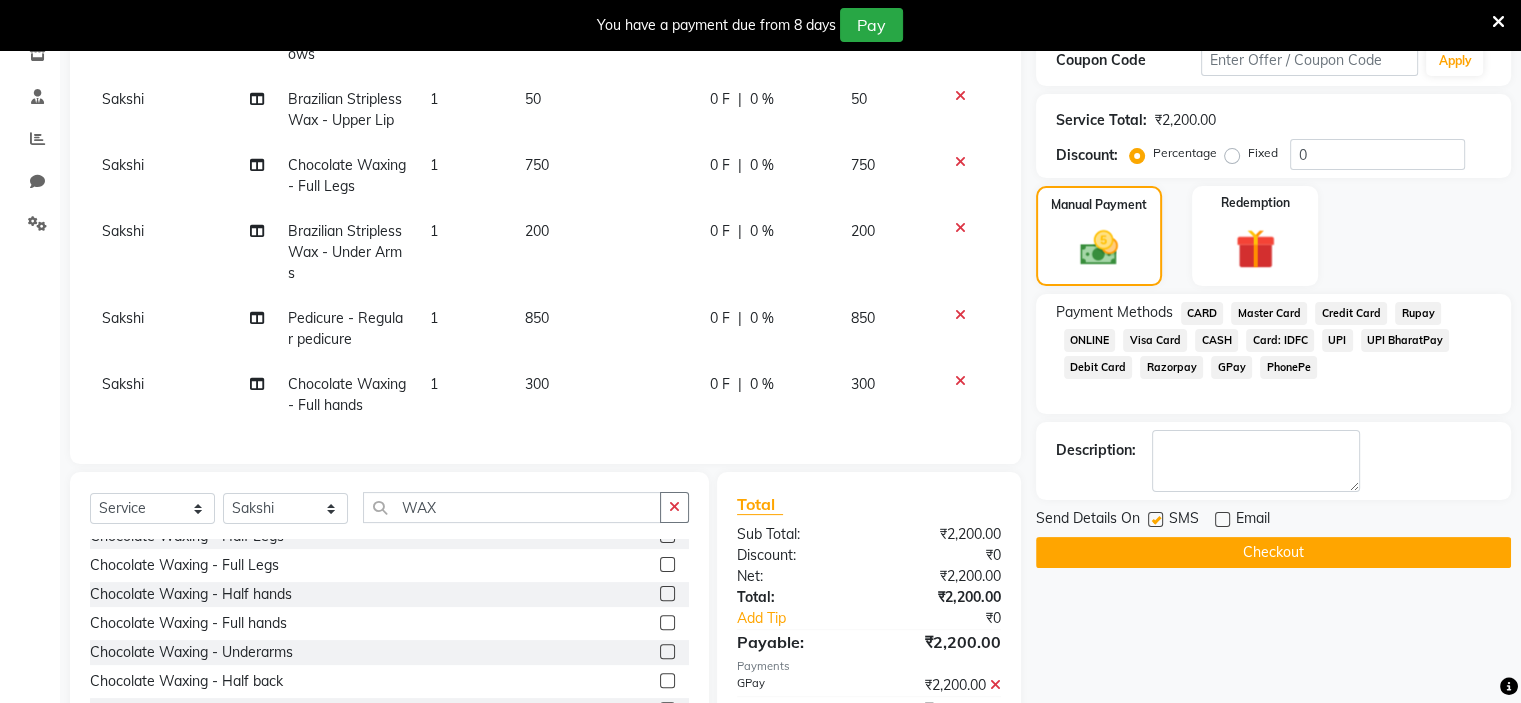 click 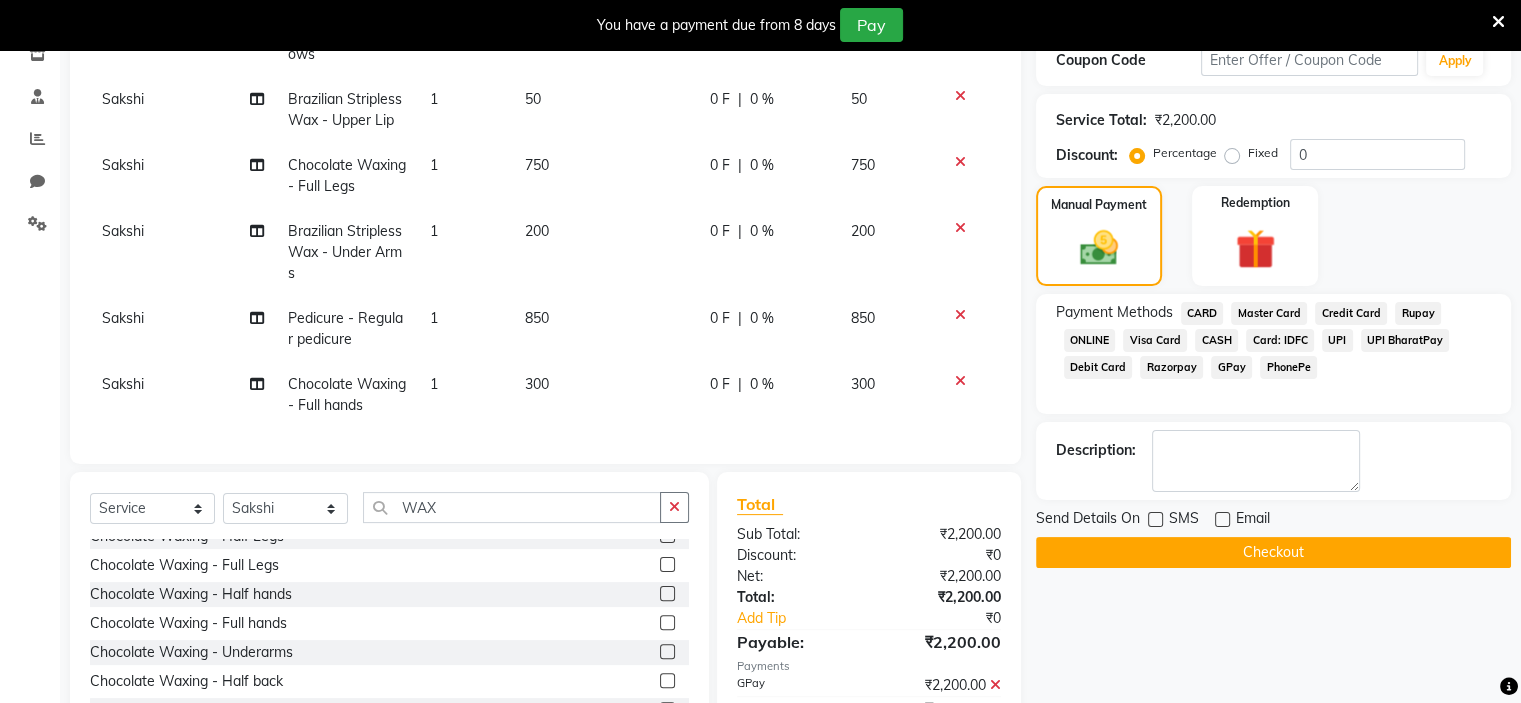 click on "Checkout" 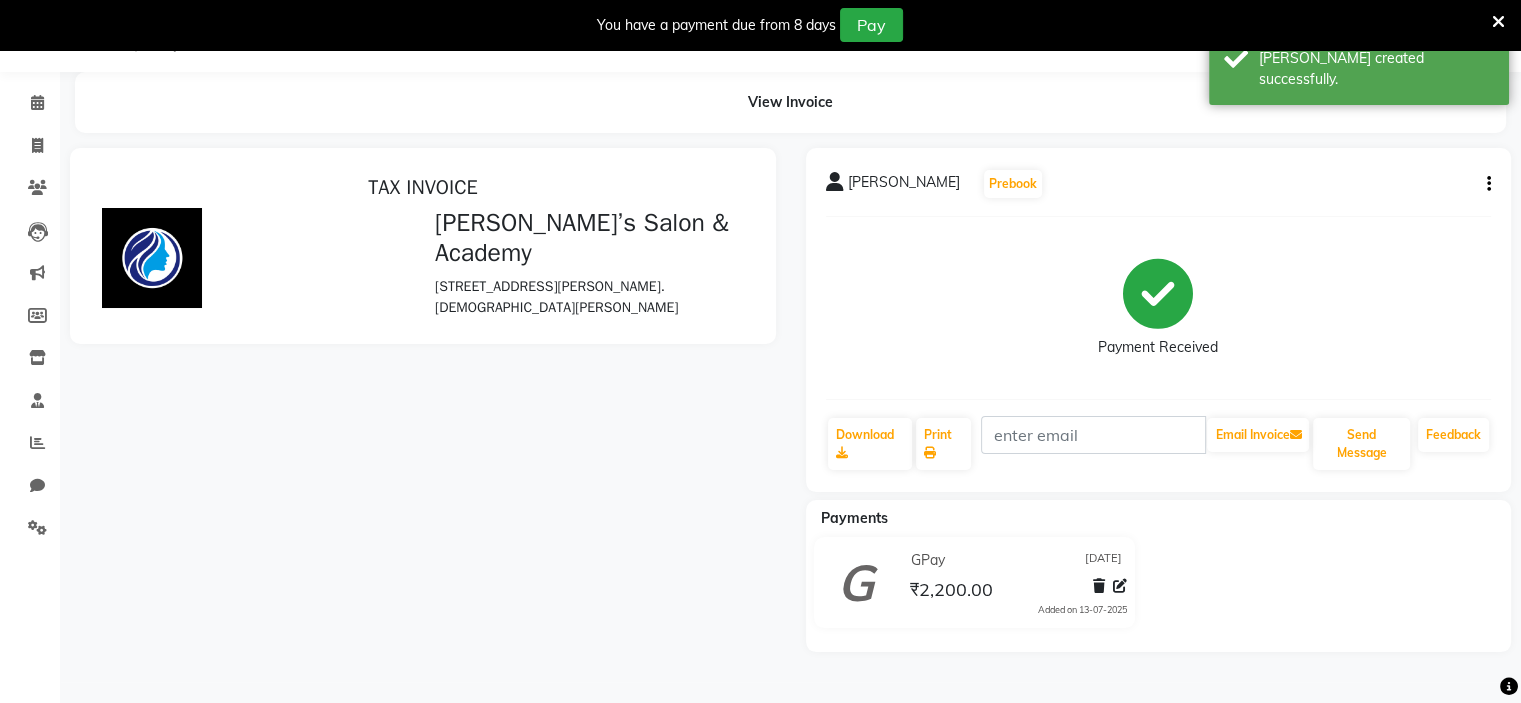scroll, scrollTop: 0, scrollLeft: 0, axis: both 